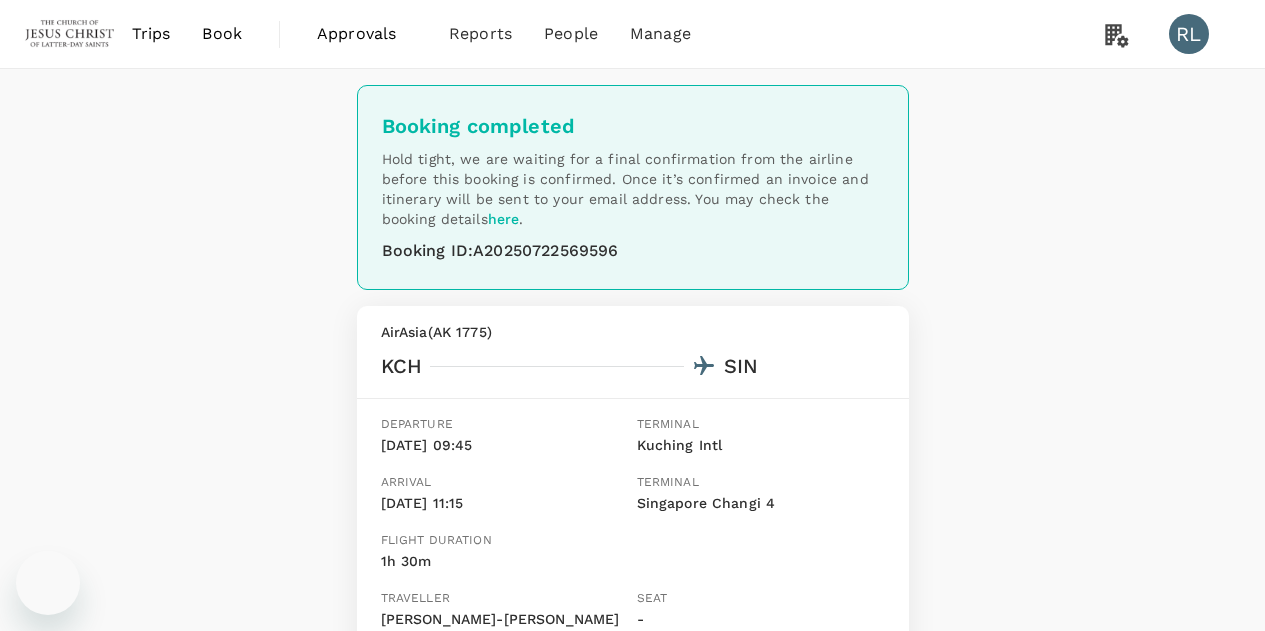 scroll, scrollTop: 0, scrollLeft: 0, axis: both 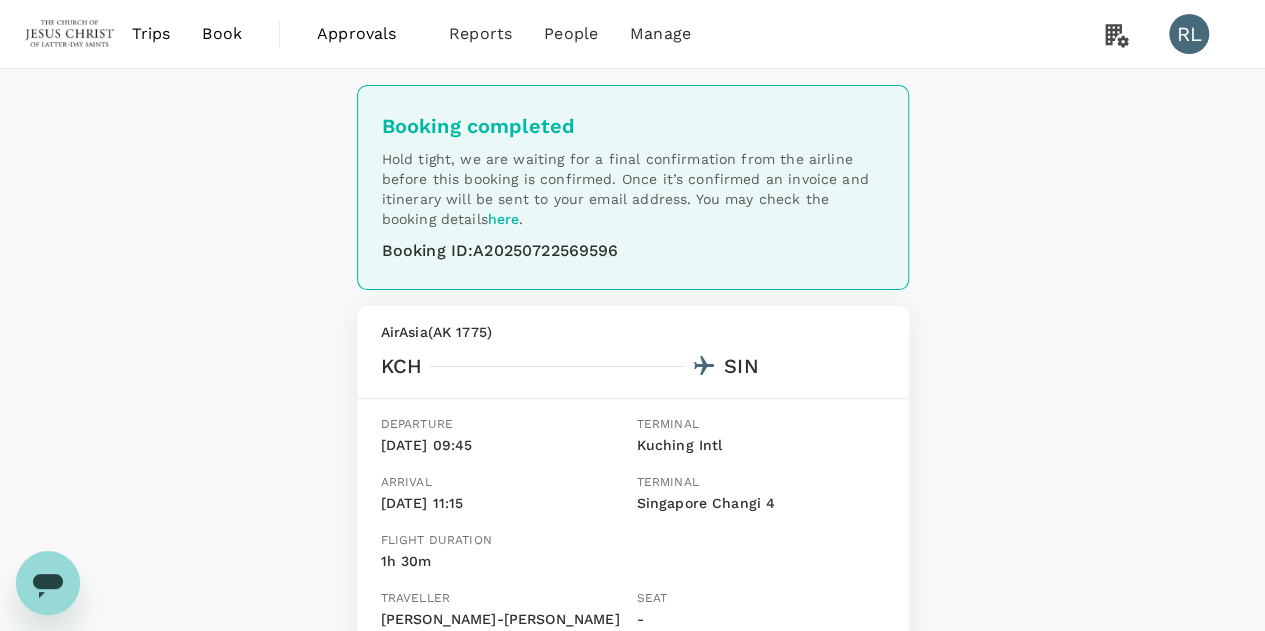 click on "Trips" at bounding box center [151, 34] 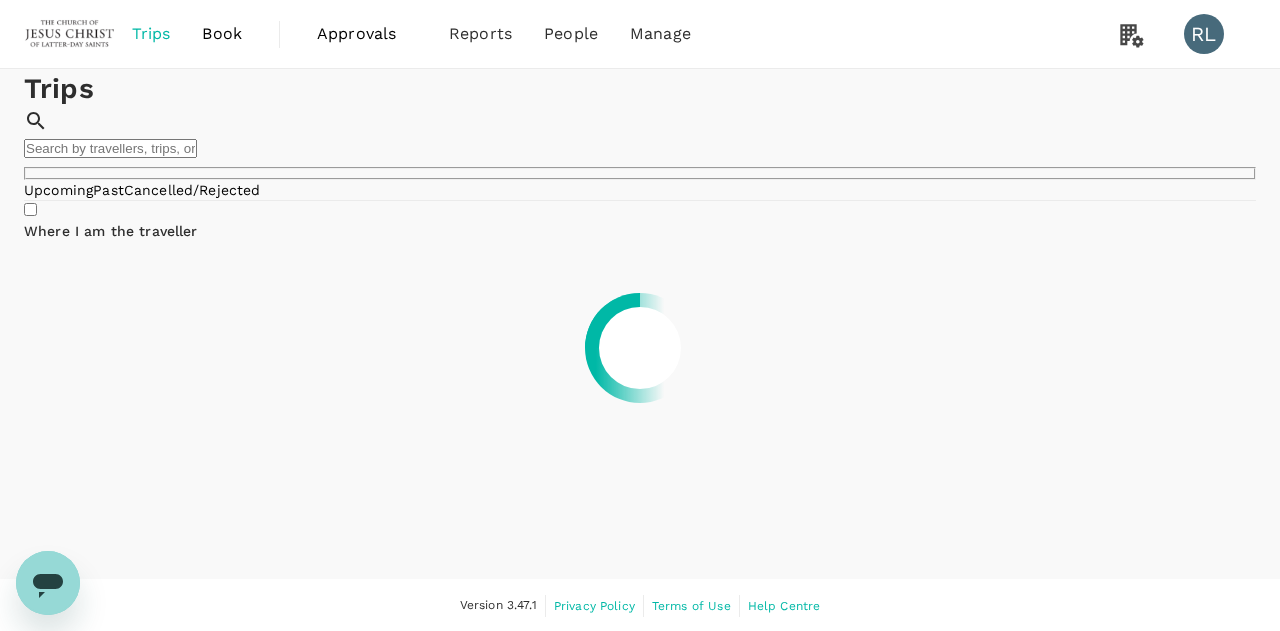 click at bounding box center (110, 148) 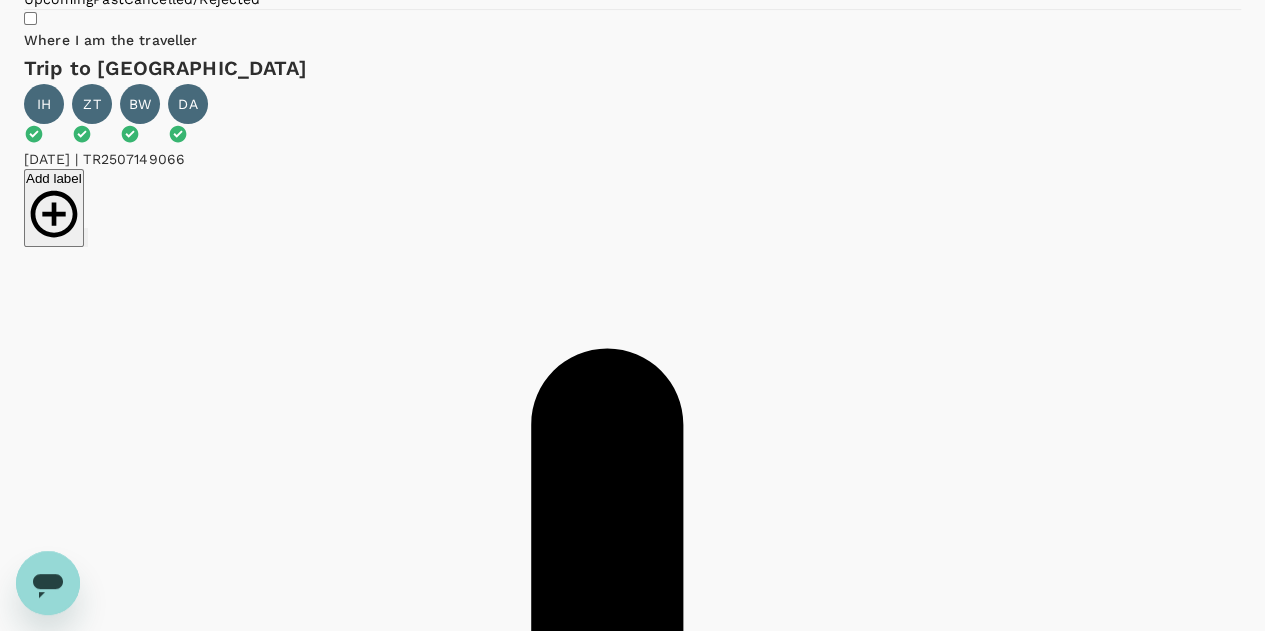 scroll, scrollTop: 200, scrollLeft: 0, axis: vertical 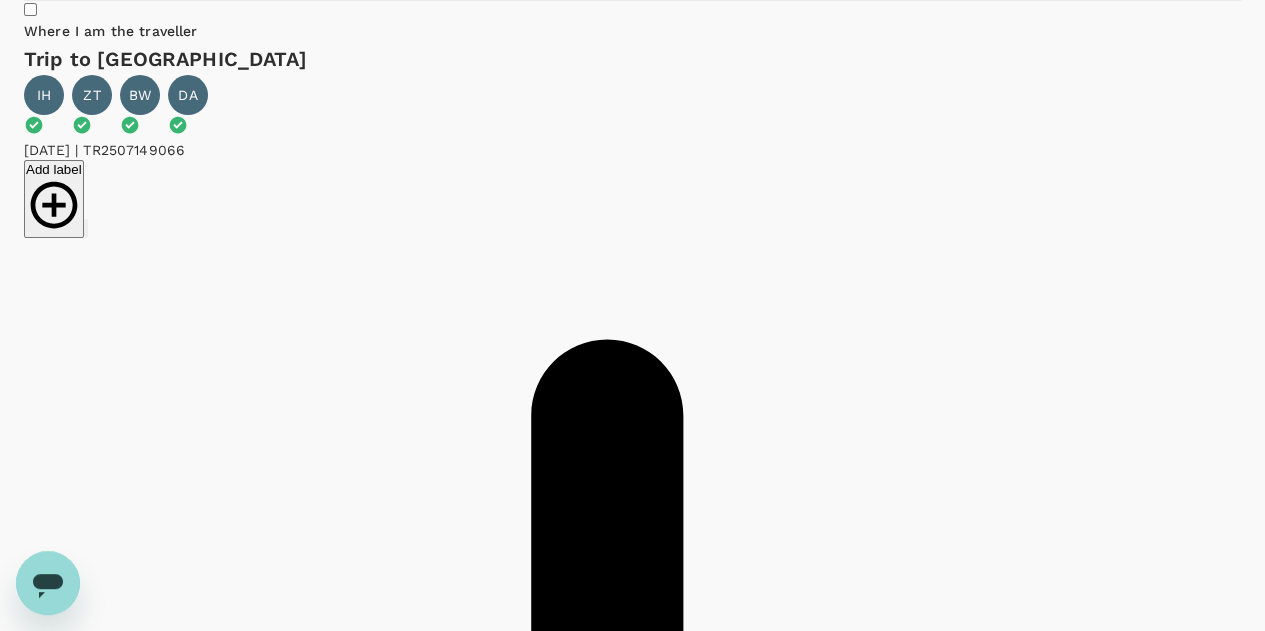 click on "Ticket issued" at bounding box center (63, 1852) 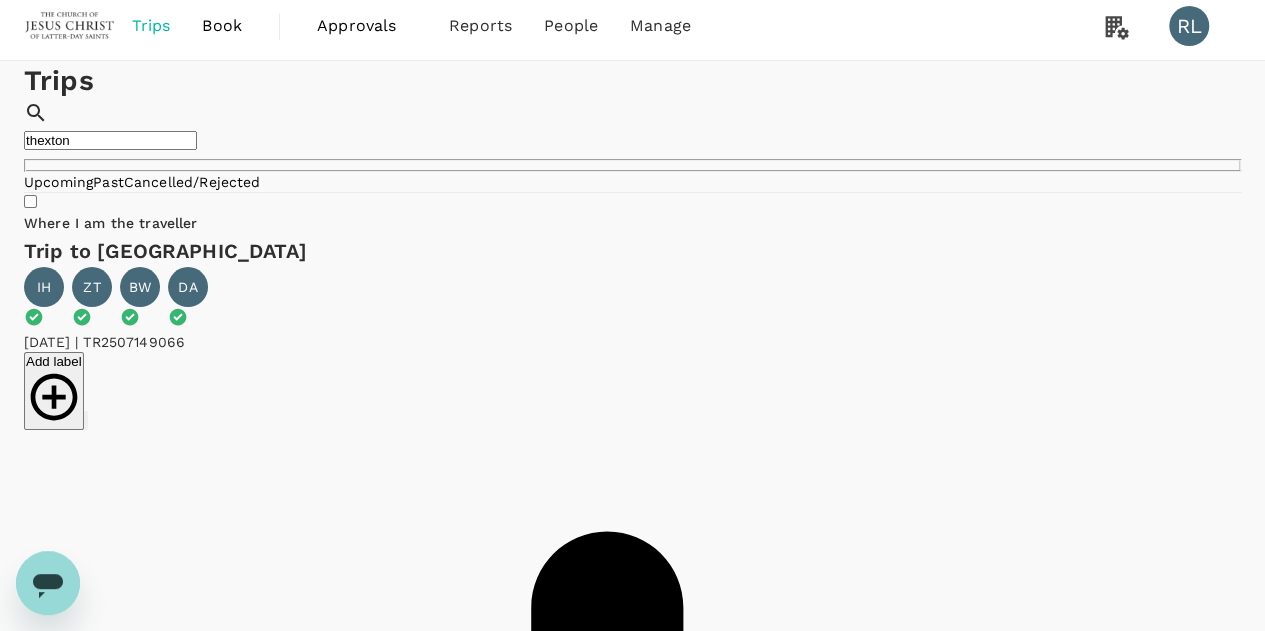 scroll, scrollTop: 0, scrollLeft: 0, axis: both 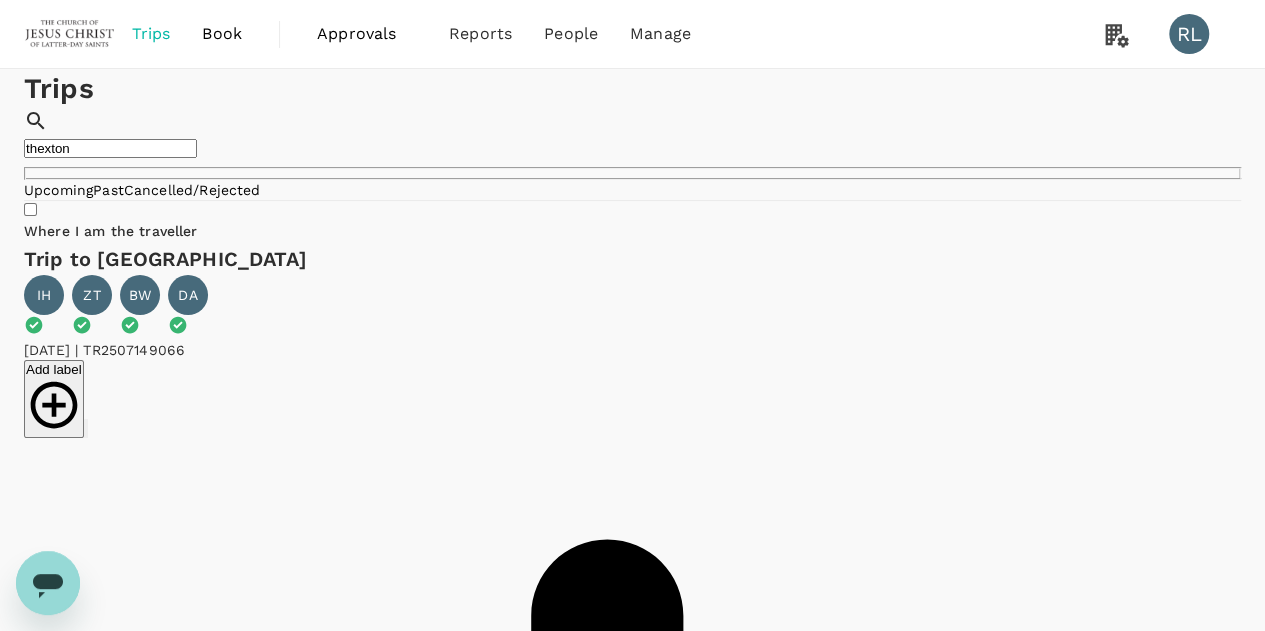 drag, startPoint x: 868, startPoint y: 144, endPoint x: 748, endPoint y: 144, distance: 120 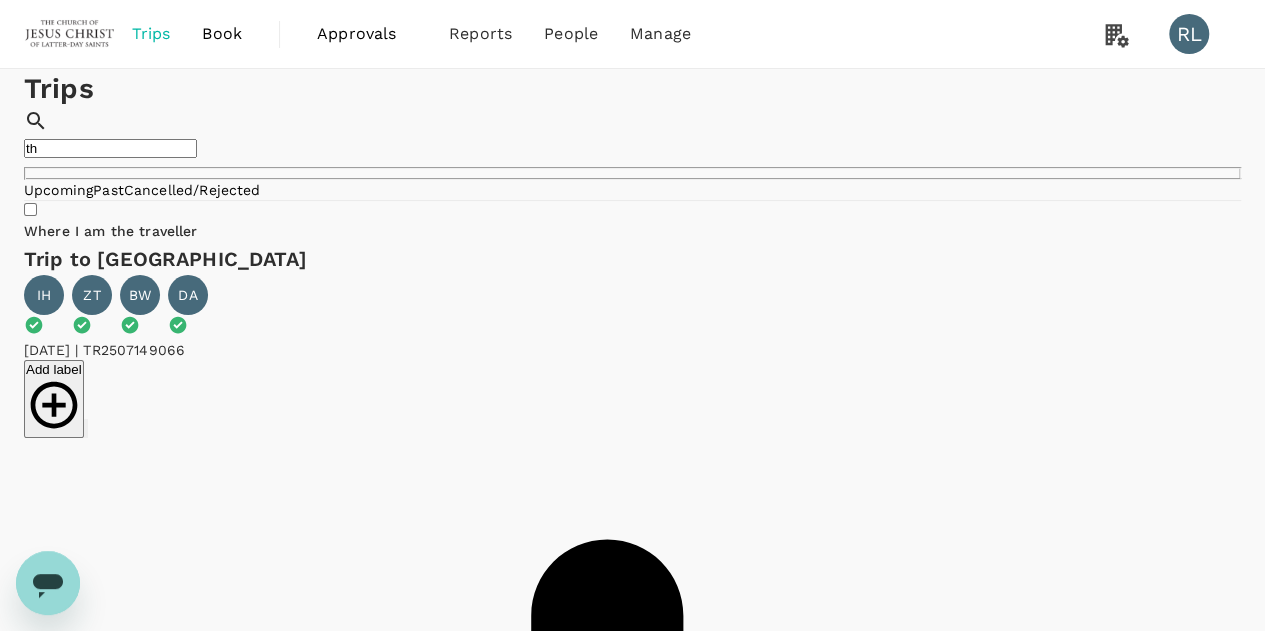 type on "t" 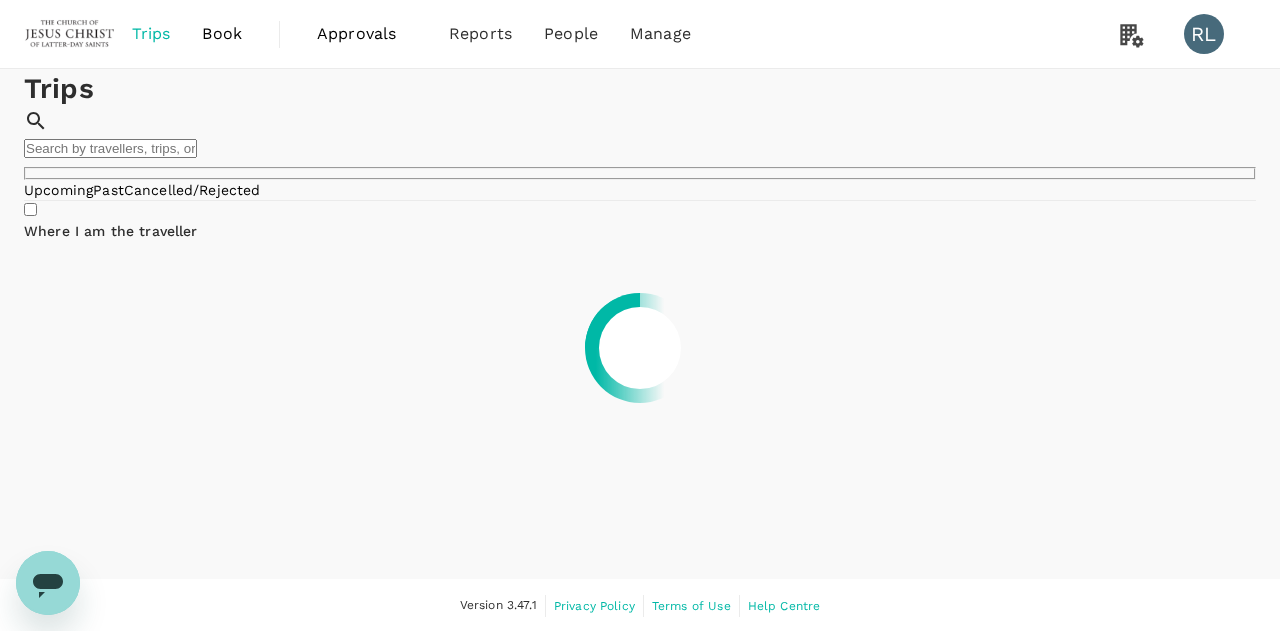 type 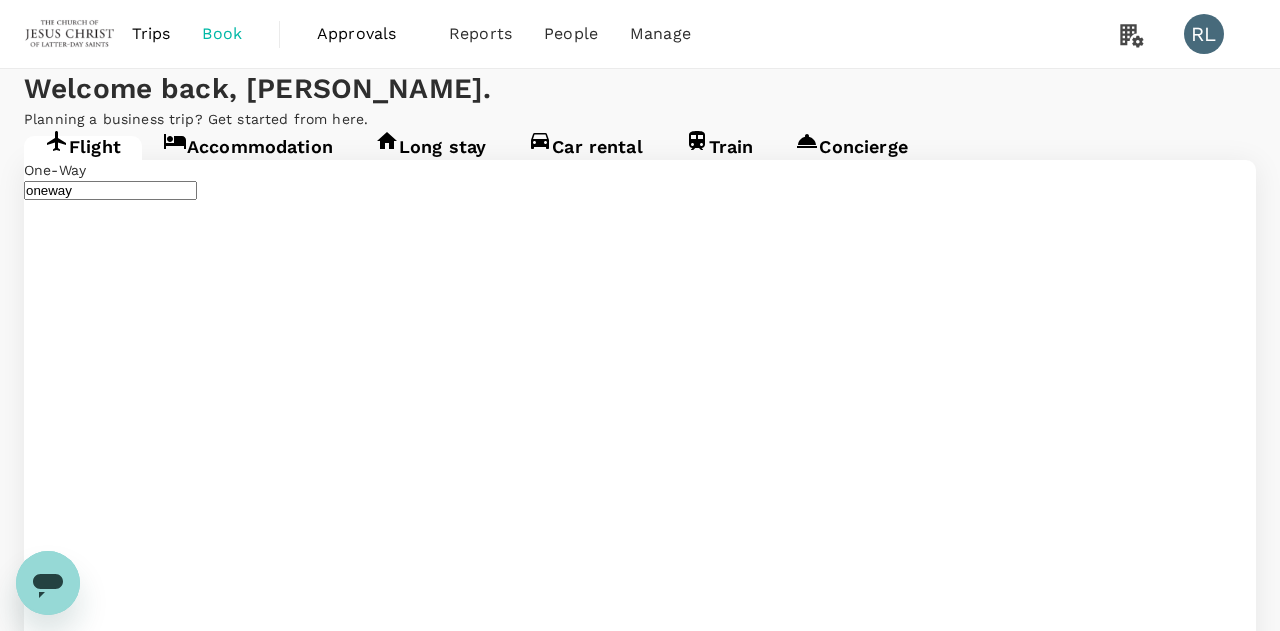 type 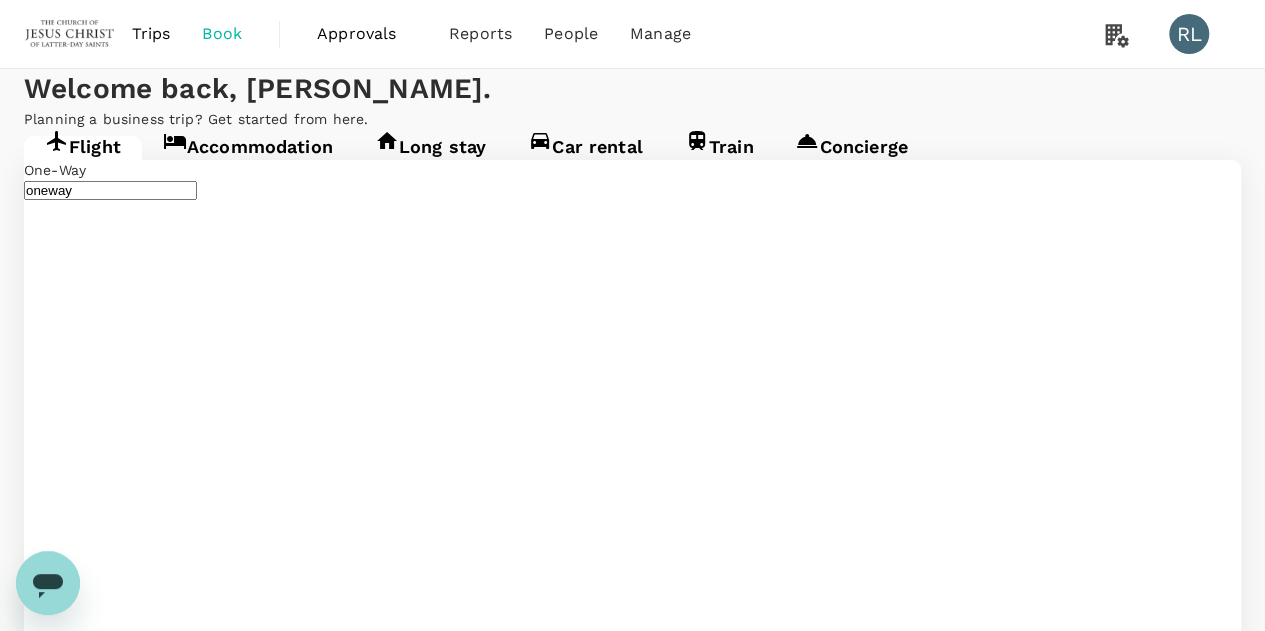 type on "Kuching Intl (KCH)" 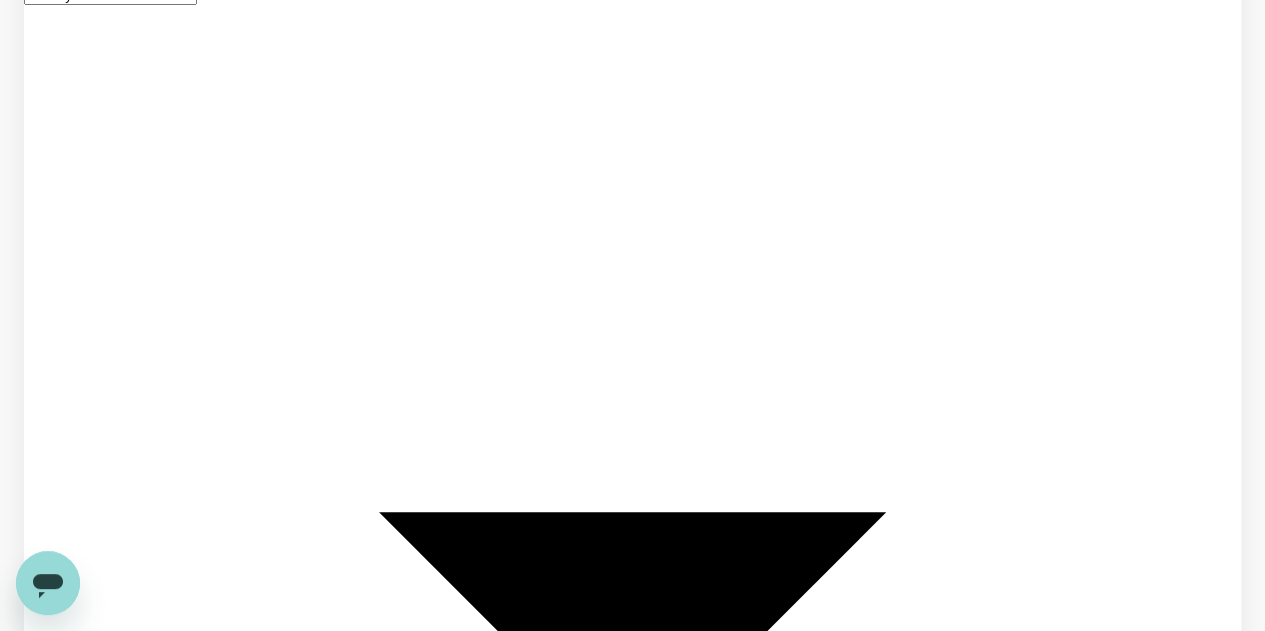 type 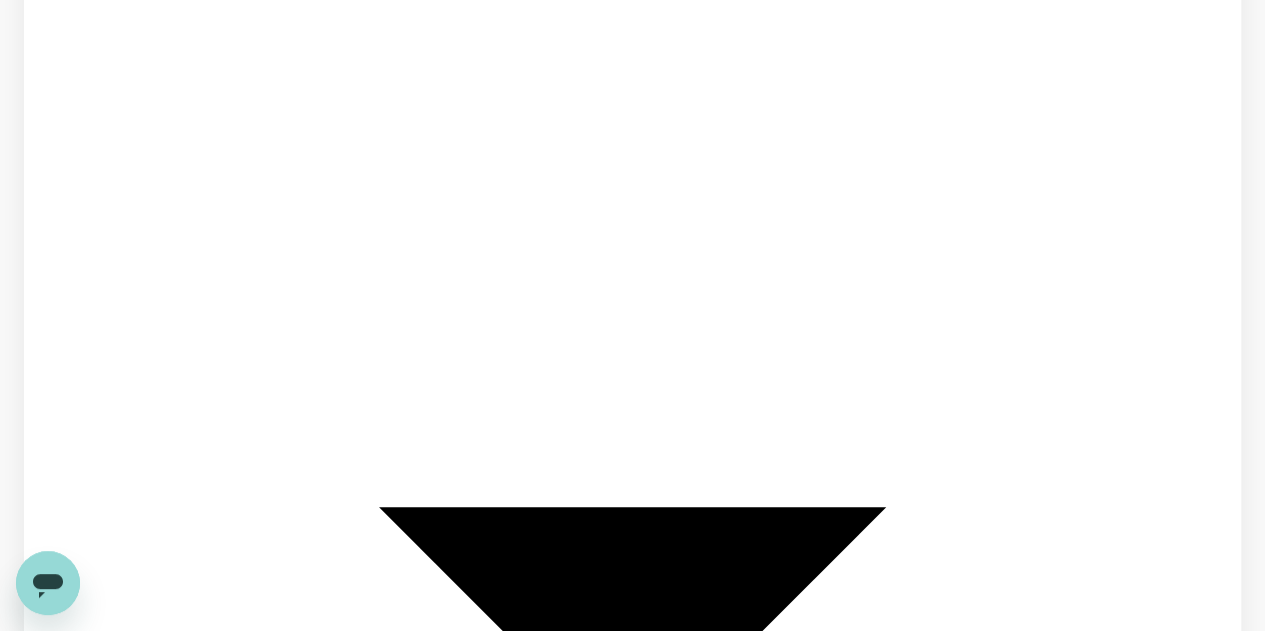 type on "Kuching Intl (KCH)" 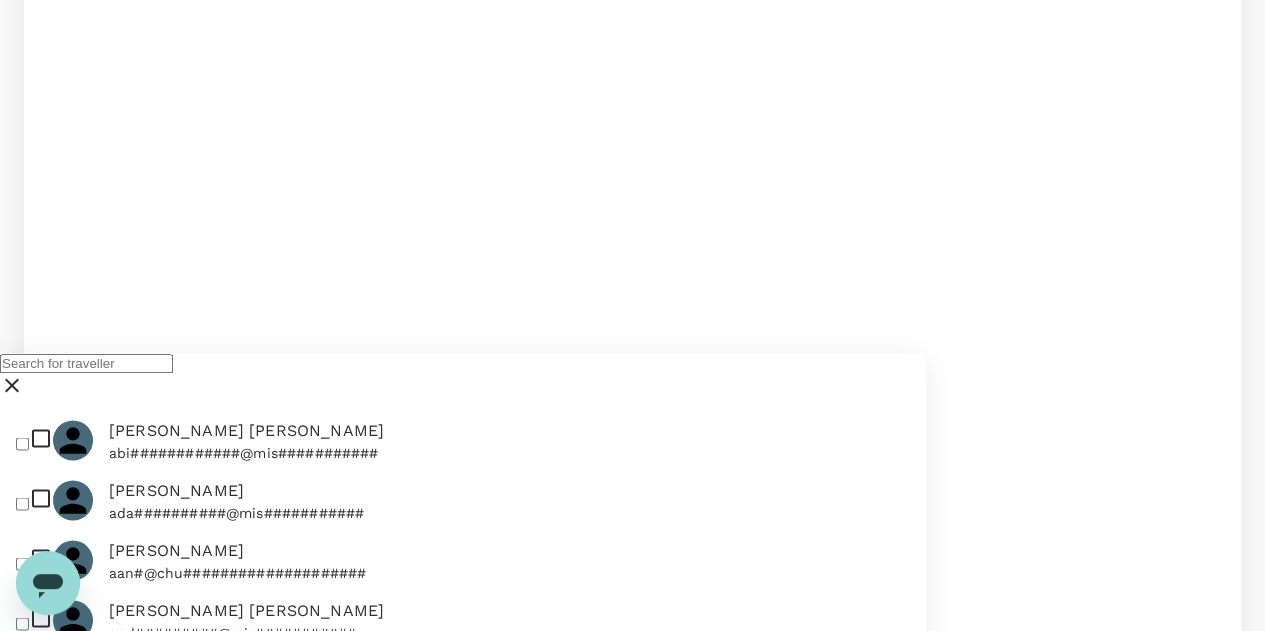 click at bounding box center [86, 363] 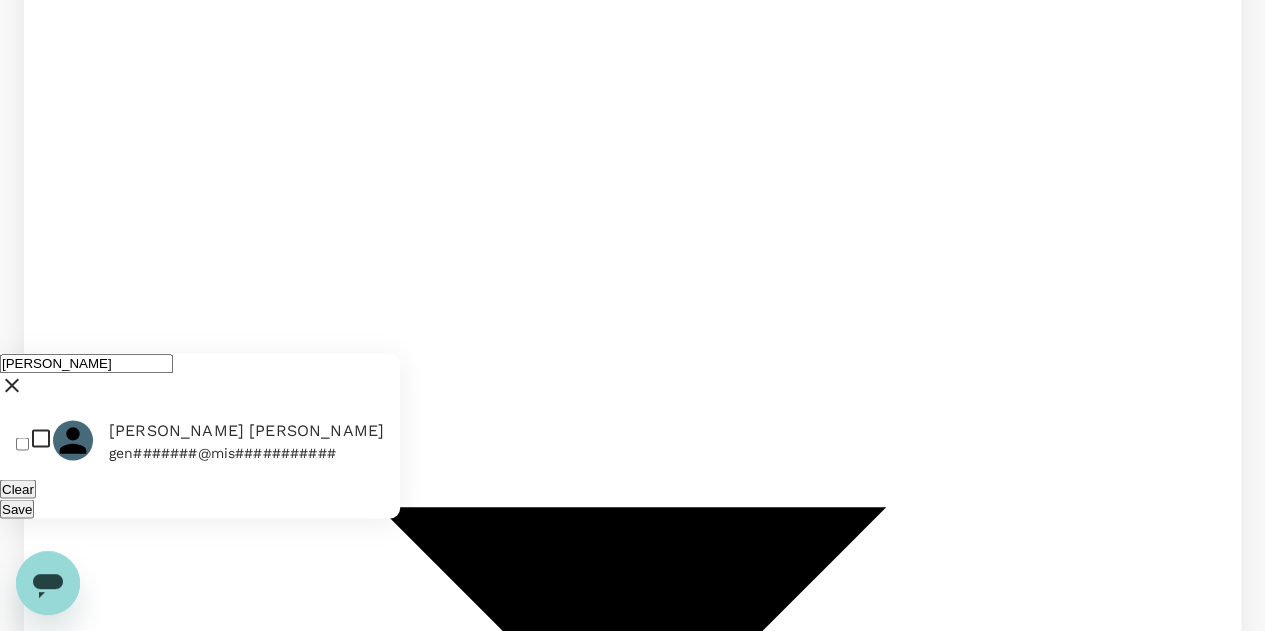 type on "HUISH" 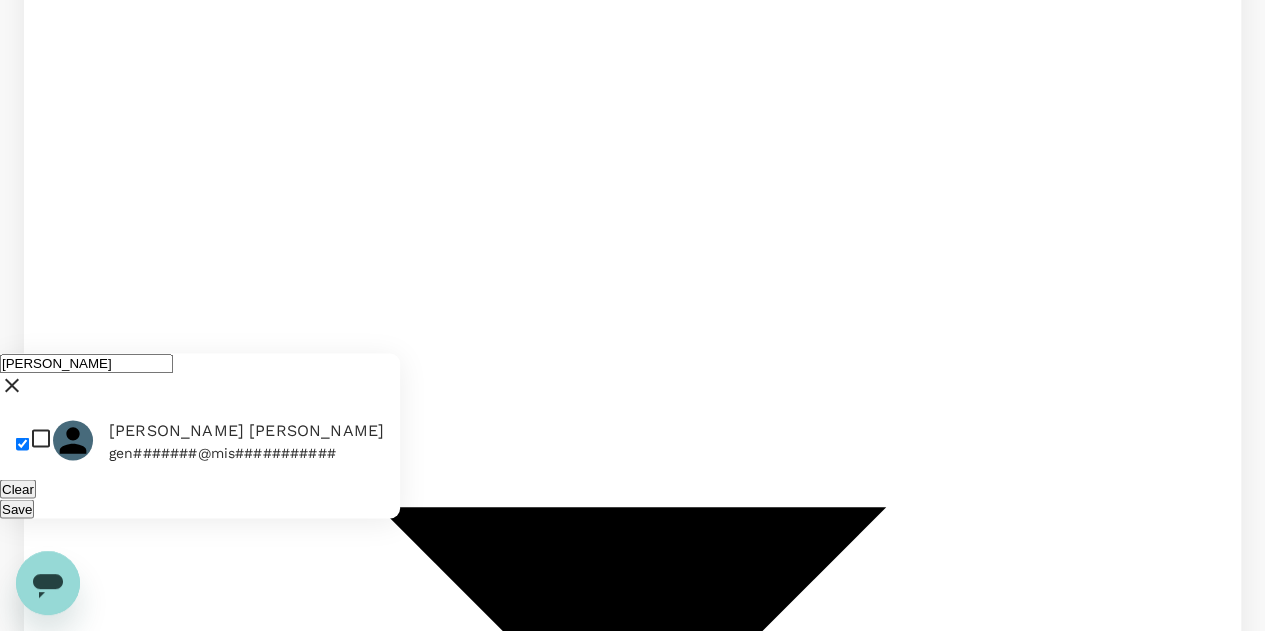 checkbox on "true" 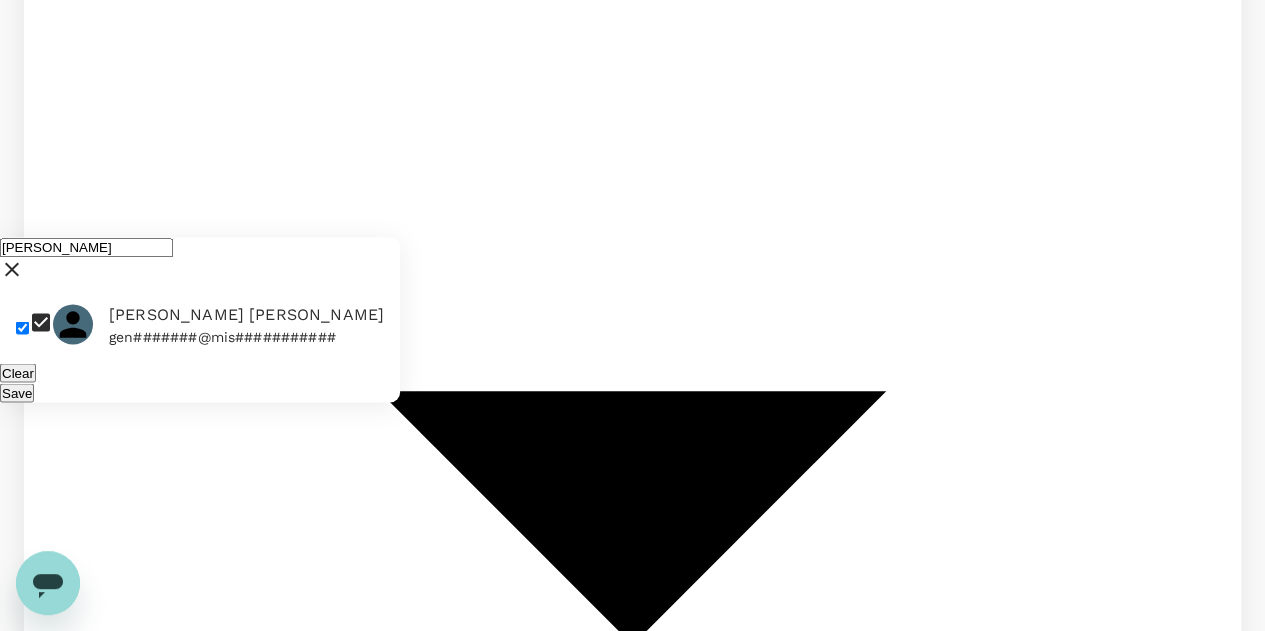scroll, scrollTop: 333, scrollLeft: 0, axis: vertical 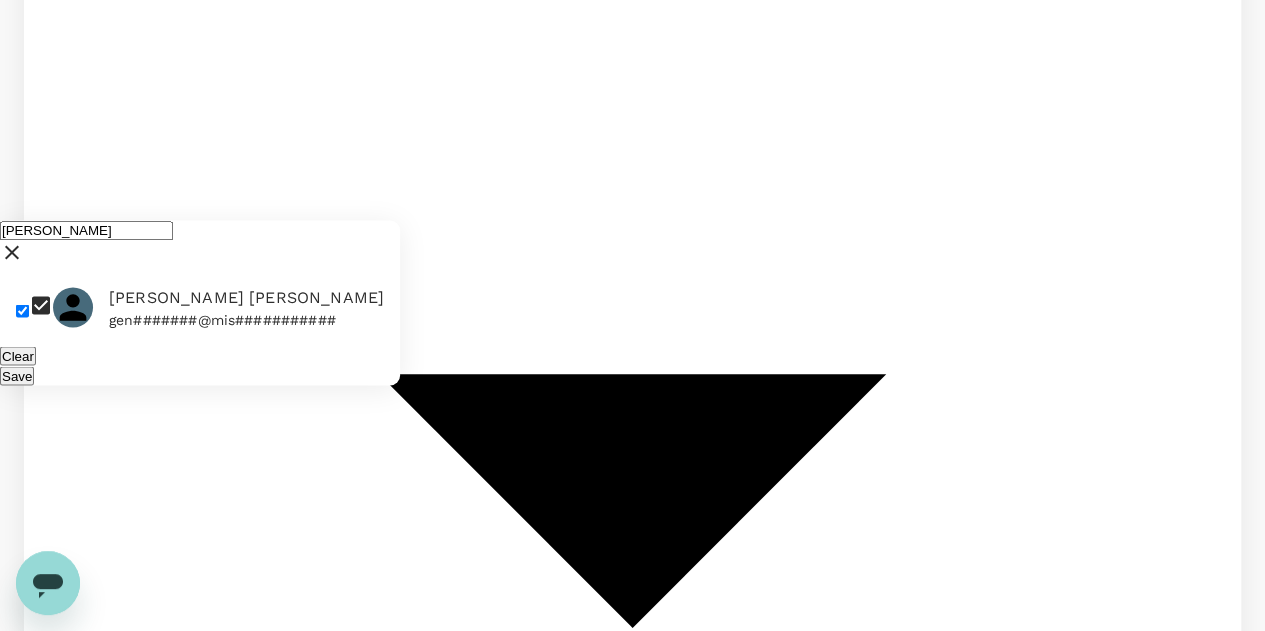 click on "Save" at bounding box center (17, 375) 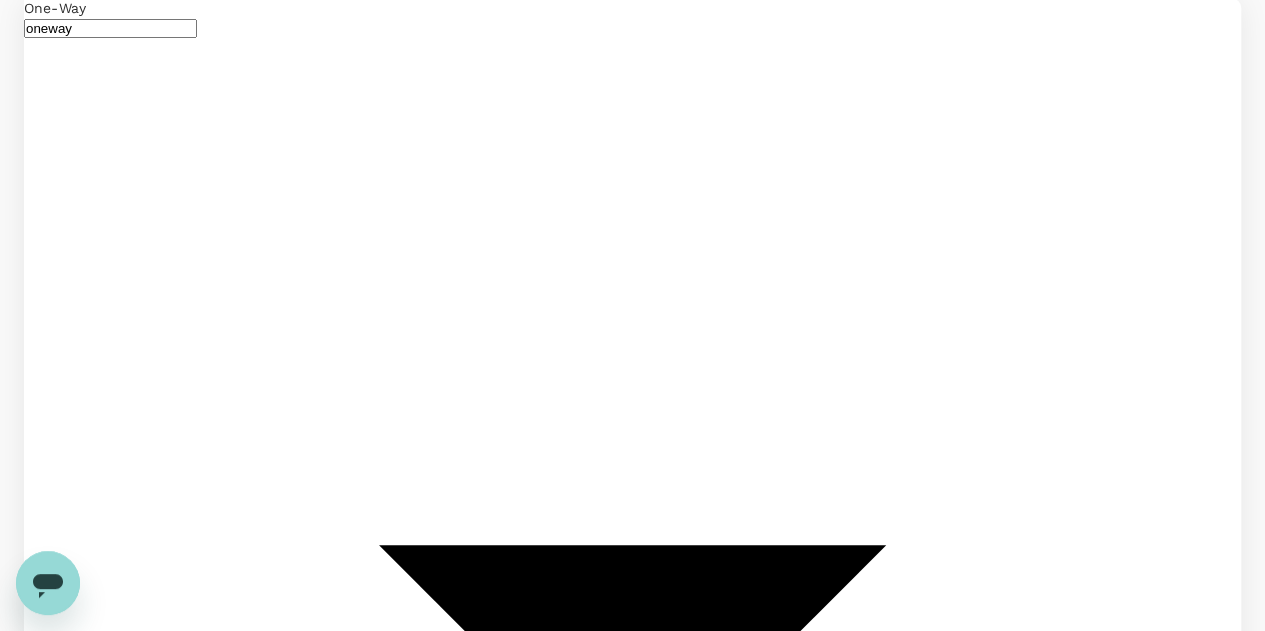 scroll, scrollTop: 133, scrollLeft: 0, axis: vertical 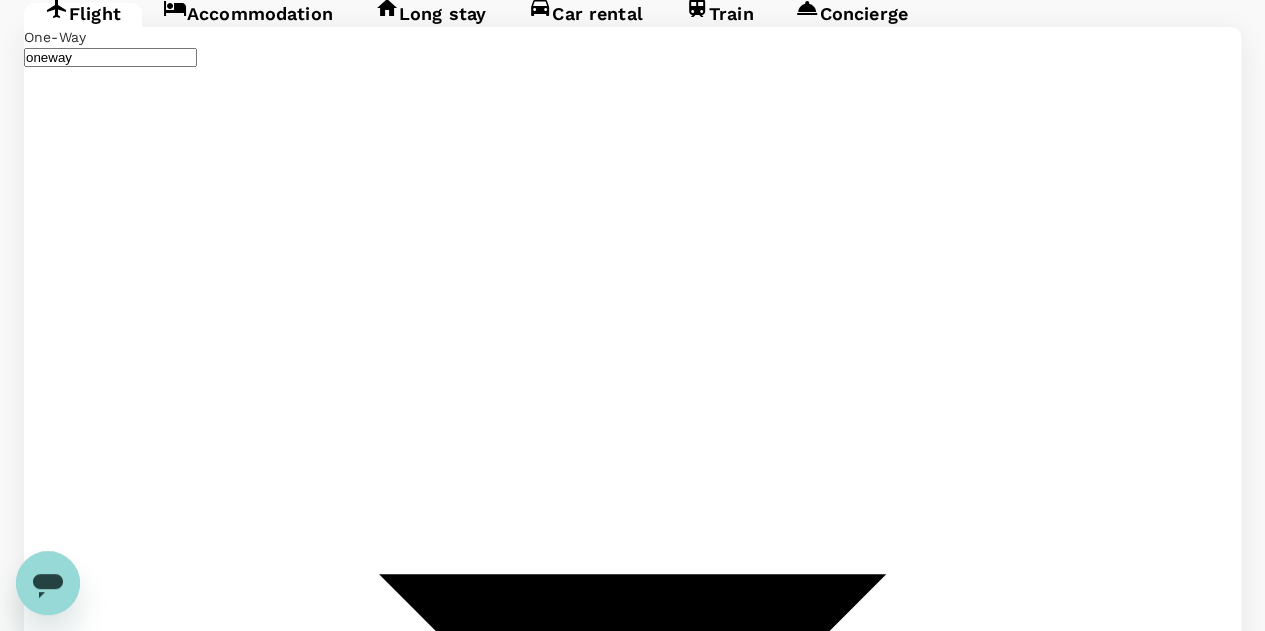 click on "Kuching Intl (KCH)" at bounding box center [155, 2763] 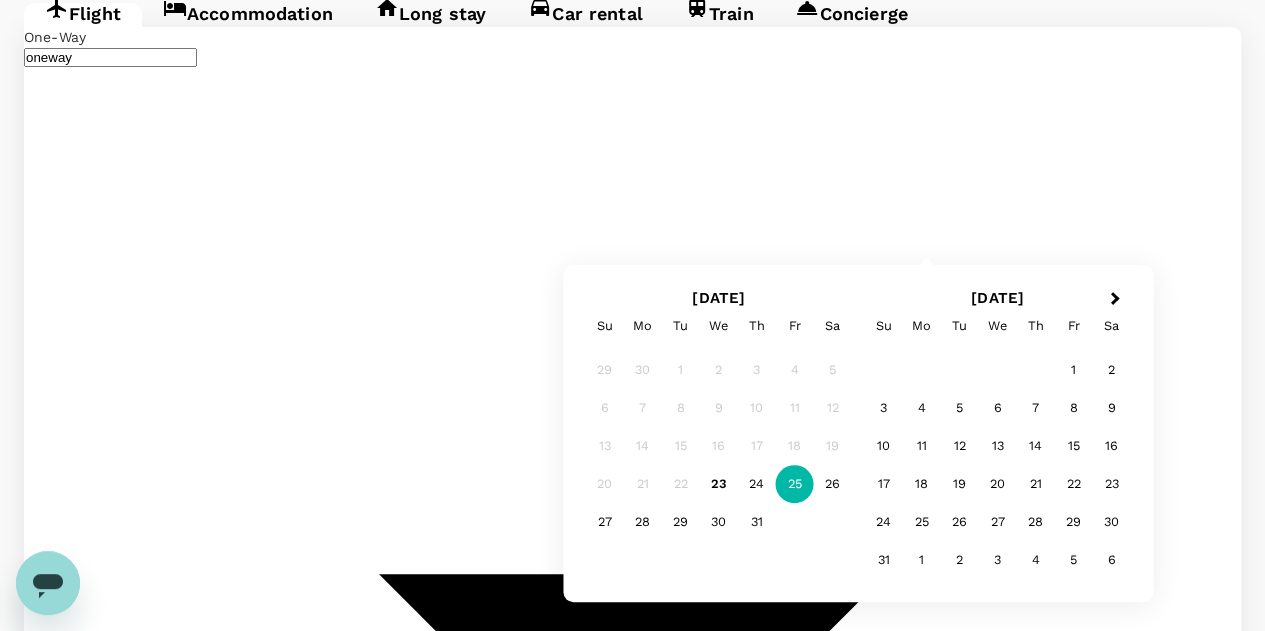type on "Kuala Lumpur Intl ([GEOGRAPHIC_DATA])" 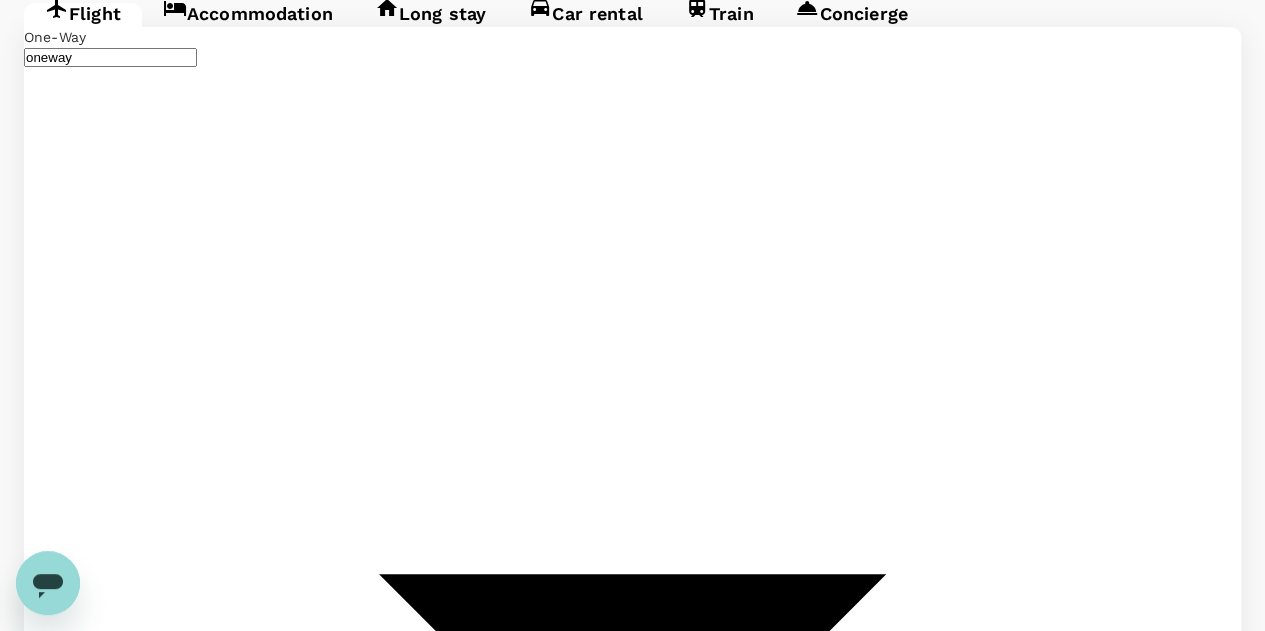 click on "Find flights" at bounding box center [58, 4356] 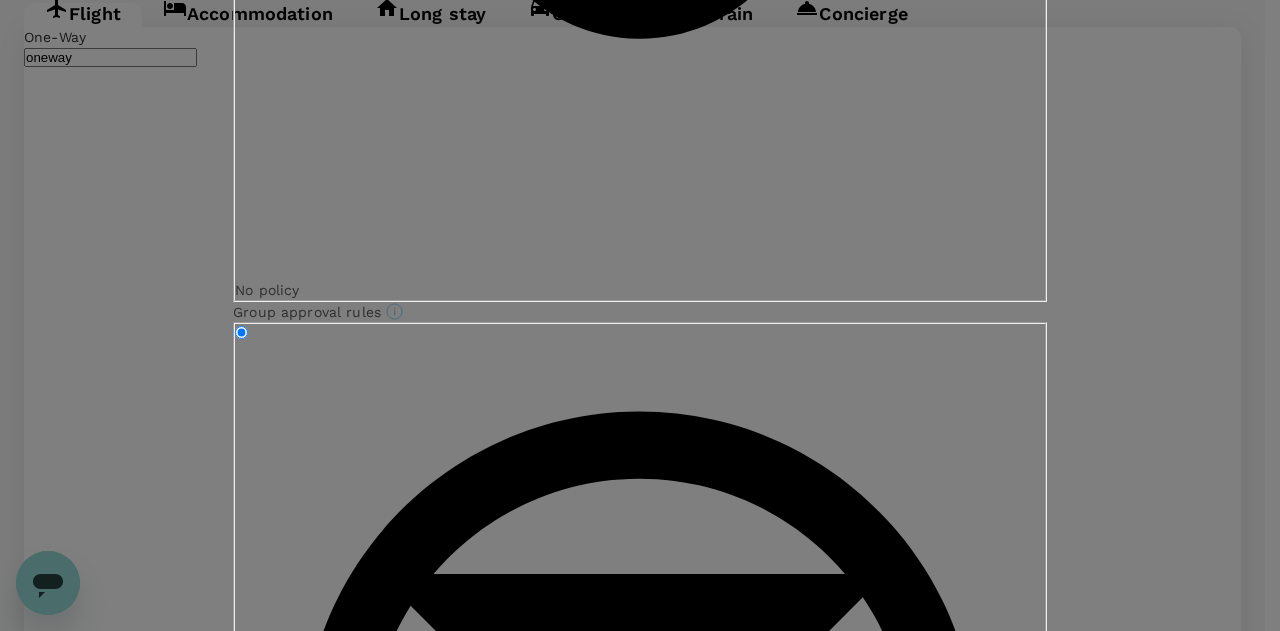 click on "Confirm" at bounding box center [317, 3809] 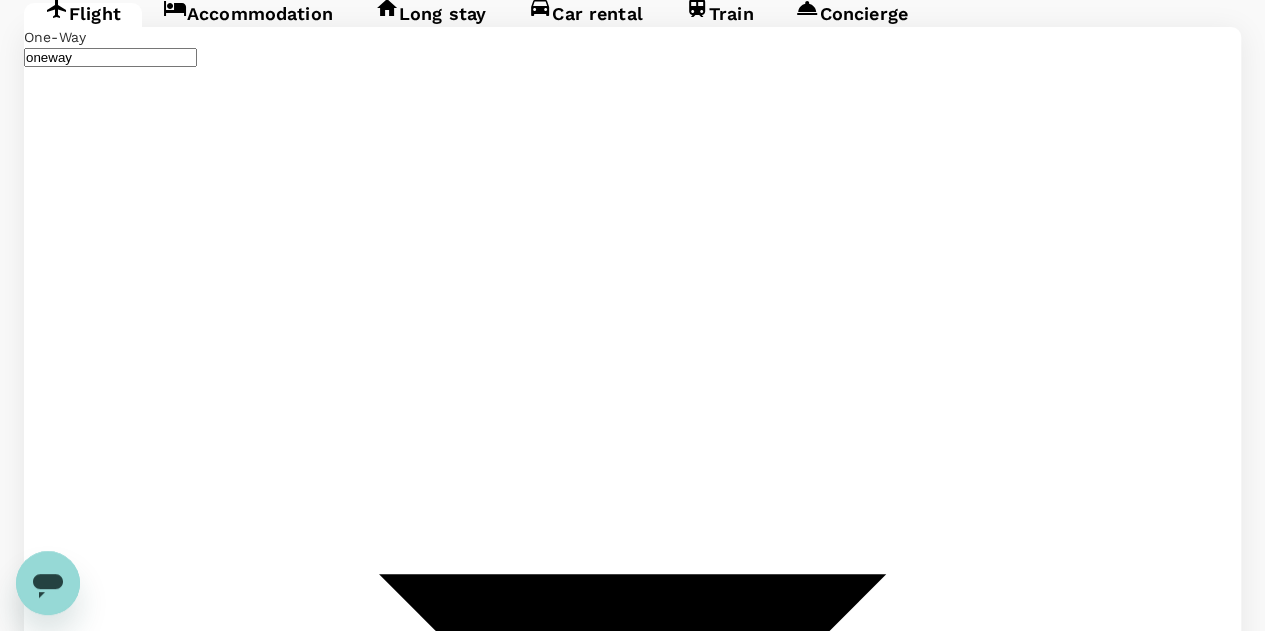 scroll, scrollTop: 0, scrollLeft: 0, axis: both 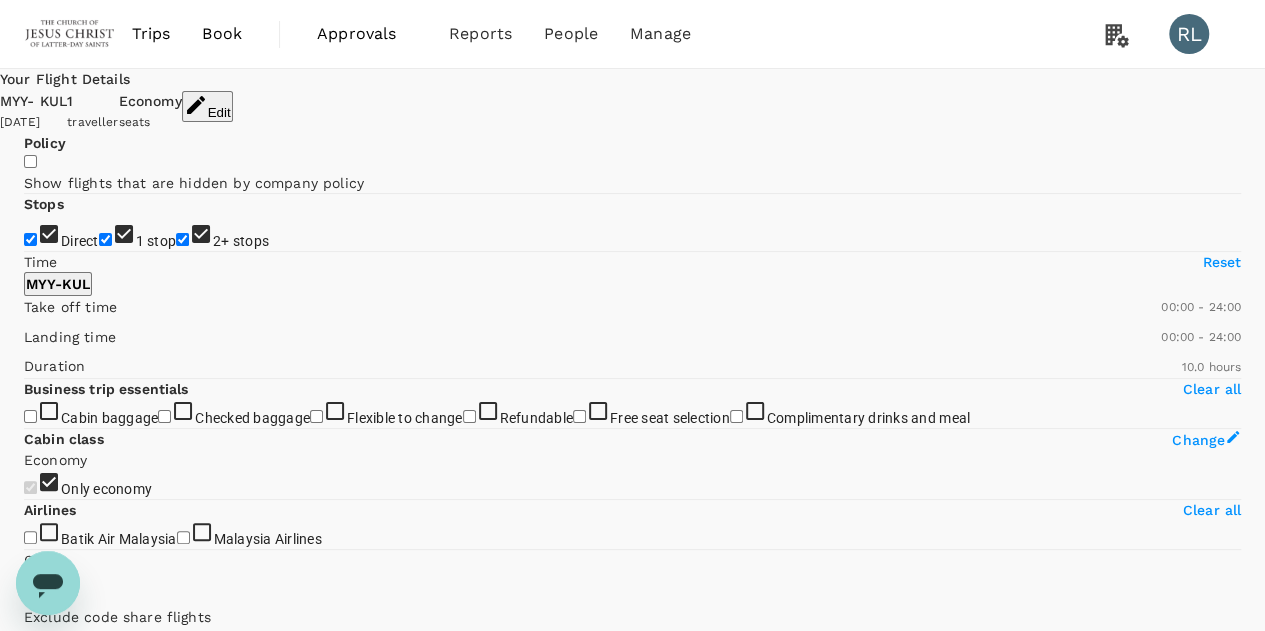 click on "Recommended" at bounding box center [76, 761] 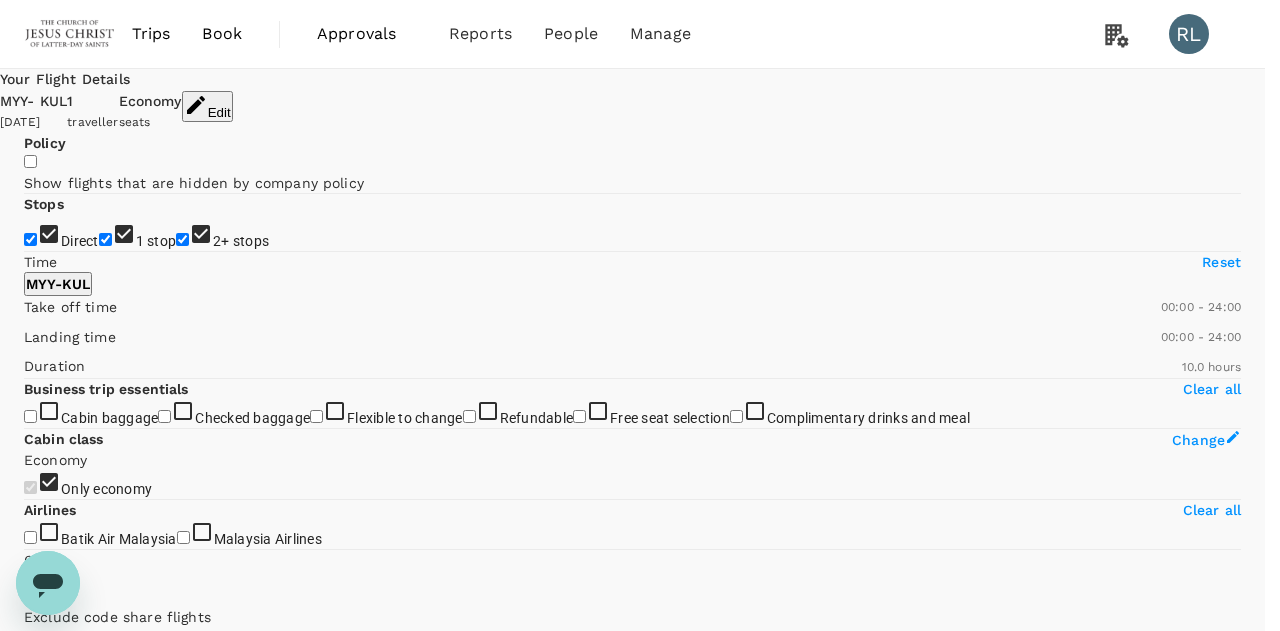 type on "1020" 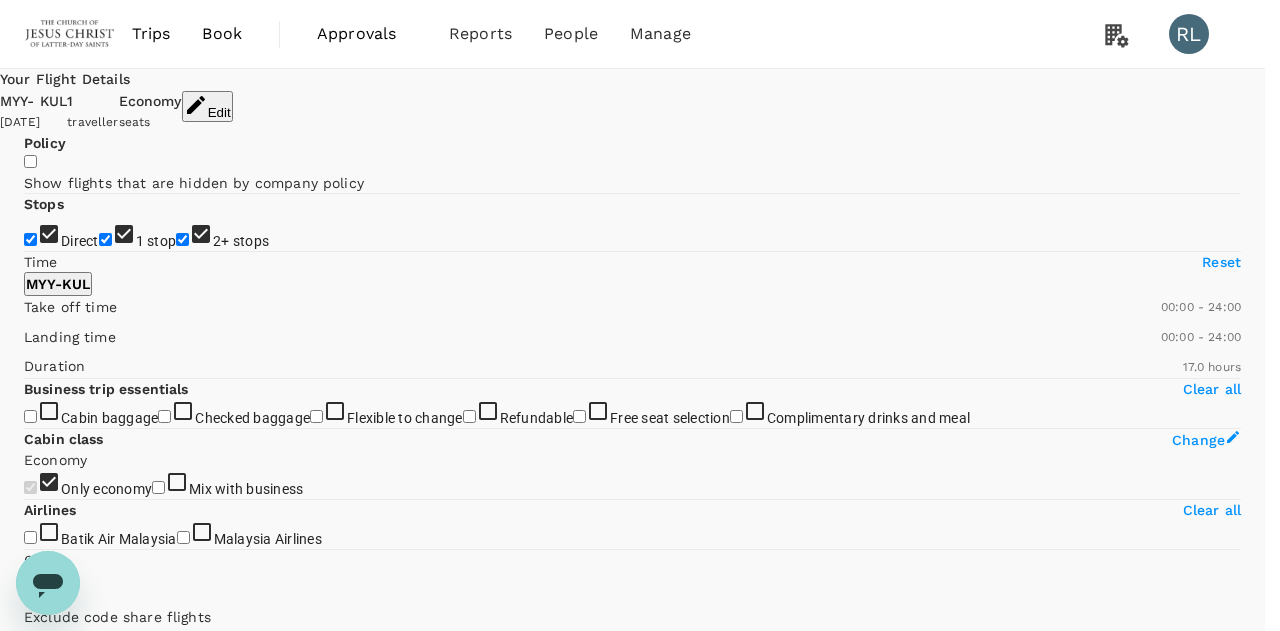 click on "Departure Time" at bounding box center [632, 53434] 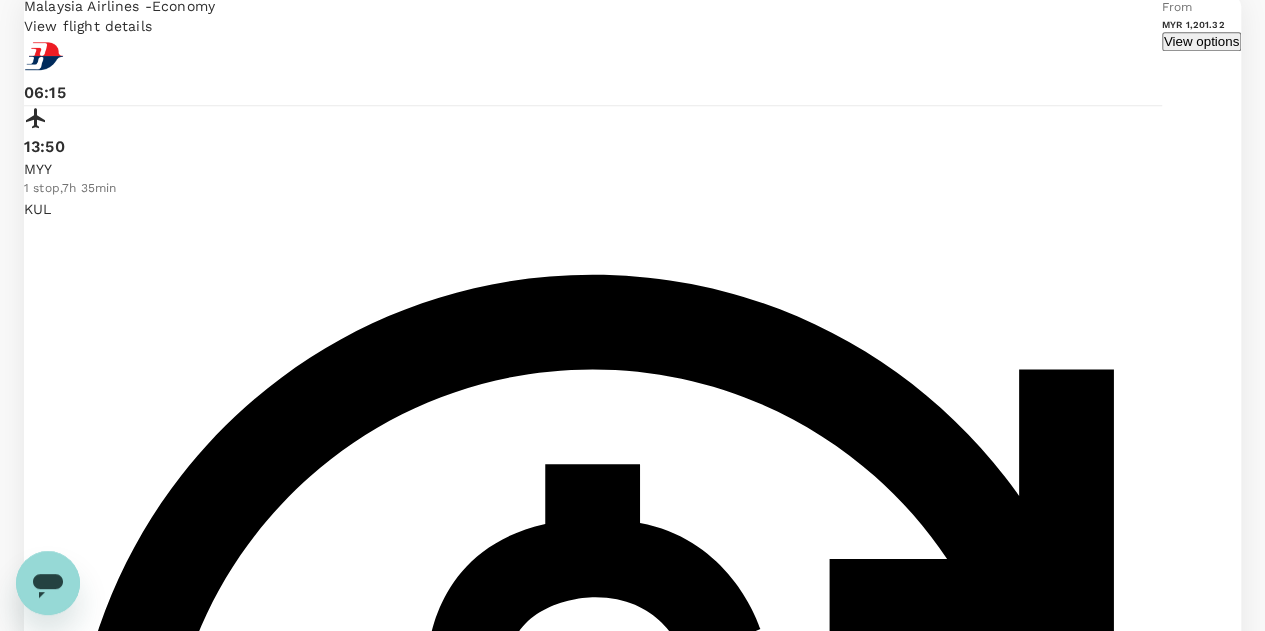 scroll, scrollTop: 1100, scrollLeft: 0, axis: vertical 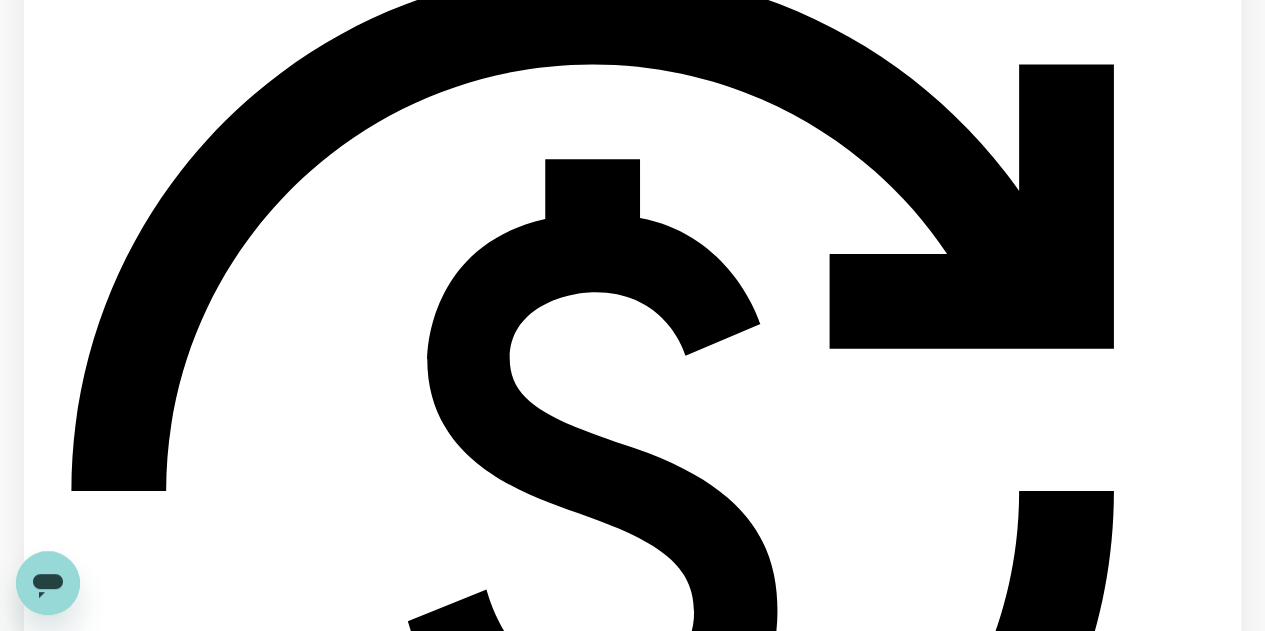 click on "View options" at bounding box center (1201, 15449) 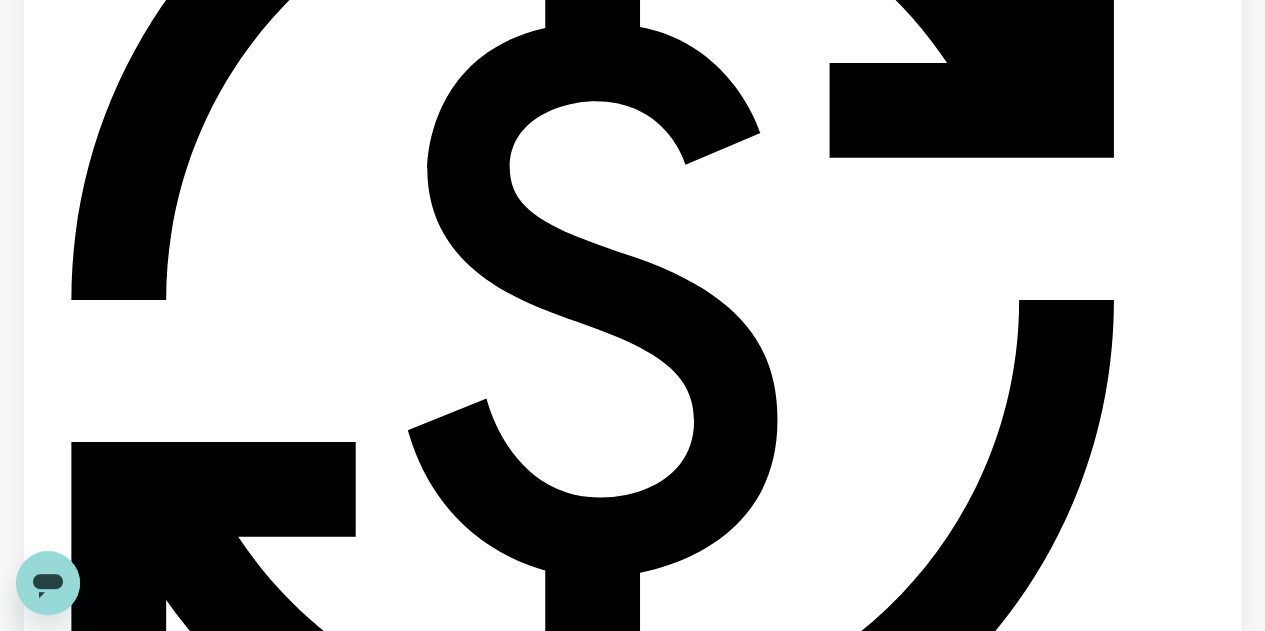 scroll, scrollTop: 1310, scrollLeft: 0, axis: vertical 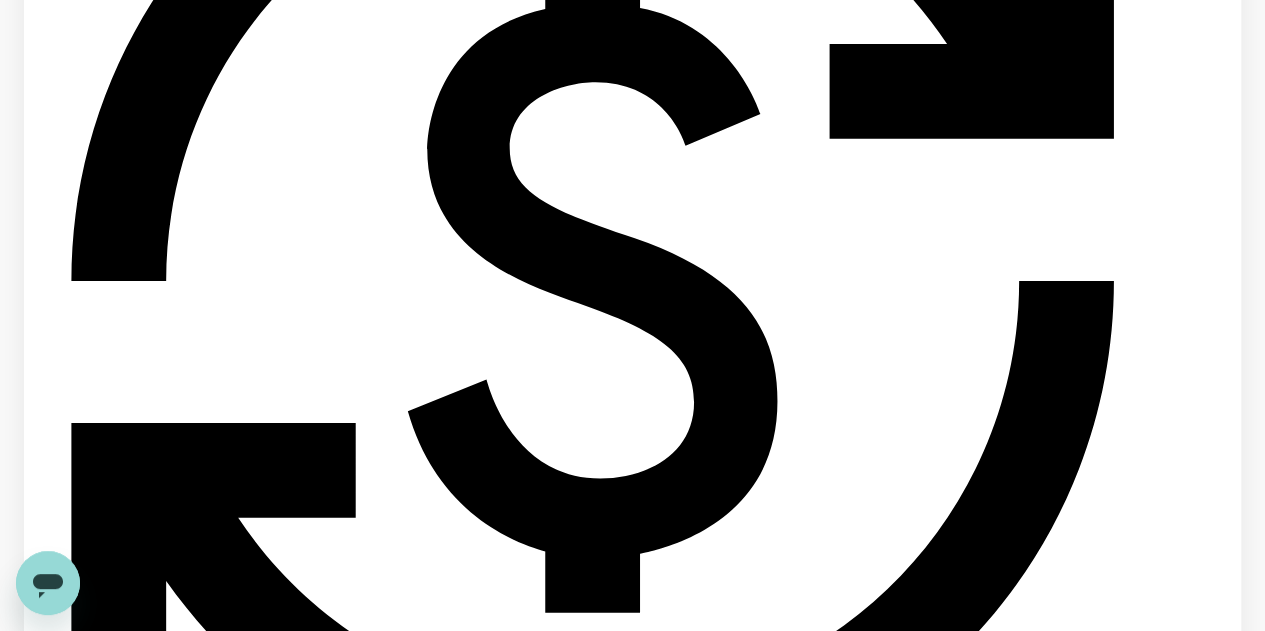 click on "MYR 1,345.05" at bounding box center [68, 18141] 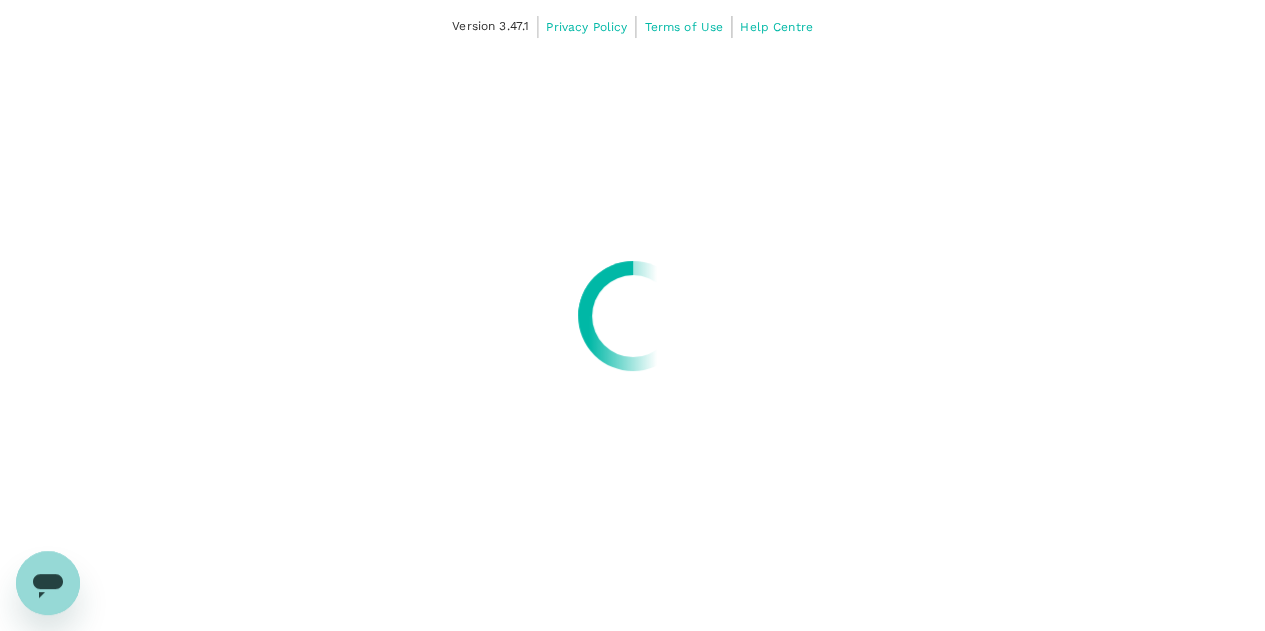 scroll, scrollTop: 0, scrollLeft: 0, axis: both 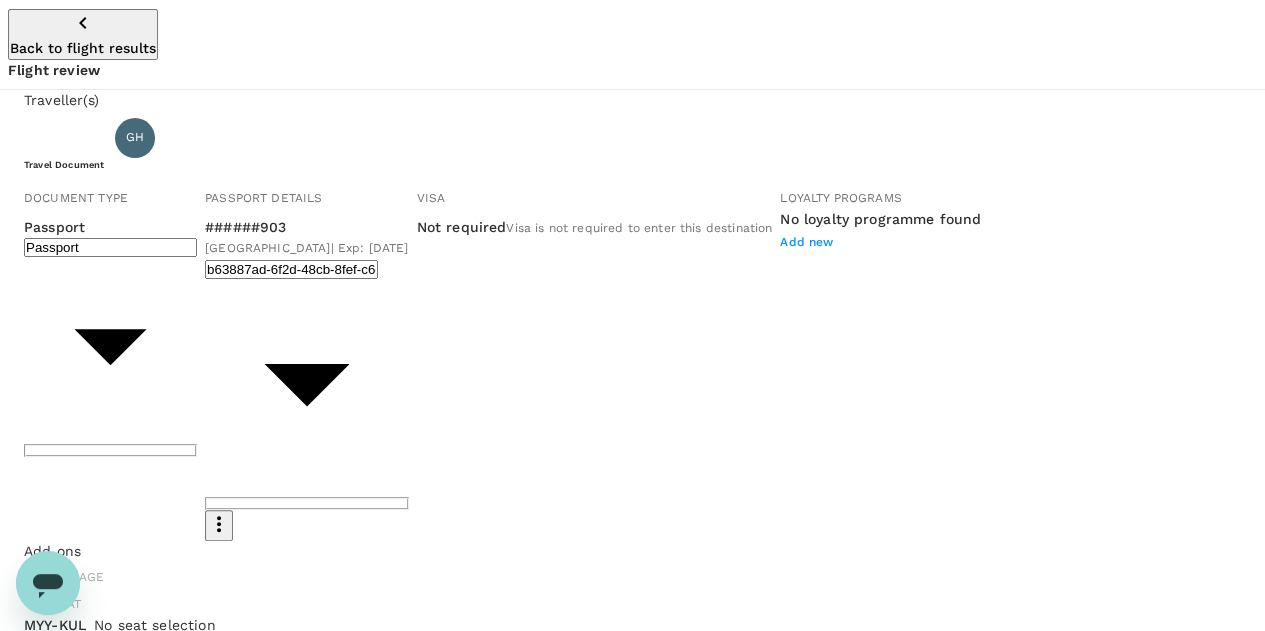 click on "View flight details" at bounding box center [77, 1042] 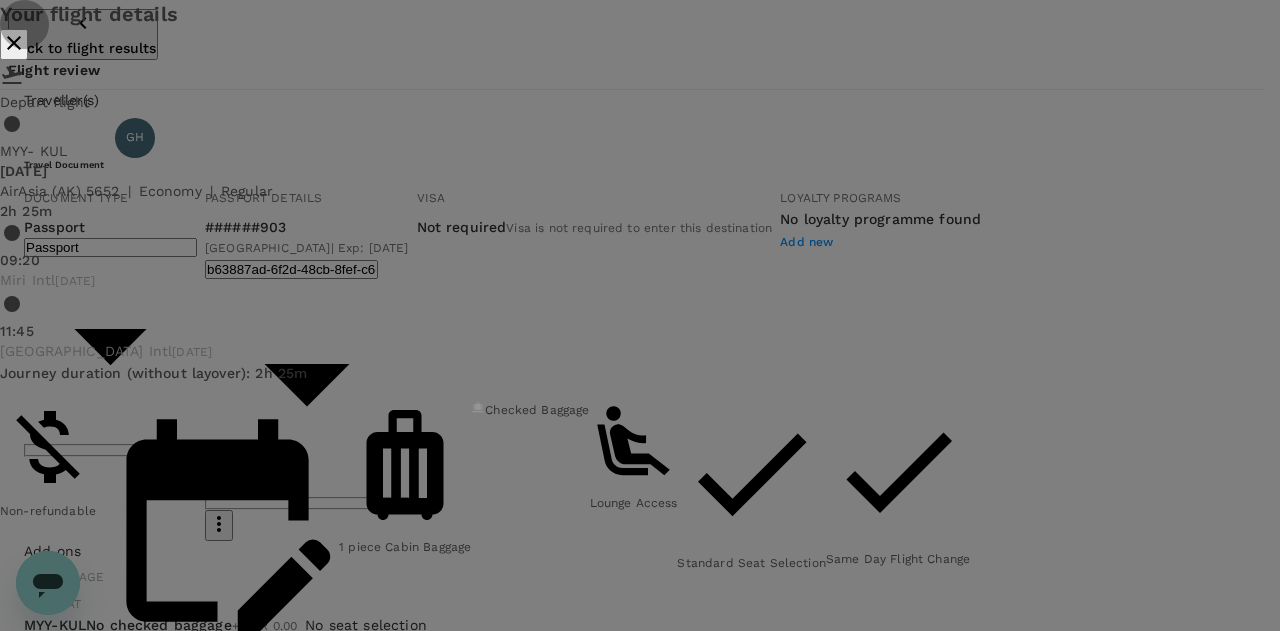 click 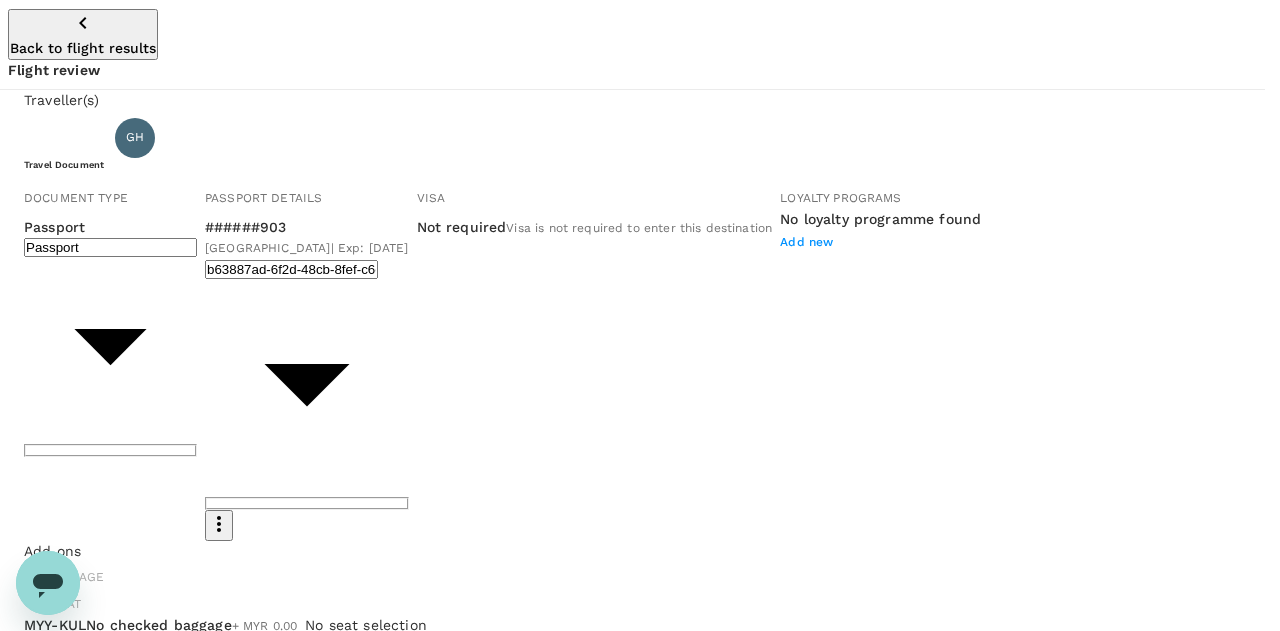 click on "Back to flight results Flight review Traveller(s) Traveller   1 : GH Gene Patrick   Huish Travel Document Document type Passport Passport ​ Passport details ######903 United States  | Exp:   17 Mar 2034 b63887ad-6f2d-48cb-8fef-c6eefafbd064 ​ Visa Not required Visa is not required to enter this destination Loyalty programs No loyalty programme found Add new Add ons Baggage Seat MYY  -  KUL No checked baggage + MYR 0.00 ​ No seat selection + MYR 0.00 Special request Add any special requests here. Our support team will attend to it and reach out to you as soon as possible. Add request You've selected Friday, 25 Jul 2025 09:20 11:45 MYY Direct ,  2h 25min KUL View flight details Price summary Total fare (1 traveller(s)) MYR 1,335.05 Air fare MYR 1,335.05 Baggage fee MYR 0.00 Seat fee MYR 0.00 Service fee MYR 10.00 Total MYR 1,345.05 Continue to payment details Version 3.47.1 Privacy Policy Terms of Use Help Centre View details Edit Add new No checked baggage + MYR 0.00 1 bags 15Kg total +MYR 88.29" at bounding box center (640, 965) 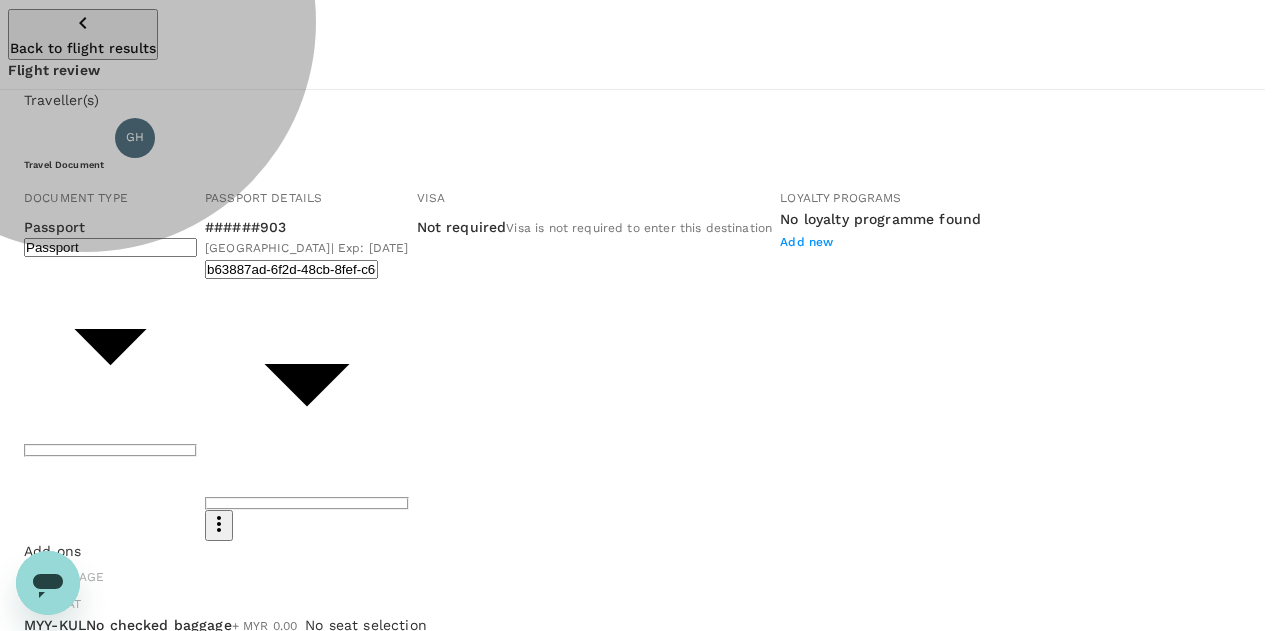 click on "1 bags 25Kg total" at bounding box center (60, 1874) 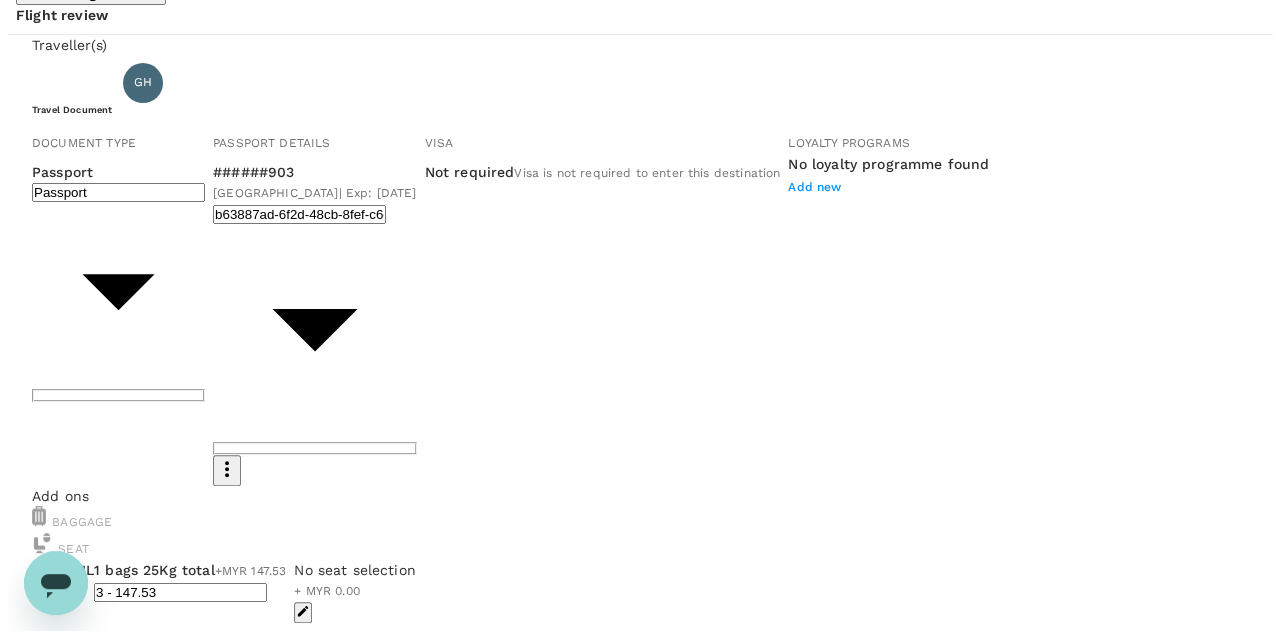 scroll, scrollTop: 100, scrollLeft: 0, axis: vertical 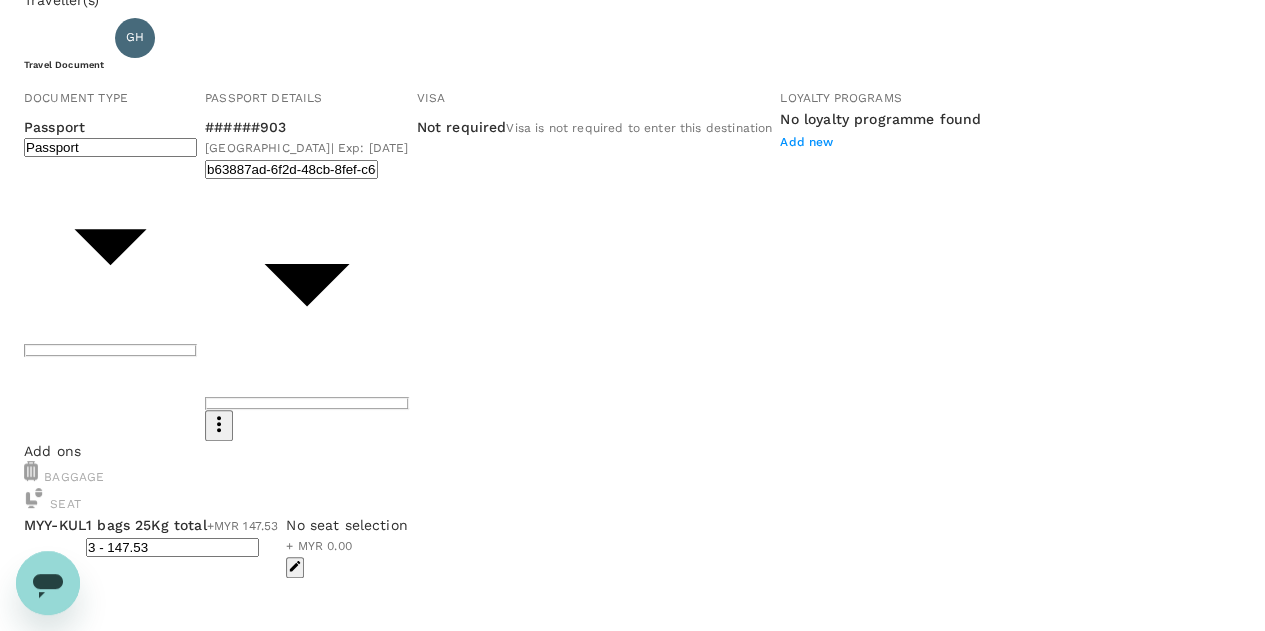 click on "Continue to payment details" at bounding box center (108, 1545) 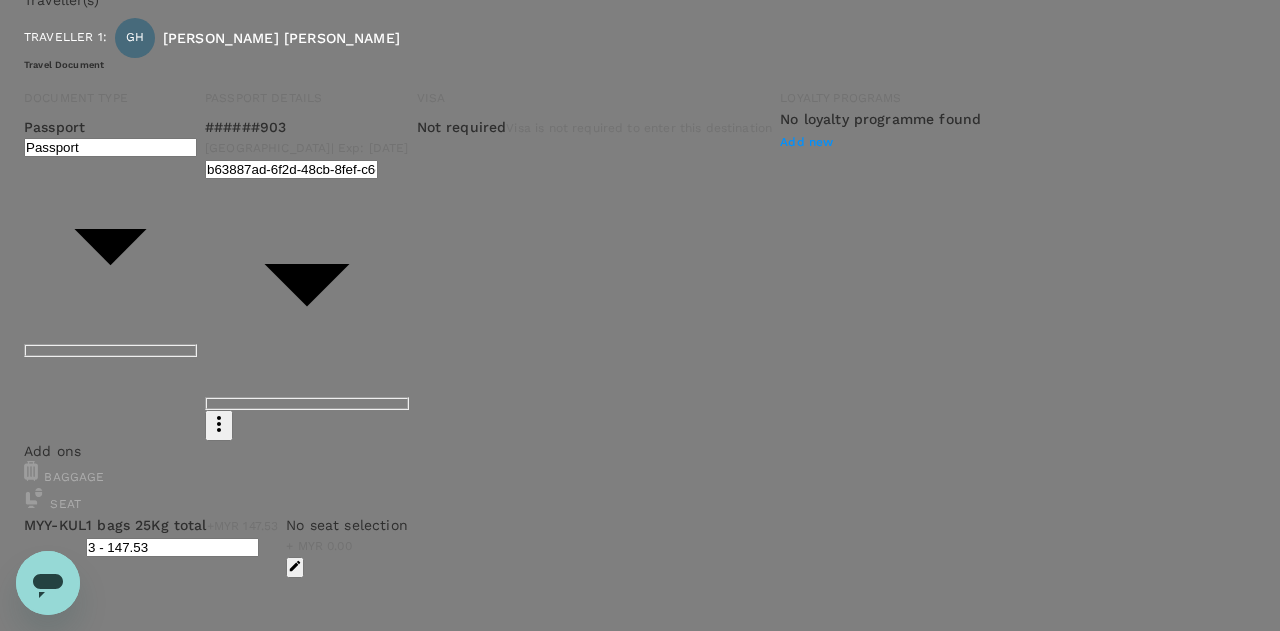 scroll, scrollTop: 300, scrollLeft: 0, axis: vertical 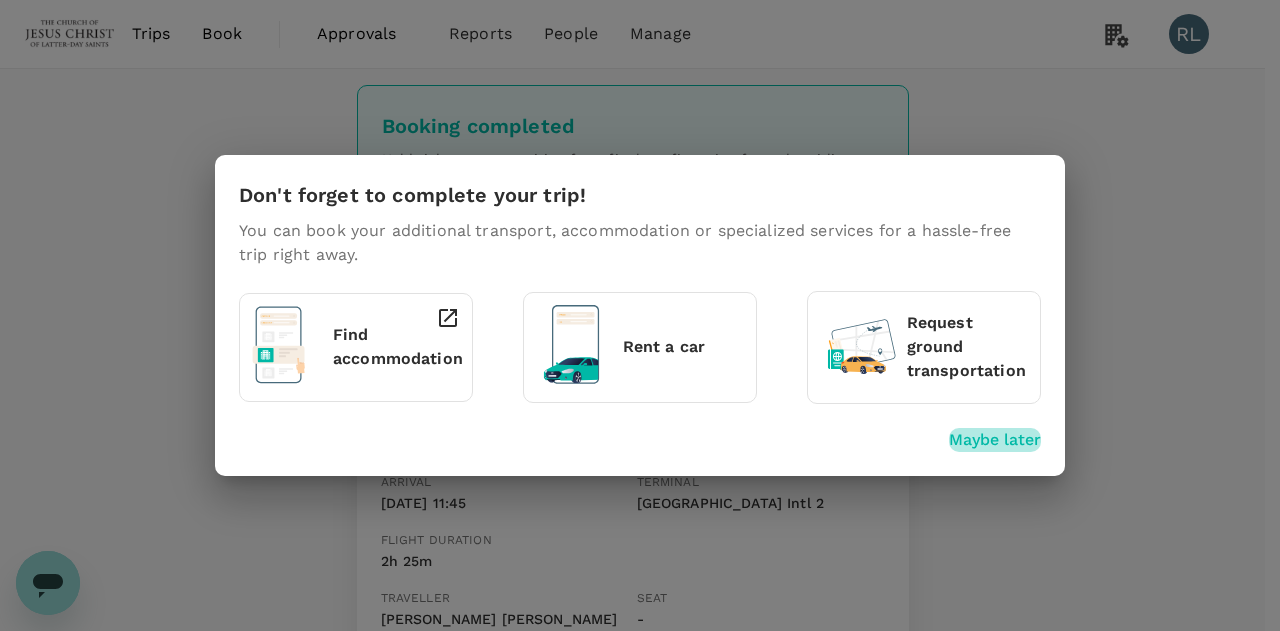 click on "Maybe later" at bounding box center [995, 440] 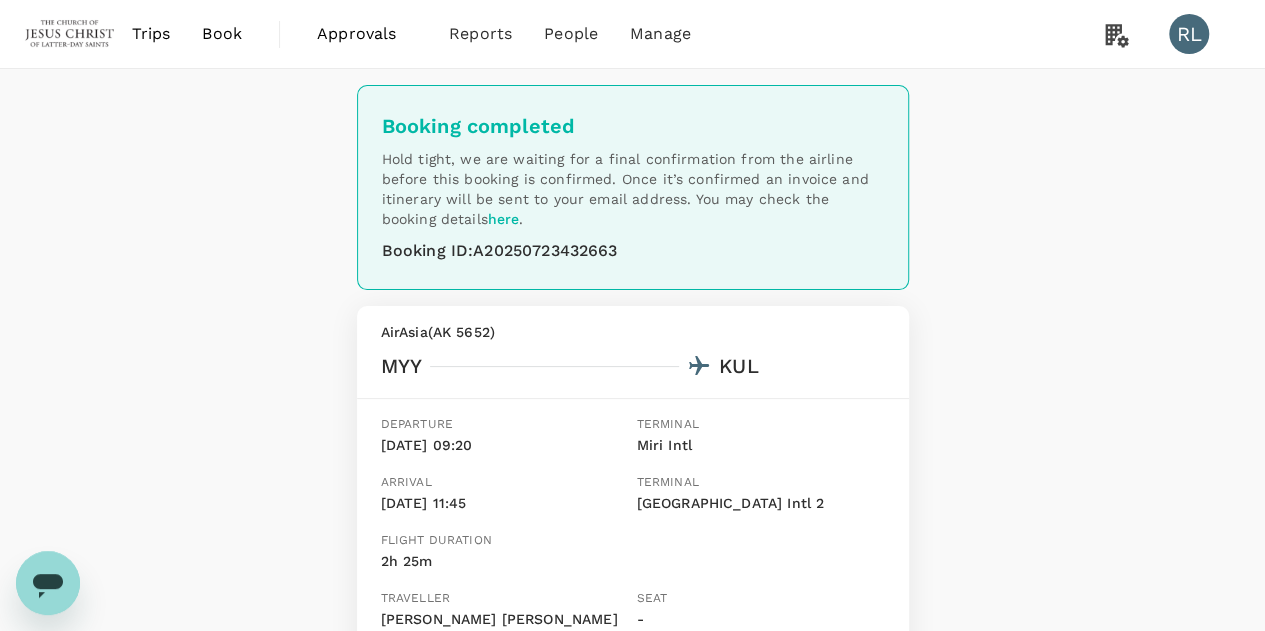 click on "Book" at bounding box center (222, 34) 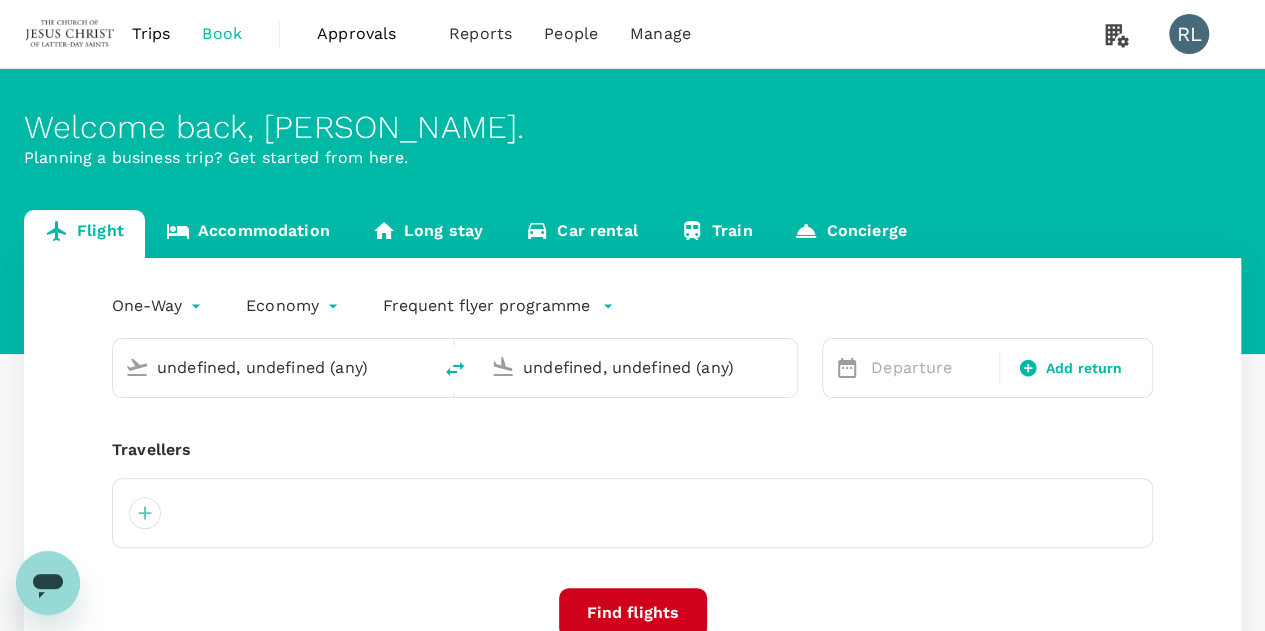 type 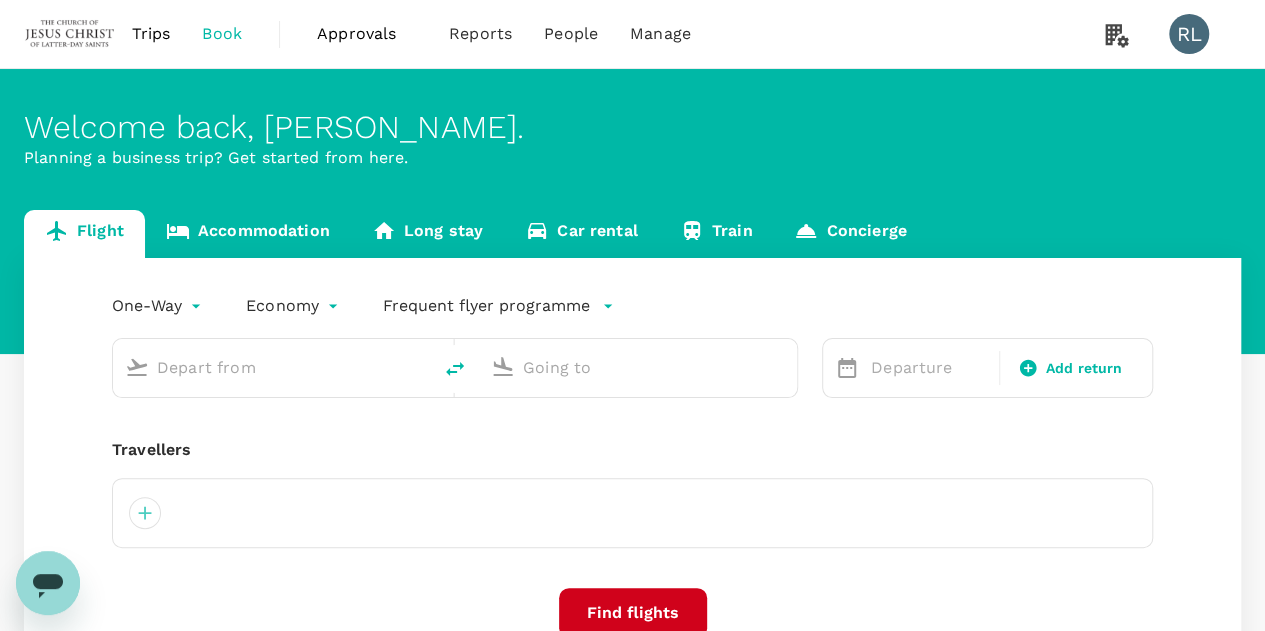 type on "Miri Intl (MYY)" 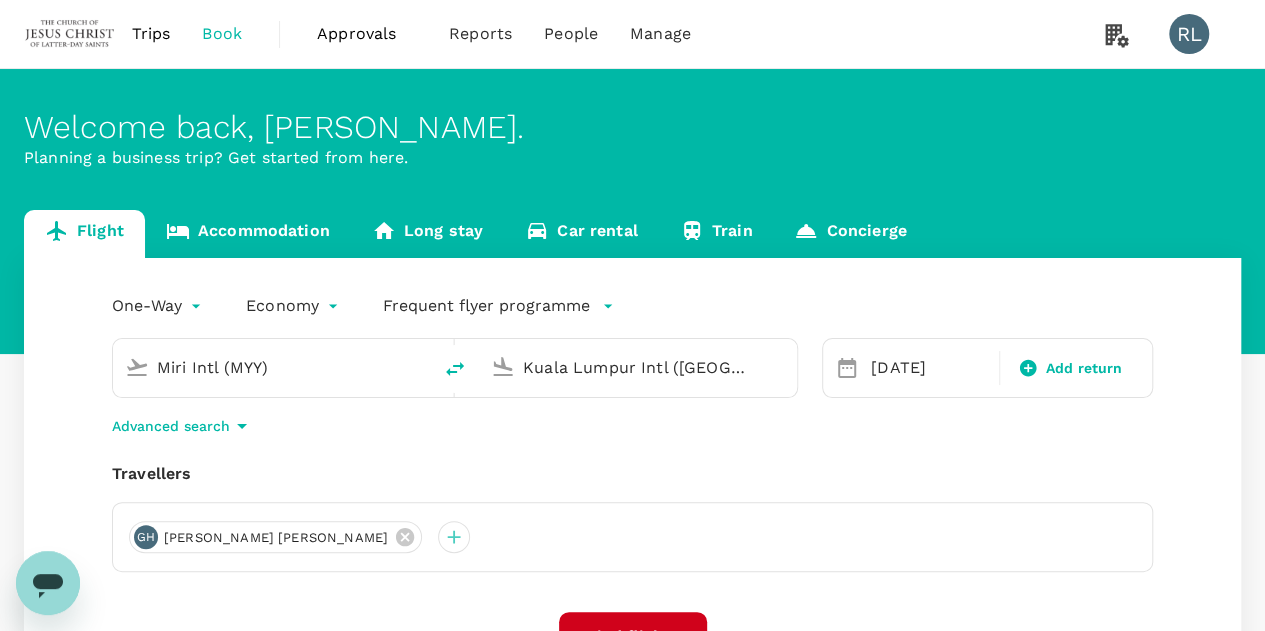 type 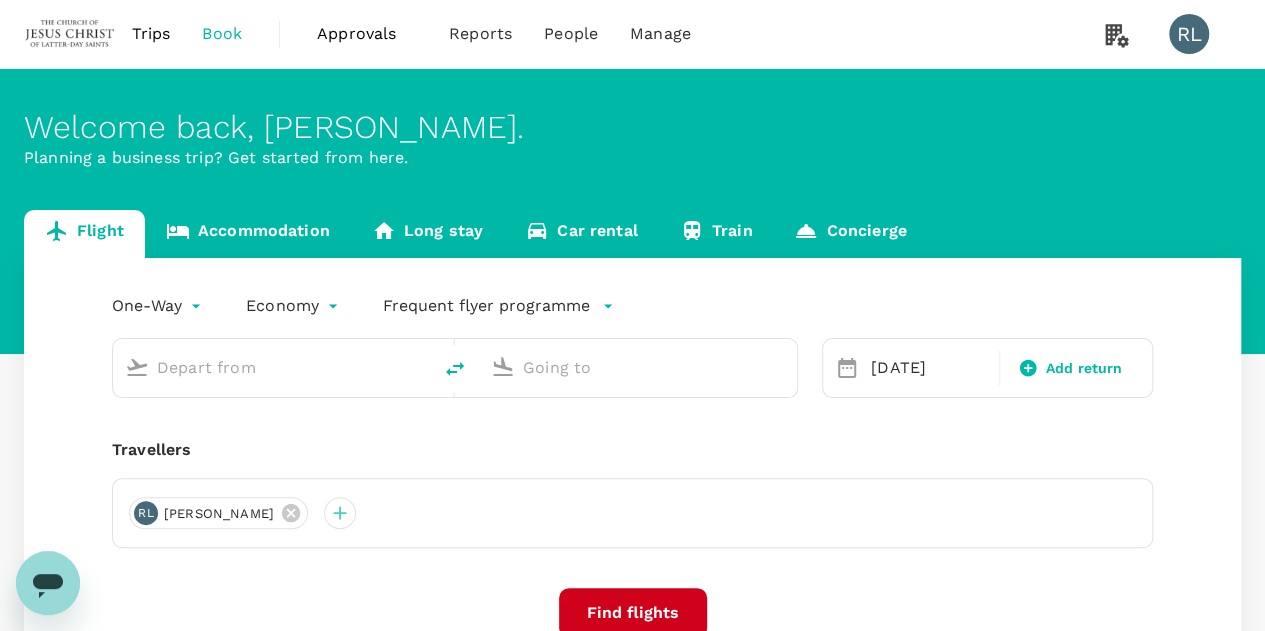 type on "Miri Intl (MYY)" 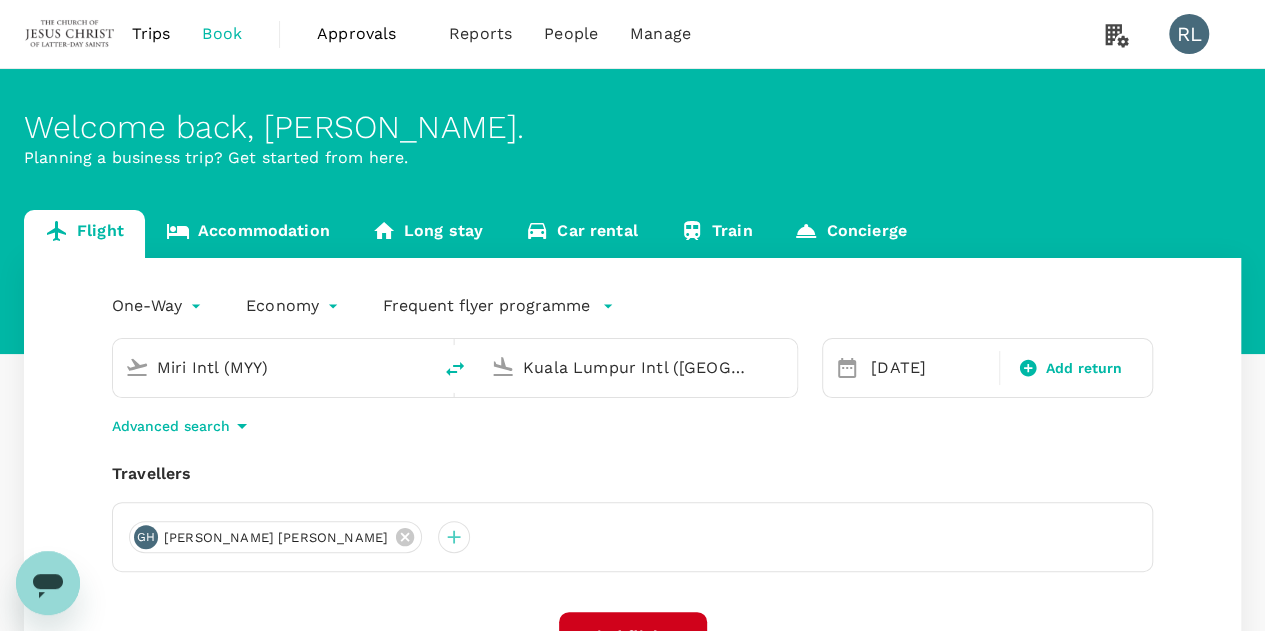 click on "Miri Intl (MYY)" at bounding box center [273, 367] 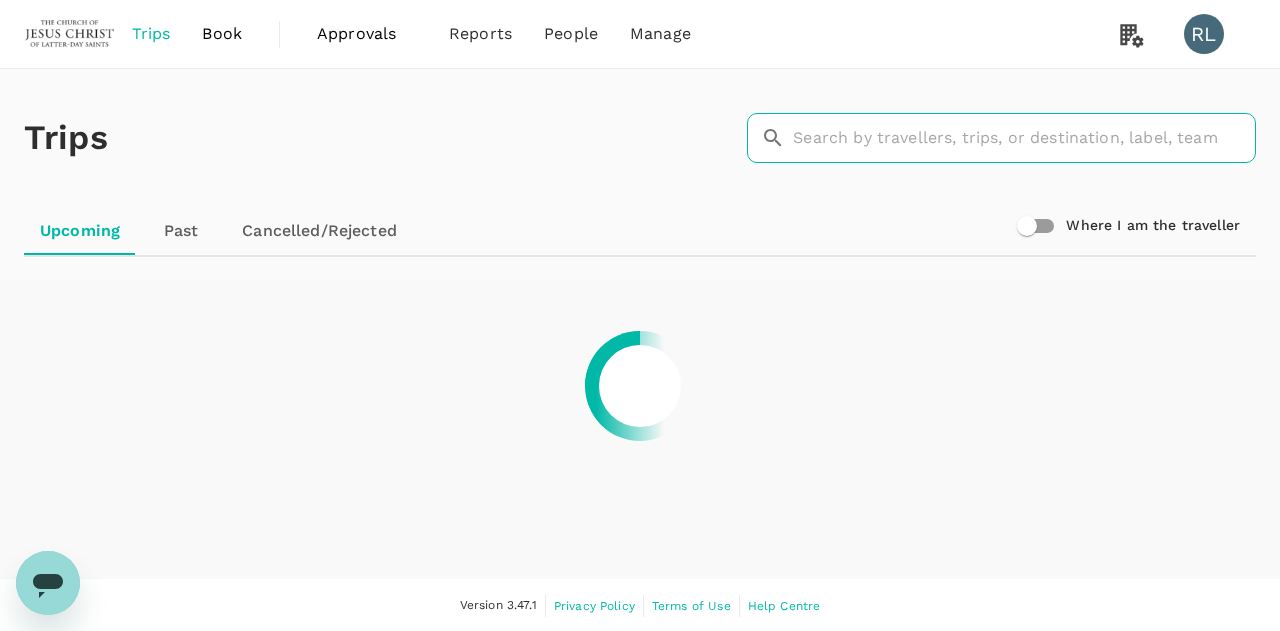 click at bounding box center (1024, 138) 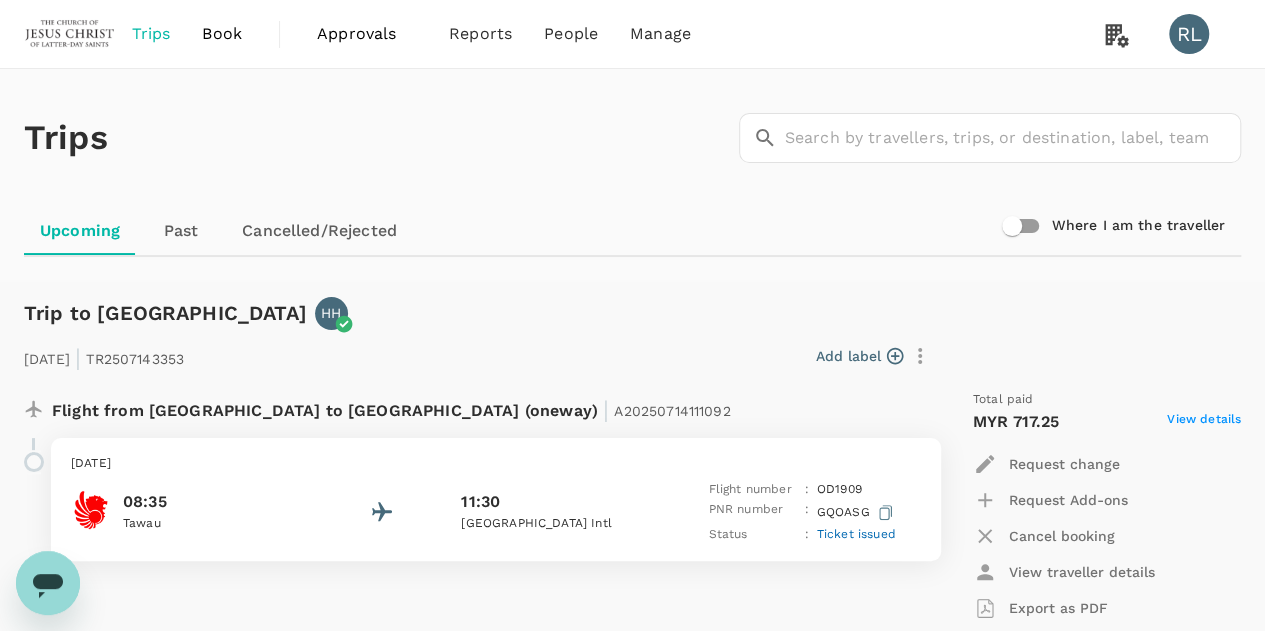 click on "Book" at bounding box center [222, 34] 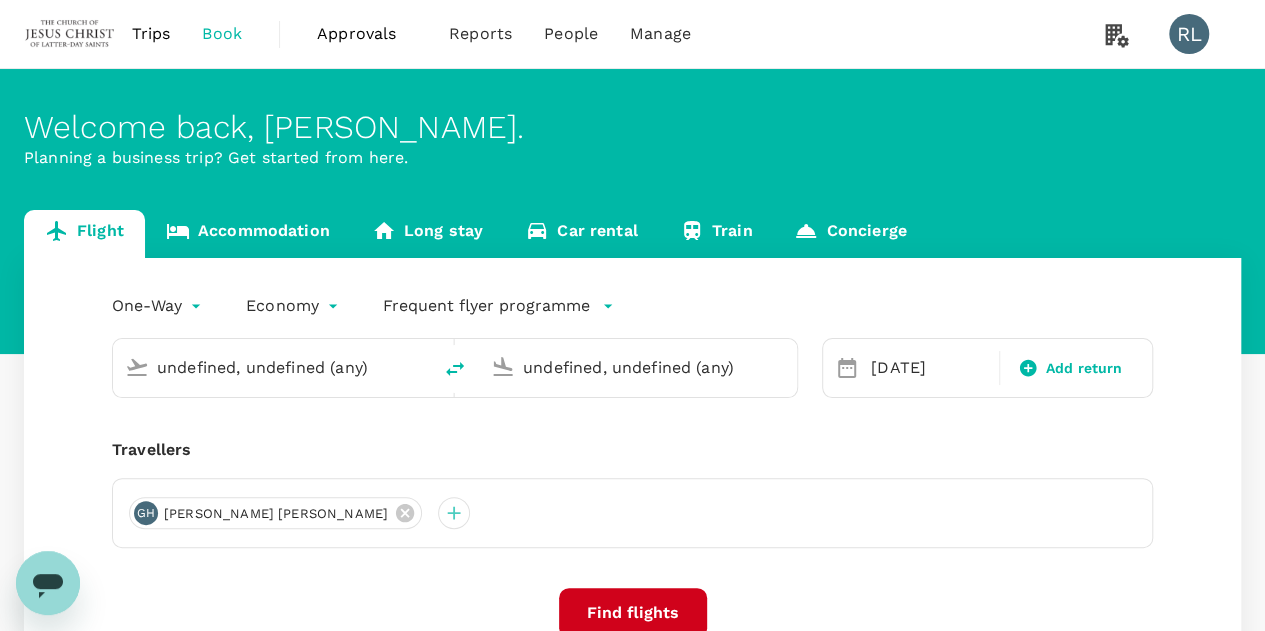 type on "Miri Intl (MYY)" 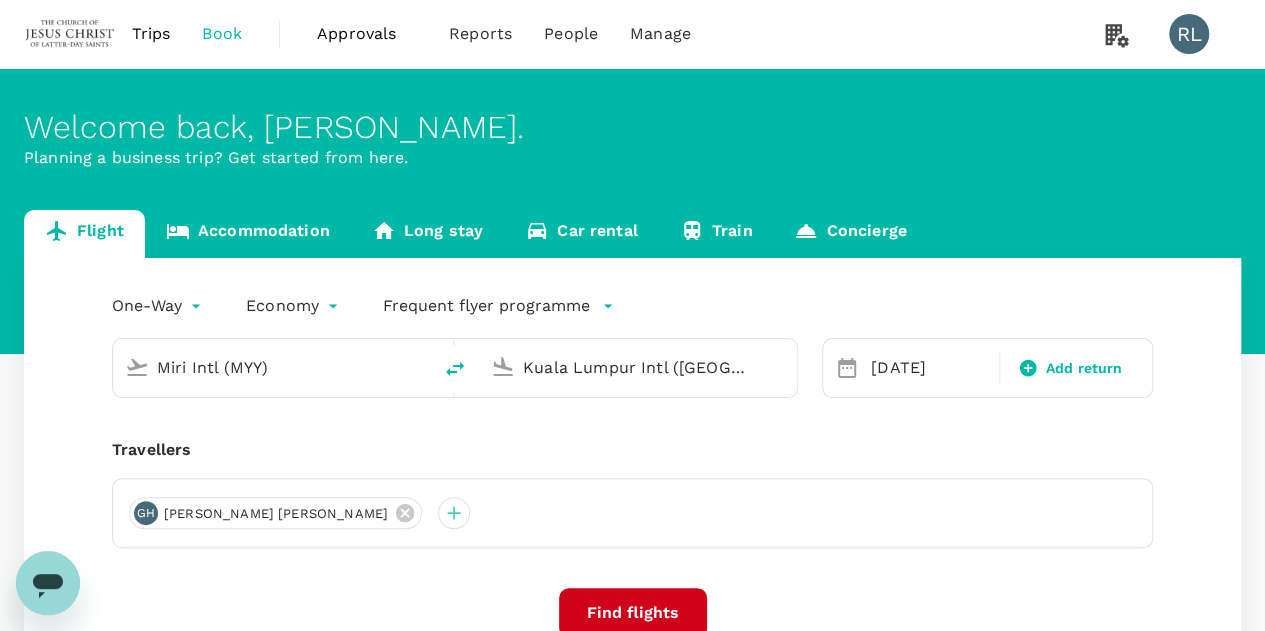 type 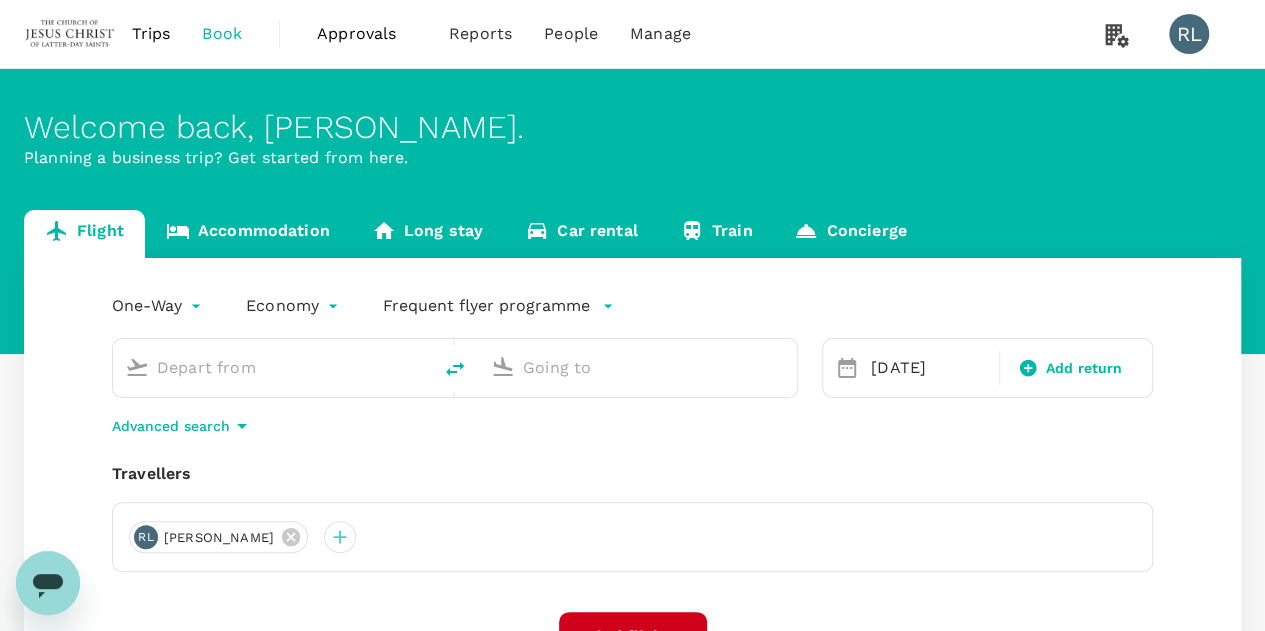 type on "Miri Intl (MYY)" 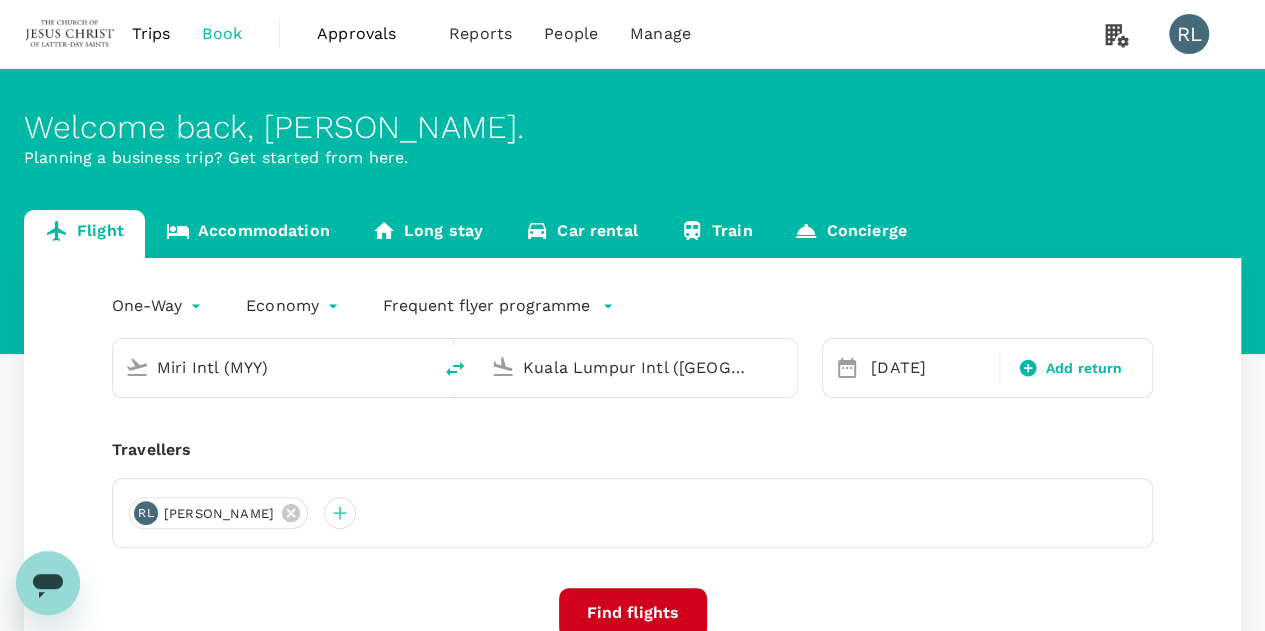 type 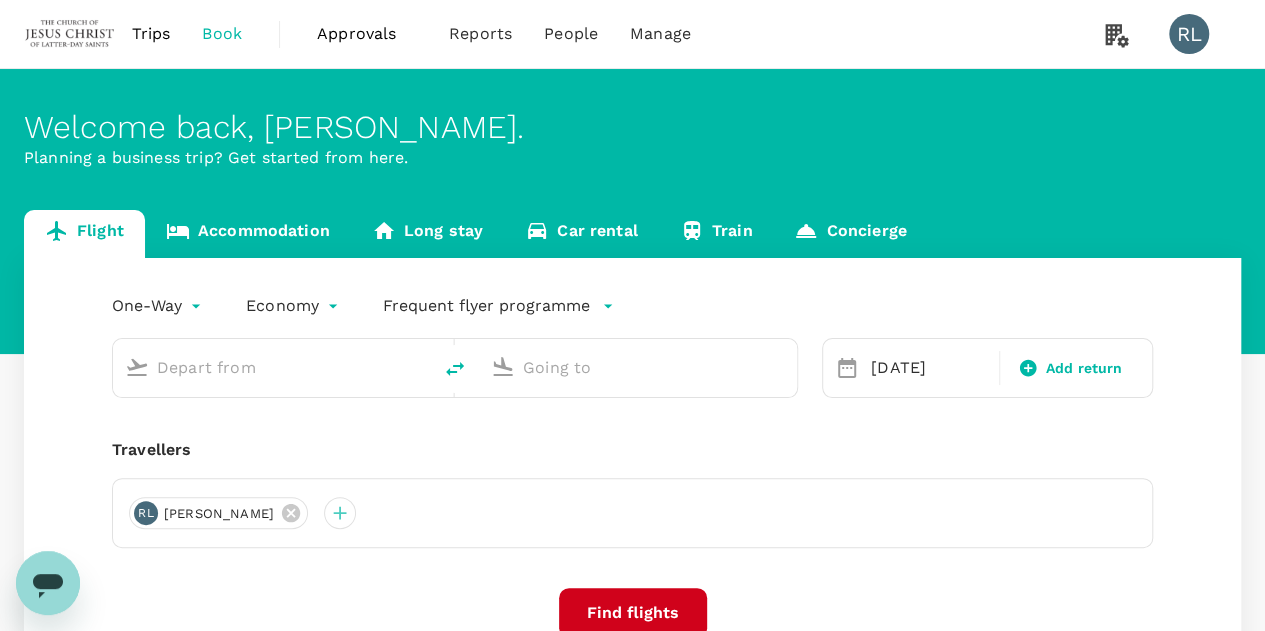 type on "Miri Intl (MYY)" 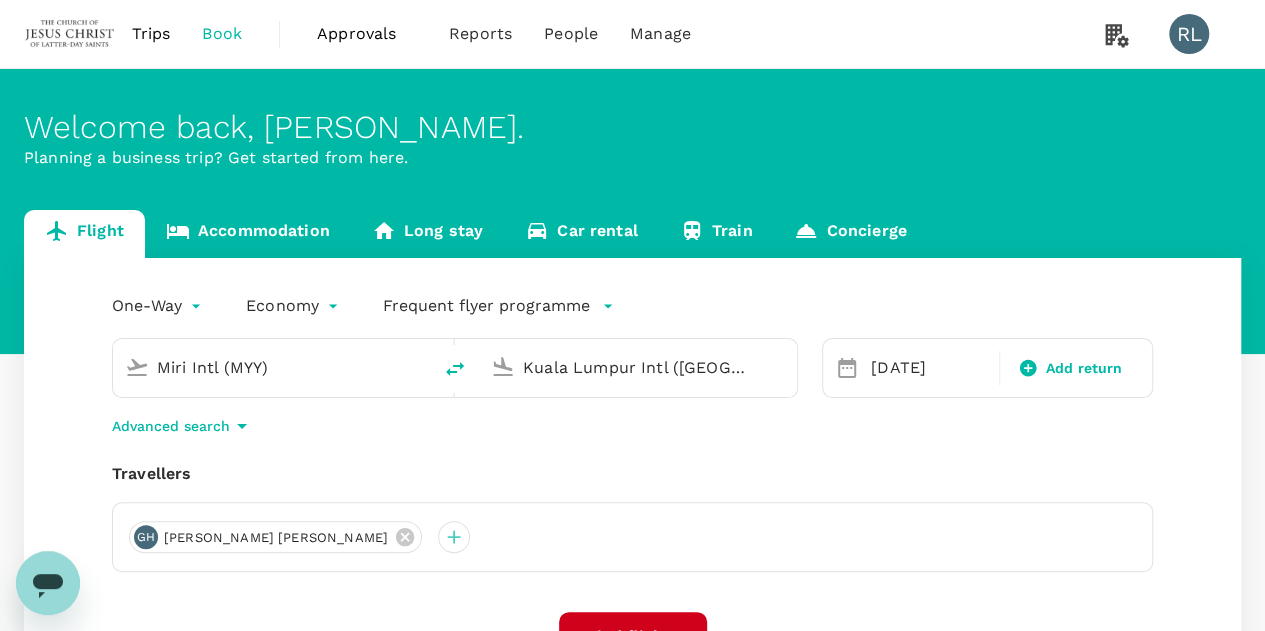 drag, startPoint x: 282, startPoint y: 364, endPoint x: 155, endPoint y: 363, distance: 127.00394 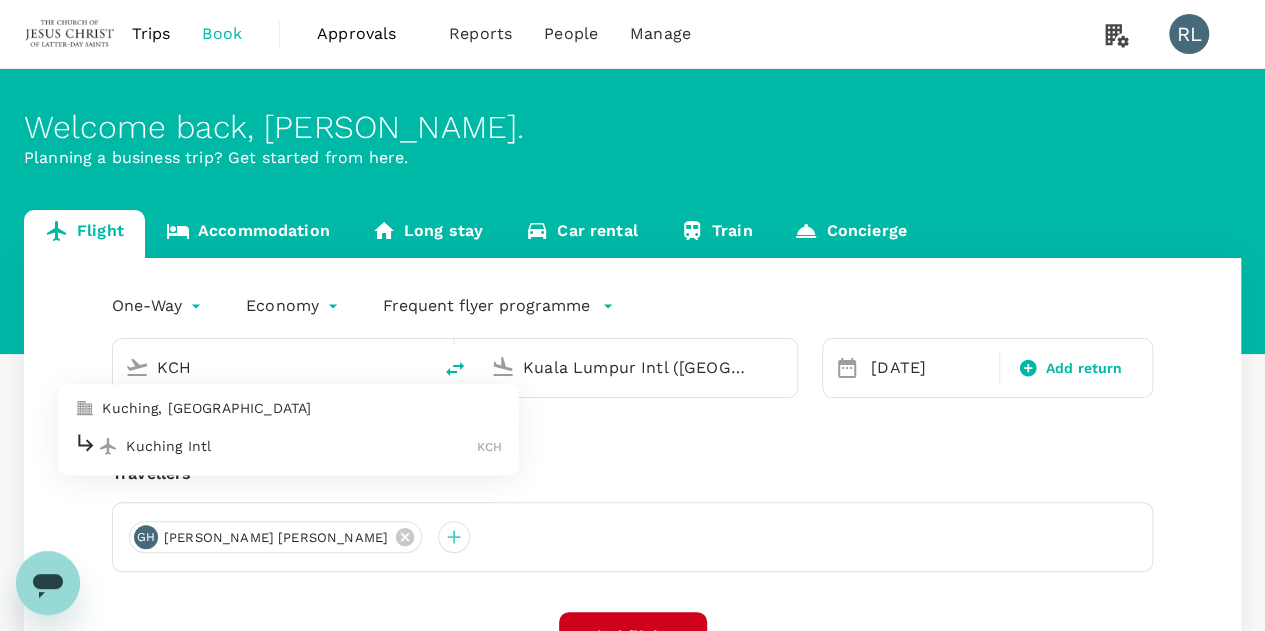 click on "Kuching Intl" at bounding box center (301, 446) 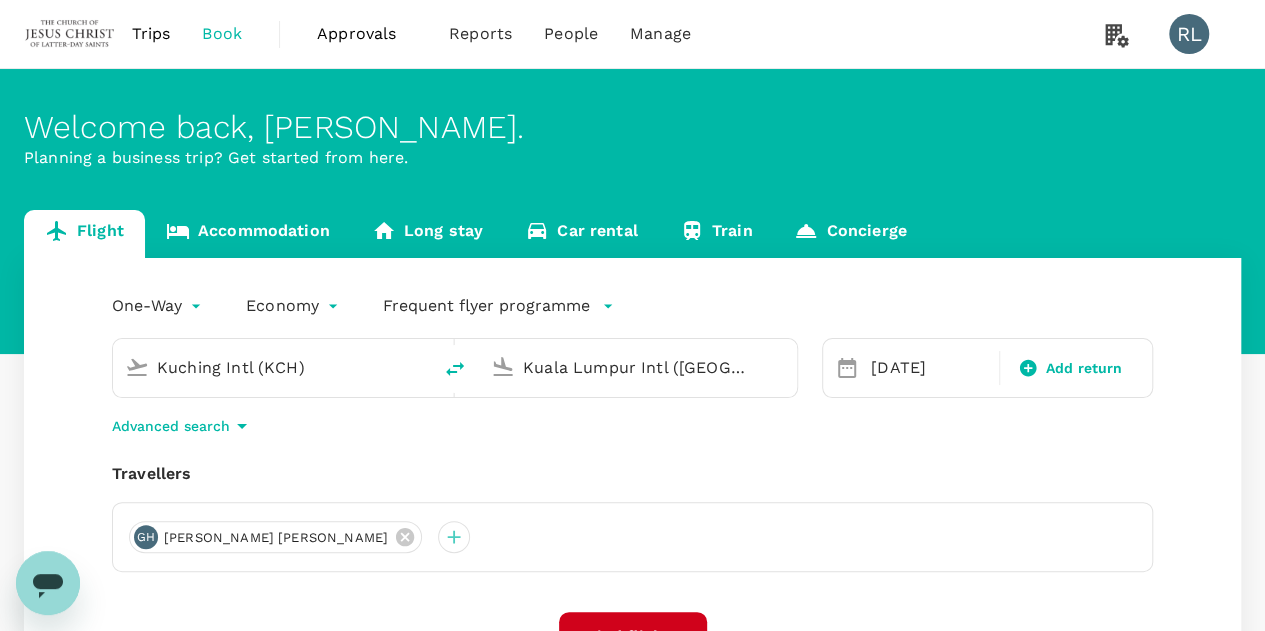 drag, startPoint x: 740, startPoint y: 357, endPoint x: 486, endPoint y: 366, distance: 254.1594 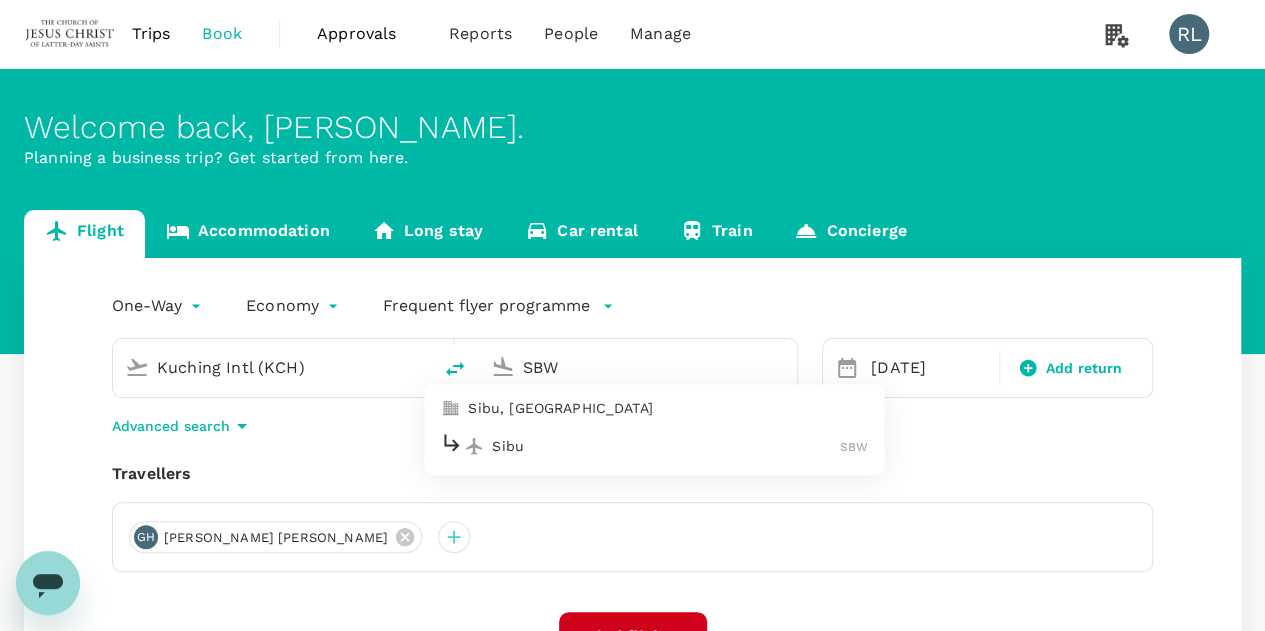 click on "Sibu" at bounding box center (666, 446) 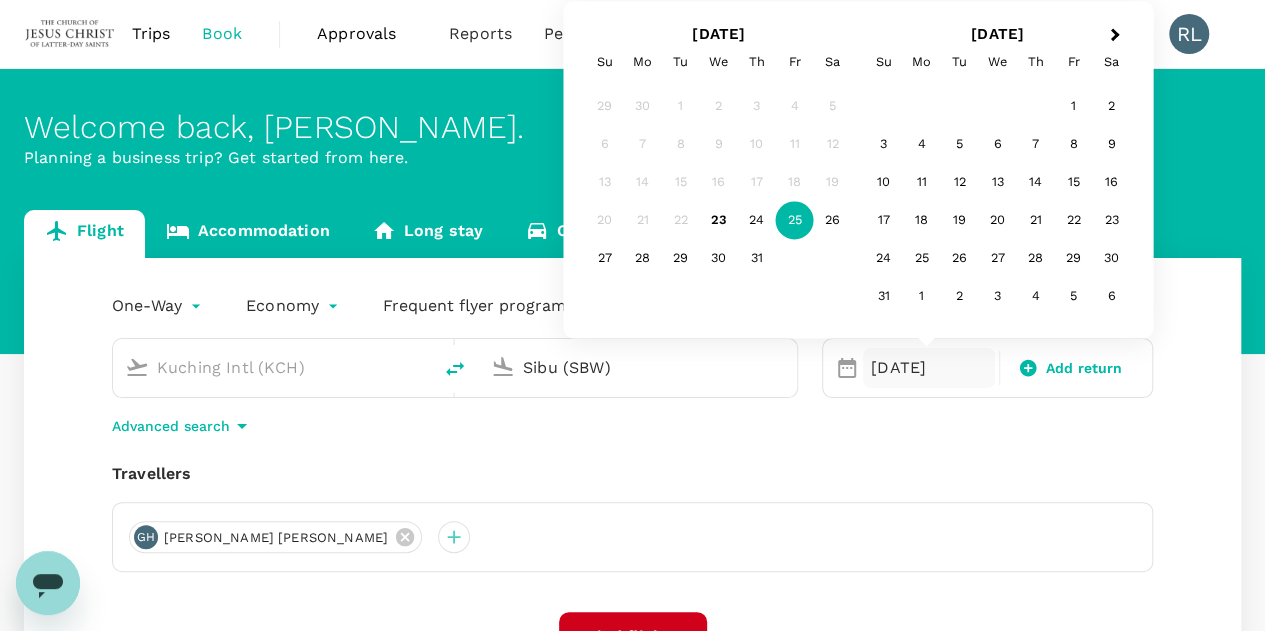type on "Sibu (SBW)" 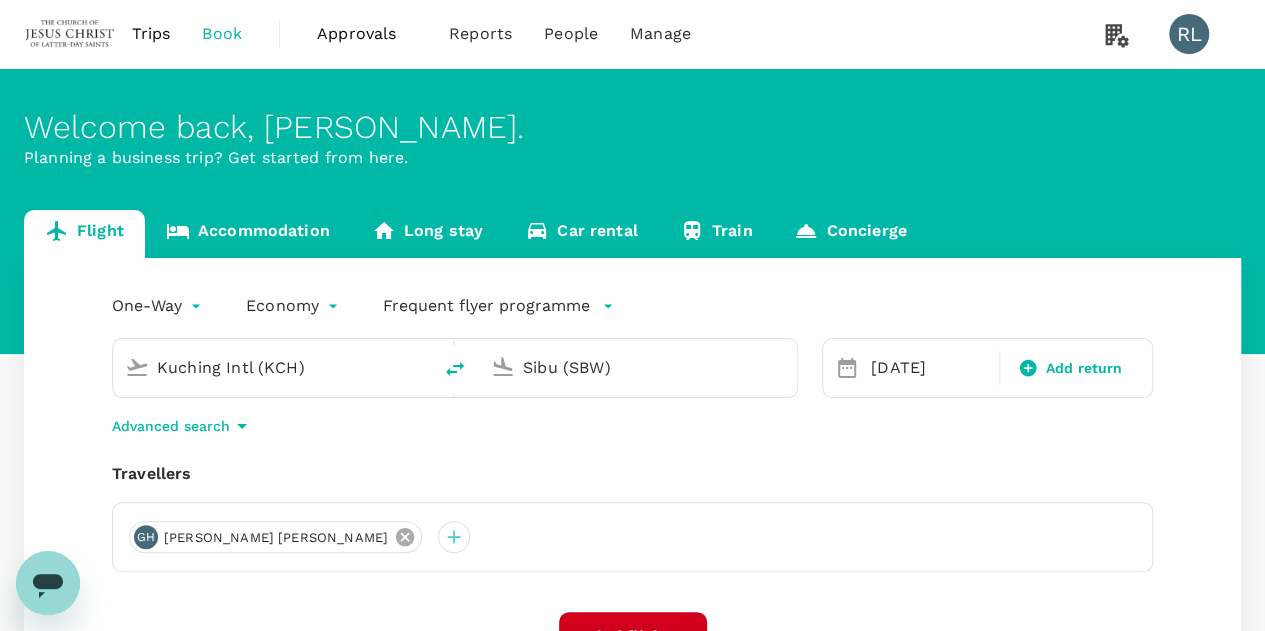 click 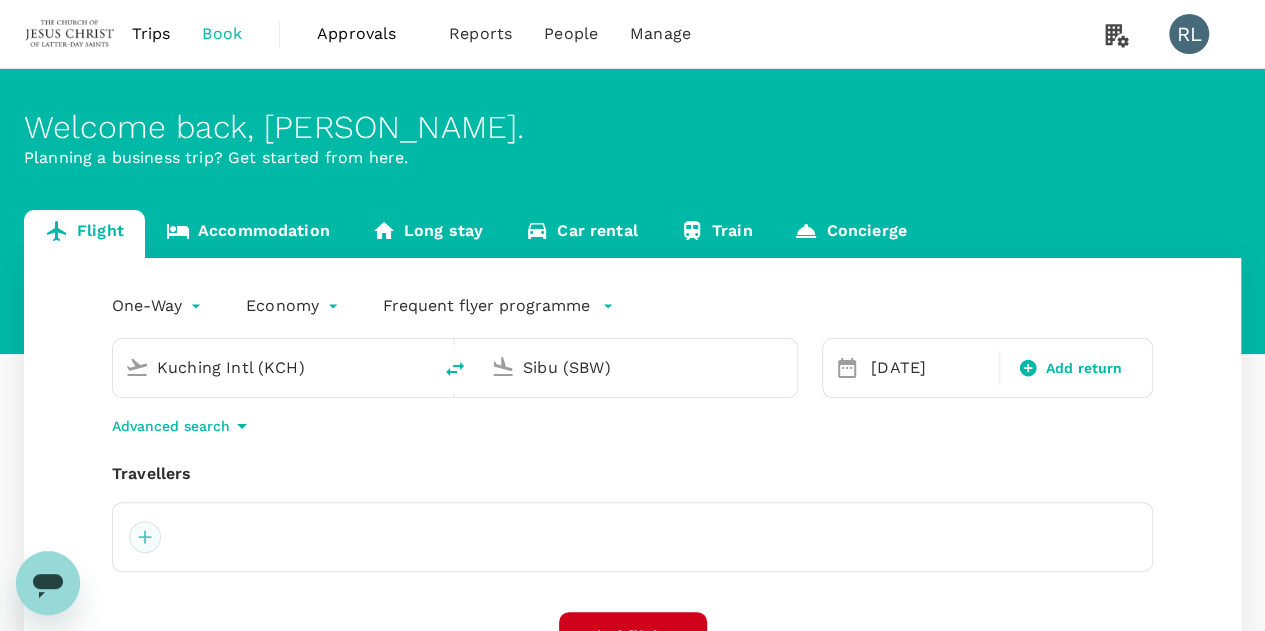click at bounding box center (145, 537) 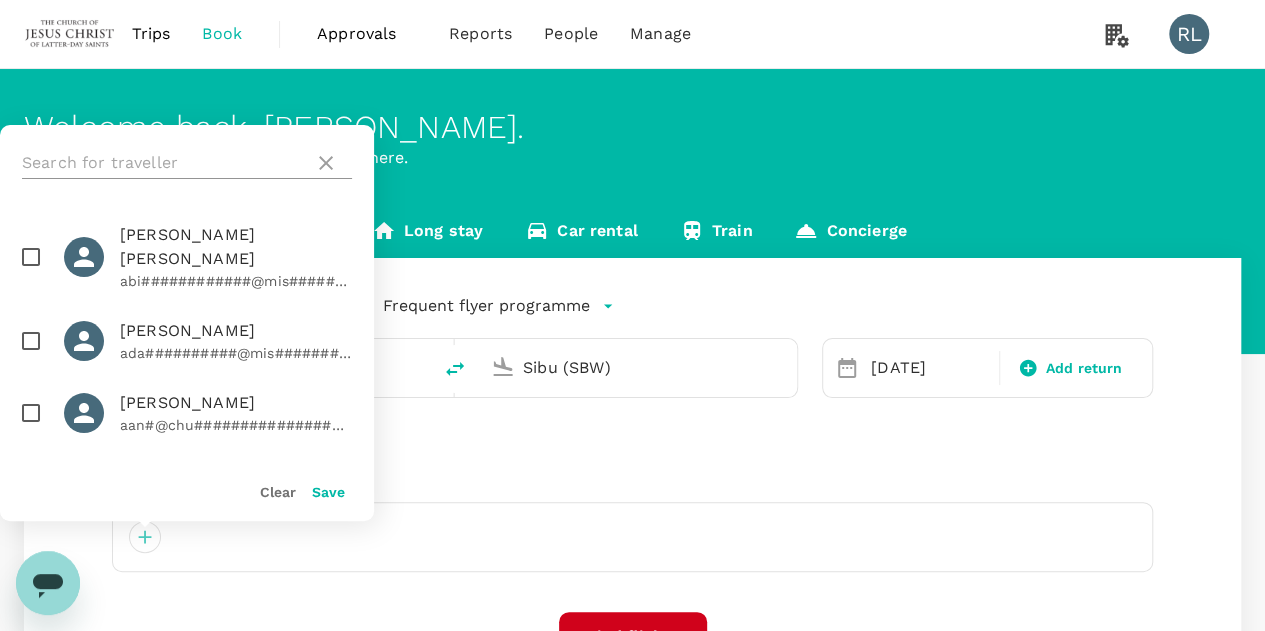 click at bounding box center [164, 163] 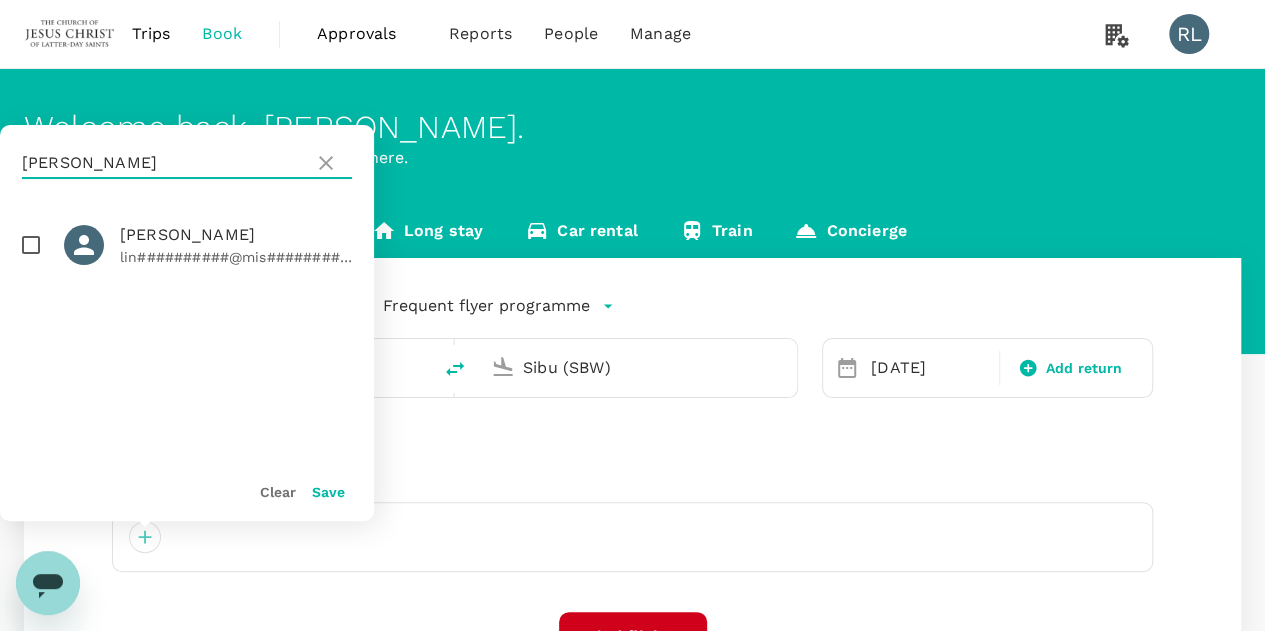type on "BUSBY" 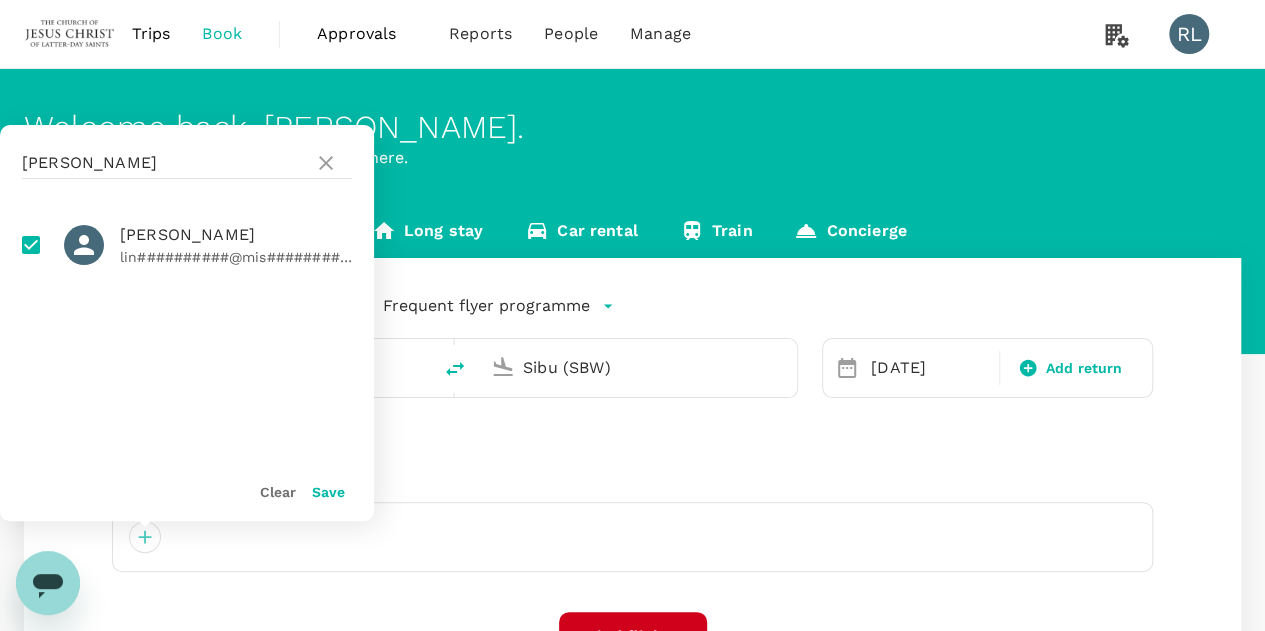 click on "Save" at bounding box center (328, 492) 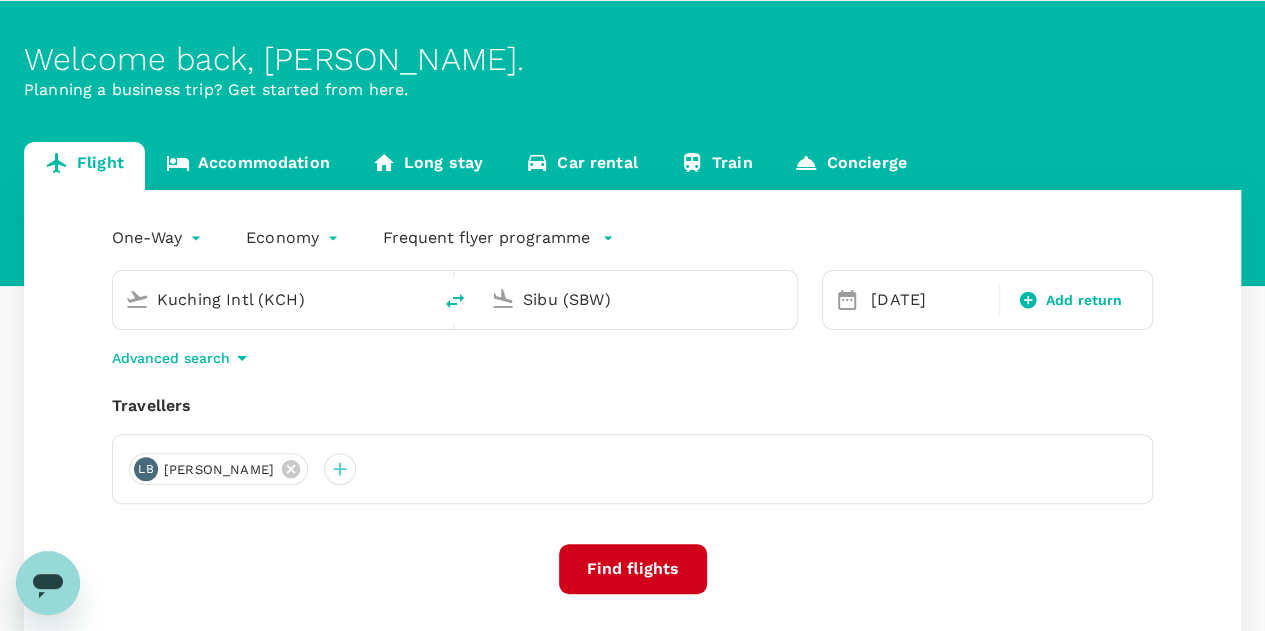 scroll, scrollTop: 100, scrollLeft: 0, axis: vertical 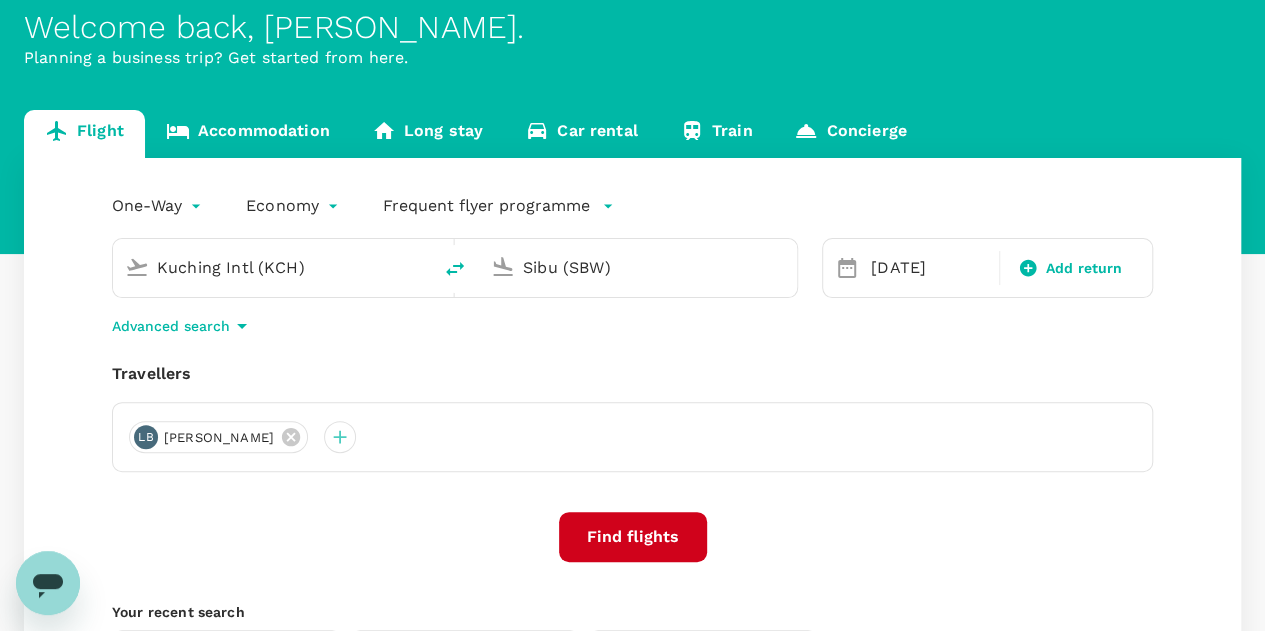 click on "Find flights" at bounding box center (633, 537) 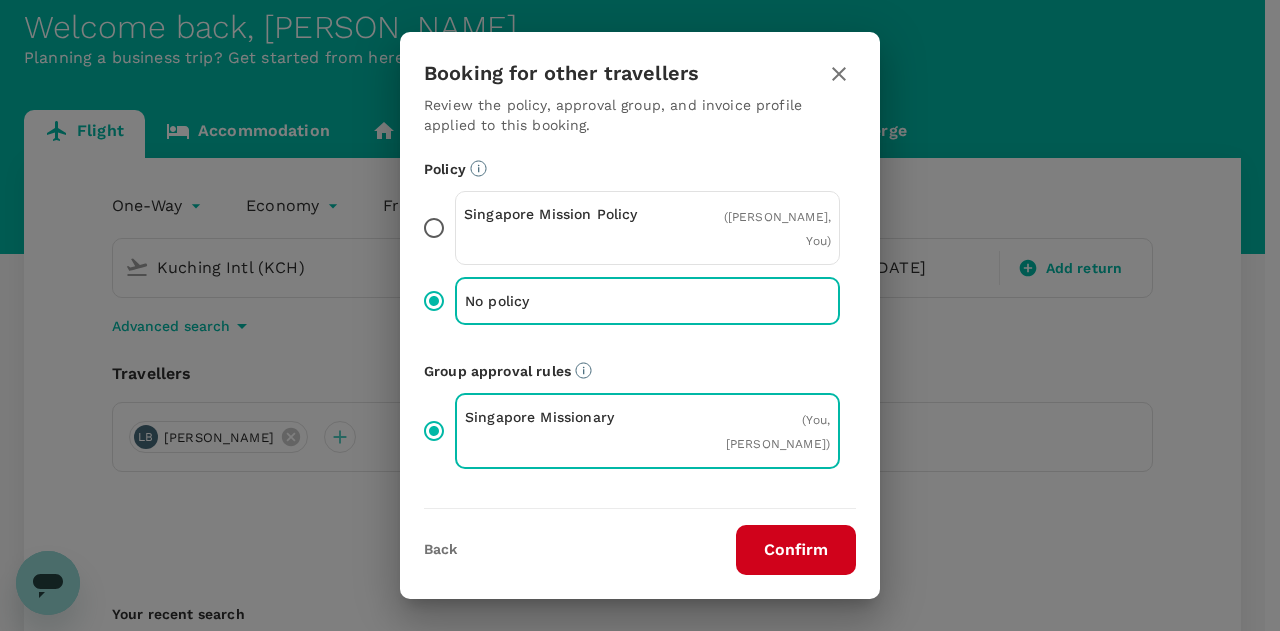 click on "Confirm" at bounding box center (796, 550) 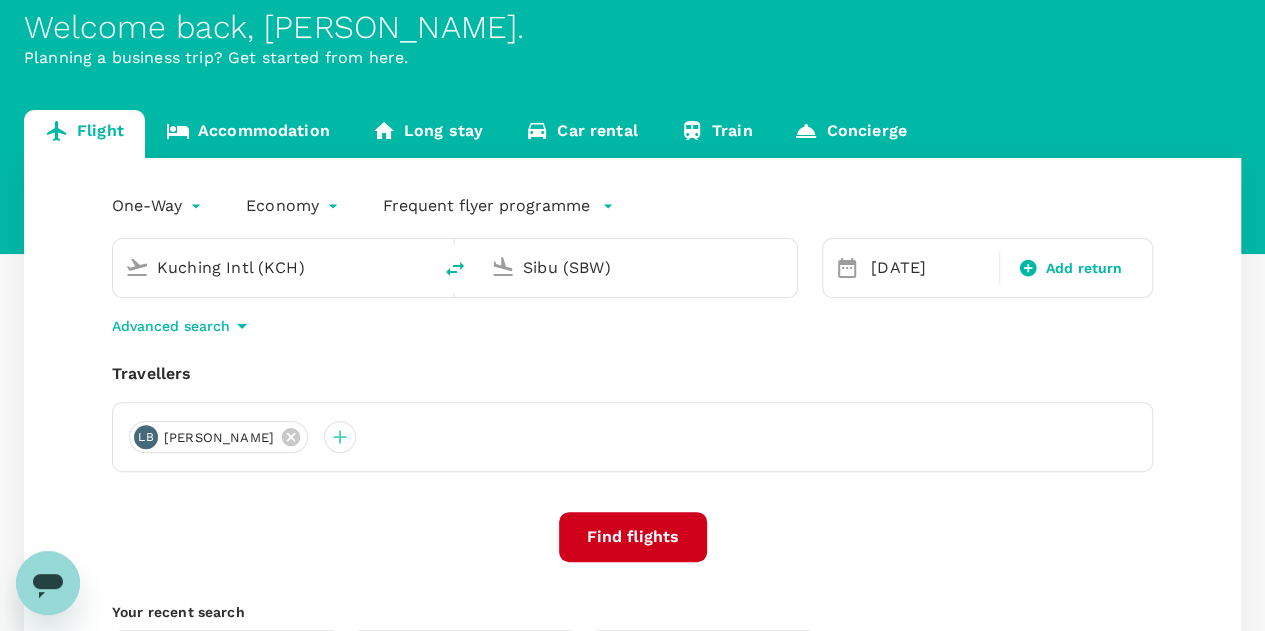 scroll, scrollTop: 0, scrollLeft: 0, axis: both 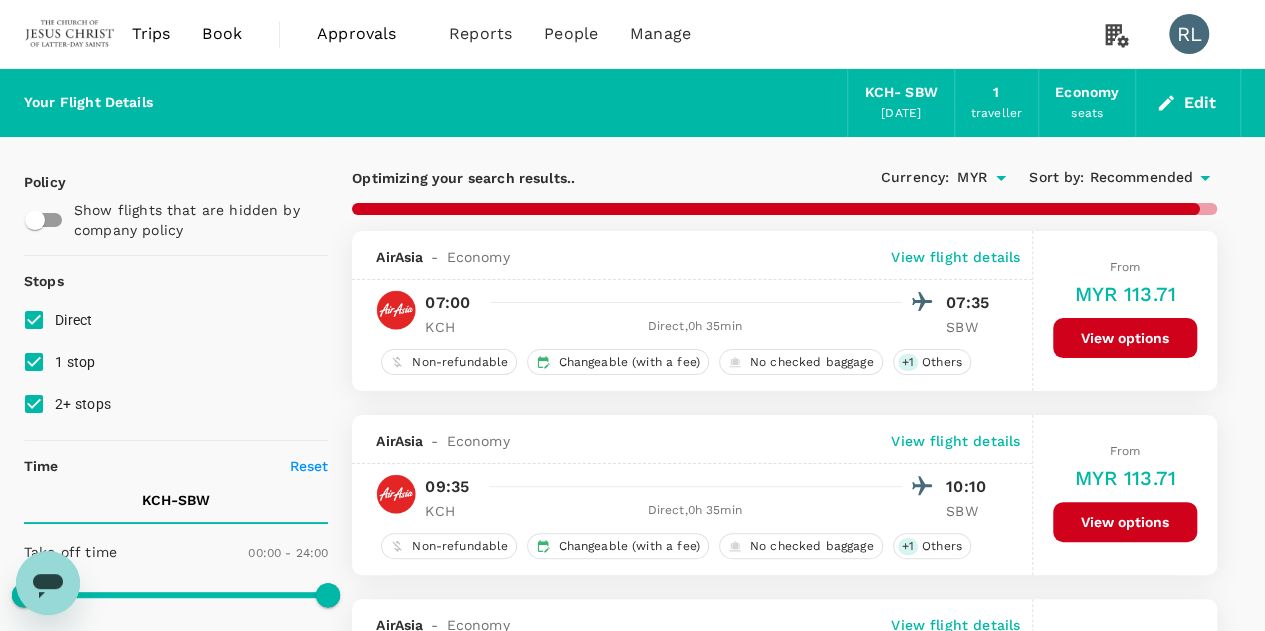 click on "Recommended" at bounding box center (1141, 178) 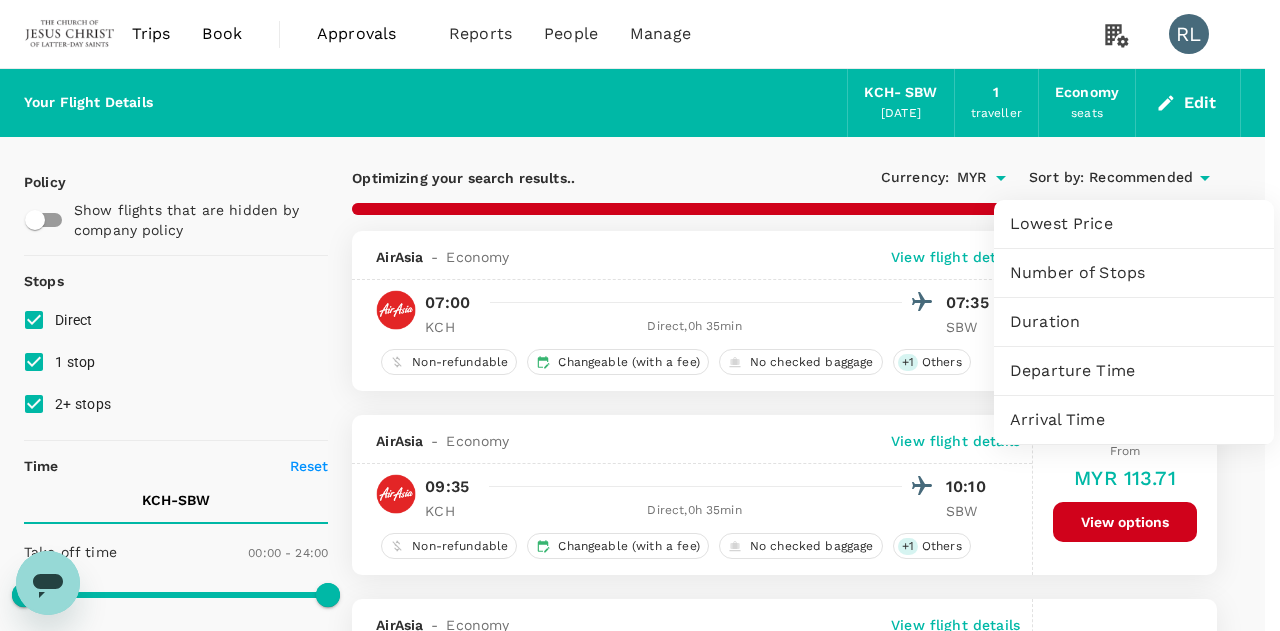click on "Departure Time" at bounding box center [1134, 371] 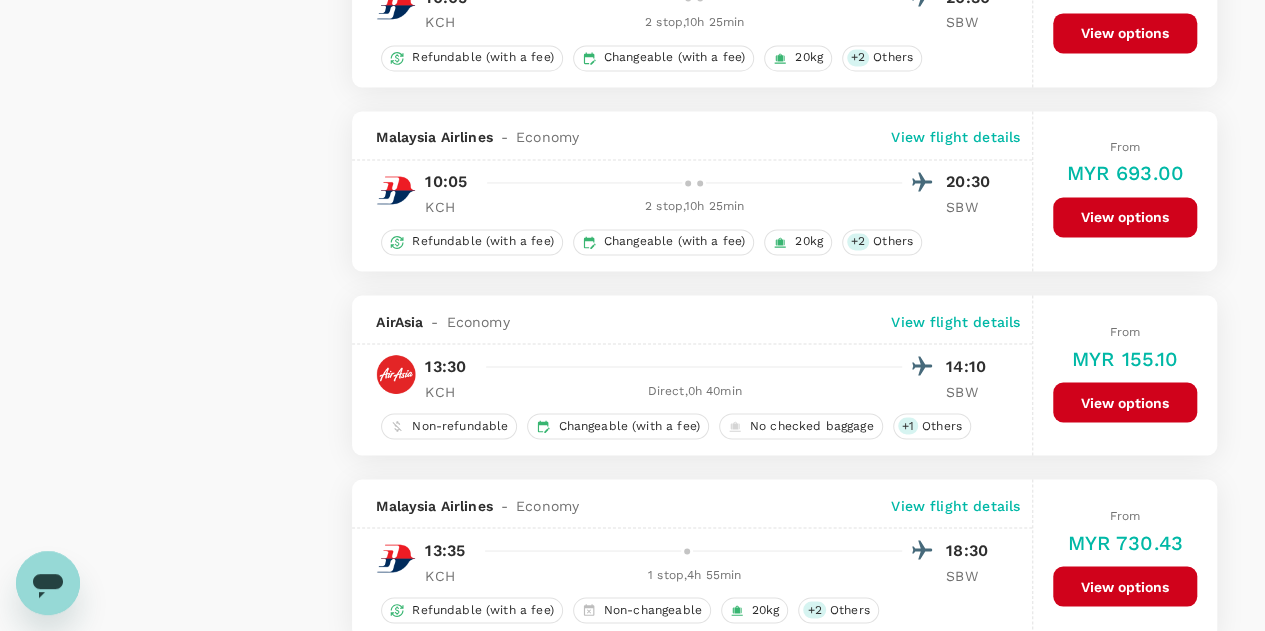 scroll, scrollTop: 1600, scrollLeft: 0, axis: vertical 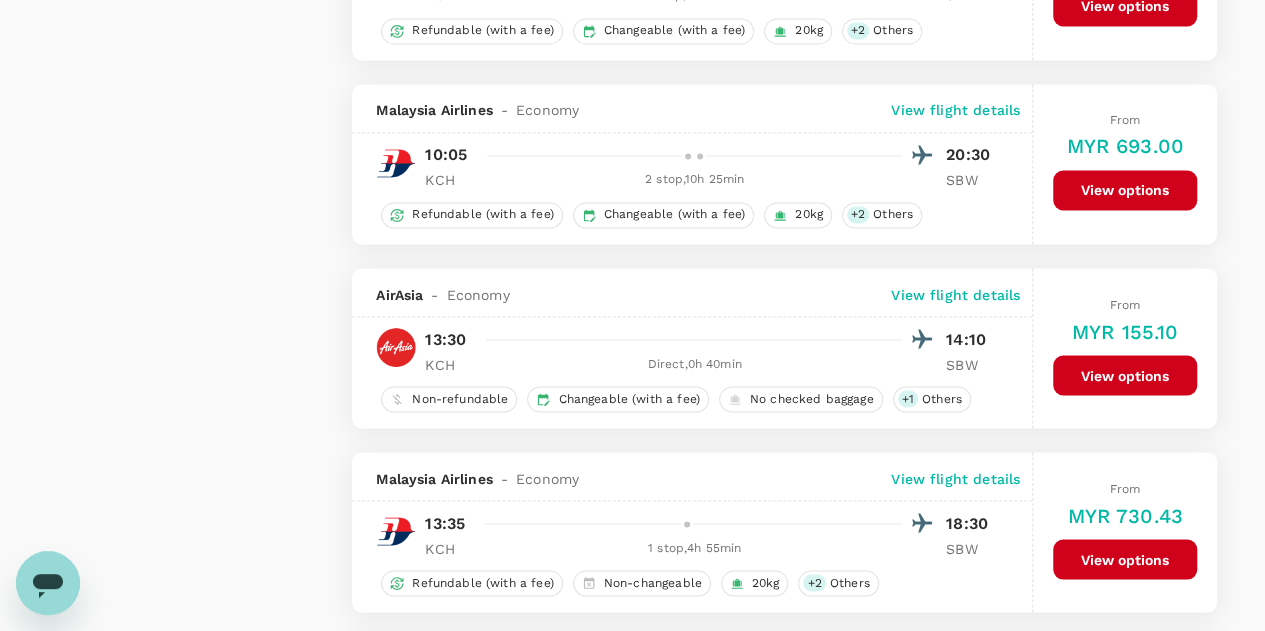 click on "View flight details" at bounding box center (955, 294) 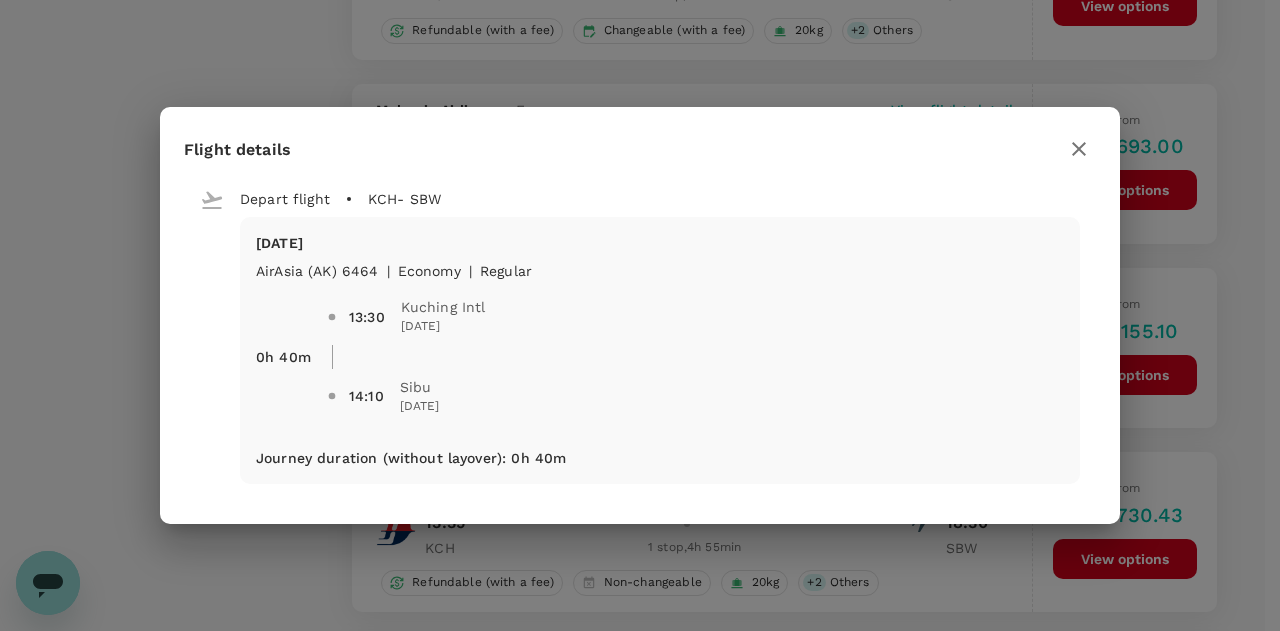 click 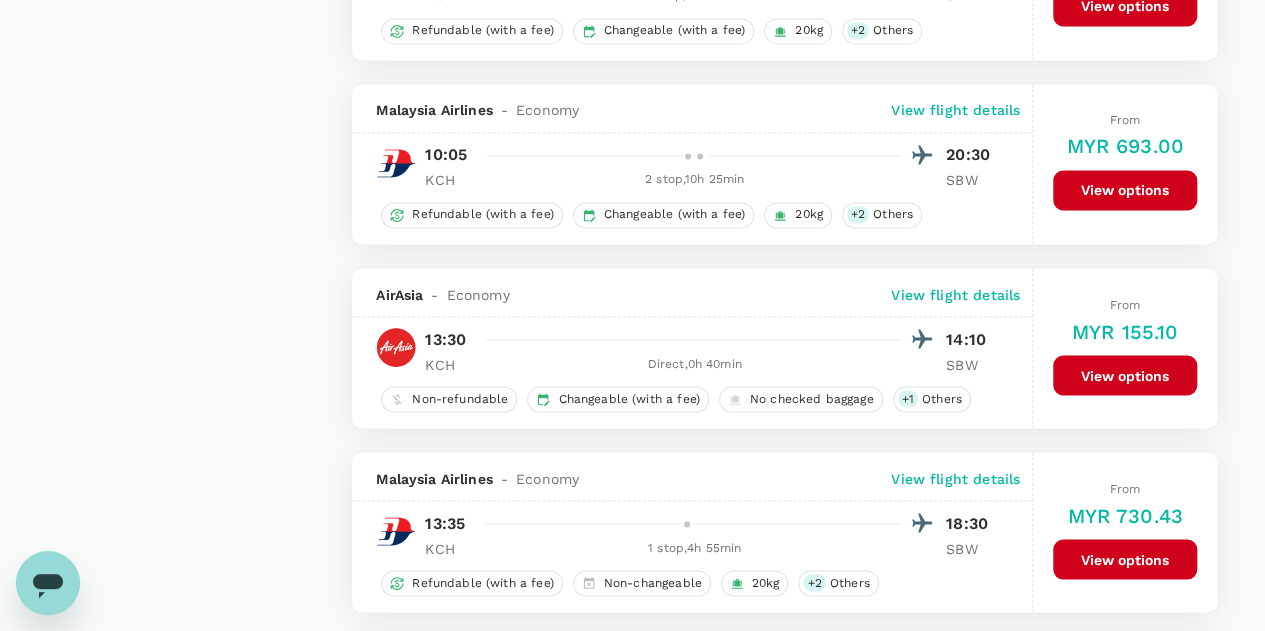 click on "View options" at bounding box center [1125, 375] 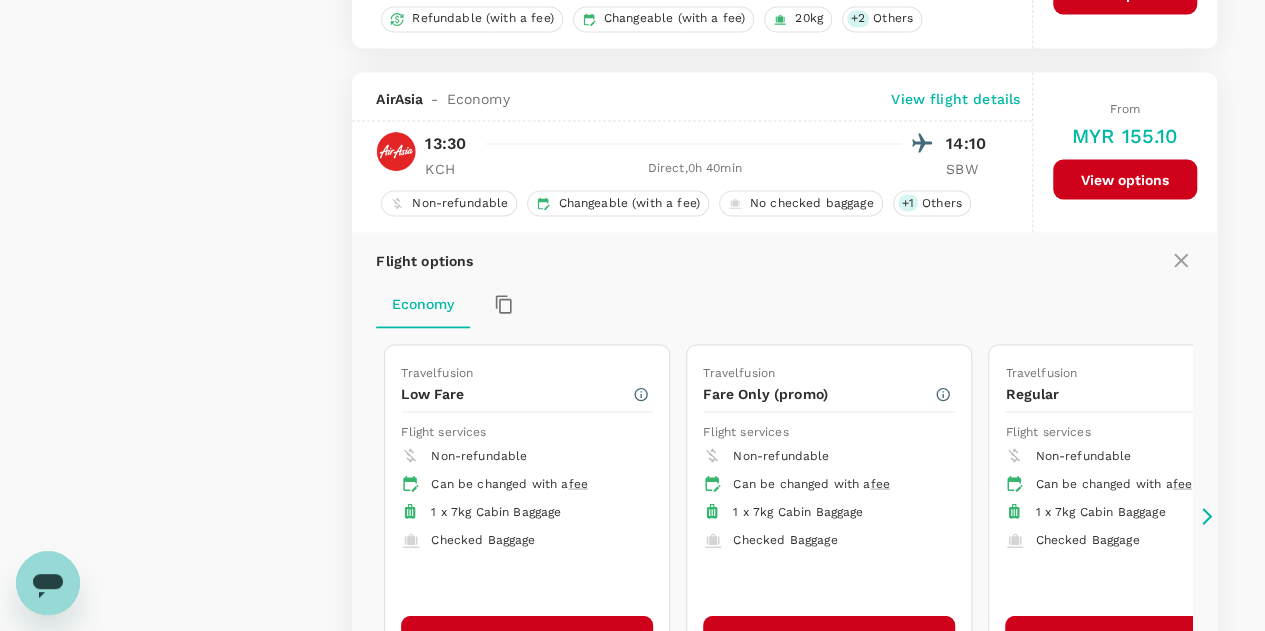 scroll, scrollTop: 1861, scrollLeft: 0, axis: vertical 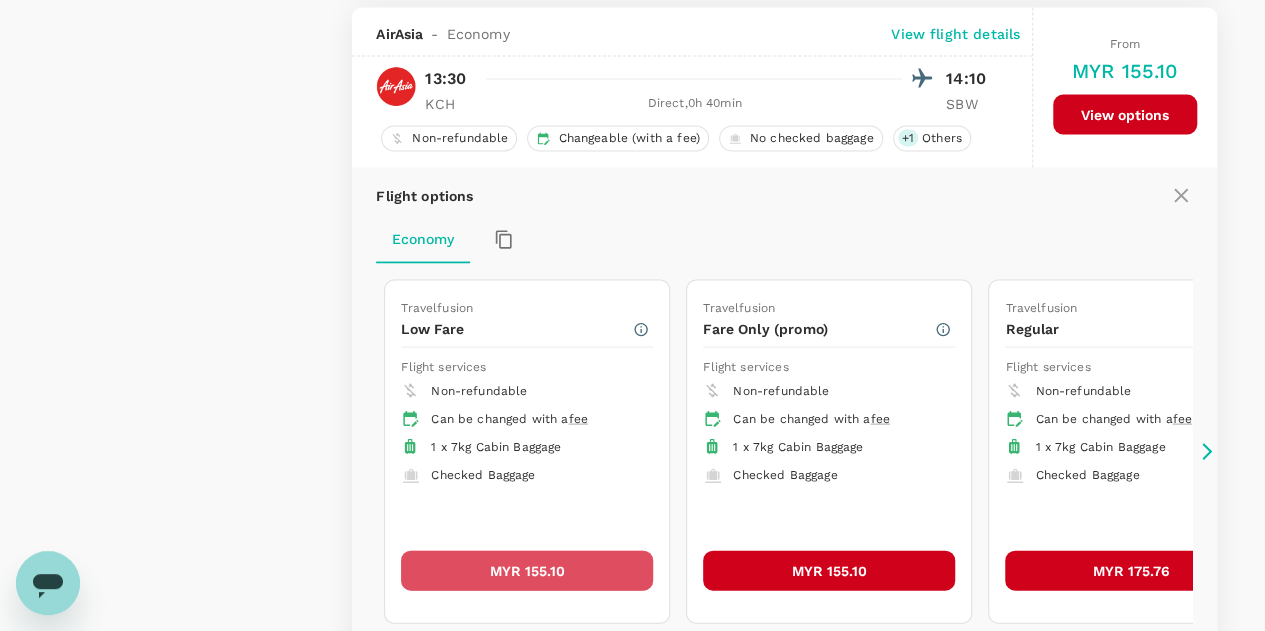 click on "MYR 155.10" at bounding box center (527, 570) 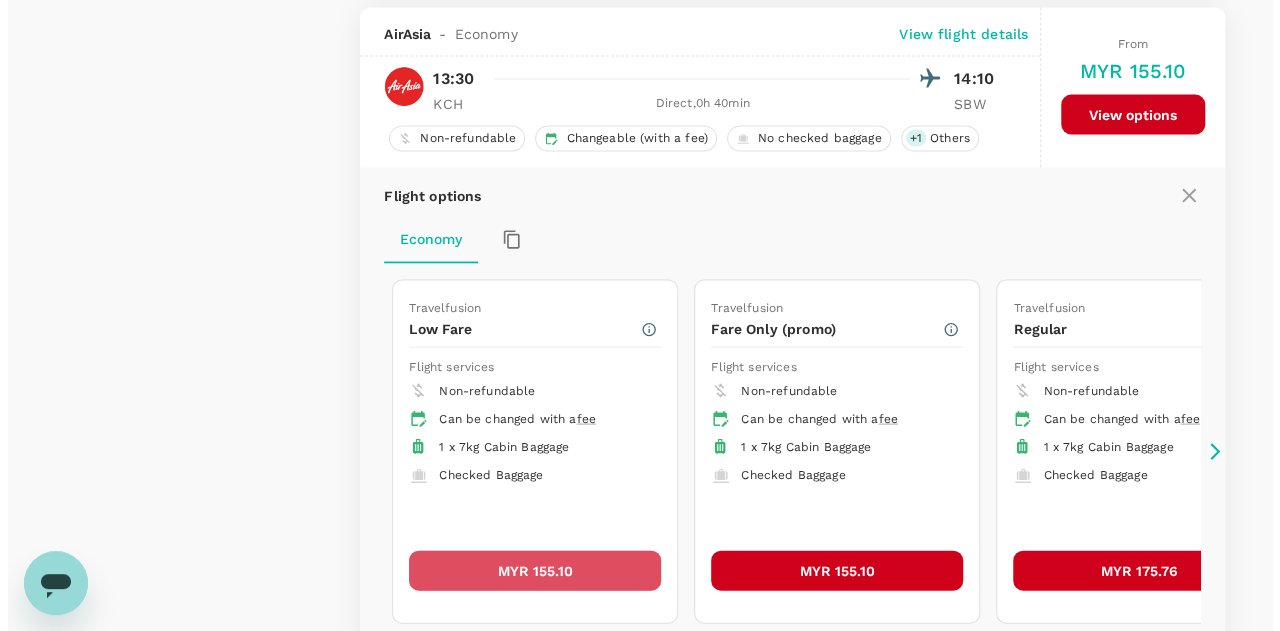 scroll, scrollTop: 0, scrollLeft: 0, axis: both 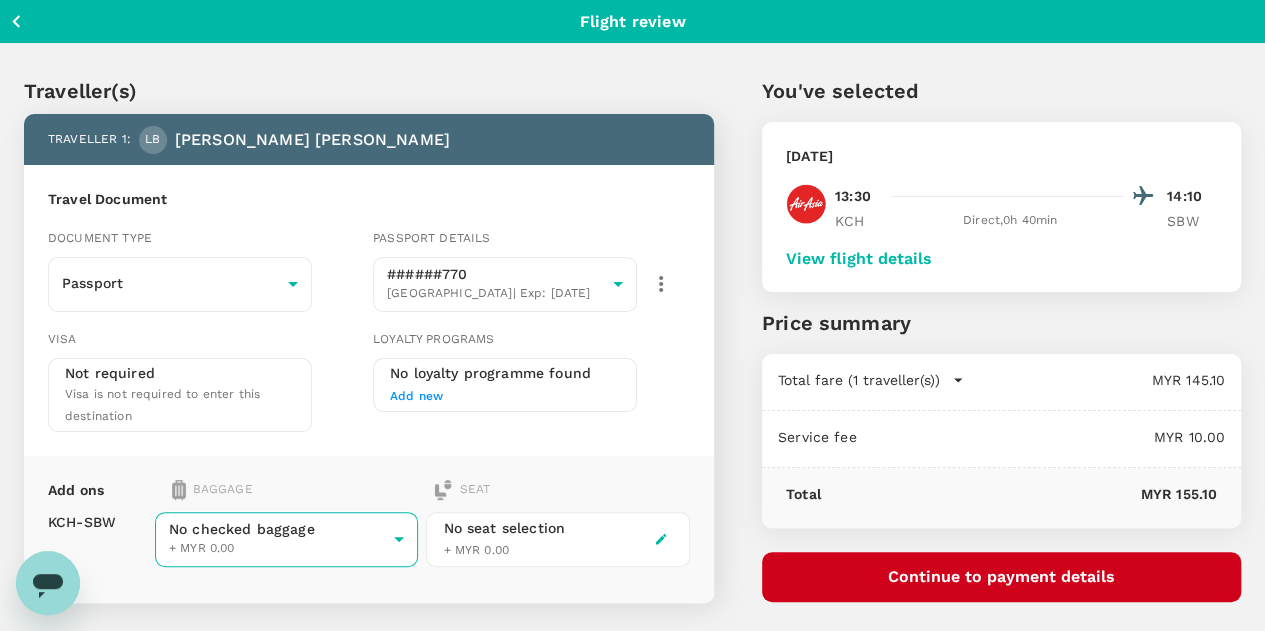 click on "Back to flight results Flight review Traveller(s) Traveller   1 : LB Lincoln Thomas   Busby Travel Document Document type Passport Passport ​ Passport details ######770 United States  | Exp:   08 Feb 2034 26be9b20-96ea-47c9-8ecf-1c21f2b5320e ​ Visa Not required Visa is not required to enter this destination Loyalty programs No loyalty programme found Add new Add ons Baggage Seat KCH  -  SBW No checked baggage + MYR 0.00 ​ No seat selection + MYR 0.00 Special request Add any special requests here. Our support team will attend to it and reach out to you as soon as possible. Add request You've selected Friday, 25 Jul 2025 13:30 14:10 KCH Direct ,  0h 40min SBW View flight details Price summary Total fare (1 traveller(s)) MYR 145.10 Air fare MYR 145.10 Baggage fee MYR 0.00 Seat fee MYR 0.00 Service fee MYR 10.00 Total MYR 155.10 Continue to payment details Version 3.47.1 Privacy Policy Terms of Use Help Centre View details Edit Add new" at bounding box center (632, 439) 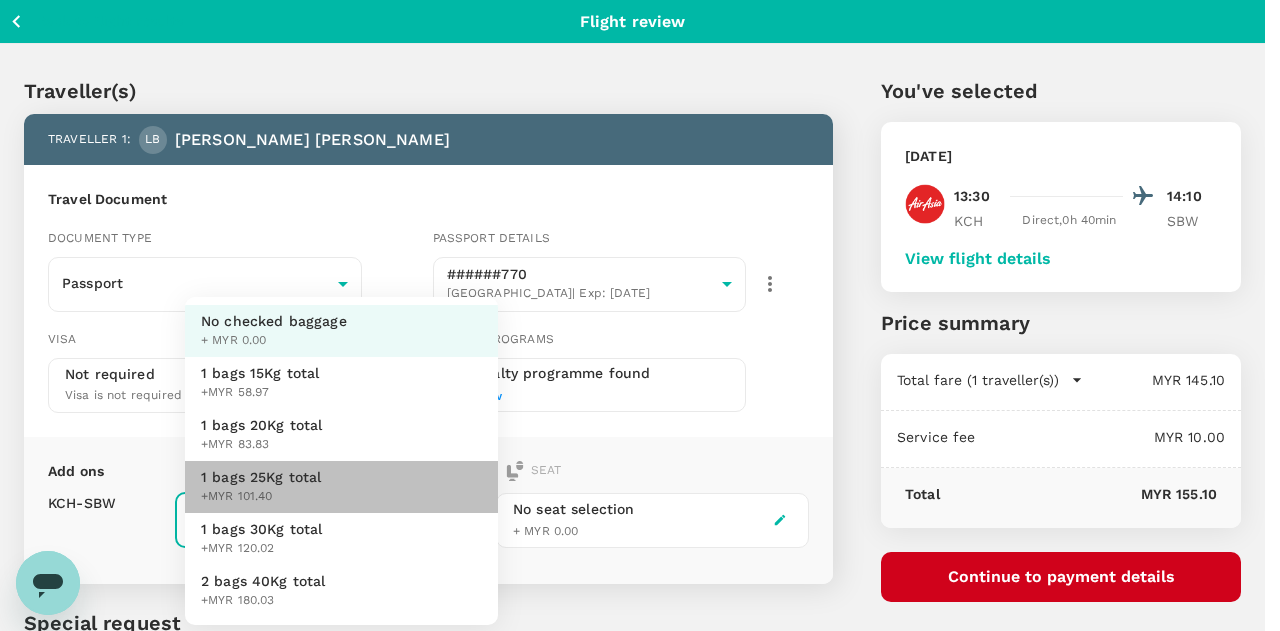 click on "1 bags 25Kg total" at bounding box center [261, 477] 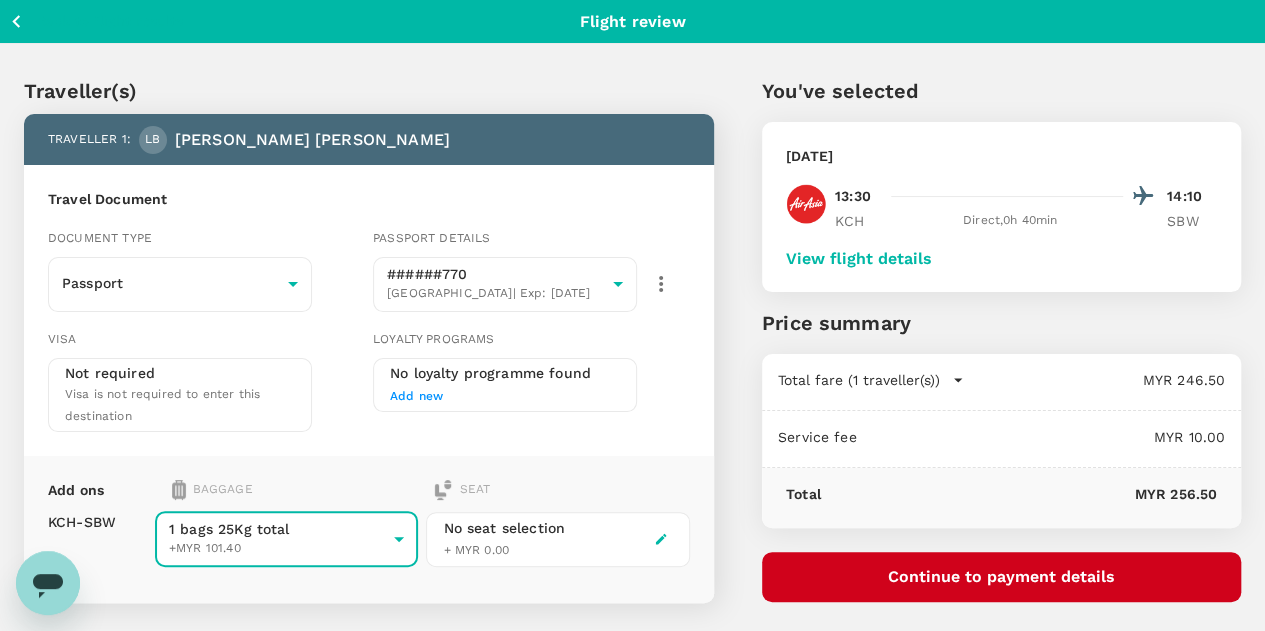 click on "View flight details" at bounding box center [859, 259] 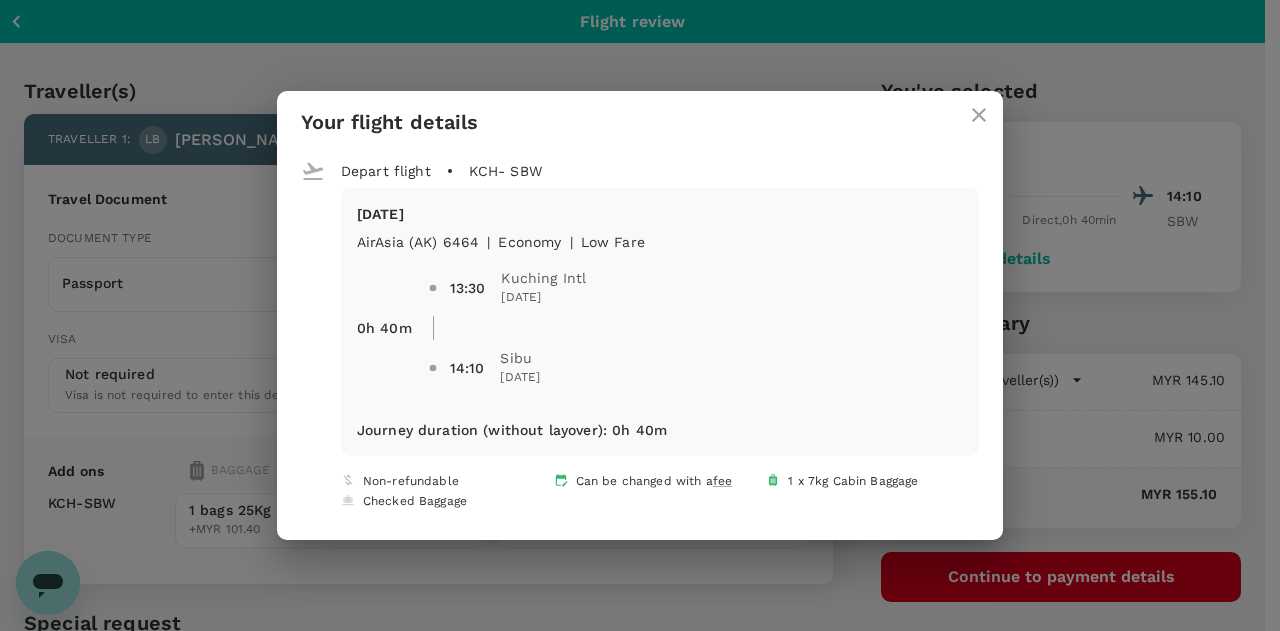 click 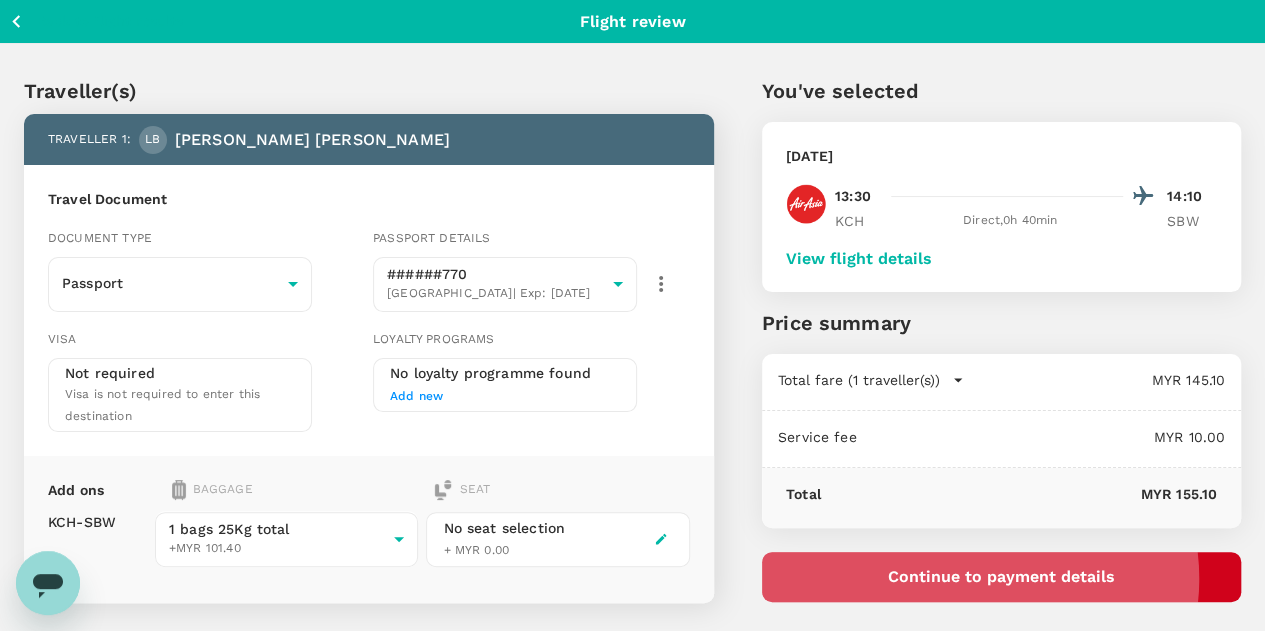 click on "Continue to payment details" at bounding box center (1001, 577) 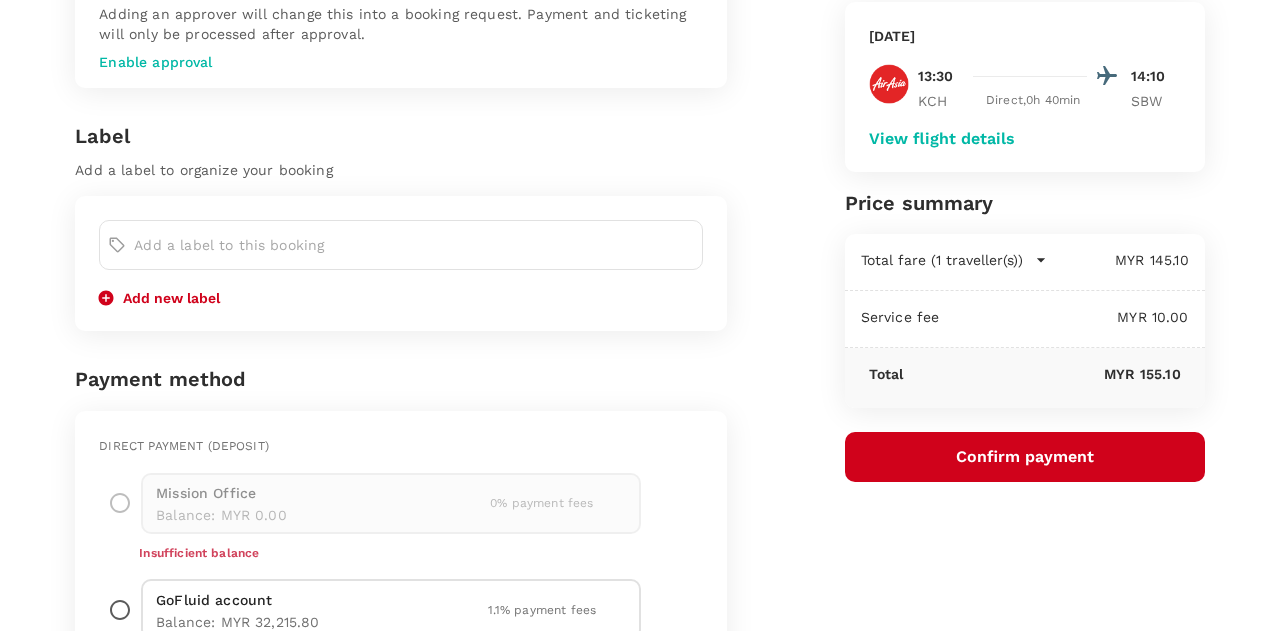 scroll, scrollTop: 300, scrollLeft: 0, axis: vertical 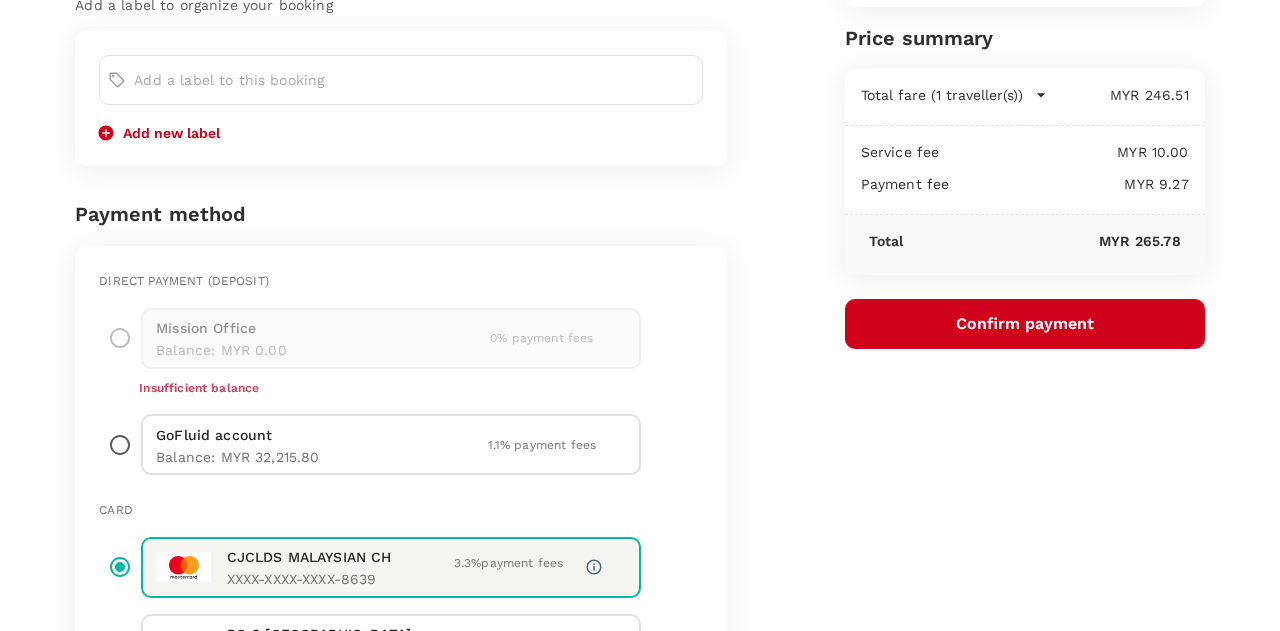 click at bounding box center (120, 444) 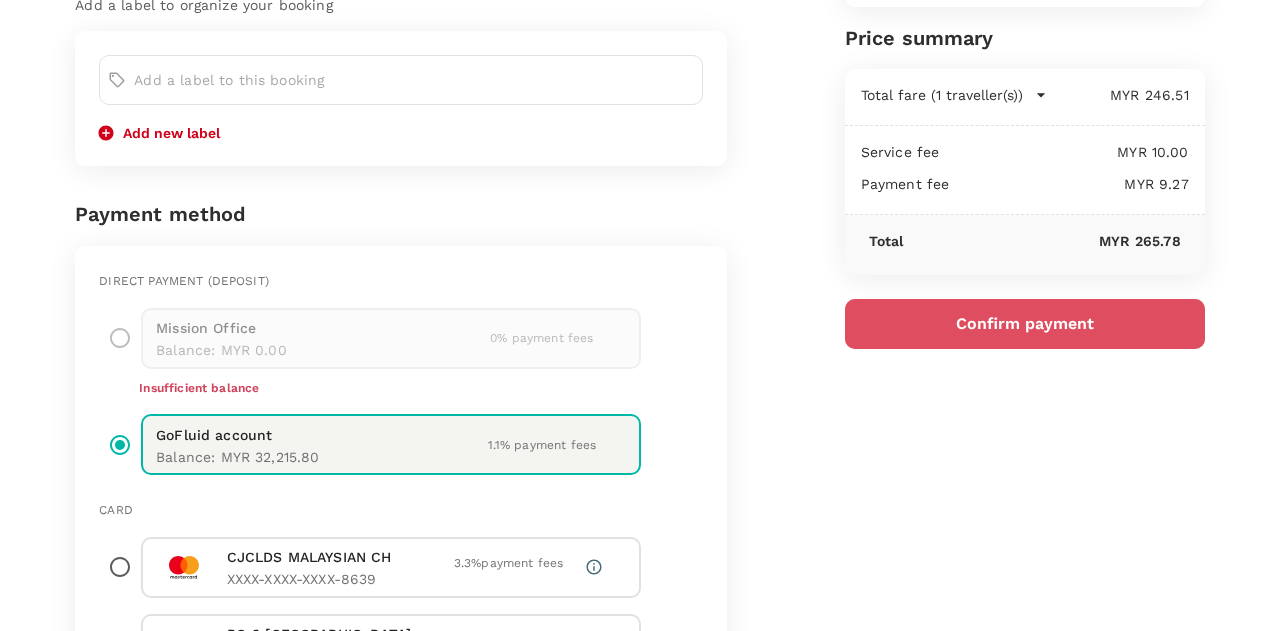click on "Confirm payment" at bounding box center (1025, 324) 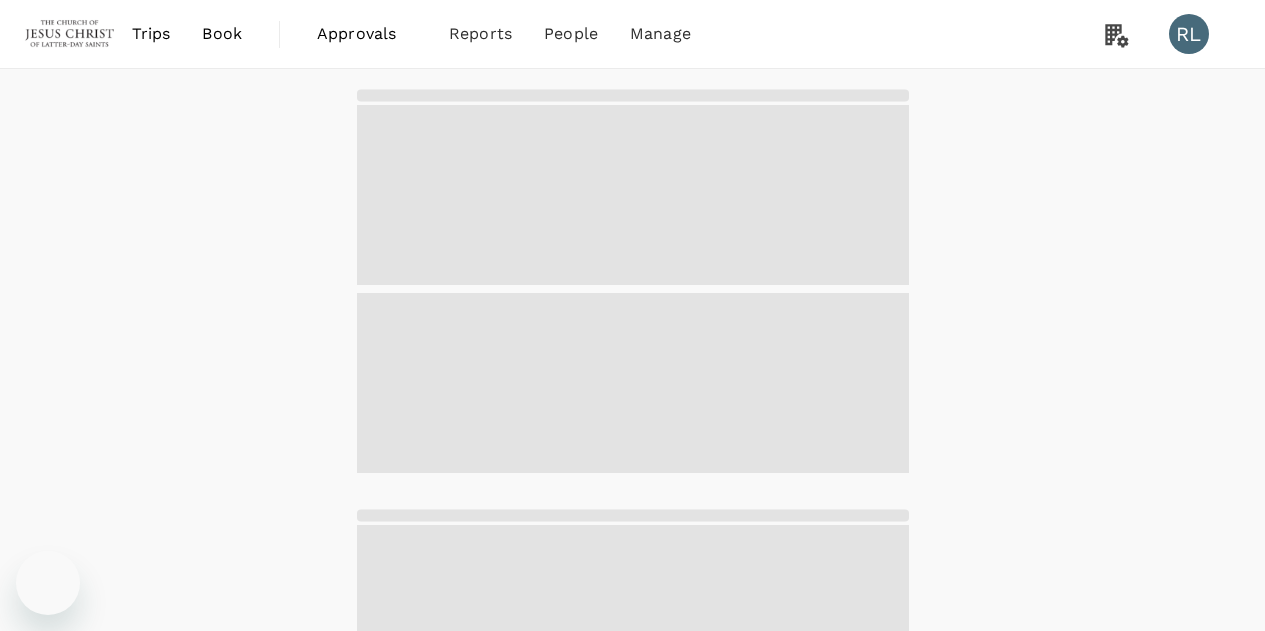 scroll, scrollTop: 0, scrollLeft: 0, axis: both 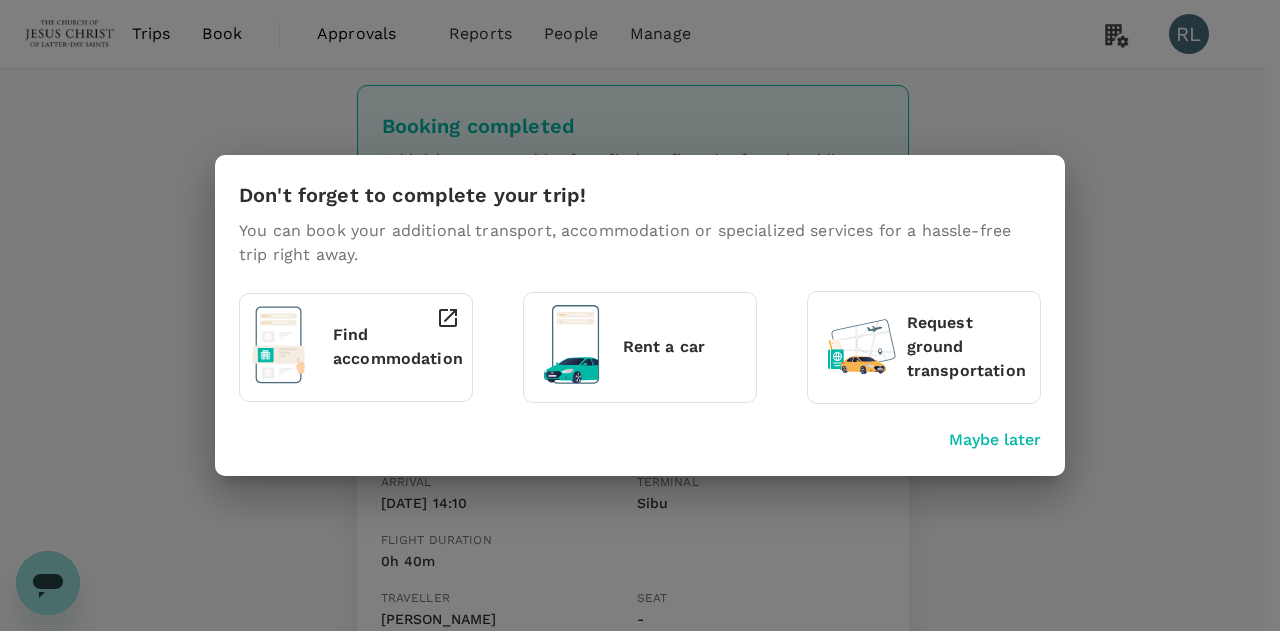 click on "Don't forget to complete your trip! You can book your additional transport, accommodation or specialized services for a hassle-free trip right away. Find accommodation Rent a car Request ground transportation Maybe later" at bounding box center (640, 315) 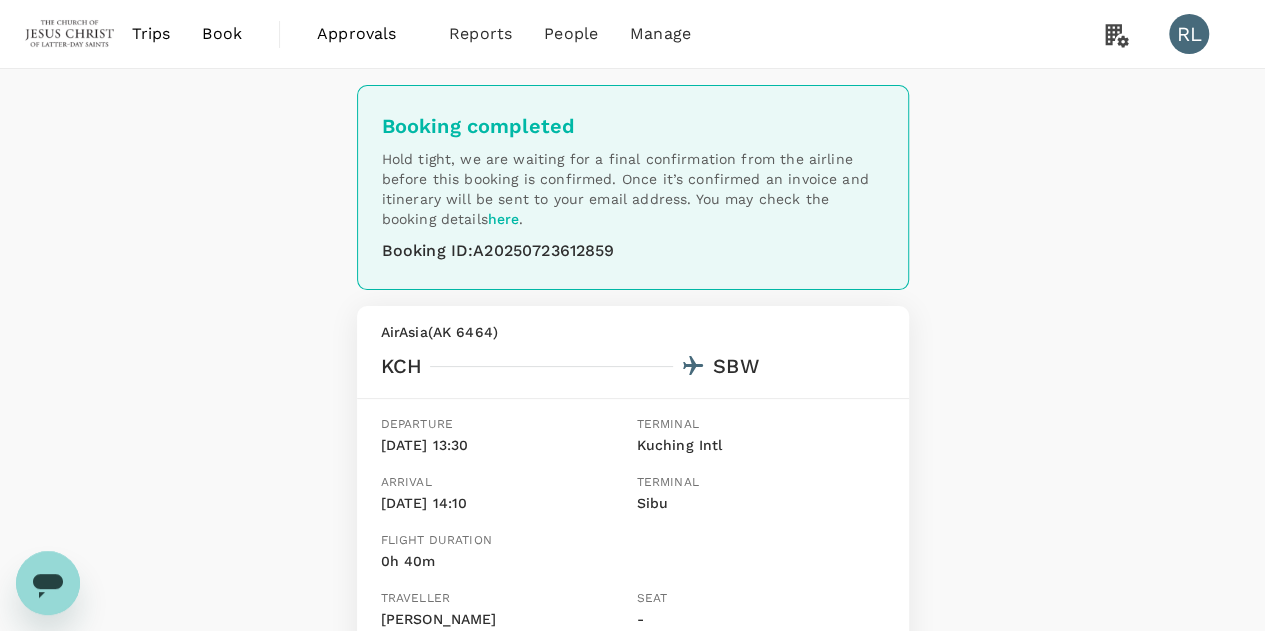 click on "Book" at bounding box center (222, 34) 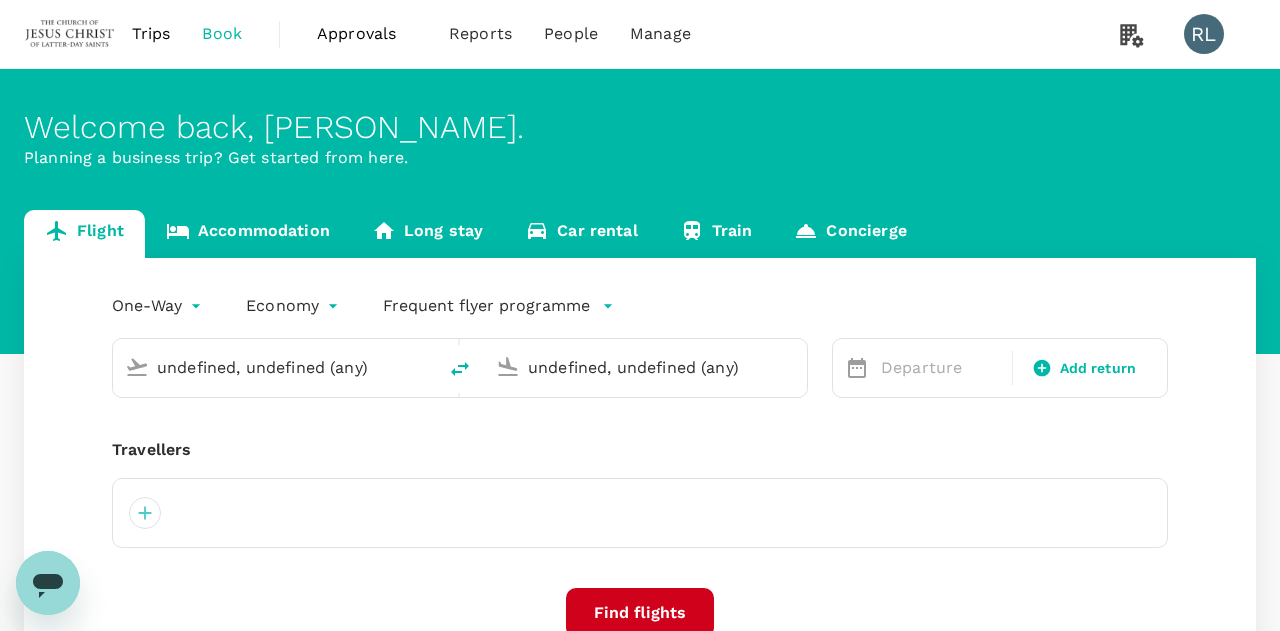 type 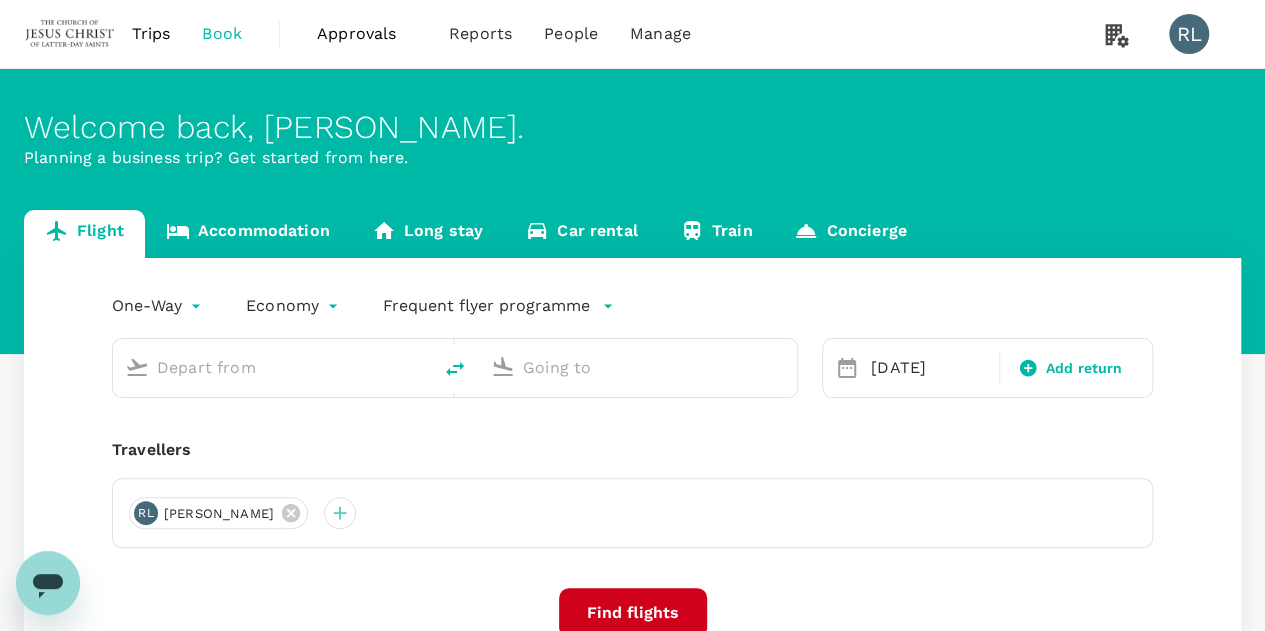 type on "Kuching Intl (KCH)" 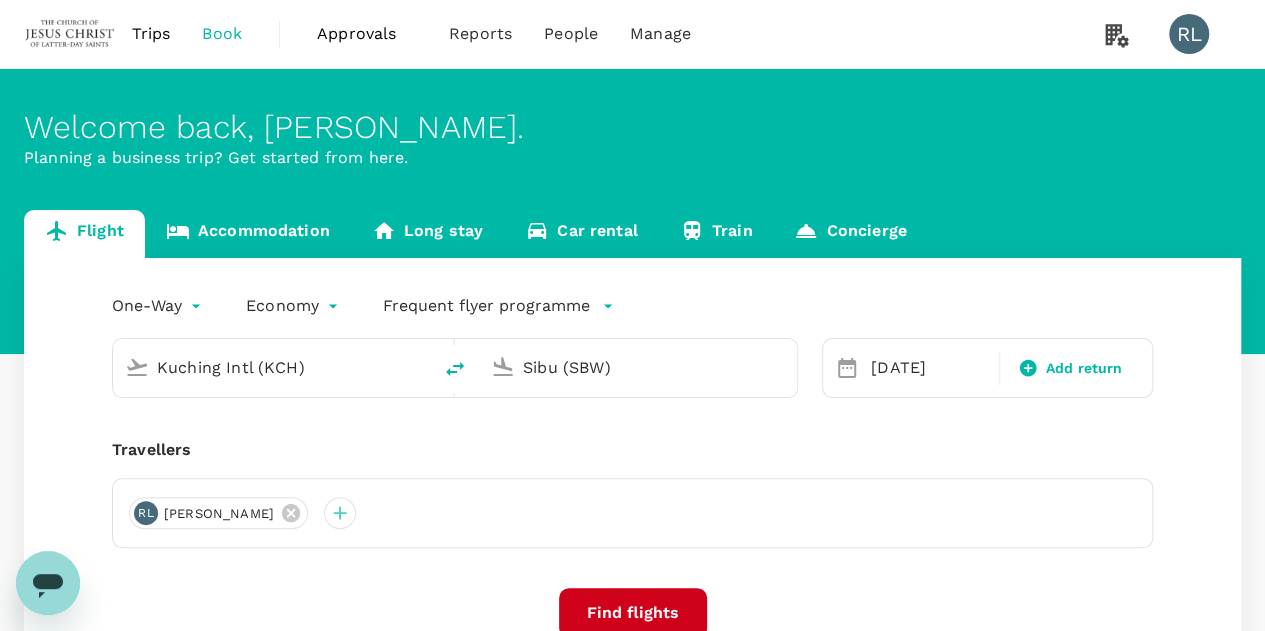 type 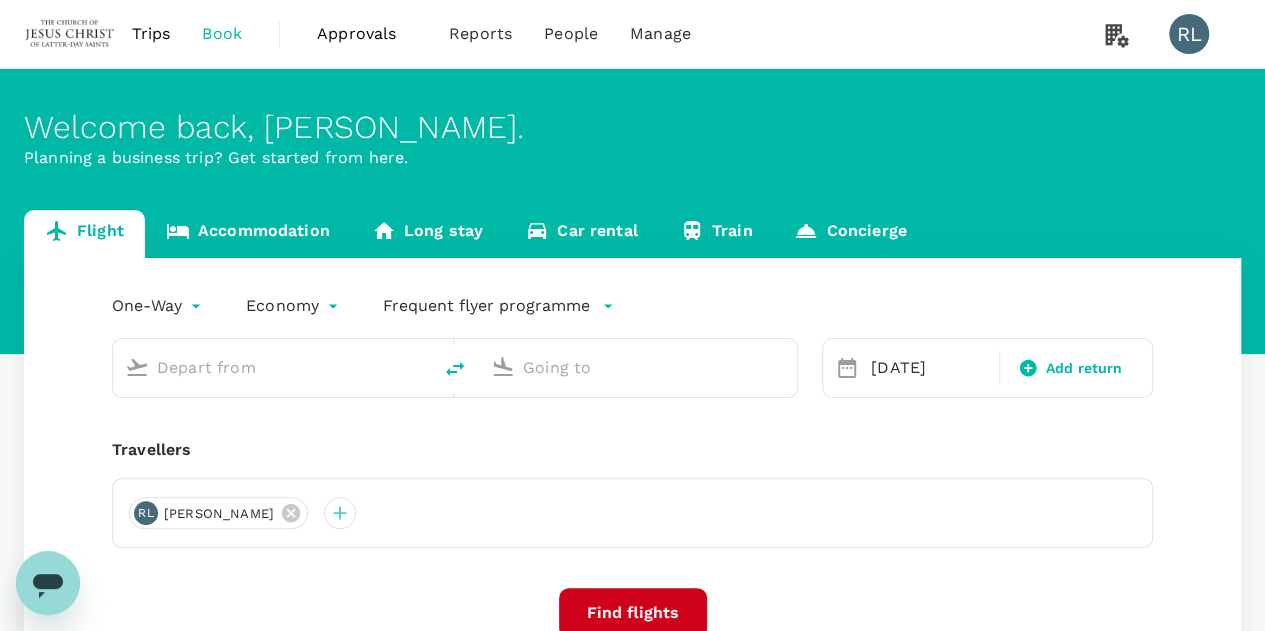 type on "Kuching Intl (KCH)" 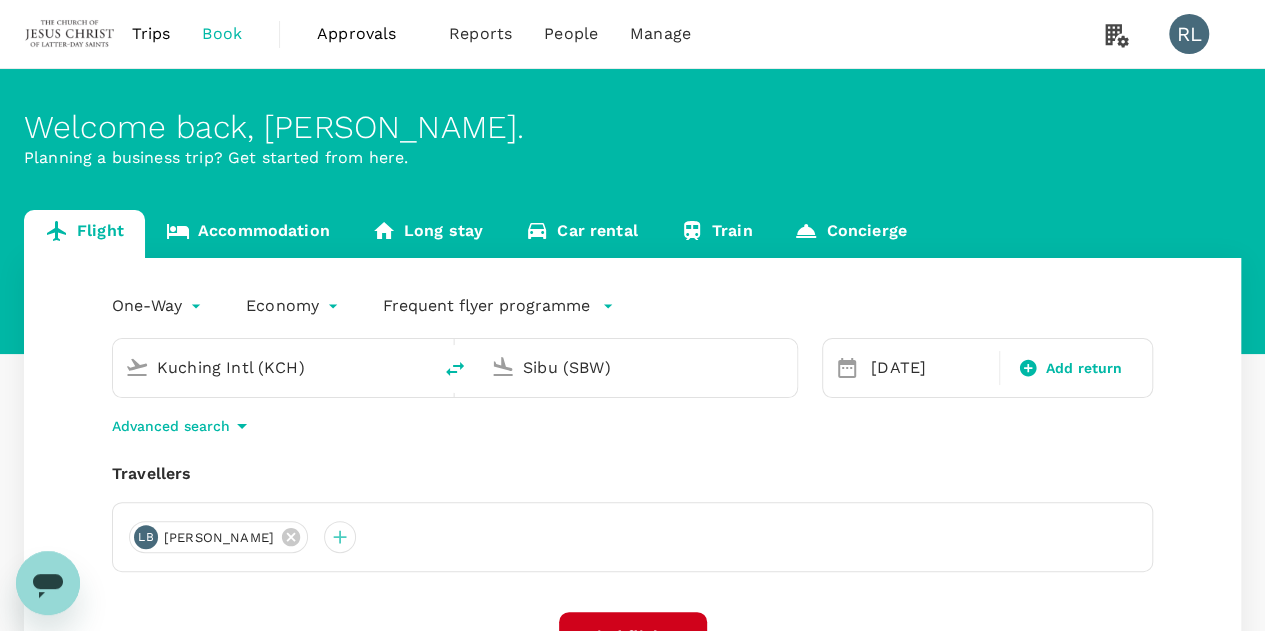 click on "Kuching Intl (KCH)" at bounding box center (273, 367) 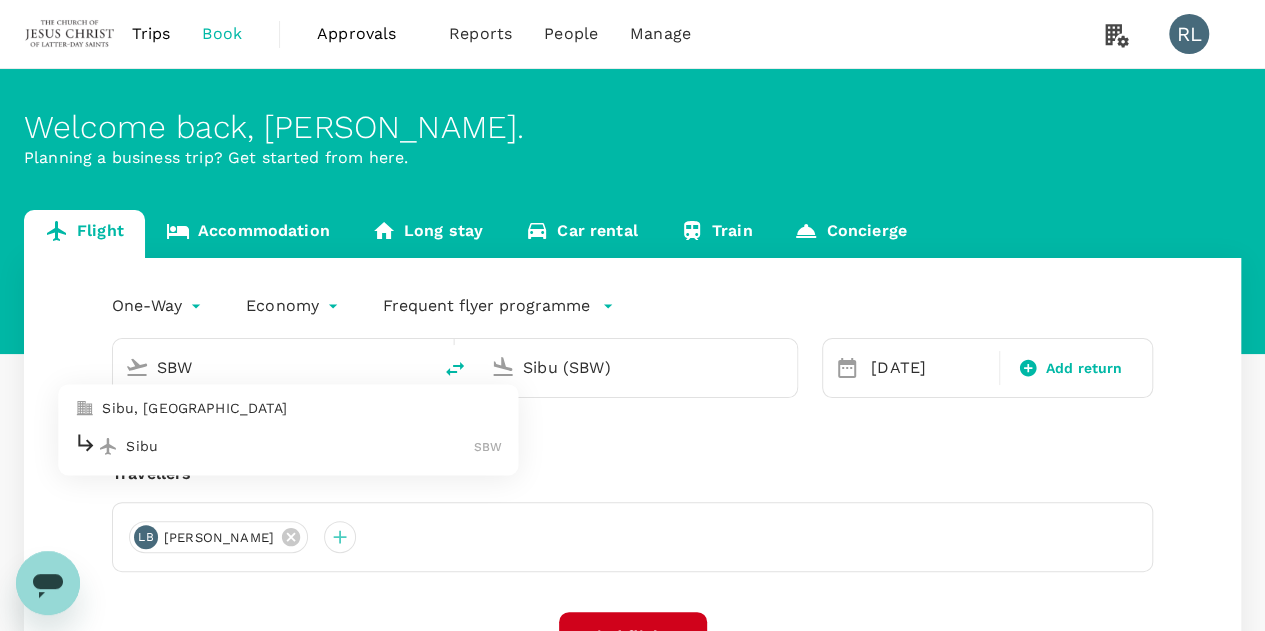 click on "Sibu" at bounding box center [300, 446] 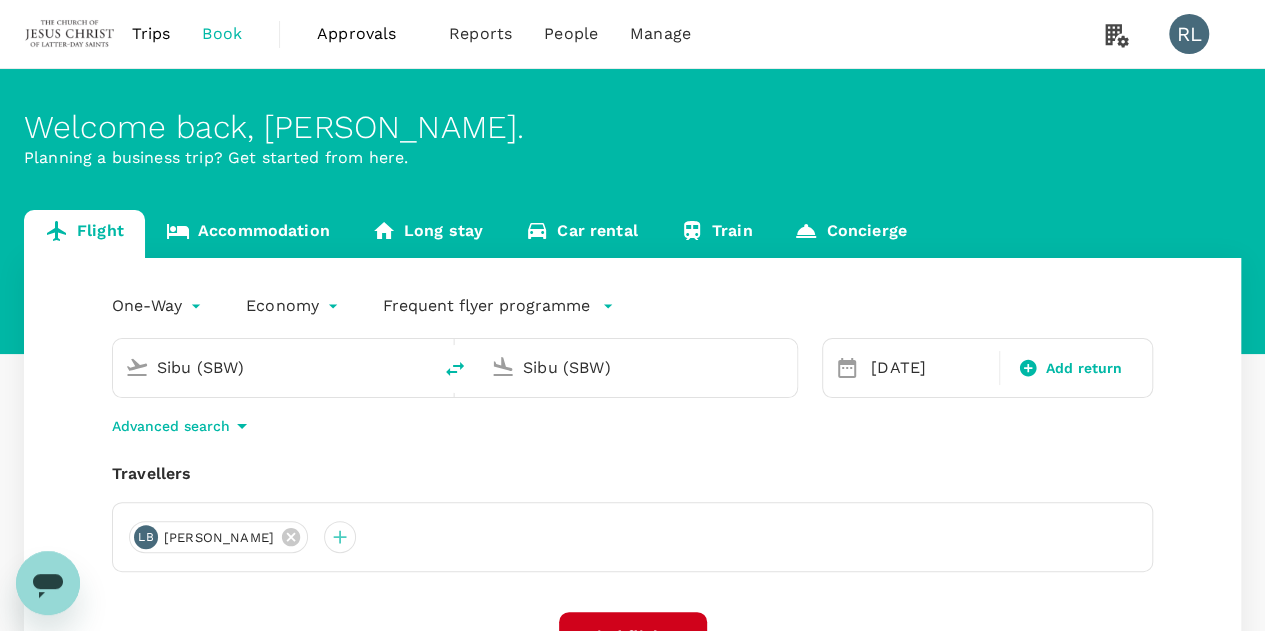 drag, startPoint x: 629, startPoint y: 362, endPoint x: 505, endPoint y: 364, distance: 124.01613 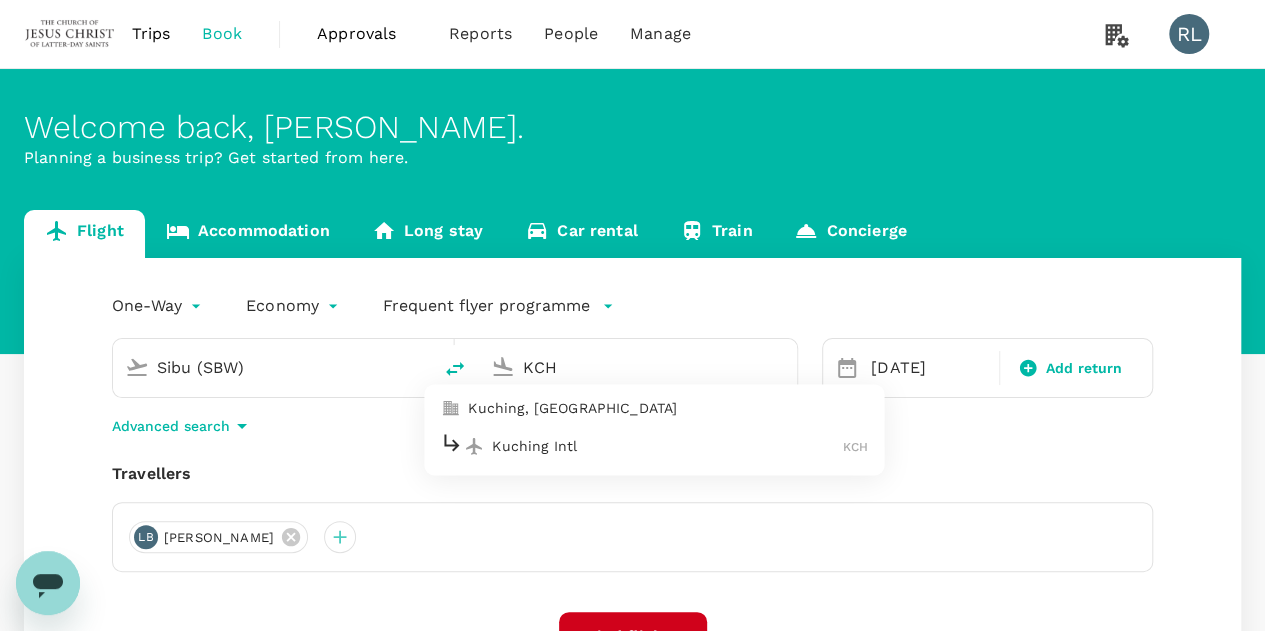 click on "Kuching Intl" at bounding box center [667, 446] 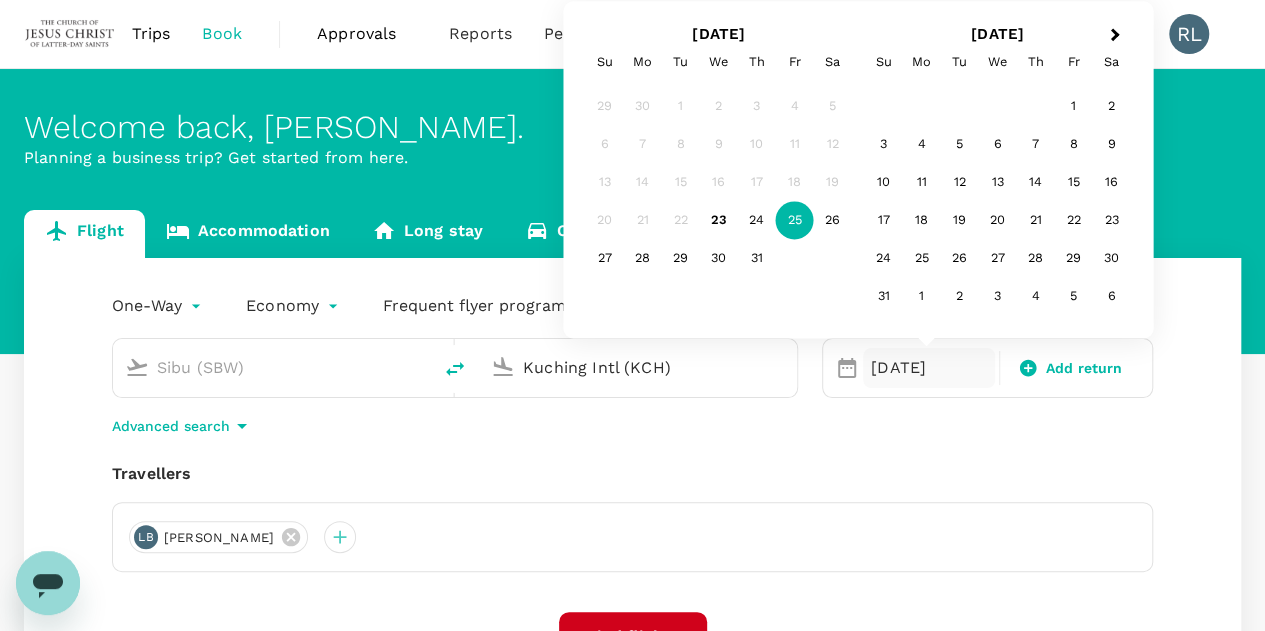 type on "Kuching Intl (KCH)" 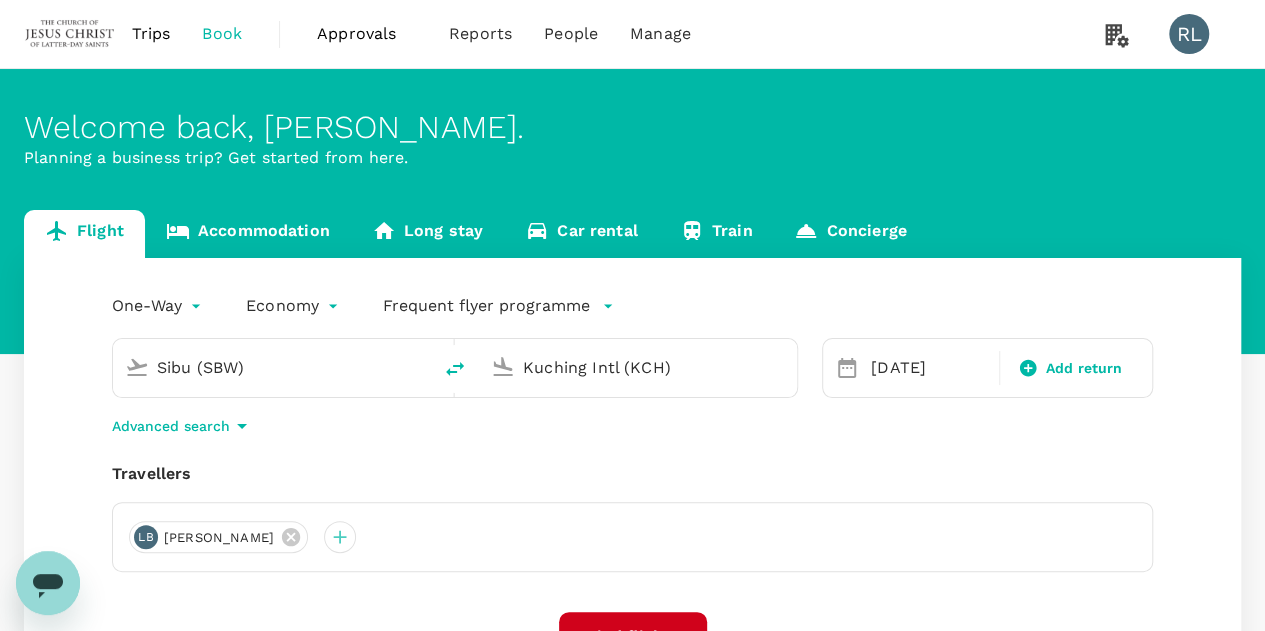 click 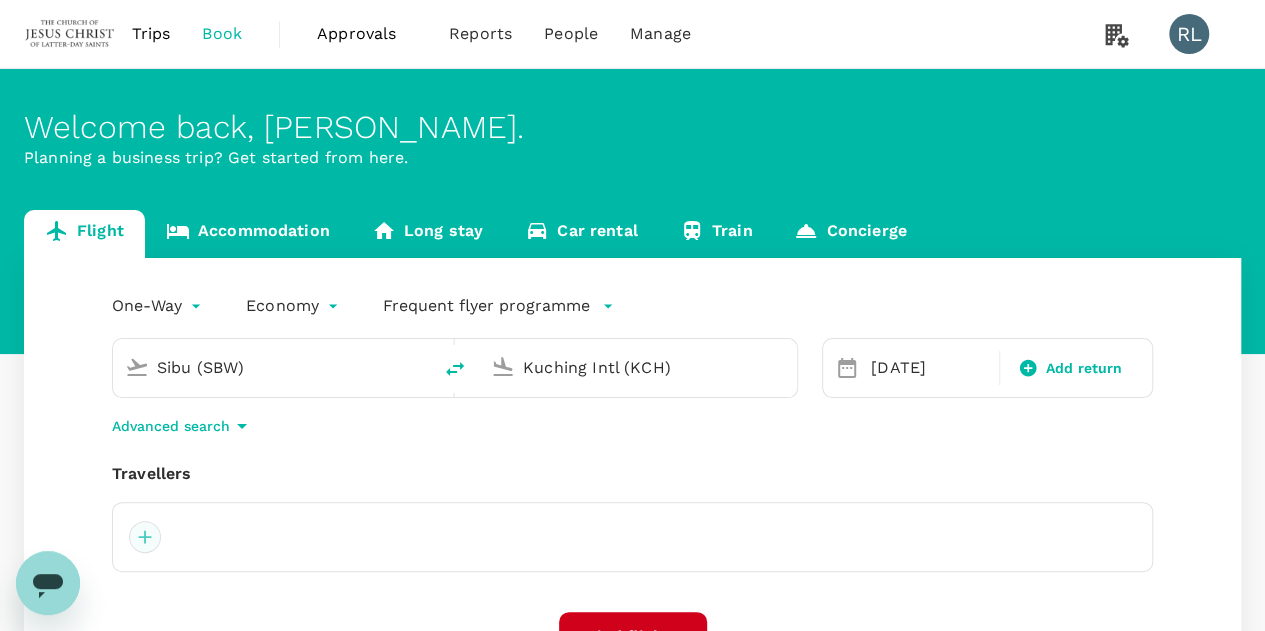 click at bounding box center [145, 537] 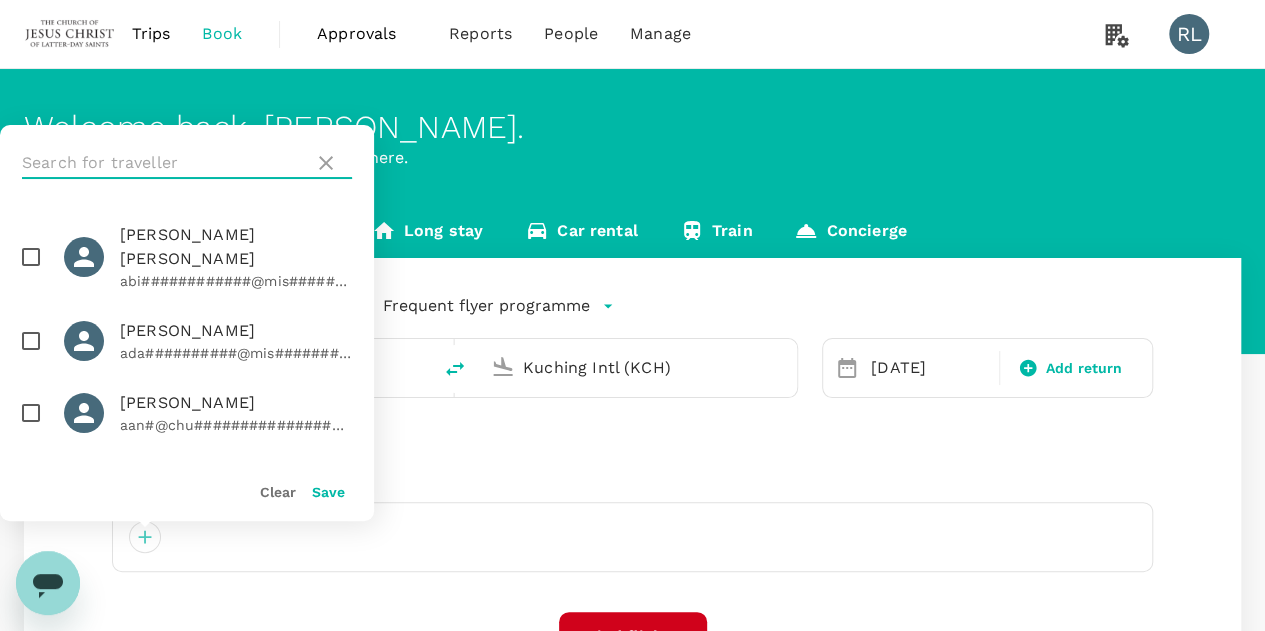 click at bounding box center [164, 163] 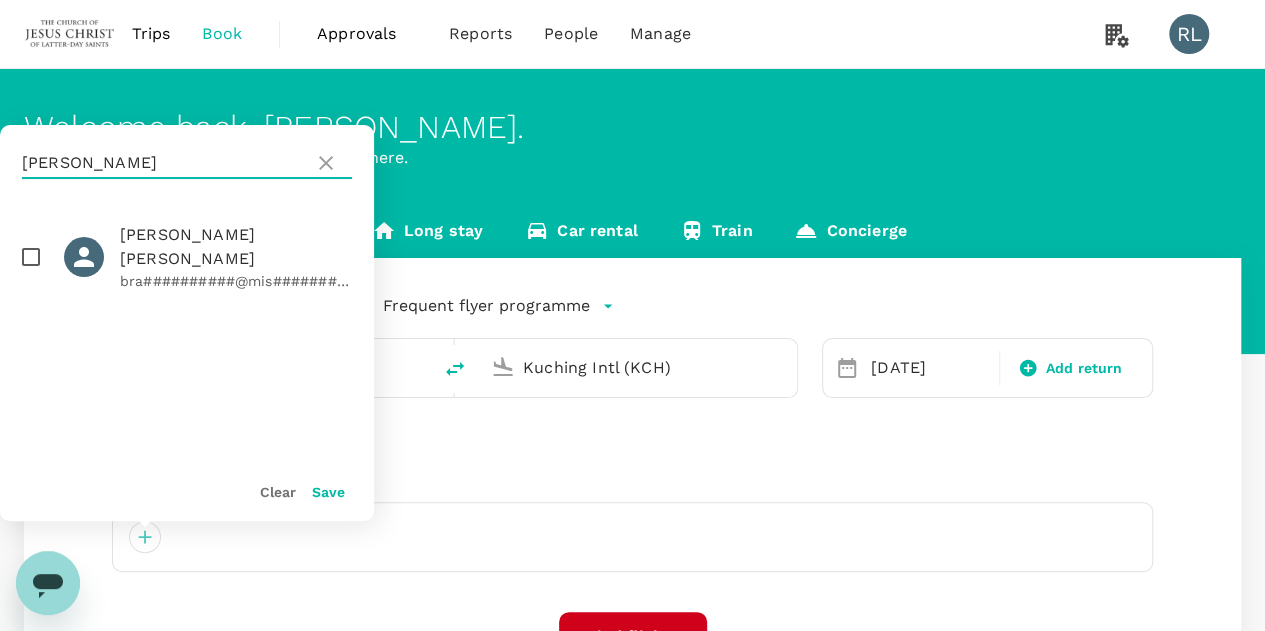 type on "[PERSON_NAME]" 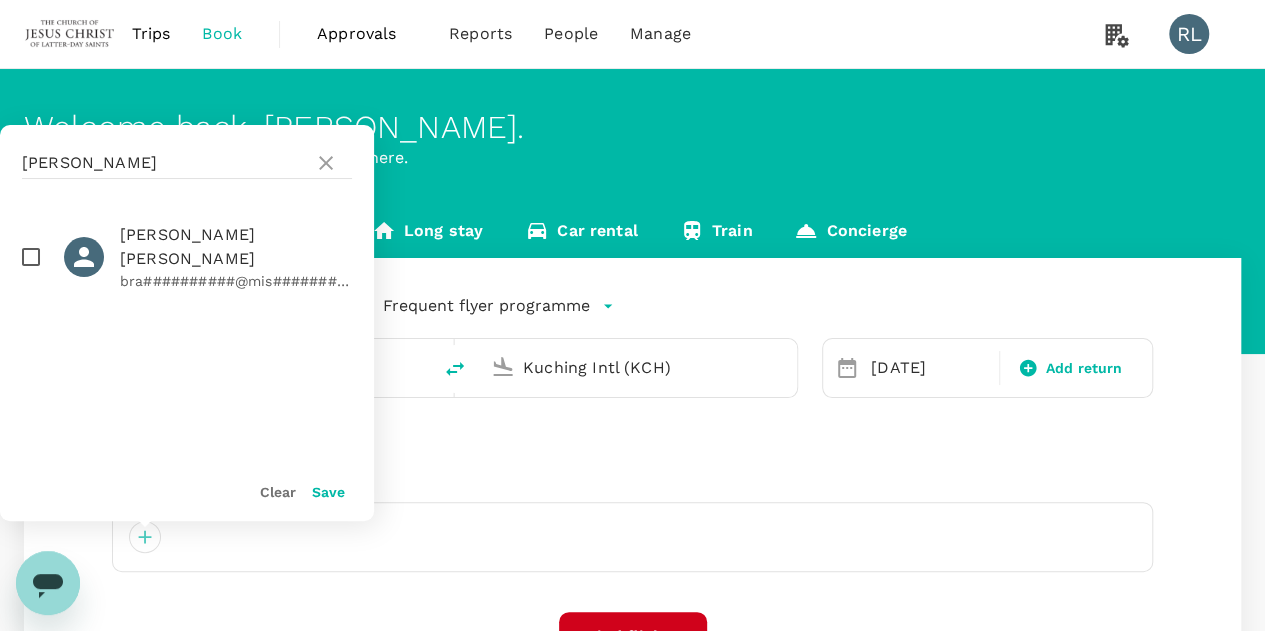 click at bounding box center [31, 257] 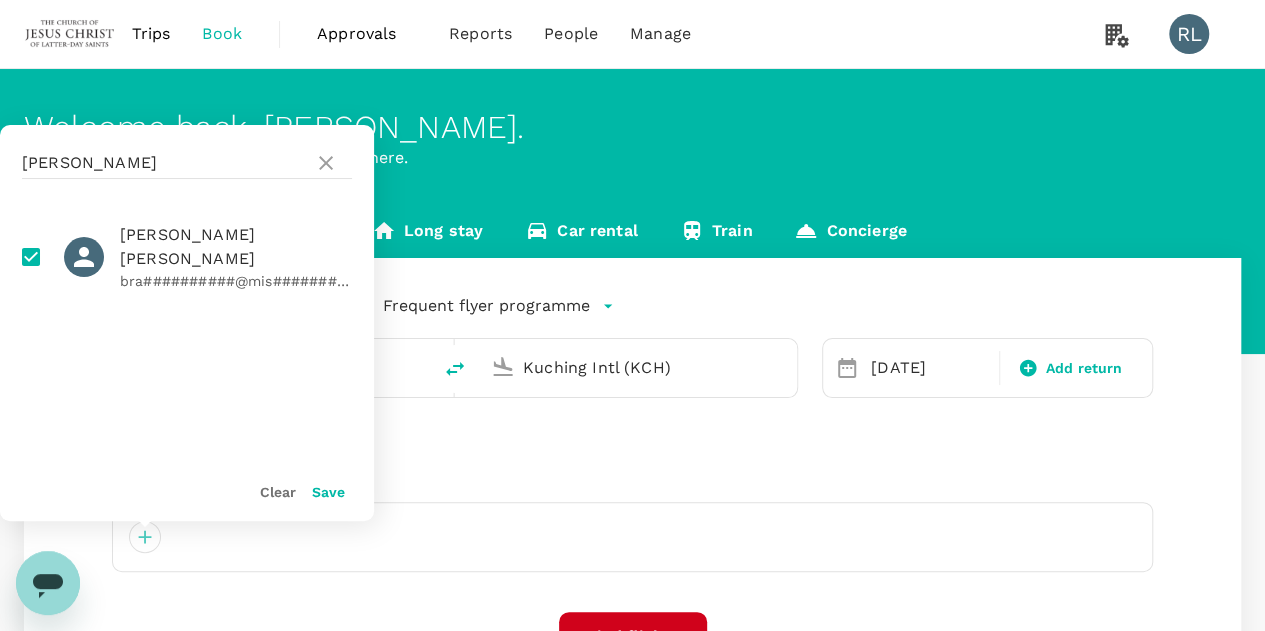 click on "Save" at bounding box center (328, 492) 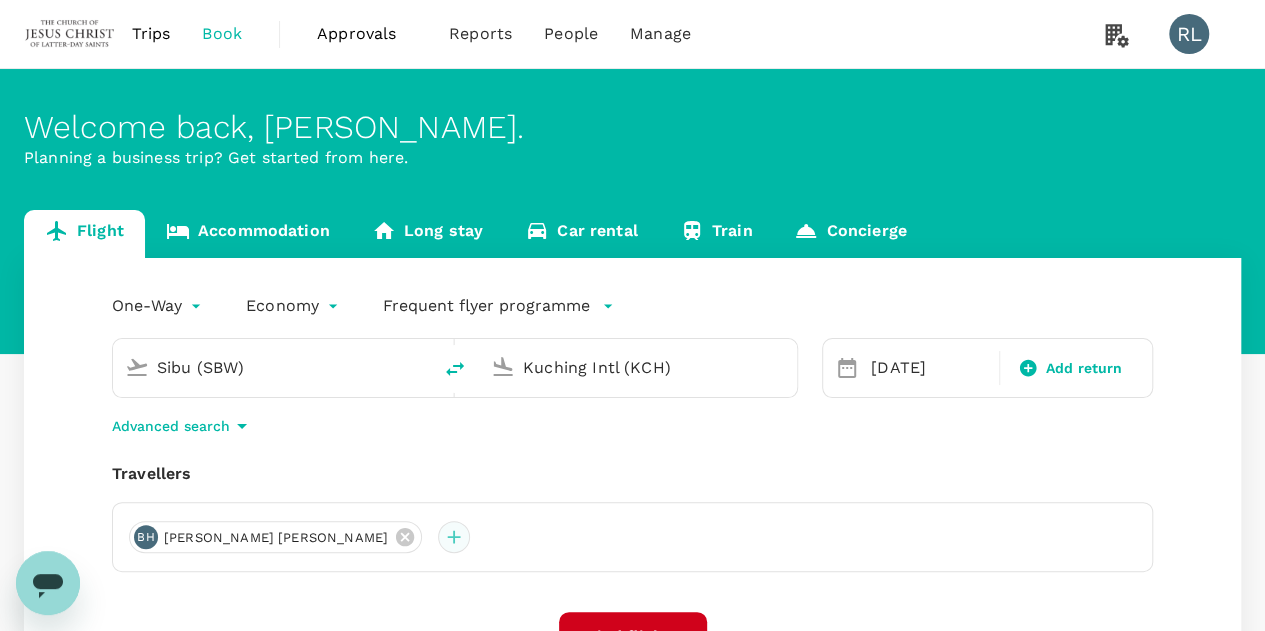 click at bounding box center (454, 537) 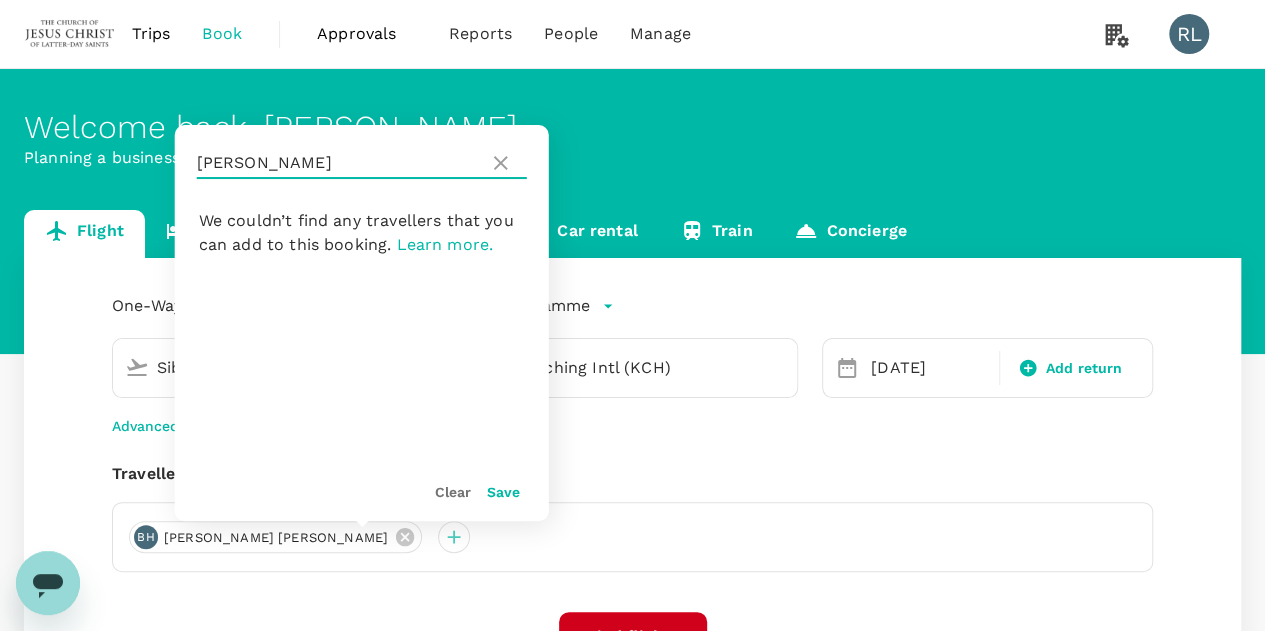 drag, startPoint x: 295, startPoint y: 163, endPoint x: 190, endPoint y: 163, distance: 105 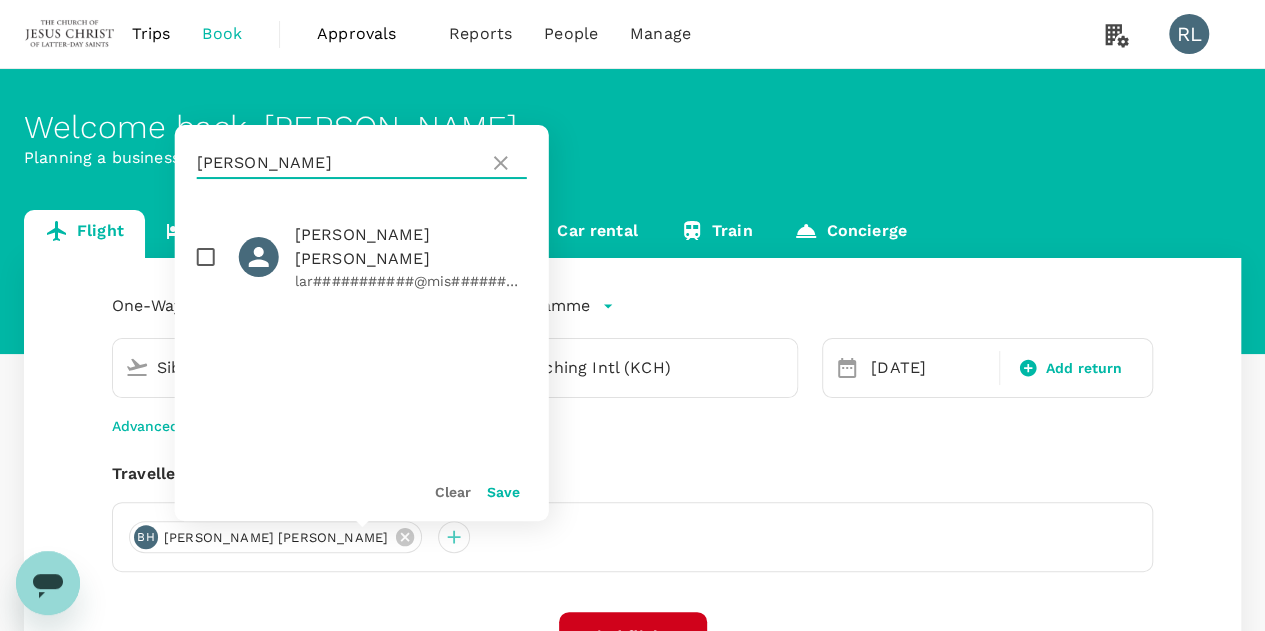 type on "LARSEN" 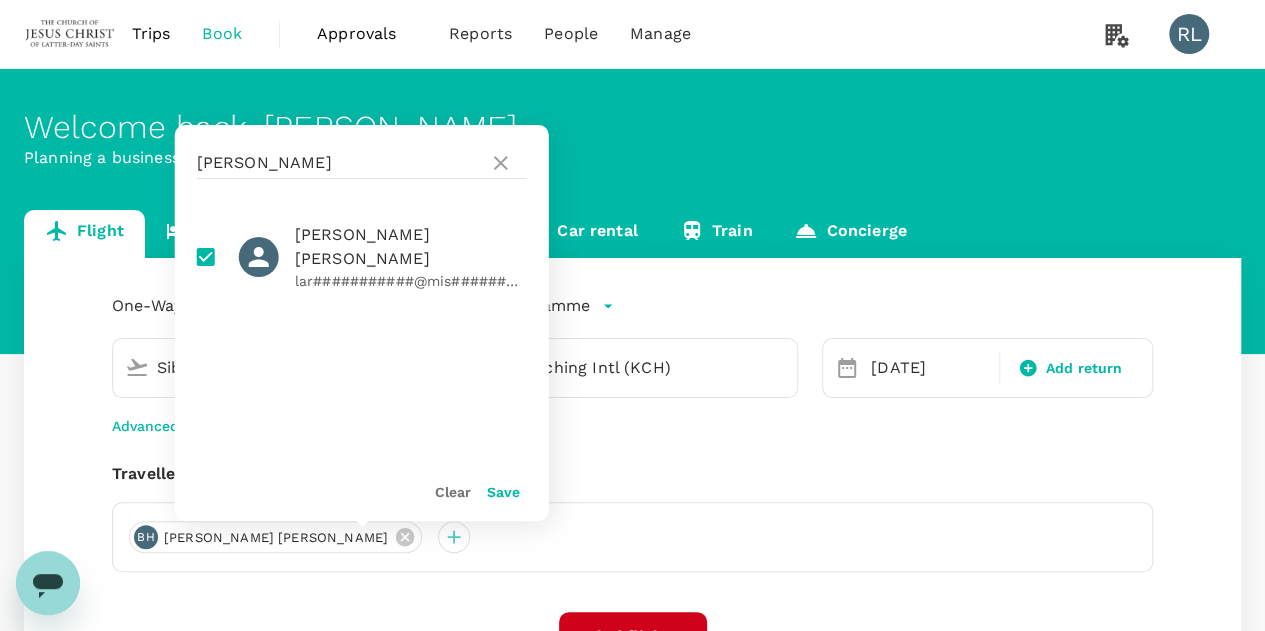 click on "Save" at bounding box center (503, 492) 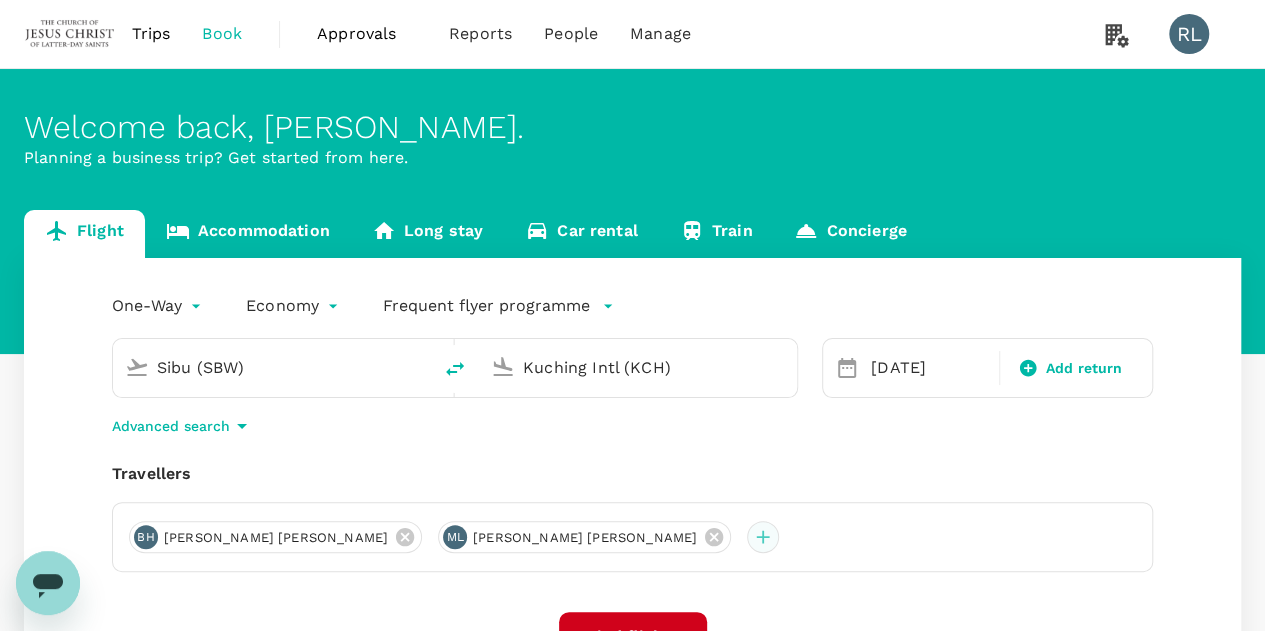 click at bounding box center [763, 537] 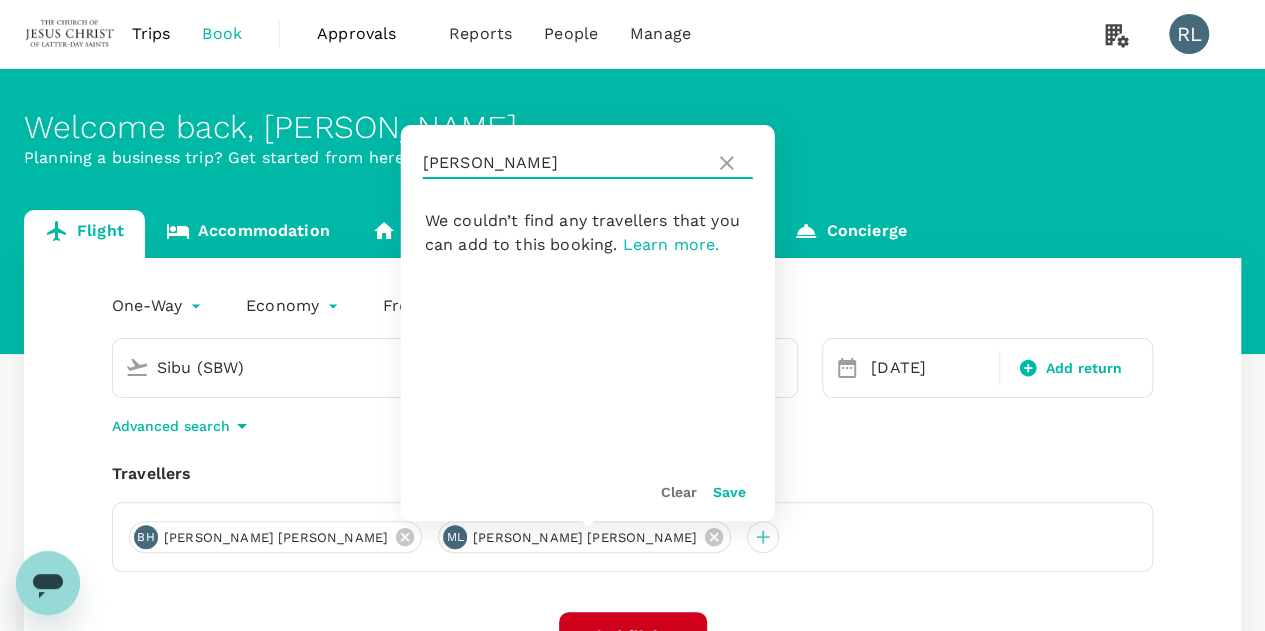 drag, startPoint x: 514, startPoint y: 155, endPoint x: 412, endPoint y: 175, distance: 103.94229 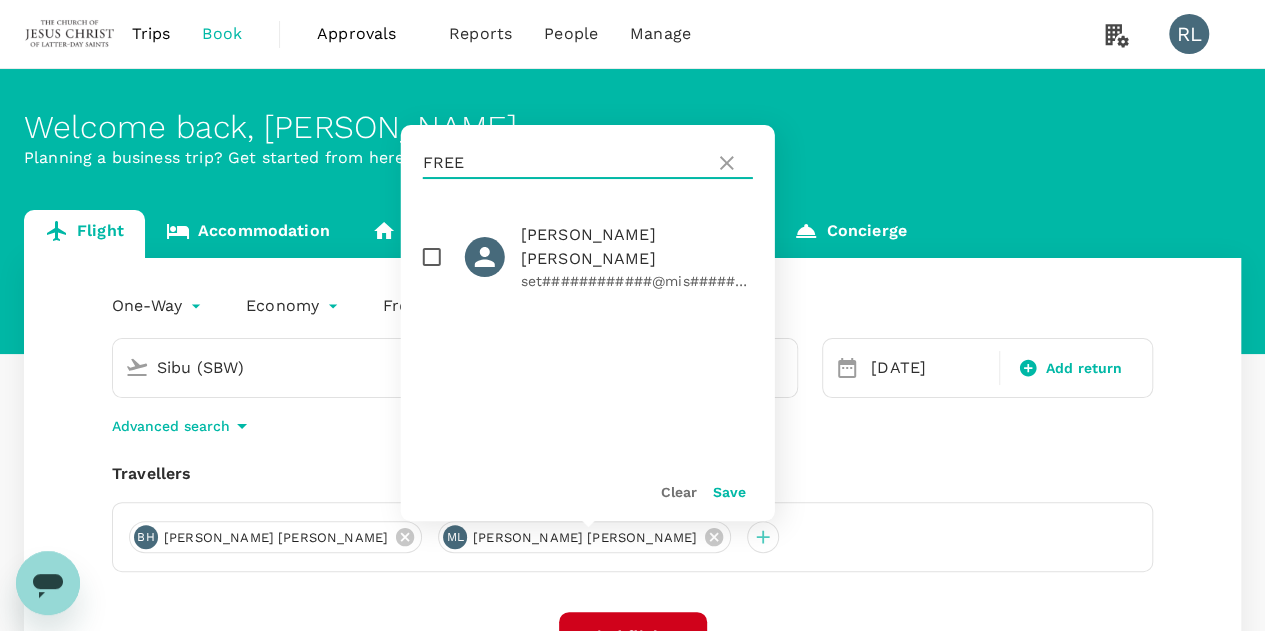 type on "FREE" 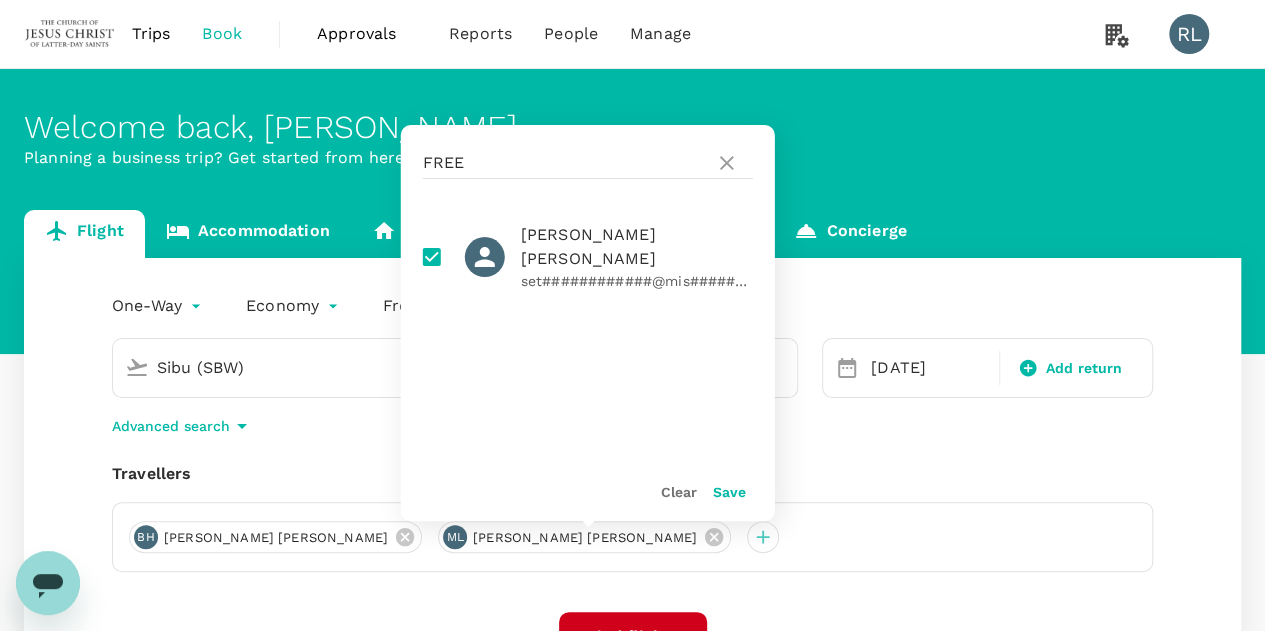 click on "Save" at bounding box center [729, 492] 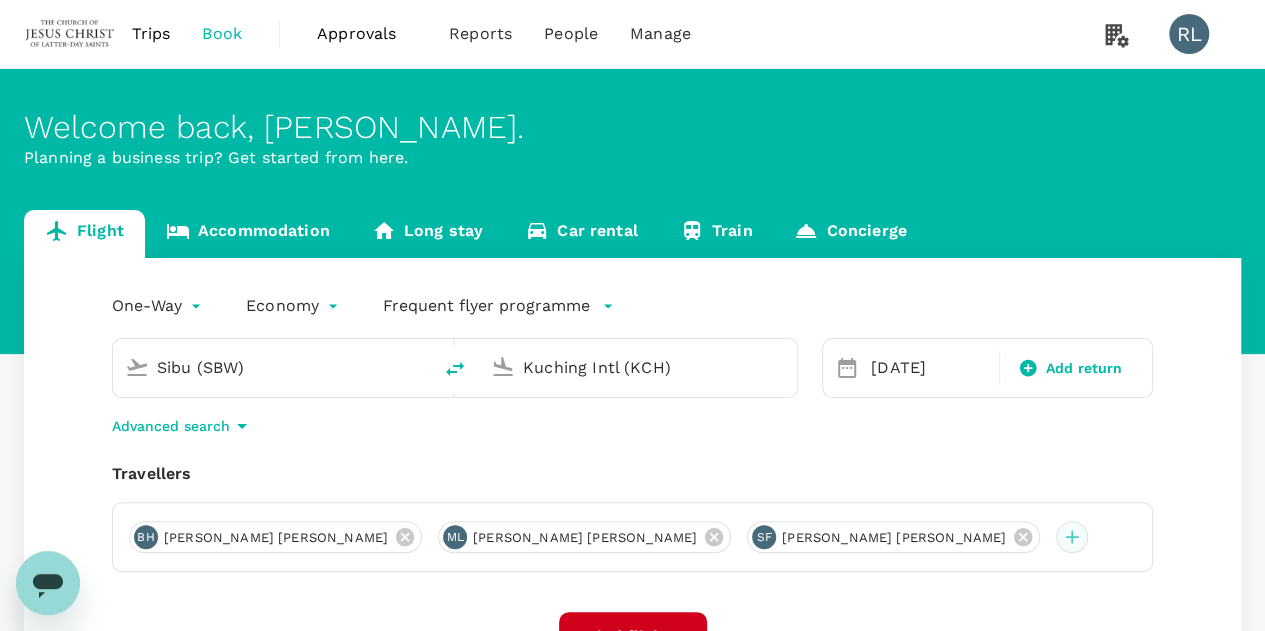 click at bounding box center (1072, 537) 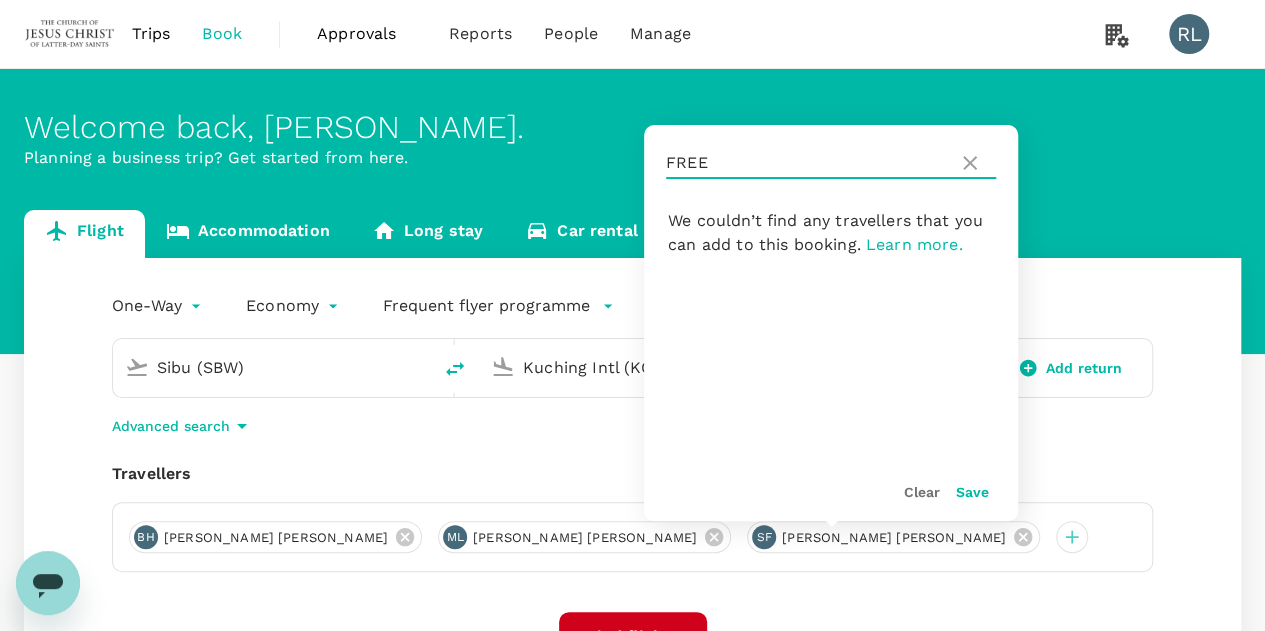 drag, startPoint x: 731, startPoint y: 173, endPoint x: 651, endPoint y: 163, distance: 80.622574 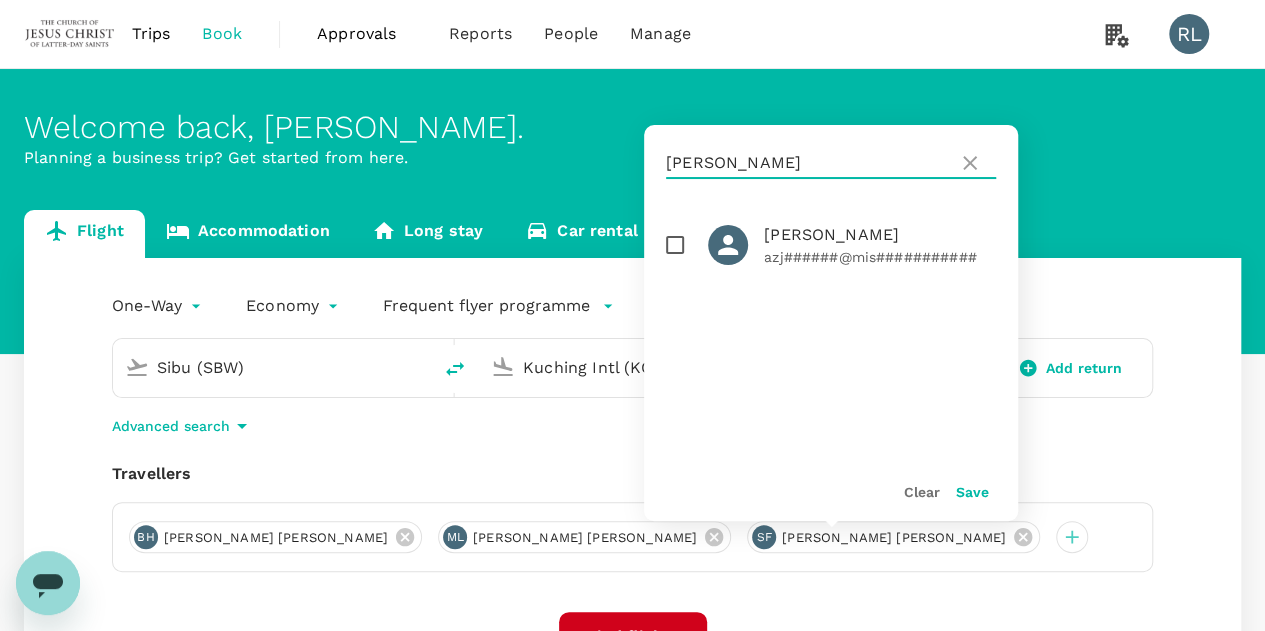 type on "JENKINS" 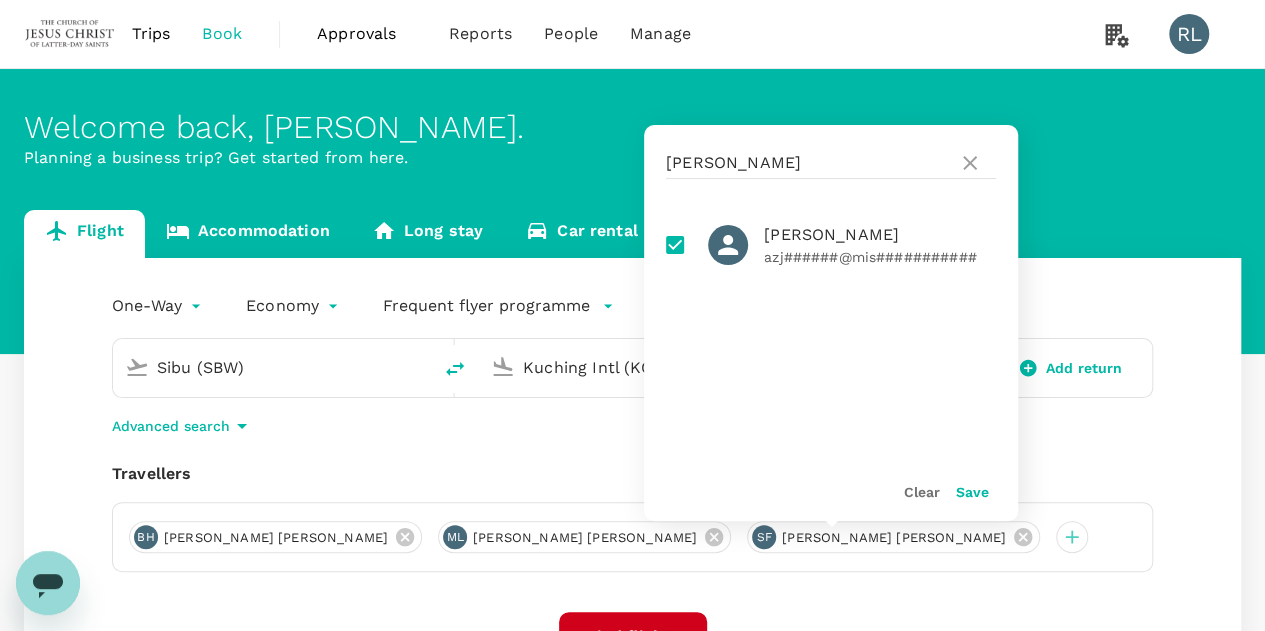 click on "Save" at bounding box center [972, 492] 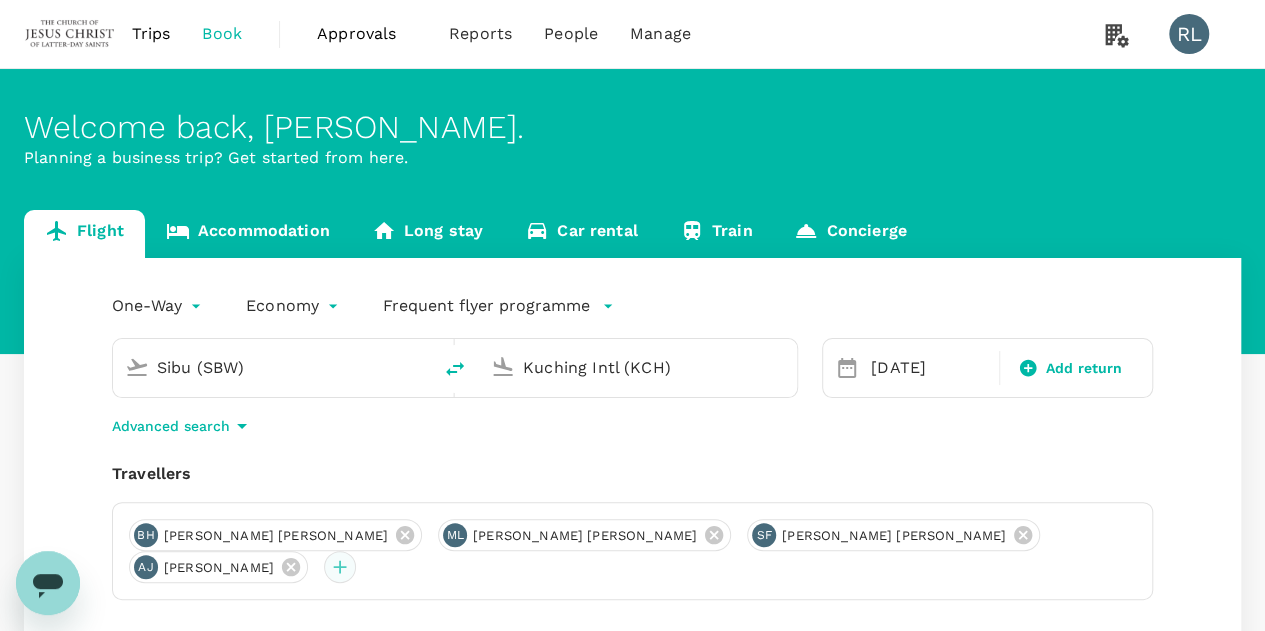 click at bounding box center (340, 567) 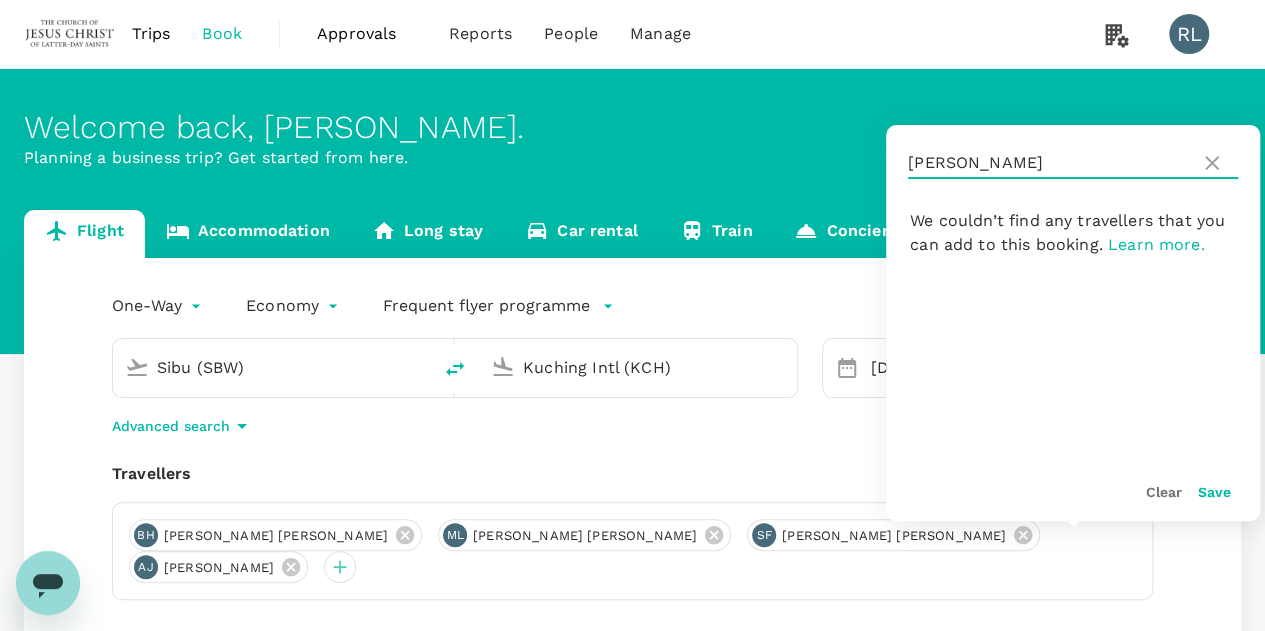 drag, startPoint x: 986, startPoint y: 162, endPoint x: 904, endPoint y: 161, distance: 82.006096 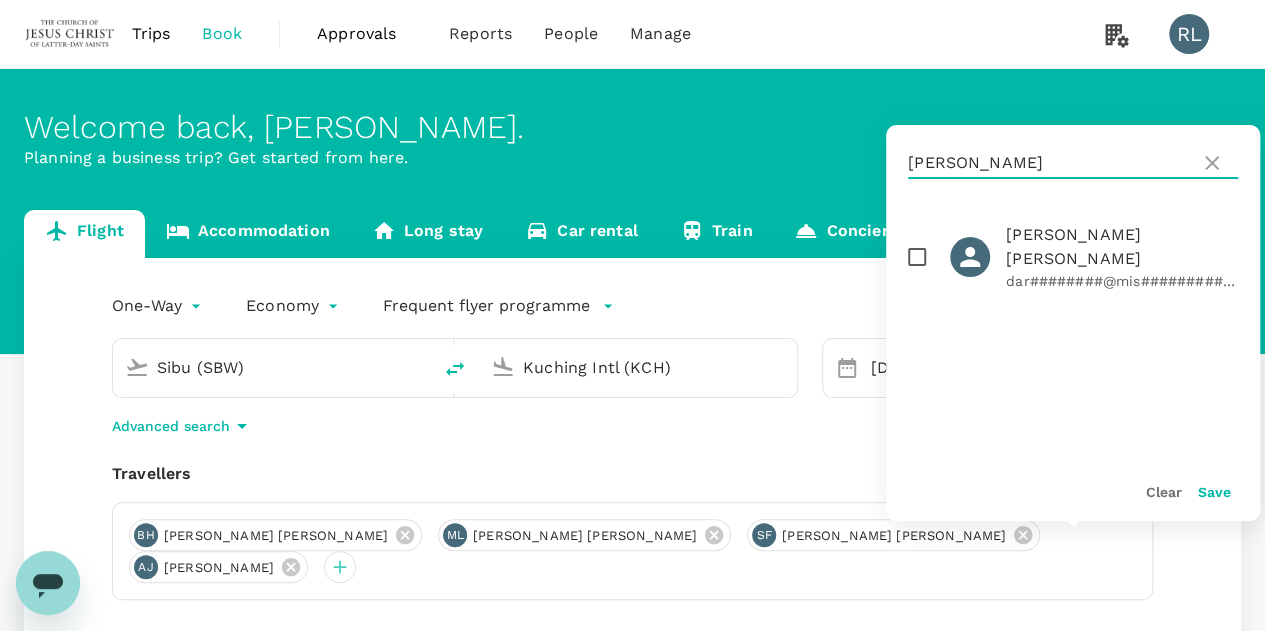 type on "MCCOY" 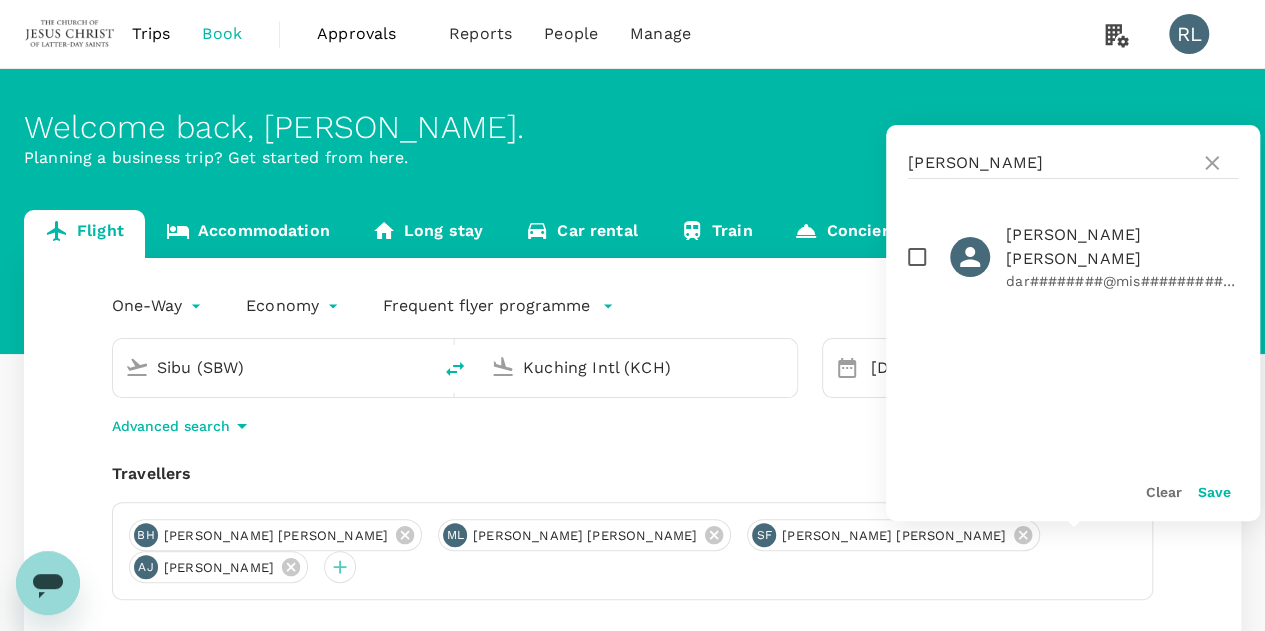 click at bounding box center (917, 257) 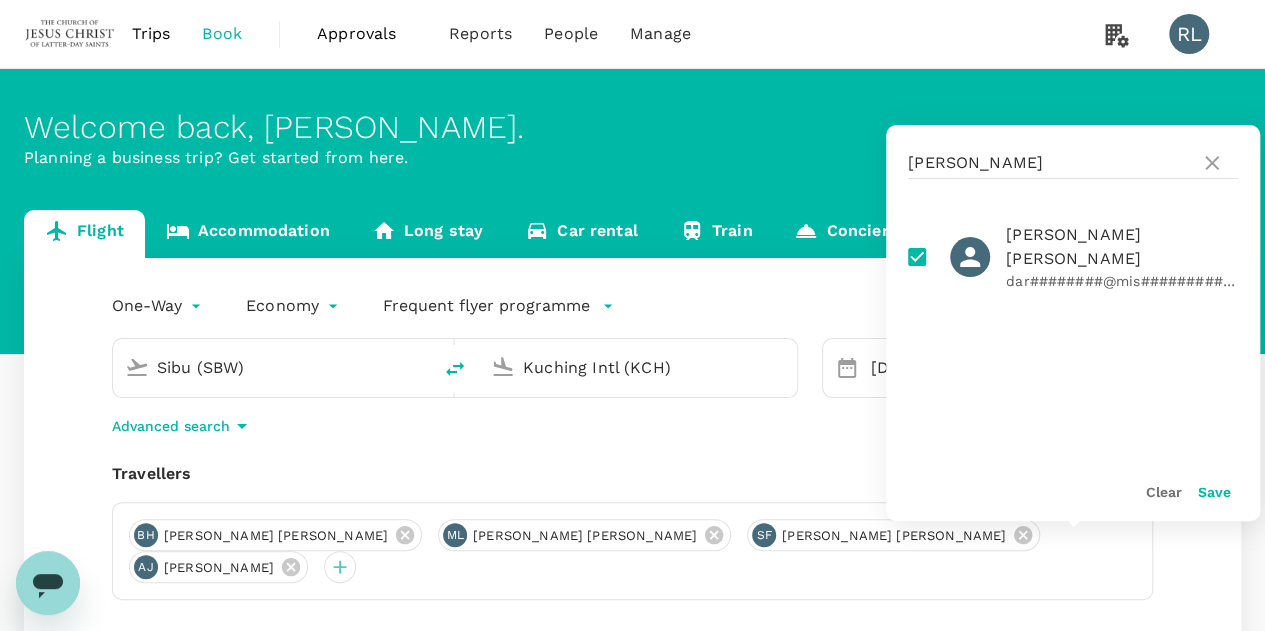 click on "Save" at bounding box center (1214, 492) 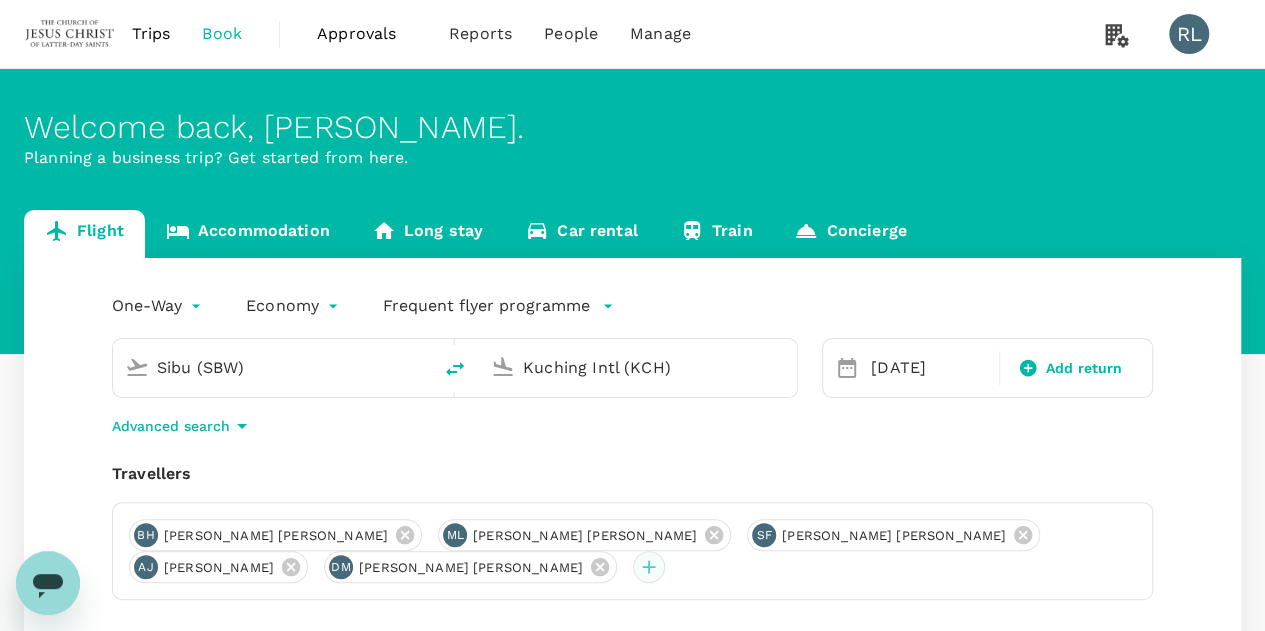 click at bounding box center [649, 567] 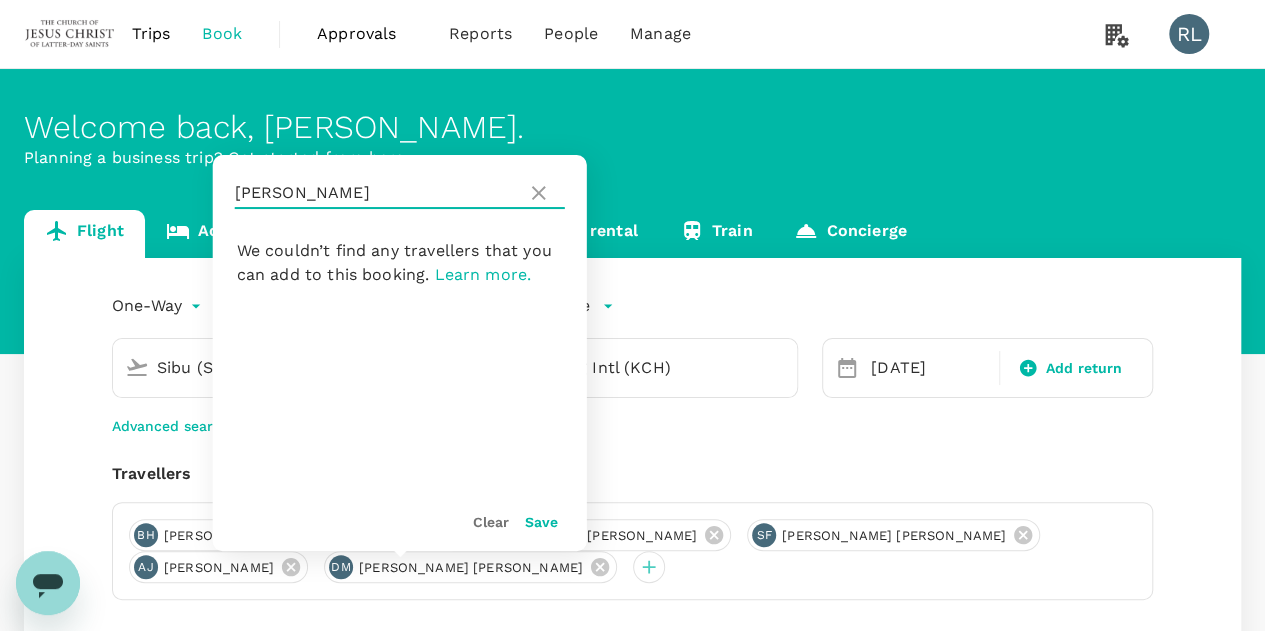 drag, startPoint x: 350, startPoint y: 179, endPoint x: 224, endPoint y: 183, distance: 126.06348 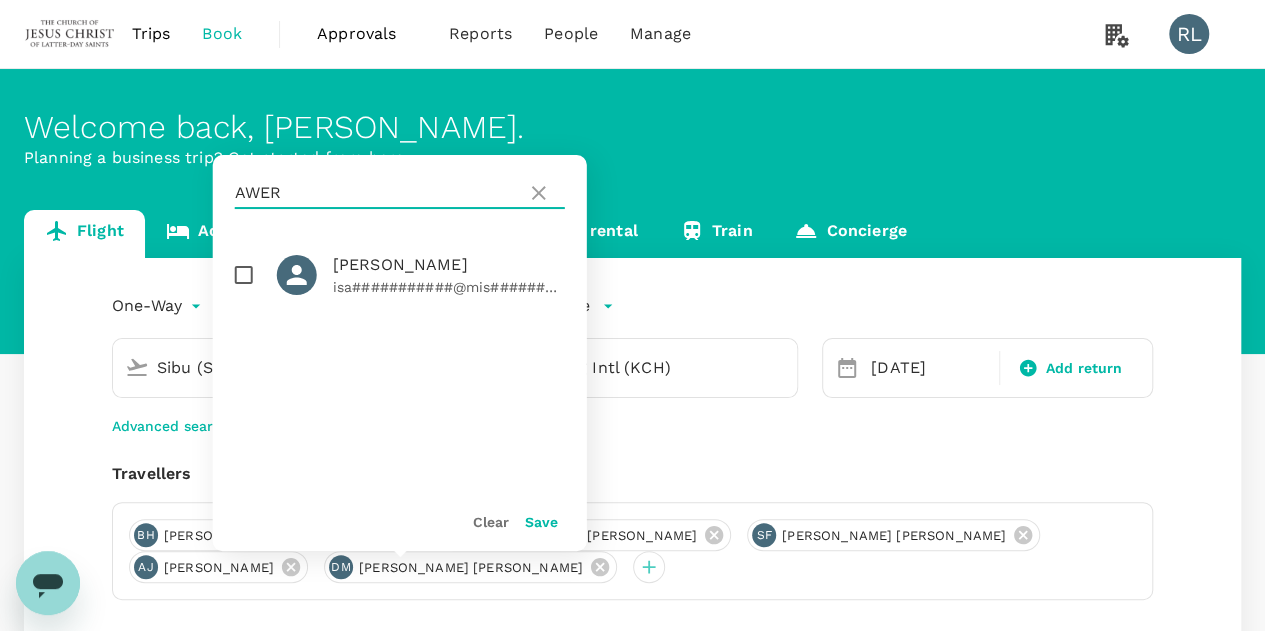 type on "AWER" 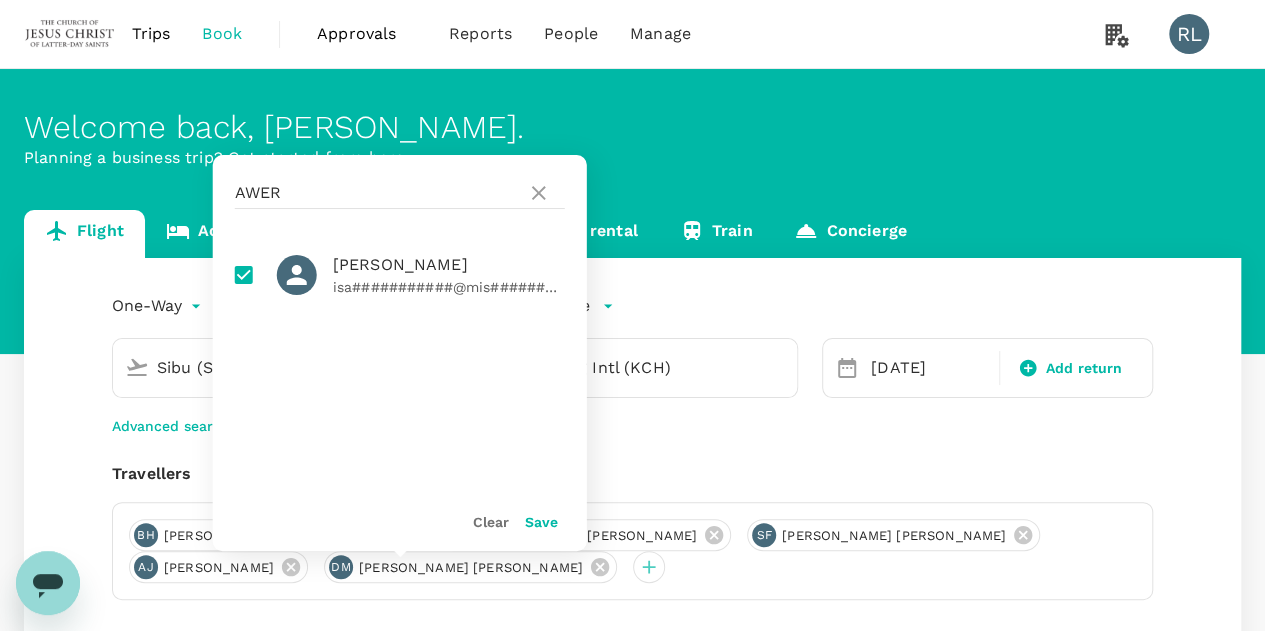 click on "Save" at bounding box center [541, 522] 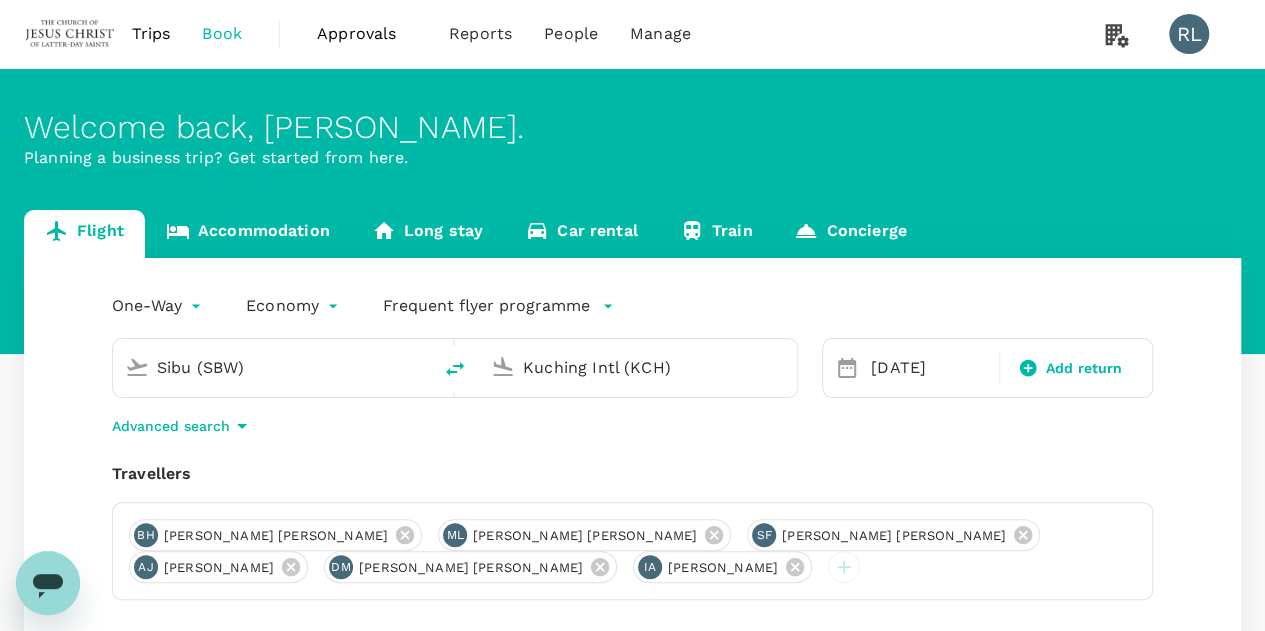 click on "One-Way oneway Economy economy Frequent flyer programme Sibu (SBW) Kuching Intl (KCH) Selected date: Friday, July 25th, 2025 25 Jul Add return Advanced search Travellers   BH Brant Jaden Huntley ML Madelyn Marie Larsen SF Seth Nathan Freemantle AJ Andrew Zachary Jenkins DM DARBY SAMANTHA MCCOY IA Isaac Joseph Awerkamp Find flights Your recent search Flight to Kuala Lumpur MYY - KUL 25 Jul · 1 Traveller Flight to Singapore KCH - SIN 25 Jul · 3 Travellers Flight to Kota Kinabalu KCH - BKI 16 Aug · 1 Traveller" at bounding box center [632, 563] 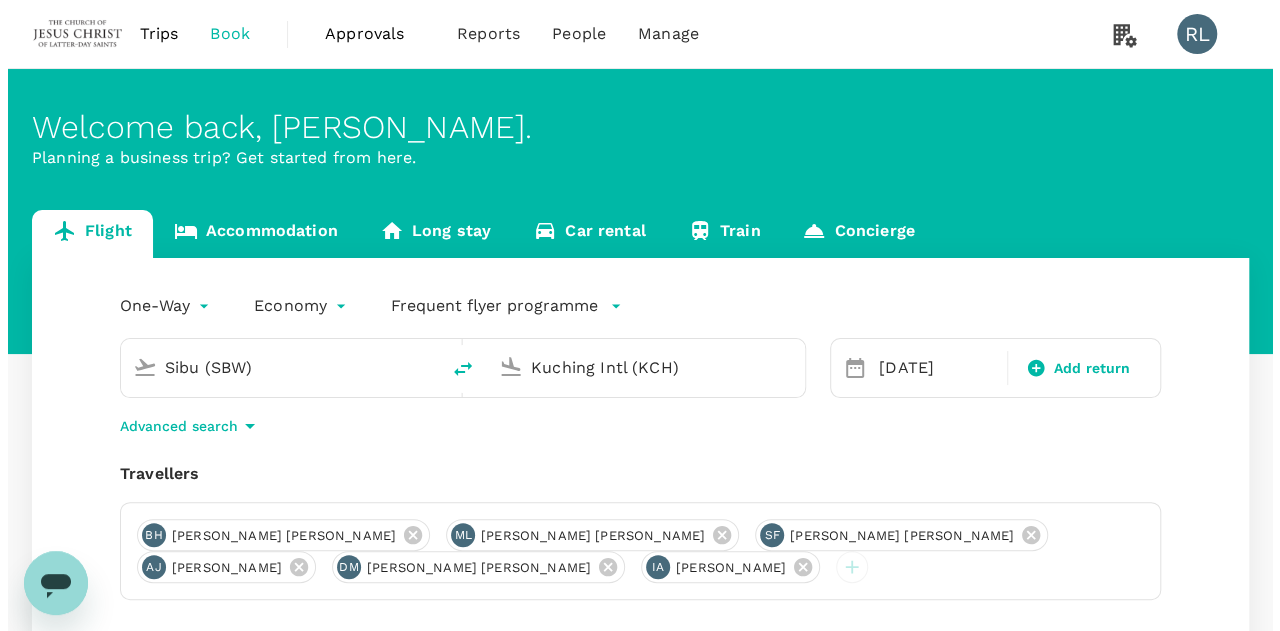 scroll, scrollTop: 100, scrollLeft: 0, axis: vertical 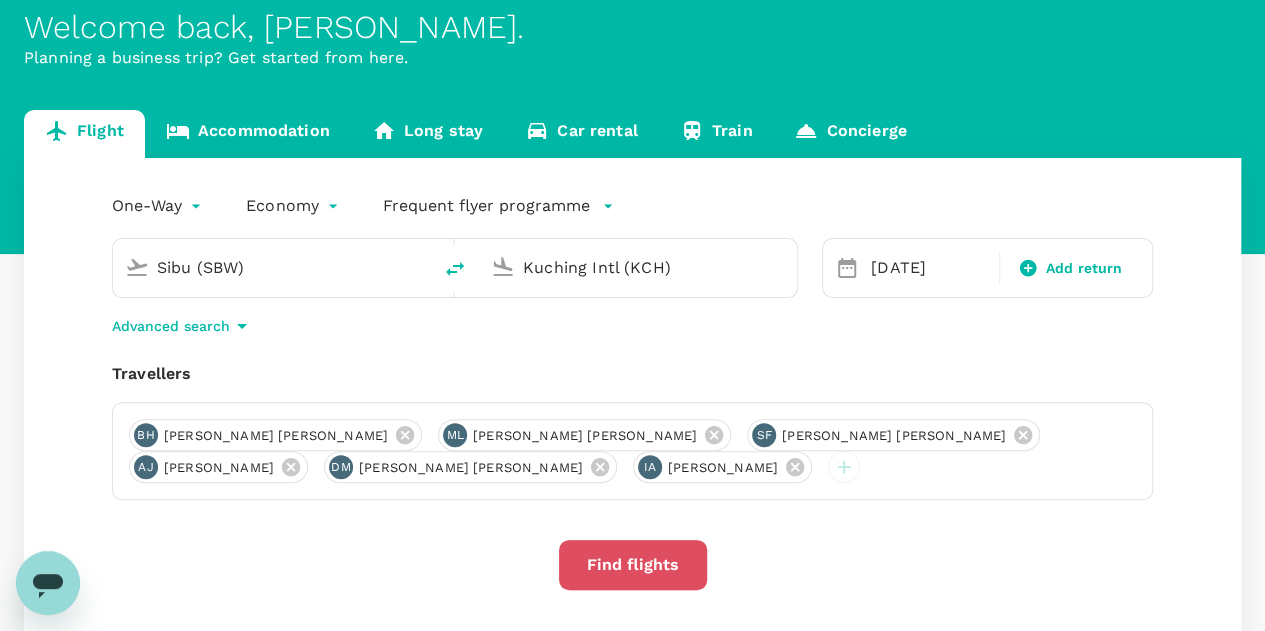 click on "Find flights" at bounding box center [633, 565] 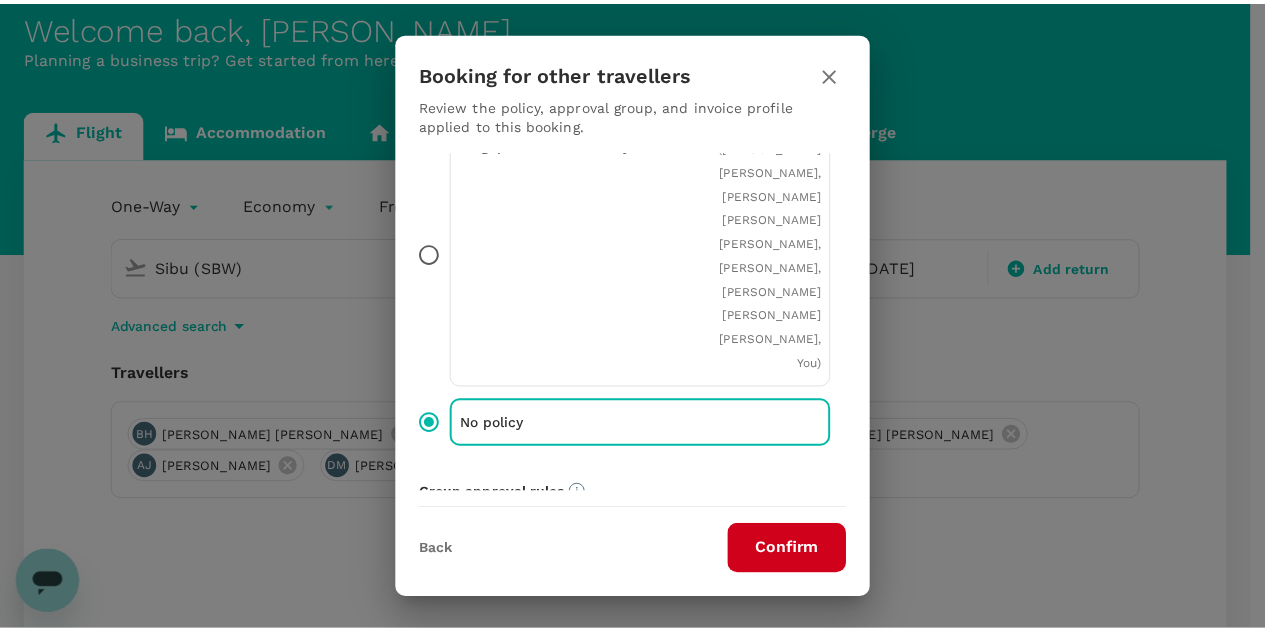 scroll, scrollTop: 100, scrollLeft: 0, axis: vertical 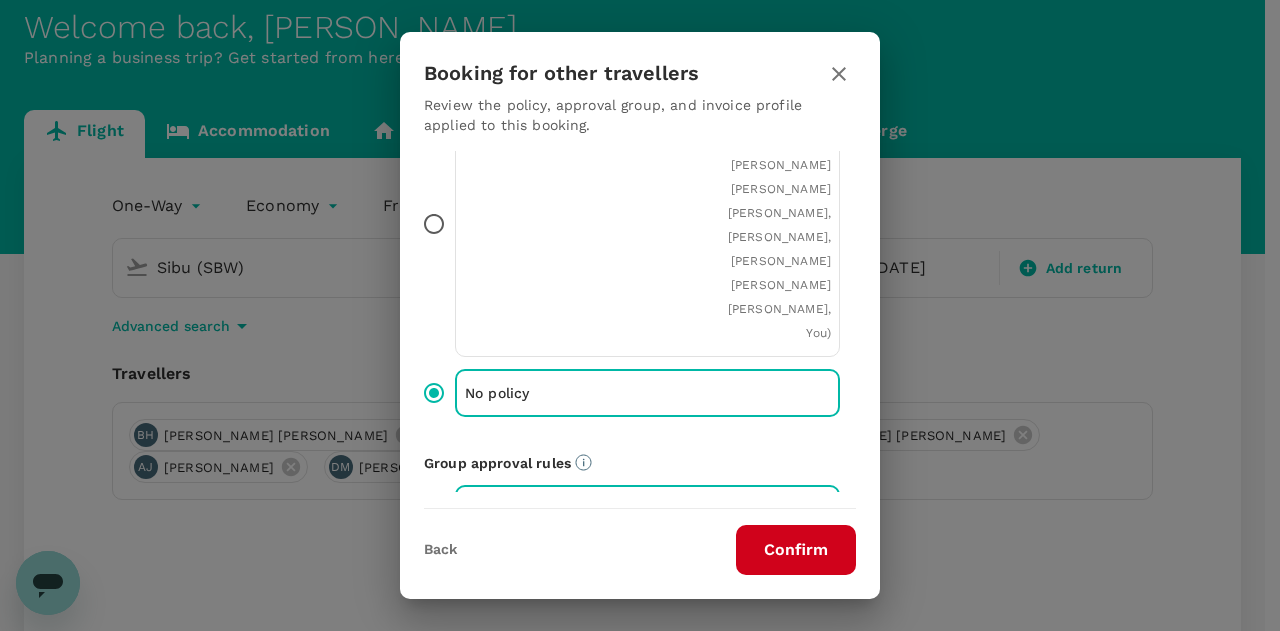 click on "Confirm" at bounding box center [796, 550] 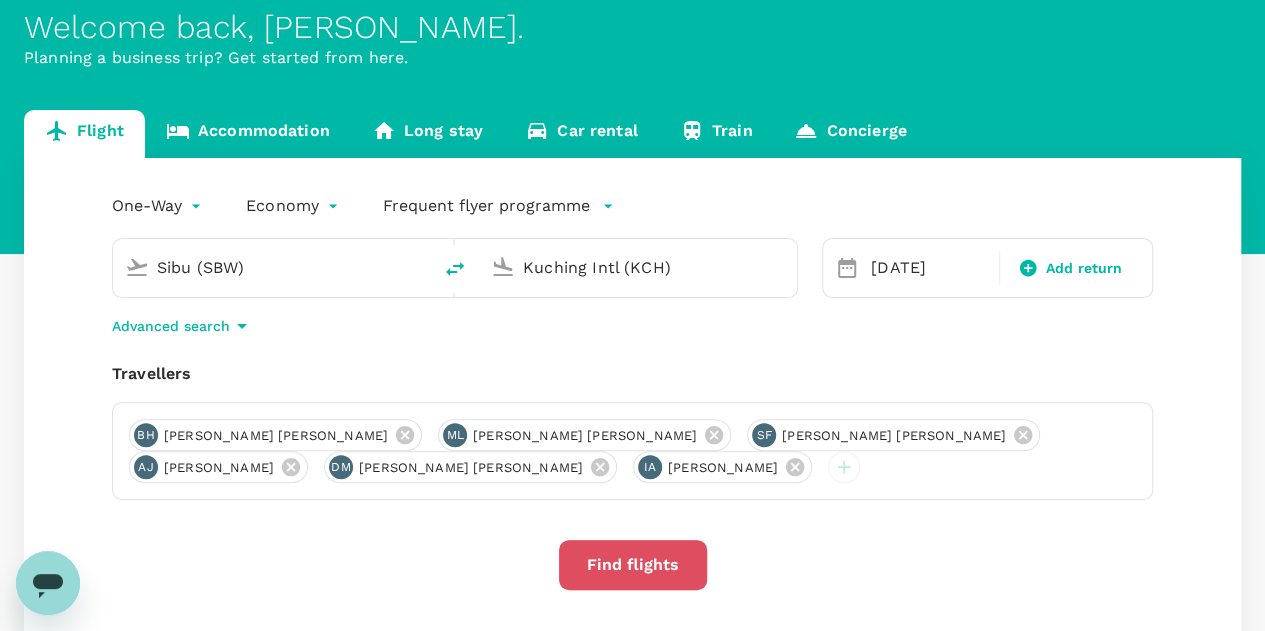 click on "Find flights" at bounding box center [633, 565] 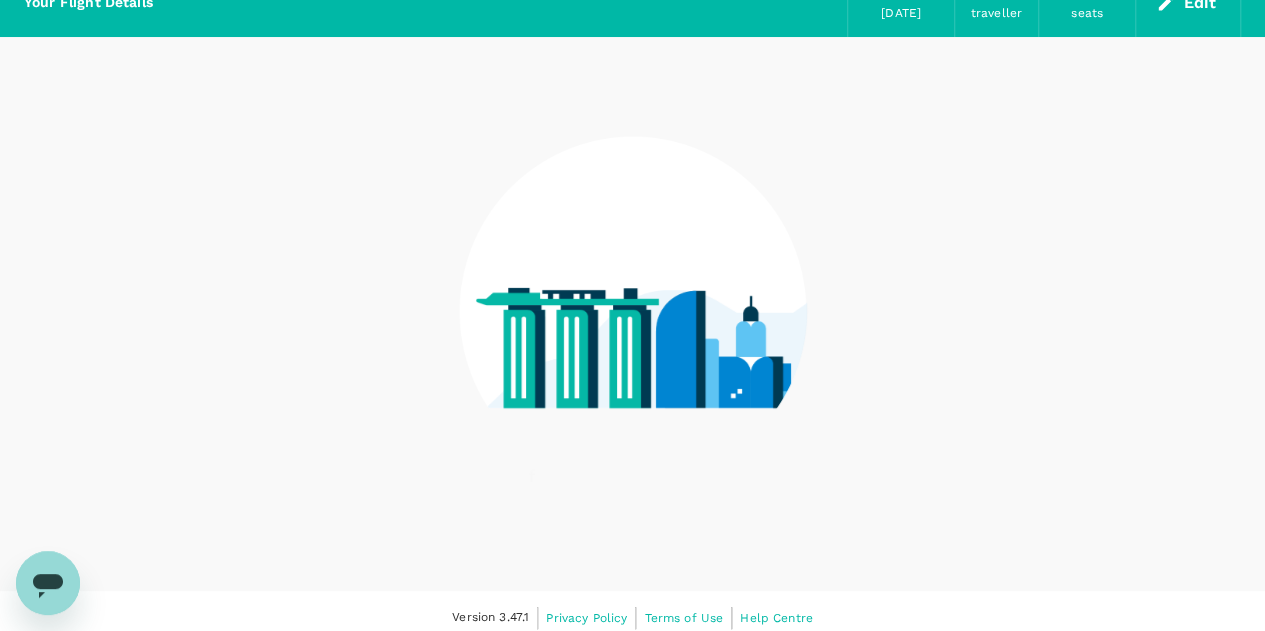 scroll, scrollTop: 0, scrollLeft: 0, axis: both 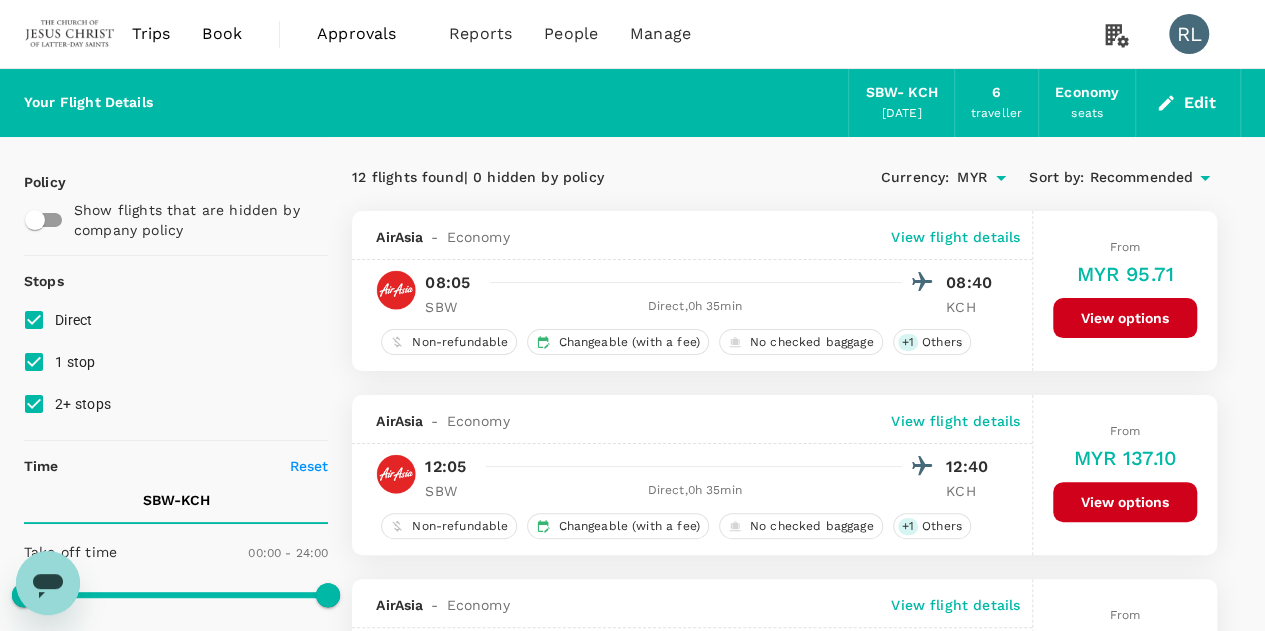 click on "Recommended" at bounding box center (1141, 178) 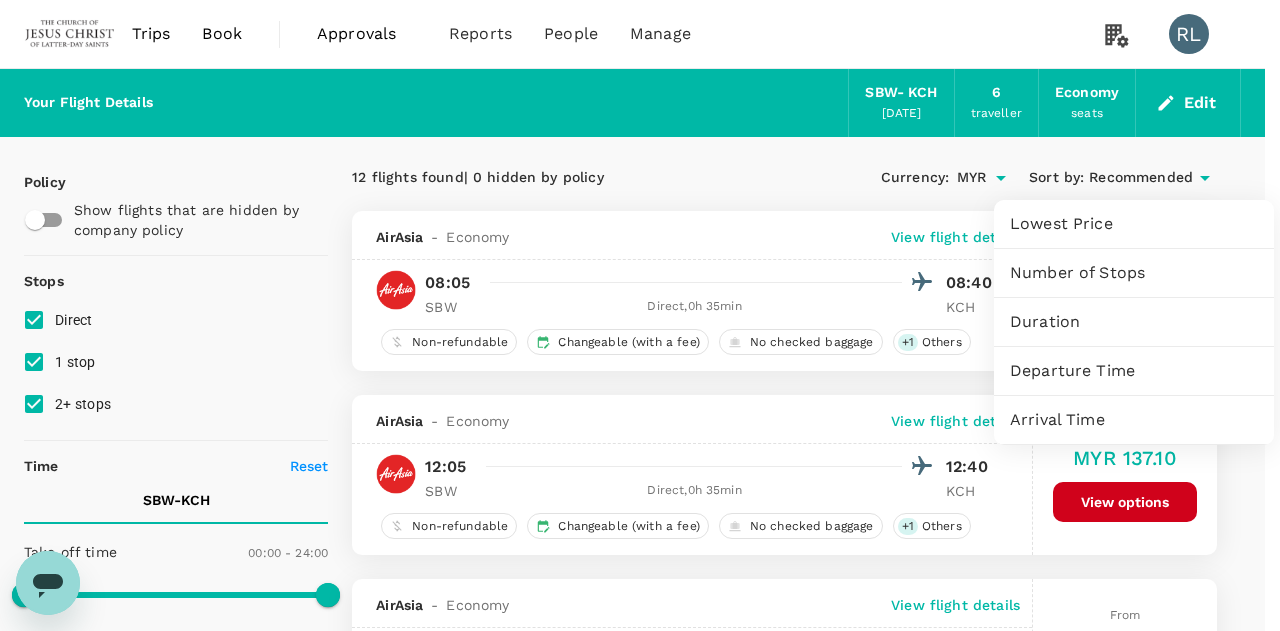 click on "Departure Time" at bounding box center [1134, 371] 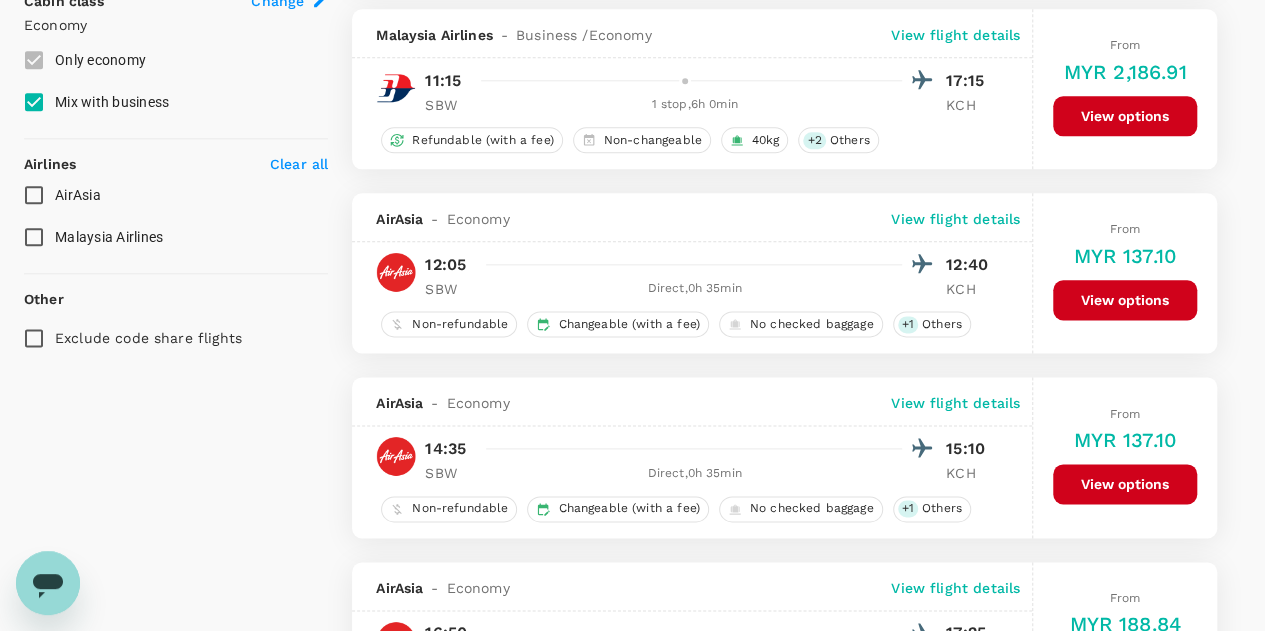 scroll, scrollTop: 1100, scrollLeft: 0, axis: vertical 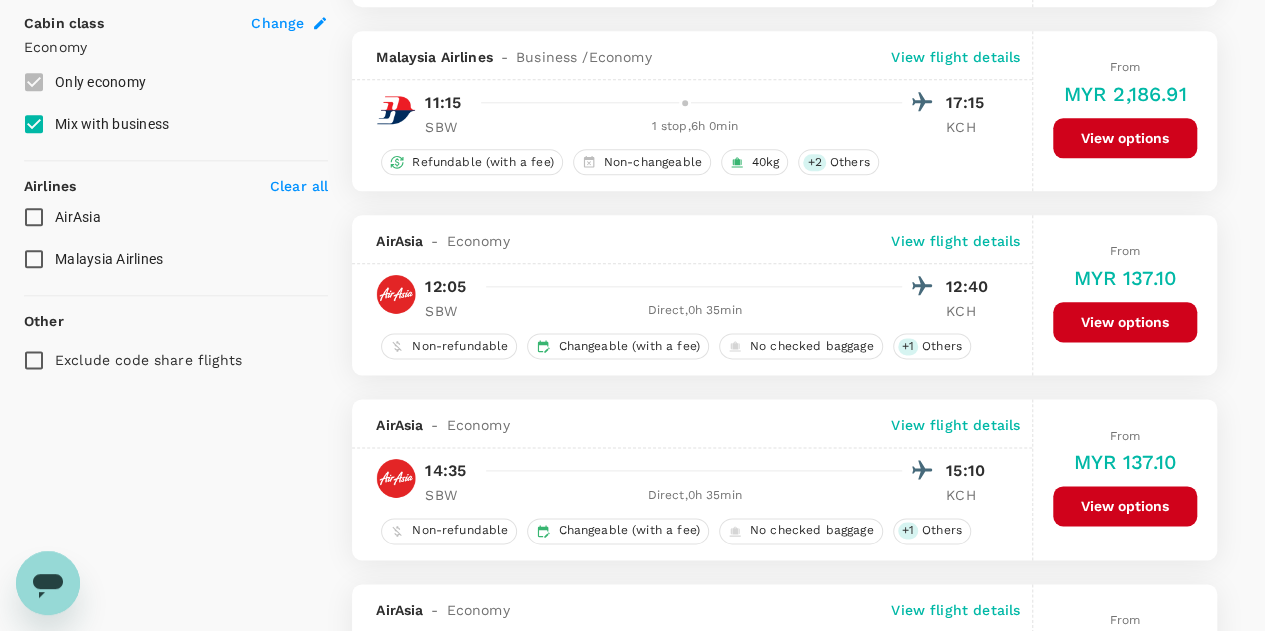 click on "View flight details" at bounding box center (955, 425) 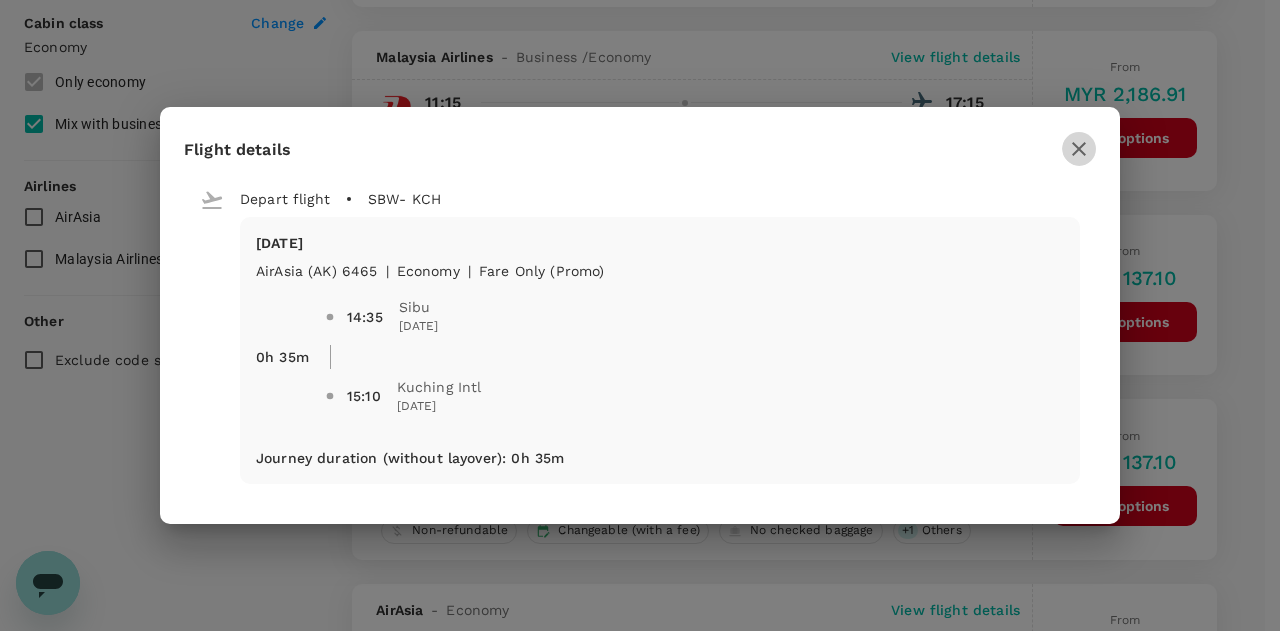 click 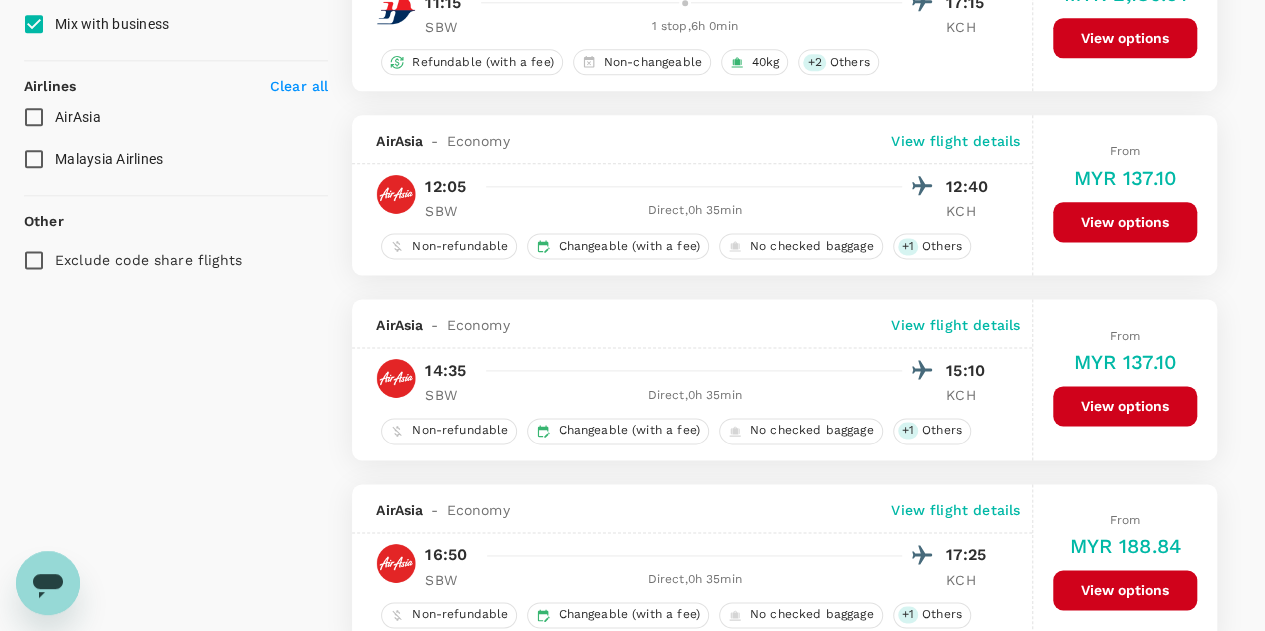 scroll, scrollTop: 1300, scrollLeft: 0, axis: vertical 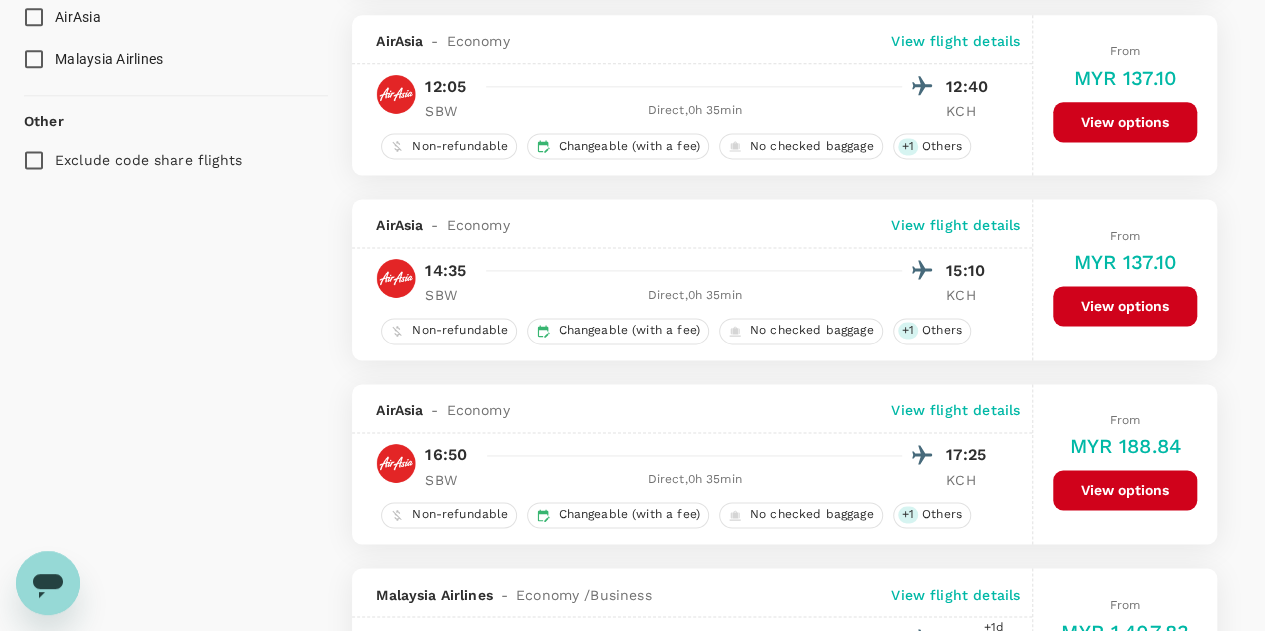click on "View flight details" at bounding box center [955, 225] 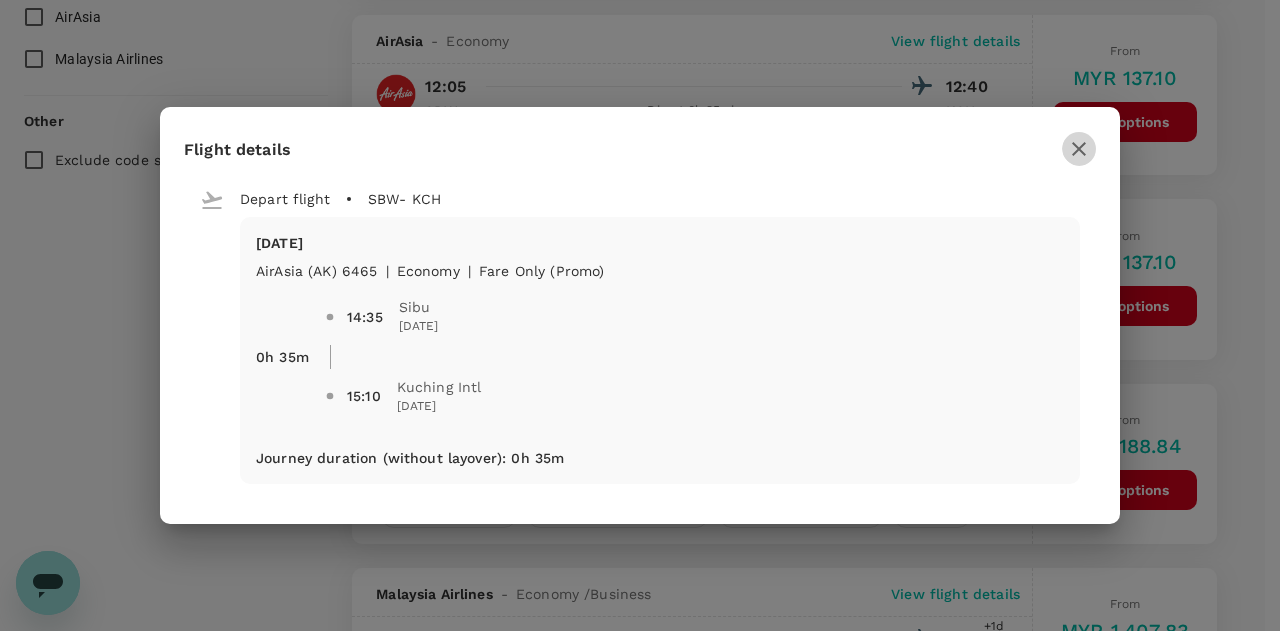 click 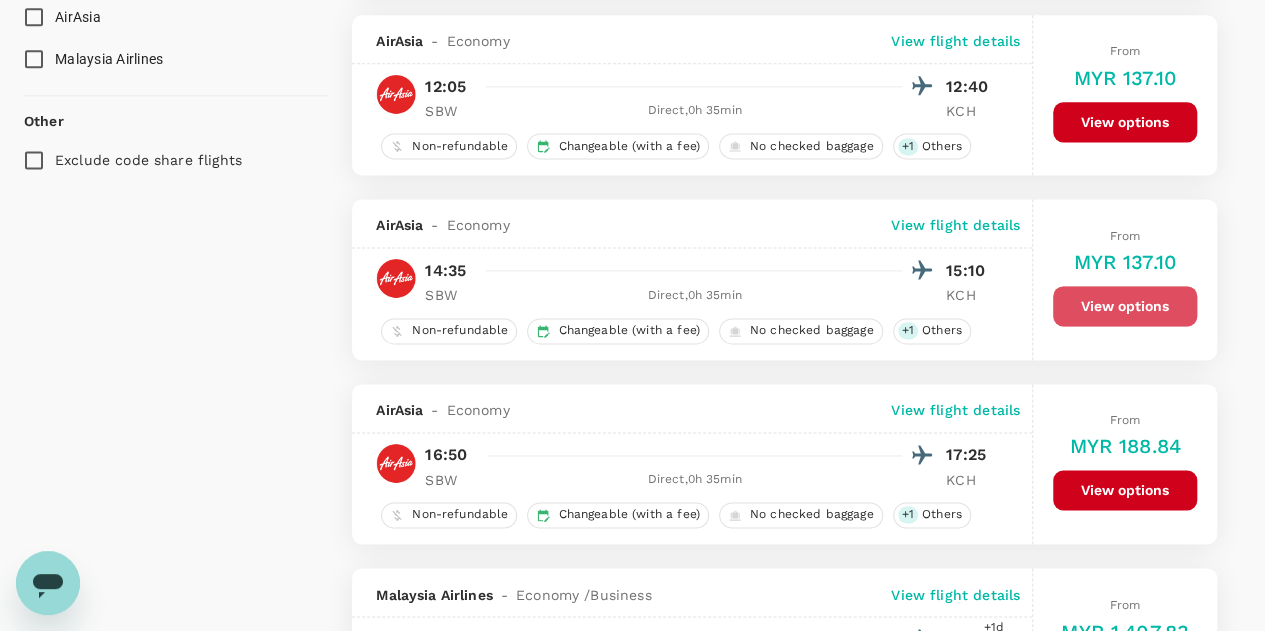 click on "View options" at bounding box center [1125, 306] 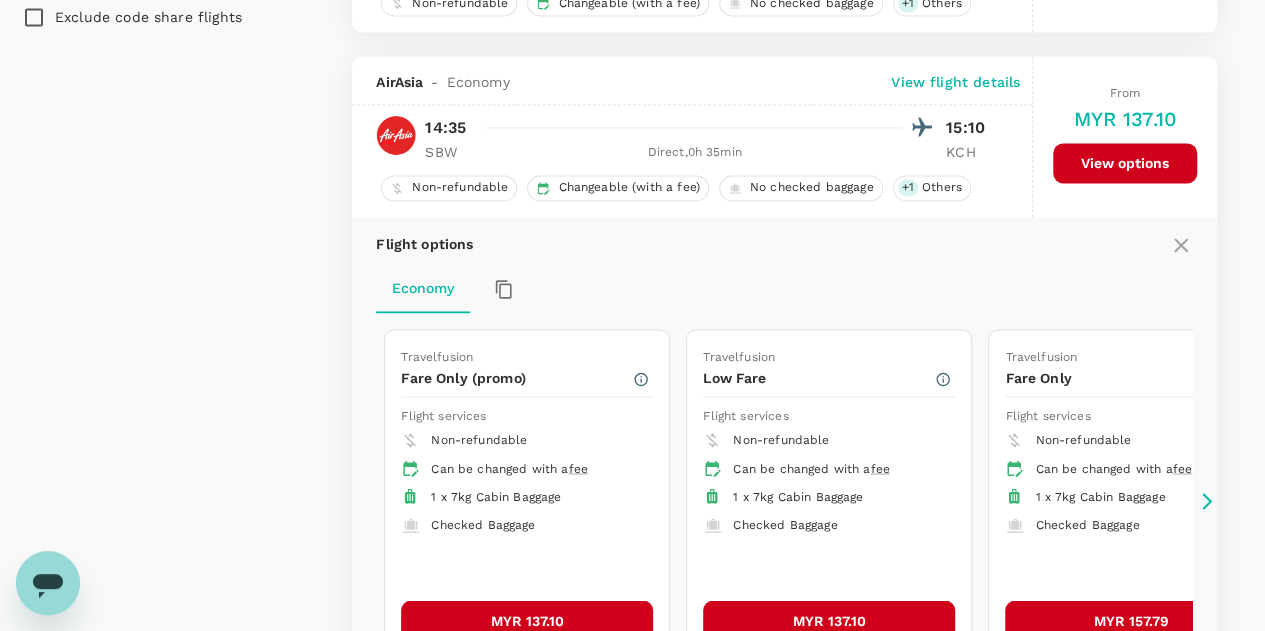 scroll, scrollTop: 1494, scrollLeft: 0, axis: vertical 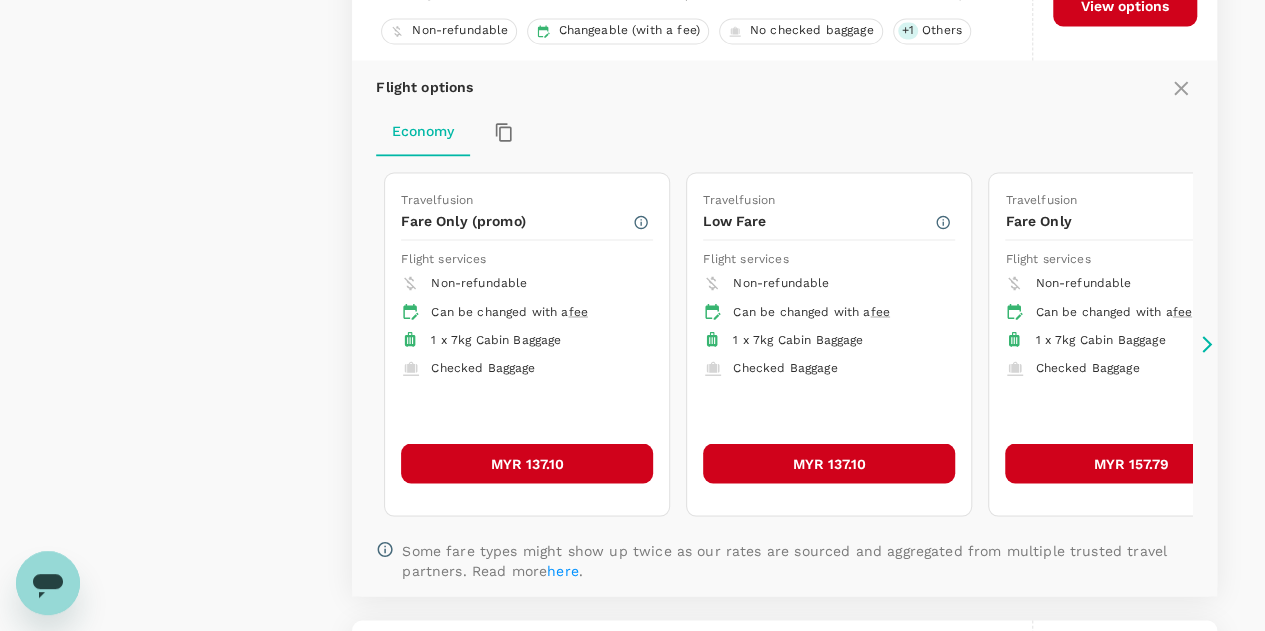 click on "MYR 137.10" at bounding box center (527, 463) 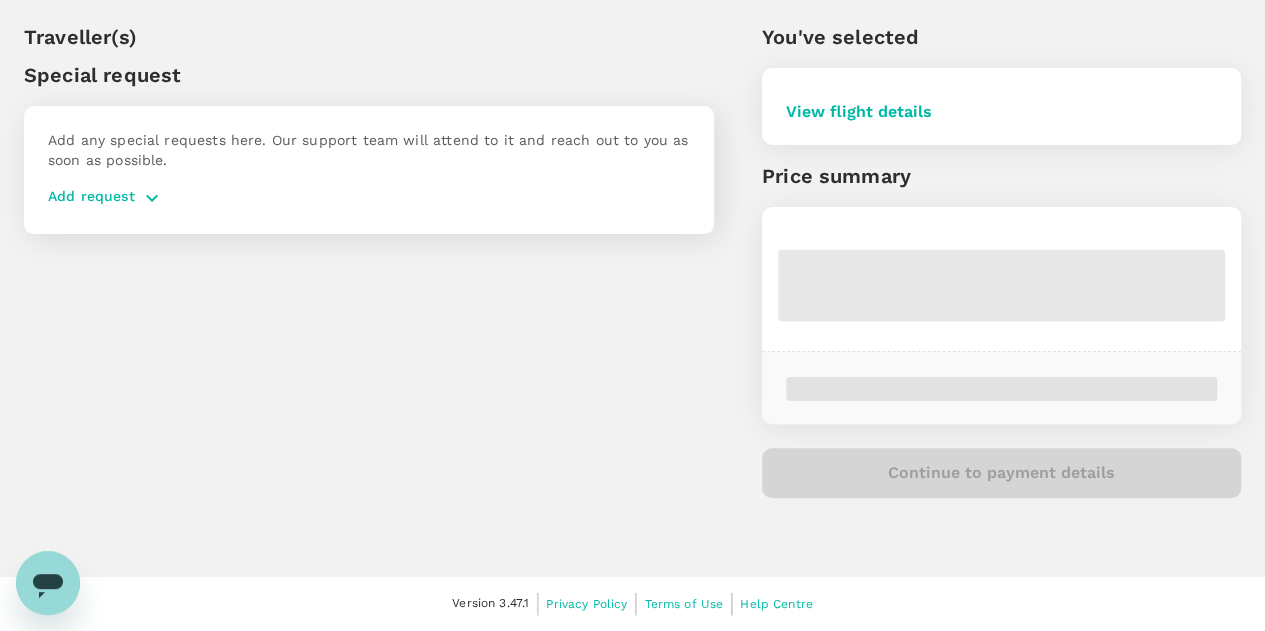 scroll, scrollTop: 0, scrollLeft: 0, axis: both 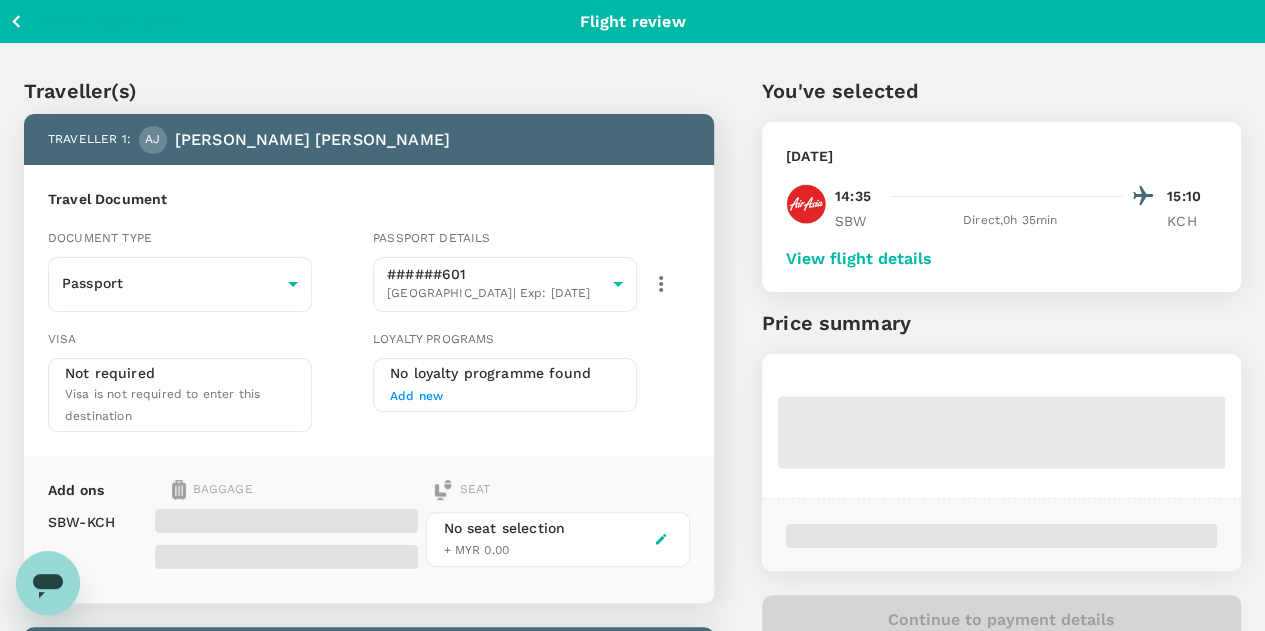 click on "View flight details" at bounding box center [859, 259] 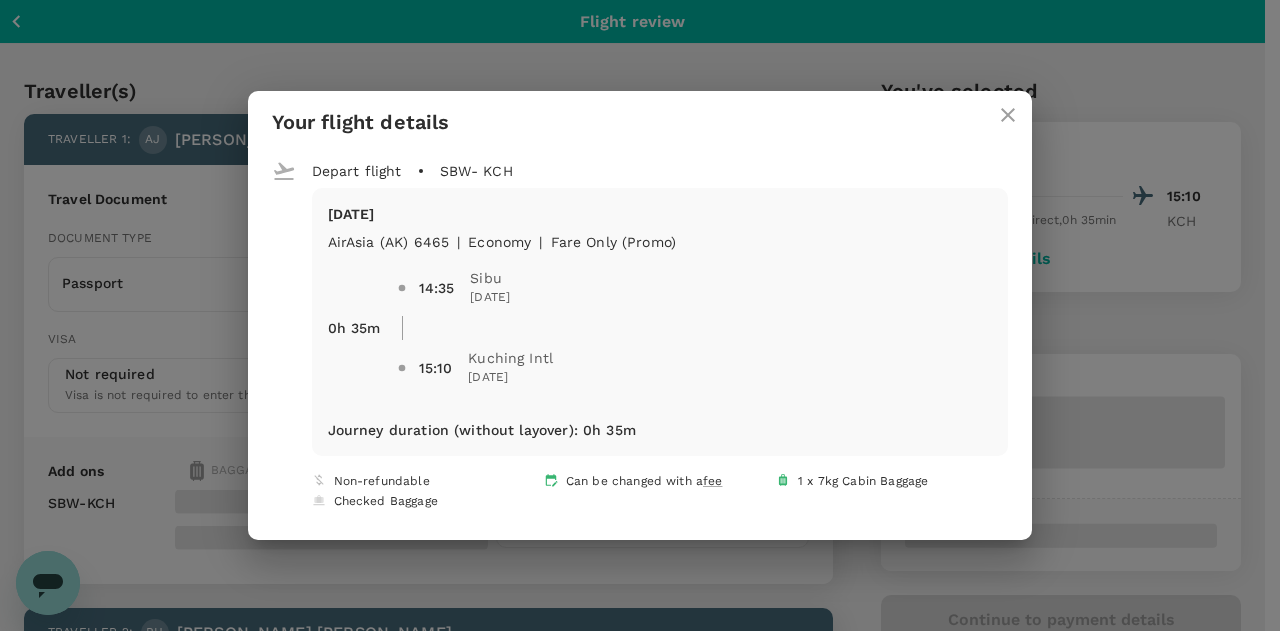 click 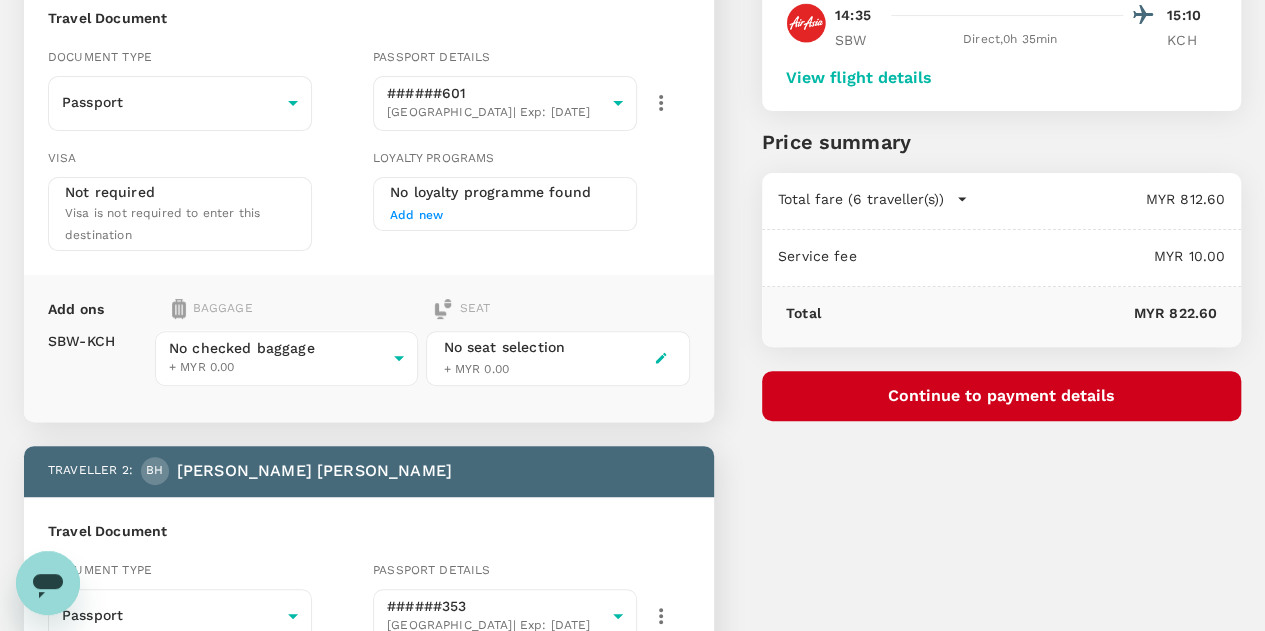 scroll, scrollTop: 200, scrollLeft: 0, axis: vertical 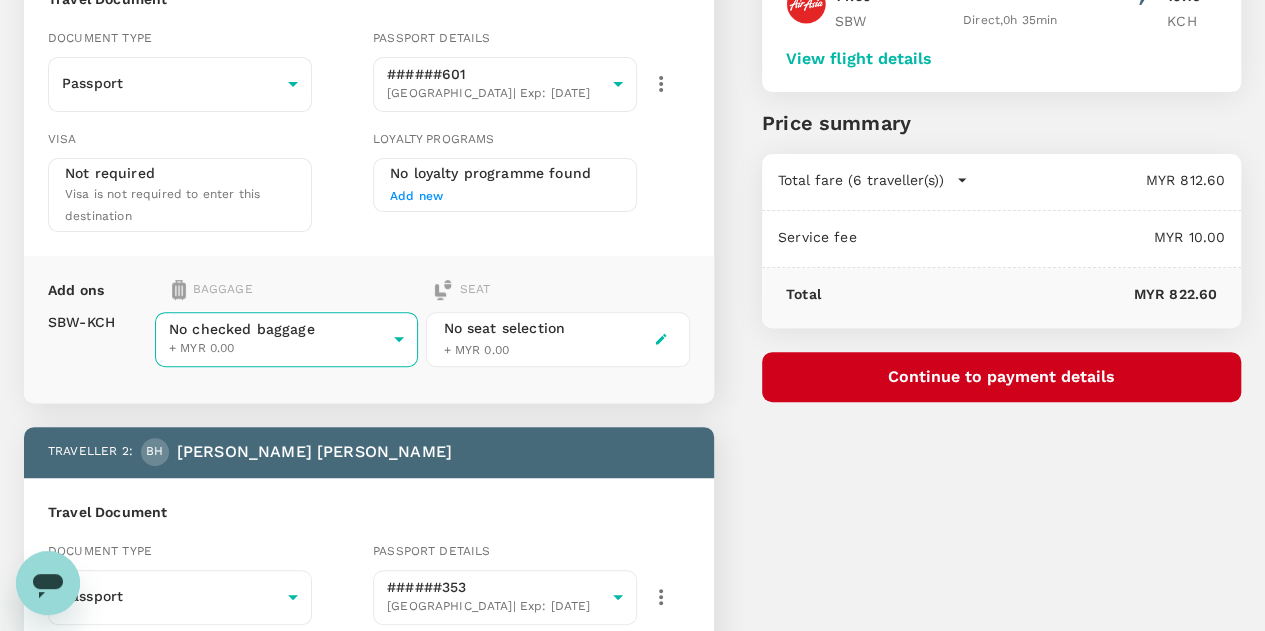 click on "Back to flight results Flight review Traveller(s) Traveller   1 : AJ Andrew Zachary   Jenkins Travel Document Document type Passport Passport ​ Passport details ######601 United States  | Exp:   02 May 2034 e3505ee5-789b-4218-af8a-64b9e33d66ef ​ Visa Not required Visa is not required to enter this destination Loyalty programs No loyalty programme found Add new Add ons Baggage Seat SBW  -  KCH No checked baggage + MYR 0.00 ​ No seat selection + MYR 0.00 Traveller   2 : BH Brant Jaden   Huntley Travel Document Document type Passport Passport ​ Passport details ######353 United States  | Exp:   21 Aug 2032 5190027b-26dc-4a5a-b0eb-708a20f2c882 ​ Visa Not required Visa is not required to enter this destination Loyalty programs No loyalty programme found Add new Add ons Baggage Seat SBW  -  KCH No checked baggage + MYR 0.00 ​ No seat selection + MYR 0.00 Traveller   3 : ML Madelyn Marie   Larsen Travel Document Document type Passport Passport ​ Passport details ######150 United States  | Exp:   ​" at bounding box center (632, 1521) 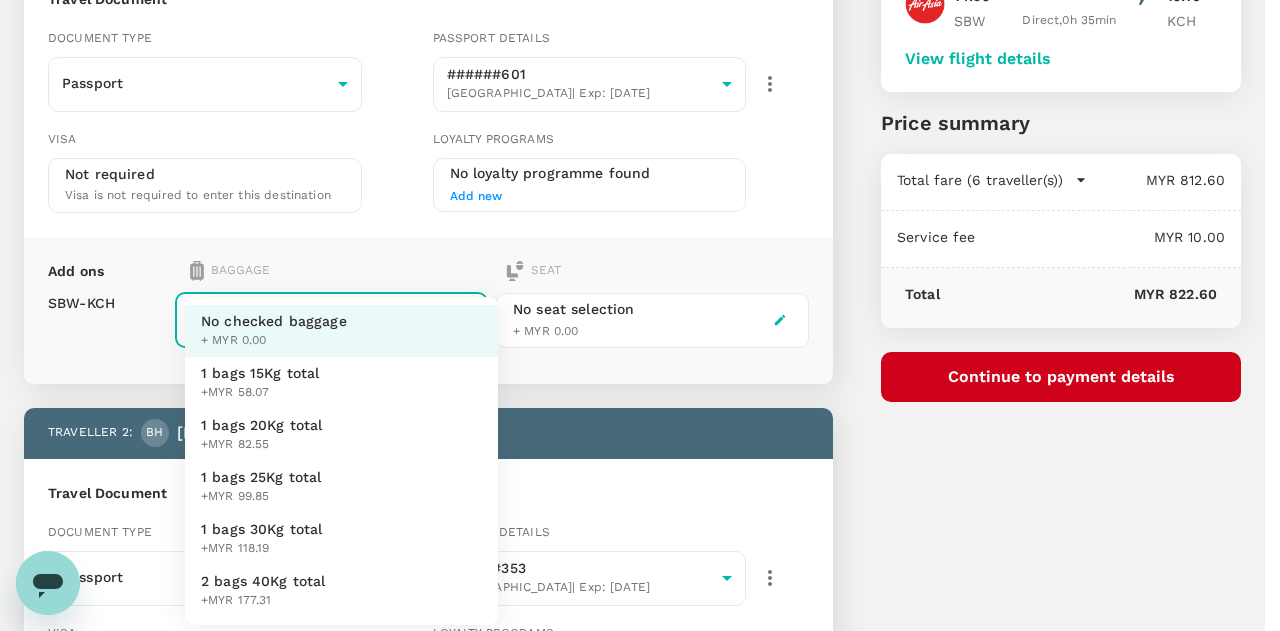 click on "1 bags 25Kg total" at bounding box center (261, 477) 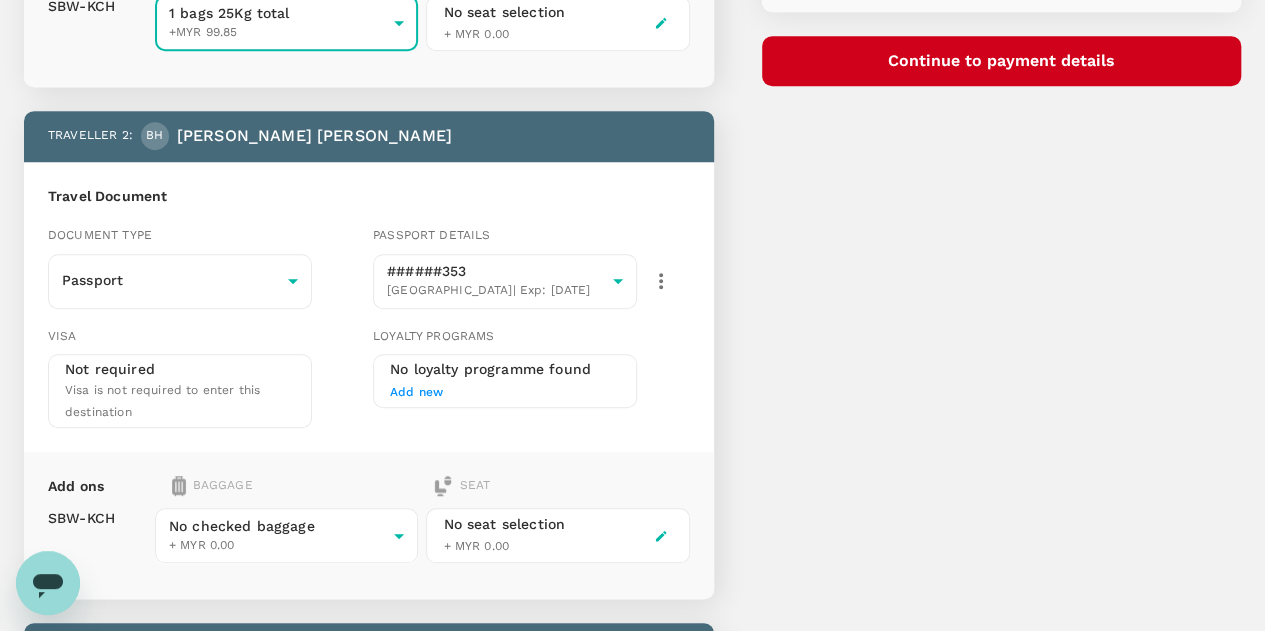 scroll, scrollTop: 600, scrollLeft: 0, axis: vertical 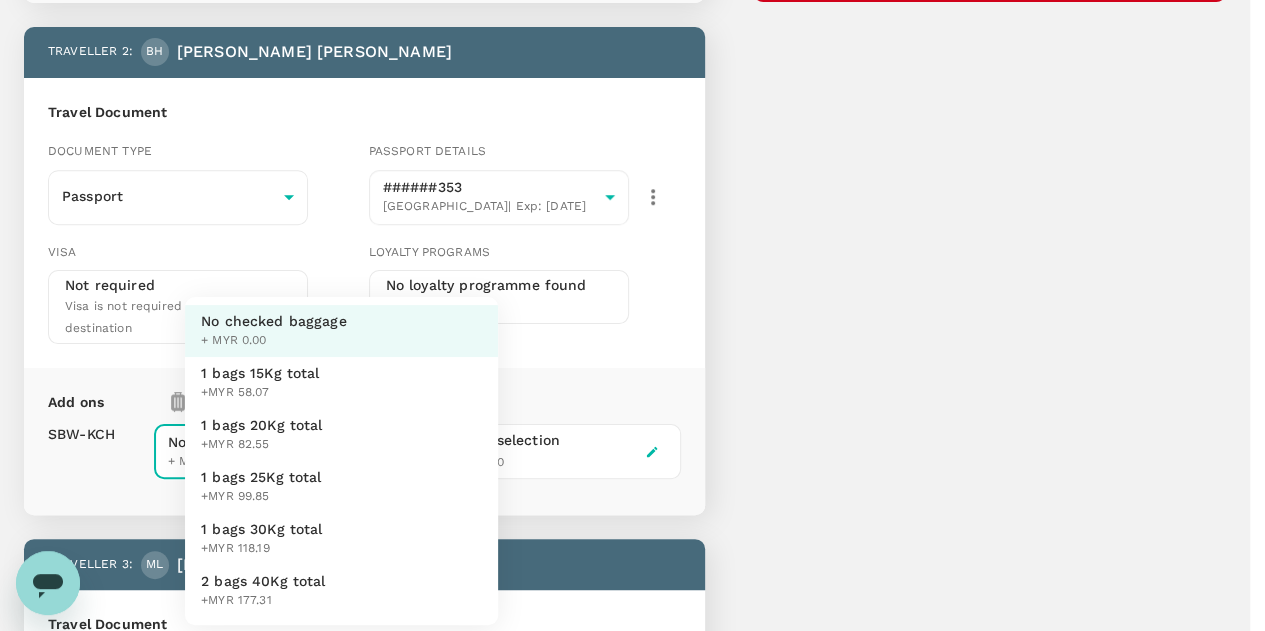 click on "Back to flight results Flight review Traveller(s) Traveller   1 : AJ Andrew Zachary   Jenkins Travel Document Document type Passport Passport ​ Passport details ######601 United States  | Exp:   02 May 2034 e3505ee5-789b-4218-af8a-64b9e33d66ef ​ Visa Not required Visa is not required to enter this destination Loyalty programs No loyalty programme found Add new Add ons Baggage Seat SBW  -  KCH 1 bags 25Kg total +MYR 99.85 3 - 99.85 ​ No seat selection + MYR 0.00 Traveller   2 : BH Brant Jaden   Huntley Travel Document Document type Passport Passport ​ Passport details ######353 United States  | Exp:   21 Aug 2032 5190027b-26dc-4a5a-b0eb-708a20f2c882 ​ Visa Not required Visa is not required to enter this destination Loyalty programs No loyalty programme found Add new Add ons Baggage Seat SBW  -  KCH No checked baggage + MYR 0.00 ​ No seat selection + MYR 0.00 Traveller   3 : ML Madelyn Marie   Larsen Travel Document Document type Passport Passport ​ Passport details ######150 United States  | Exp:" at bounding box center [632, 1121] 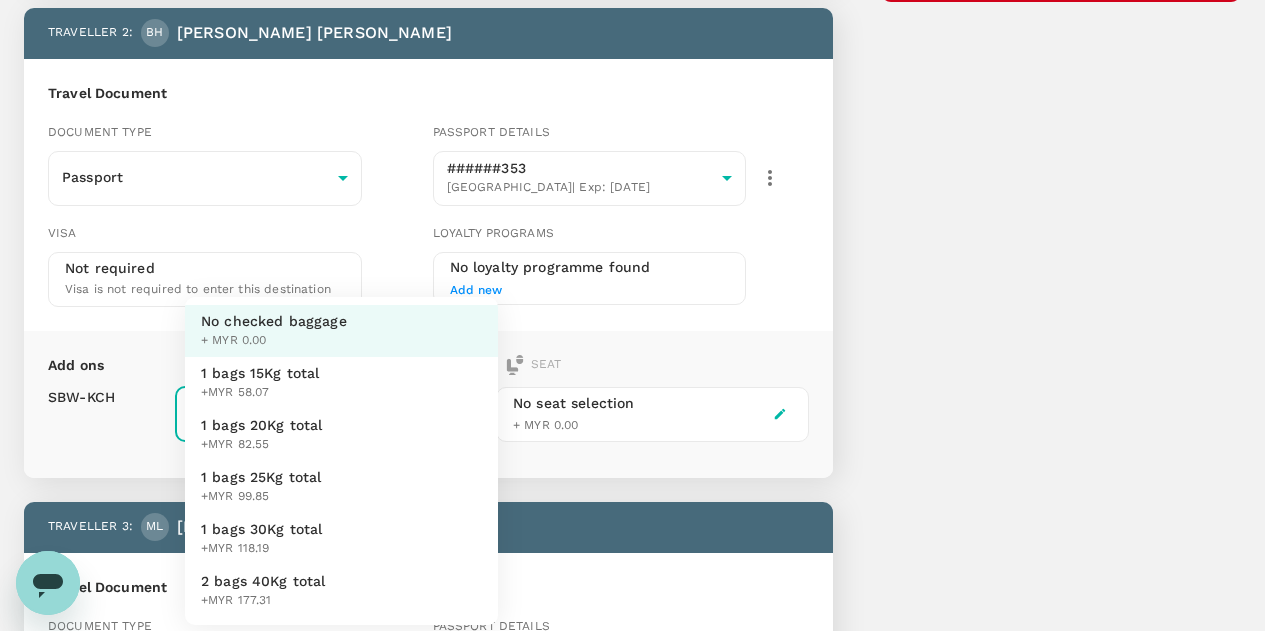click on "1 bags 25Kg total" at bounding box center (261, 477) 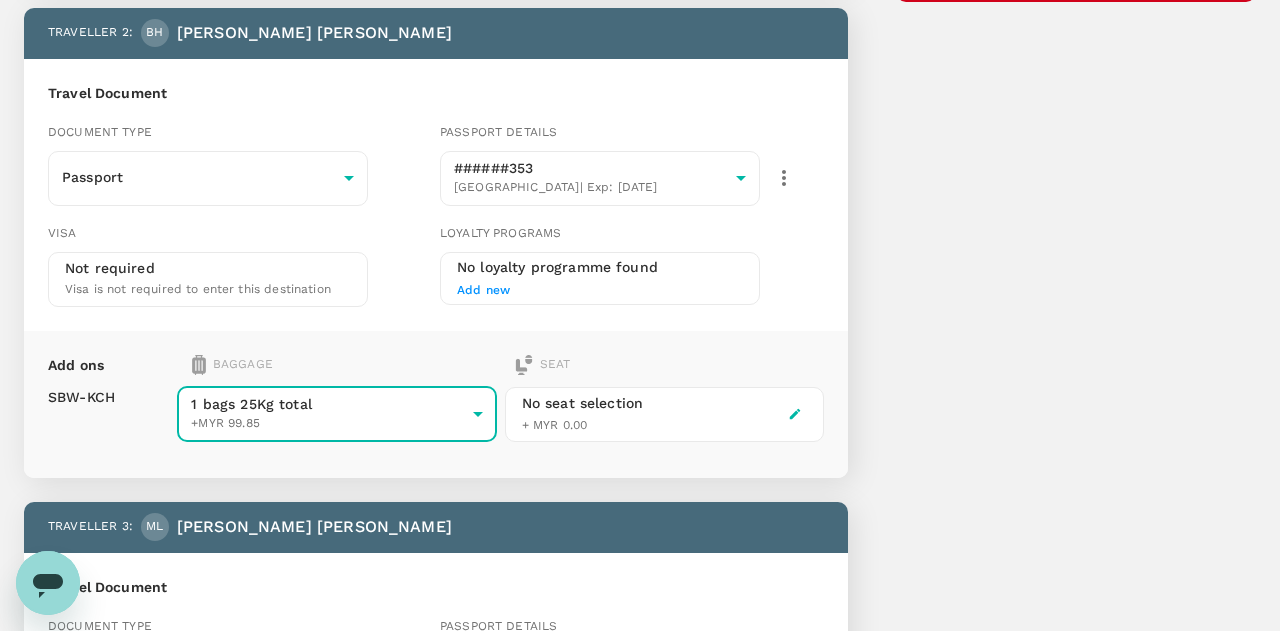 type on "3 - 99.85" 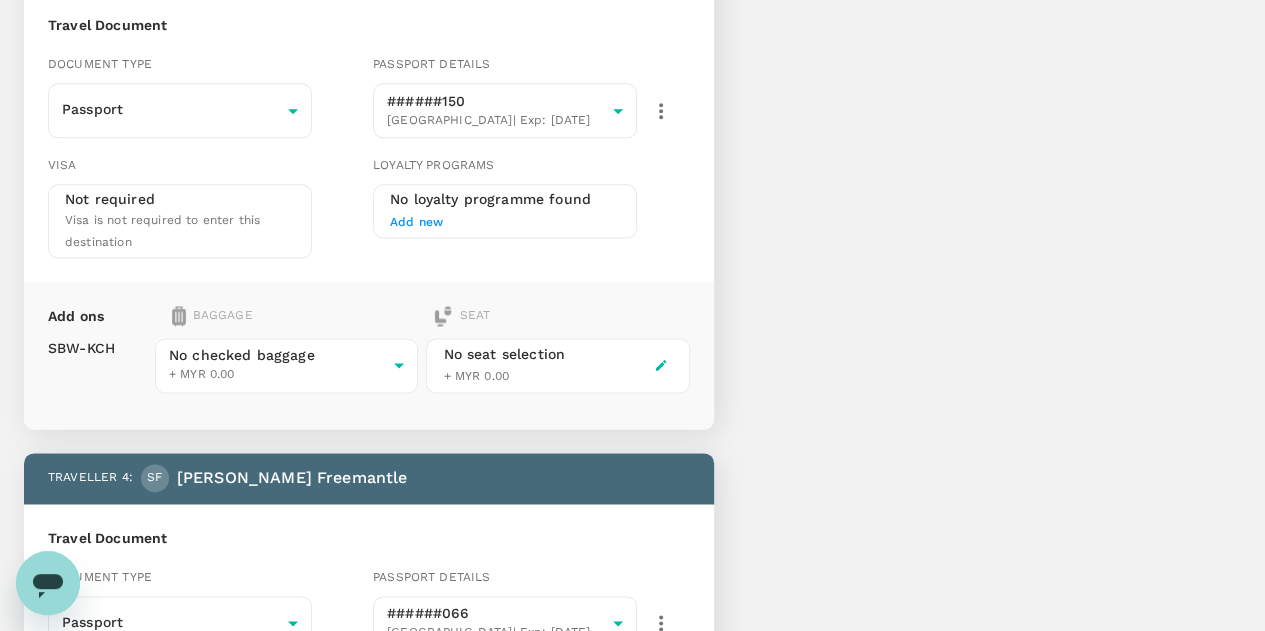 scroll, scrollTop: 1200, scrollLeft: 0, axis: vertical 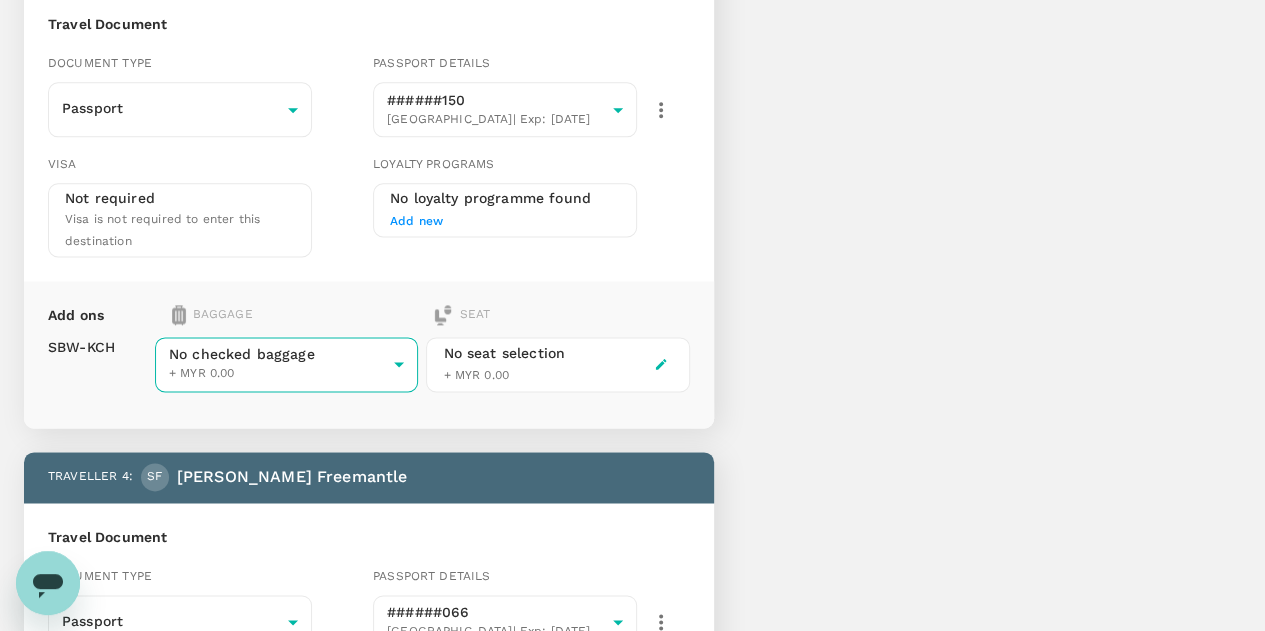 click on "Back to flight results Flight review Traveller(s) Traveller   1 : AJ Andrew Zachary   Jenkins Travel Document Document type Passport Passport ​ Passport details ######601 United States  | Exp:   02 May 2034 e3505ee5-789b-4218-af8a-64b9e33d66ef ​ Visa Not required Visa is not required to enter this destination Loyalty programs No loyalty programme found Add new Add ons Baggage Seat SBW  -  KCH 1 bags 25Kg total +MYR 99.85 3 - 99.85 ​ No seat selection + MYR 0.00 Traveller   2 : BH Brant Jaden   Huntley Travel Document Document type Passport Passport ​ Passport details ######353 United States  | Exp:   21 Aug 2032 5190027b-26dc-4a5a-b0eb-708a20f2c882 ​ Visa Not required Visa is not required to enter this destination Loyalty programs No loyalty programme found Add new Add ons Baggage Seat SBW  -  KCH 1 bags 25Kg total +MYR 99.85 3 - 99.85 ​ No seat selection + MYR 0.00 Traveller   3 : ML Madelyn Marie   Larsen Travel Document Document type Passport Passport ​ Passport details ######150  | Exp:" at bounding box center [632, 521] 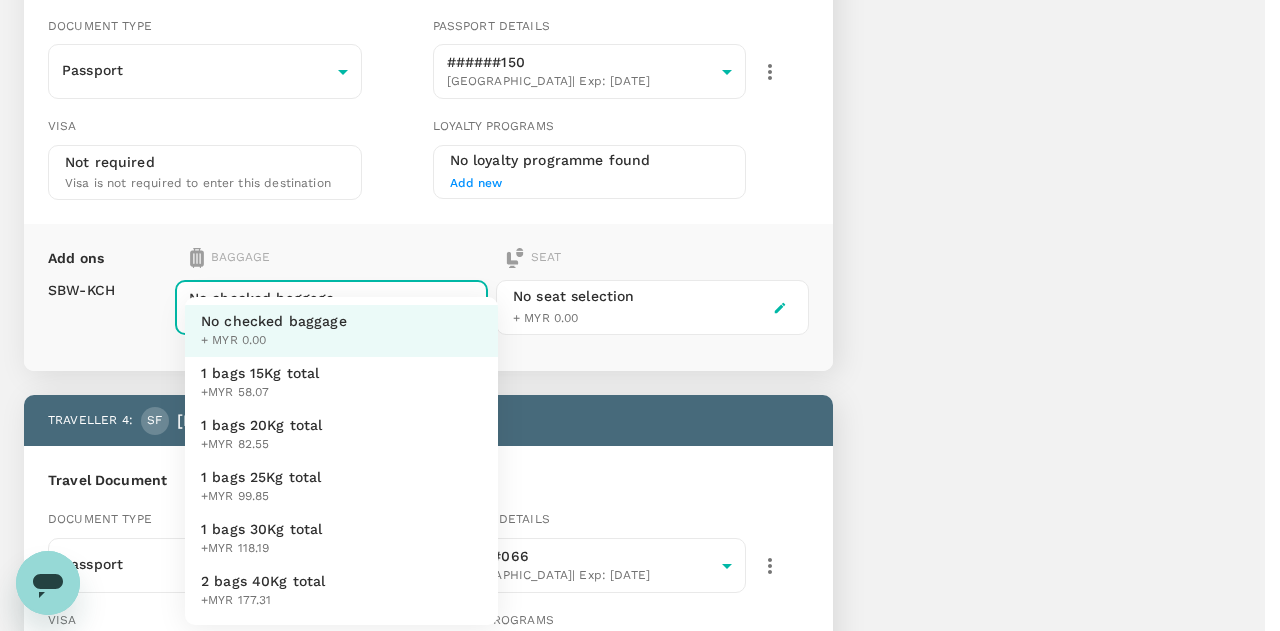 click on "1 bags 25Kg total" at bounding box center (261, 477) 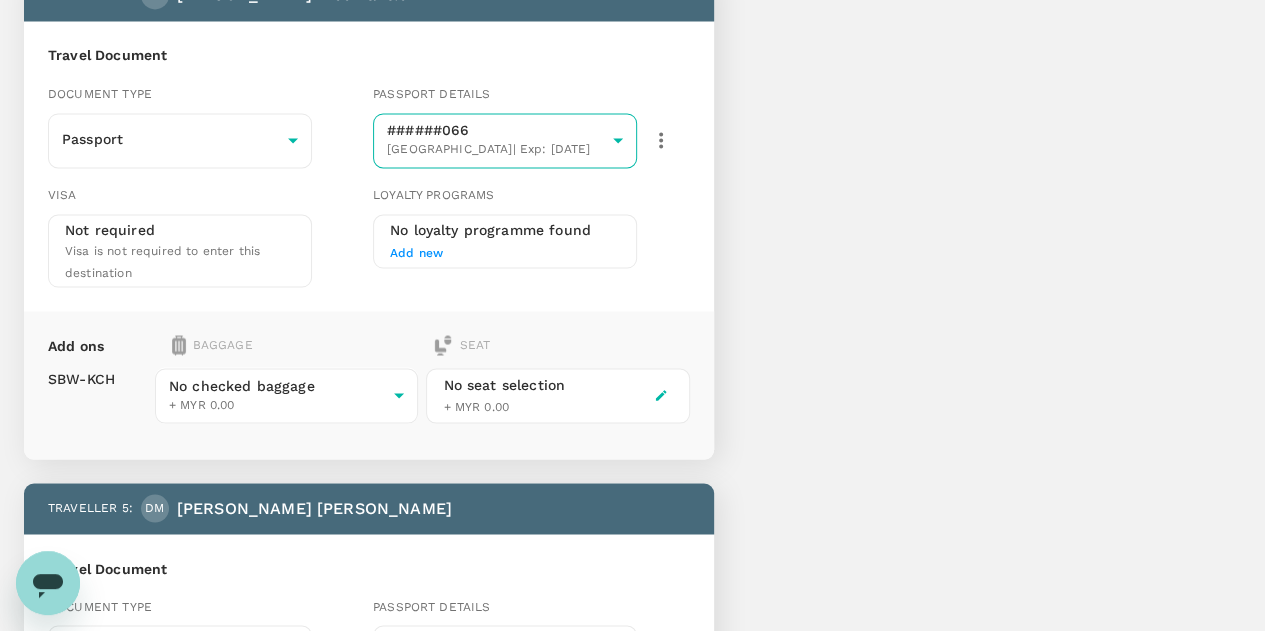 scroll, scrollTop: 1700, scrollLeft: 0, axis: vertical 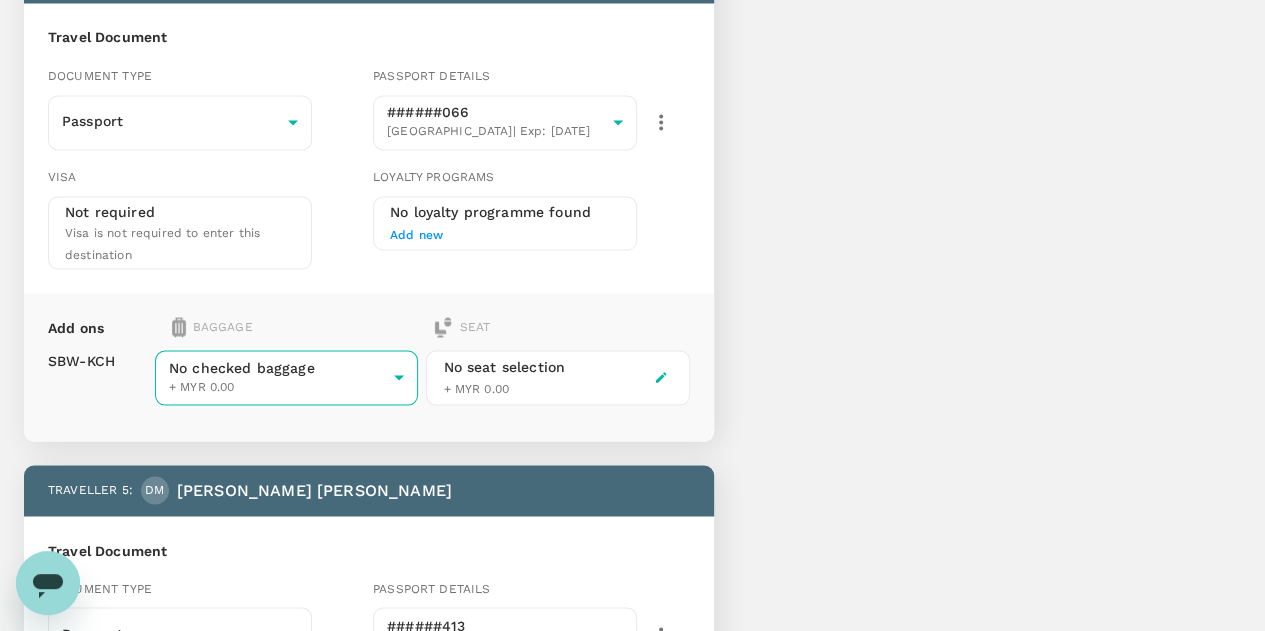 click on "Back to flight results Flight review Traveller(s) Traveller   1 : AJ Andrew Zachary   Jenkins Travel Document Document type Passport Passport ​ Passport details ######601 United States  | Exp:   02 May 2034 e3505ee5-789b-4218-af8a-64b9e33d66ef ​ Visa Not required Visa is not required to enter this destination Loyalty programs No loyalty programme found Add new Add ons Baggage Seat SBW  -  KCH 1 bags 25Kg total +MYR 99.85 3 - 99.85 ​ No seat selection + MYR 0.00 Traveller   2 : BH Brant Jaden   Huntley Travel Document Document type Passport Passport ​ Passport details ######353 United States  | Exp:   21 Aug 2032 5190027b-26dc-4a5a-b0eb-708a20f2c882 ​ Visa Not required Visa is not required to enter this destination Loyalty programs No loyalty programme found Add new Add ons Baggage Seat SBW  -  KCH 1 bags 25Kg total +MYR 99.85 3 - 99.85 ​ No seat selection + MYR 0.00 Traveller   3 : ML Madelyn Marie   Larsen Travel Document Document type Passport Passport ​ Passport details ######150  | Exp:" at bounding box center (632, 21) 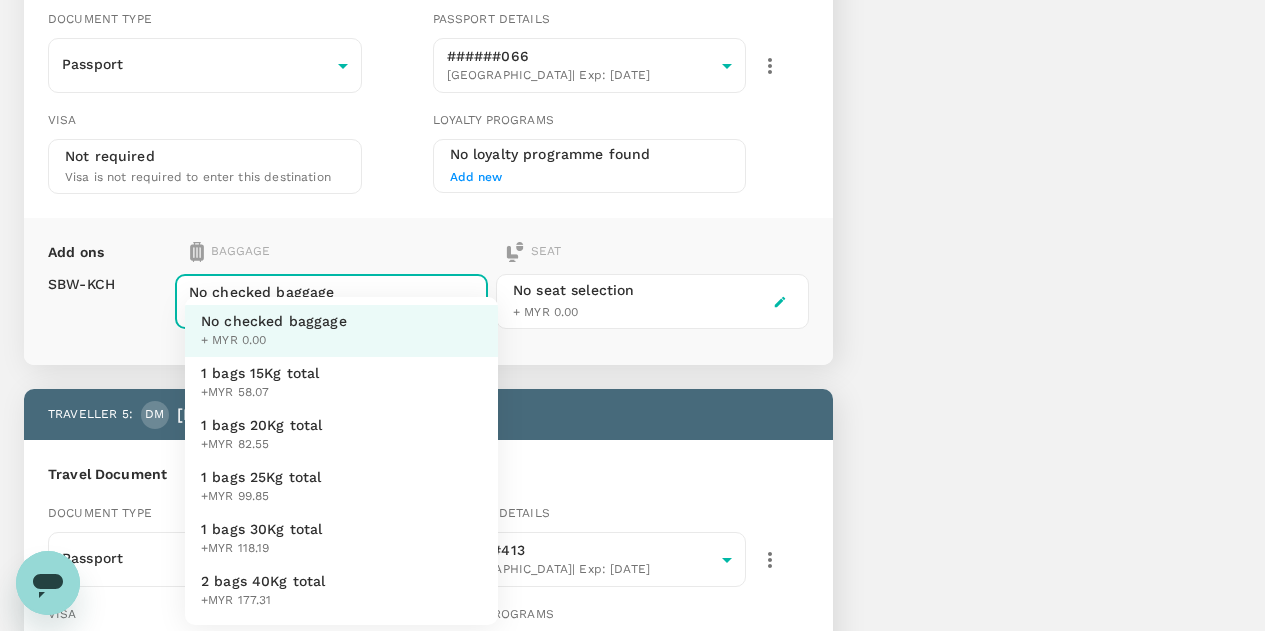 click on "1 bags 25Kg total" at bounding box center [261, 477] 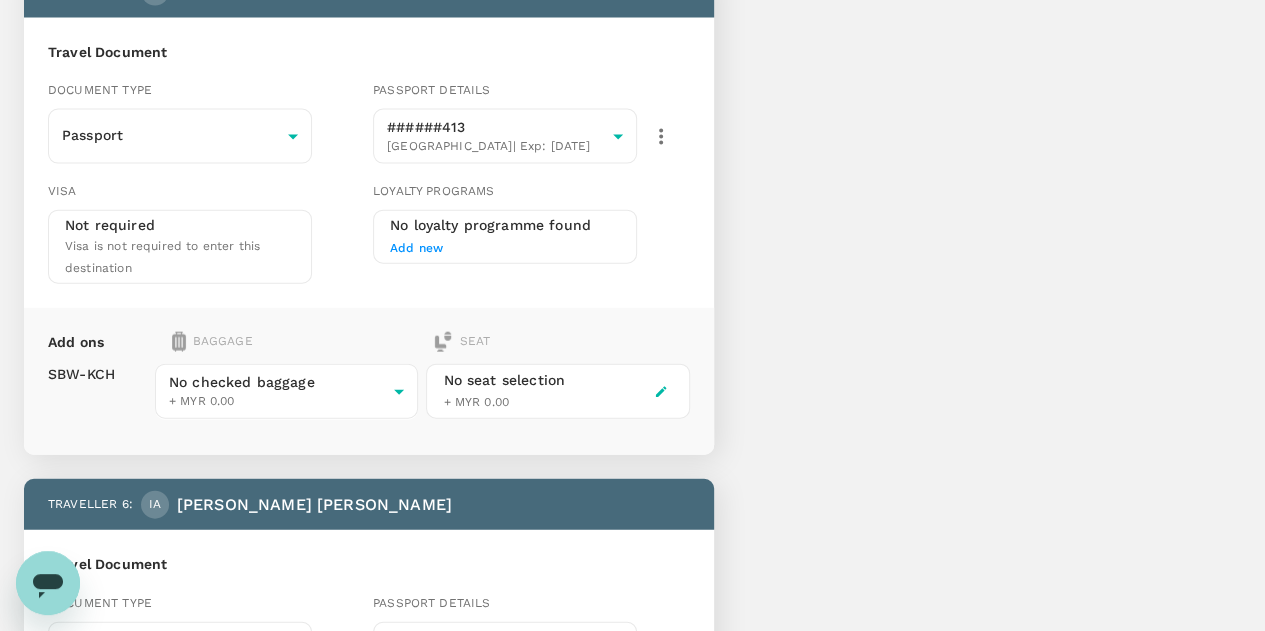 scroll, scrollTop: 2200, scrollLeft: 0, axis: vertical 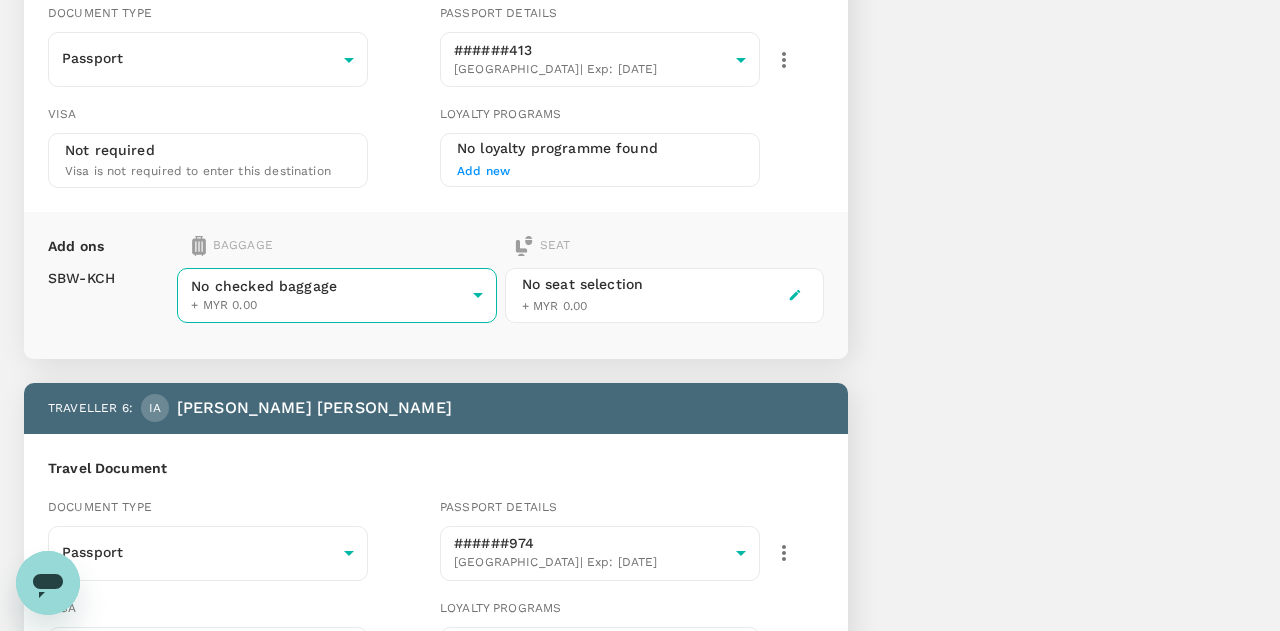 click on "Back to flight results Flight review Traveller(s) Traveller   1 : AJ Andrew Zachary   Jenkins Travel Document Document type Passport Passport ​ Passport details ######601 United States  | Exp:   02 May 2034 e3505ee5-789b-4218-af8a-64b9e33d66ef ​ Visa Not required Visa is not required to enter this destination Loyalty programs No loyalty programme found Add new Add ons Baggage Seat SBW  -  KCH 1 bags 25Kg total +MYR 99.85 3 - 99.85 ​ No seat selection + MYR 0.00 Traveller   2 : BH Brant Jaden   Huntley Travel Document Document type Passport Passport ​ Passport details ######353 United States  | Exp:   21 Aug 2032 5190027b-26dc-4a5a-b0eb-708a20f2c882 ​ Visa Not required Visa is not required to enter this destination Loyalty programs No loyalty programme found Add new Add ons Baggage Seat SBW  -  KCH 1 bags 25Kg total +MYR 99.85 3 - 99.85 ​ No seat selection + MYR 0.00 Traveller   3 : ML Madelyn Marie   Larsen Travel Document Document type Passport Passport ​ Passport details ######150  | Exp:" at bounding box center (640, -546) 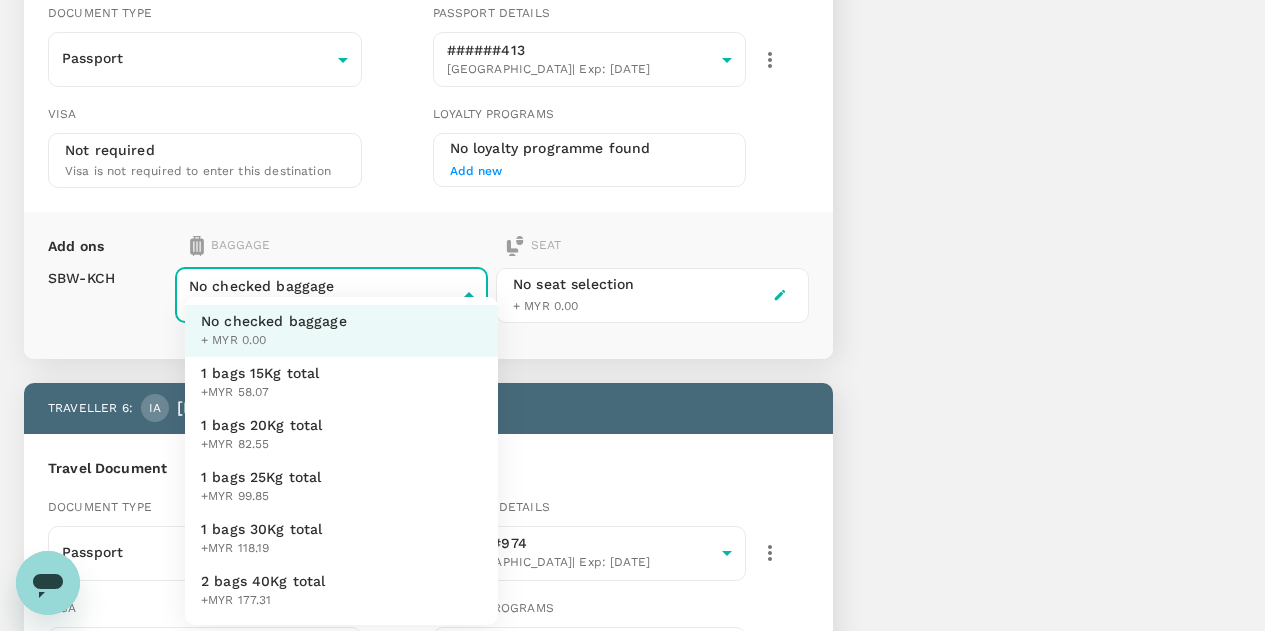 click on "1 bags 25Kg total" at bounding box center [261, 477] 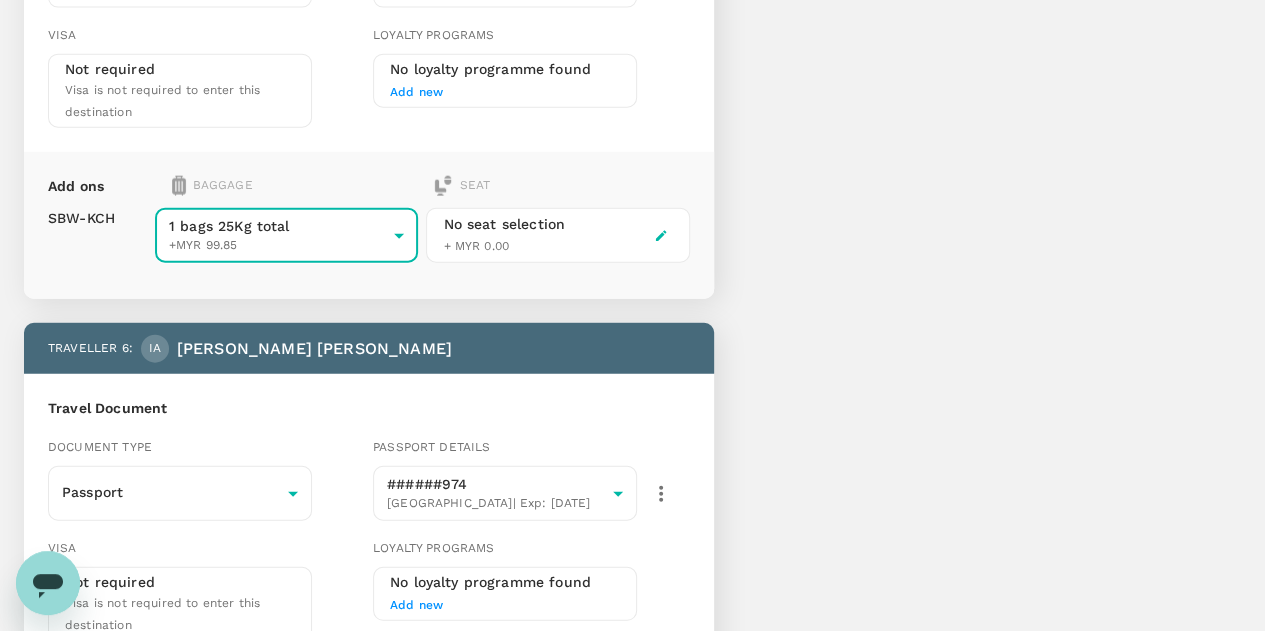 scroll, scrollTop: 2600, scrollLeft: 0, axis: vertical 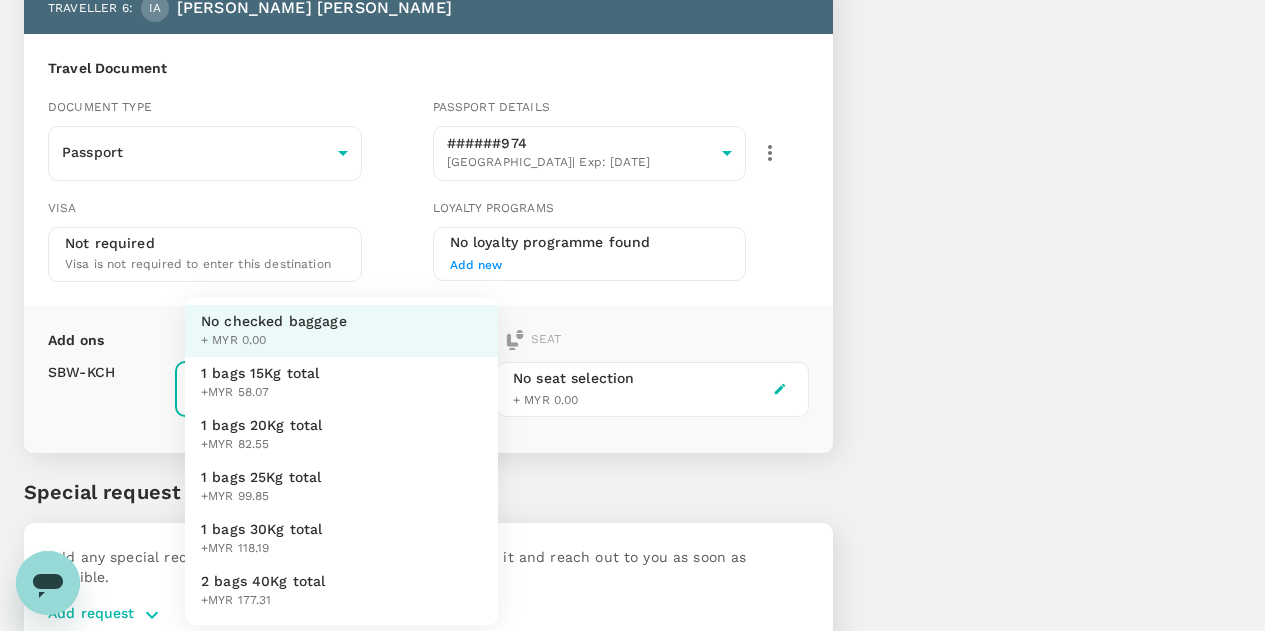 click on "Back to flight results Flight review Traveller(s) Traveller   1 : AJ Andrew Zachary   Jenkins Travel Document Document type Passport Passport ​ Passport details ######601 United States  | Exp:   02 May 2034 e3505ee5-789b-4218-af8a-64b9e33d66ef ​ Visa Not required Visa is not required to enter this destination Loyalty programs No loyalty programme found Add new Add ons Baggage Seat SBW  -  KCH 1 bags 25Kg total +MYR 99.85 3 - 99.85 ​ No seat selection + MYR 0.00 Traveller   2 : BH Brant Jaden   Huntley Travel Document Document type Passport Passport ​ Passport details ######353 United States  | Exp:   21 Aug 2032 5190027b-26dc-4a5a-b0eb-708a20f2c882 ​ Visa Not required Visa is not required to enter this destination Loyalty programs No loyalty programme found Add new Add ons Baggage Seat SBW  -  KCH 1 bags 25Kg total +MYR 99.85 3 - 99.85 ​ No seat selection + MYR 0.00 Traveller   3 : ML Madelyn Marie   Larsen Travel Document Document type Passport Passport ​ Passport details ######150  | Exp:" at bounding box center [640, -936] 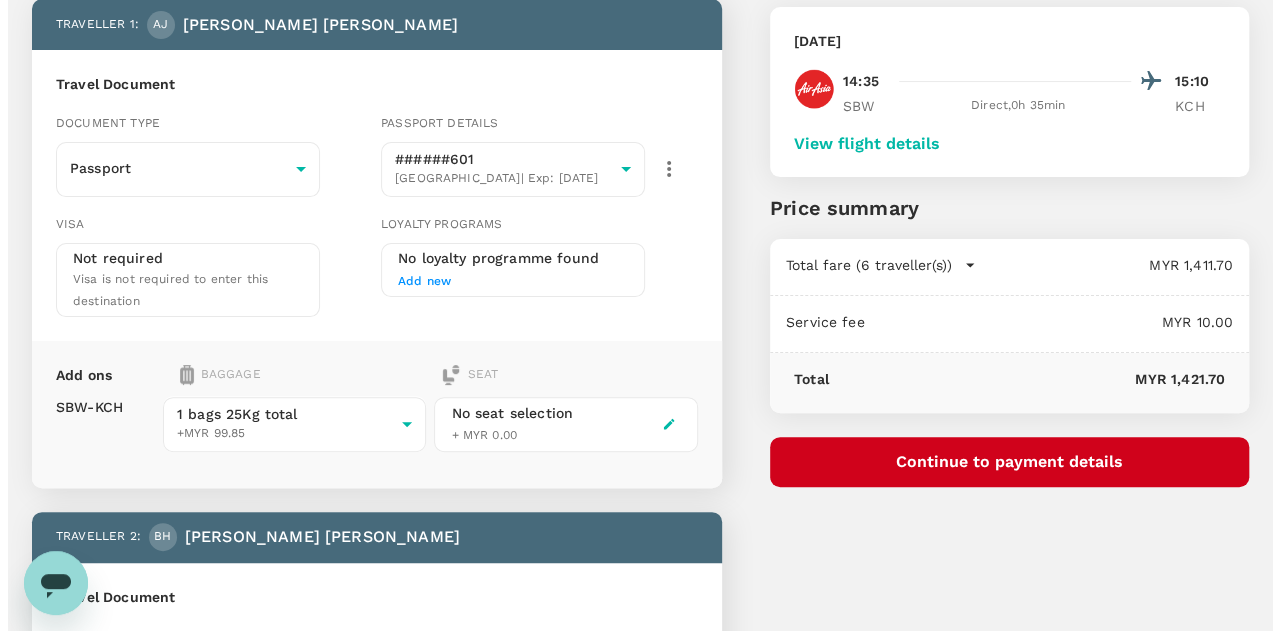 scroll, scrollTop: 200, scrollLeft: 0, axis: vertical 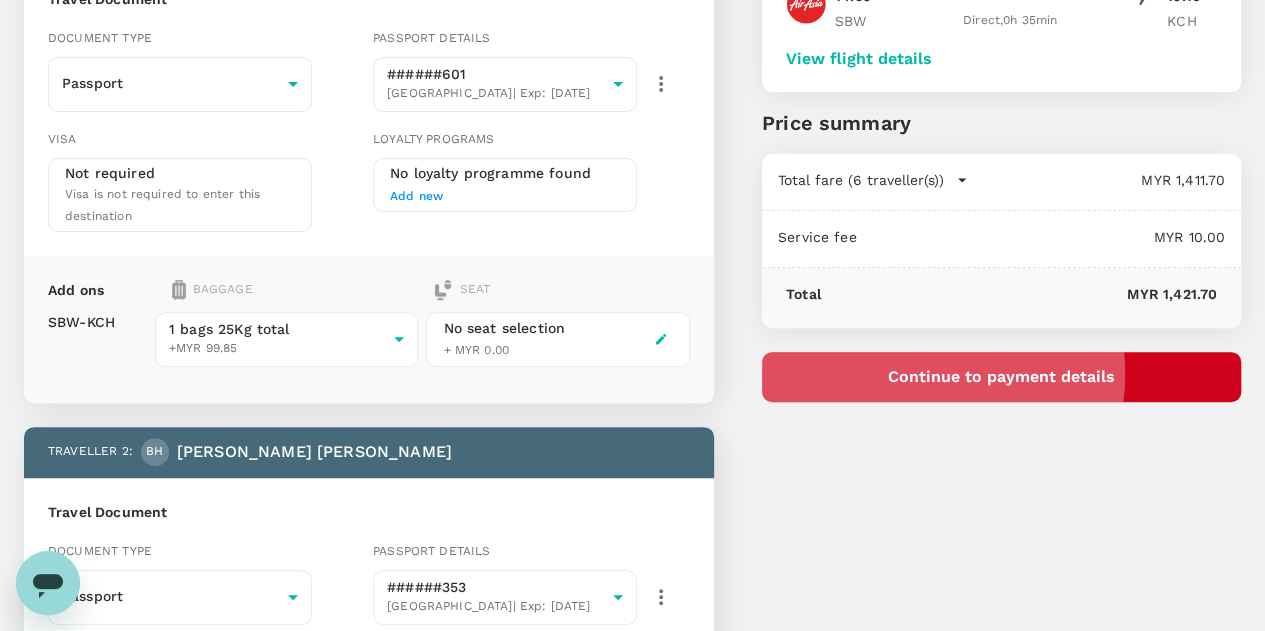 click on "Continue to payment details" at bounding box center [1001, 377] 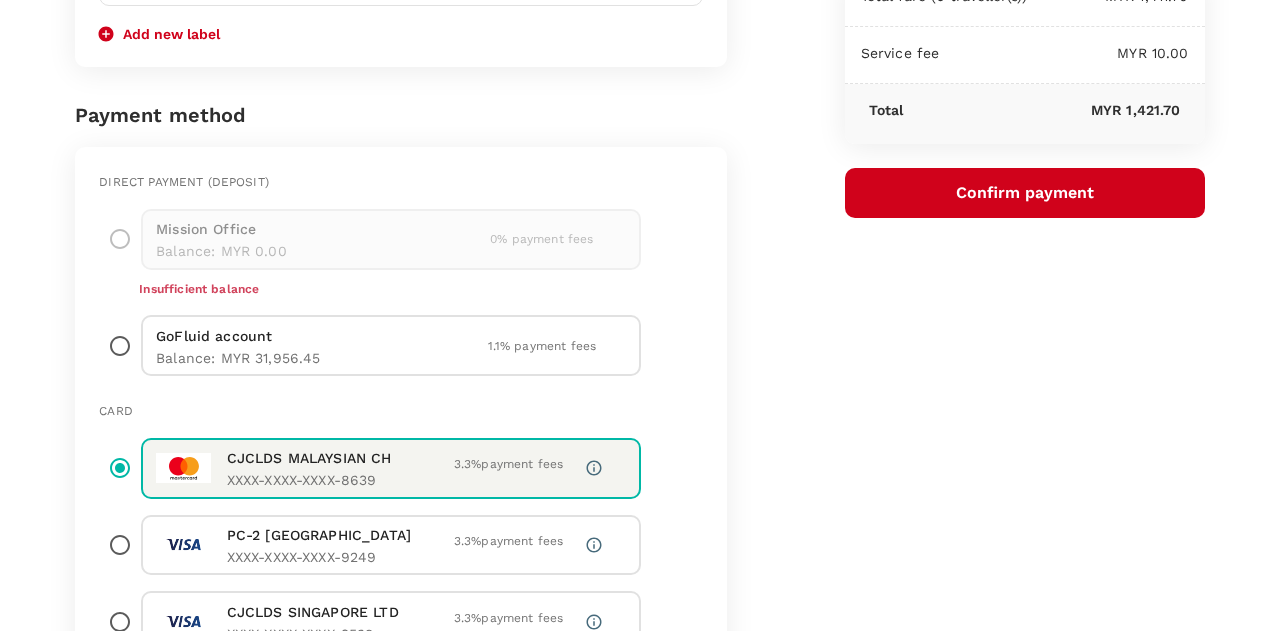 scroll, scrollTop: 400, scrollLeft: 0, axis: vertical 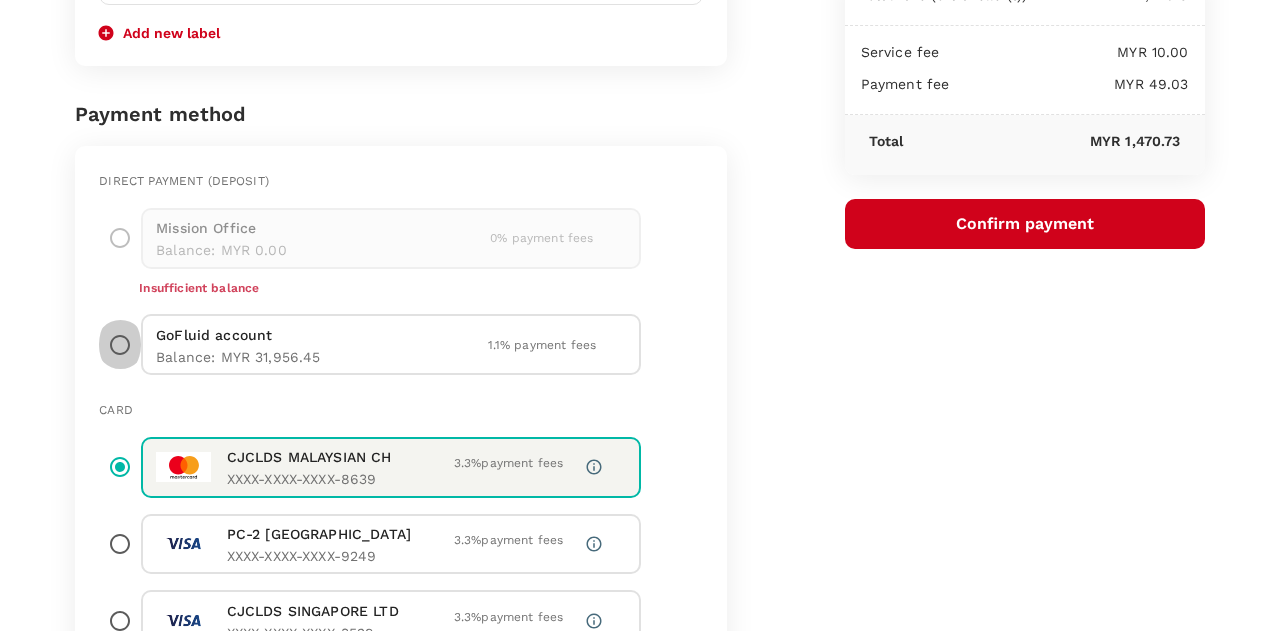 click at bounding box center (120, 344) 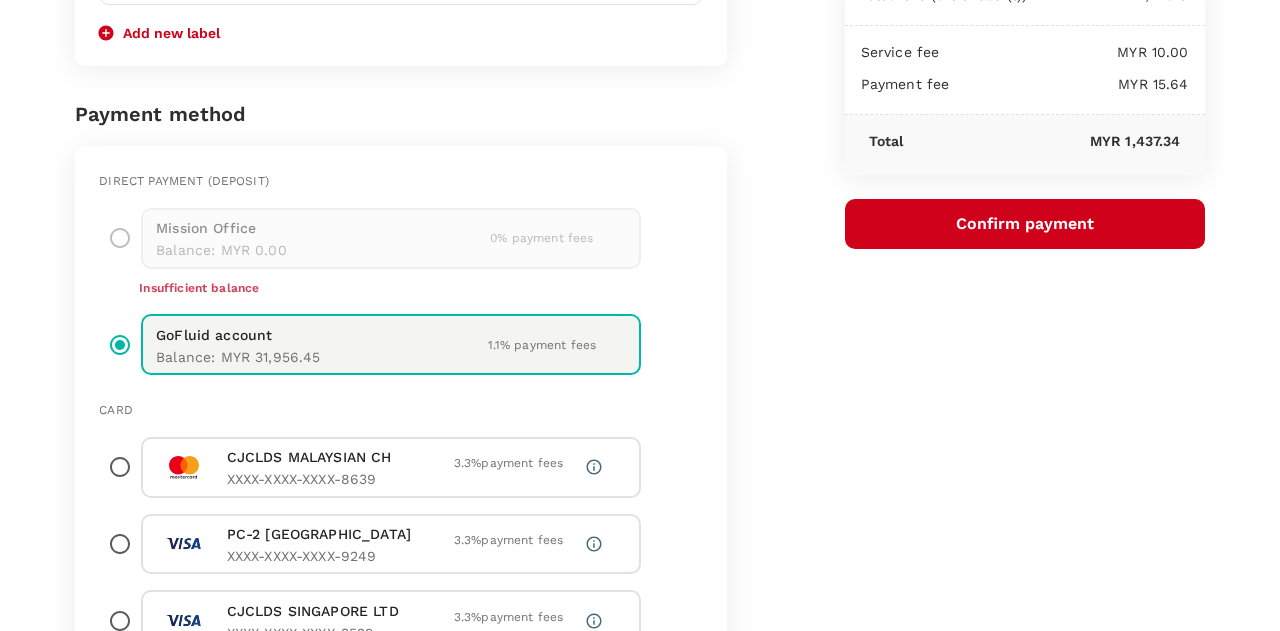 click on "Confirm payment" at bounding box center [1025, 224] 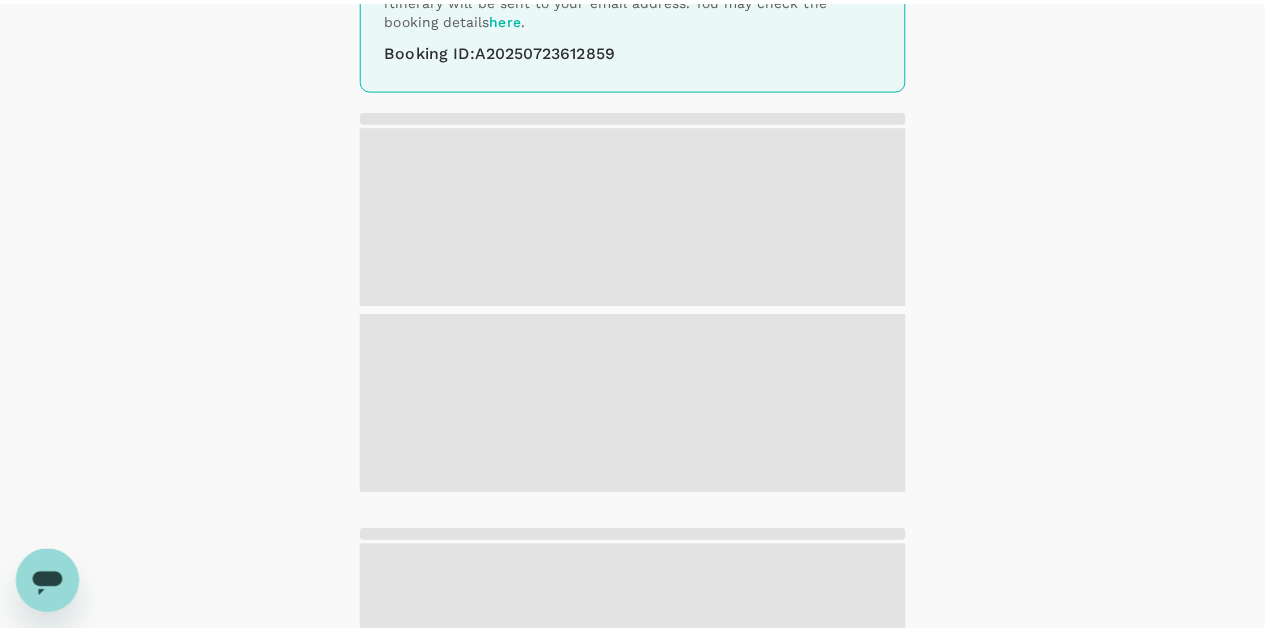 scroll, scrollTop: 0, scrollLeft: 0, axis: both 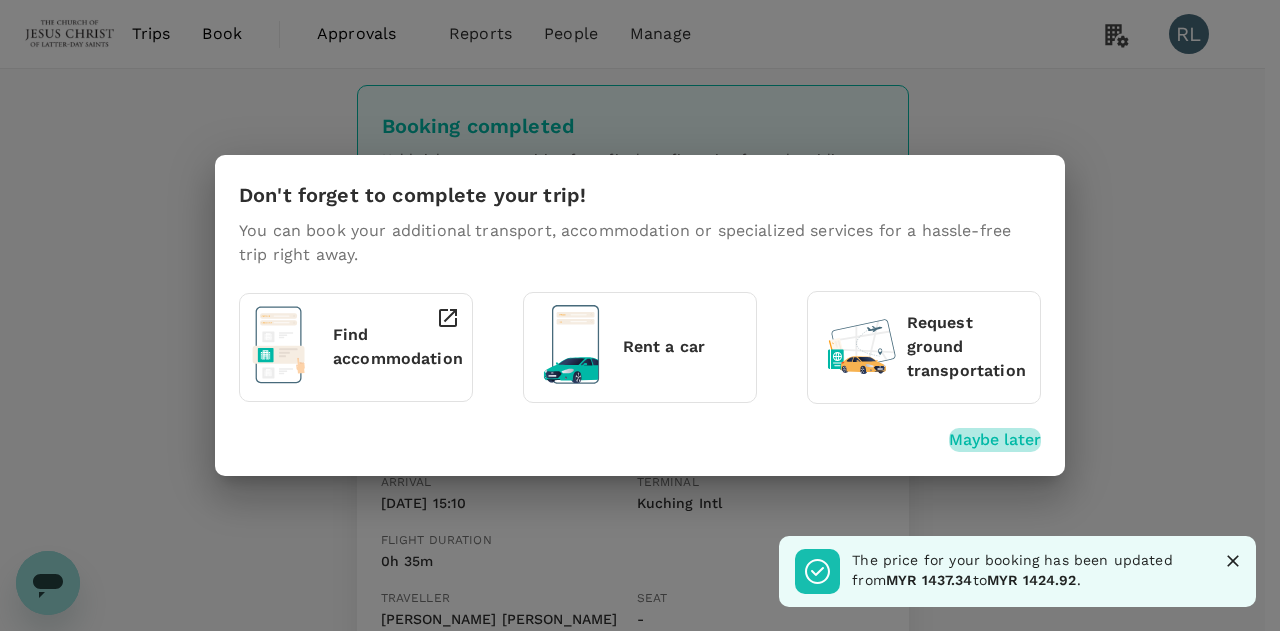 click on "Maybe later" at bounding box center (995, 440) 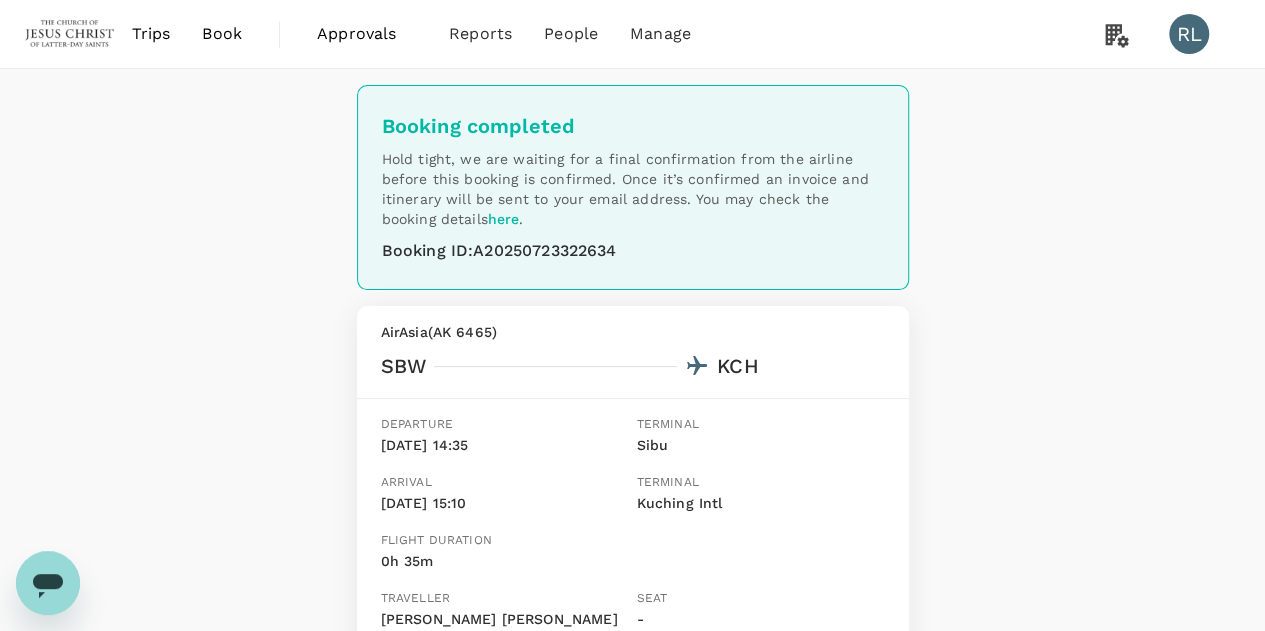click on "Book" at bounding box center (222, 34) 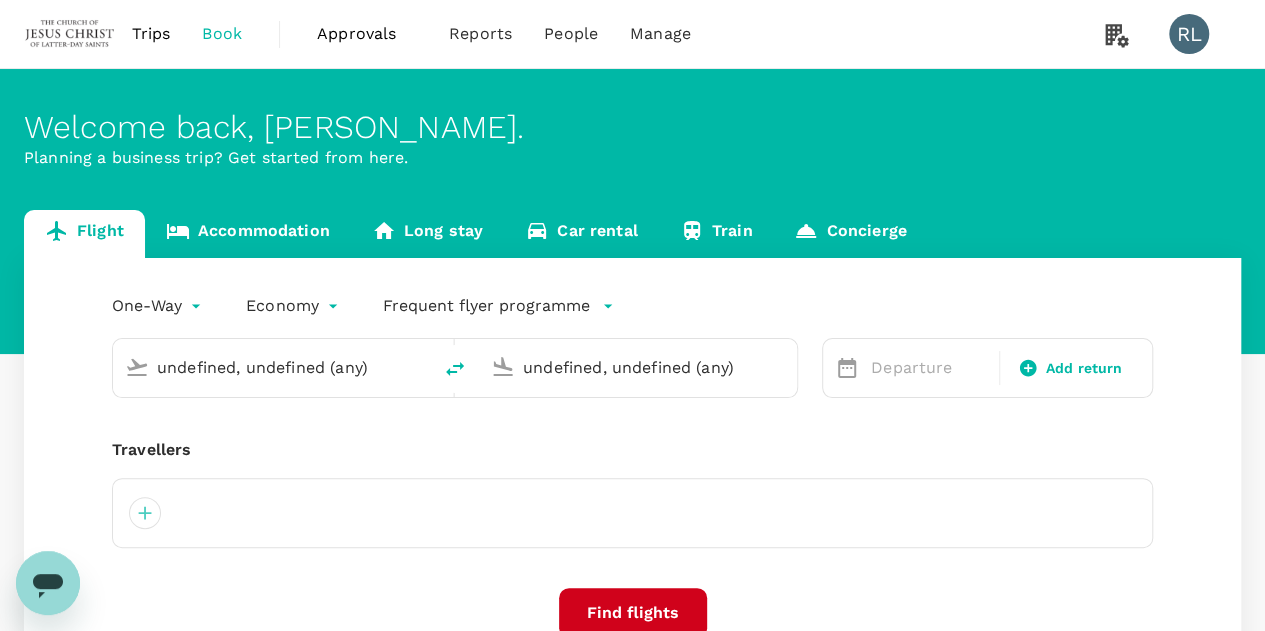 type 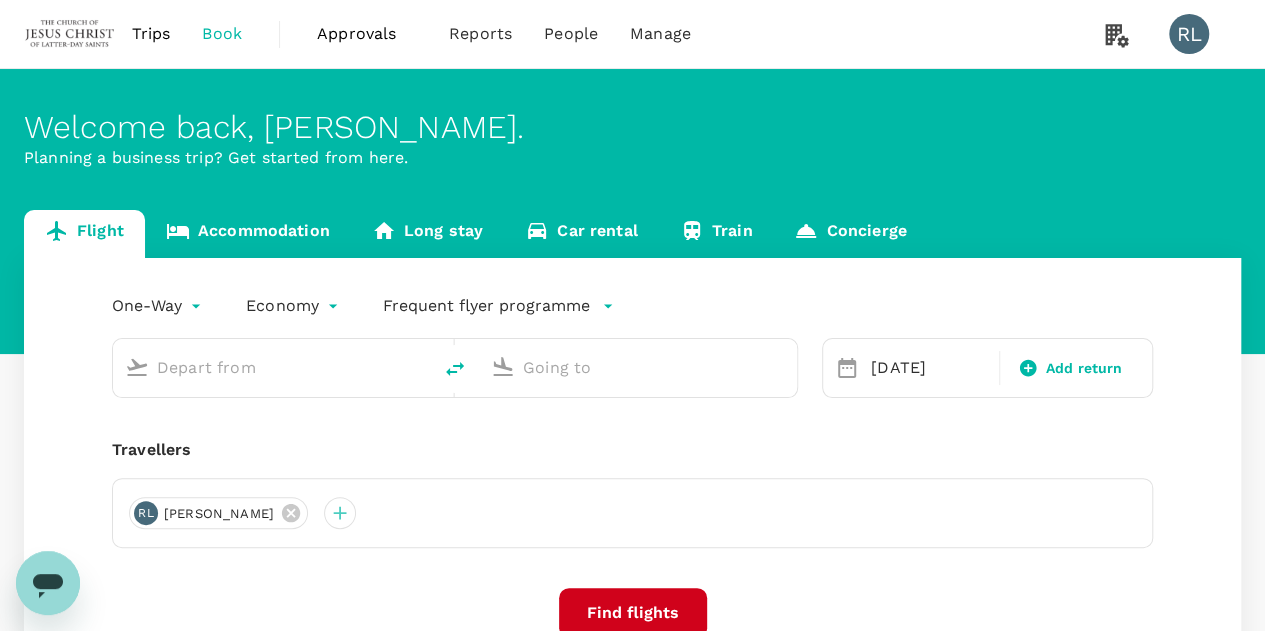 type on "Kuching Intl (KCH)" 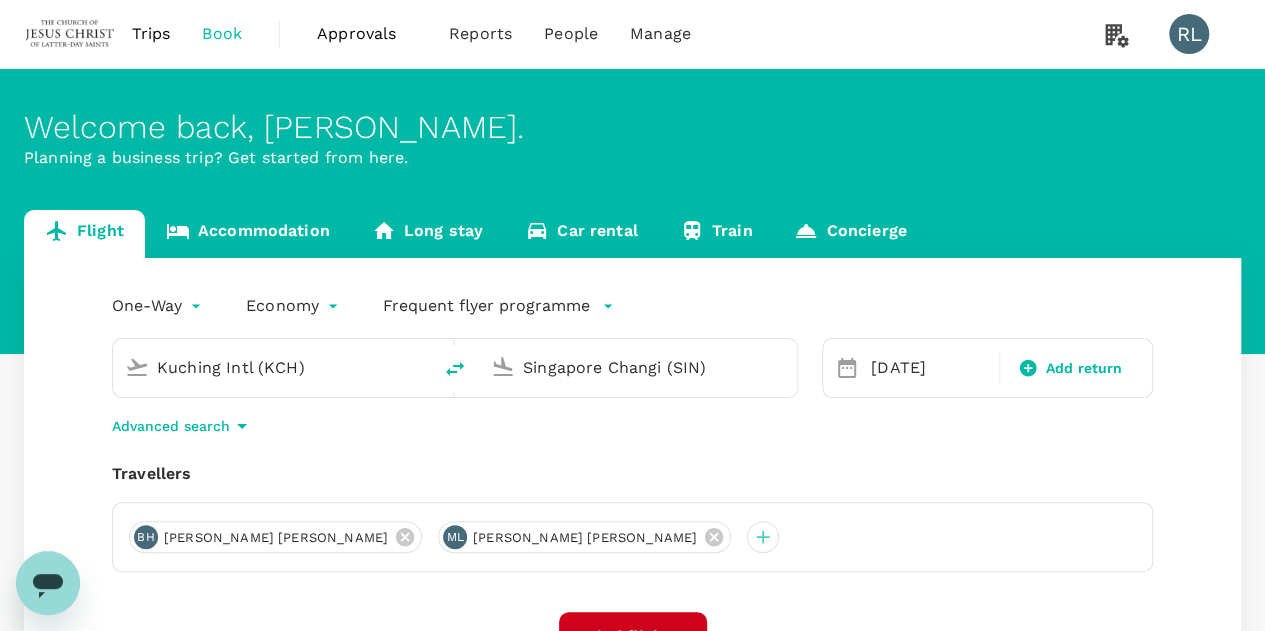 type 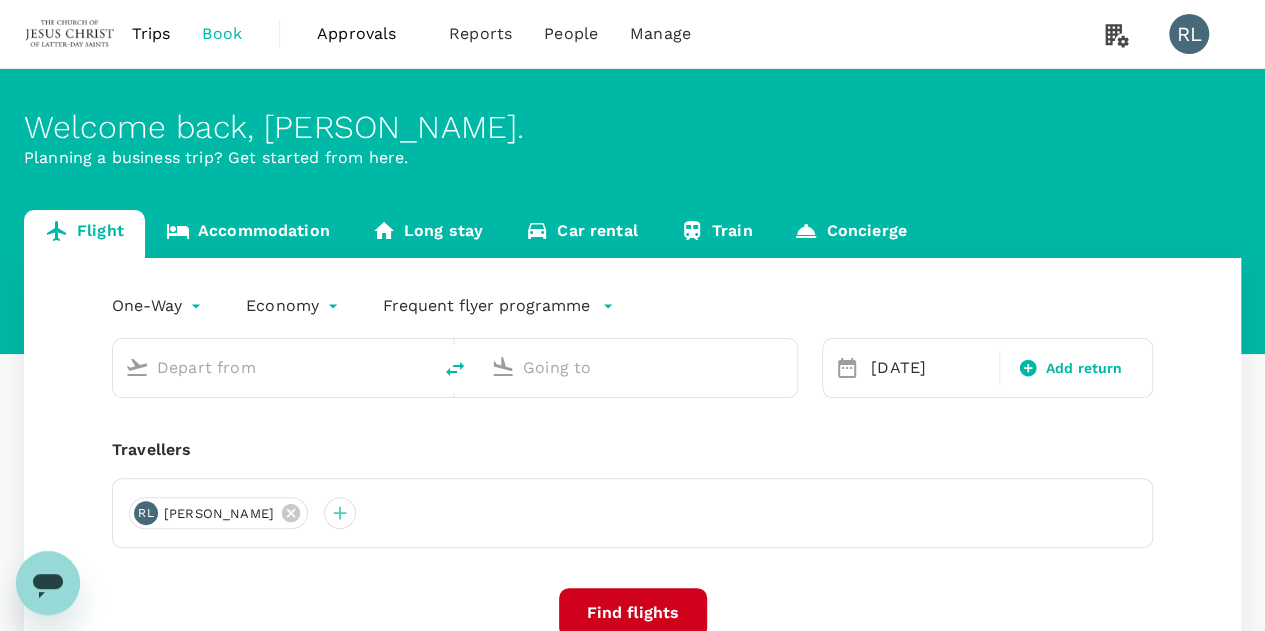 type on "Kuching Intl (KCH)" 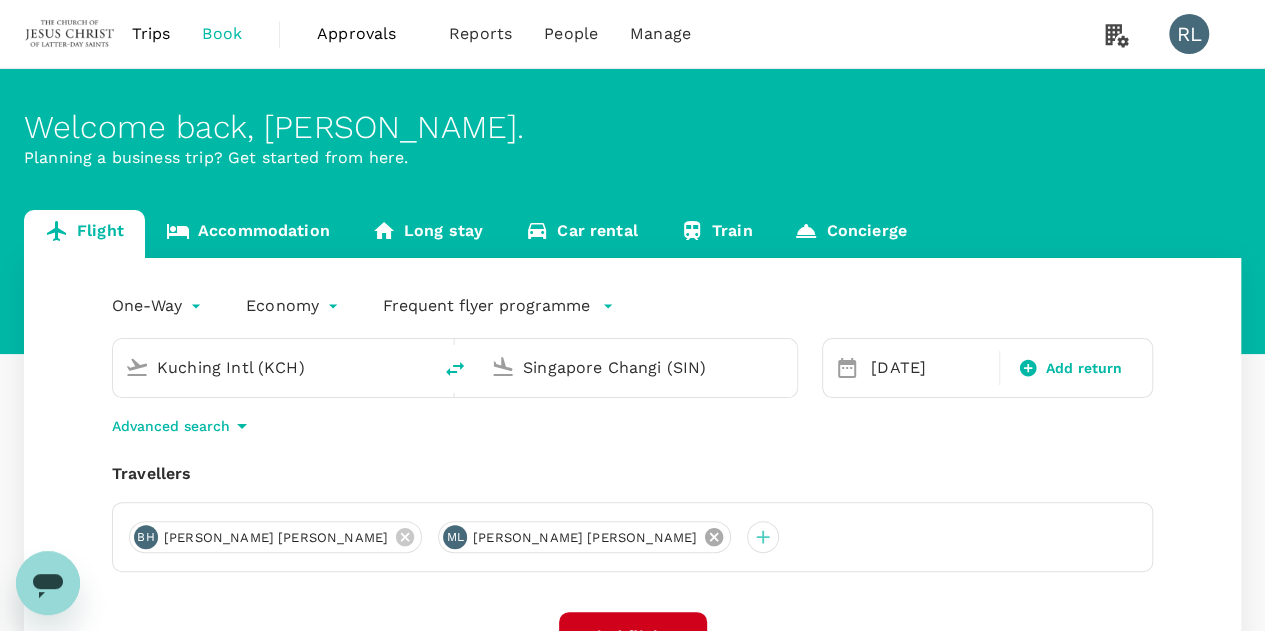 click 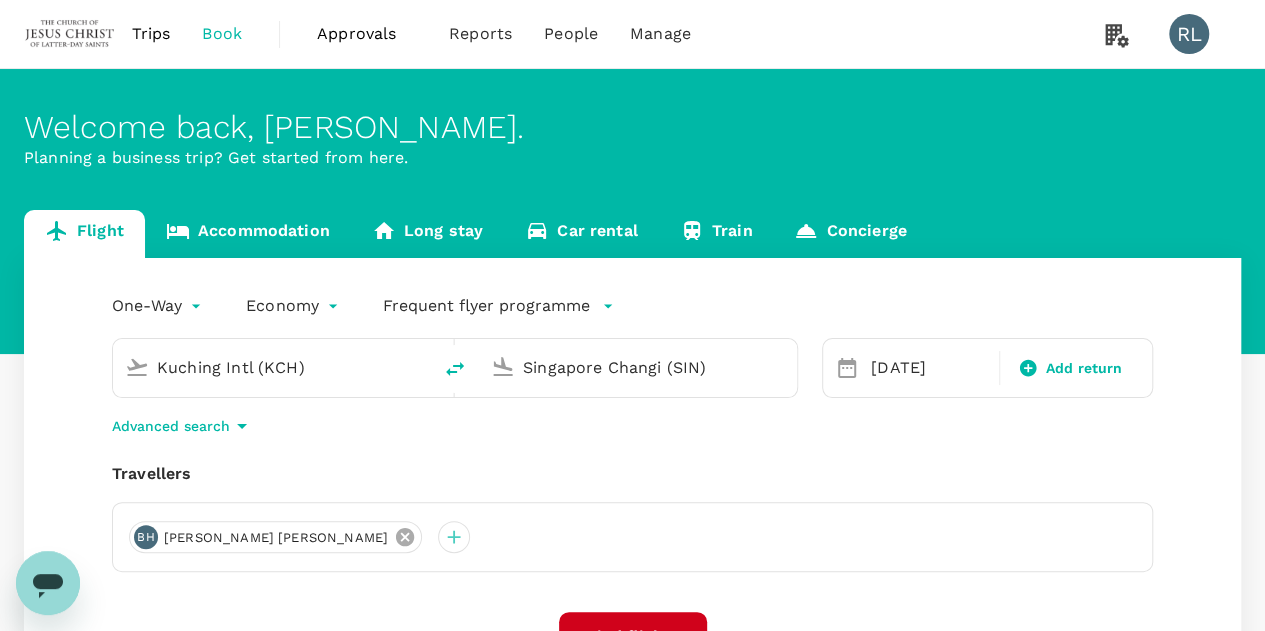 click 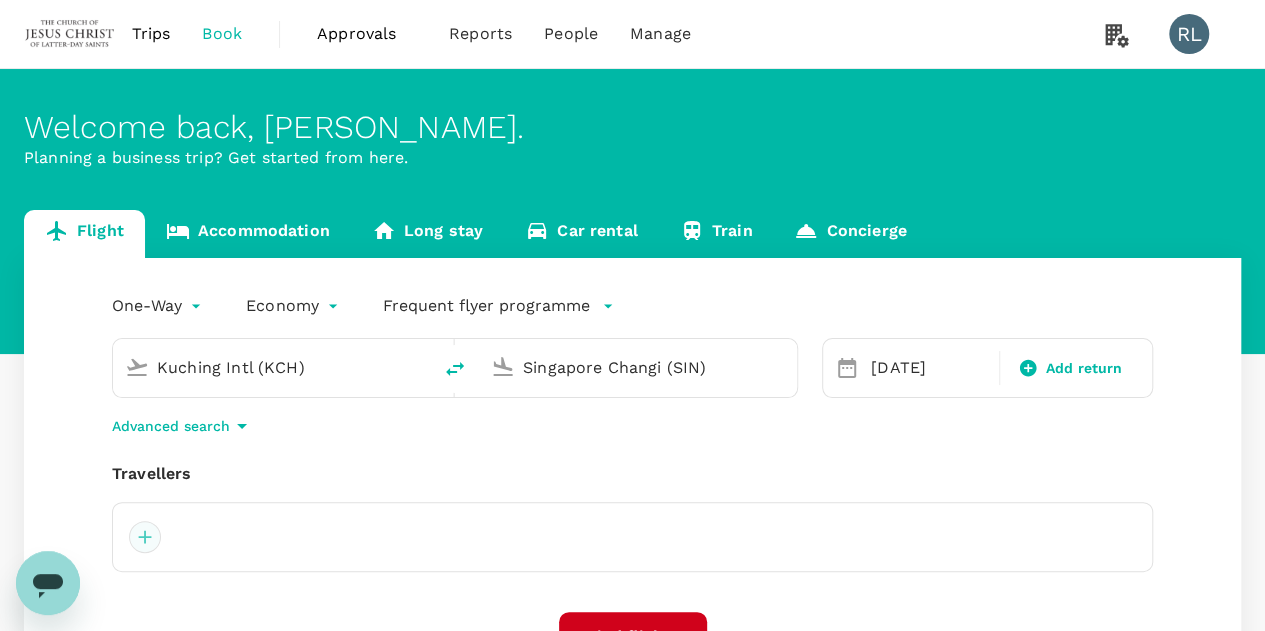 click at bounding box center (145, 537) 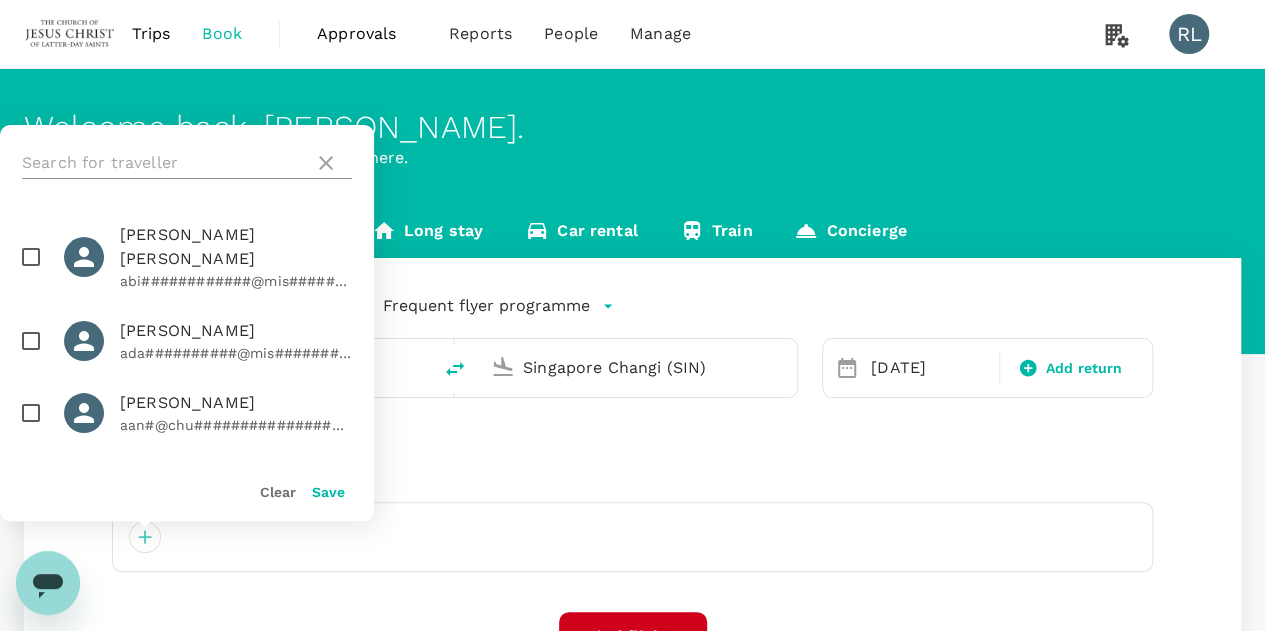 click at bounding box center [164, 163] 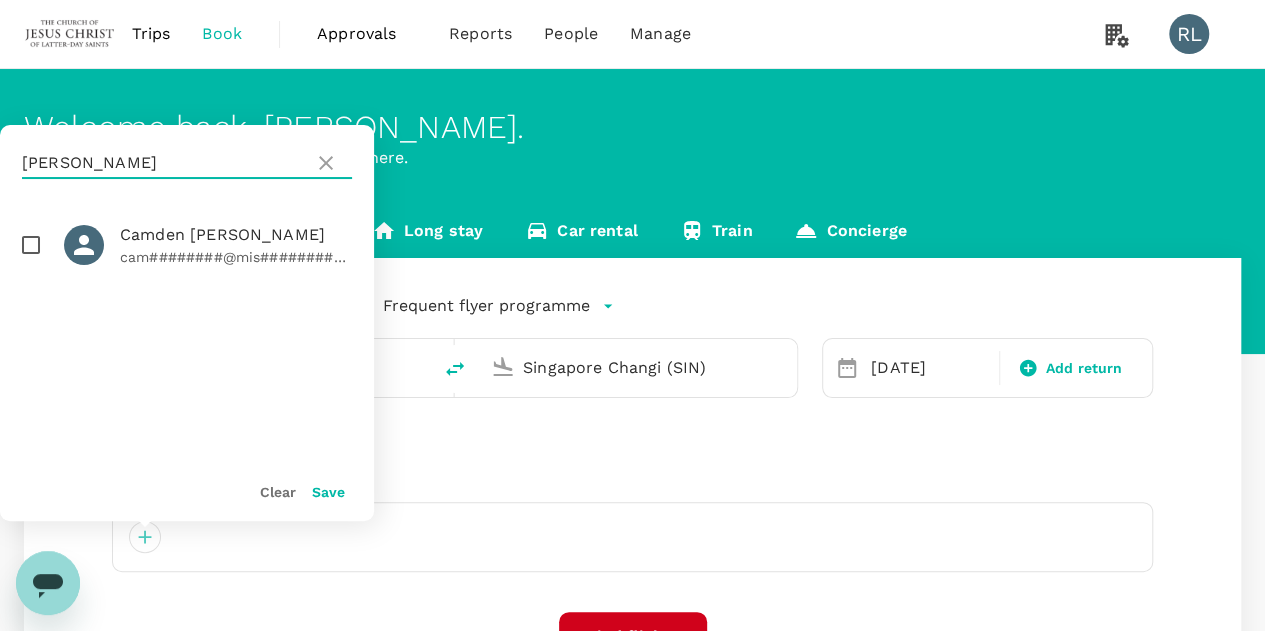 type on "HURD" 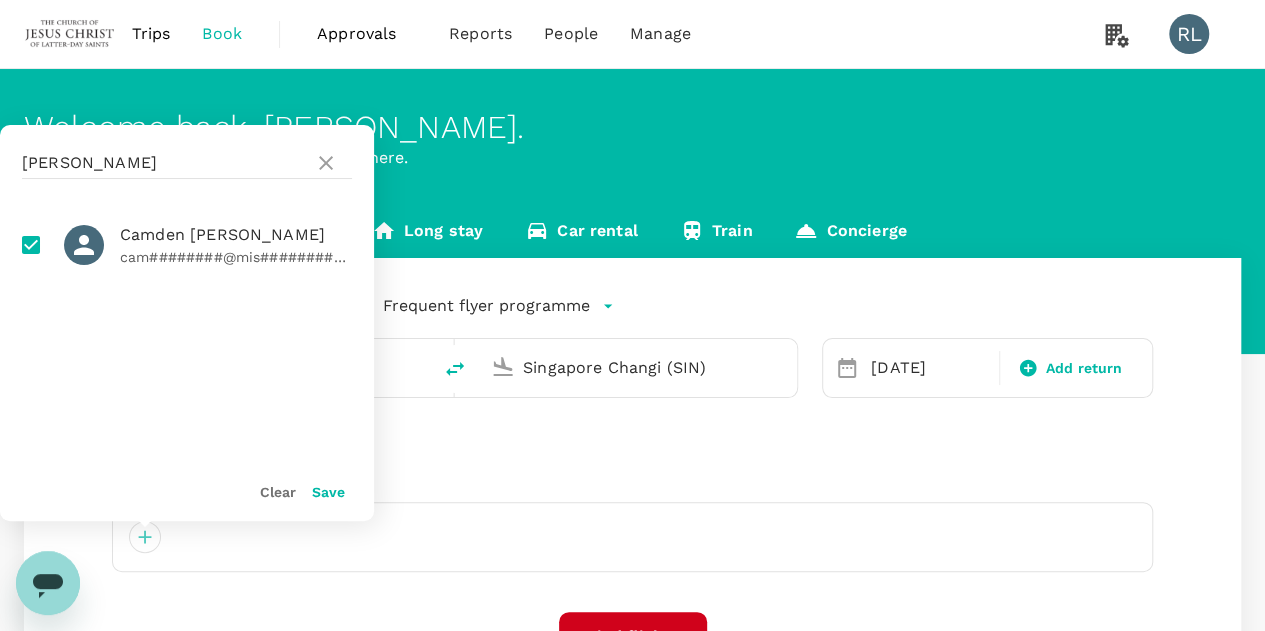 click on "Save" at bounding box center [328, 492] 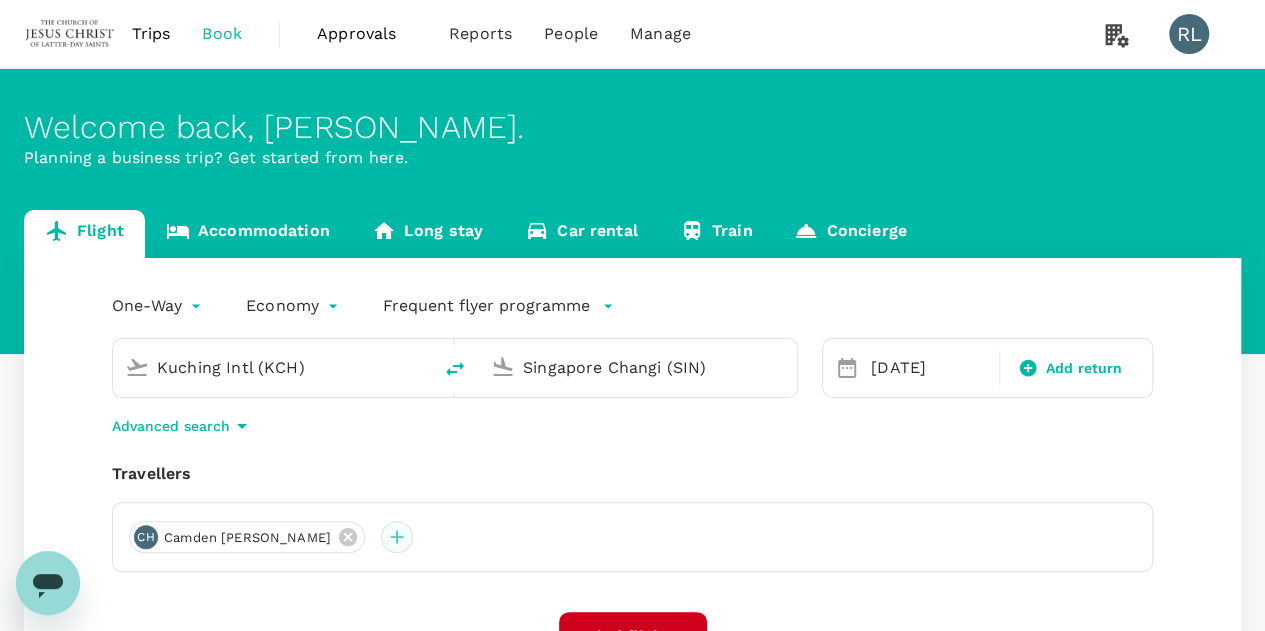 click at bounding box center [397, 537] 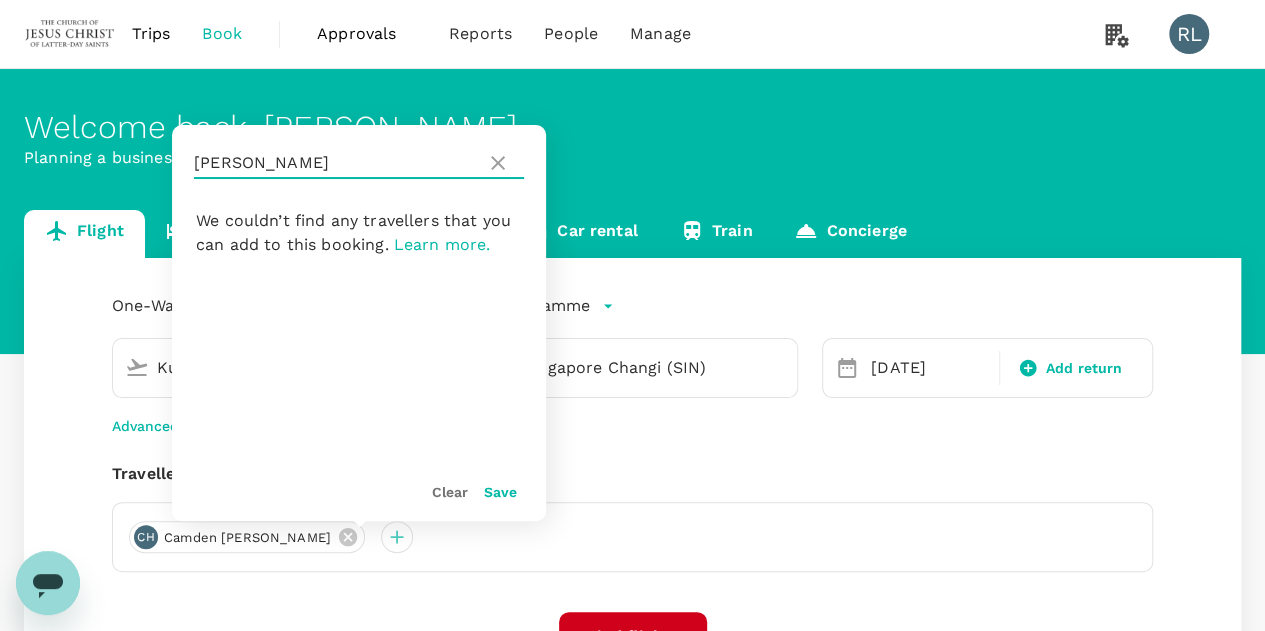 click on "HURD" at bounding box center (336, 163) 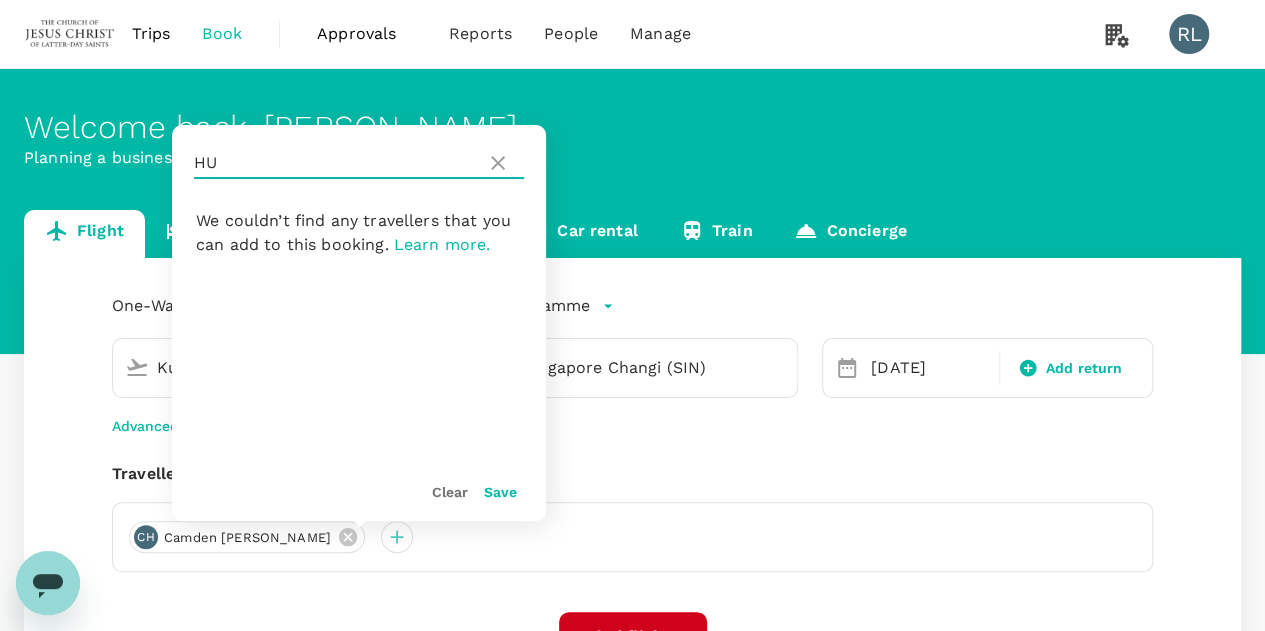 type on "H" 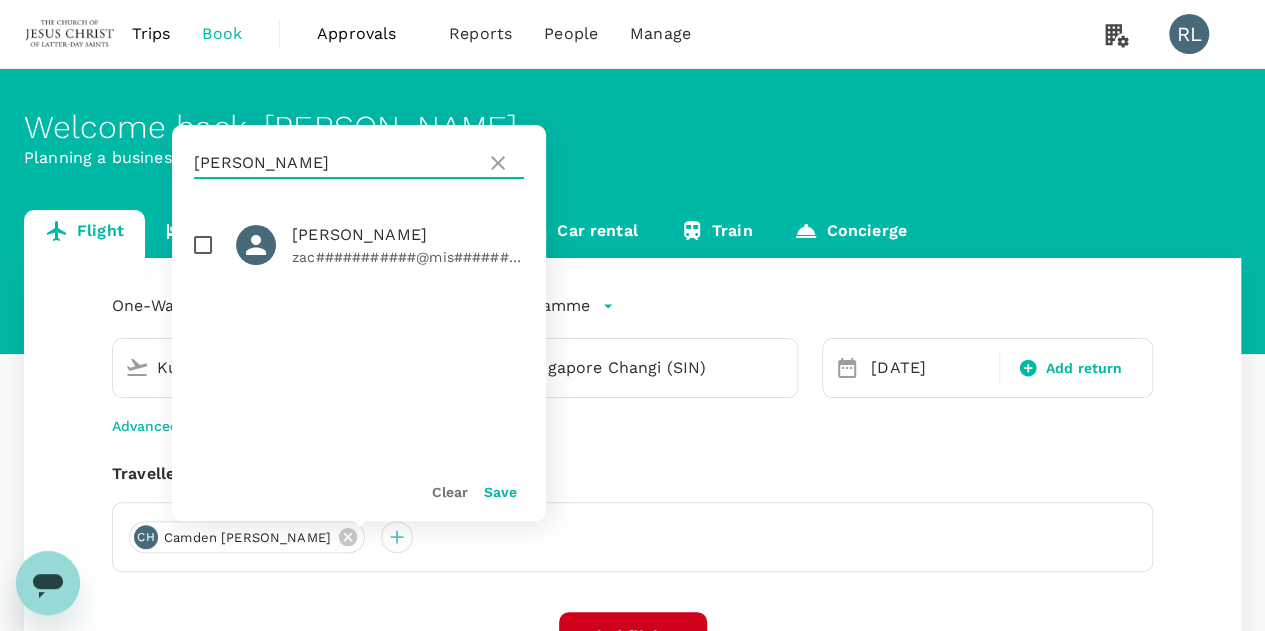 type on "REYMAN" 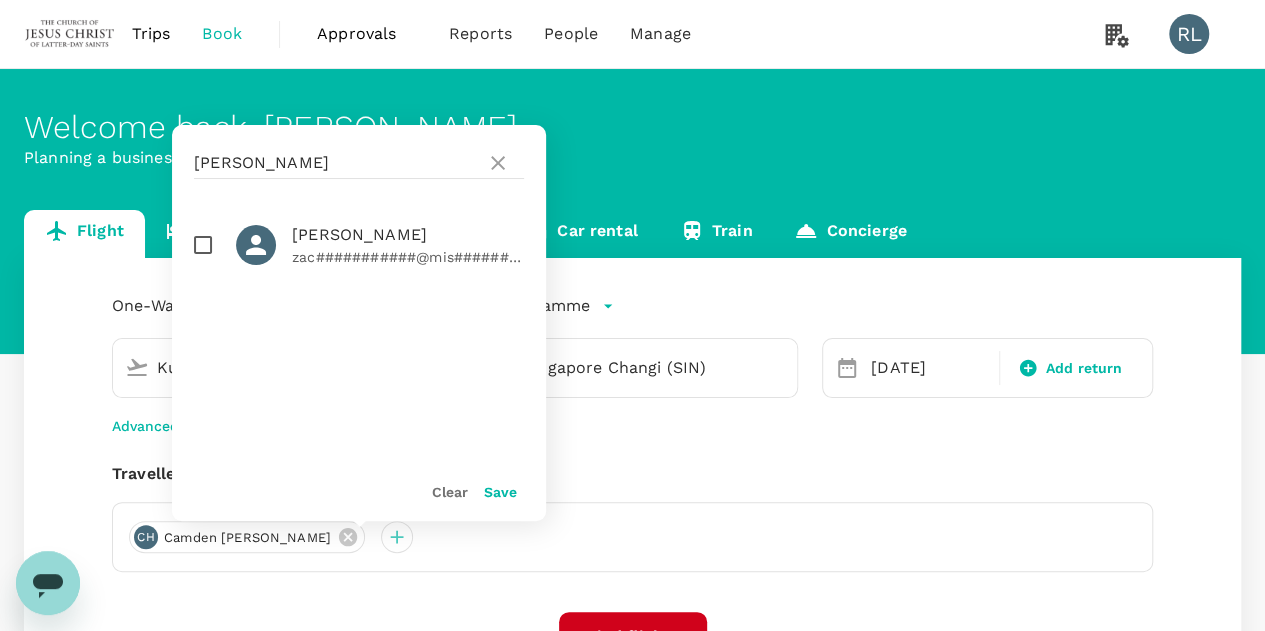 click at bounding box center [203, 245] 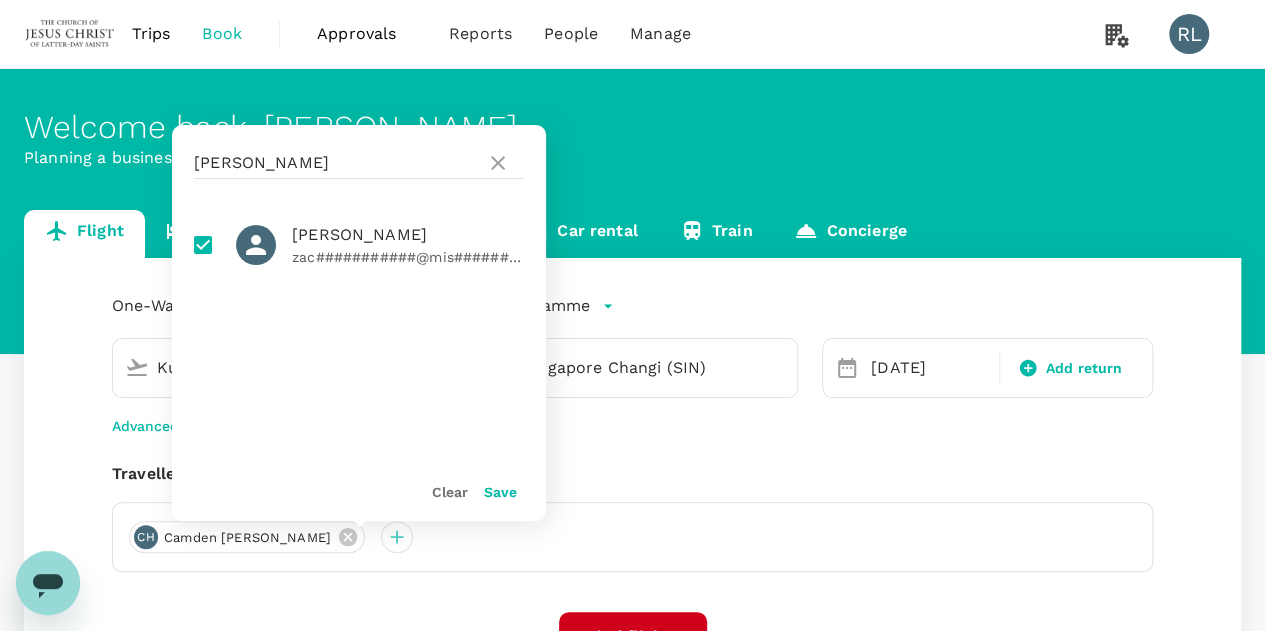 click on "Save" at bounding box center [500, 492] 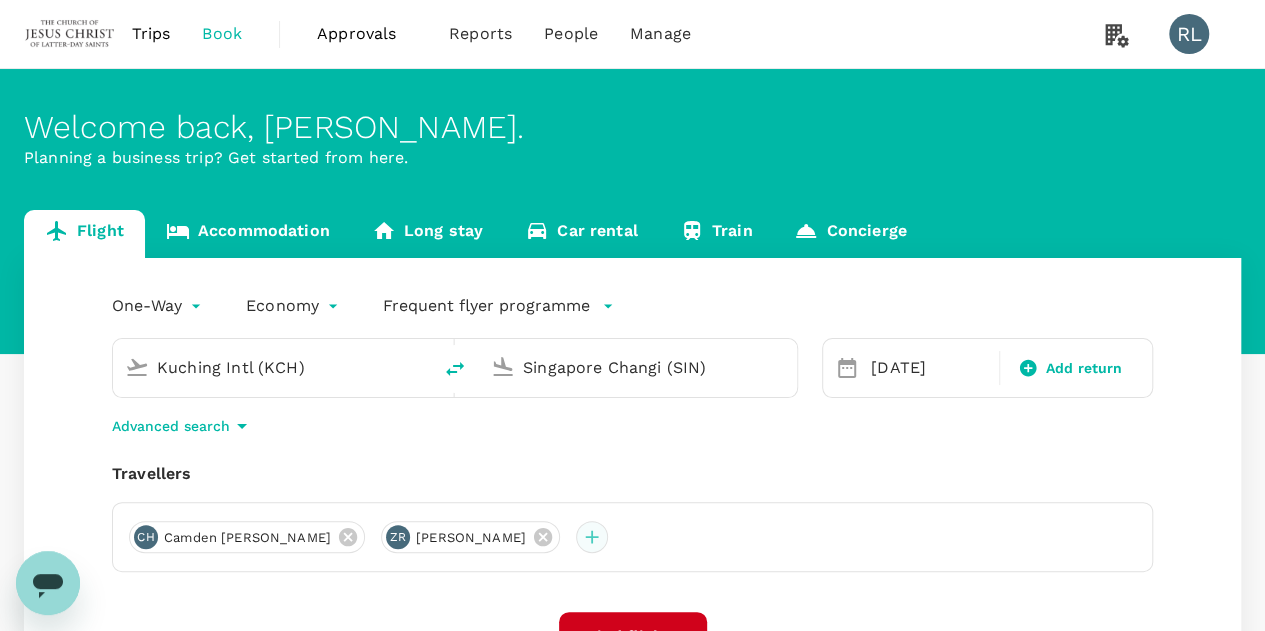 click at bounding box center (592, 537) 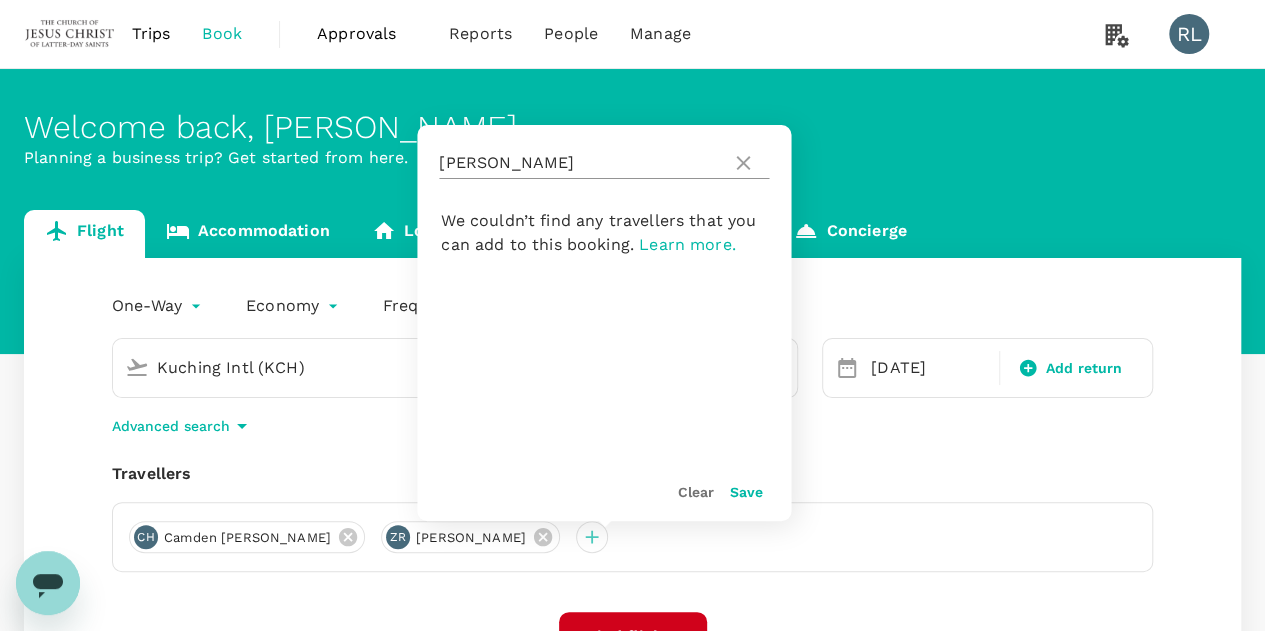 click on "REYMAN" at bounding box center [581, 163] 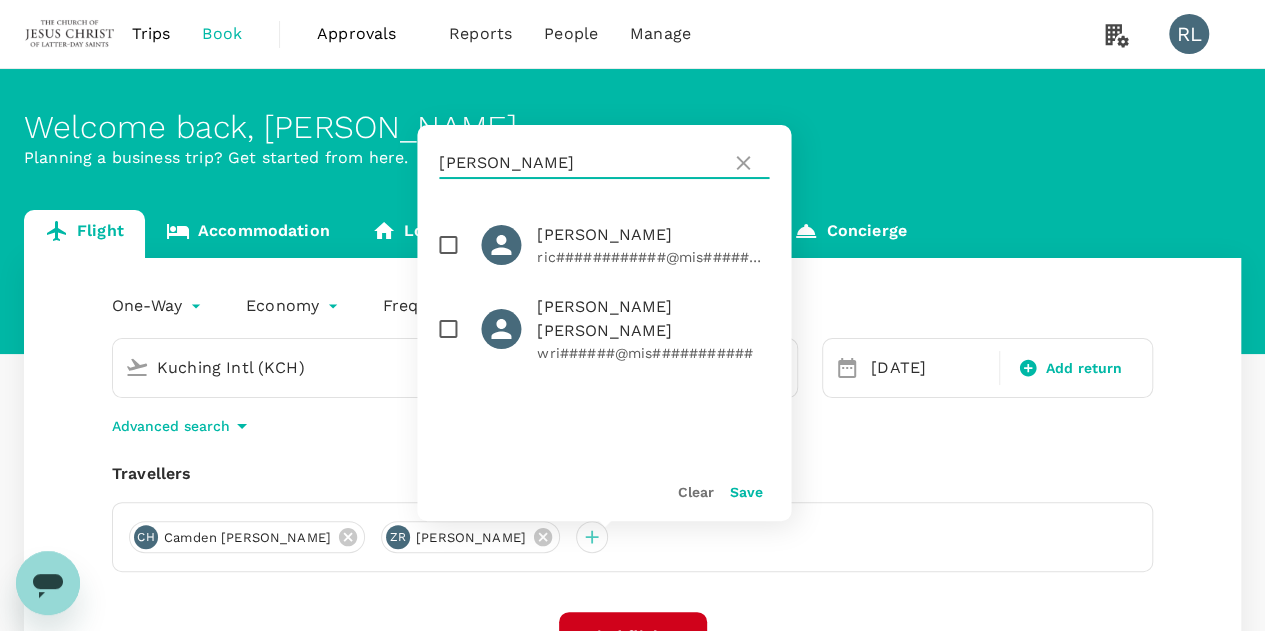 type on "RICHARDS" 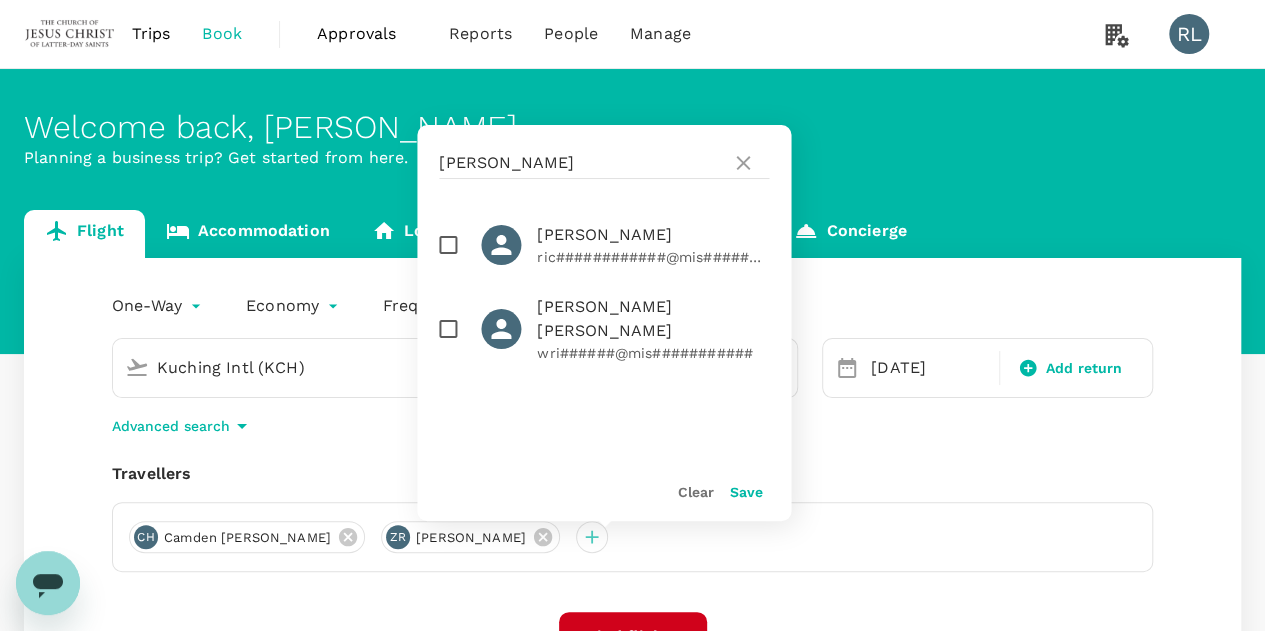 click at bounding box center (448, 245) 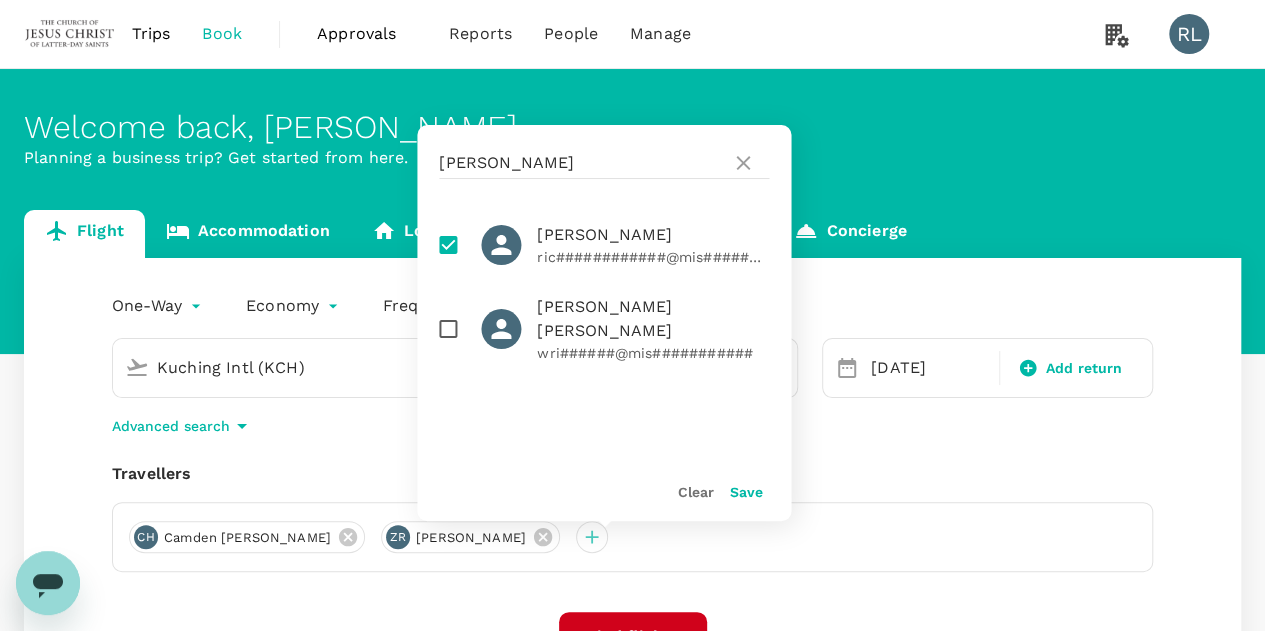click on "Save" at bounding box center [745, 492] 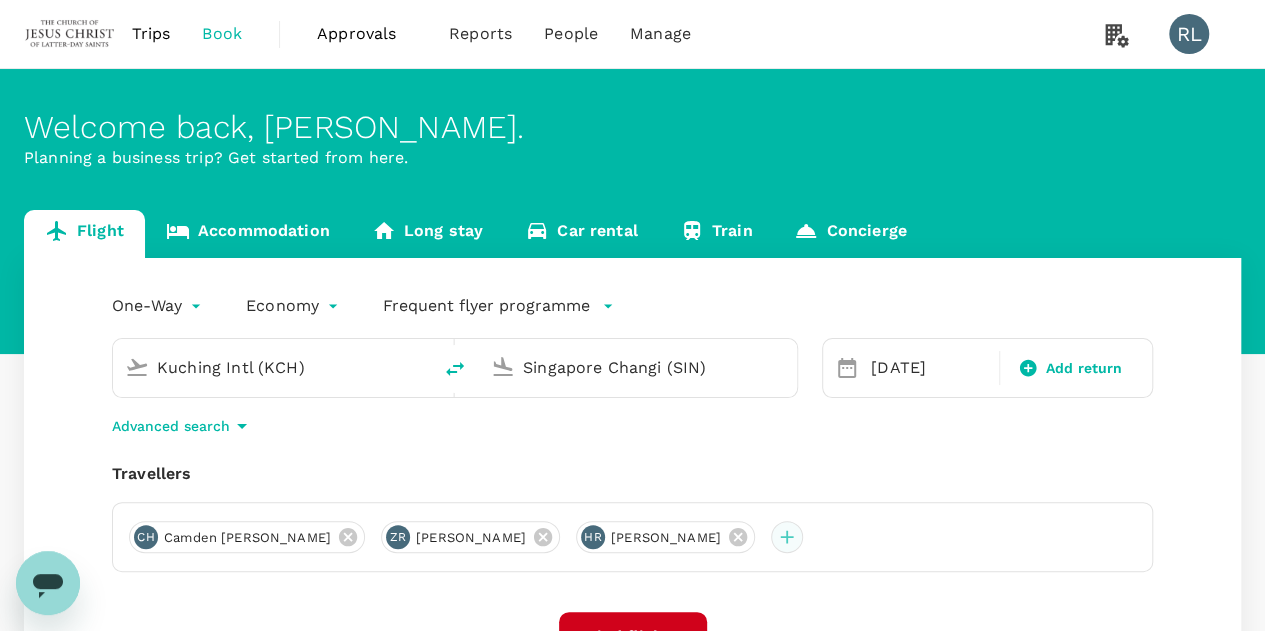 click at bounding box center (787, 537) 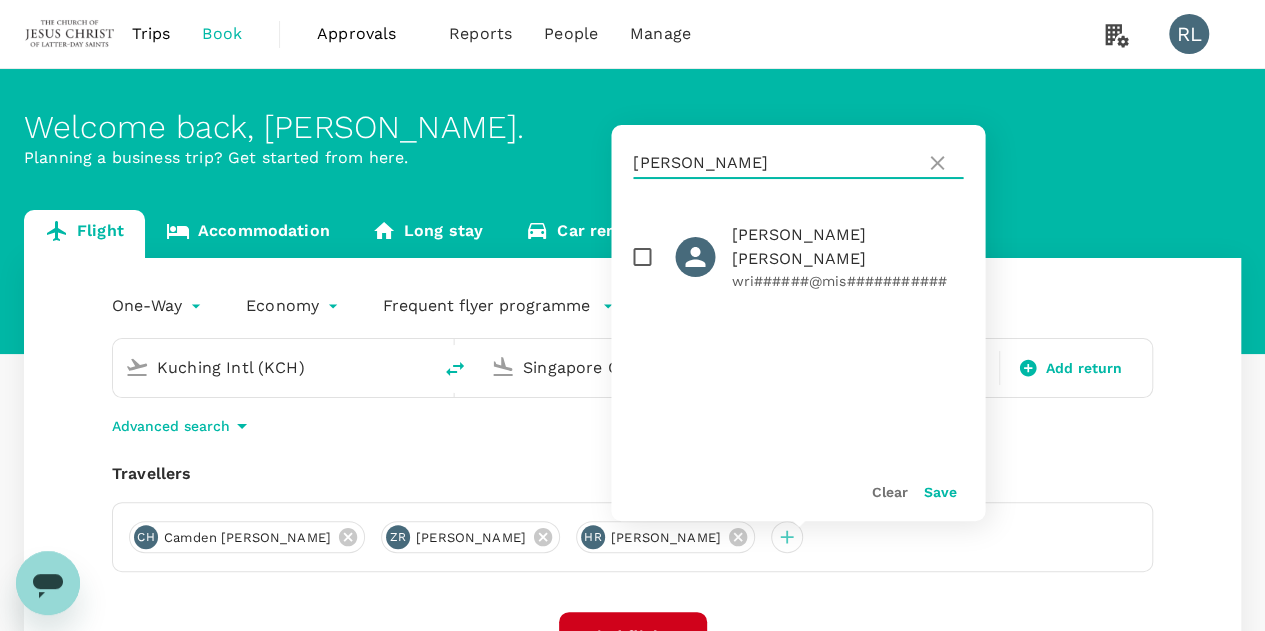 drag, startPoint x: 747, startPoint y: 156, endPoint x: 621, endPoint y: 156, distance: 126 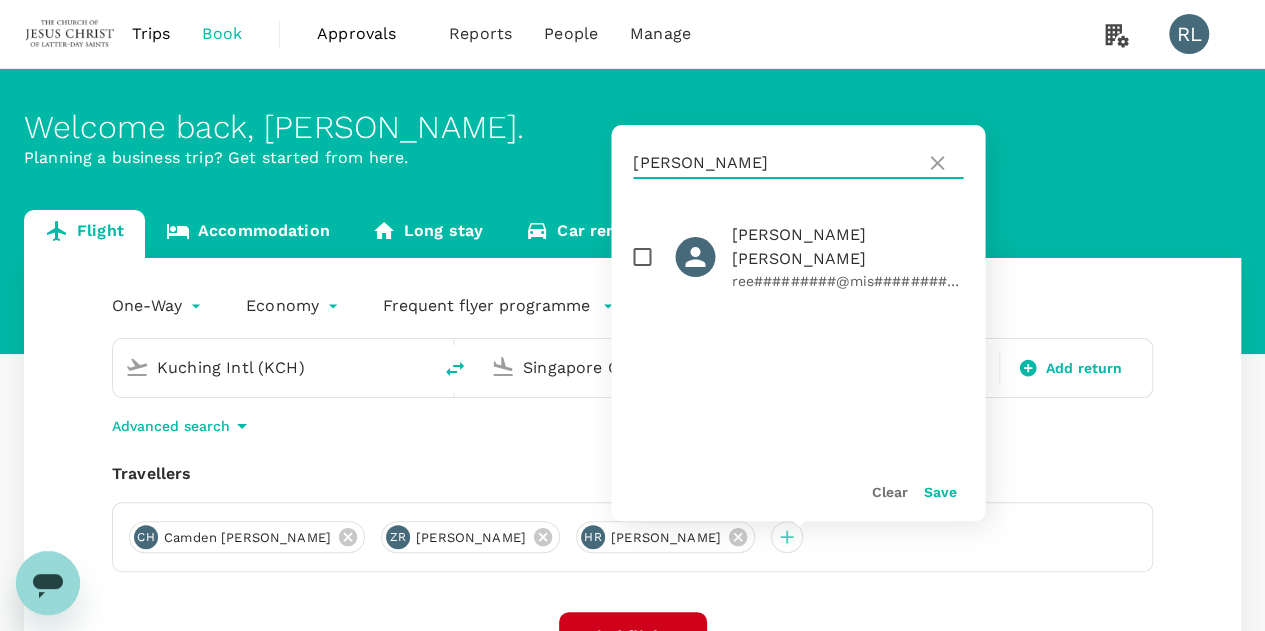 type on "TANNER" 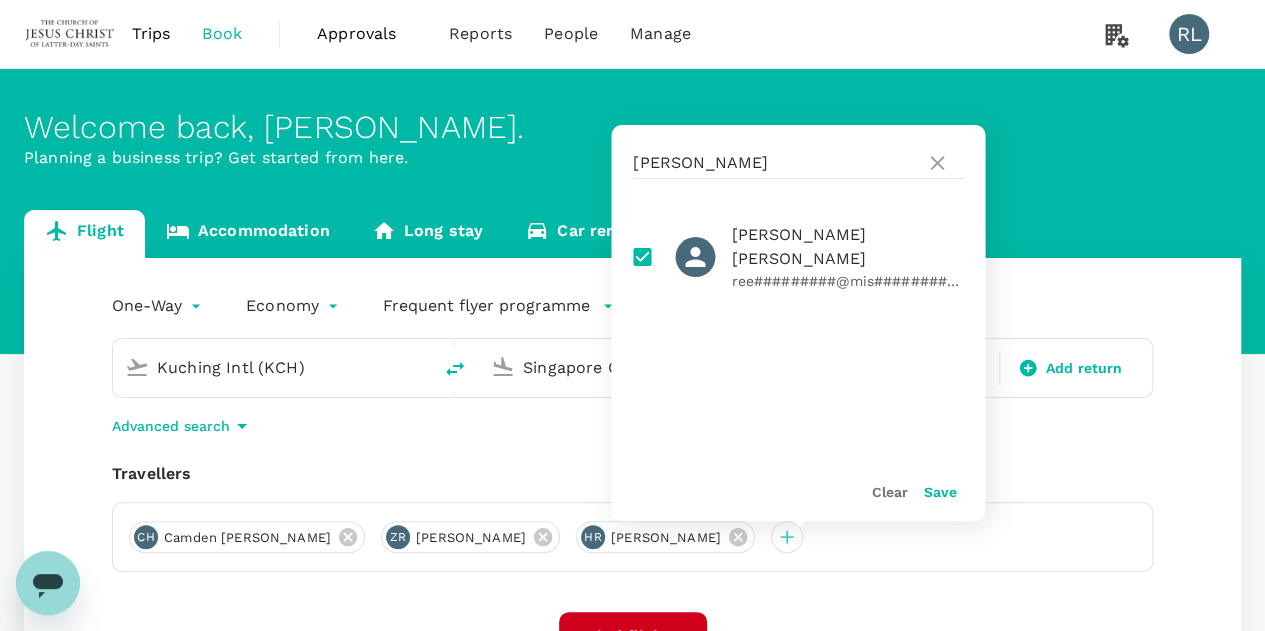 click on "Save" at bounding box center [939, 492] 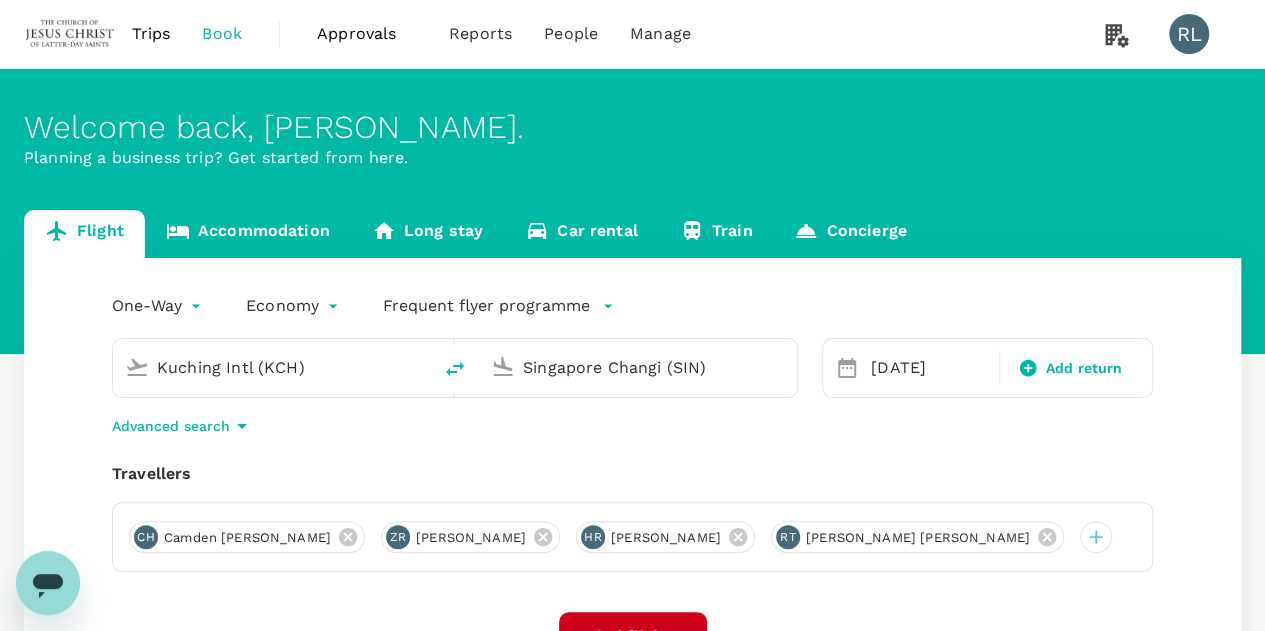 click on "Kuching Intl (KCH)" at bounding box center [273, 367] 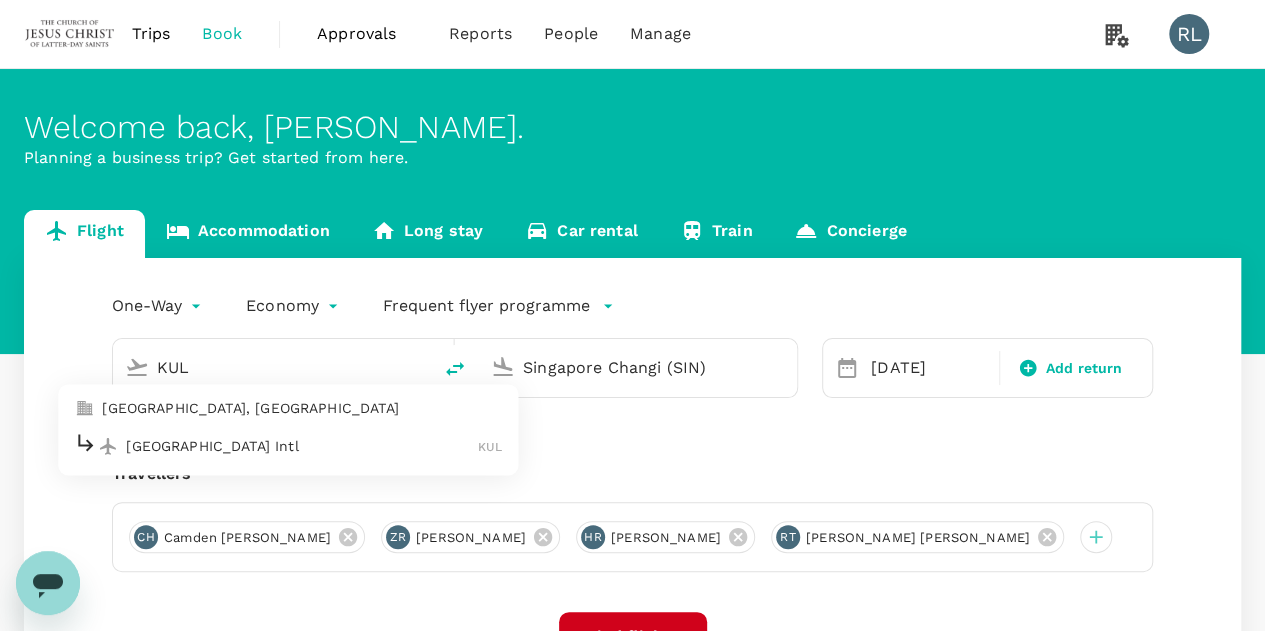 click on "[GEOGRAPHIC_DATA] Intl" at bounding box center [302, 446] 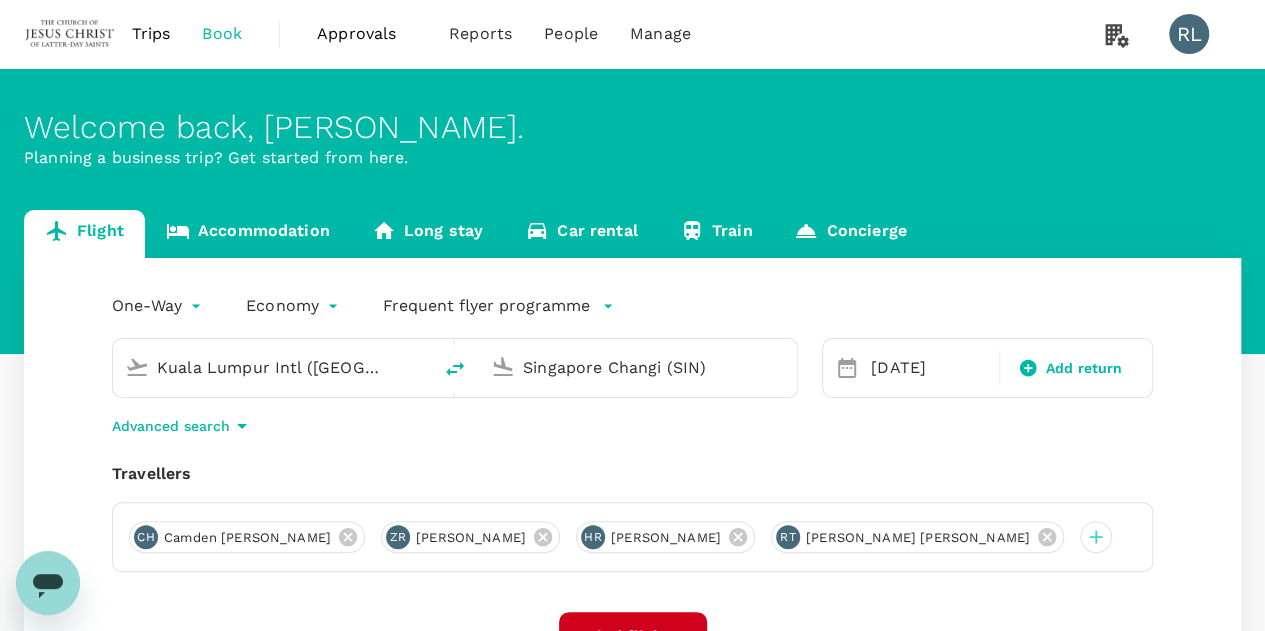 click on "Singapore Changi (SIN)" at bounding box center [654, 368] 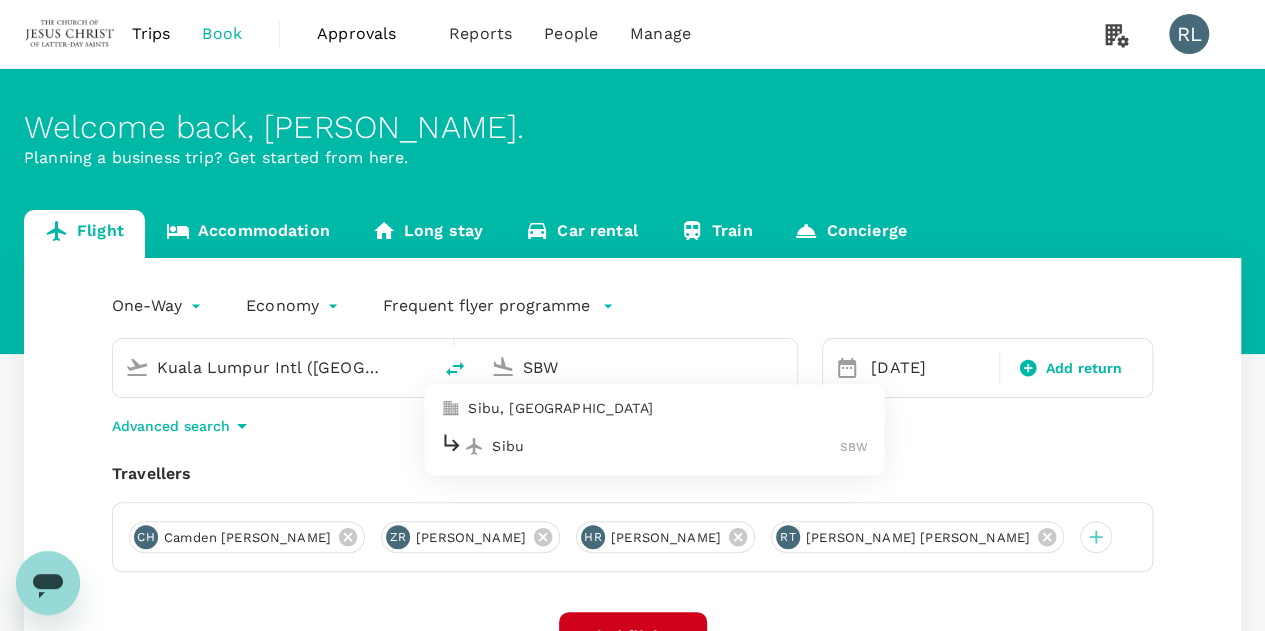 click on "Sibu SBW" at bounding box center (654, 446) 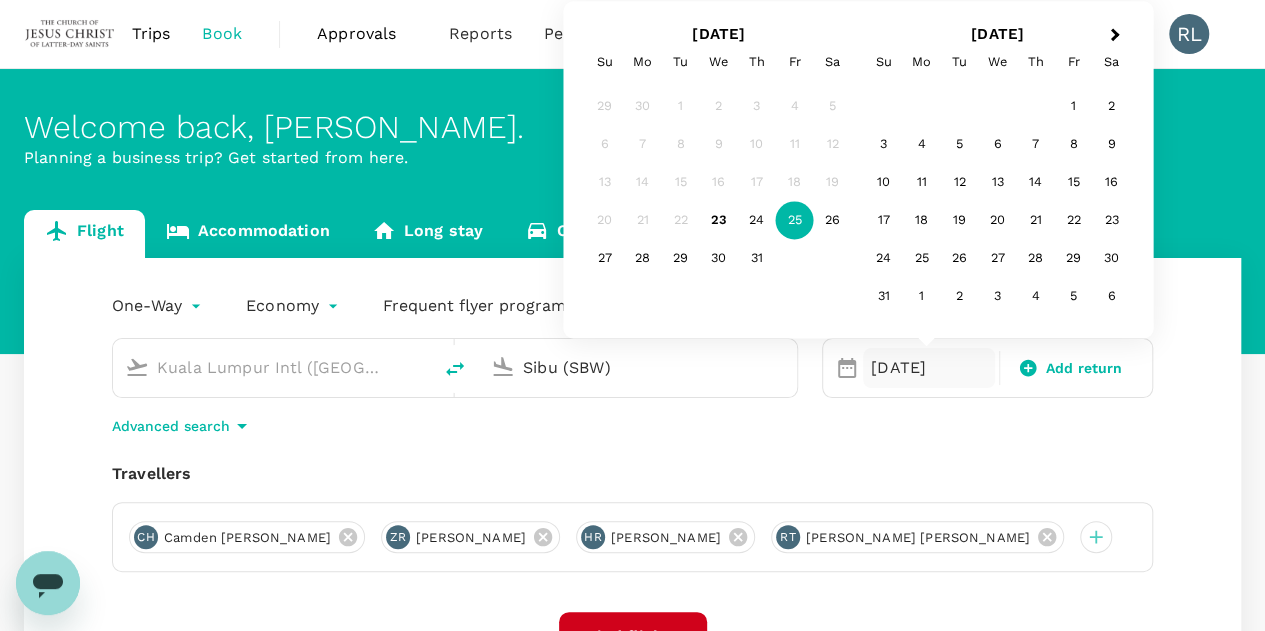 click on "One-Way oneway Economy economy Frequent flyer programme Kuala Lumpur Intl (KUL) Sibu (SBW) 25 Jul Next Month July 2025 Su Mo Tu We Th Fr Sa 29 30 1 2 3 4 5 6 7 8 9 10 11 12 13 14 15 16 17 18 19 20 21 22 23 24 25 26 27 28 29 30 31 August 2025 Su Mo Tu We Th Fr Sa 1 2 3 4 5 6 7 8 9 10 11 12 13 14 15 16 17 18 19 20 21 22 23 24 25 26 27 28 29 30 31 1 2 3 4 5 6 Add return Advanced search Travellers   CH Camden Bryan Hurd ZR Zachary Michael Reyman HR Hannah Richards RT Reese Carolyn Tanner Find flights Your recent search Flight to Kuala Lumpur KCH - KUL 25 Jul · 3 Travellers Flight to Kuching SBW - KCH 25 Jul · 6 Travellers Flight to Sibu KCH - SBW 25 Jul · 1 Traveller" at bounding box center [632, 549] 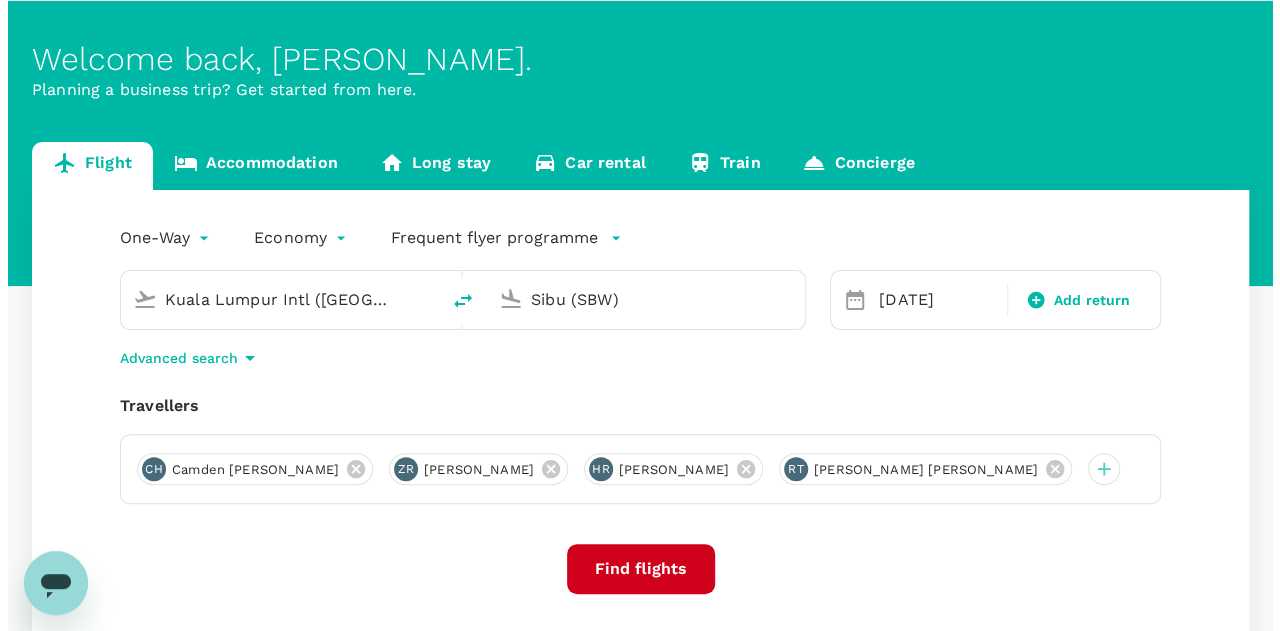 scroll, scrollTop: 100, scrollLeft: 0, axis: vertical 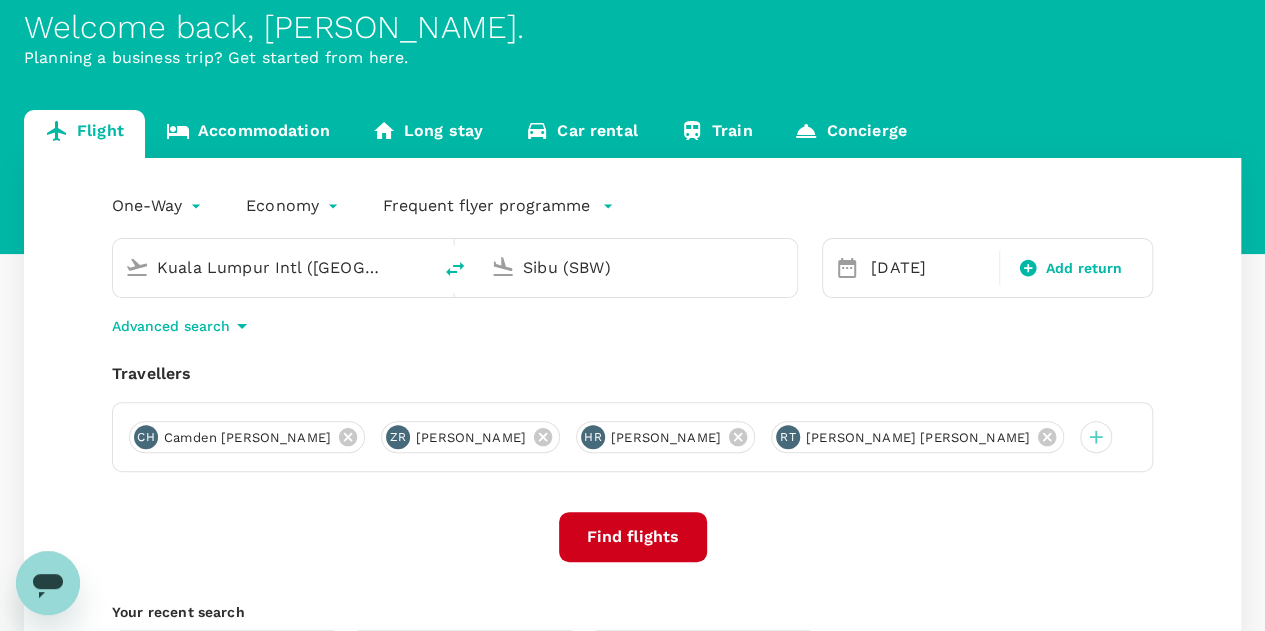 click on "Sibu (SBW)" at bounding box center [639, 267] 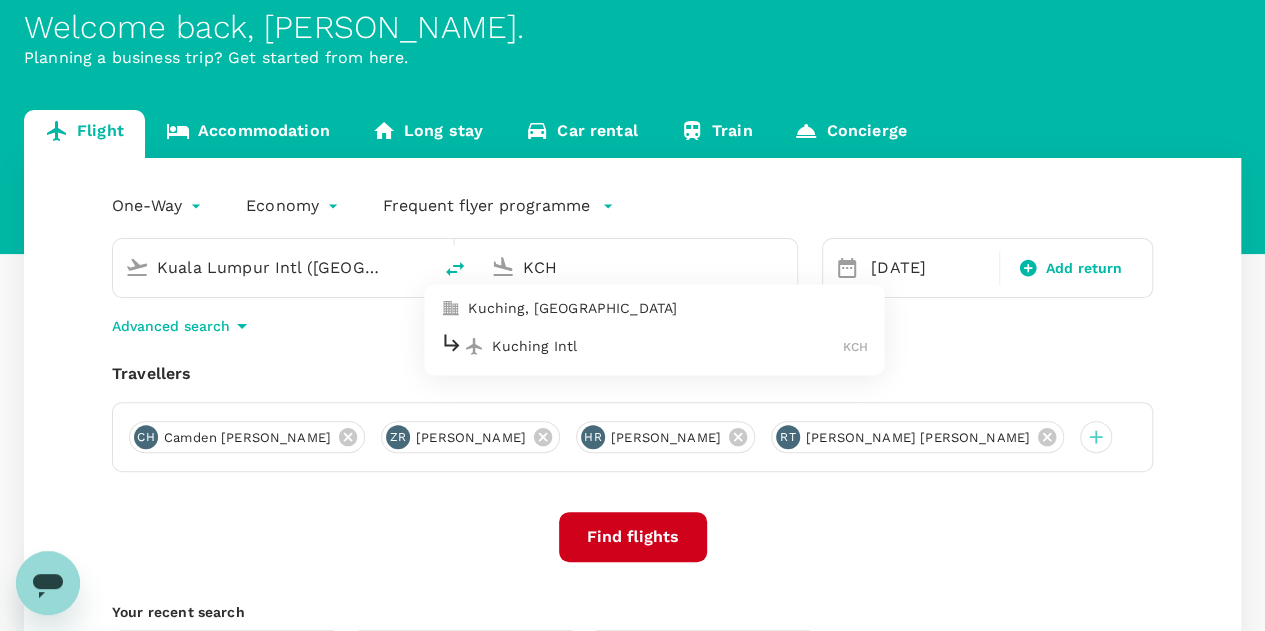 click on "Kuching Intl" at bounding box center [667, 346] 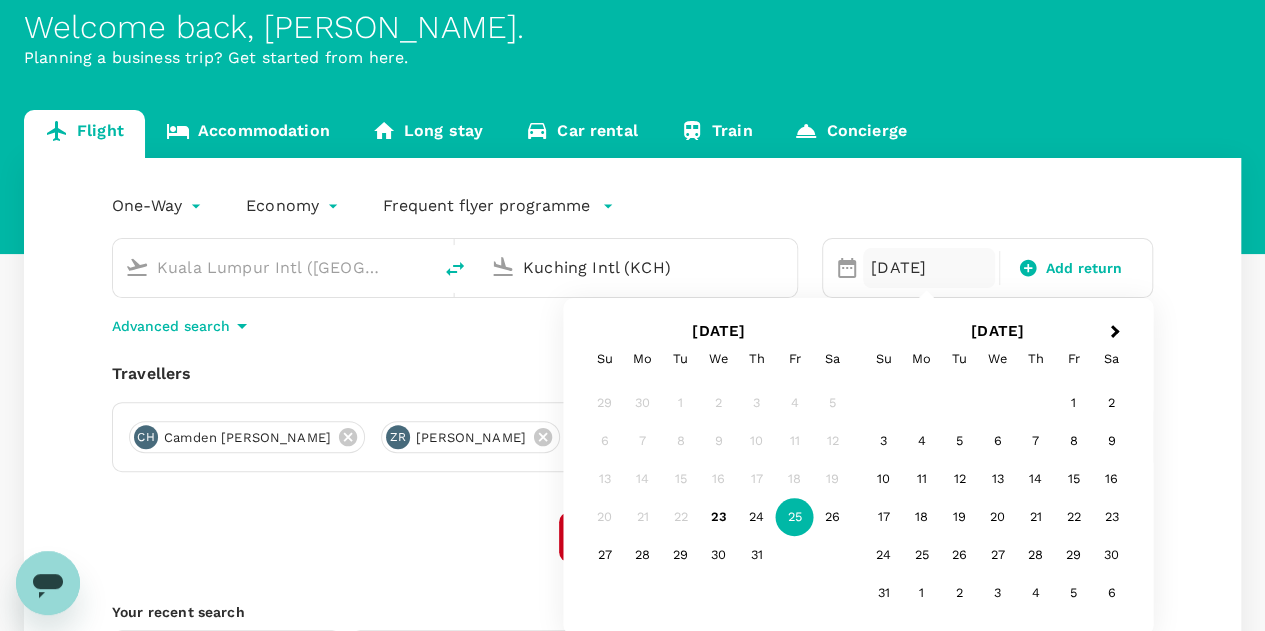 type on "Kuching Intl (KCH)" 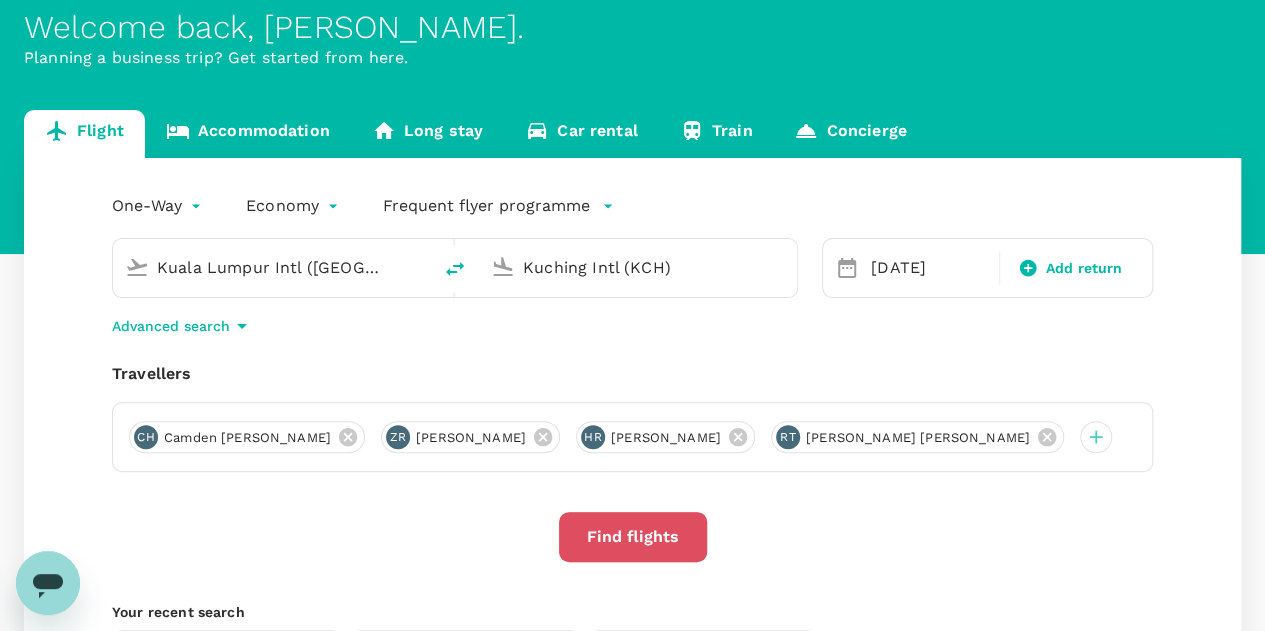 click on "Find flights" at bounding box center [633, 537] 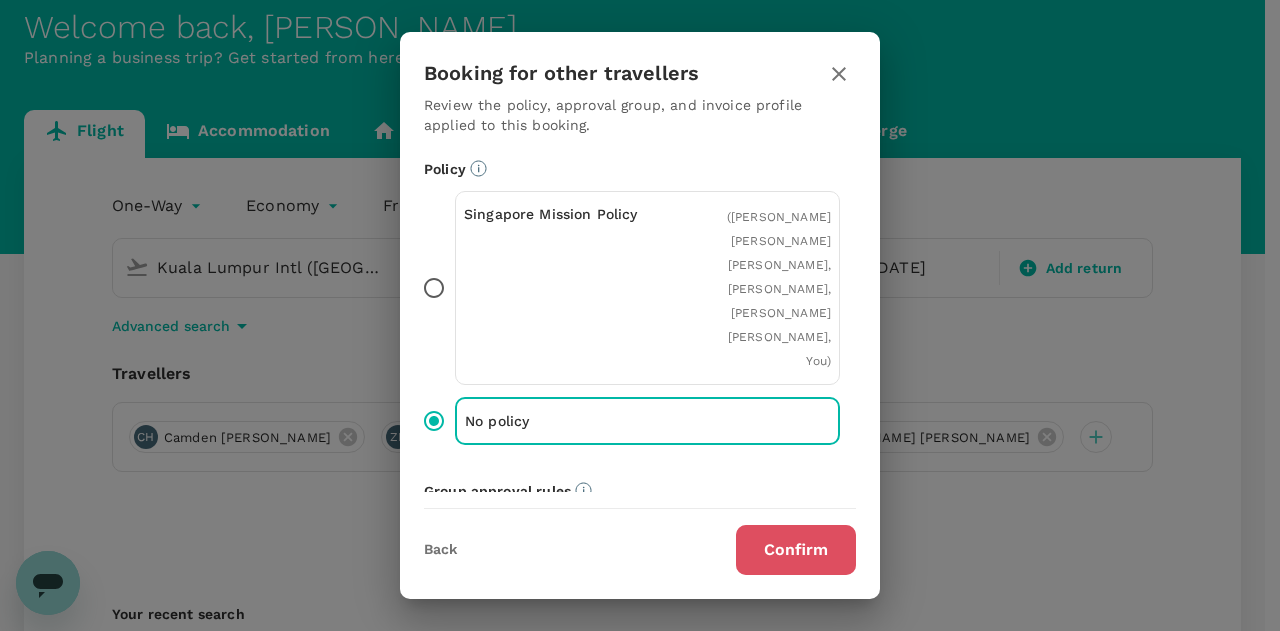 click on "Confirm" at bounding box center (796, 550) 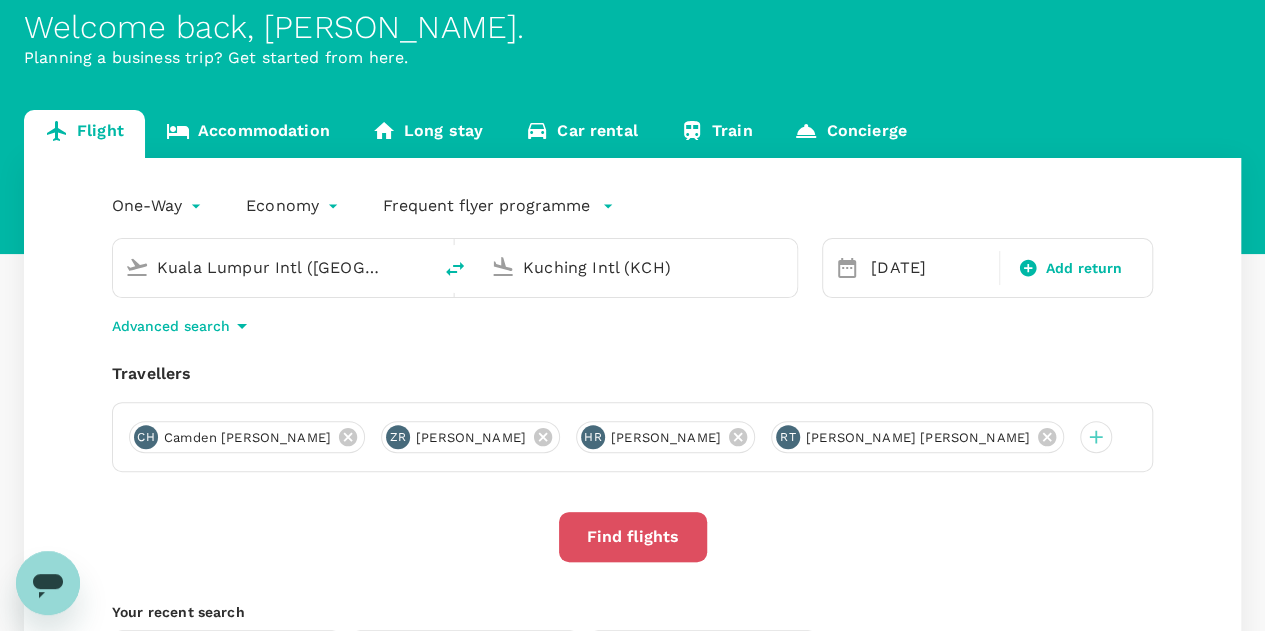 click on "Find flights" at bounding box center [633, 537] 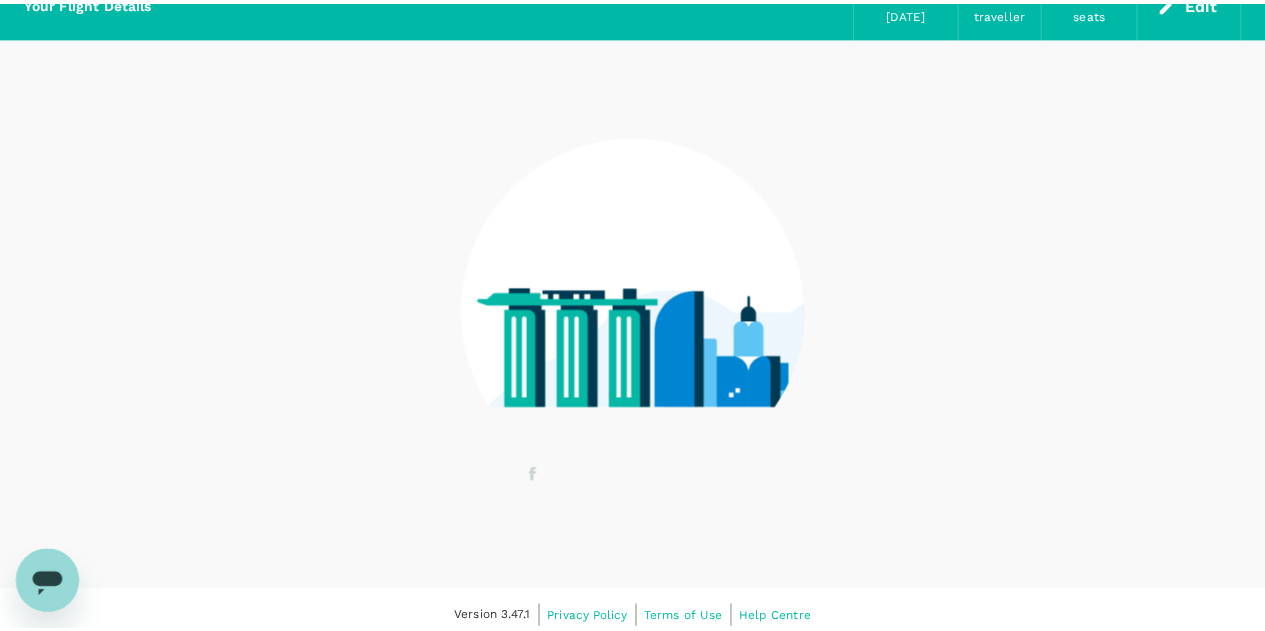 scroll, scrollTop: 0, scrollLeft: 0, axis: both 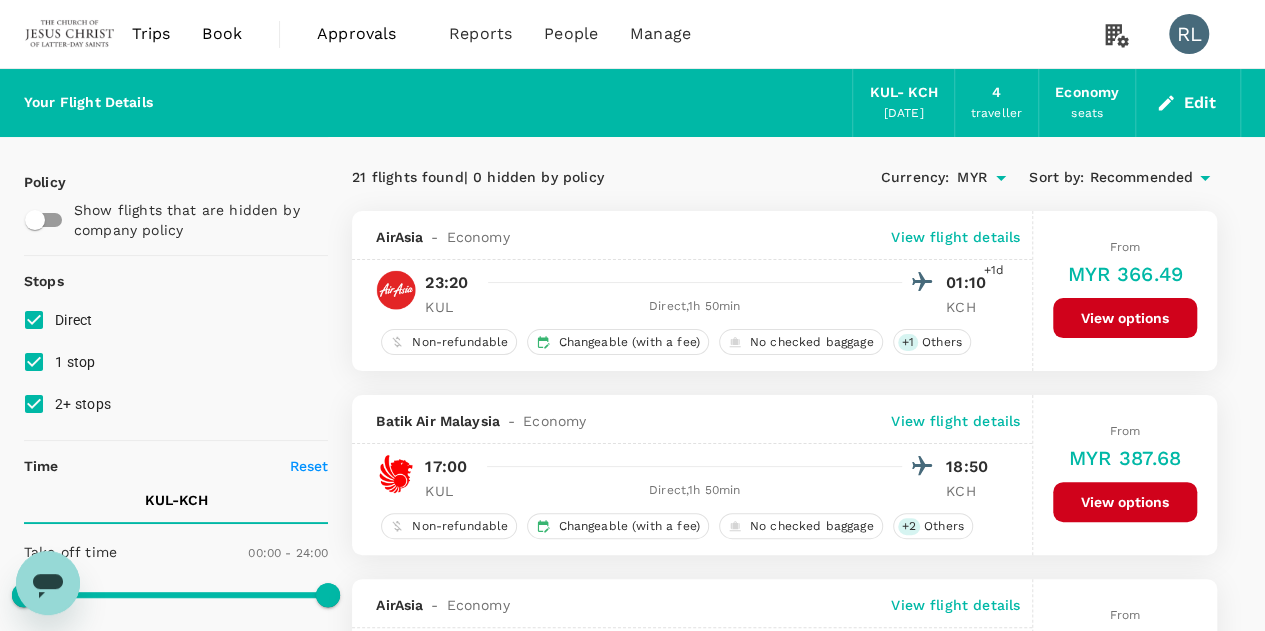 click on "Recommended" at bounding box center [1141, 178] 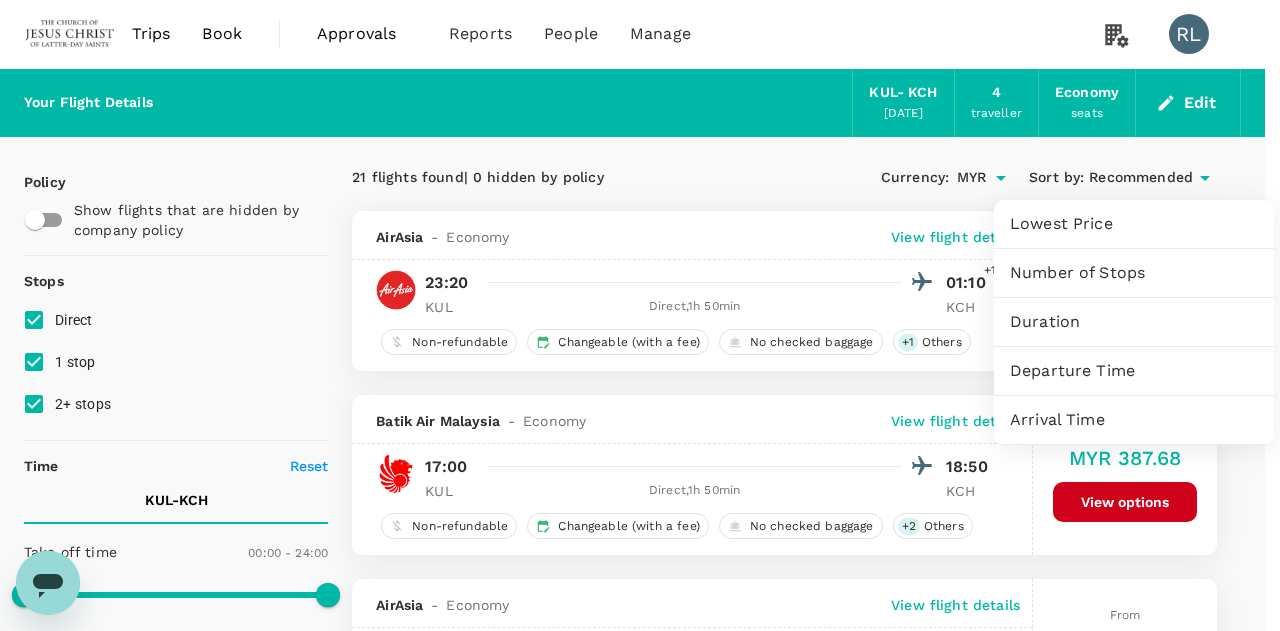 click on "Departure Time" at bounding box center [1134, 371] 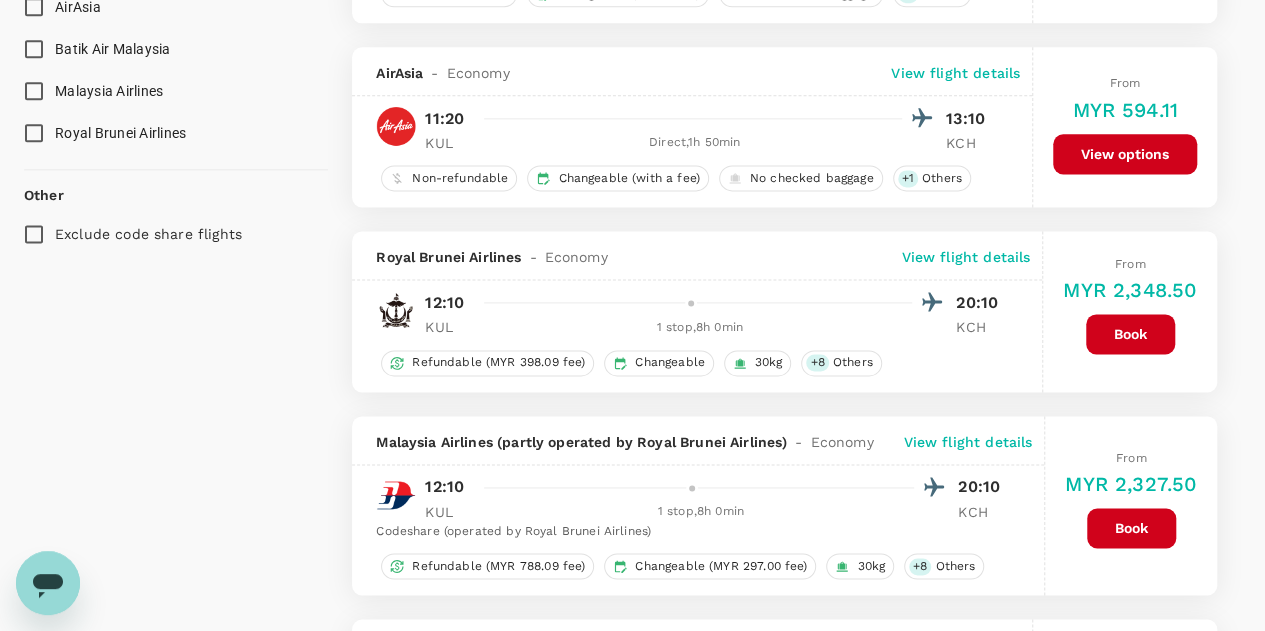 scroll, scrollTop: 1300, scrollLeft: 0, axis: vertical 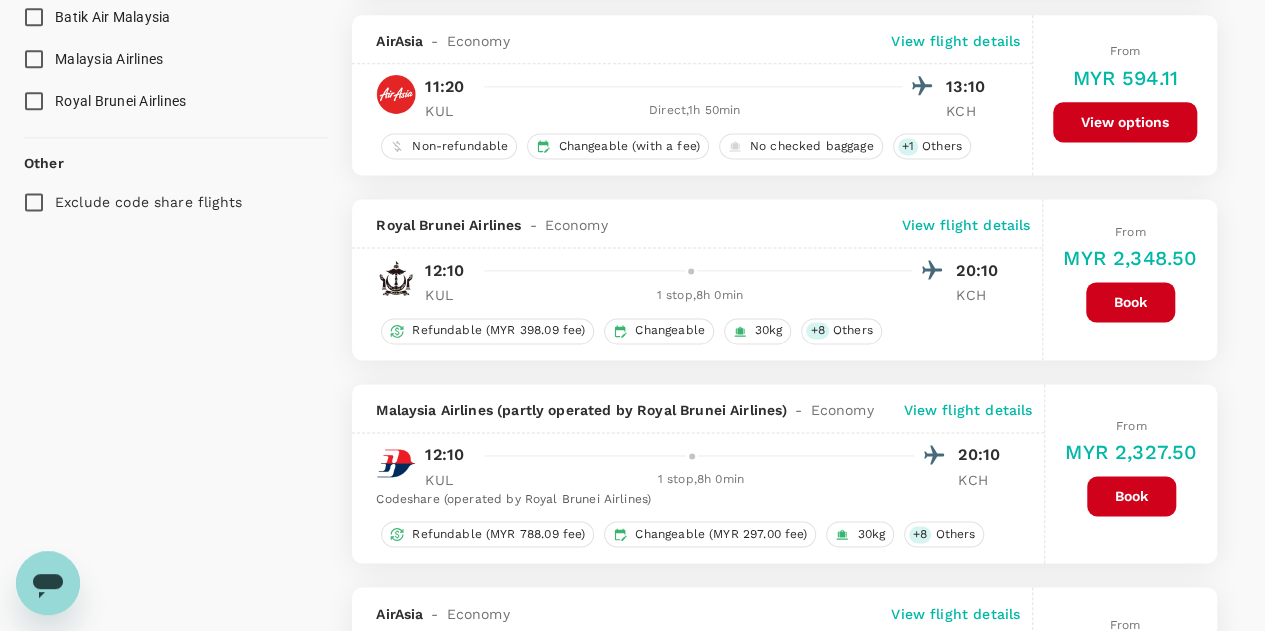 click on "View flight details" at bounding box center [967, 410] 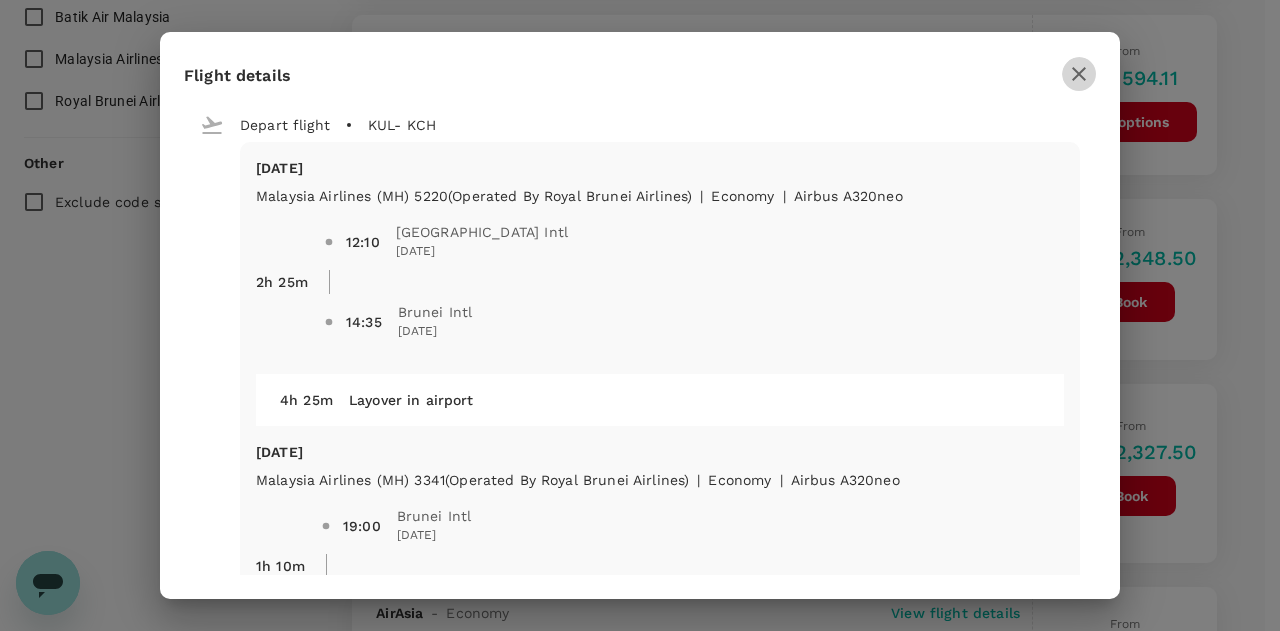 click 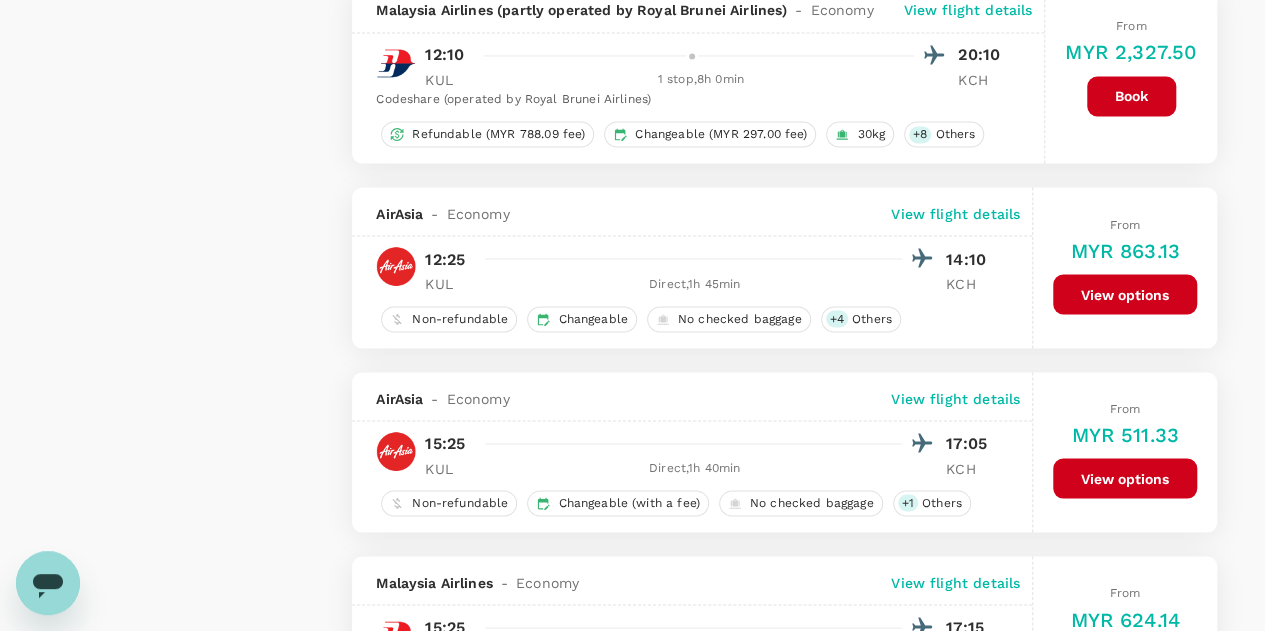 scroll, scrollTop: 1800, scrollLeft: 0, axis: vertical 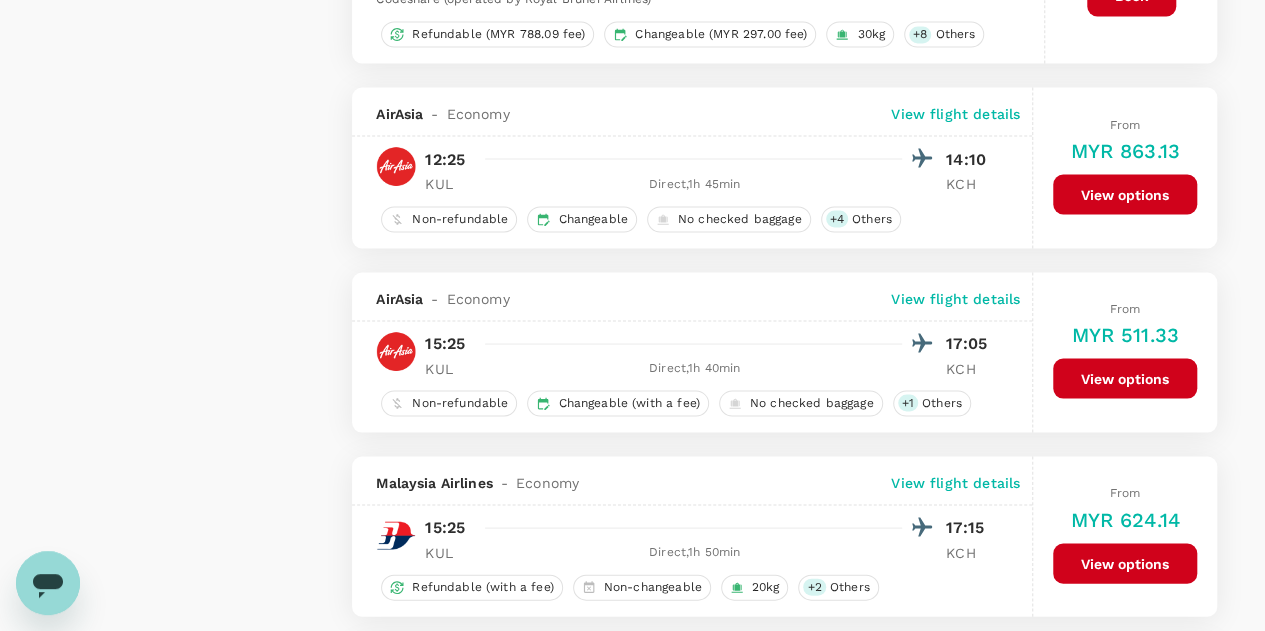 click on "View flight details" at bounding box center (955, 482) 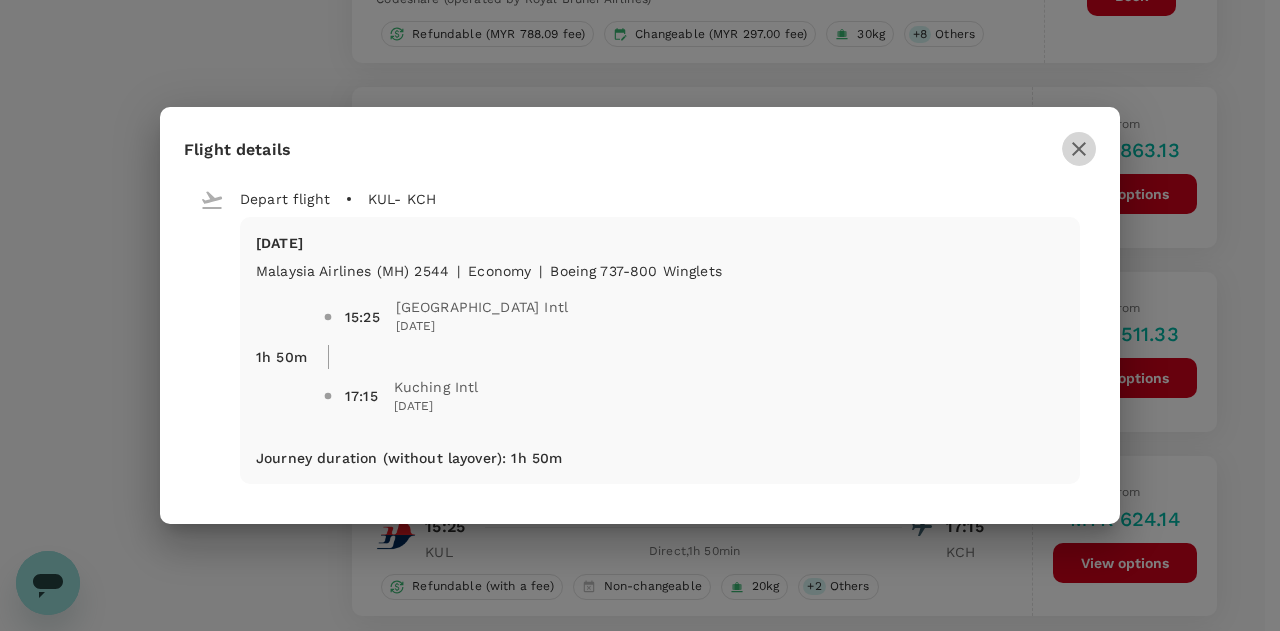 click 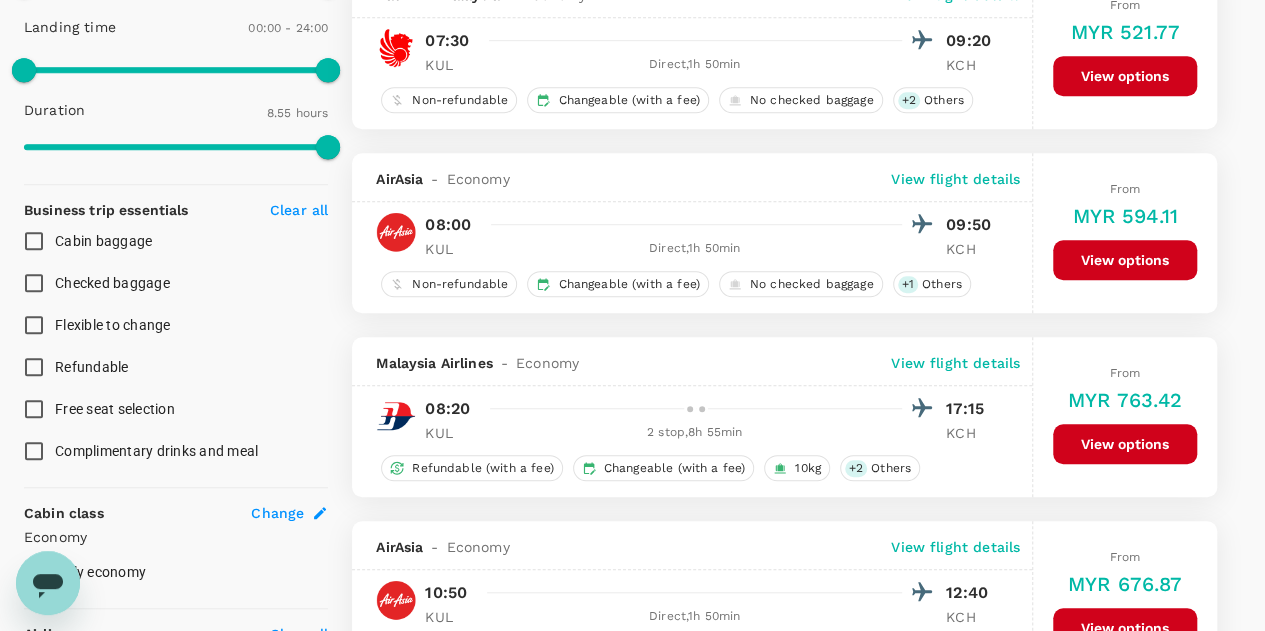 scroll, scrollTop: 900, scrollLeft: 0, axis: vertical 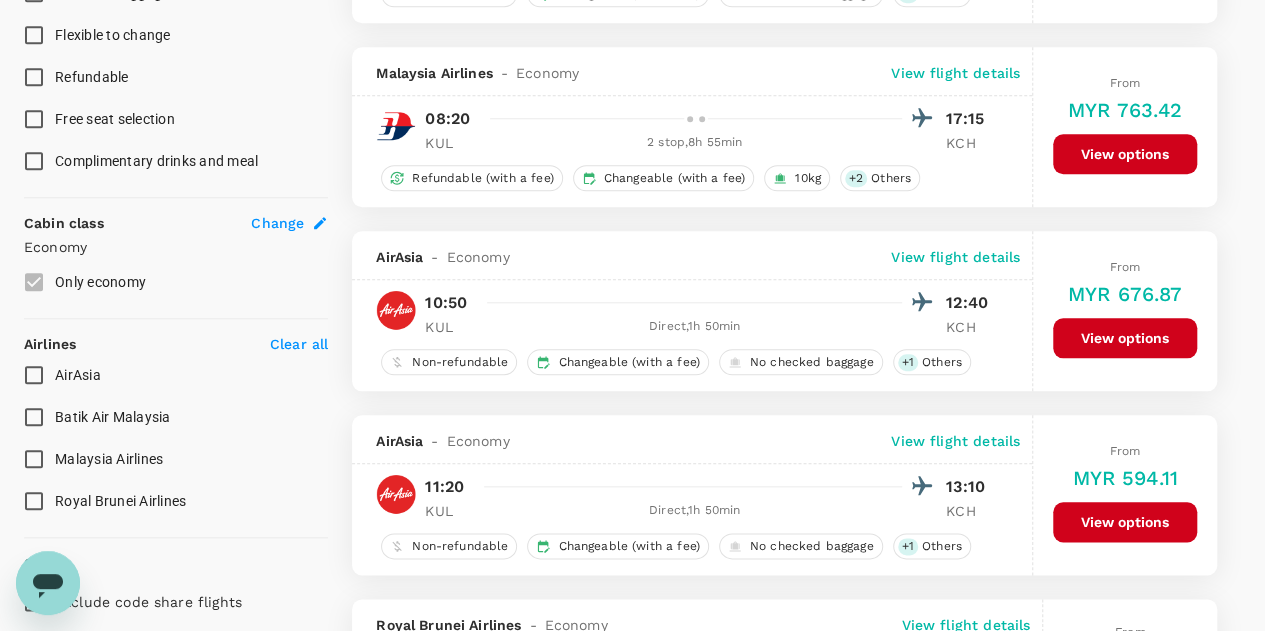 click on "View options" at bounding box center (1125, 338) 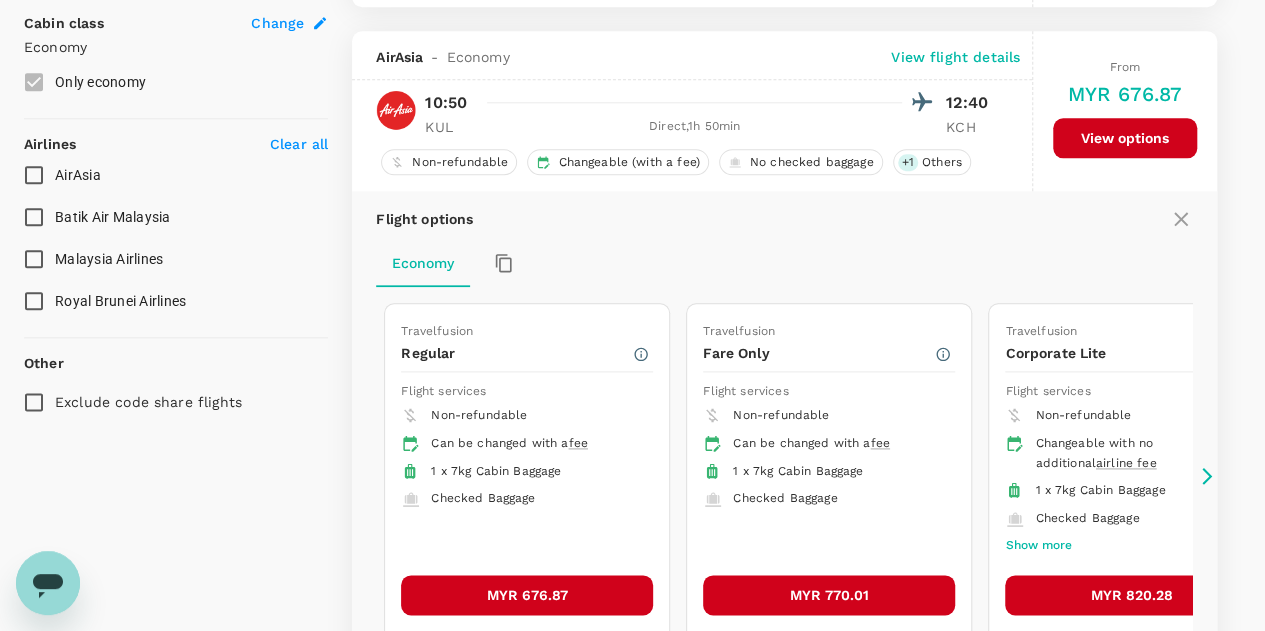 scroll, scrollTop: 1127, scrollLeft: 0, axis: vertical 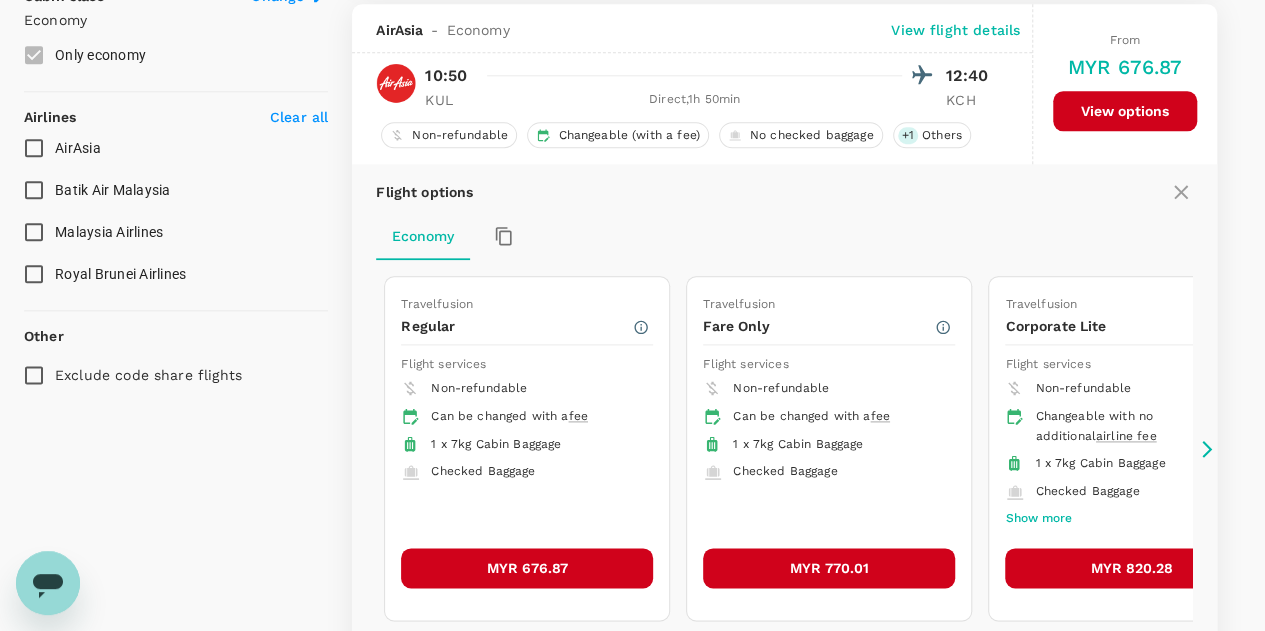 click on "MYR 676.87" at bounding box center (527, 568) 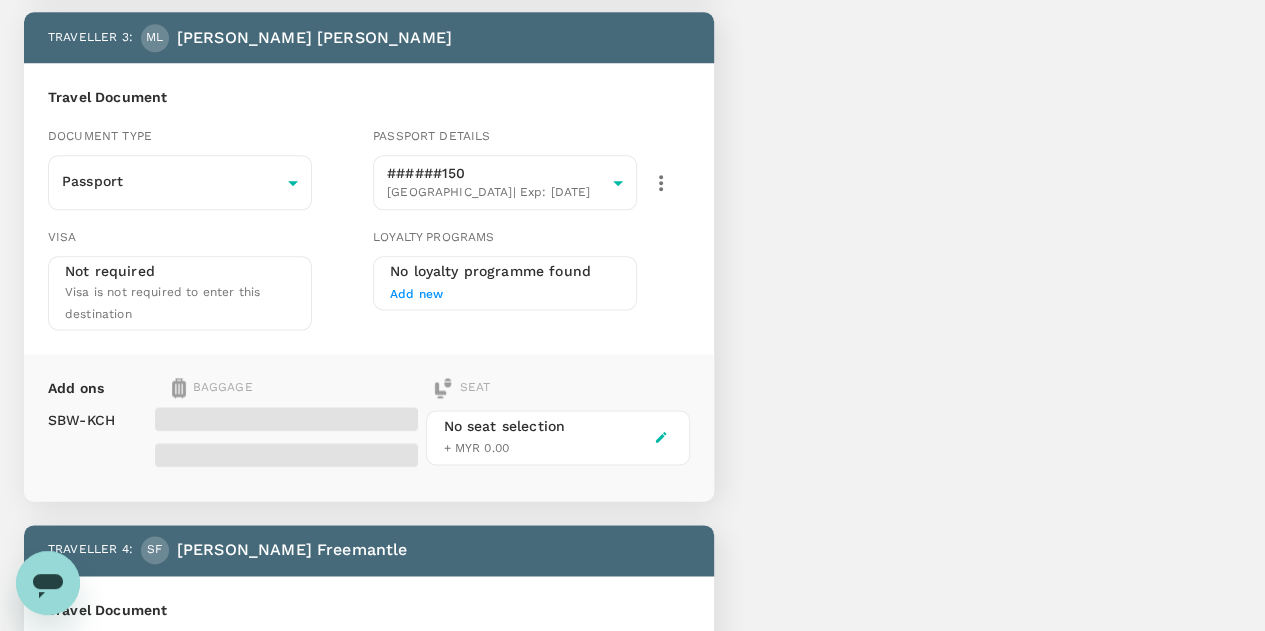 scroll, scrollTop: 0, scrollLeft: 0, axis: both 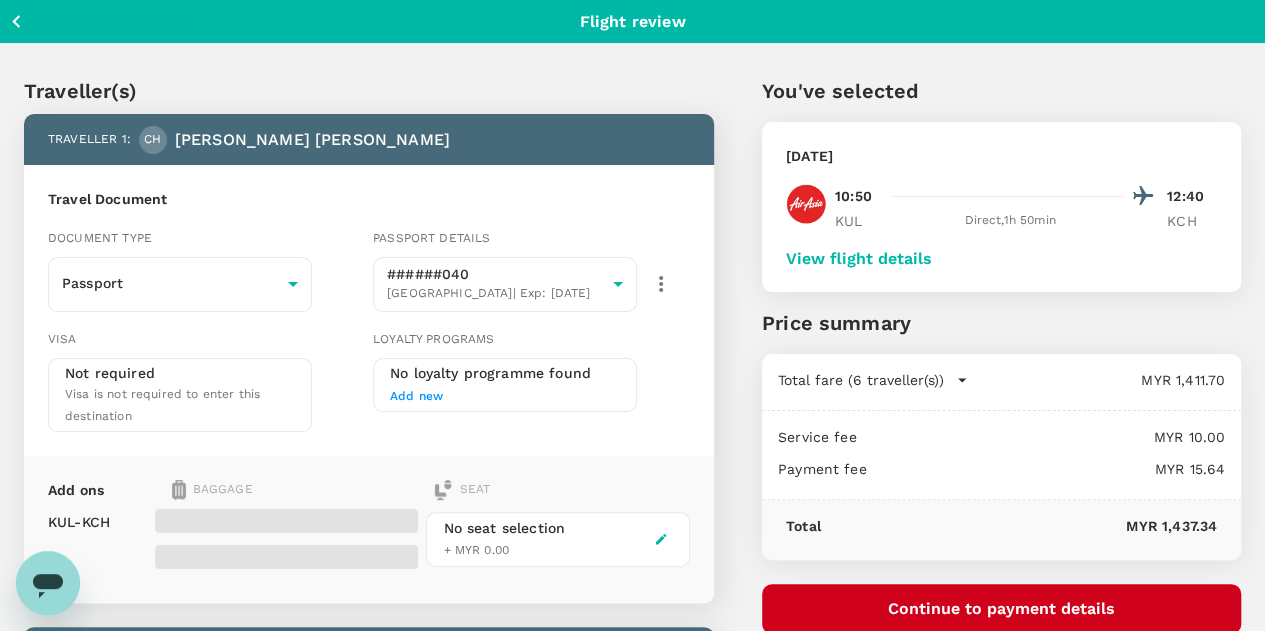 click on "View flight details" at bounding box center (859, 259) 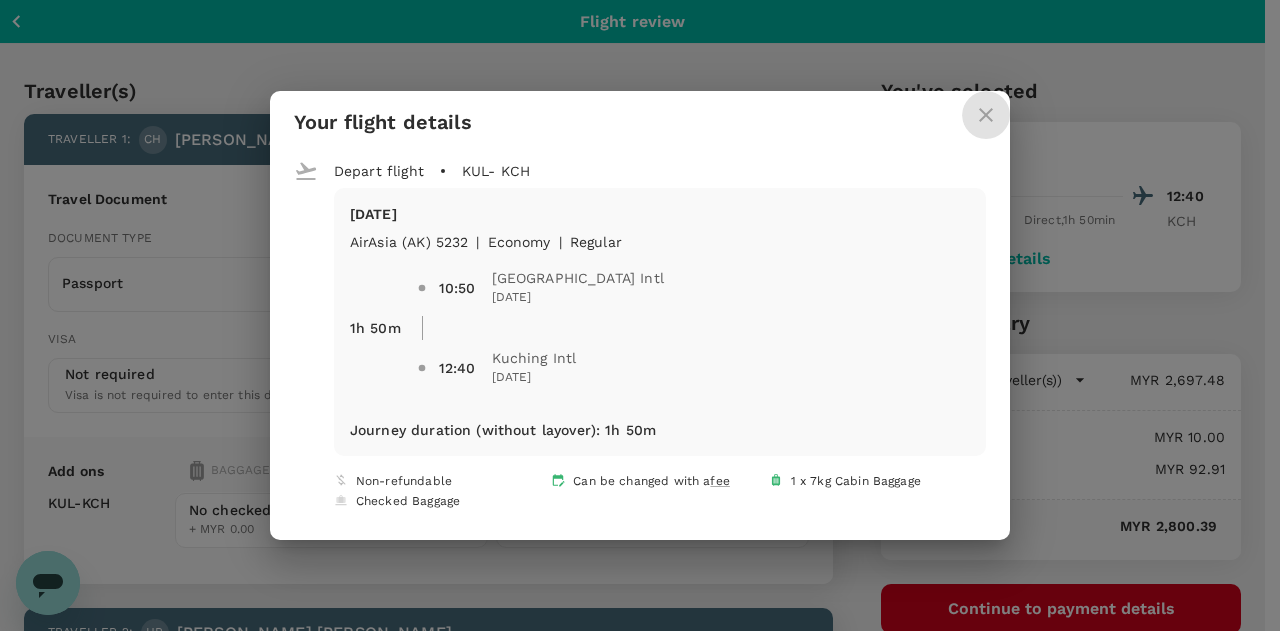 click 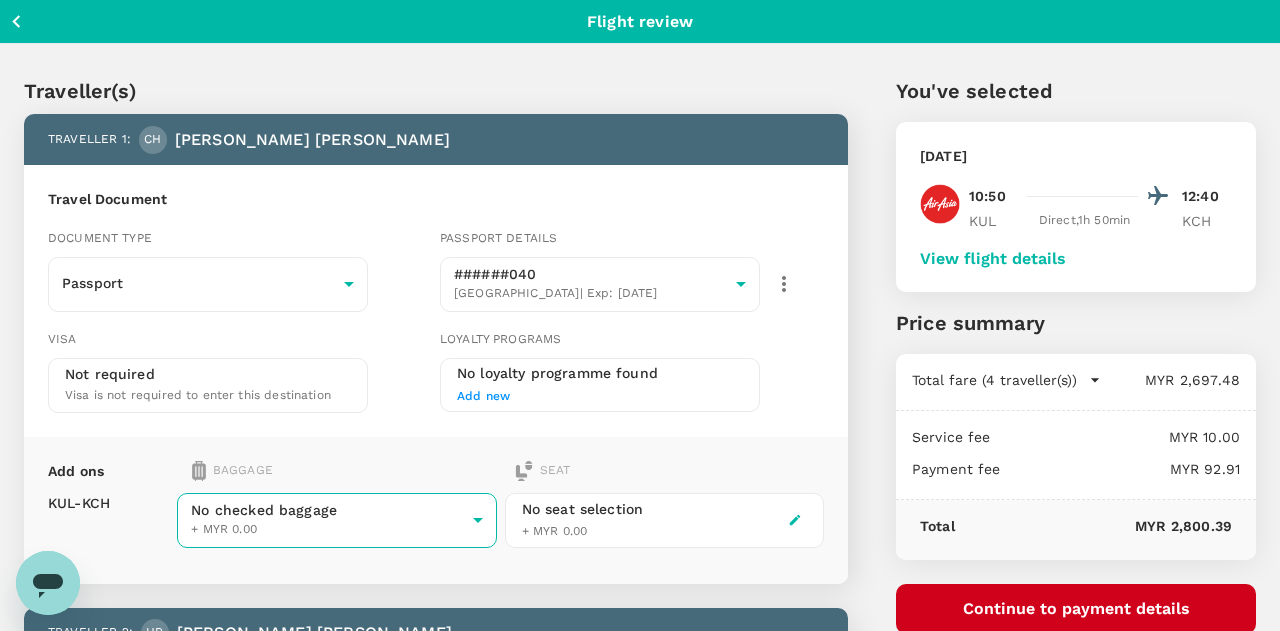 click on "Back to flight results Flight review Traveller(s) Traveller   1 : CH Camden Bryan   Hurd Travel Document Document type Passport Passport ​ Passport details ######040 United States  | Exp:   05 Mar 2033 51140f72-2b84-4421-8e76-efd8227f76b9 ​ Visa Not required Visa is not required to enter this destination Loyalty programs No loyalty programme found Add new Add ons Baggage Seat KUL  -  KCH No checked baggage + MYR 0.00 ​ No seat selection + MYR 0.00 Traveller   2 : HR Hannah   Richards Travel Document Document type Passport Passport ​ Passport details ######511 United States  | Exp:   02 Jun 2034 cad8208b-8388-4a83-ba2d-ba44b511e624 ​ Visa Not required Visa is not required to enter this destination Loyalty programs No loyalty programme found Add new Add ons Baggage Seat KUL  -  KCH No checked baggage + MYR 0.00 ​ No seat selection + MYR 0.00 Traveller   3 : RT Reese Carolyn   Tanner Travel Document Document type Passport Passport ​ Passport details ######542 United States  | Exp:   07 Jul 2034 ​" at bounding box center [640, 1160] 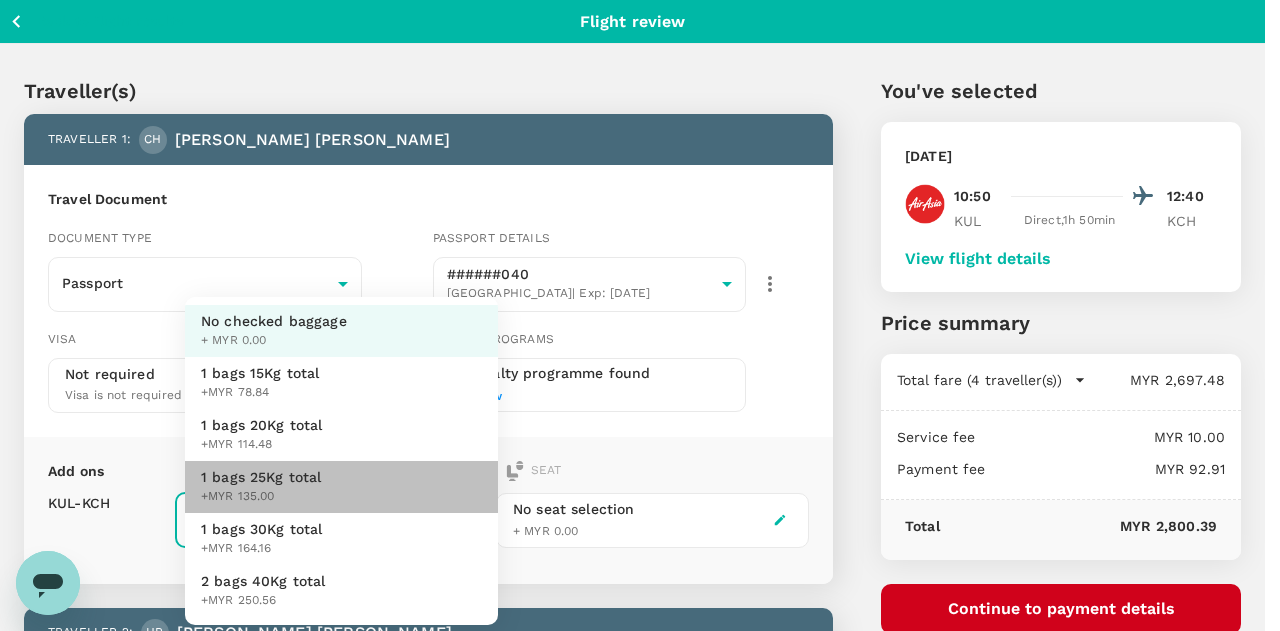 click on "1 bags 25Kg total" at bounding box center (261, 477) 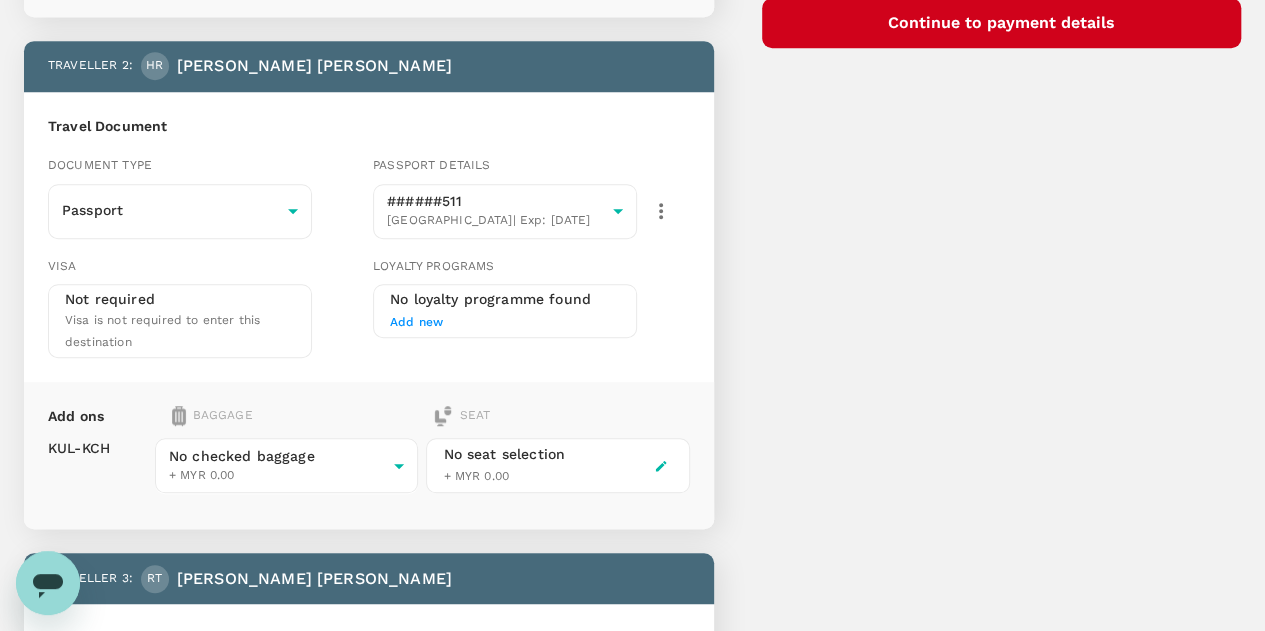 scroll, scrollTop: 600, scrollLeft: 0, axis: vertical 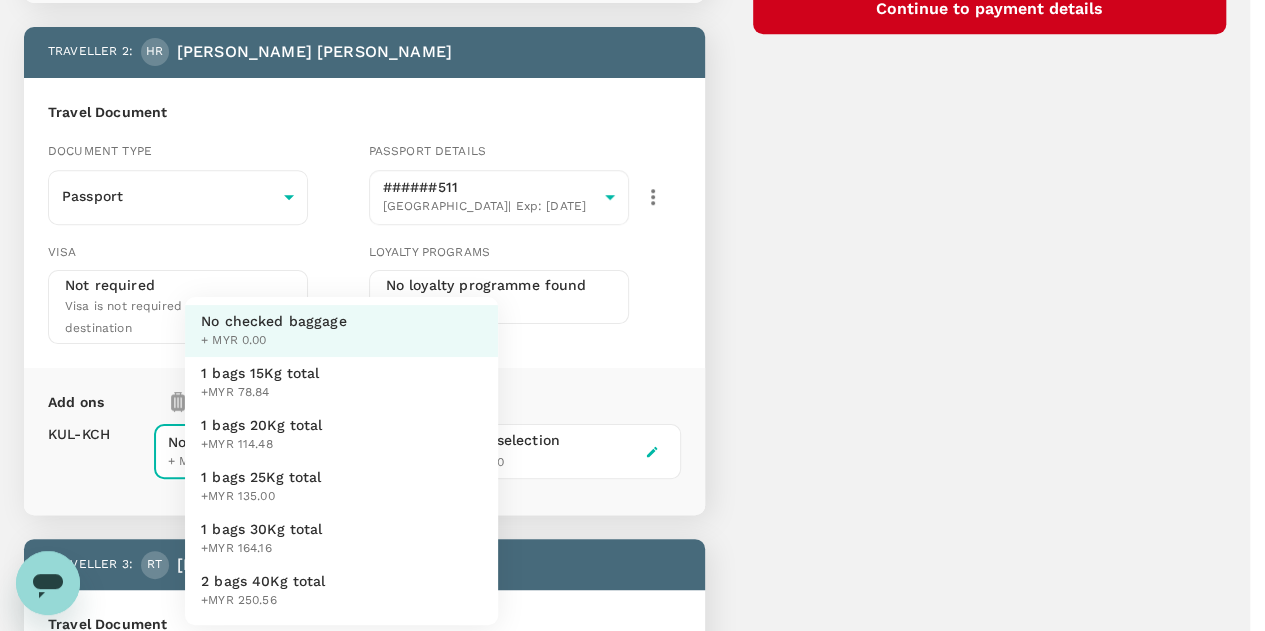 click on "Back to flight results Flight review Traveller(s) Traveller   1 : CH Camden Bryan   Hurd Travel Document Document type Passport Passport ​ Passport details ######040 United States  | Exp:   05 Mar 2033 51140f72-2b84-4421-8e76-efd8227f76b9 ​ Visa Not required Visa is not required to enter this destination Loyalty programs No loyalty programme found Add new Add ons Baggage Seat KUL  -  KCH 1 bags 25Kg total +MYR 135.00 3 - 135 ​ No seat selection + MYR 0.00 Traveller   2 : HR Hannah   Richards Travel Document Document type Passport Passport ​ Passport details ######511 United States  | Exp:   02 Jun 2034 cad8208b-8388-4a83-ba2d-ba44b511e624 ​ Visa Not required Visa is not required to enter this destination Loyalty programs No loyalty programme found Add new Add ons Baggage Seat KUL  -  KCH No checked baggage + MYR 0.00 ​ No seat selection + MYR 0.00 Traveller   3 : RT Reese Carolyn   Tanner Travel Document Document type Passport Passport ​ Passport details ######542 United States  | Exp:   ​ KUL" at bounding box center [632, 608] 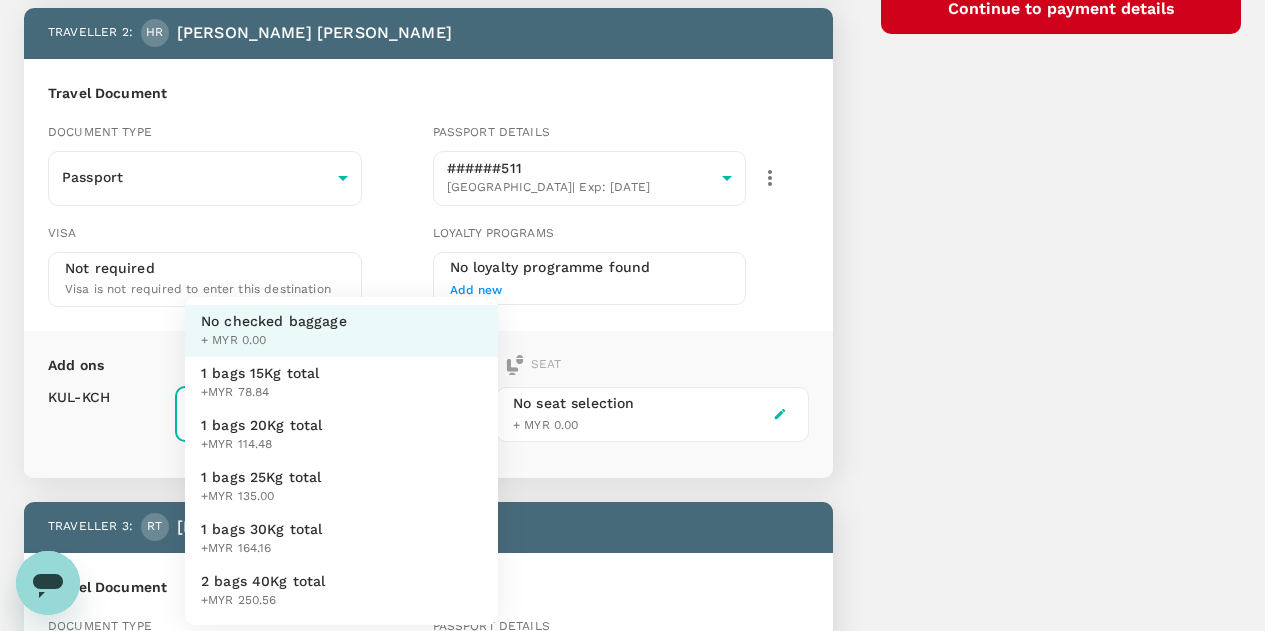click on "1 bags 25Kg total" at bounding box center (261, 477) 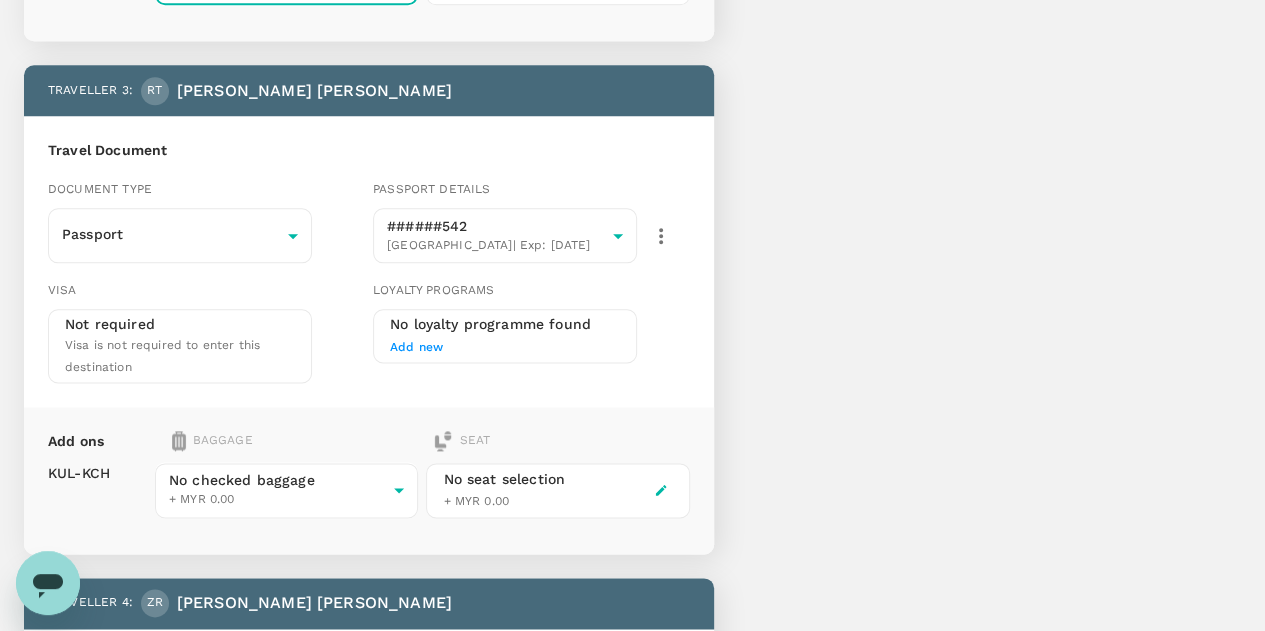 scroll, scrollTop: 1100, scrollLeft: 0, axis: vertical 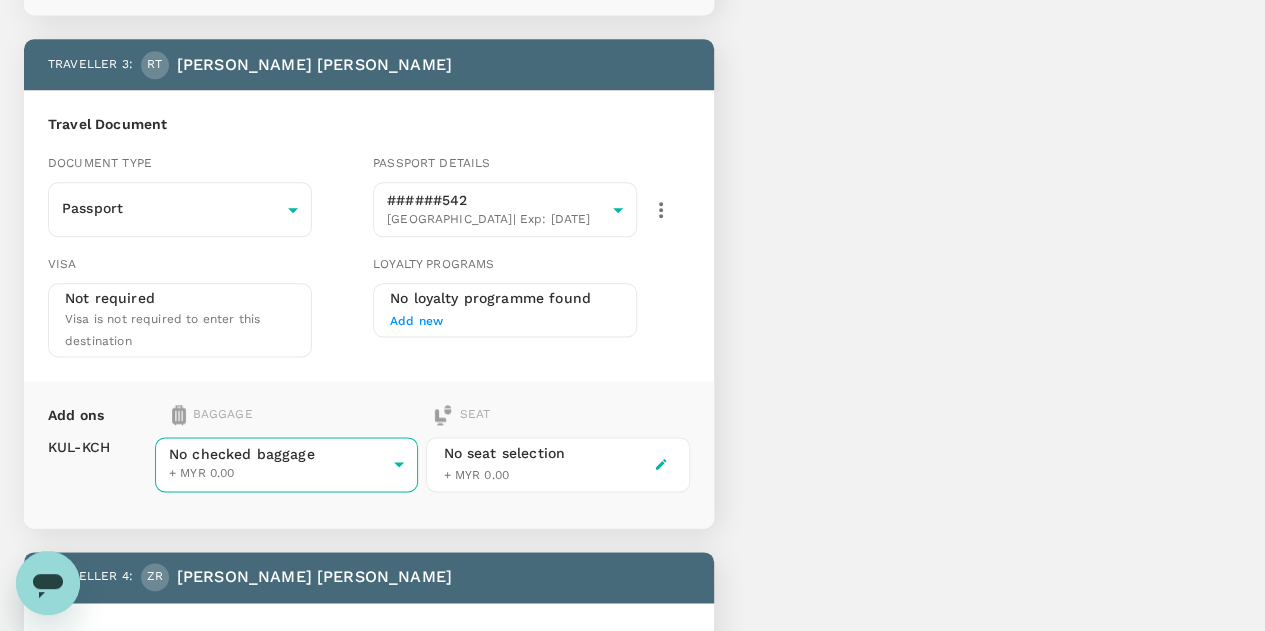click on "Back to flight results Flight review Traveller(s) Traveller   1 : CH Camden Bryan   Hurd Travel Document Document type Passport Passport ​ Passport details ######040 United States  | Exp:   05 Mar 2033 51140f72-2b84-4421-8e76-efd8227f76b9 ​ Visa Not required Visa is not required to enter this destination Loyalty programs No loyalty programme found Add new Add ons Baggage Seat KUL  -  KCH 1 bags 25Kg total +MYR 135.00 3 - 135 ​ No seat selection + MYR 0.00 Traveller   2 : HR Hannah   Richards Travel Document Document type Passport Passport ​ Passport details ######511 United States  | Exp:   02 Jun 2034 cad8208b-8388-4a83-ba2d-ba44b511e624 ​ Visa Not required Visa is not required to enter this destination Loyalty programs No loyalty programme found Add new Add ons Baggage Seat KUL  -  KCH 1 bags 25Kg total +MYR 135.00 3 - 135 ​ No seat selection + MYR 0.00 Traveller   3 : RT Reese Carolyn   Tanner Travel Document Document type Passport Passport ​ Passport details ######542 United States  | Exp:" at bounding box center (632, 108) 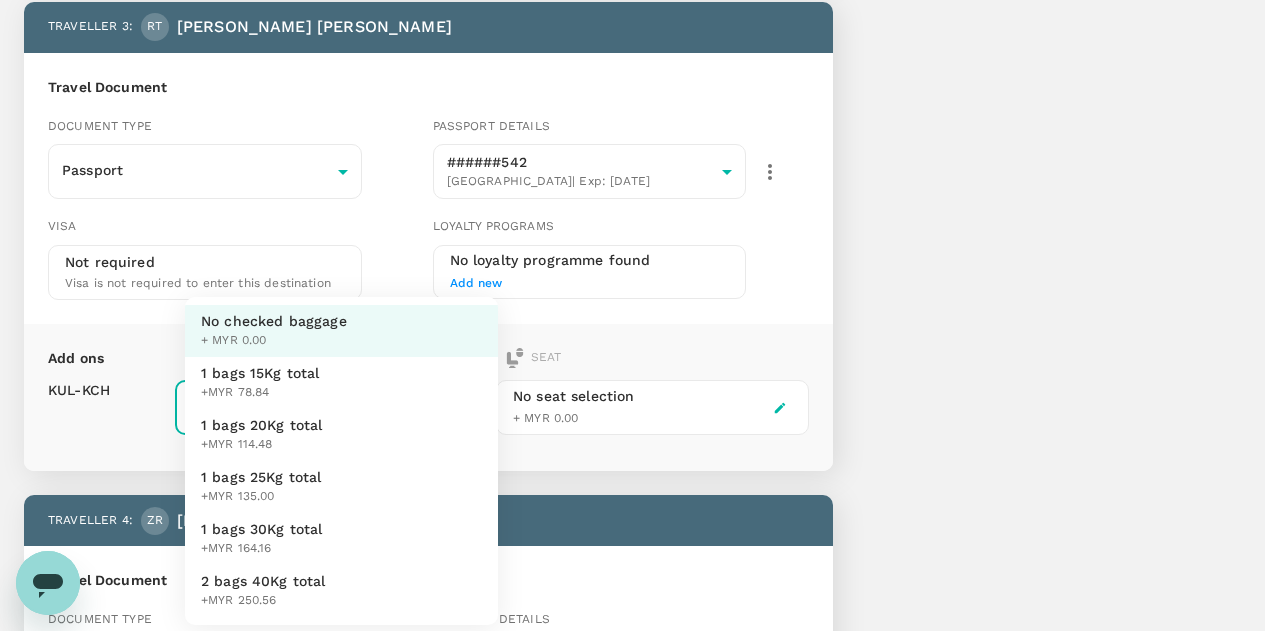 click on "1 bags 25Kg total" at bounding box center (261, 477) 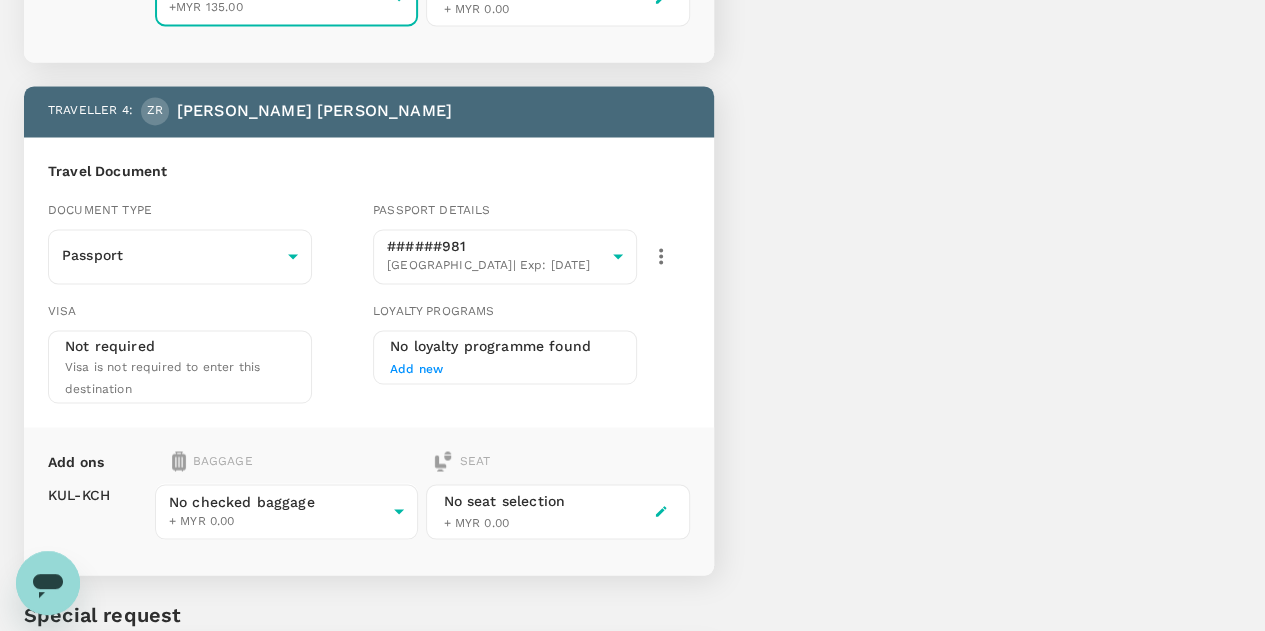 scroll, scrollTop: 1600, scrollLeft: 0, axis: vertical 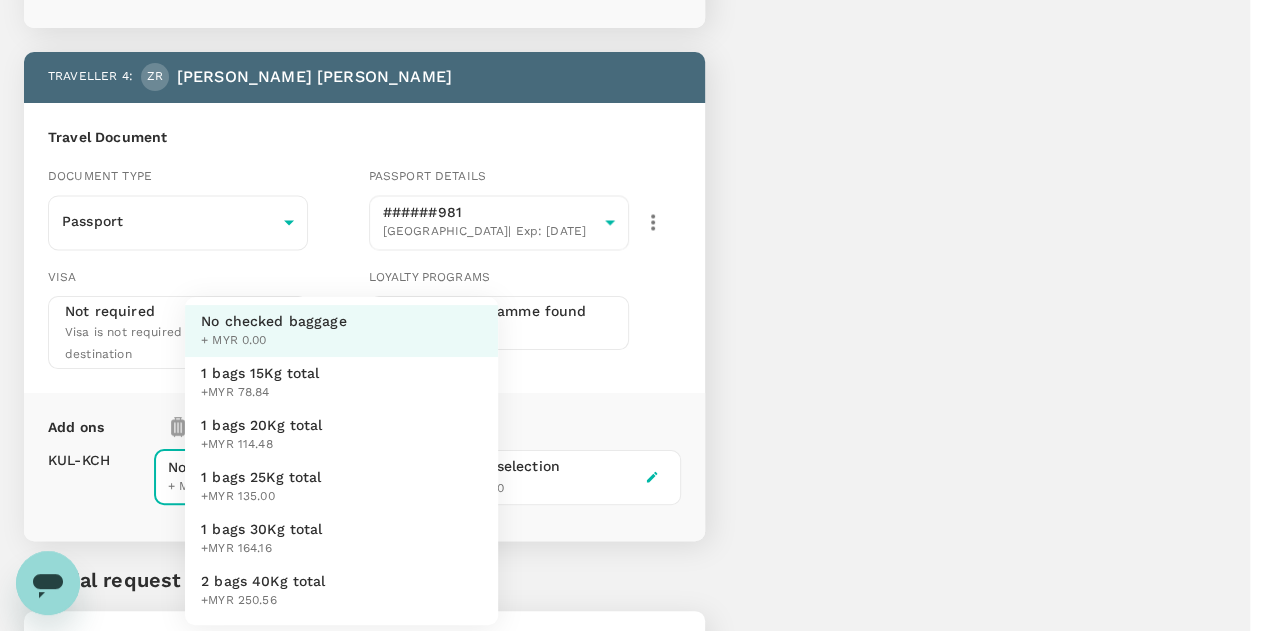click on "Back to flight results Flight review Traveller(s) Traveller   1 : CH Camden Bryan   Hurd Travel Document Document type Passport Passport ​ Passport details ######040 United States  | Exp:   05 Mar 2033 51140f72-2b84-4421-8e76-efd8227f76b9 ​ Visa Not required Visa is not required to enter this destination Loyalty programs No loyalty programme found Add new Add ons Baggage Seat KUL  -  KCH 1 bags 25Kg total +MYR 135.00 3 - 135 ​ No seat selection + MYR 0.00 Traveller   2 : HR Hannah   Richards Travel Document Document type Passport Passport ​ Passport details ######511 United States  | Exp:   02 Jun 2034 cad8208b-8388-4a83-ba2d-ba44b511e624 ​ Visa Not required Visa is not required to enter this destination Loyalty programs No loyalty programme found Add new Add ons Baggage Seat KUL  -  KCH 1 bags 25Kg total +MYR 135.00 3 - 135 ​ No seat selection + MYR 0.00 Traveller   3 : RT Reese Carolyn   Tanner Travel Document Document type Passport Passport ​ Passport details ######542 United States  | Exp:" at bounding box center (632, -392) 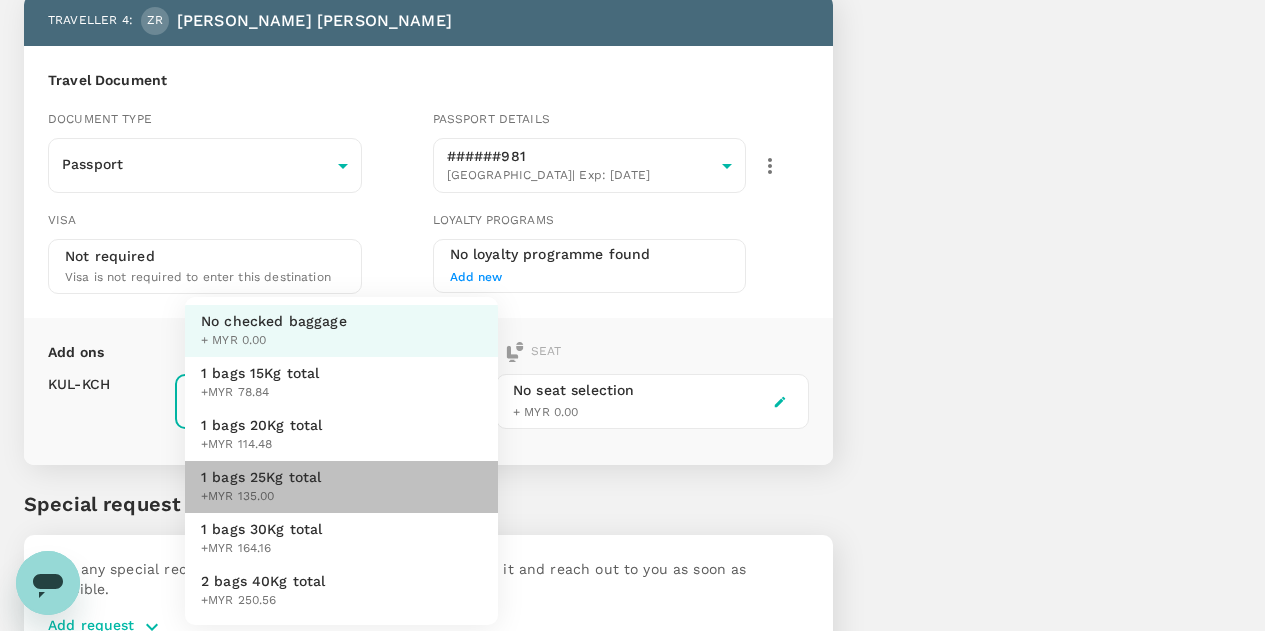click on "1 bags 25Kg total" at bounding box center (261, 477) 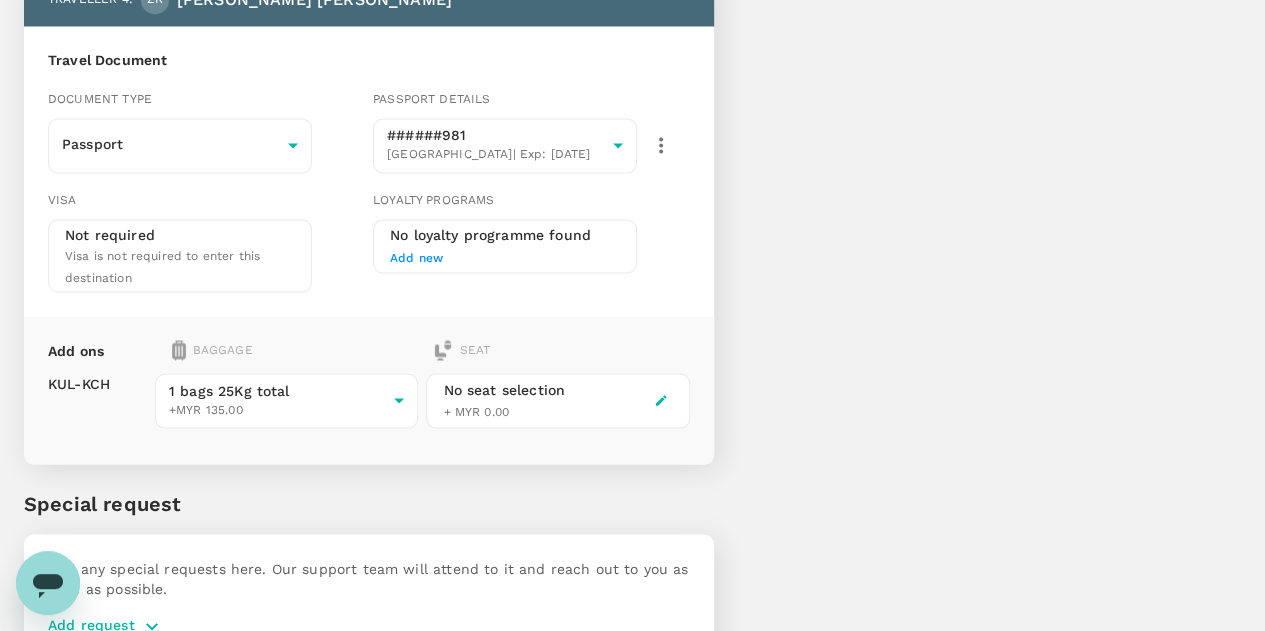 click on "You've selected Friday, 25 Jul 2025 10:50 12:40 KUL Direct ,  1h 50min KCH View flight details Price summary Total fare (4 traveller(s)) MYR 3,237.48 Air fare MYR 2,697.48 Baggage fee MYR 540.00 Seat fee MYR 0.00 Service fee MYR 10.00 Payment fee MYR 111.34 Total MYR 3,358.82 Continue to payment details" at bounding box center [977, -482] 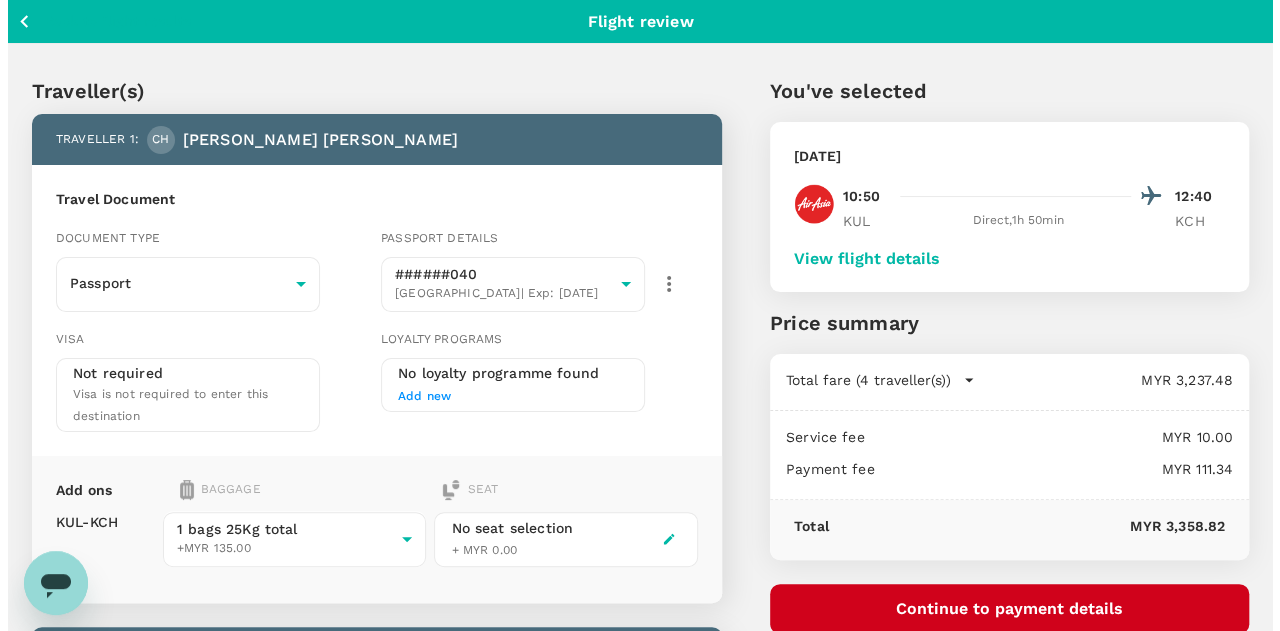 scroll, scrollTop: 100, scrollLeft: 0, axis: vertical 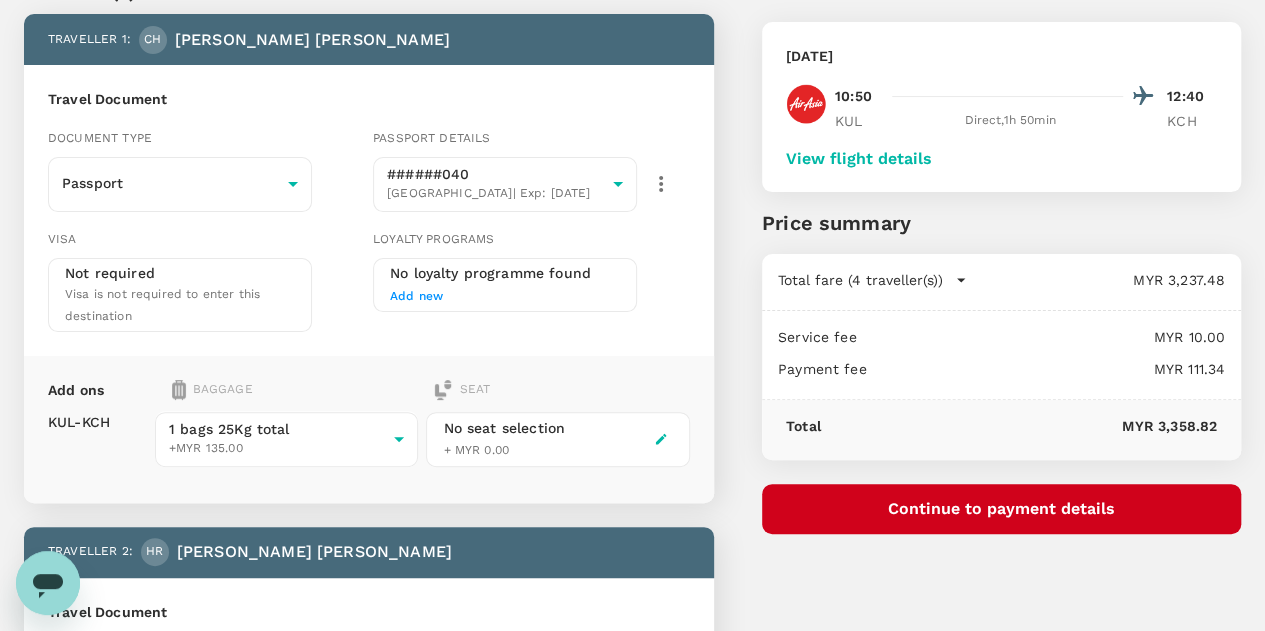 click on "Continue to payment details" at bounding box center [1001, 509] 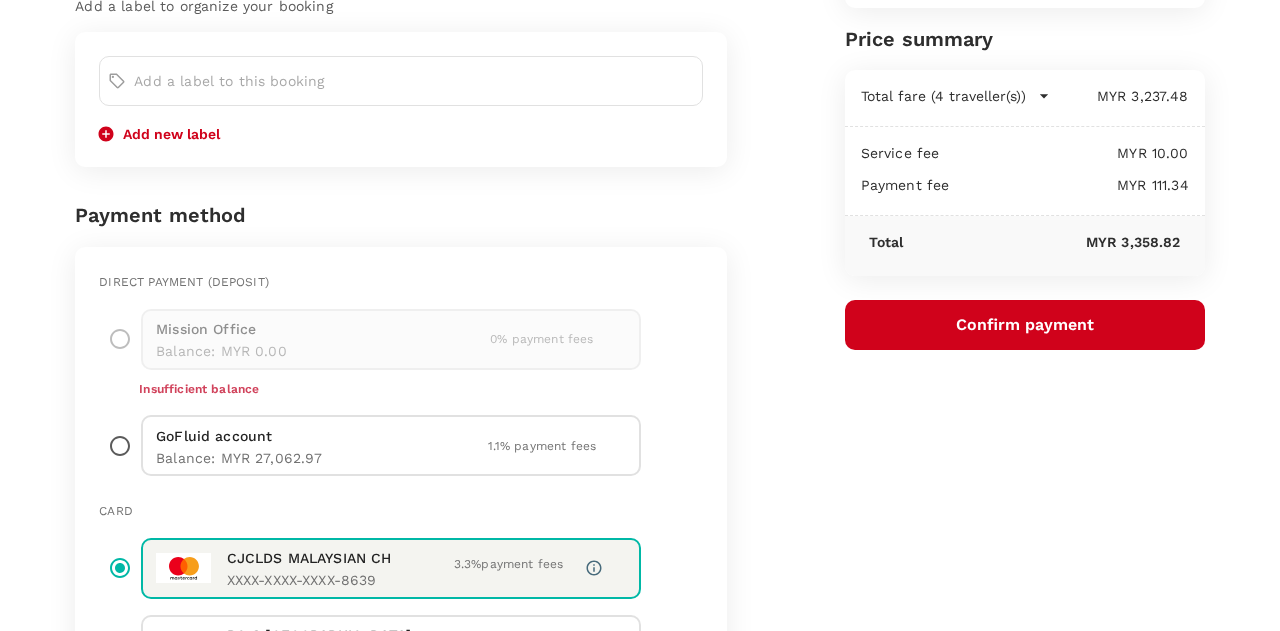 scroll, scrollTop: 300, scrollLeft: 0, axis: vertical 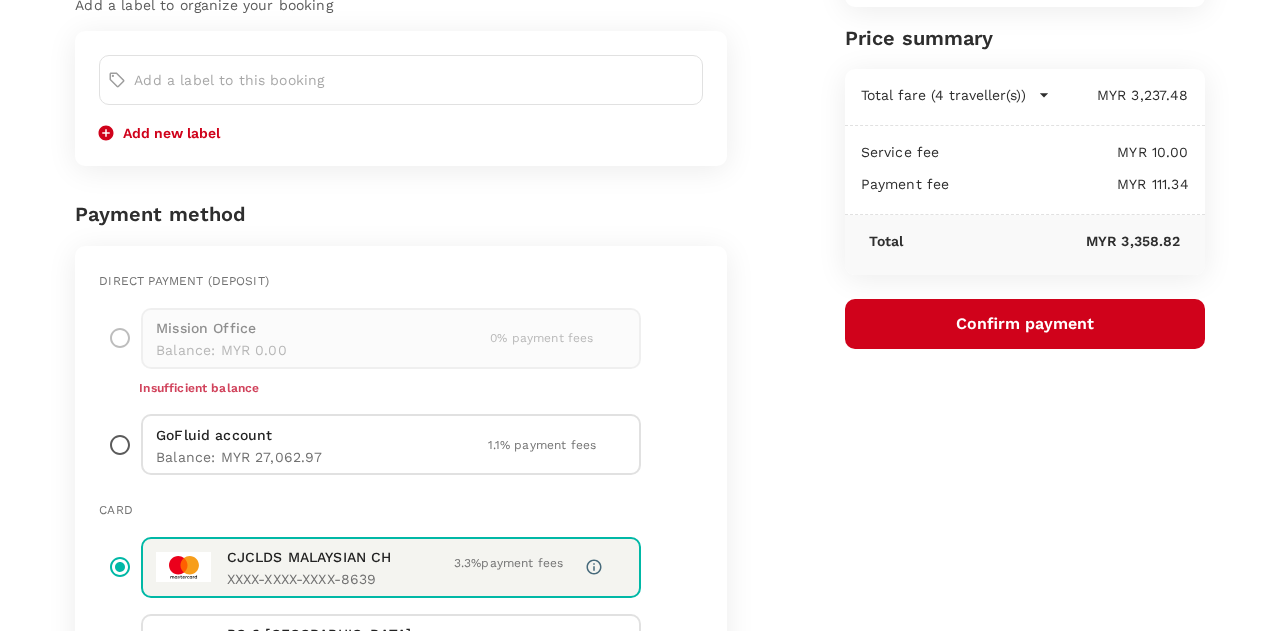 click at bounding box center (120, 444) 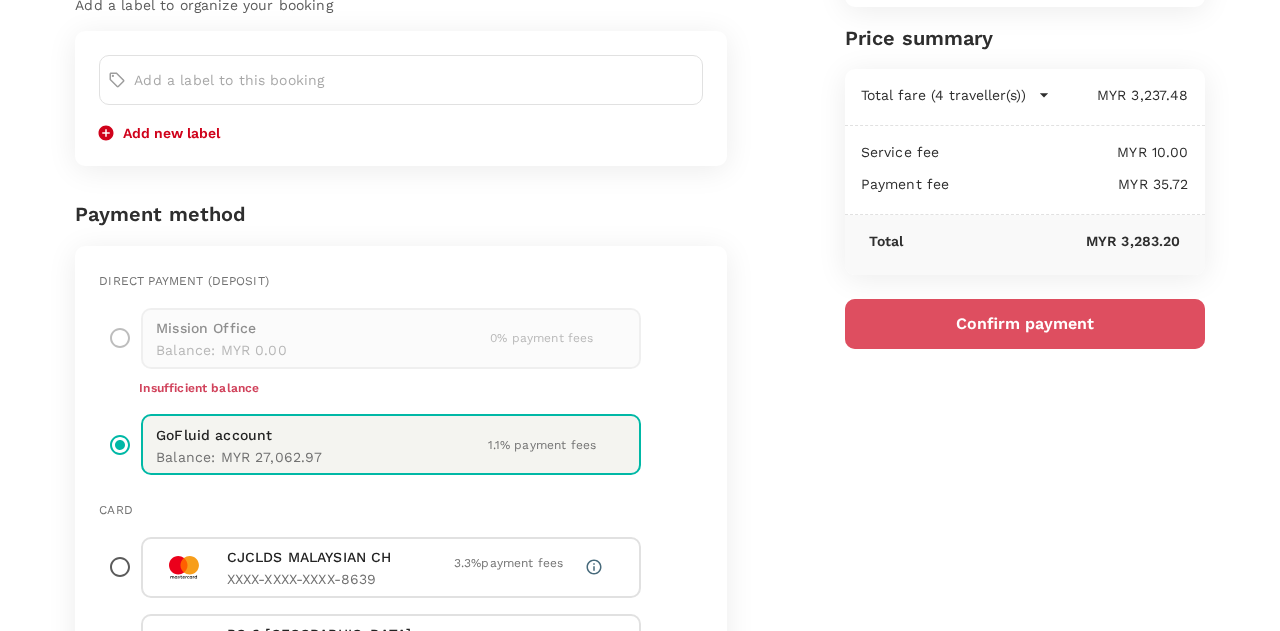 click on "Confirm payment" at bounding box center (1025, 324) 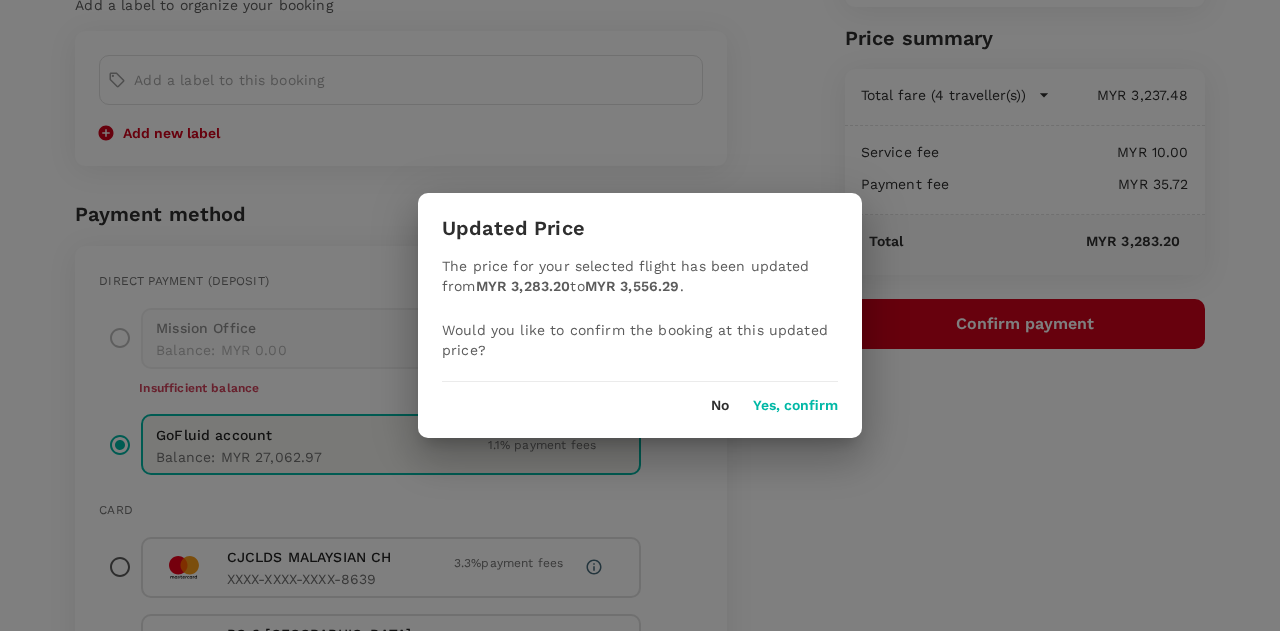 click on "Yes, confirm" at bounding box center (795, 406) 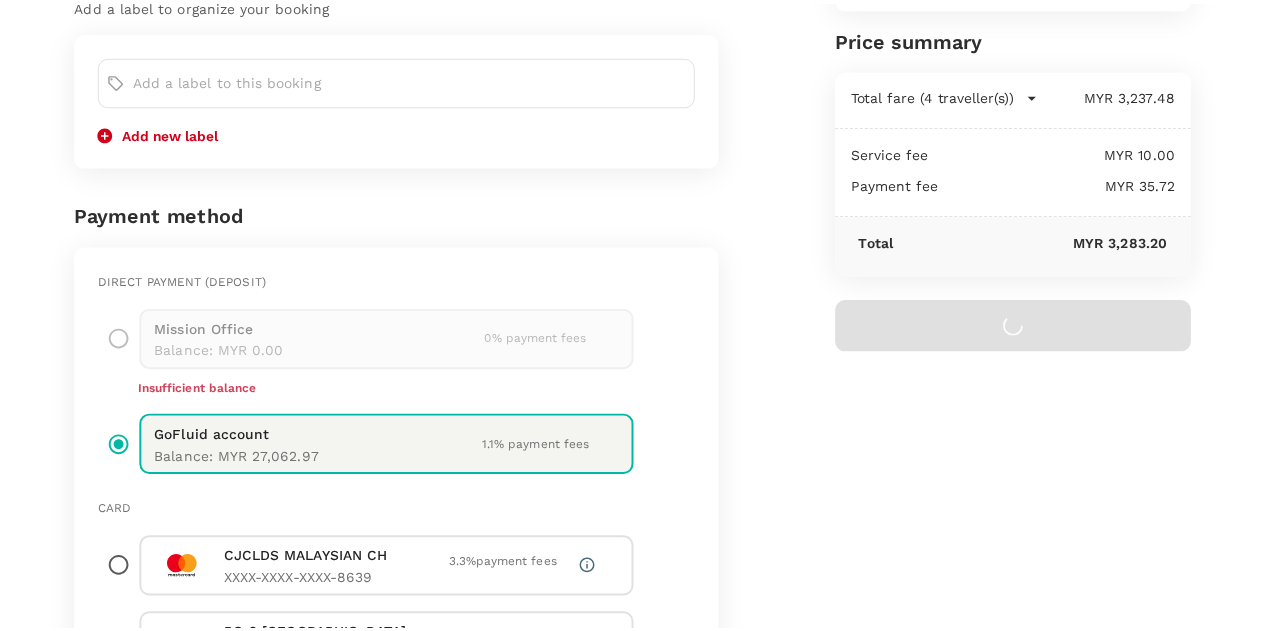 scroll, scrollTop: 0, scrollLeft: 0, axis: both 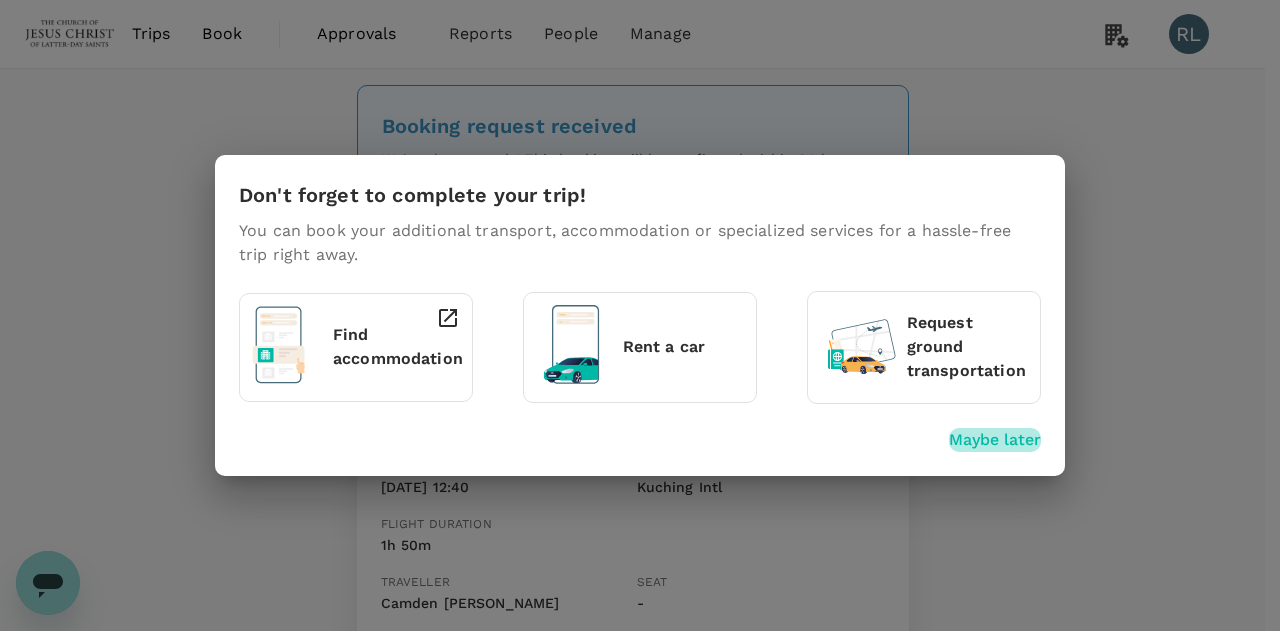 click on "Maybe later" at bounding box center (995, 440) 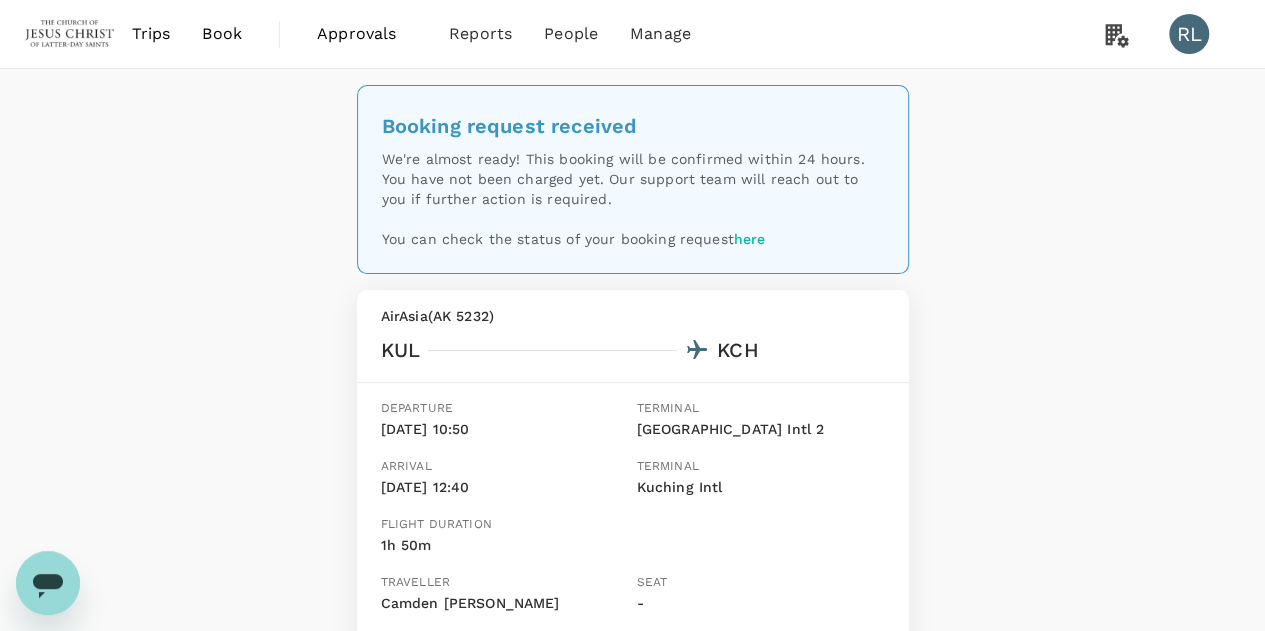 click on "Book" at bounding box center (222, 34) 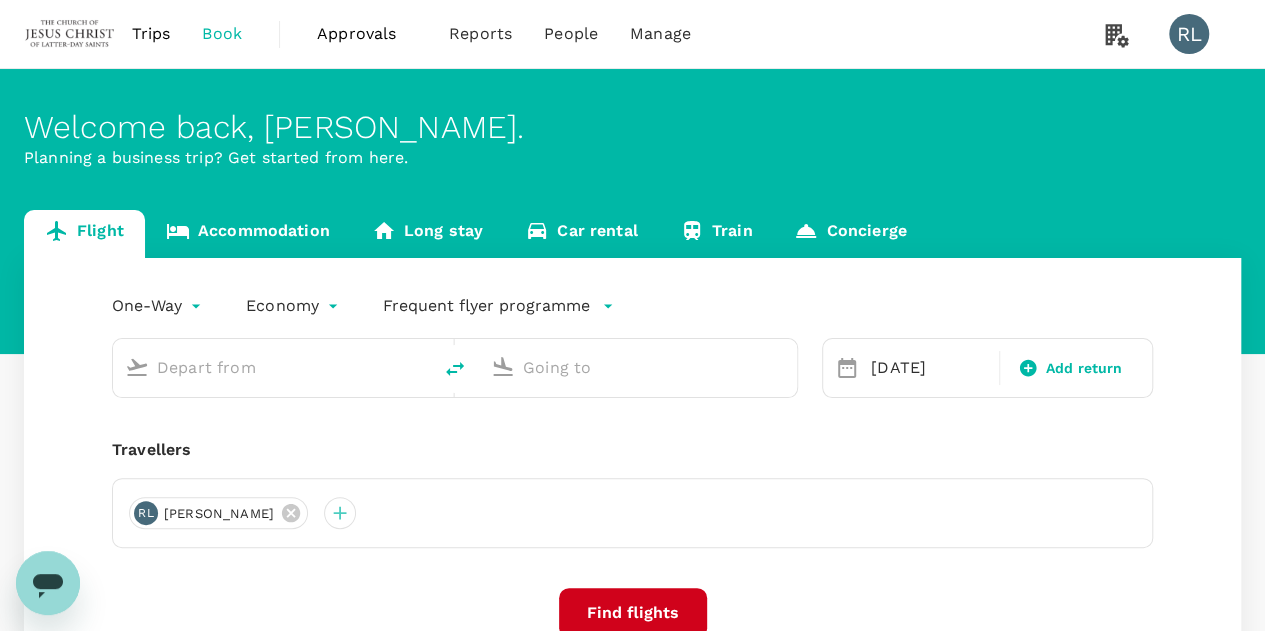 type on "Kuching Intl (KCH)" 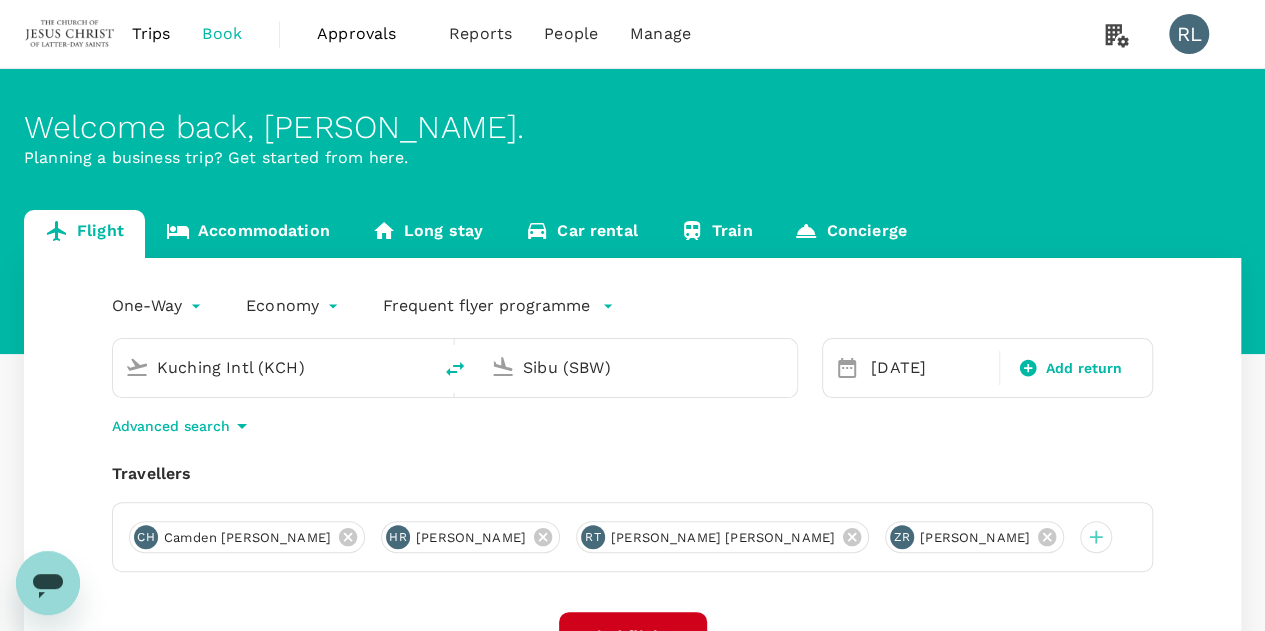type 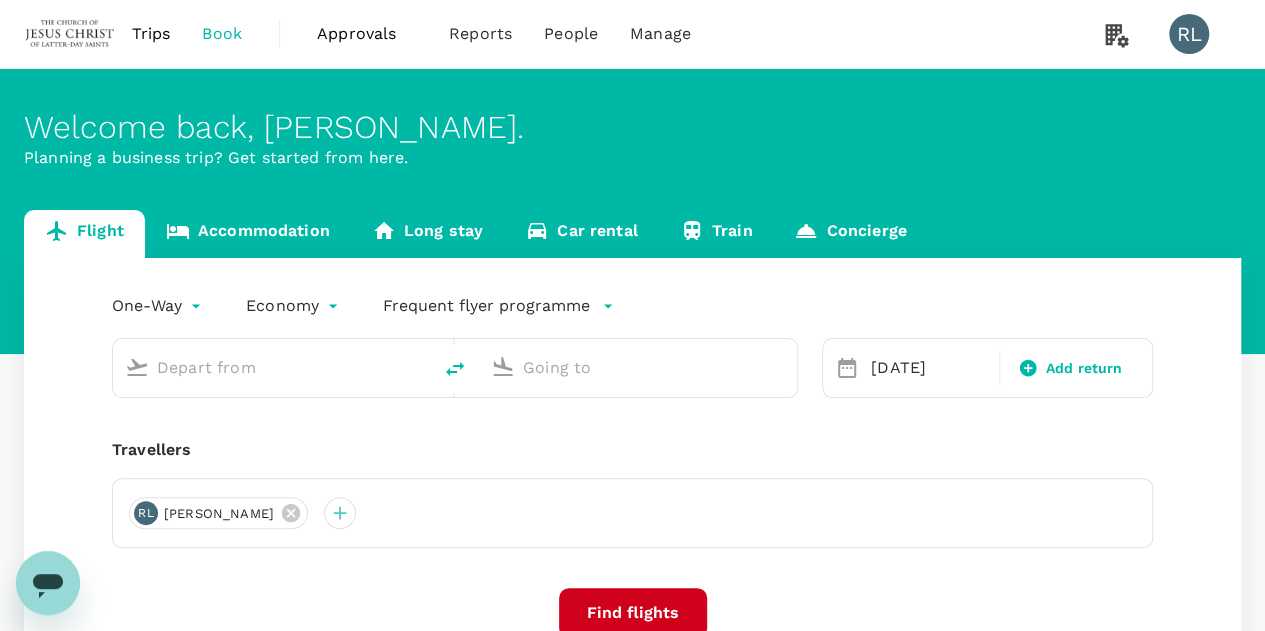 type on "Kuching Intl (KCH)" 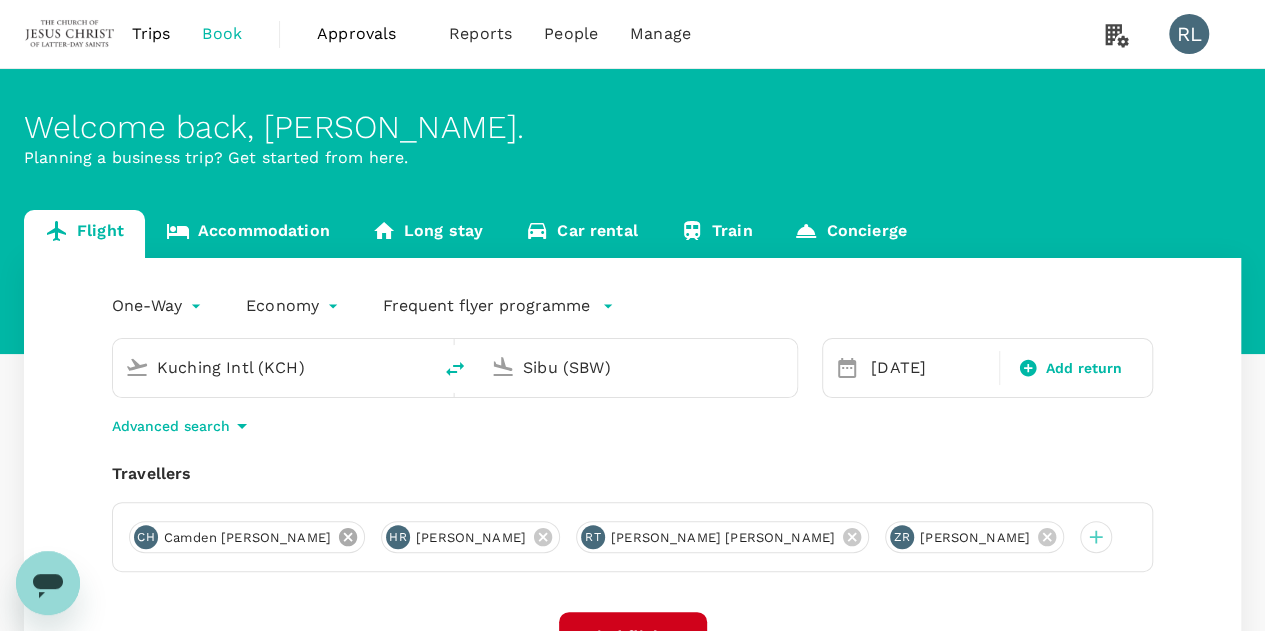 click 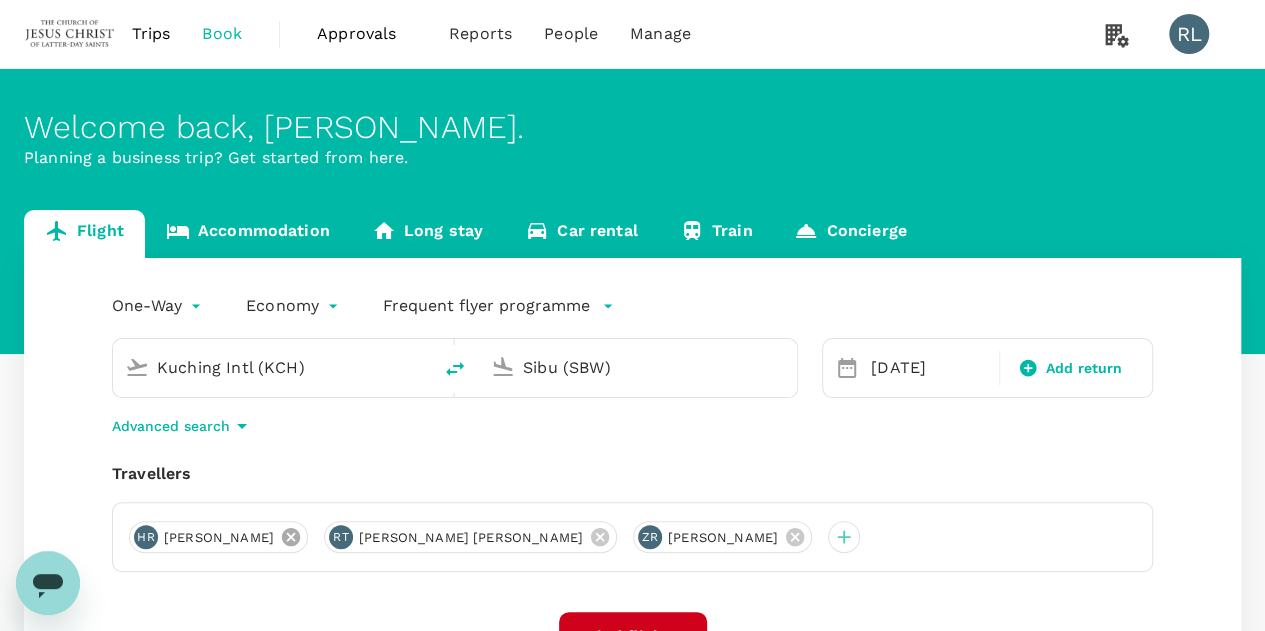 click 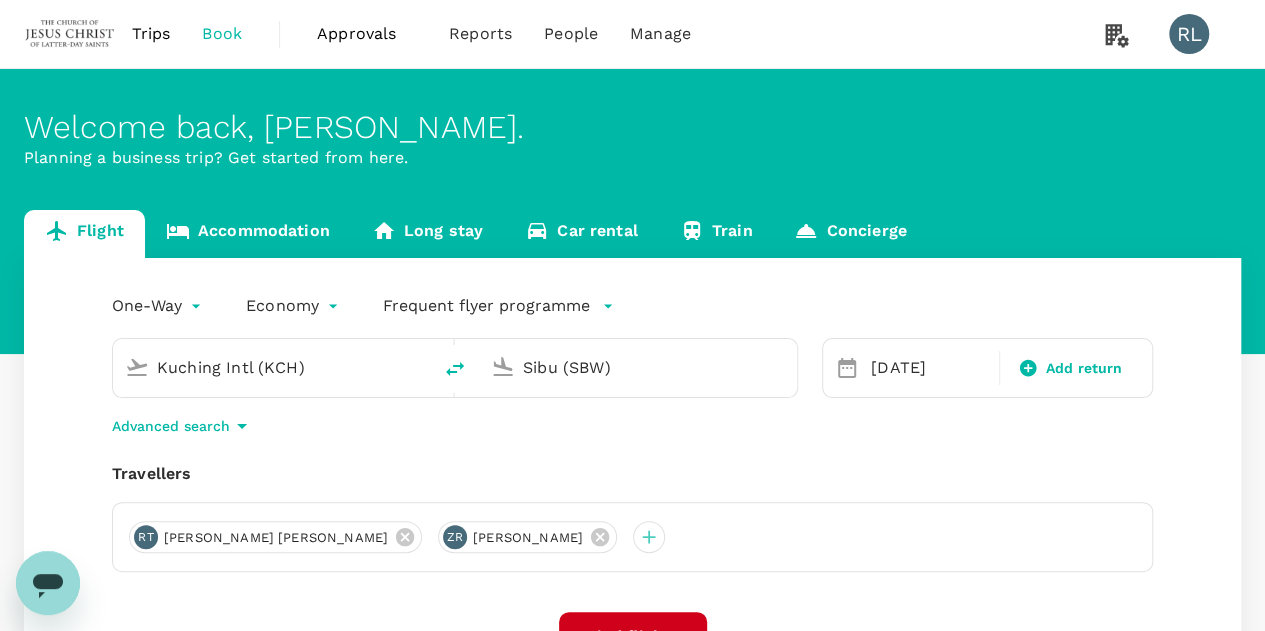 click 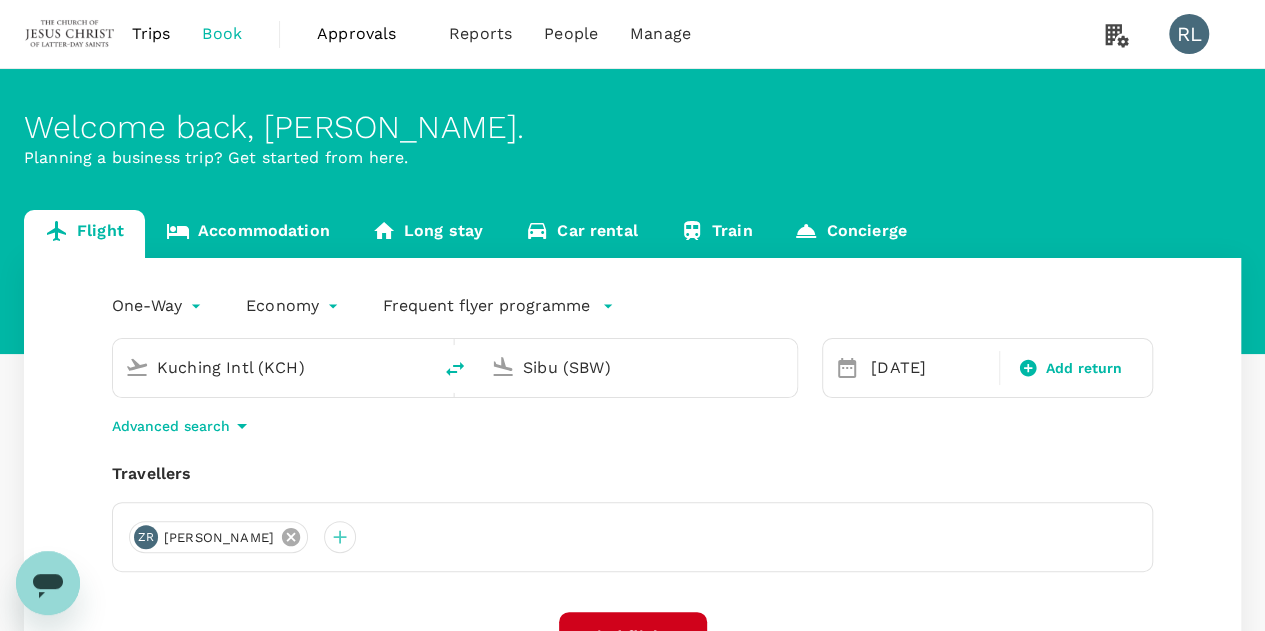 click 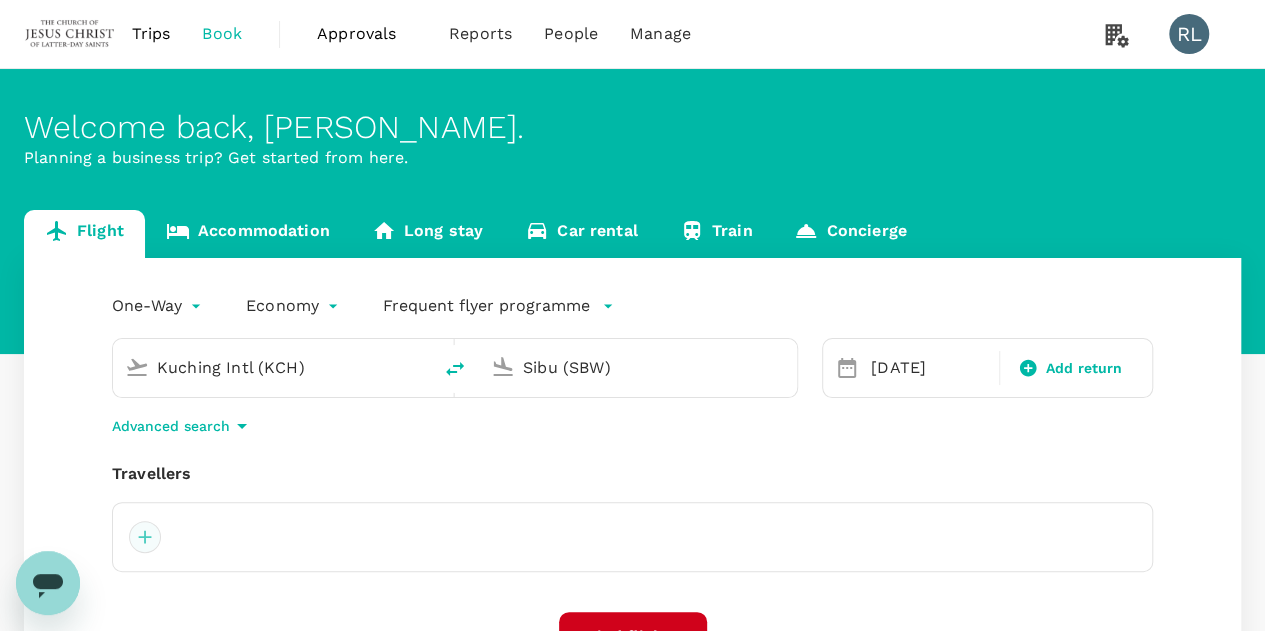 click at bounding box center (145, 537) 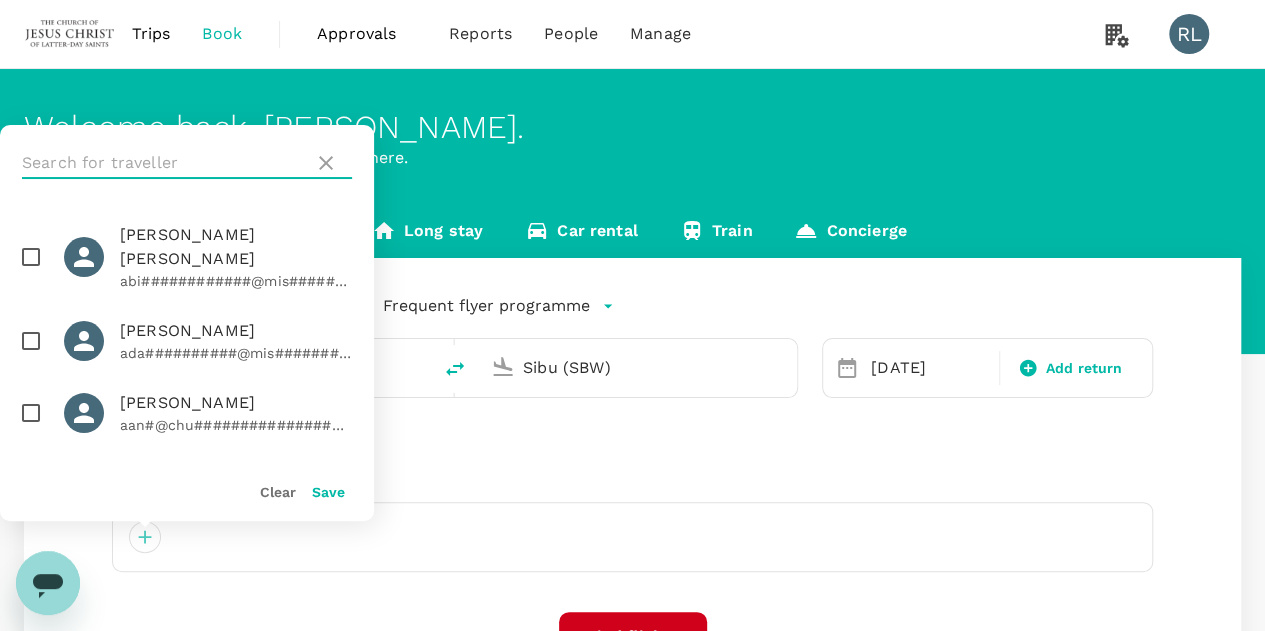 click at bounding box center [164, 163] 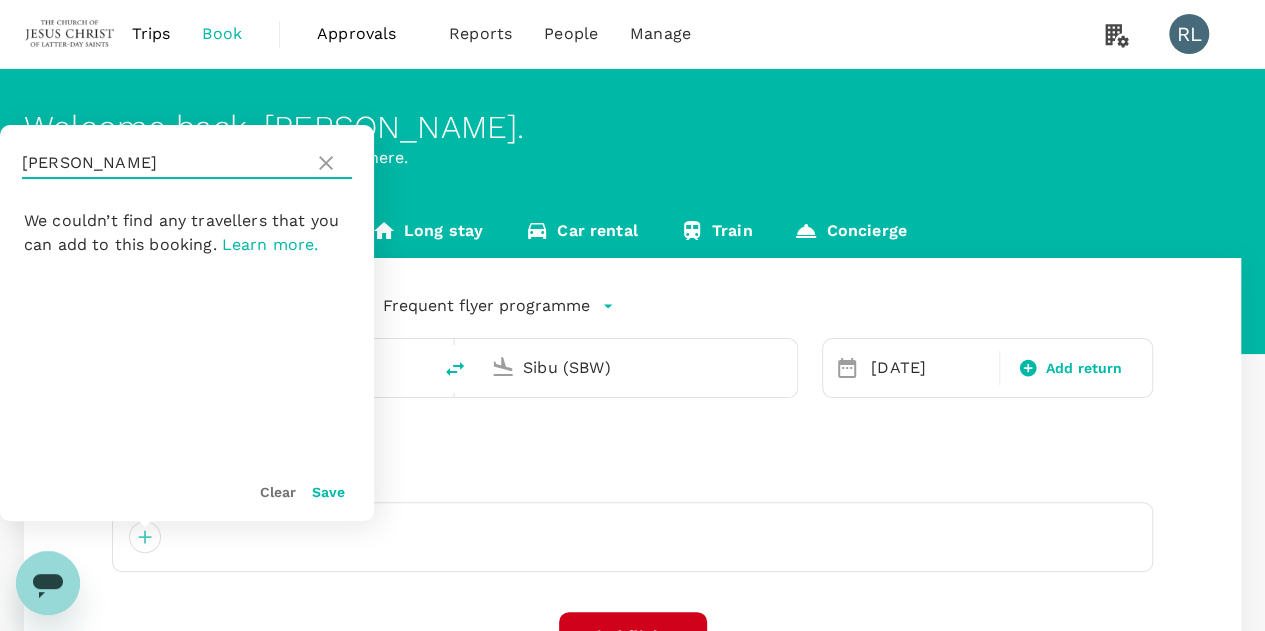 drag, startPoint x: 128, startPoint y: 166, endPoint x: 88, endPoint y: 169, distance: 40.112343 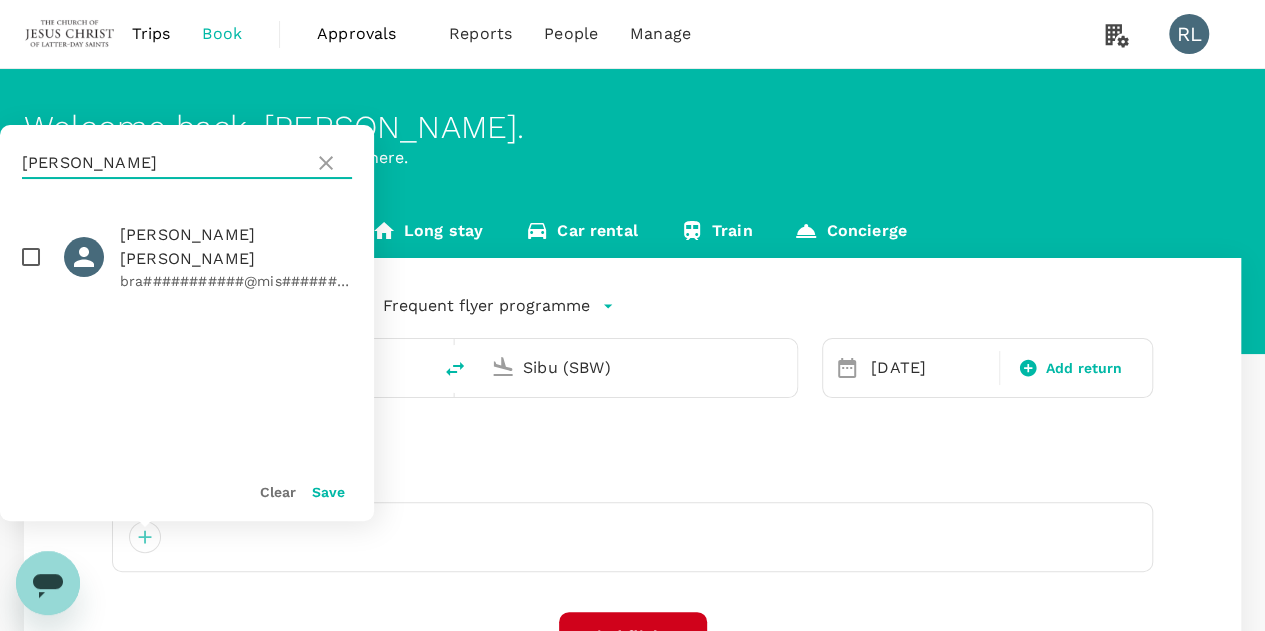 type on "SIMONSEN" 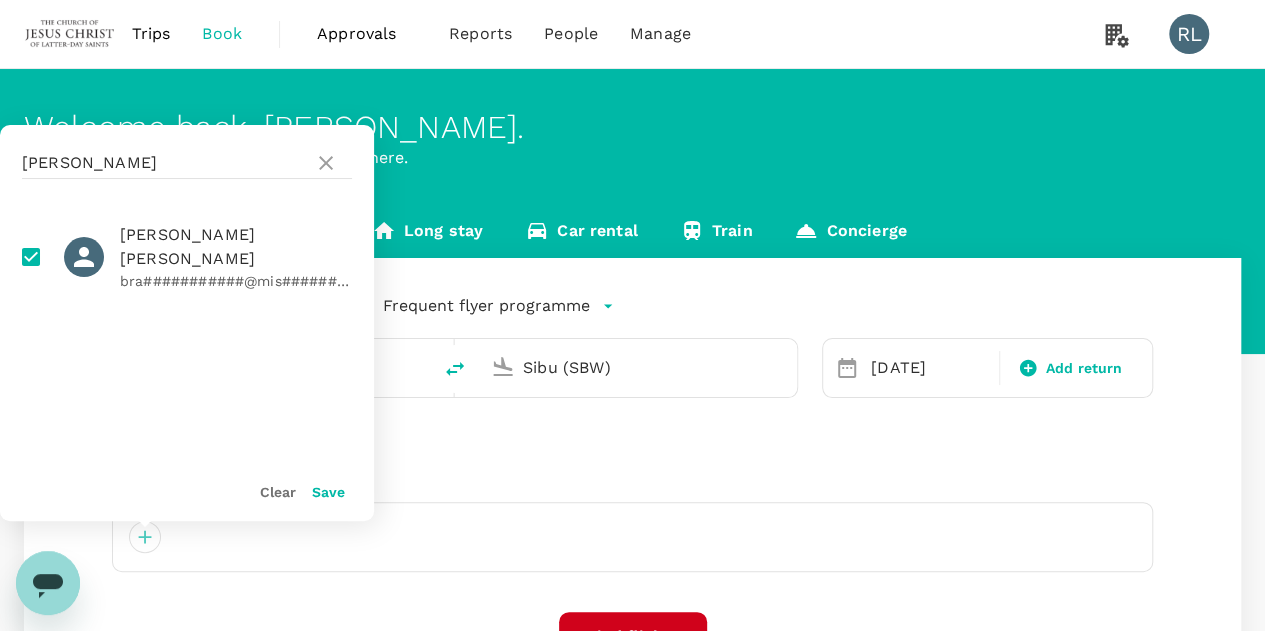 click on "Save" at bounding box center [328, 492] 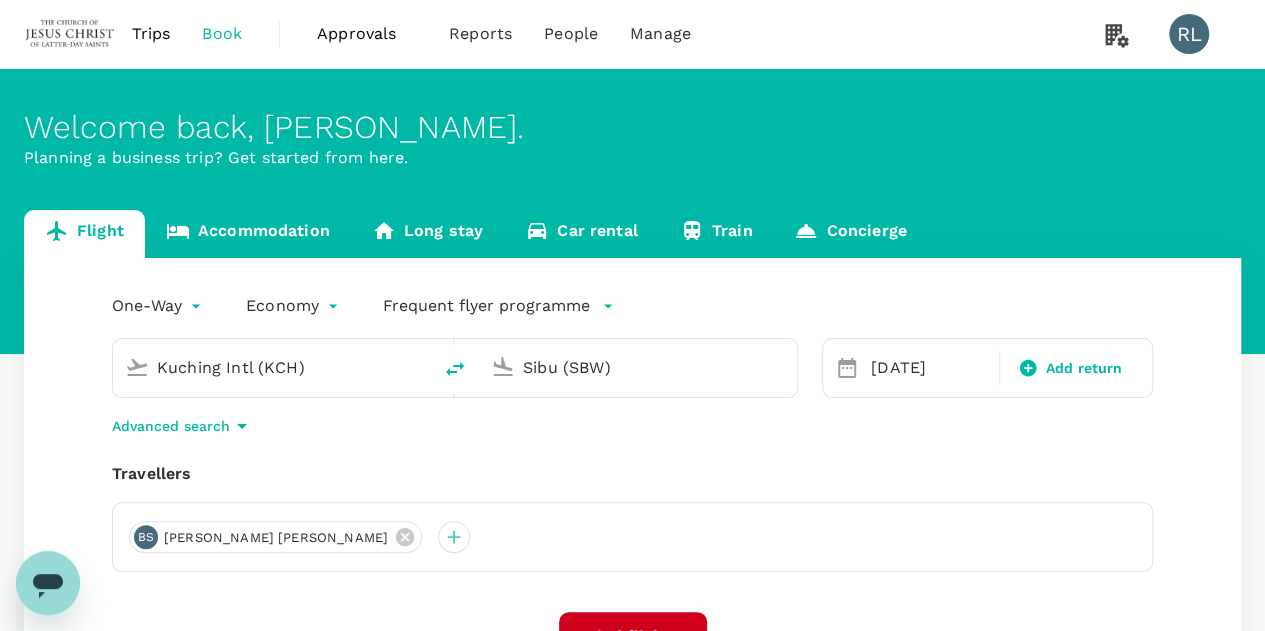 click on "Kuching Intl (KCH)" at bounding box center (273, 367) 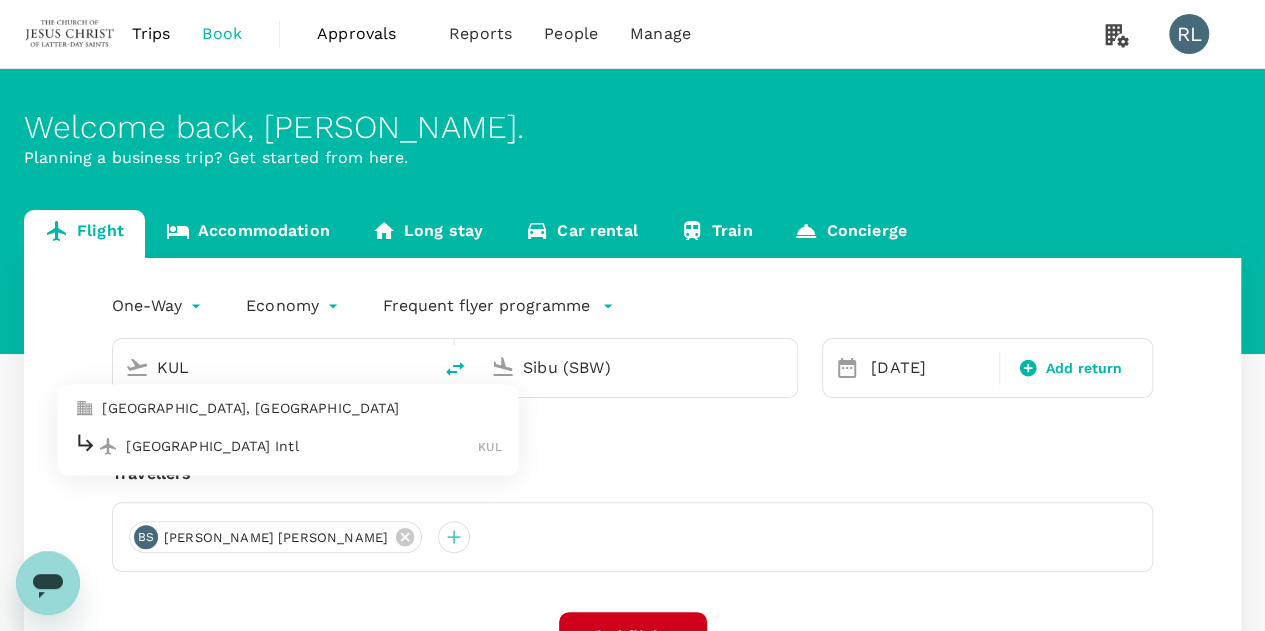 type on "Kuching Intl (KCH)" 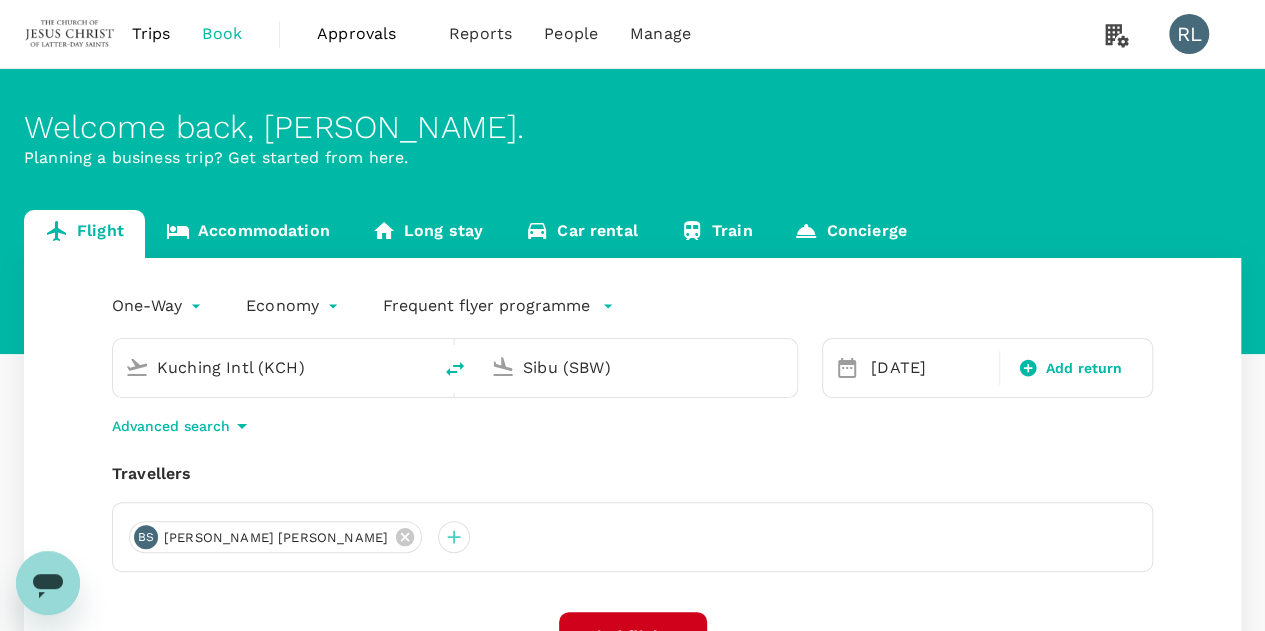 click on "Sibu (SBW)" at bounding box center [639, 367] 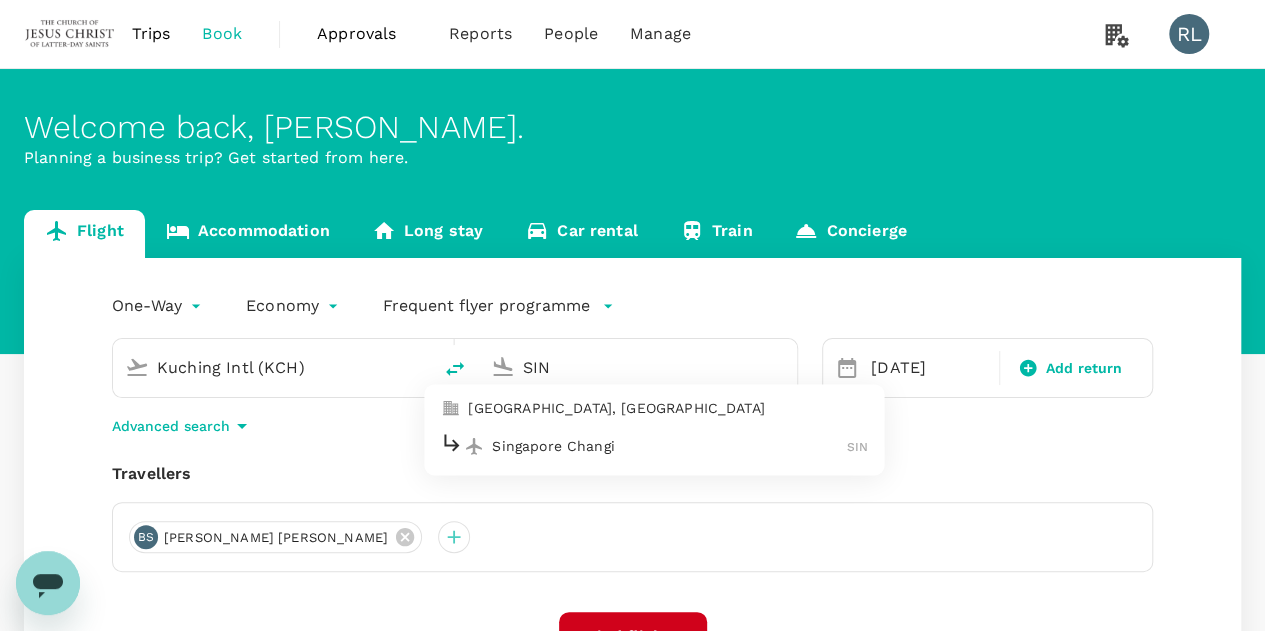 click on "Singapore Changi" at bounding box center (669, 446) 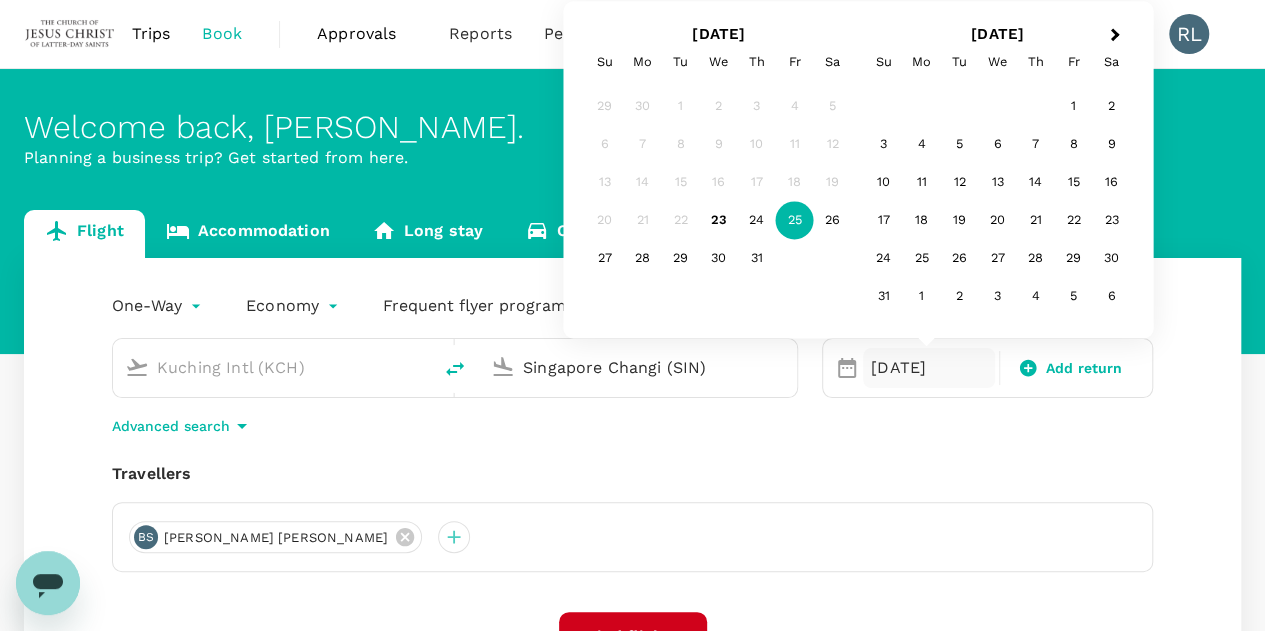 type on "Singapore Changi (SIN)" 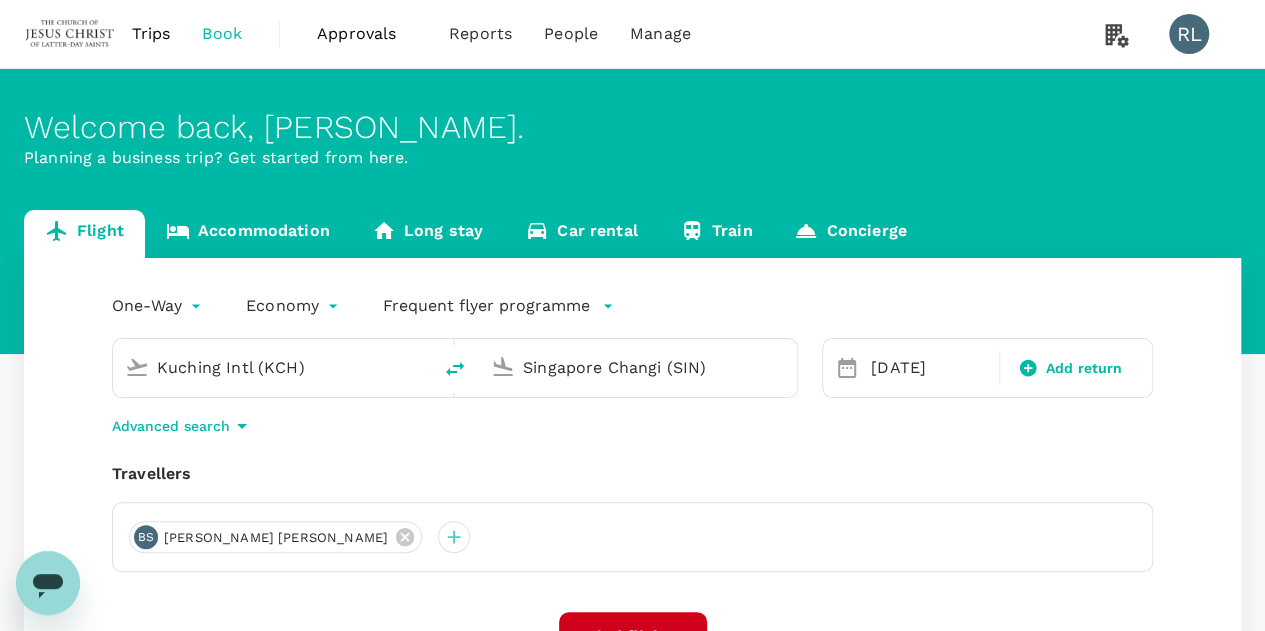 click on "Kuching Intl (KCH)" at bounding box center [273, 367] 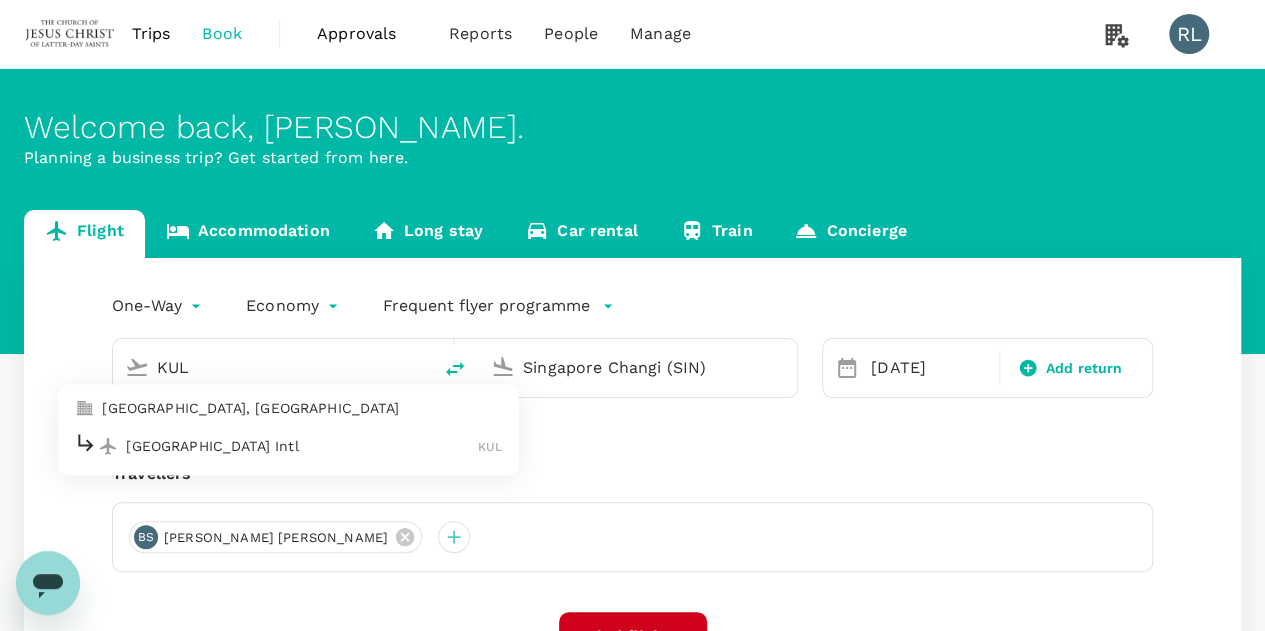 click on "[GEOGRAPHIC_DATA] Intl" at bounding box center [302, 446] 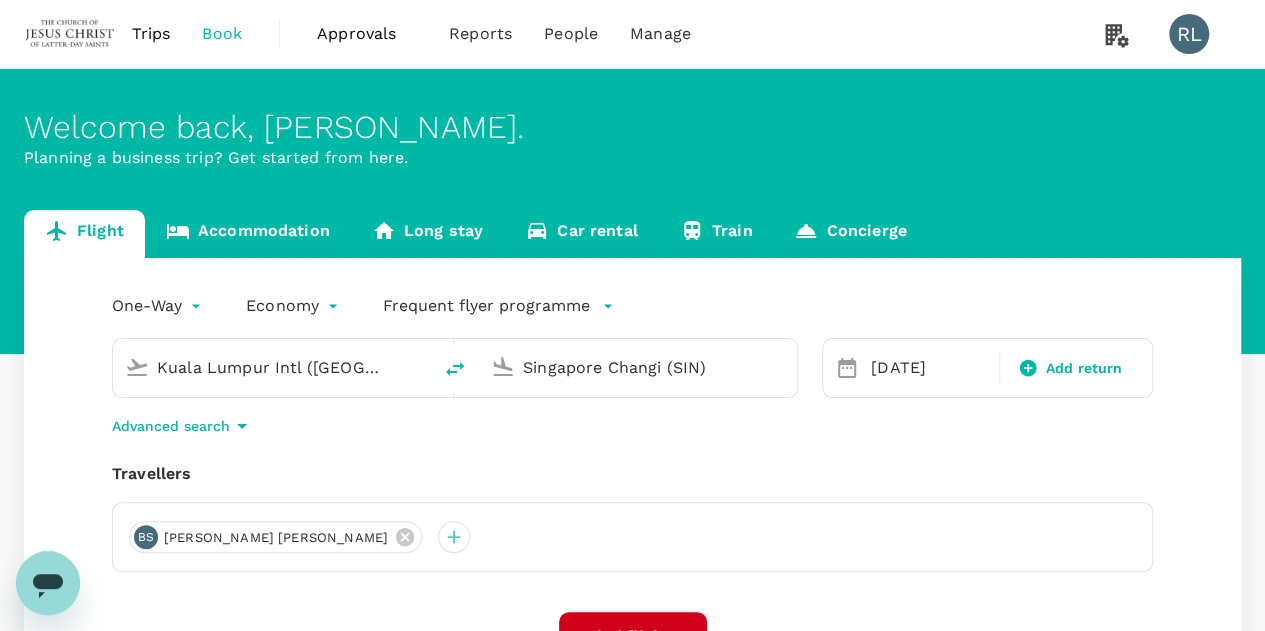 click on "Travellers" at bounding box center (632, 474) 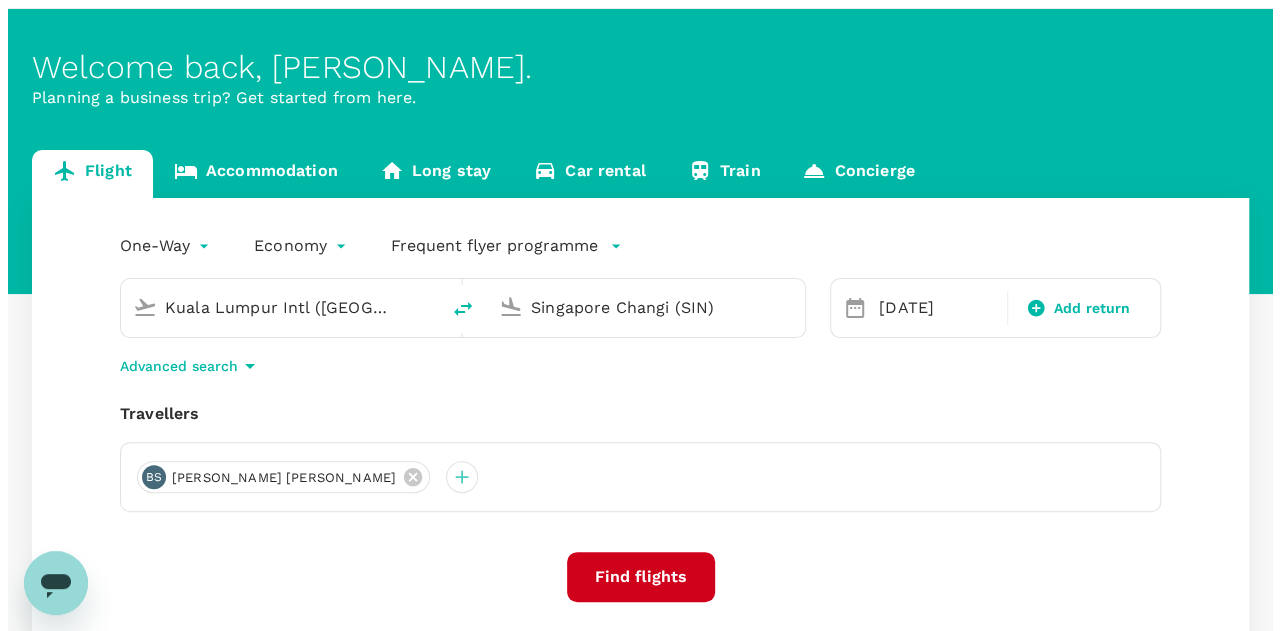 scroll, scrollTop: 200, scrollLeft: 0, axis: vertical 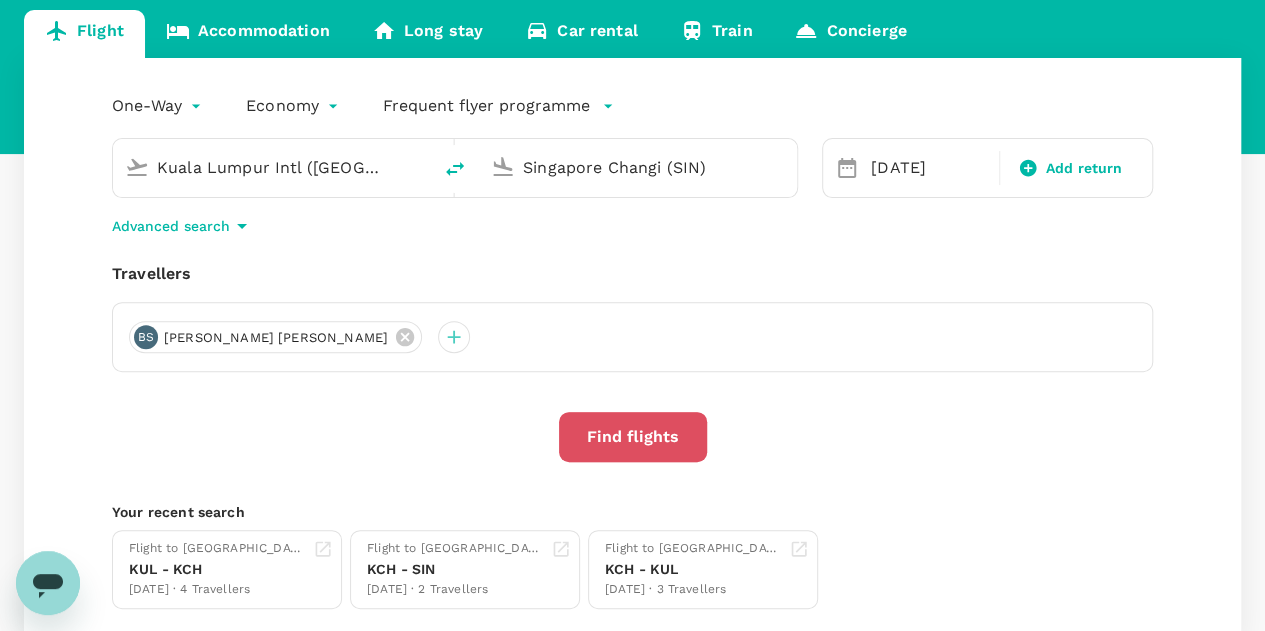 click on "Find flights" at bounding box center (633, 437) 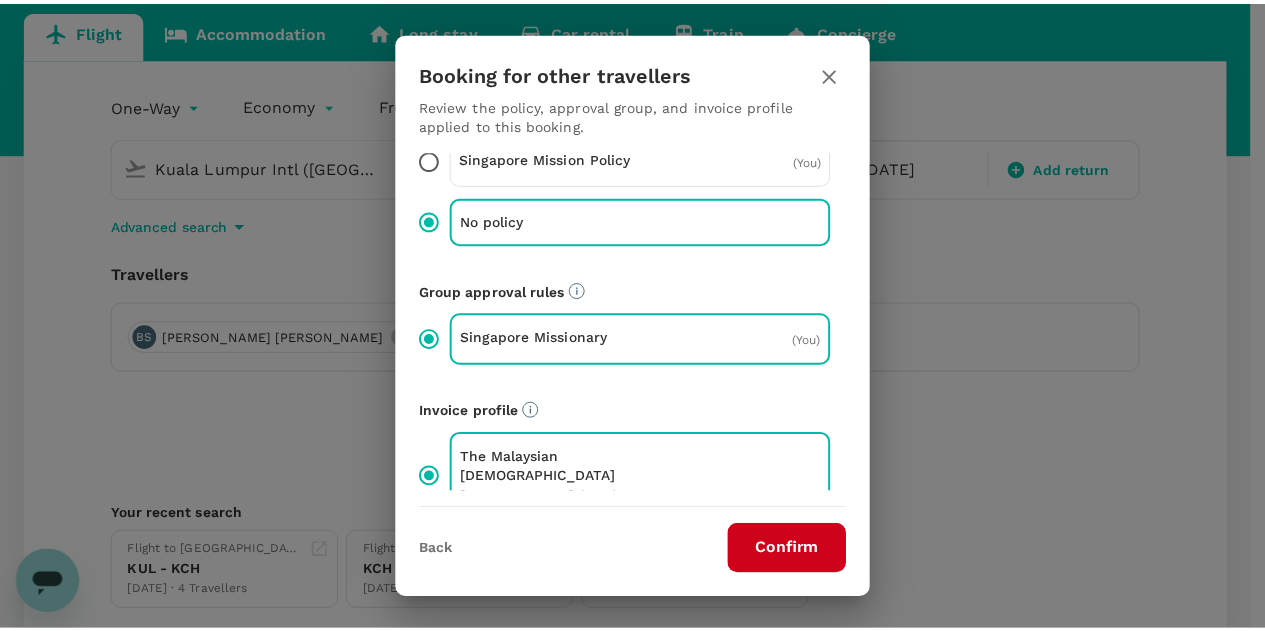 scroll, scrollTop: 95, scrollLeft: 0, axis: vertical 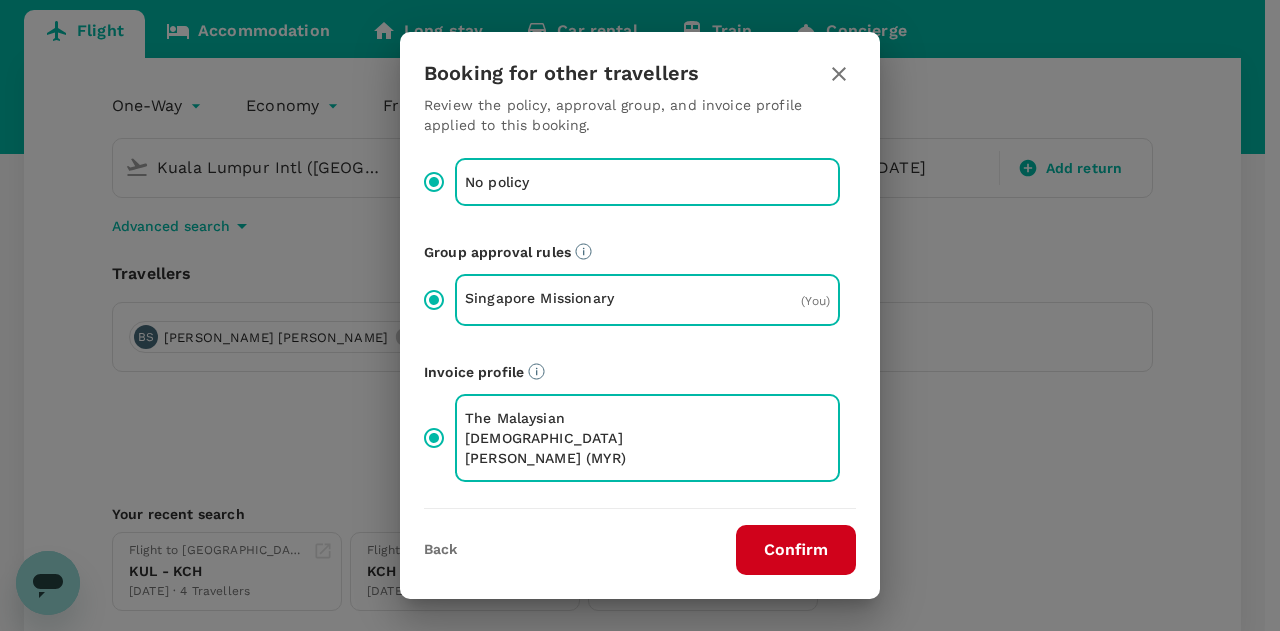 click on "Confirm" at bounding box center [796, 550] 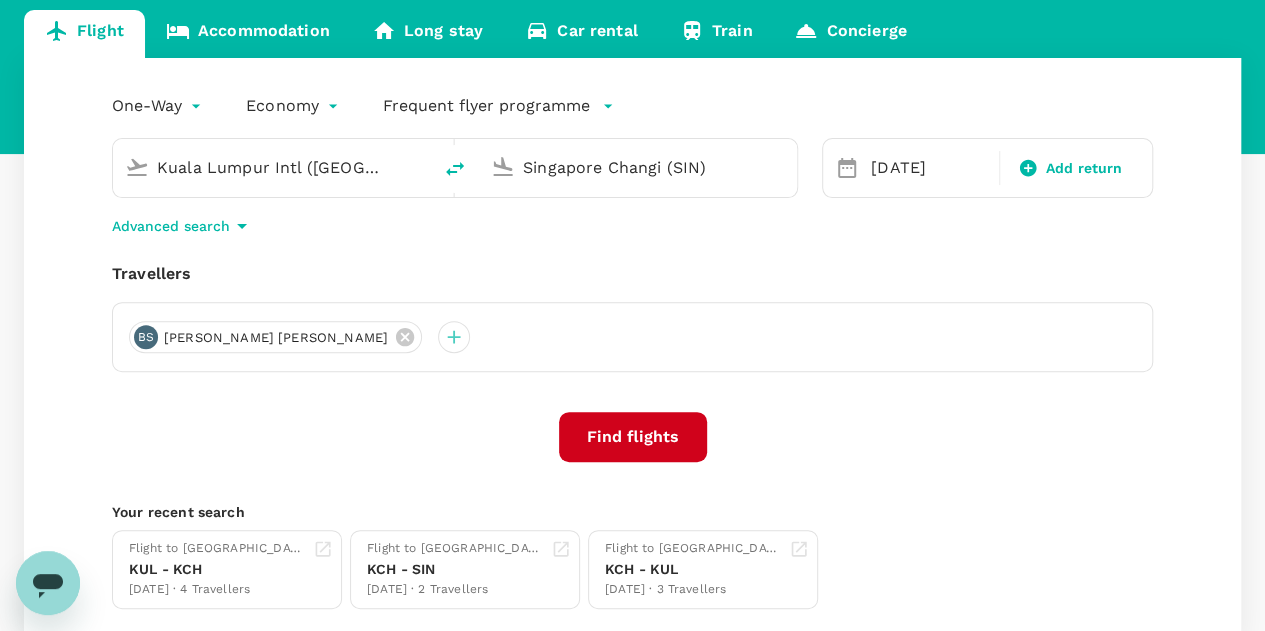 click on "Find flights" at bounding box center (633, 437) 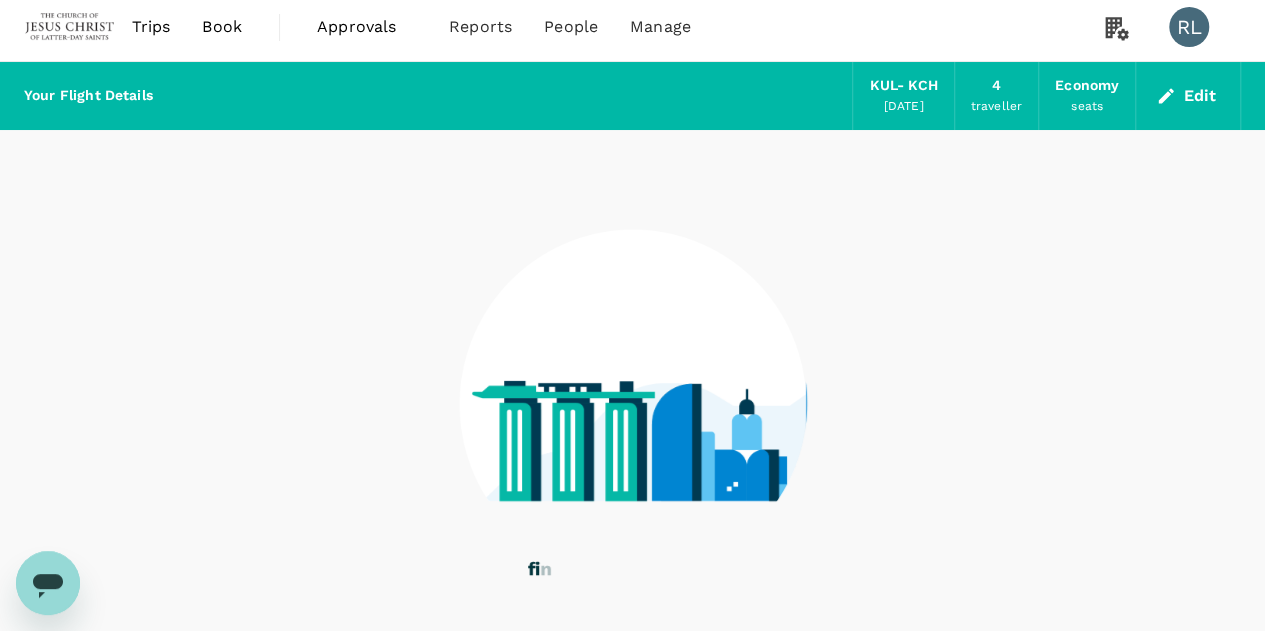 scroll, scrollTop: 0, scrollLeft: 0, axis: both 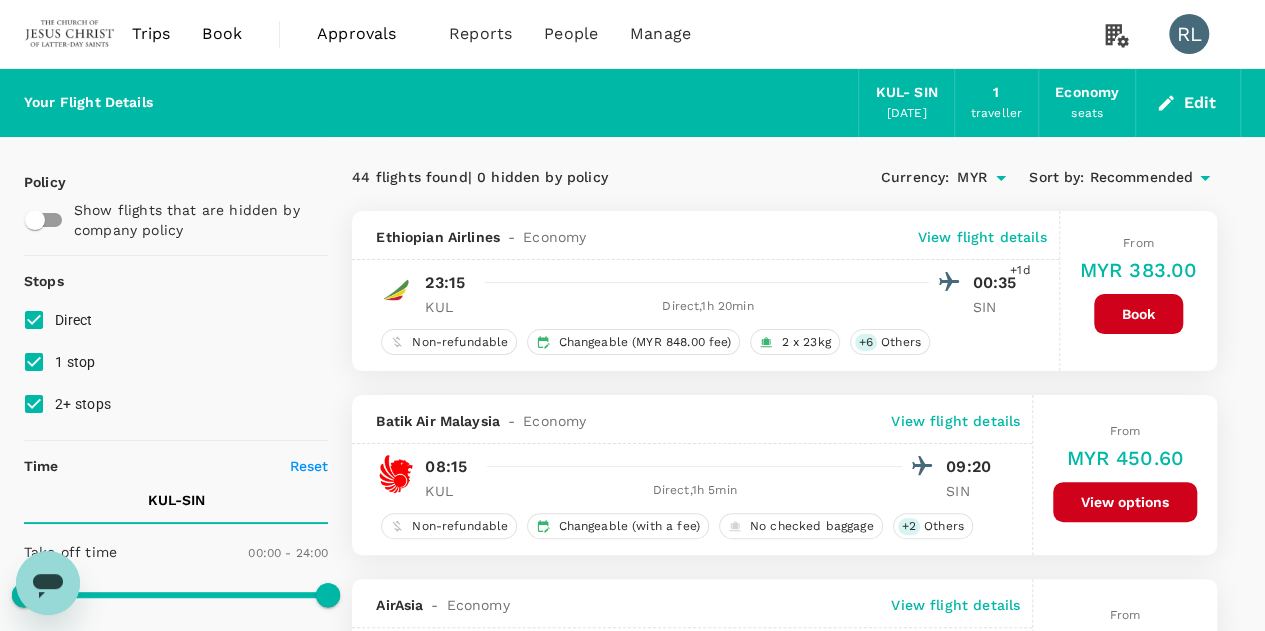 click on "Recommended" at bounding box center (1141, 178) 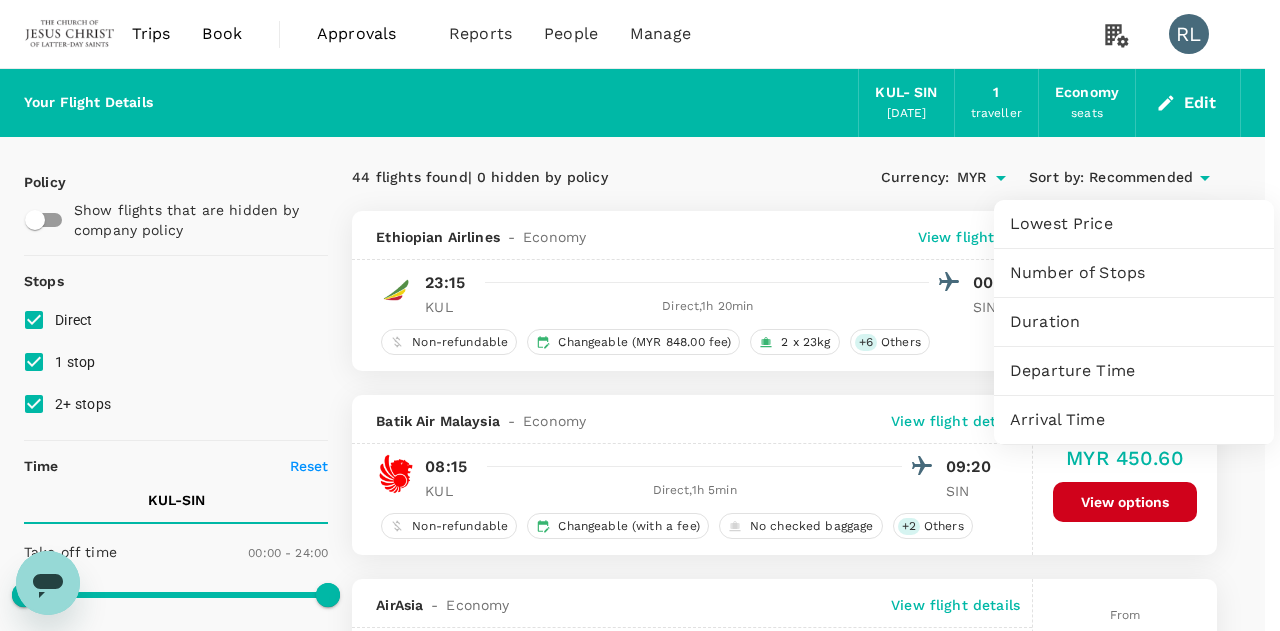 click on "Departure Time" at bounding box center [1134, 371] 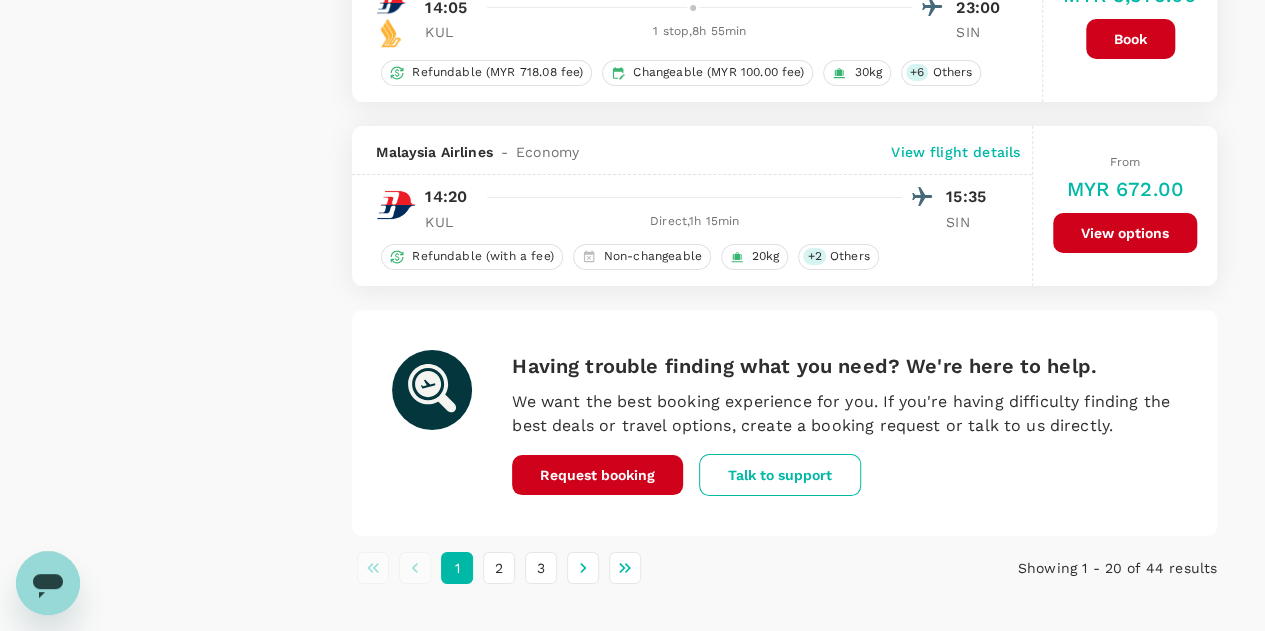 scroll, scrollTop: 3679, scrollLeft: 0, axis: vertical 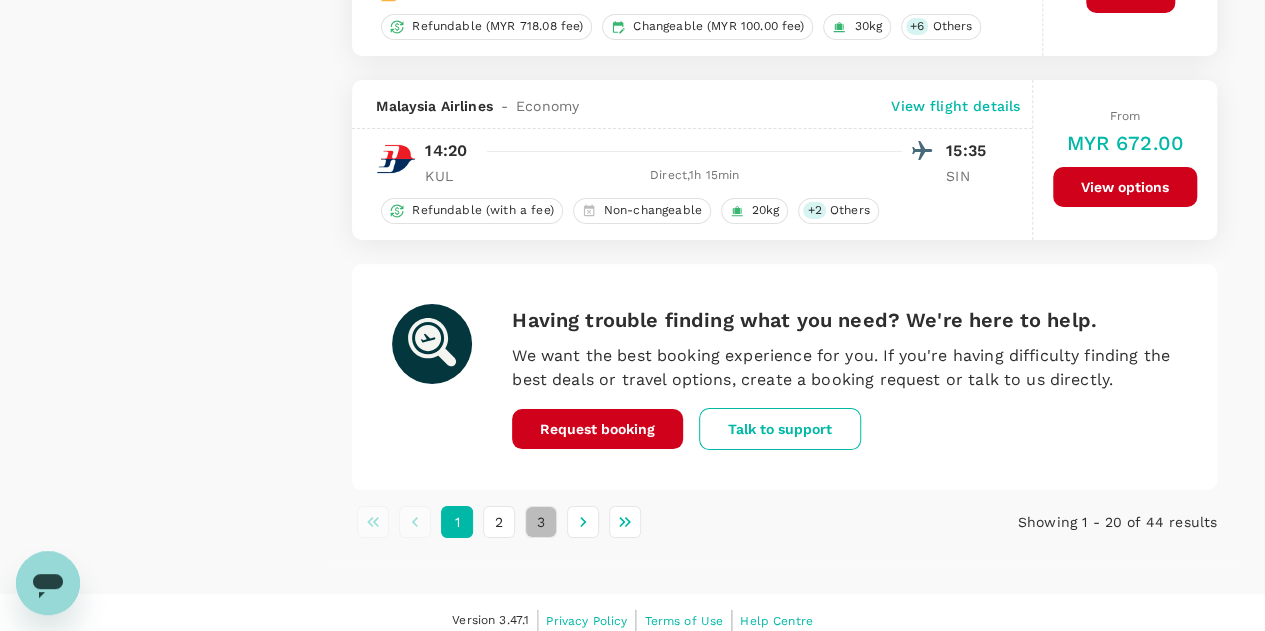 click on "3" at bounding box center (541, 522) 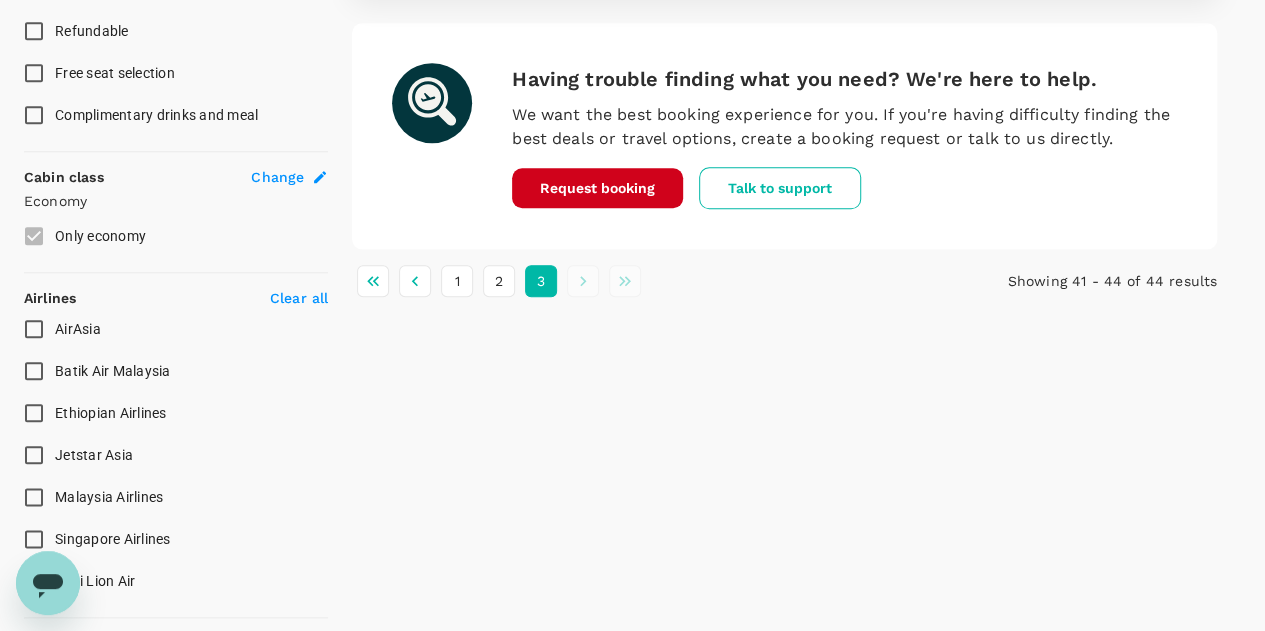 scroll, scrollTop: 1099, scrollLeft: 0, axis: vertical 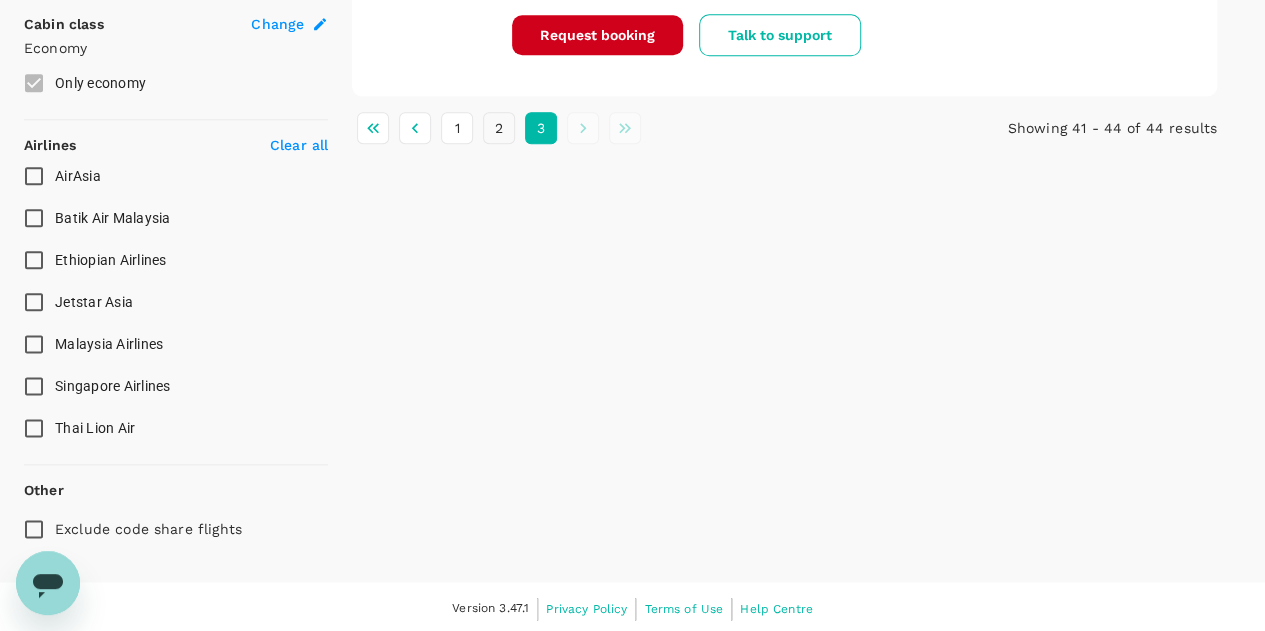 click on "2" at bounding box center (499, 128) 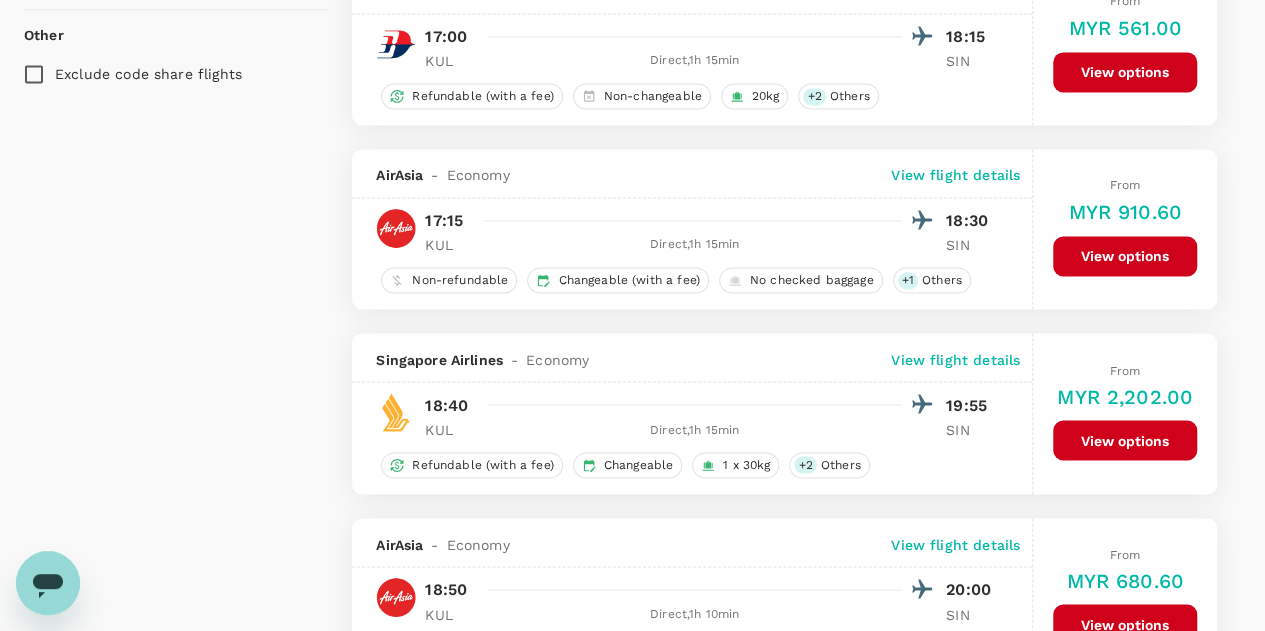 scroll, scrollTop: 1600, scrollLeft: 0, axis: vertical 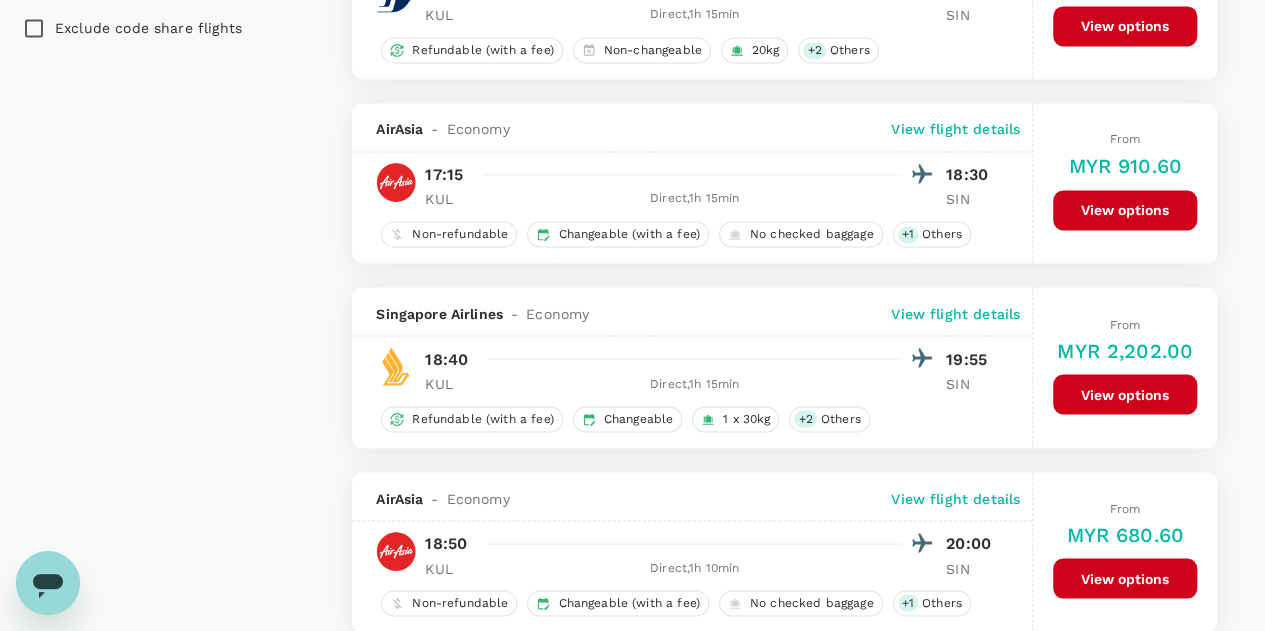 click on "View options" at bounding box center (1125, 578) 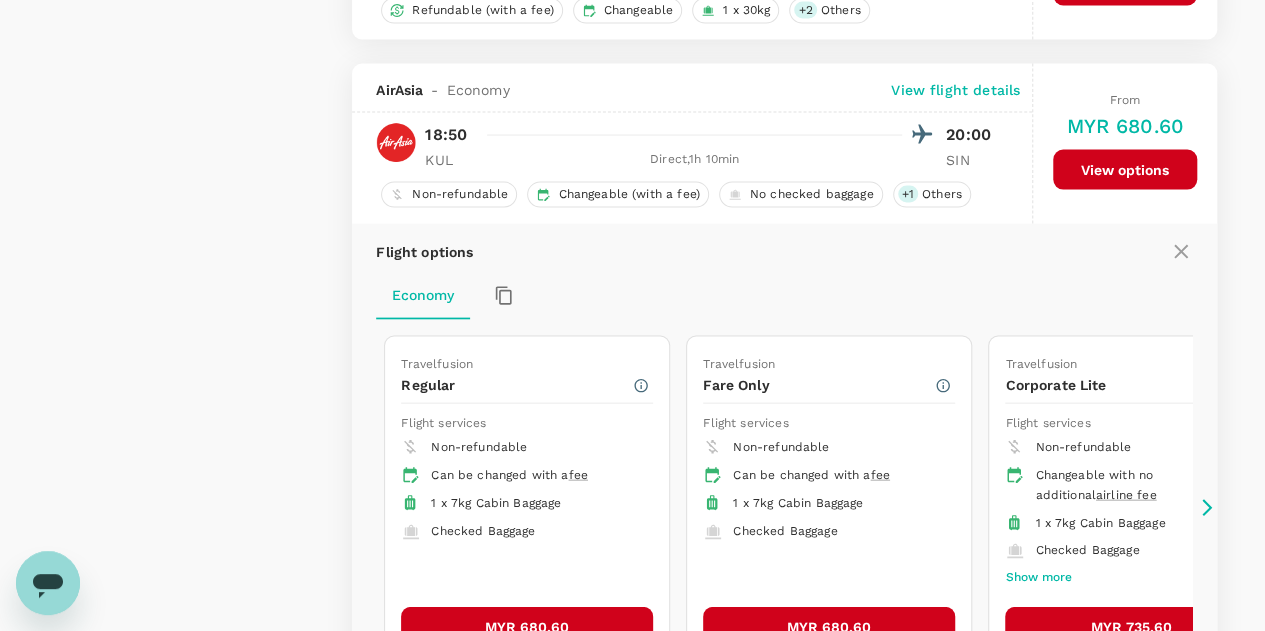 scroll, scrollTop: 2064, scrollLeft: 0, axis: vertical 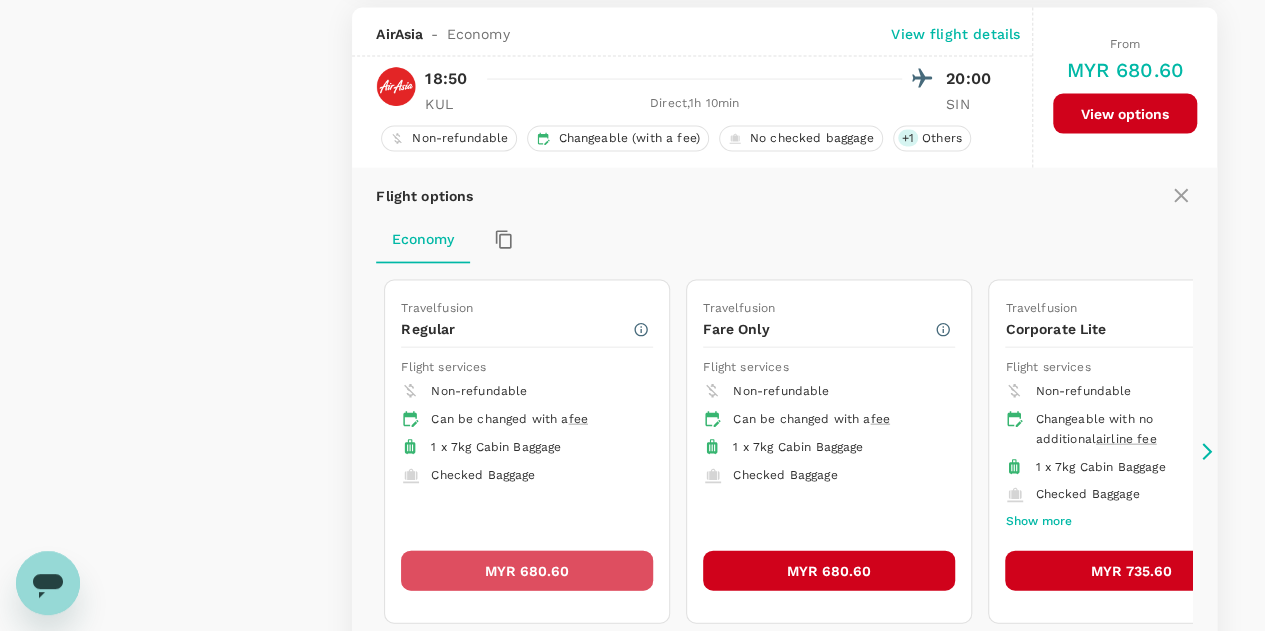 click on "MYR 680.60" at bounding box center (527, 571) 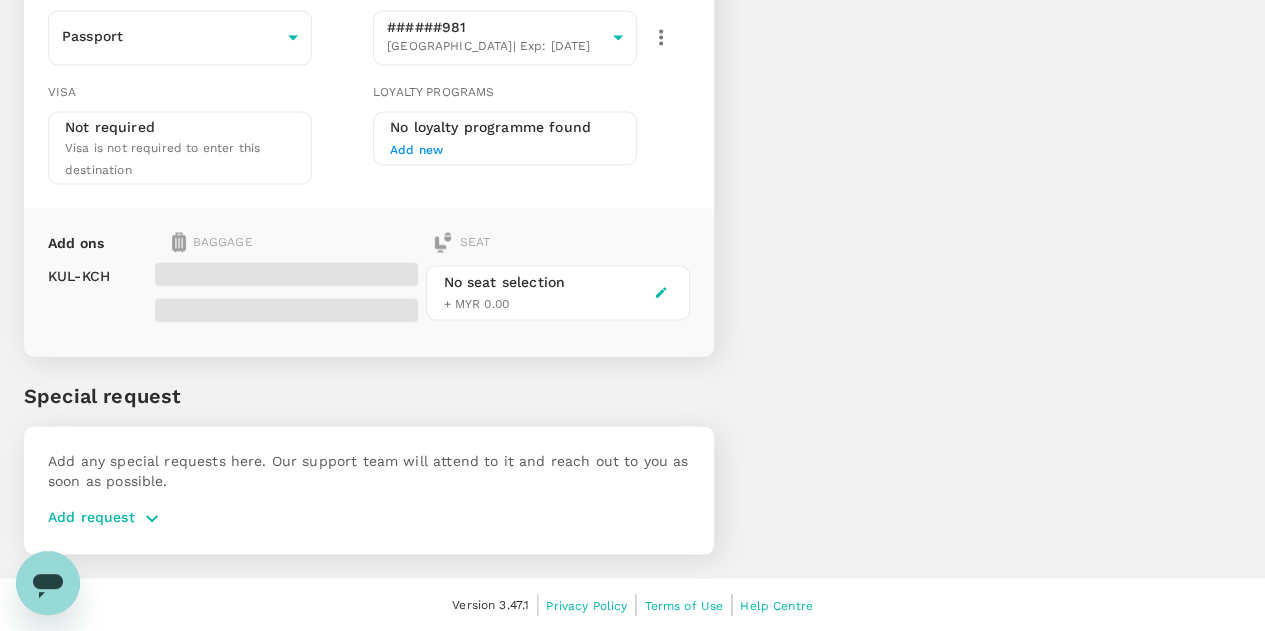 scroll, scrollTop: 0, scrollLeft: 0, axis: both 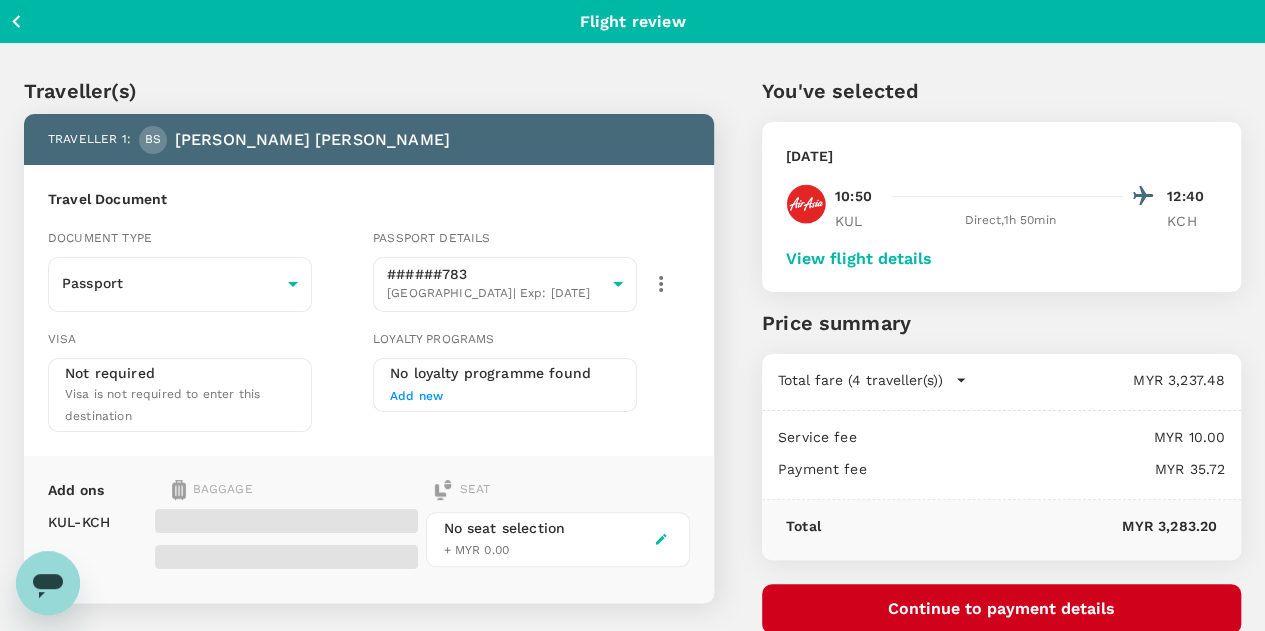 click on "View flight details" at bounding box center [859, 259] 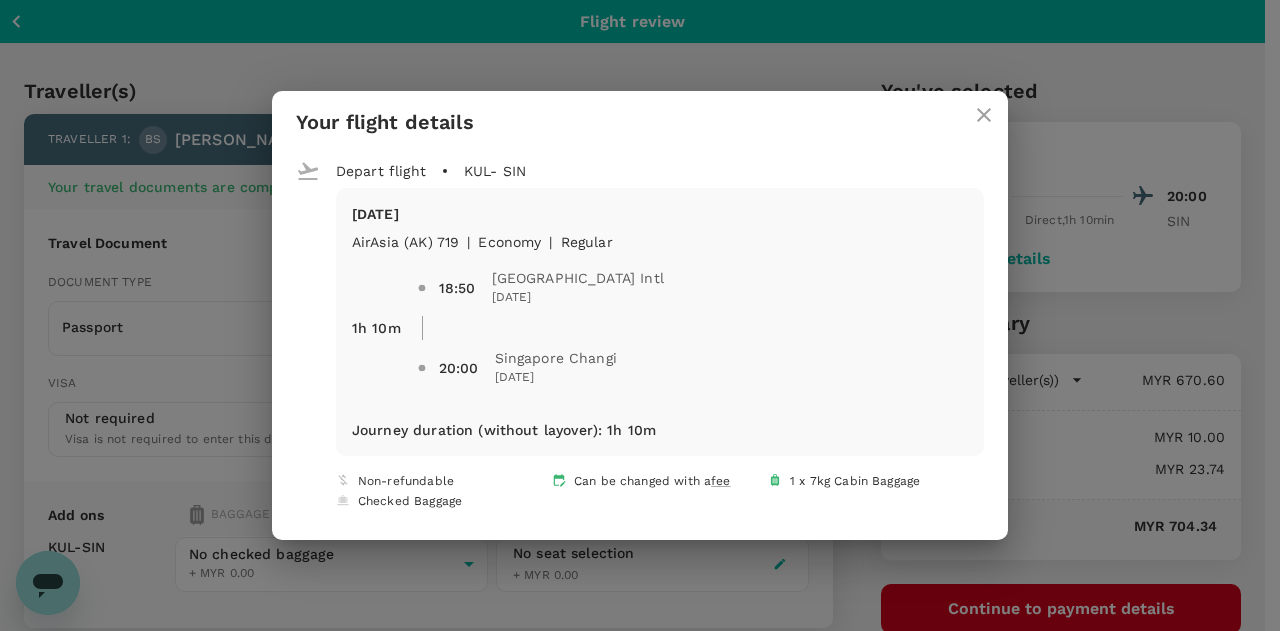 click 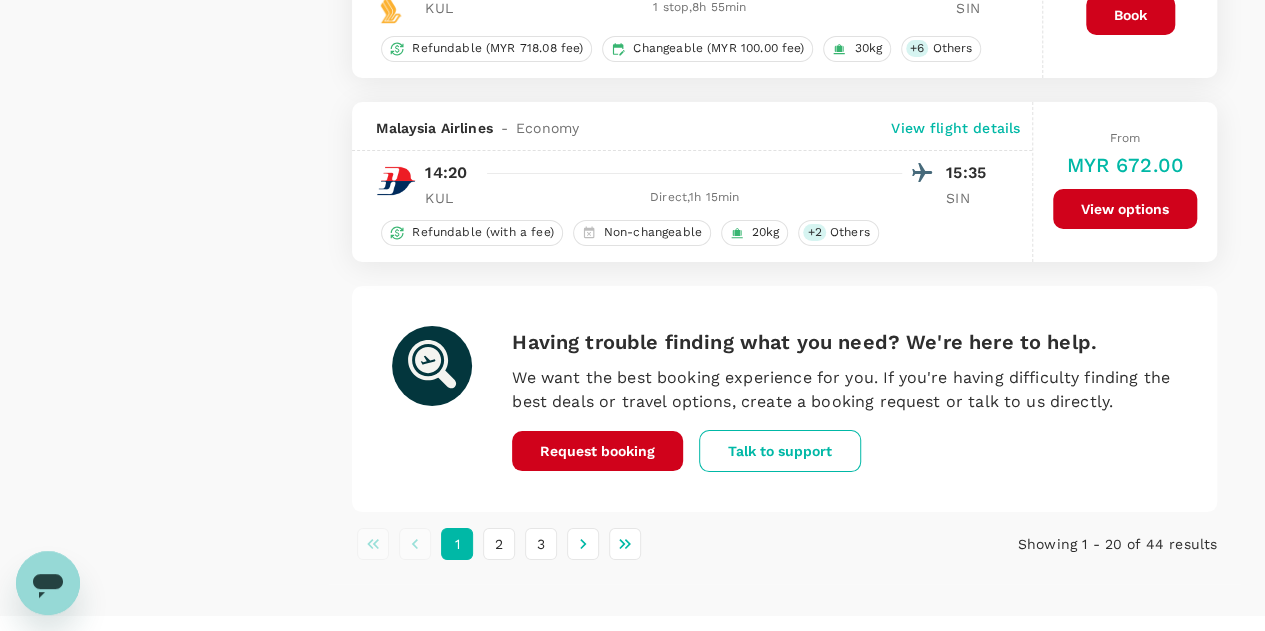 scroll, scrollTop: 3679, scrollLeft: 0, axis: vertical 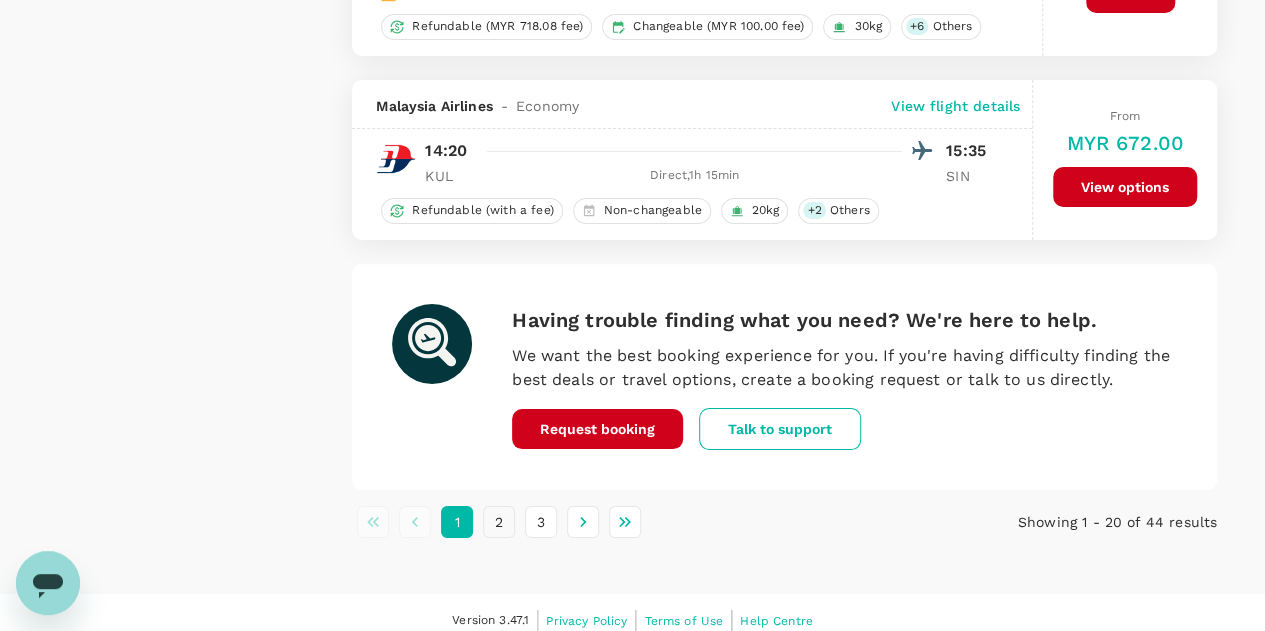 click on "2" at bounding box center [499, 522] 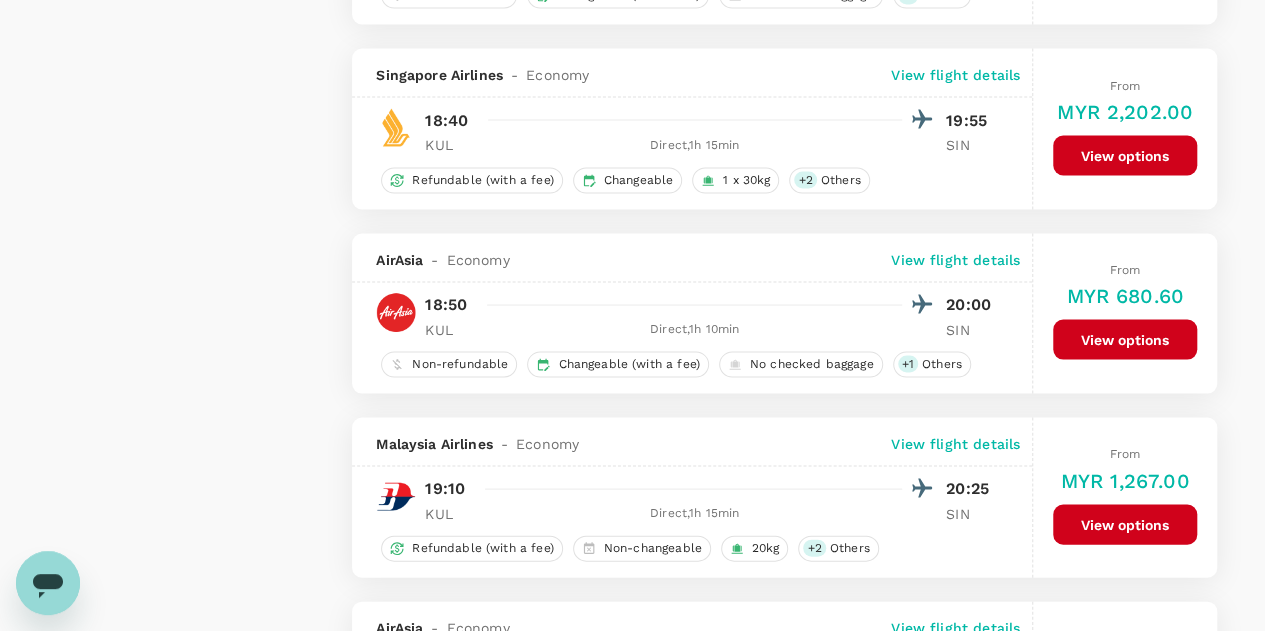 scroll, scrollTop: 1900, scrollLeft: 0, axis: vertical 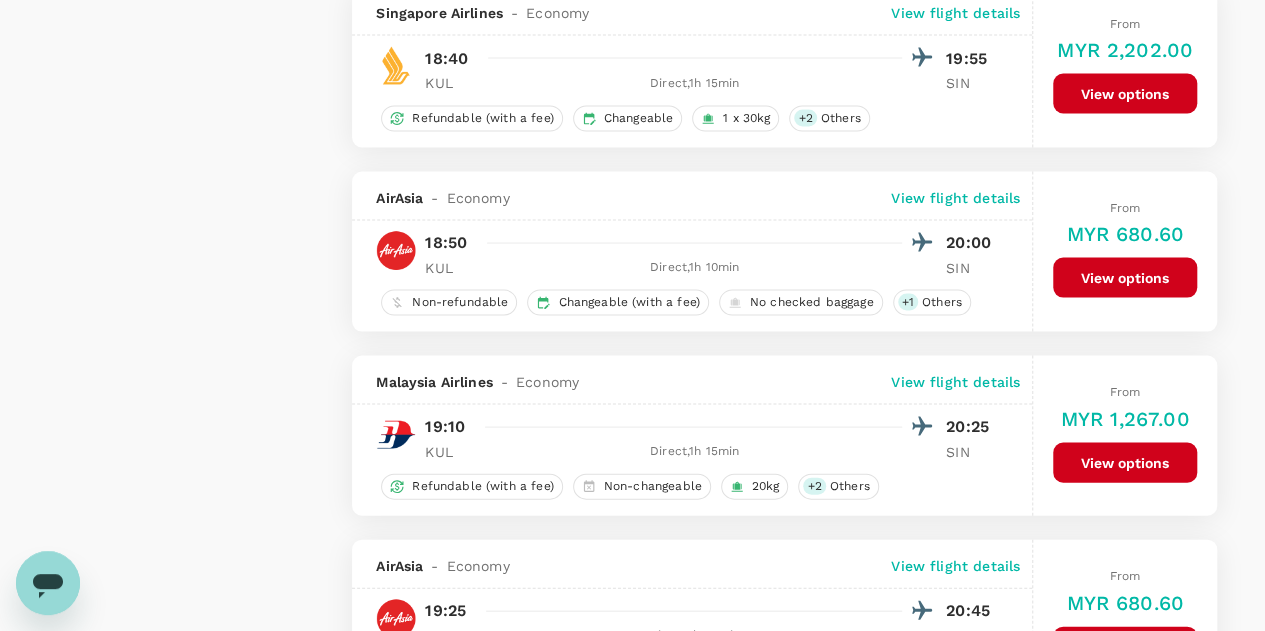 click on "View options" at bounding box center [1125, 278] 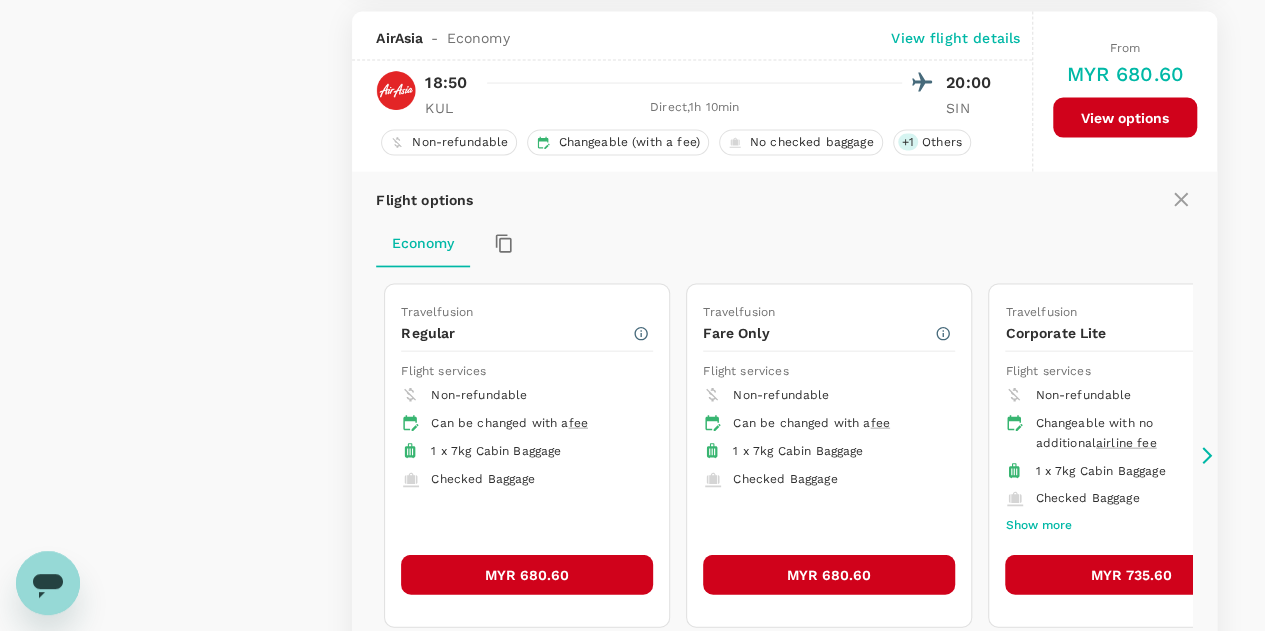 scroll, scrollTop: 2064, scrollLeft: 0, axis: vertical 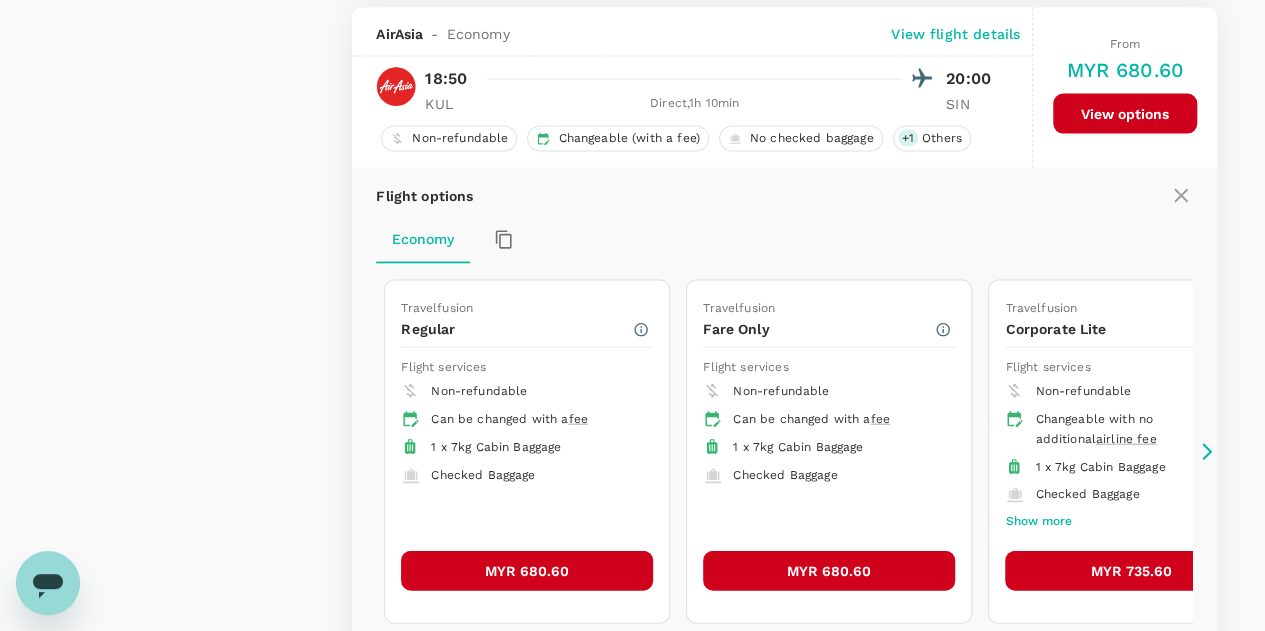click on "MYR 680.60" at bounding box center (527, 571) 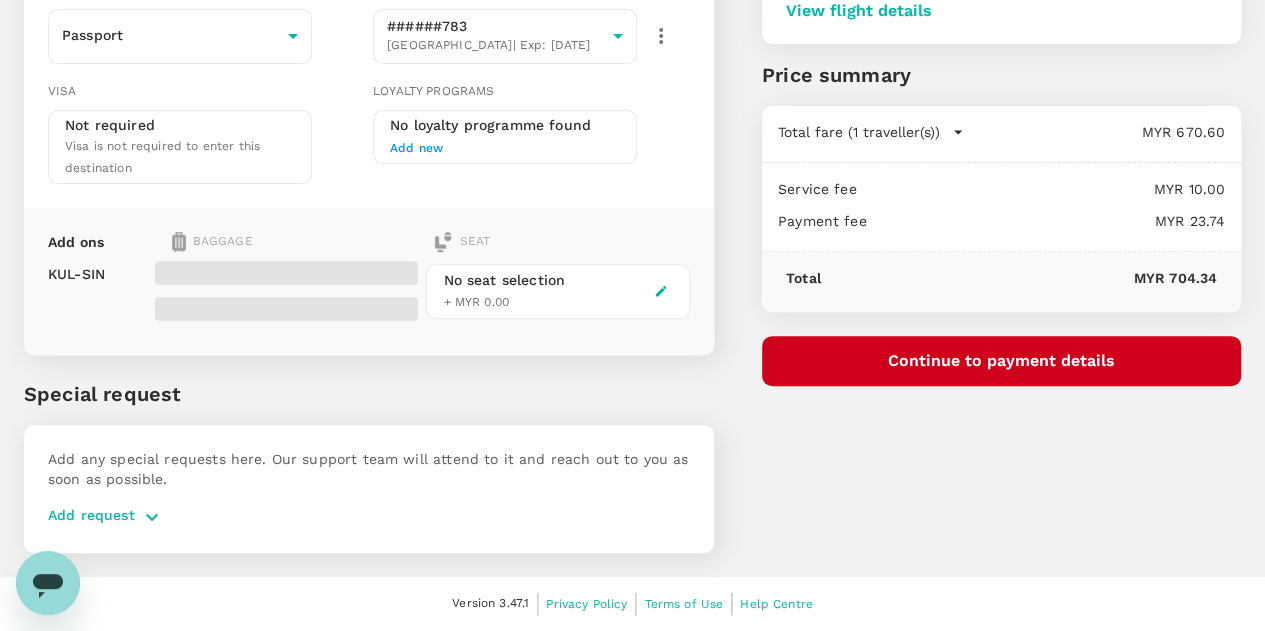 scroll, scrollTop: 0, scrollLeft: 0, axis: both 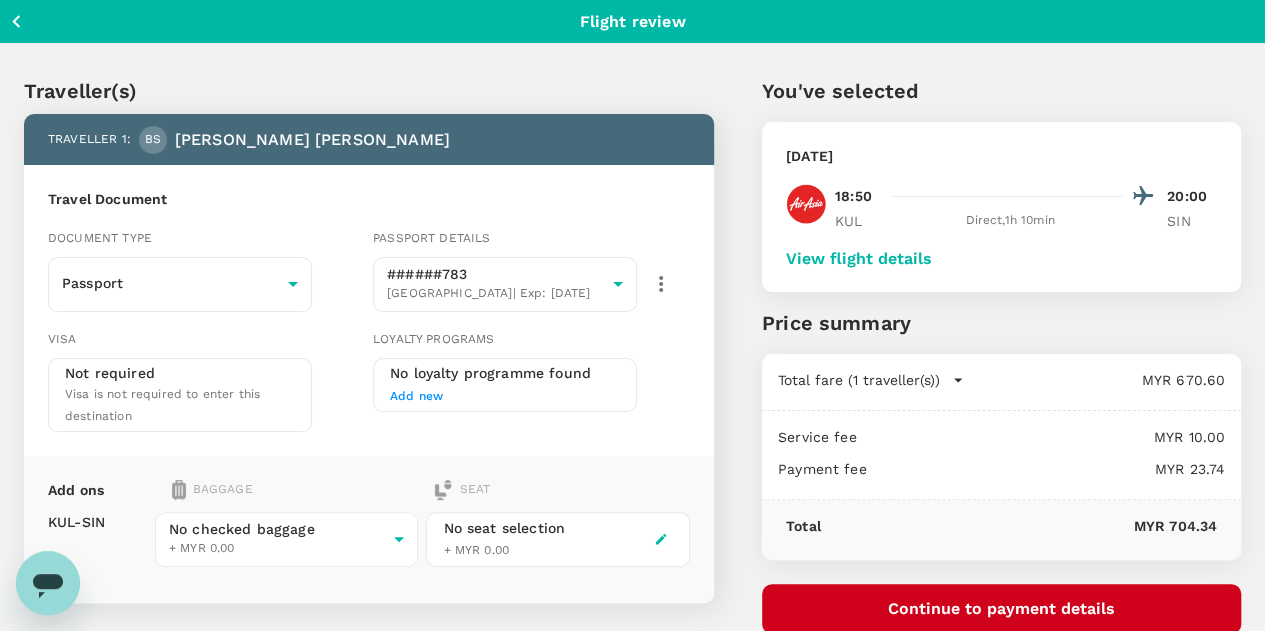click on "View flight details" at bounding box center (859, 259) 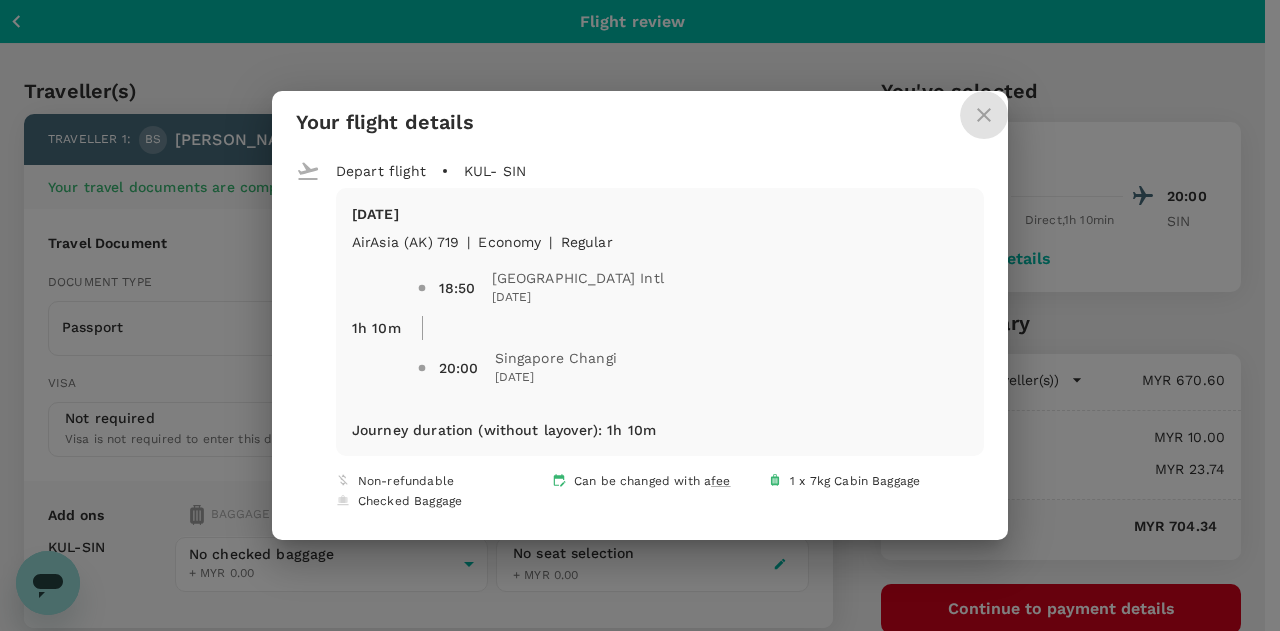 click 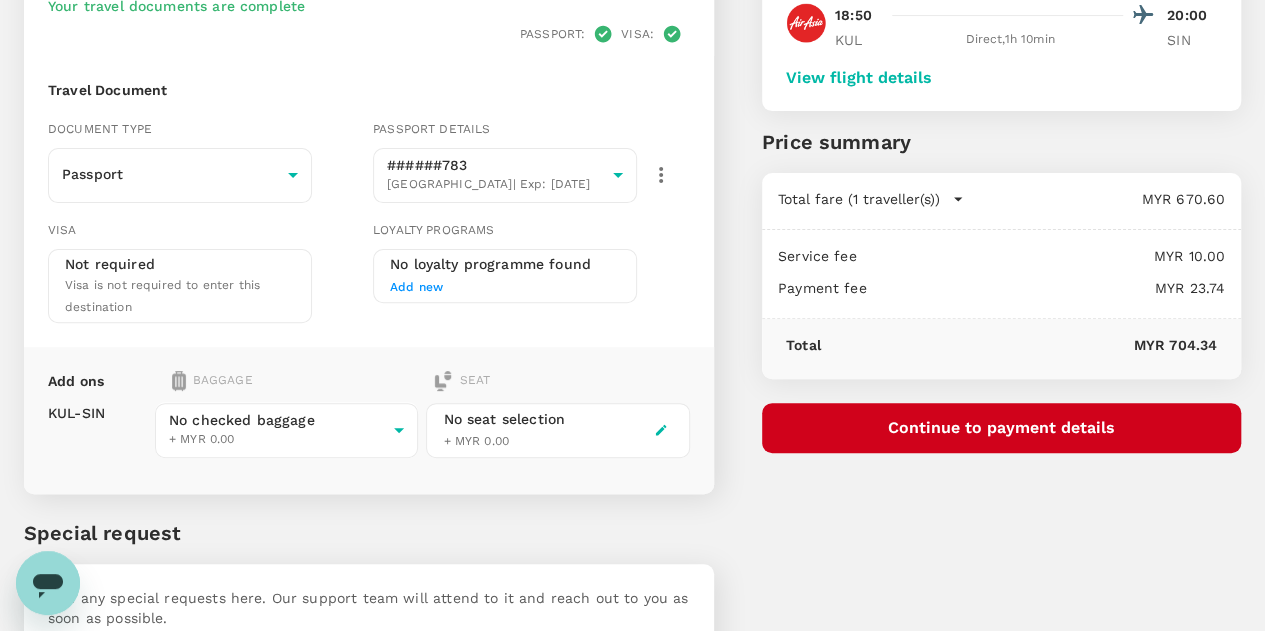 scroll, scrollTop: 200, scrollLeft: 0, axis: vertical 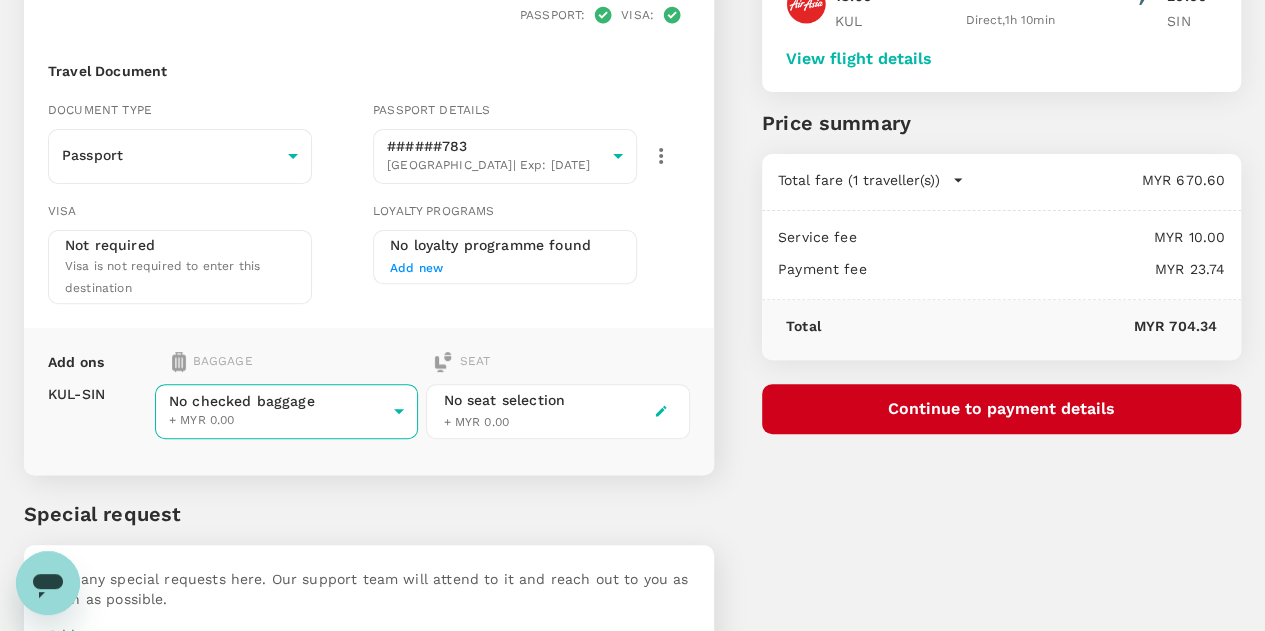 click on "Back to flight results Flight review Traveller(s) Traveller   1 : BS BRADY SCOTT   SIMONSEN Your travel documents are complete Passport : Visa : Travel Document Document type Passport Passport ​ Passport details ######783 United States  | Exp:   26 May 2032 d165bf8d-a309-4645-b781-dd73d11f147e ​ Visa Not required Visa is not required to enter this destination Loyalty programs No loyalty programme found Add new Add ons Baggage Seat KUL  -  SIN No checked baggage + MYR 0.00 ​ No seat selection + MYR 0.00 Special request Add any special requests here. Our support team will attend to it and reach out to you as soon as possible. Add request You've selected Friday, 25 Jul 2025 18:50 20:00 KUL Direct ,  1h 10min SIN View flight details Price summary Total fare (1 traveller(s)) MYR 670.60 Air fare MYR 670.60 Baggage fee MYR 0.00 Seat fee MYR 0.00 Service fee MYR 10.00 Payment fee MYR 23.74 Total MYR 704.34 Continue to payment details Version 3.47.1 Privacy Policy Terms of Use Help Centre View details Edit" at bounding box center (632, 275) 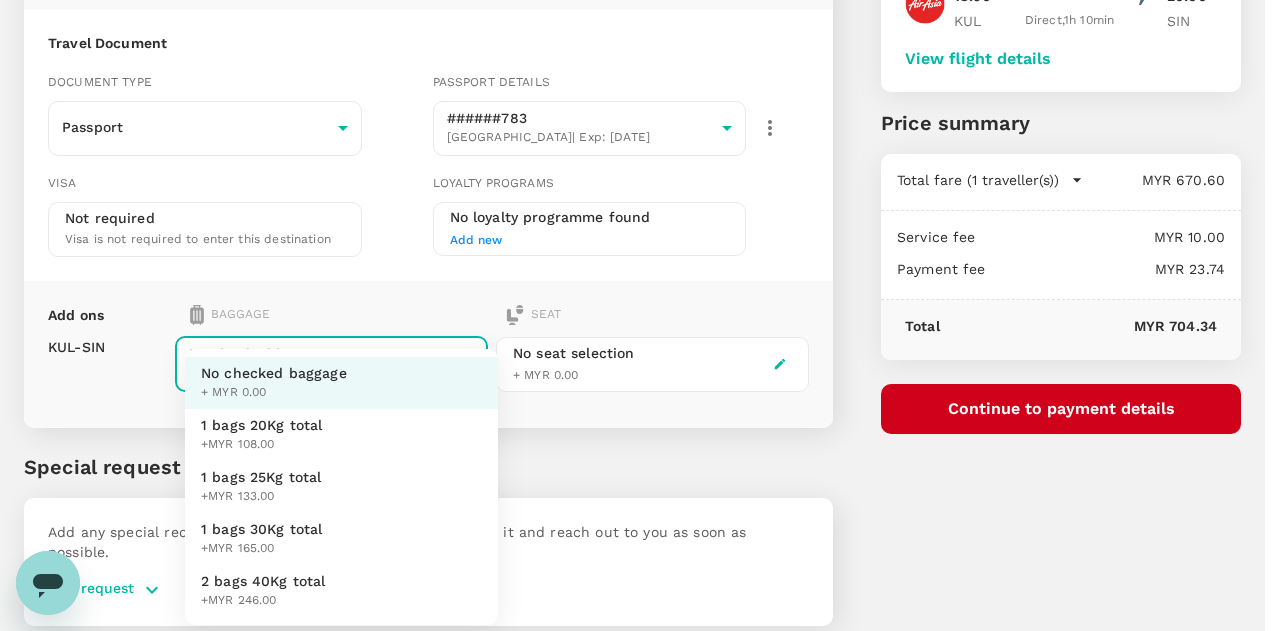 click on "1 bags 25Kg total" at bounding box center [261, 477] 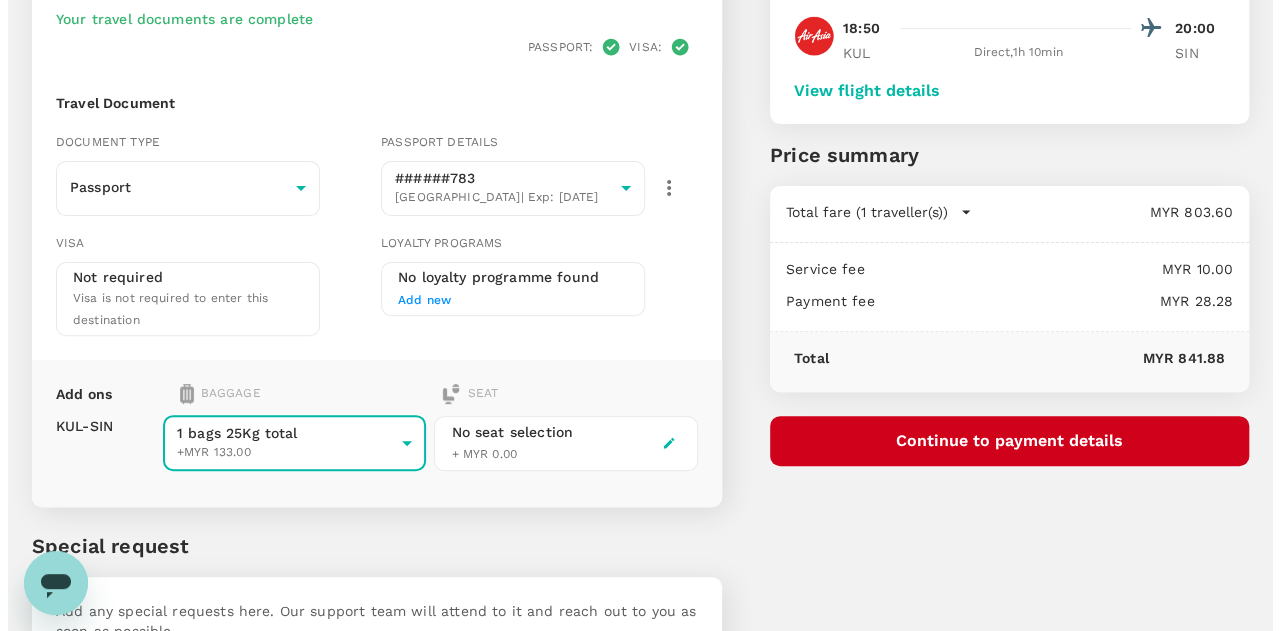 scroll, scrollTop: 200, scrollLeft: 0, axis: vertical 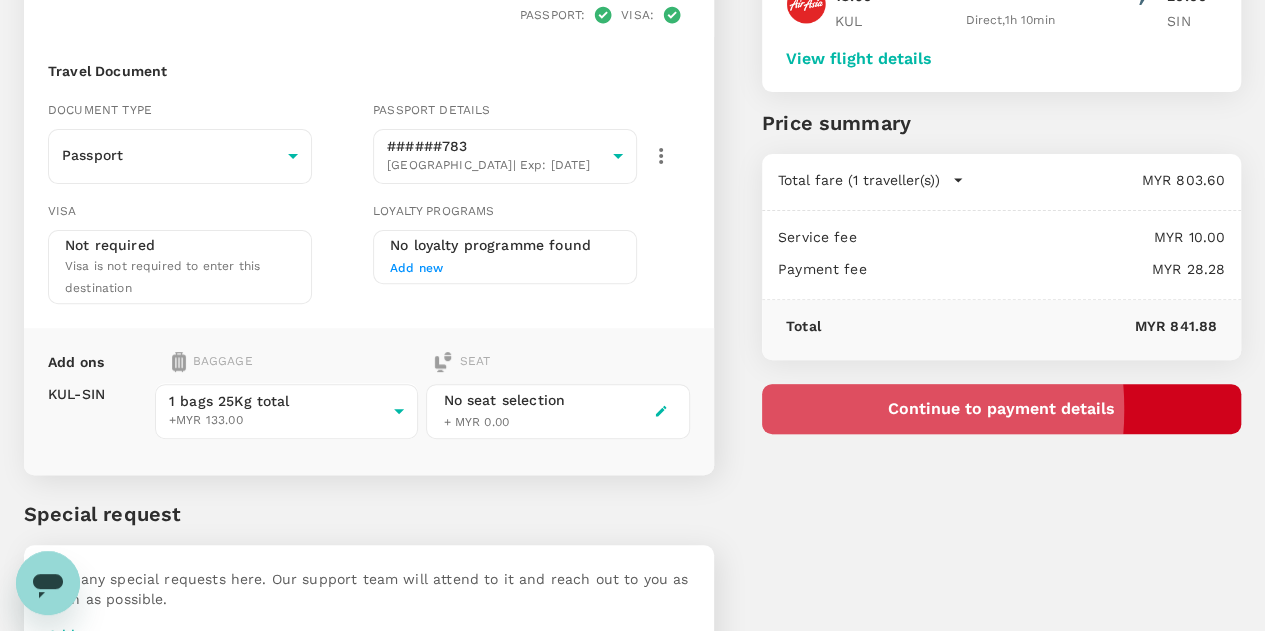 click on "Continue to payment details" at bounding box center [1001, 409] 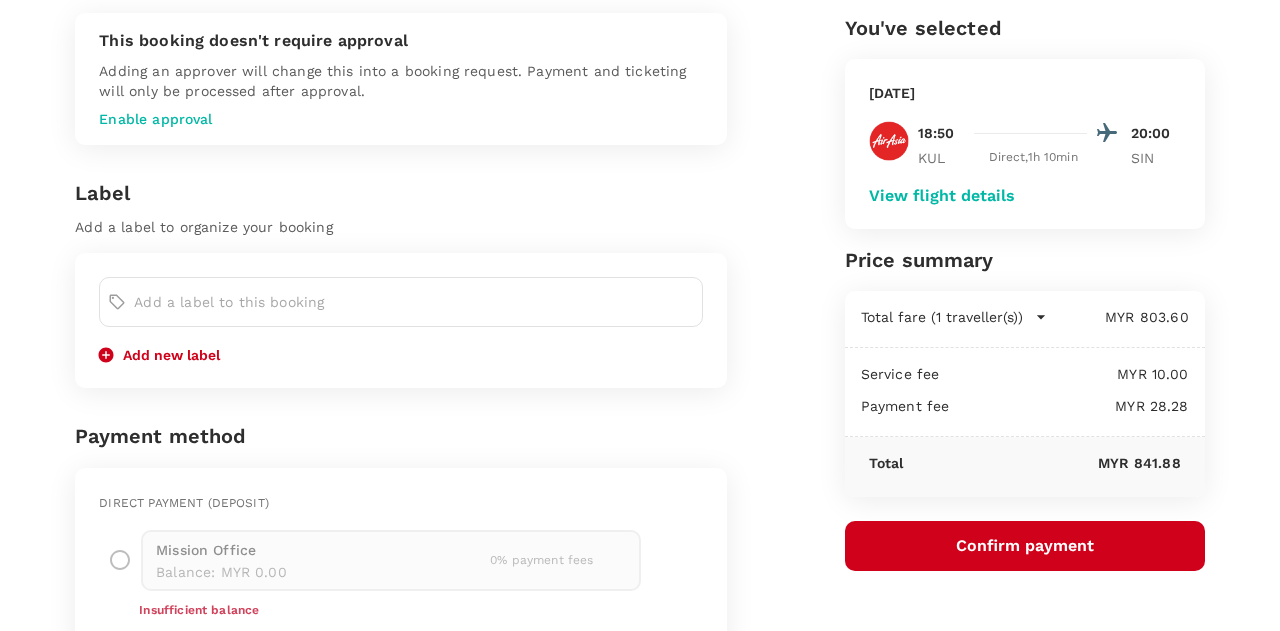 scroll, scrollTop: 300, scrollLeft: 0, axis: vertical 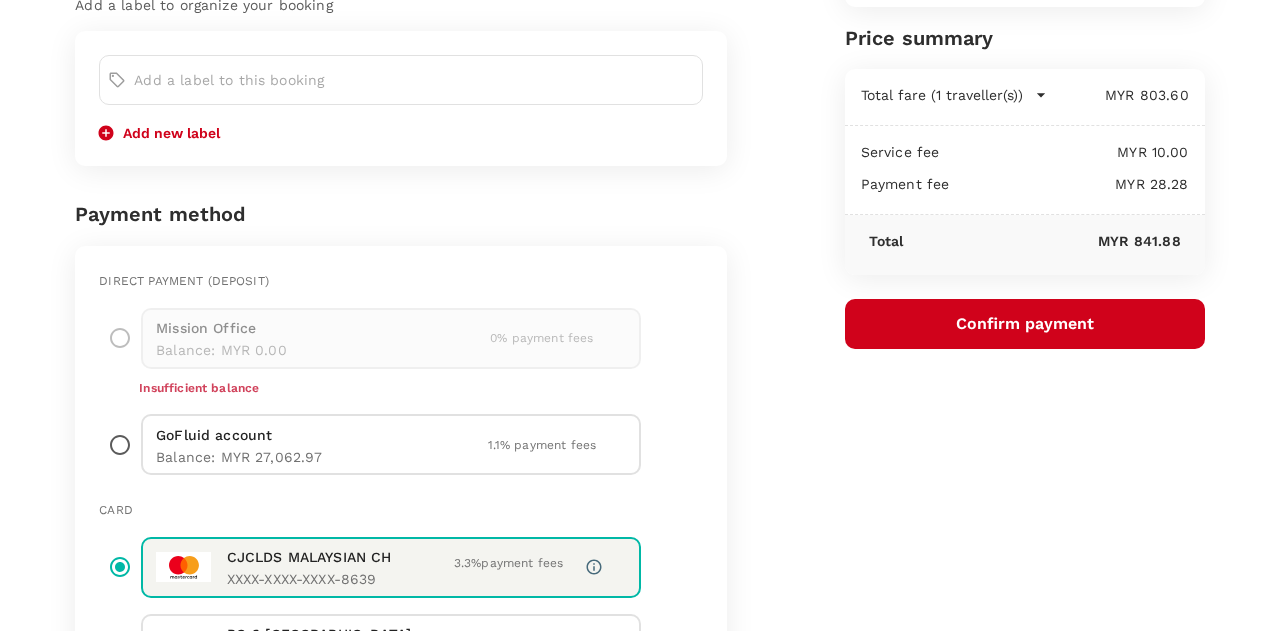 click at bounding box center [120, 444] 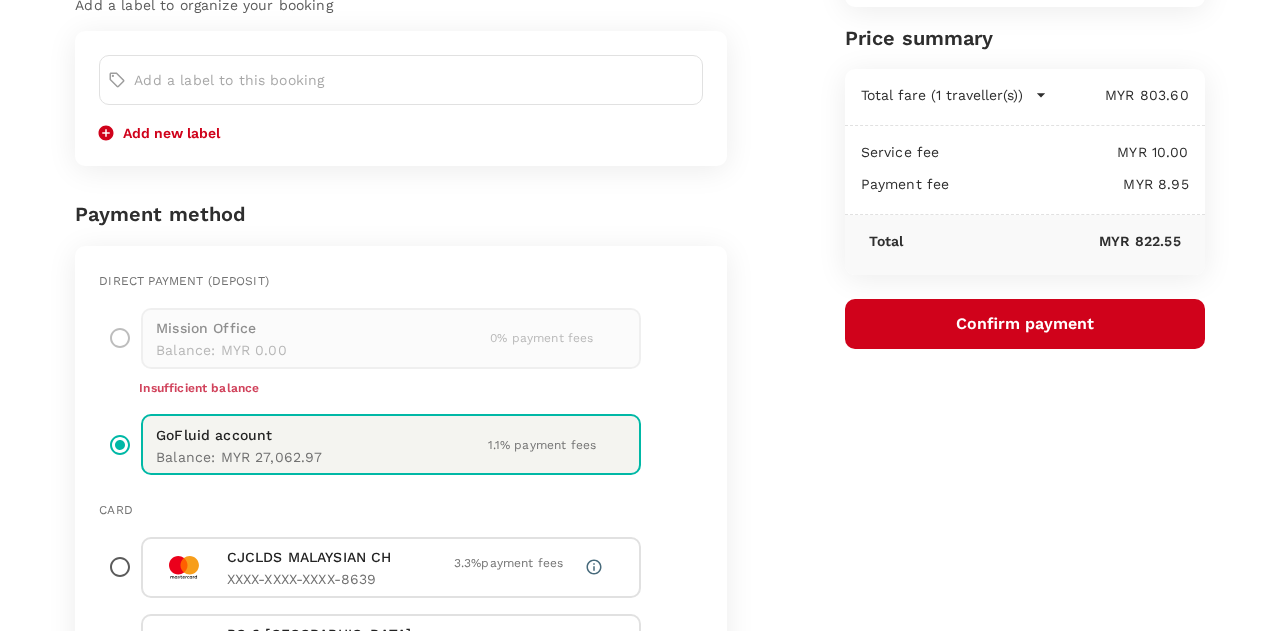 click on "Confirm payment" at bounding box center [1025, 324] 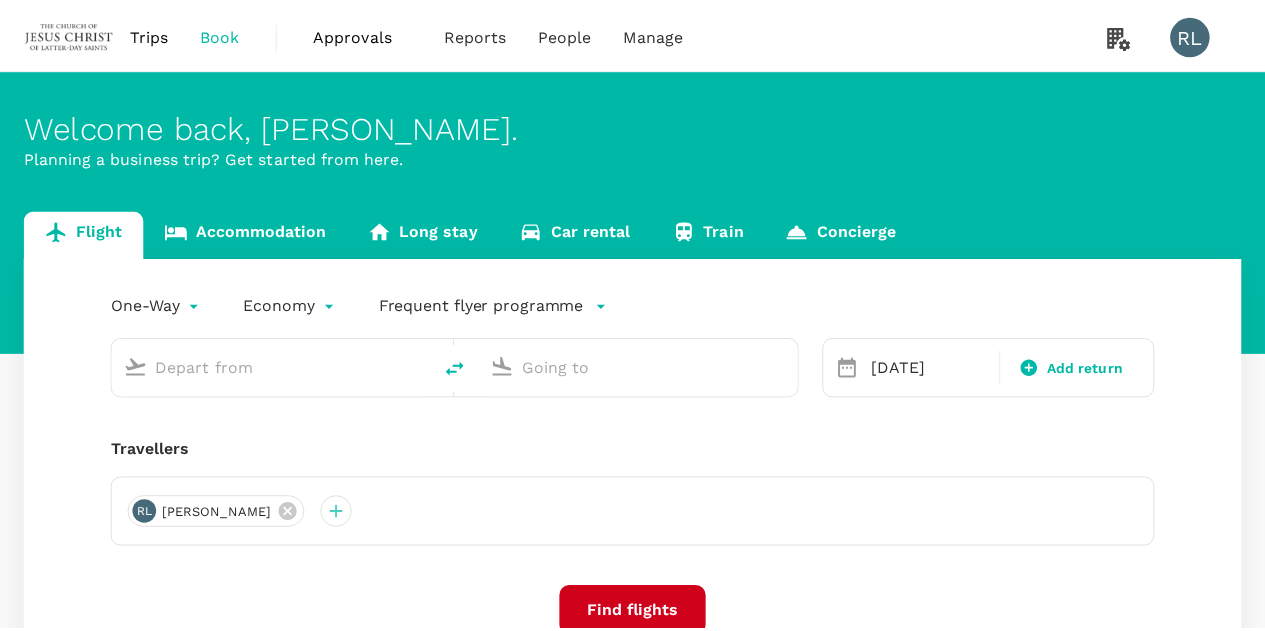 scroll, scrollTop: 0, scrollLeft: 0, axis: both 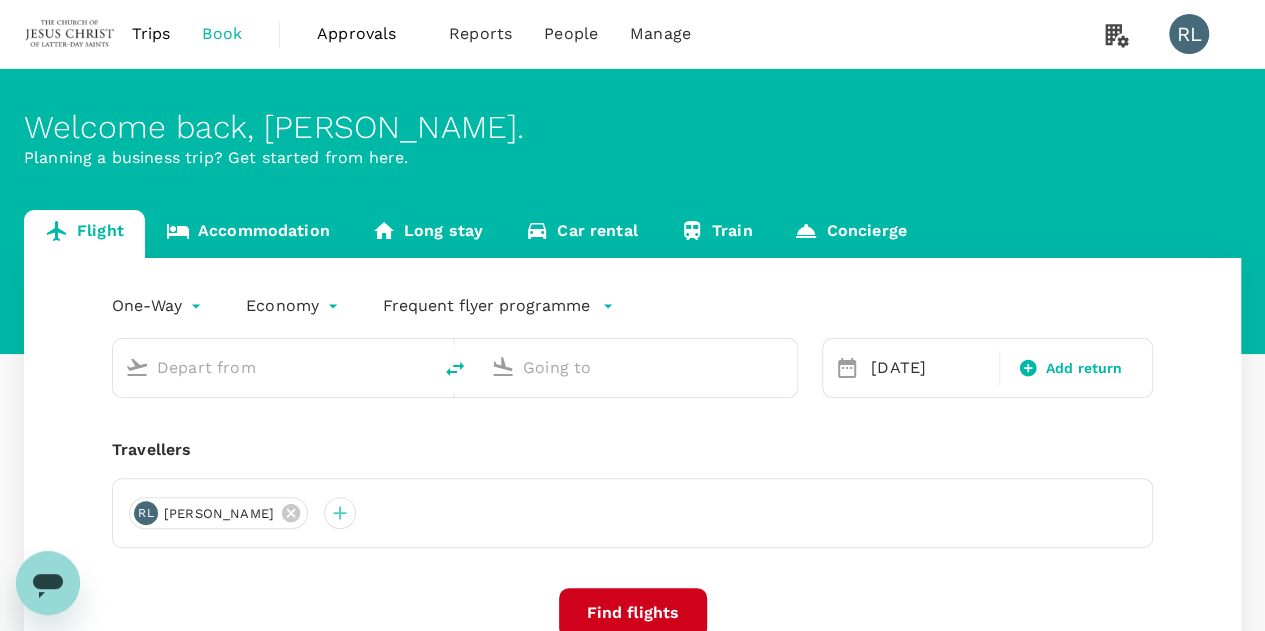 type on "Sibu (SBW)" 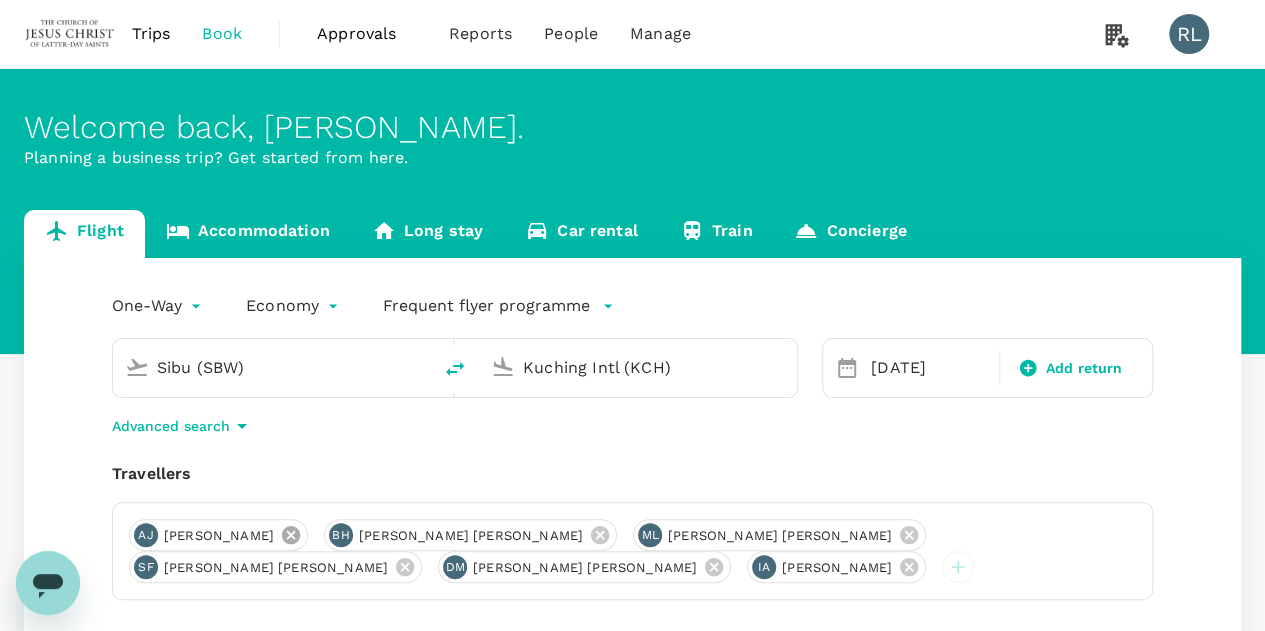 click 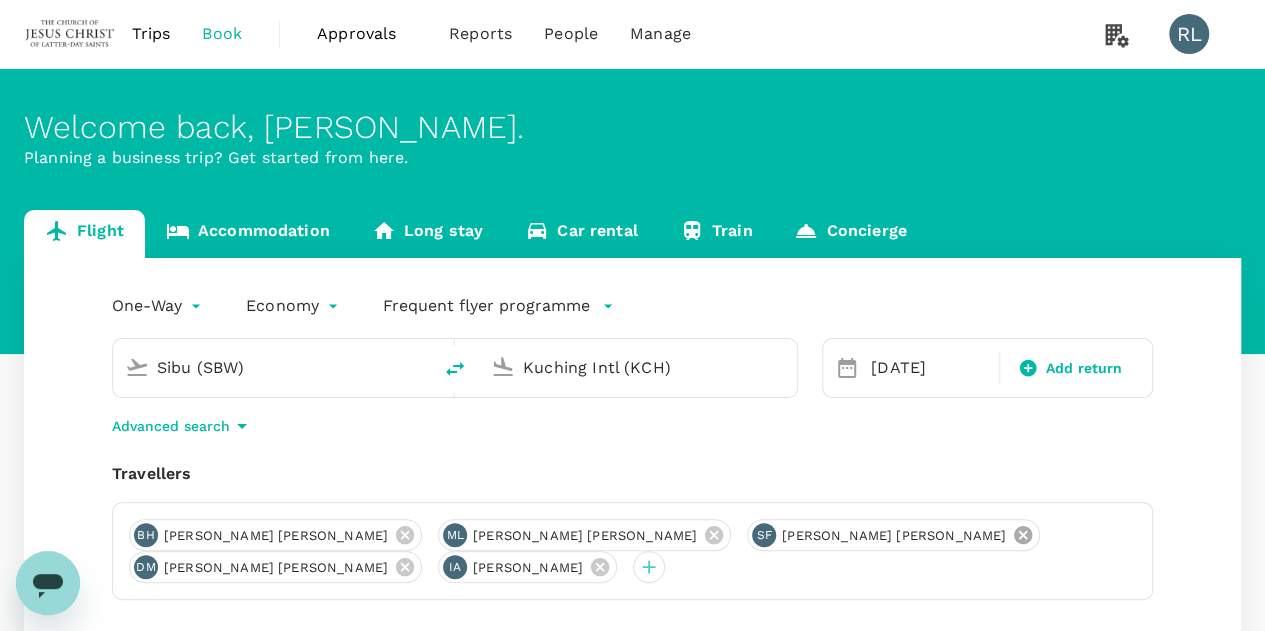 click 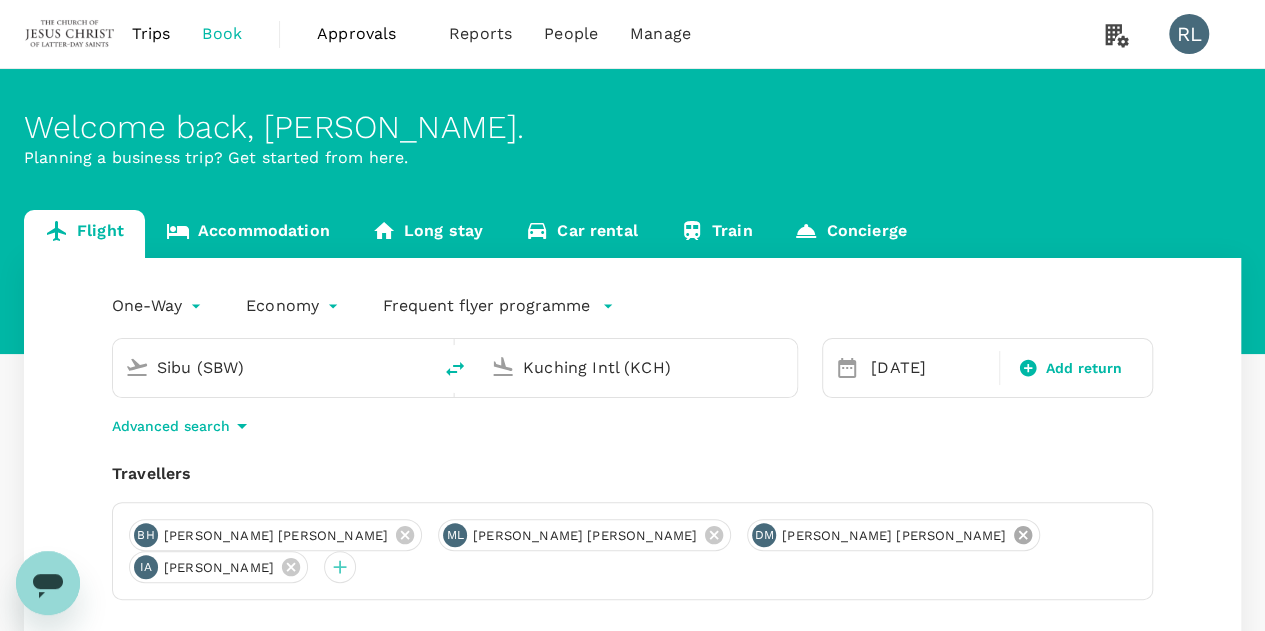 click 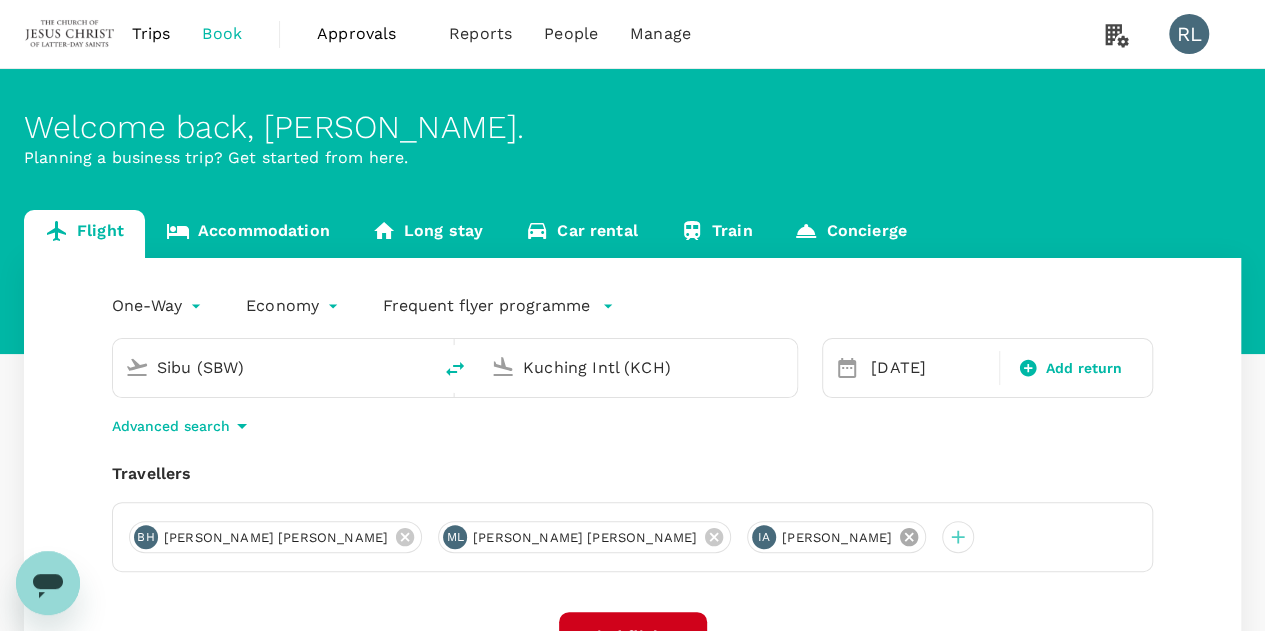 click 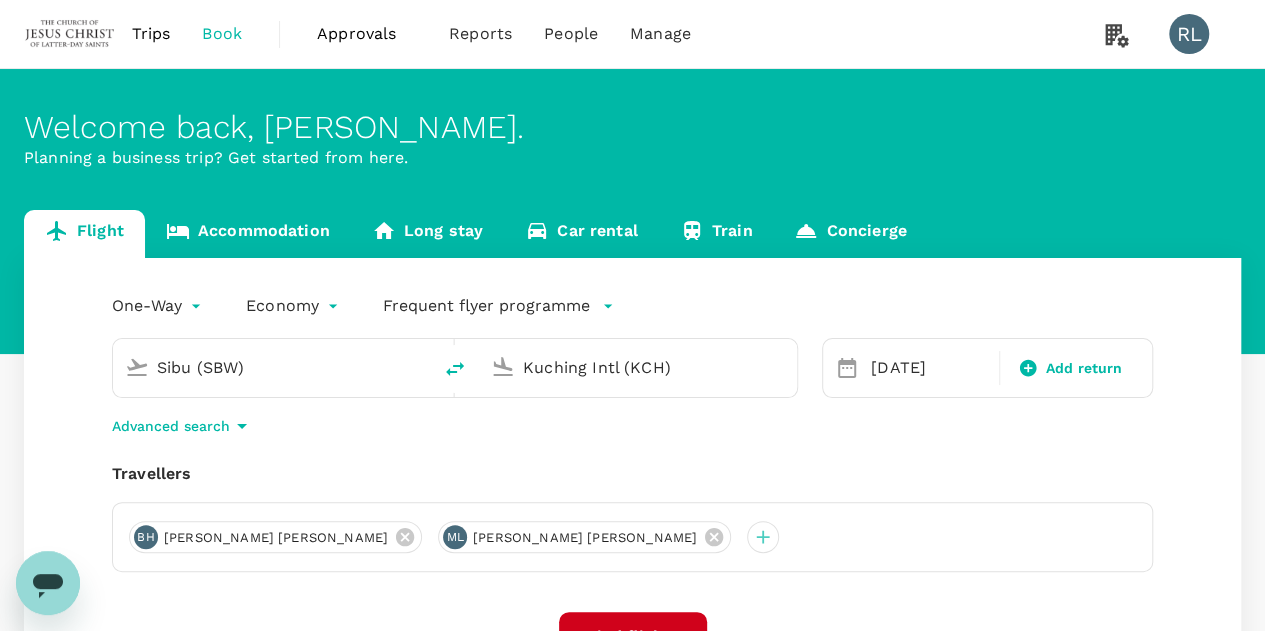 click 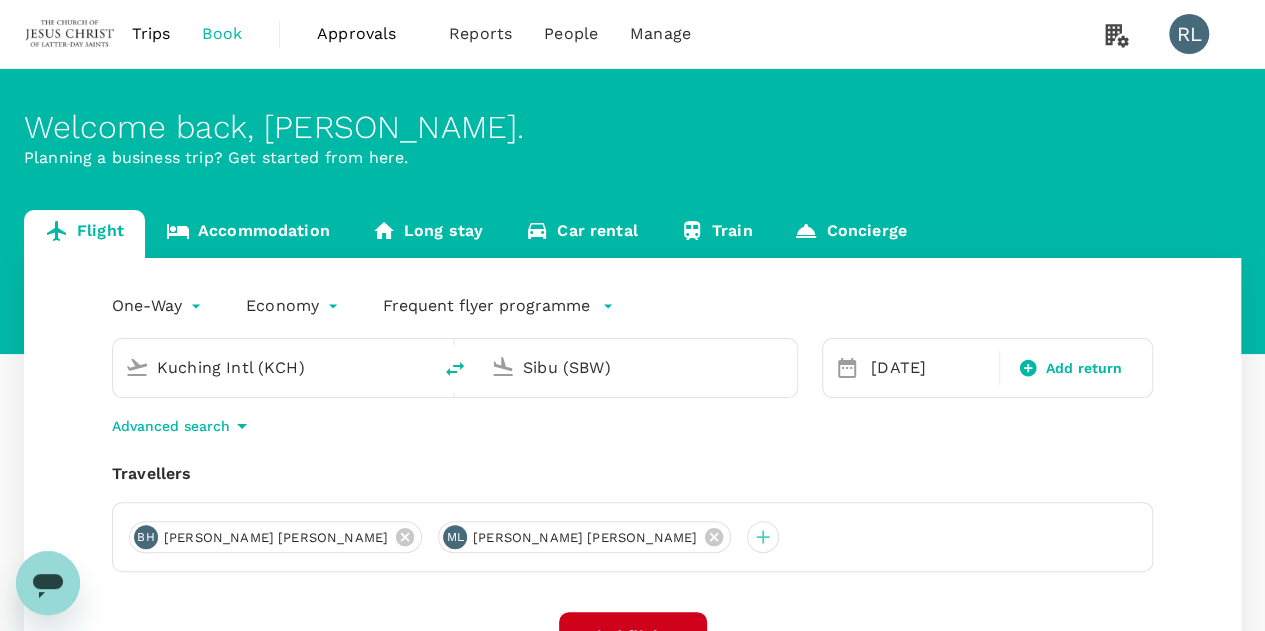 click on "Sibu (SBW)" at bounding box center (639, 367) 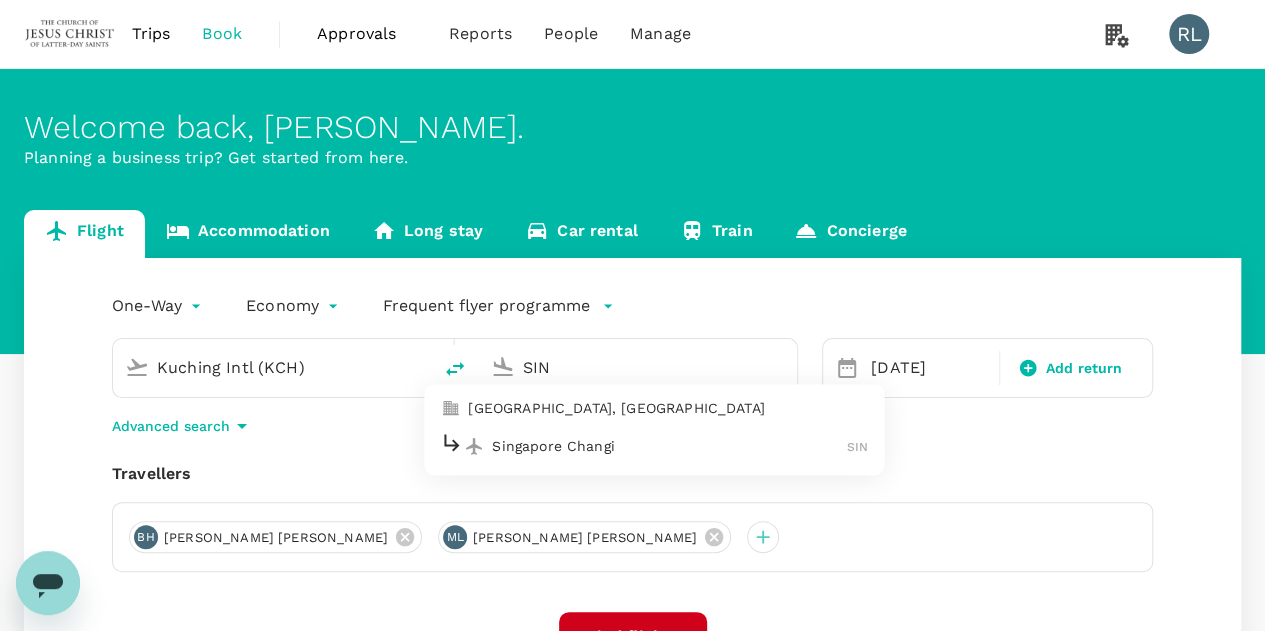 click on "Singapore Changi" at bounding box center [669, 446] 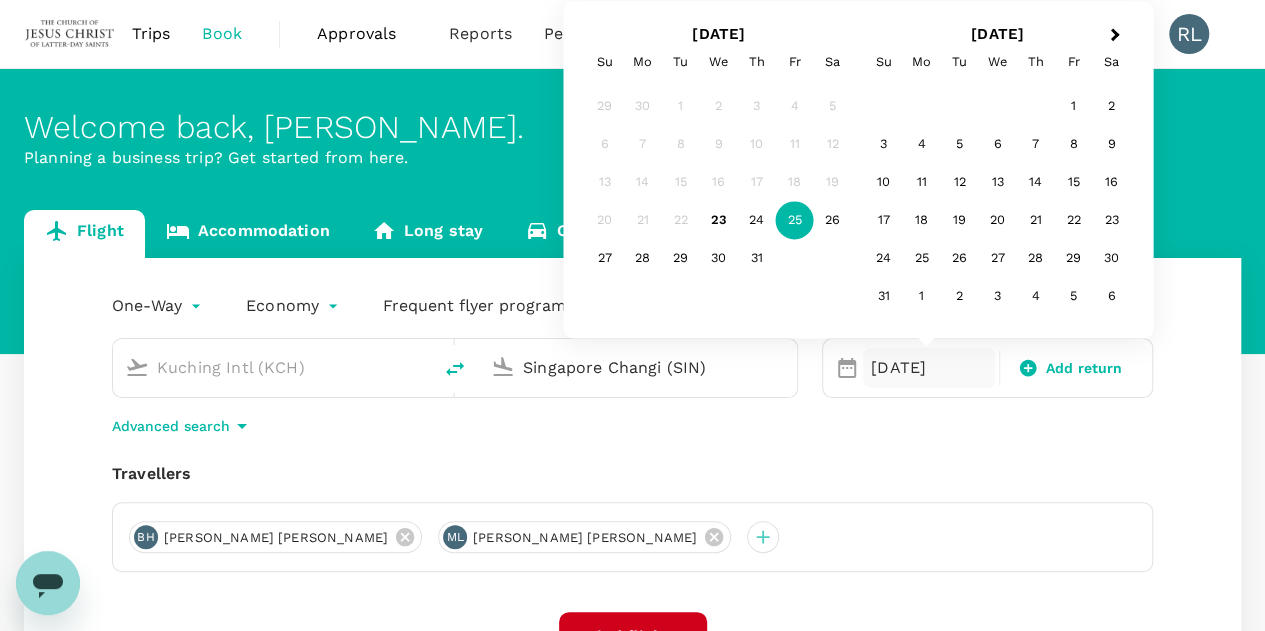type on "Singapore Changi (SIN)" 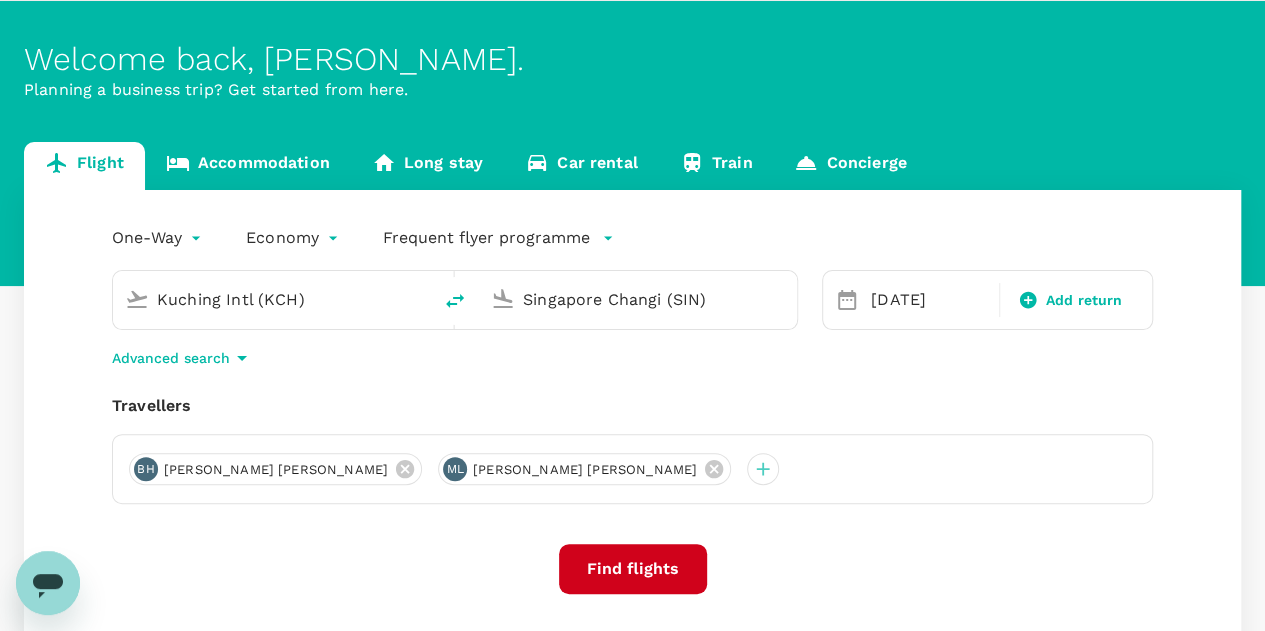scroll, scrollTop: 100, scrollLeft: 0, axis: vertical 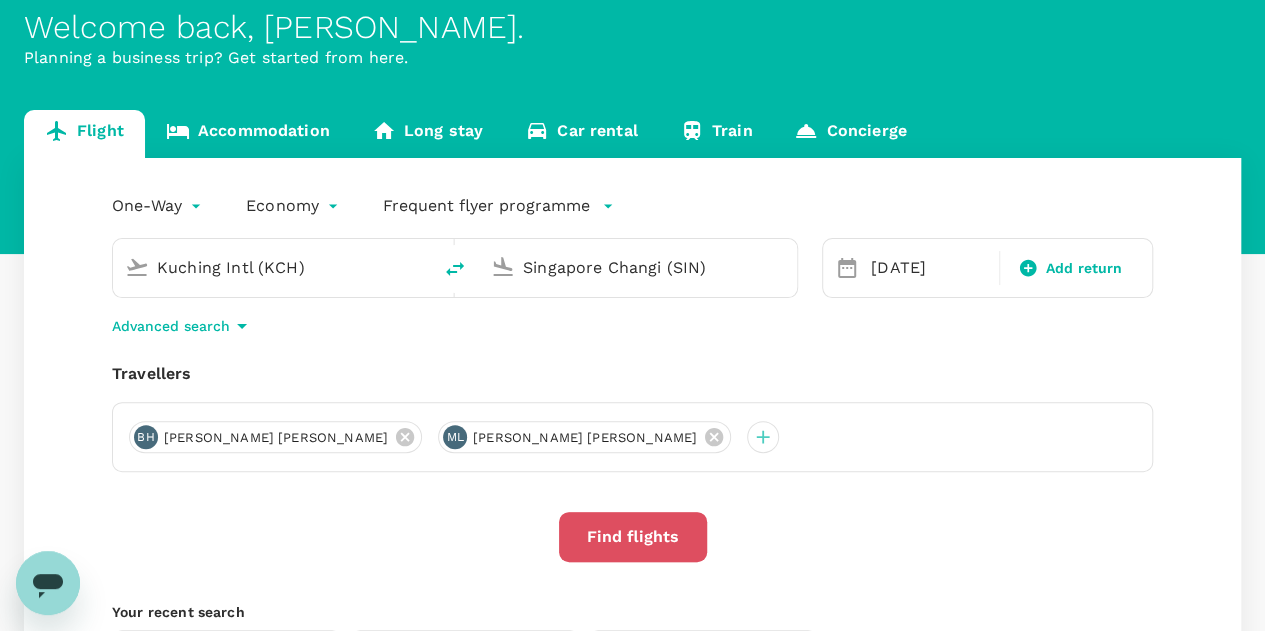 click on "Find flights" at bounding box center (633, 537) 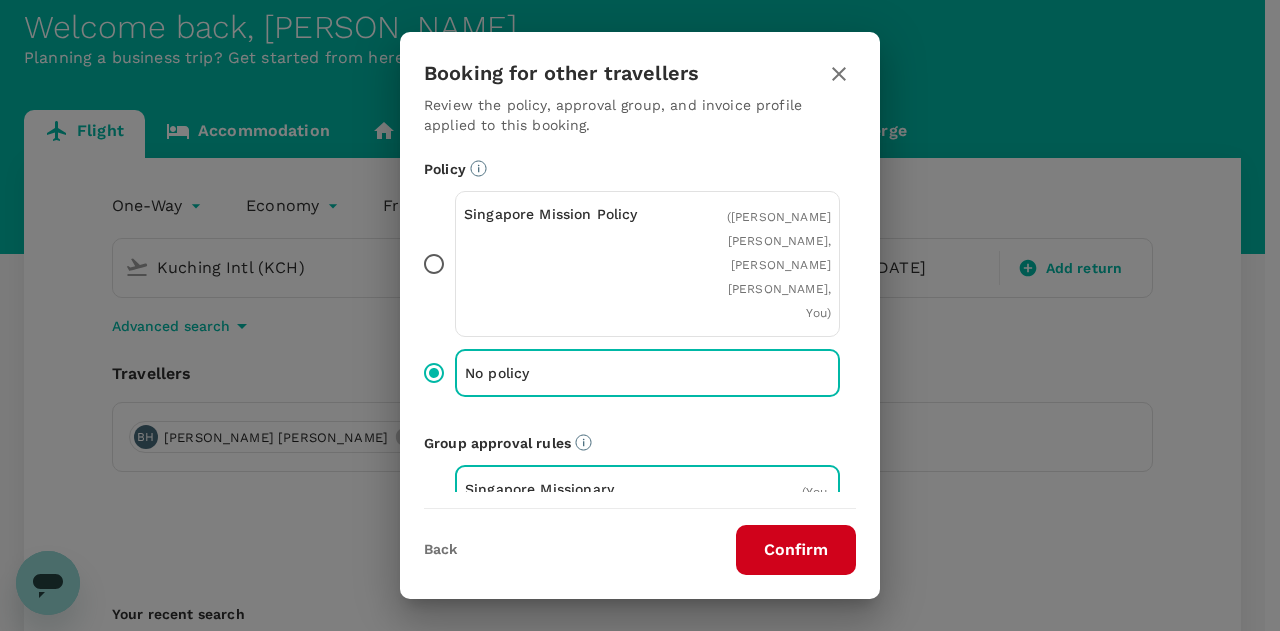 click on "Confirm" at bounding box center [796, 550] 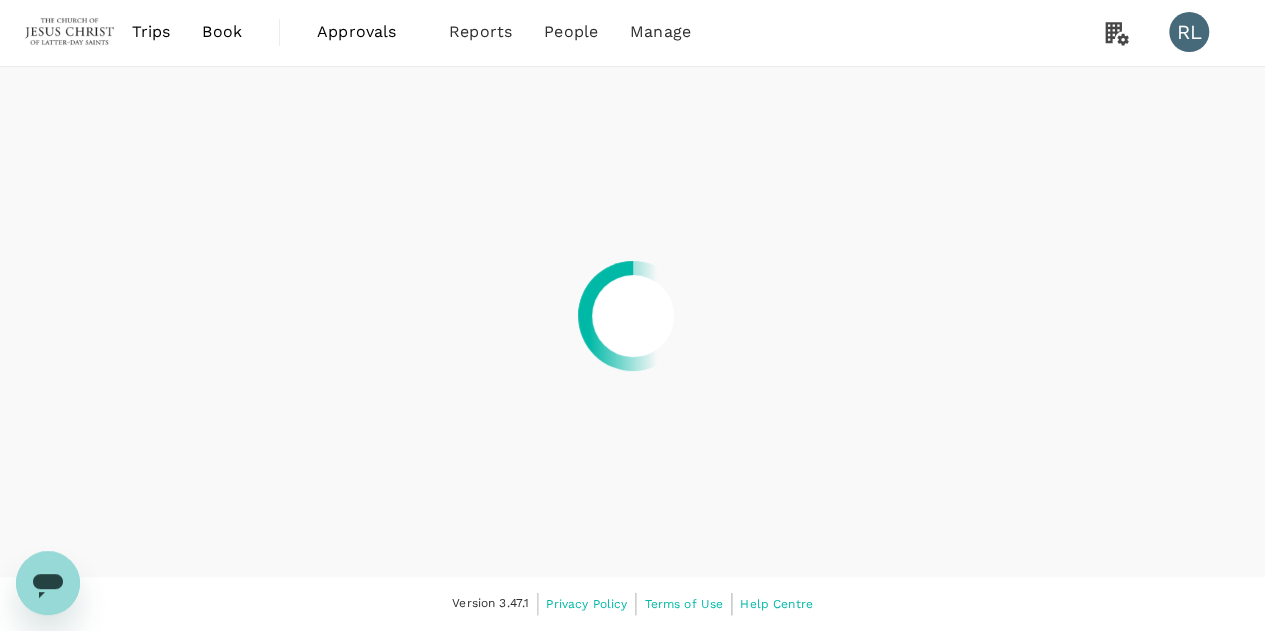 scroll, scrollTop: 0, scrollLeft: 0, axis: both 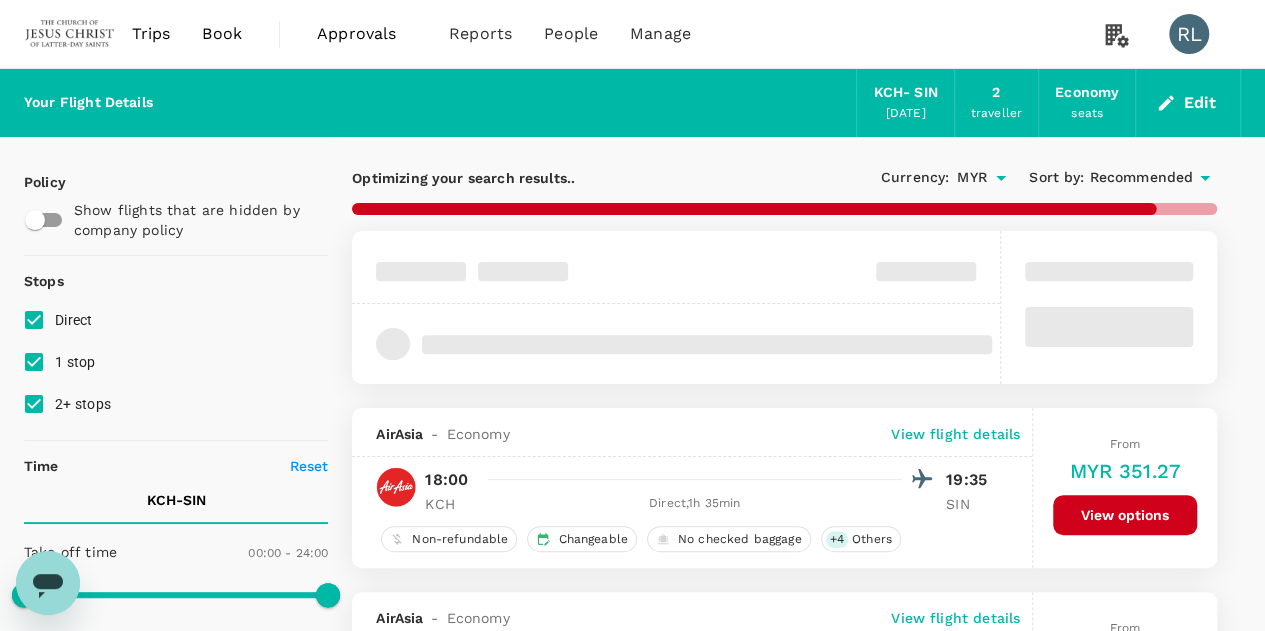click on "Recommended" at bounding box center [1141, 178] 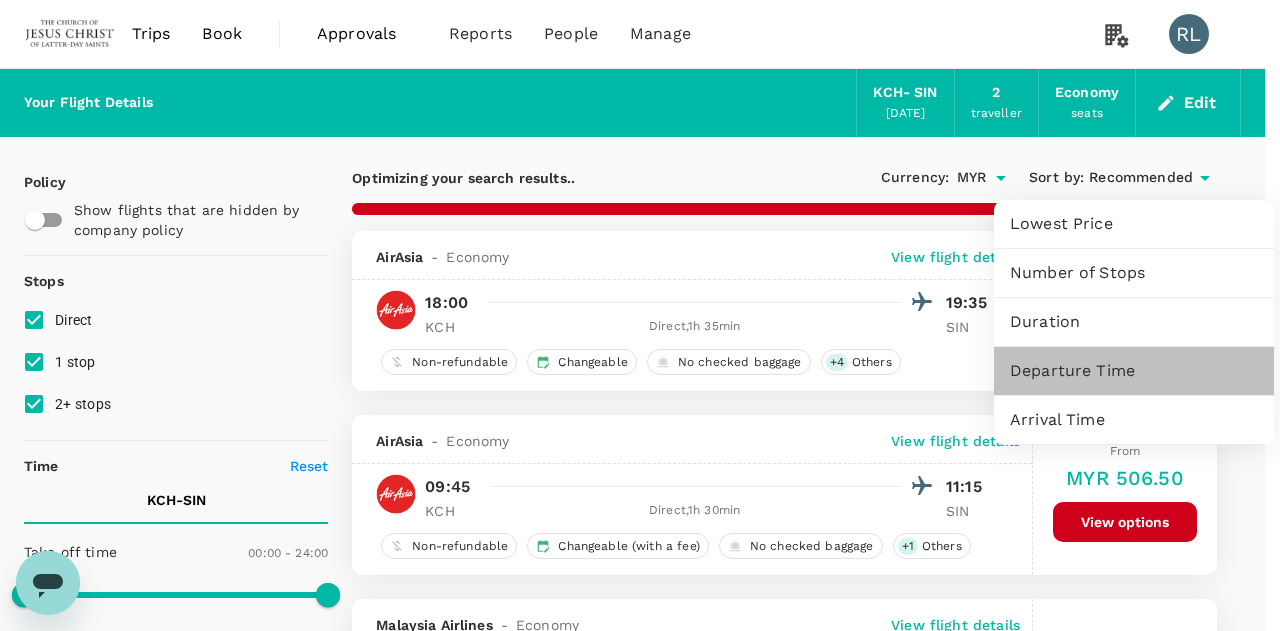 click on "Departure Time" at bounding box center (1134, 371) 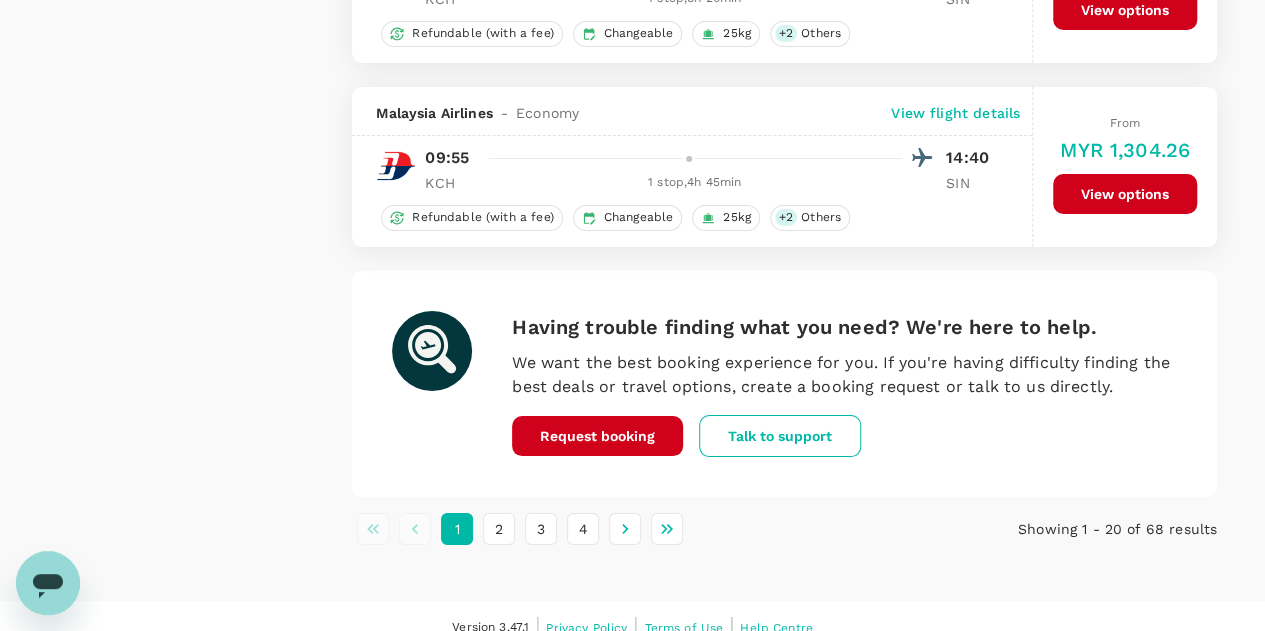 scroll, scrollTop: 3591, scrollLeft: 0, axis: vertical 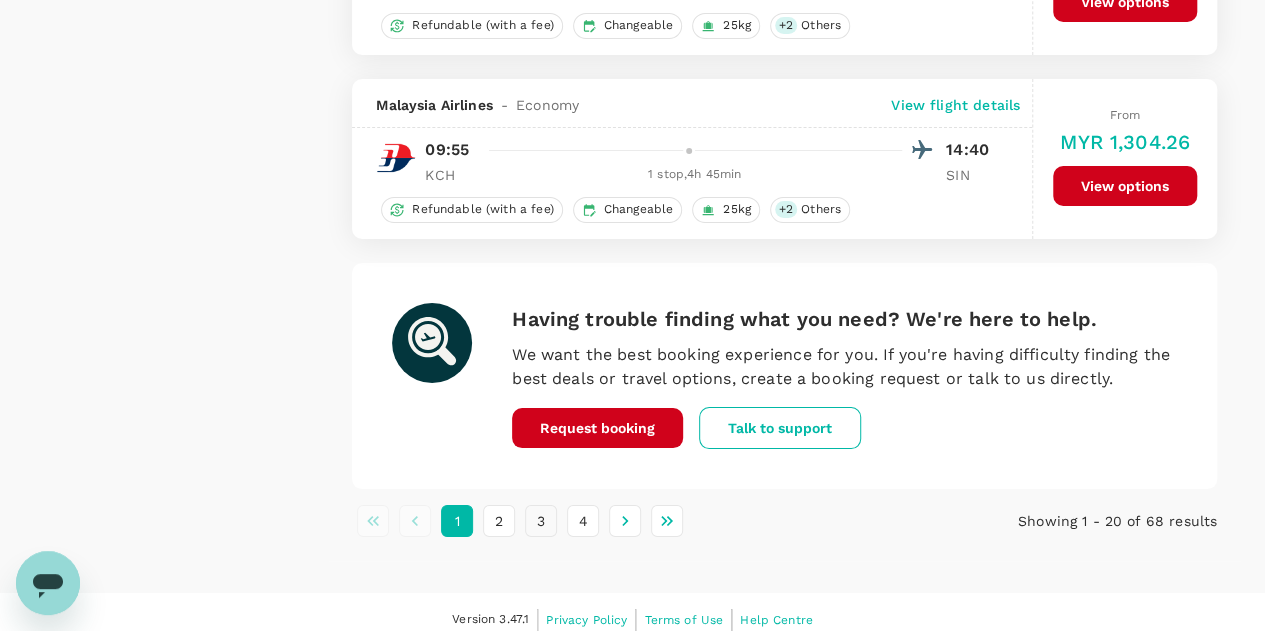 click on "3" at bounding box center (541, 521) 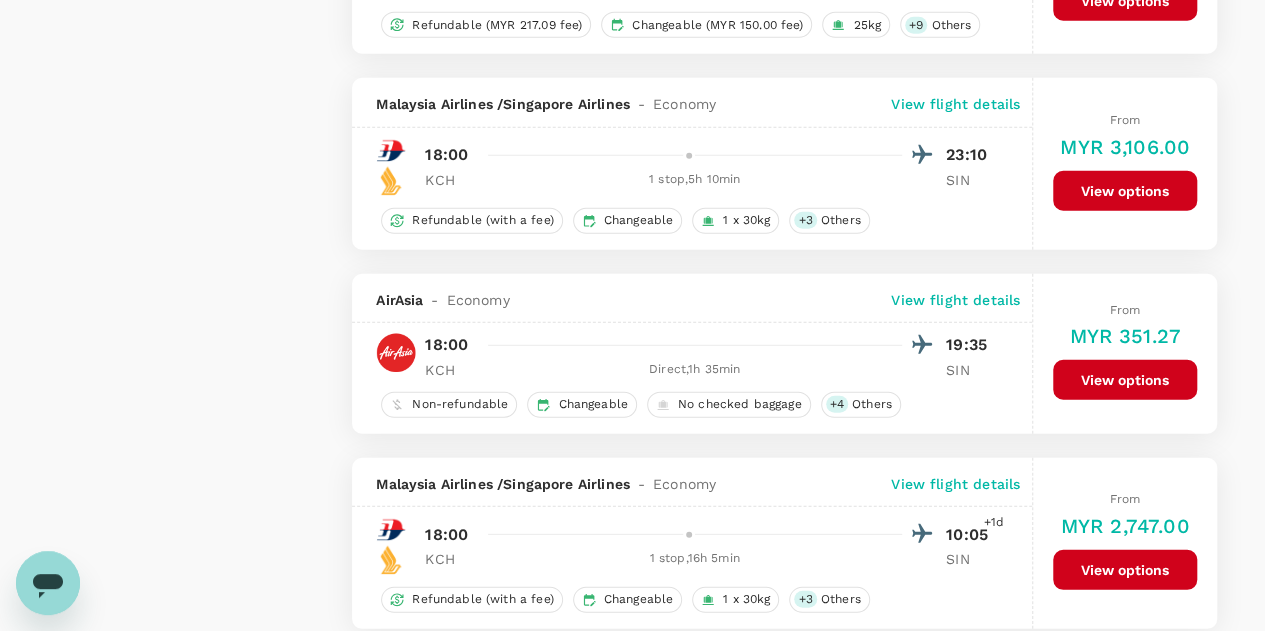 scroll, scrollTop: 2700, scrollLeft: 0, axis: vertical 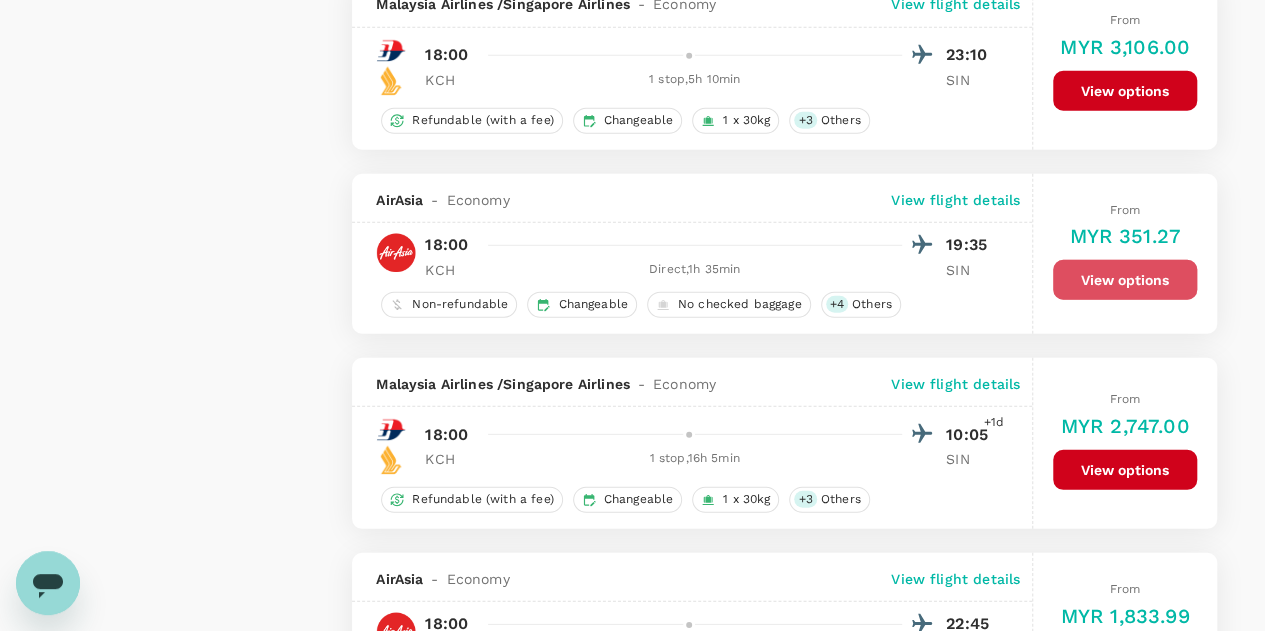 click on "View options" at bounding box center [1125, 280] 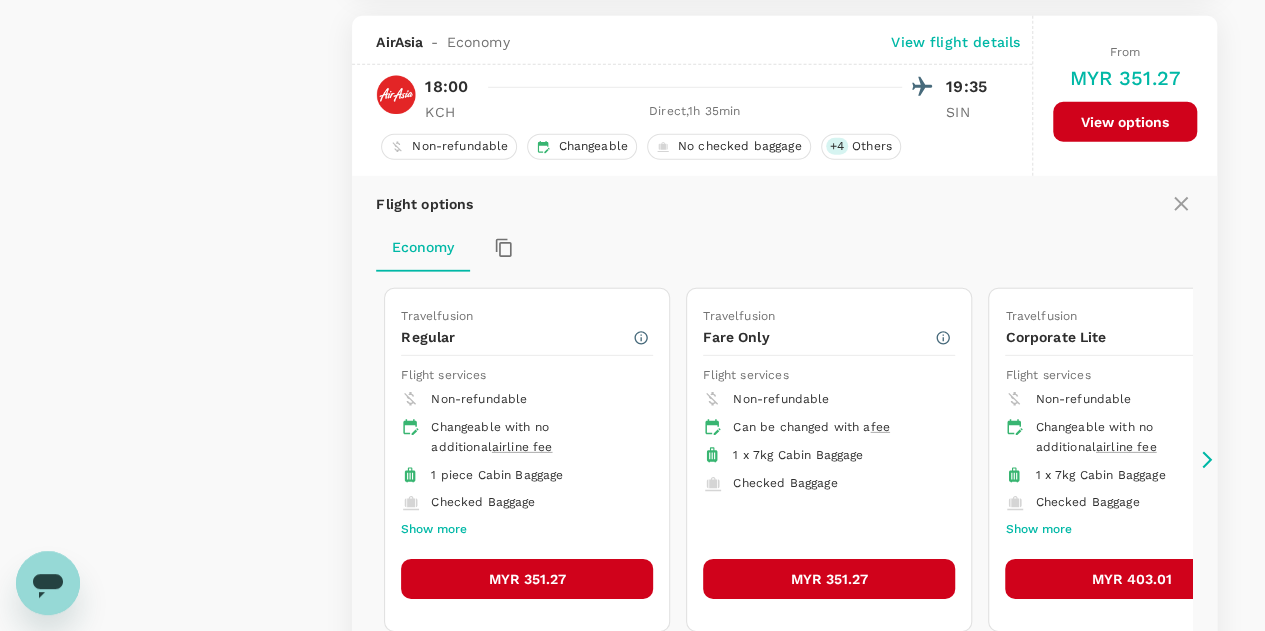 scroll, scrollTop: 2862, scrollLeft: 0, axis: vertical 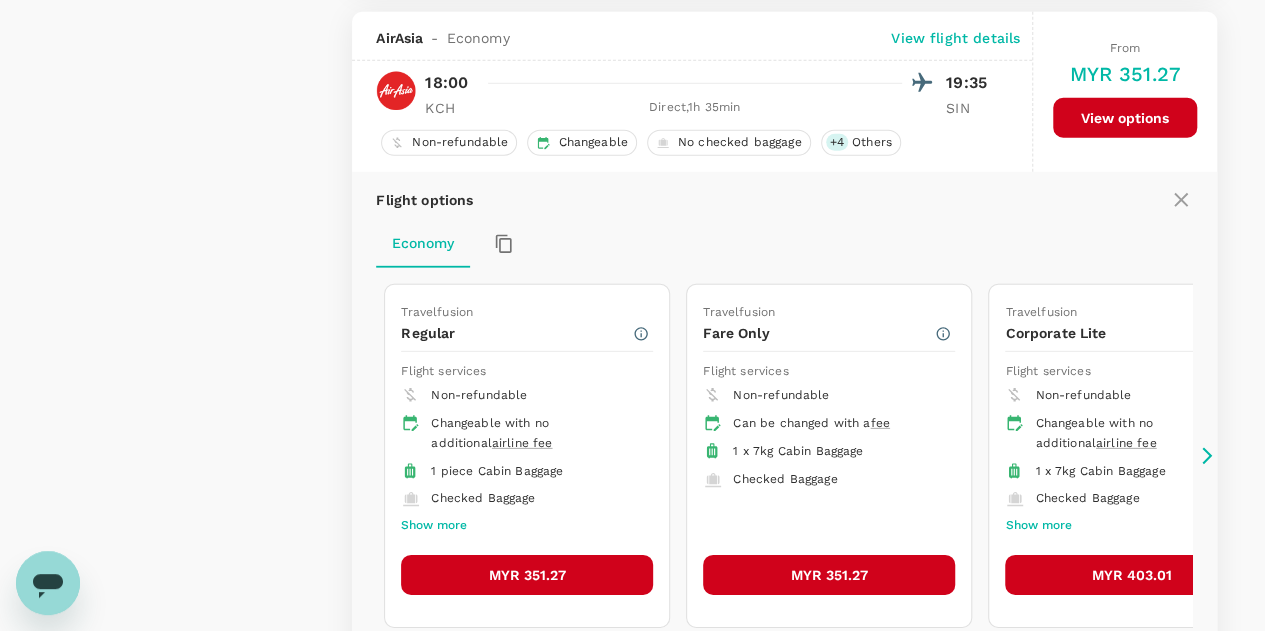 click on "View flight details" at bounding box center (955, 38) 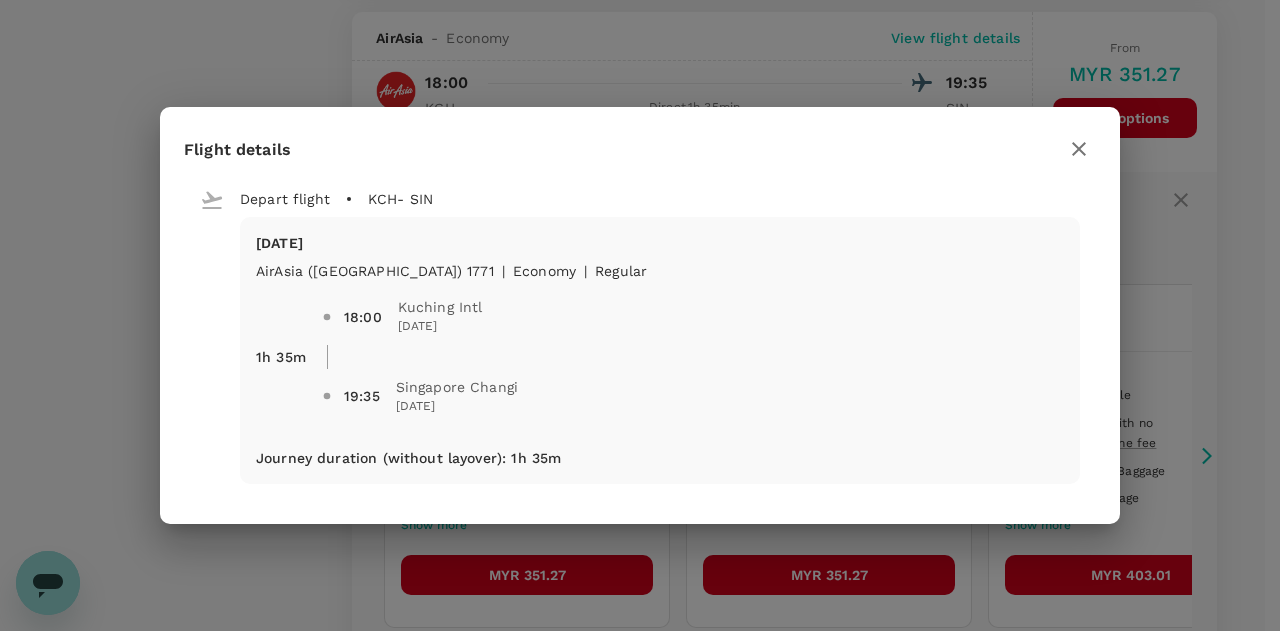 click 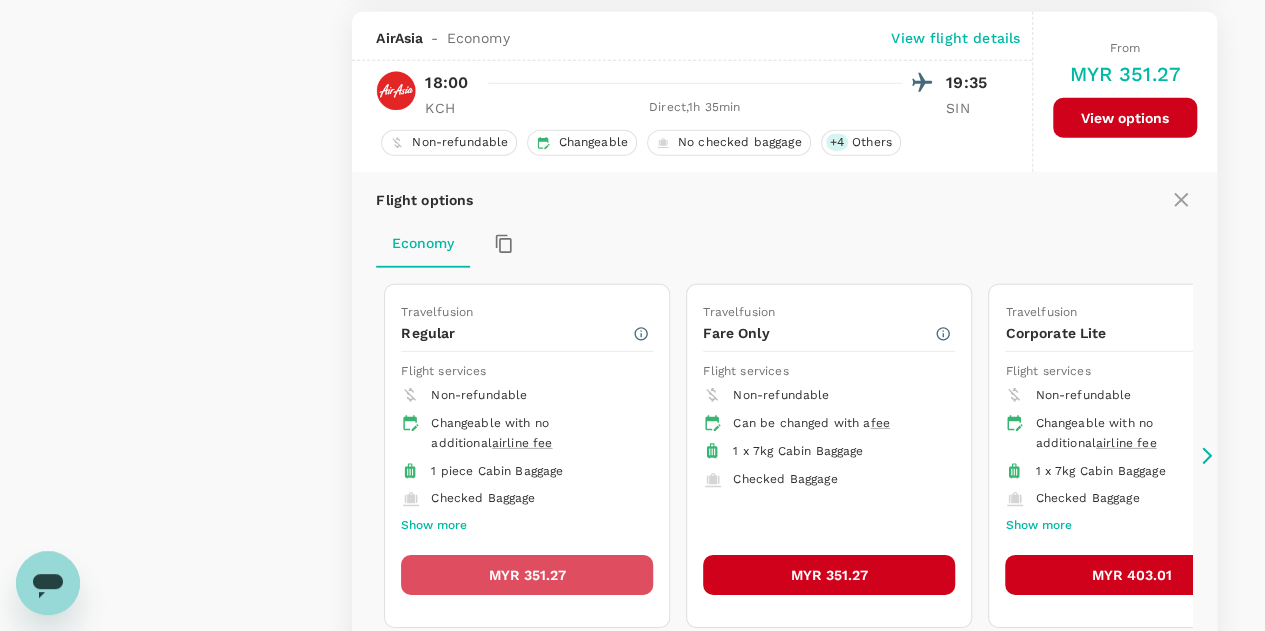 click on "MYR 351.27" at bounding box center (527, 575) 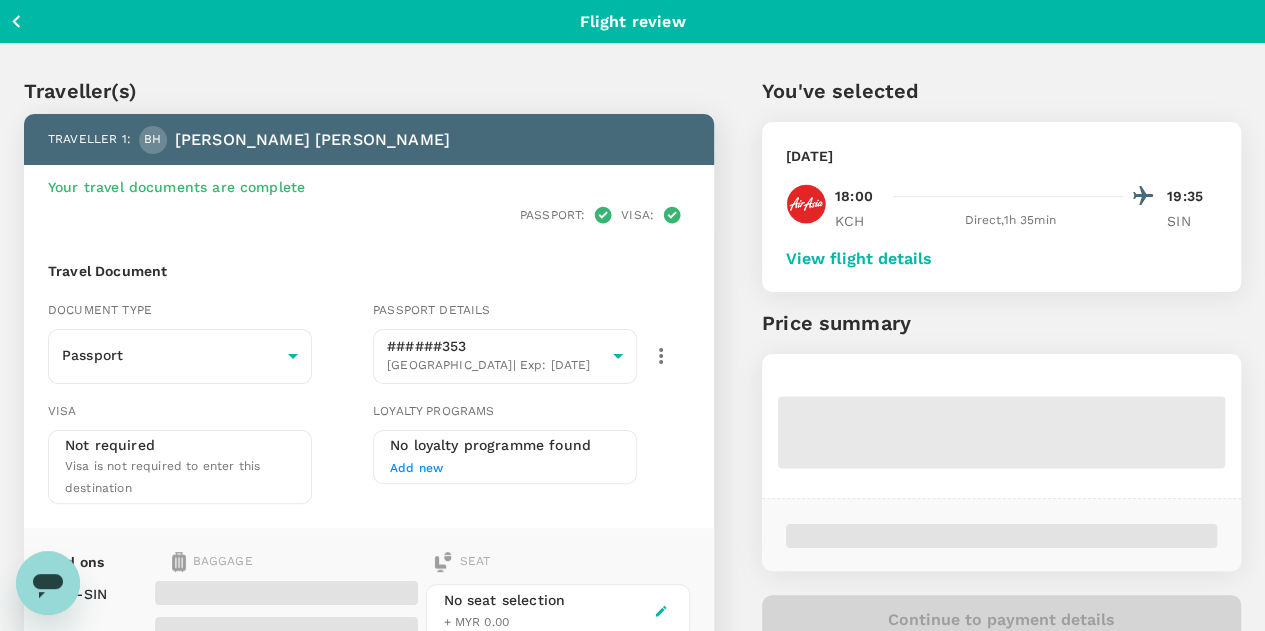 click on "View flight details" at bounding box center [859, 259] 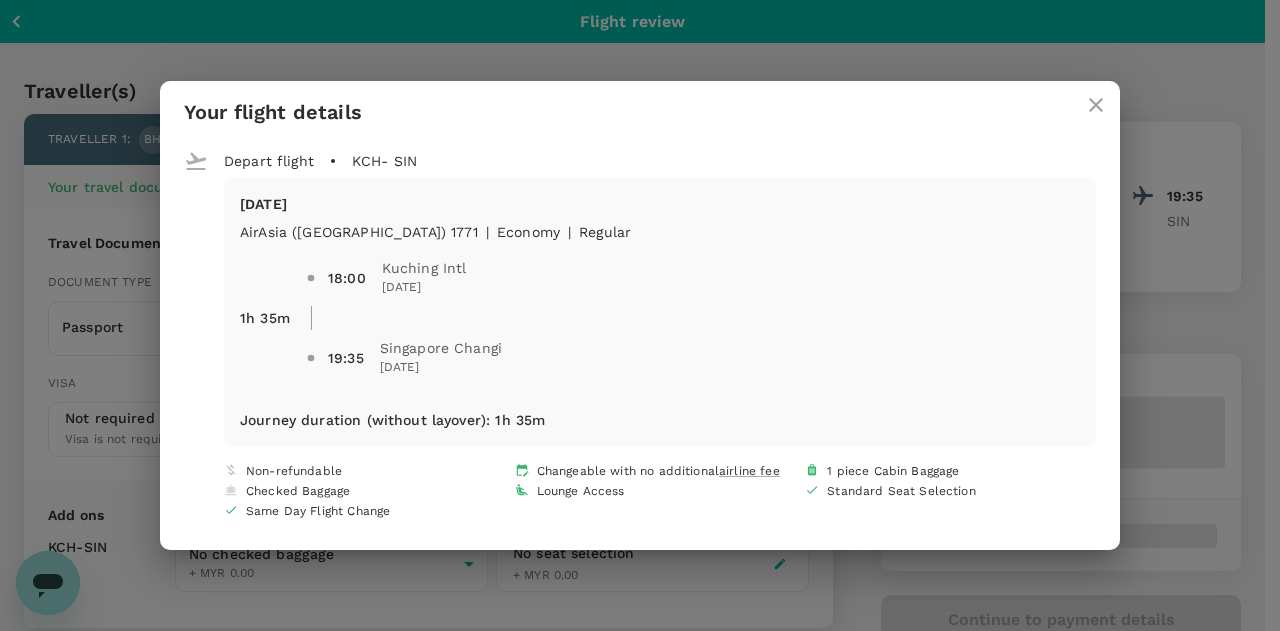 click 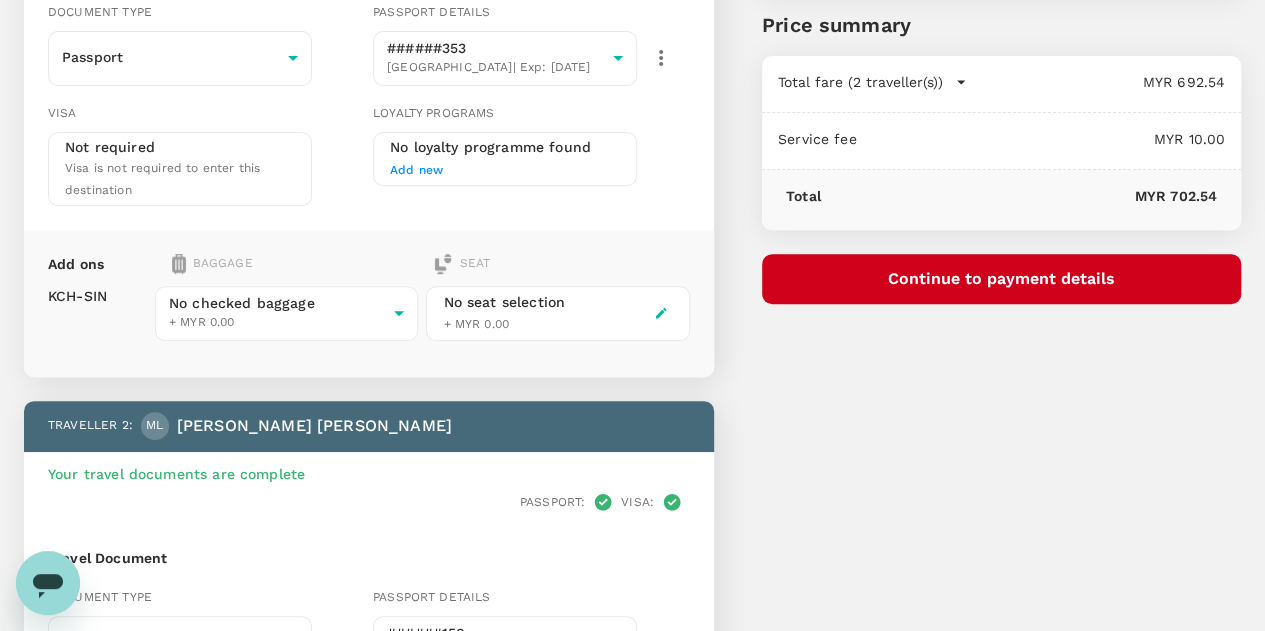 scroll, scrollTop: 300, scrollLeft: 0, axis: vertical 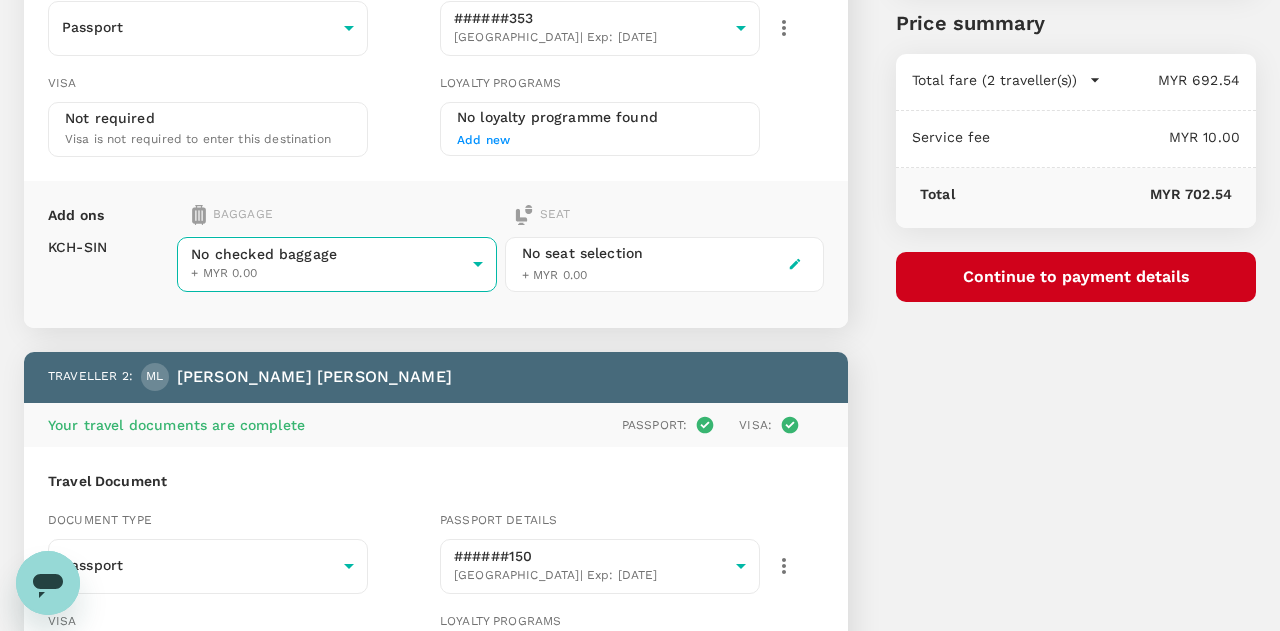 click on "Back to flight results Flight review Traveller(s) Traveller   1 : BH Brant Jaden   Huntley Your travel documents are complete Passport : Visa : Travel Document Document type Passport Passport ​ Passport details ######353 United States  | Exp:   21 Aug 2032 5190027b-26dc-4a5a-b0eb-708a20f2c882 ​ Visa Not required Visa is not required to enter this destination Loyalty programs No loyalty programme found Add new Add ons Baggage Seat KCH  -  SIN No checked baggage + MYR 0.00 ​ No seat selection + MYR 0.00 Traveller   2 : ML Madelyn Marie   Larsen Your travel documents are complete Passport : Visa : Travel Document Document type Passport Passport ​ Passport details ######150 United States  | Exp:   11 Oct 2033 0b19c6e3-f241-47b6-8424-d440548f72b0 ​ Visa Not required Visa is not required to enter this destination Loyalty programs No loyalty programme found Add new Add ons Baggage Seat KCH  -  SIN No checked baggage + MYR 0.00 ​ No seat selection + MYR 0.00 Special request Add request You've selected KCH" at bounding box center [640, 411] 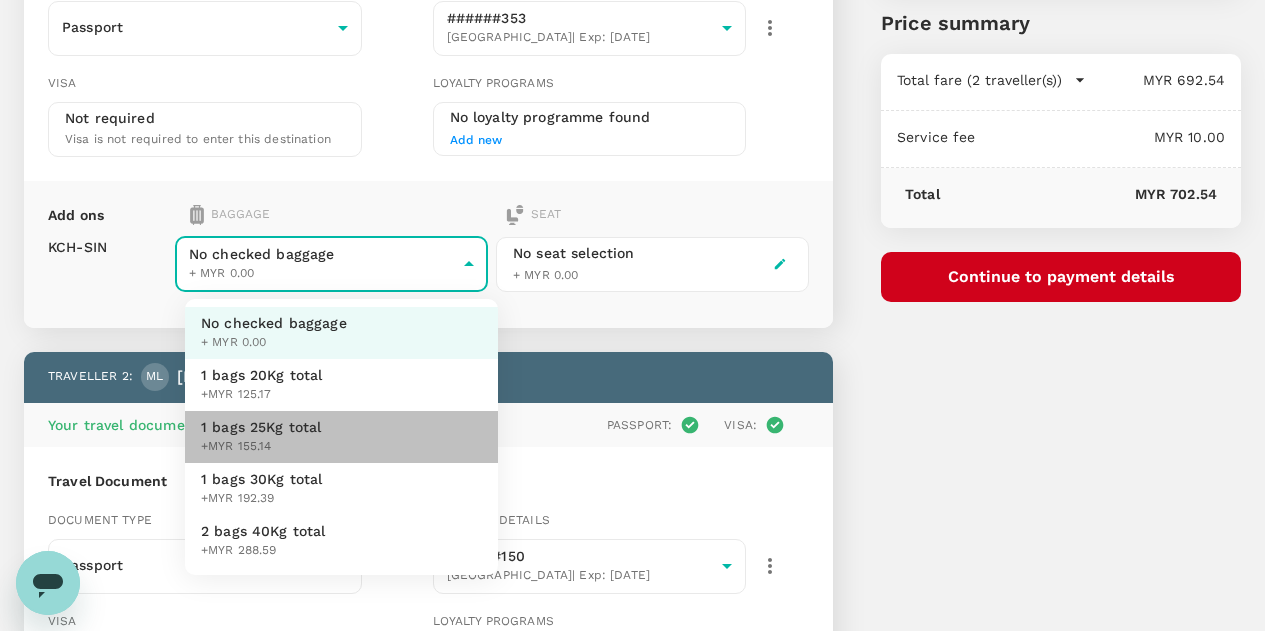 click on "1 bags 25Kg total" at bounding box center (261, 427) 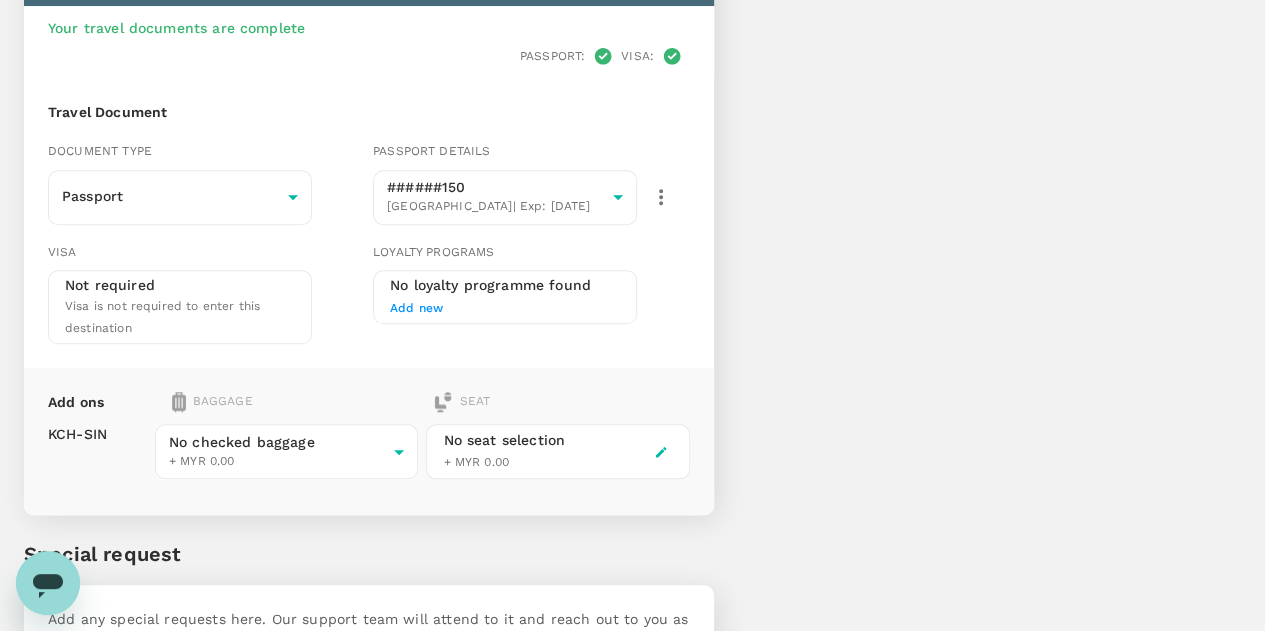 scroll, scrollTop: 783, scrollLeft: 0, axis: vertical 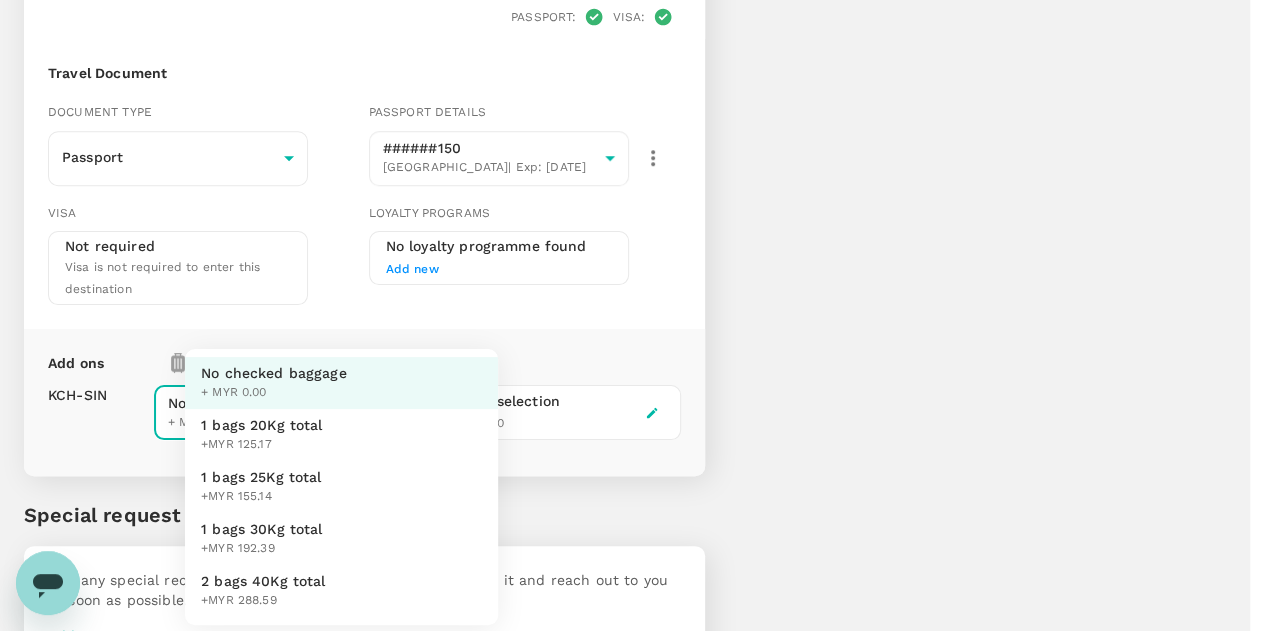 click on "Back to flight results Flight review Traveller(s) Traveller   1 : BH Brant Jaden   Huntley Your travel documents are complete Passport : Visa : Travel Document Document type Passport Passport ​ Passport details ######353 United States  | Exp:   21 Aug 2032 5190027b-26dc-4a5a-b0eb-708a20f2c882 ​ Visa Not required Visa is not required to enter this destination Loyalty programs No loyalty programme found Add new Add ons Baggage Seat KCH  -  SIN 1 bags 25Kg total +MYR 155.14 2 - 155.14 ​ No seat selection + MYR 0.00 Traveller   2 : ML Madelyn Marie   Larsen Your travel documents are complete Passport : Visa : Travel Document Document type Passport Passport ​ Passport details ######150 United States  | Exp:   11 Oct 2033 0b19c6e3-f241-47b6-8424-d440548f72b0 ​ Visa Not required Visa is not required to enter this destination Loyalty programs No loyalty programme found Add new Add ons Baggage Seat KCH  -  SIN No checked baggage + MYR 0.00 ​ No seat selection + MYR 0.00 Special request Add request 18:00 ," at bounding box center [632, -16] 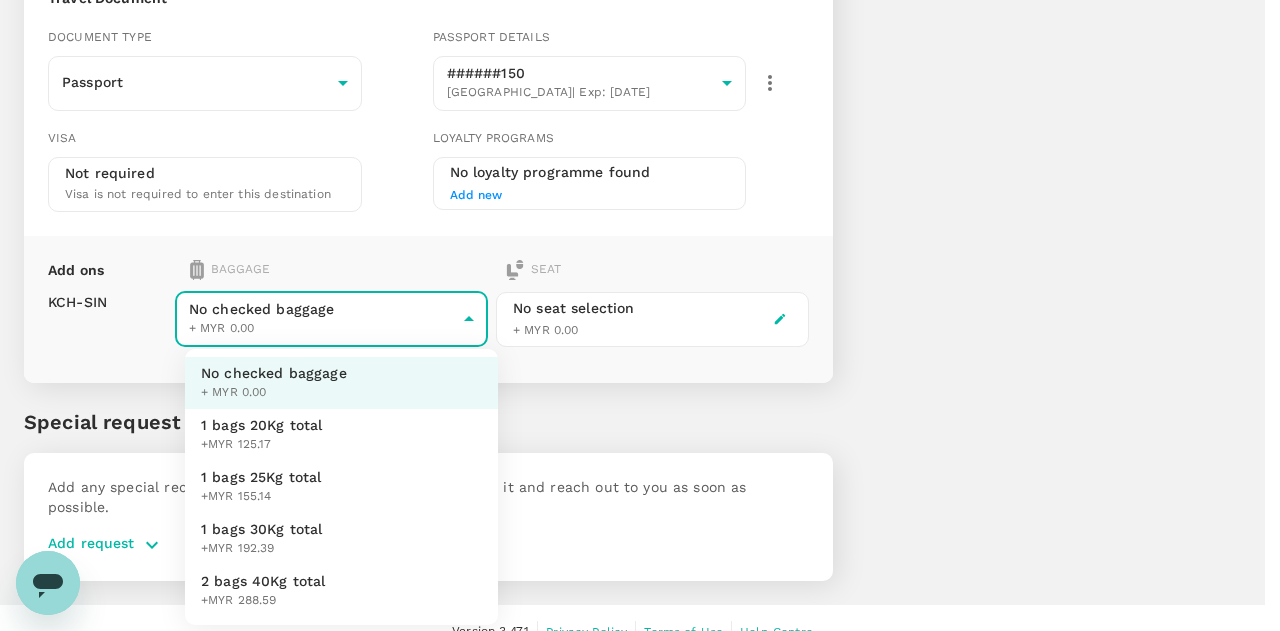 click on "1 bags 25Kg total" at bounding box center [261, 477] 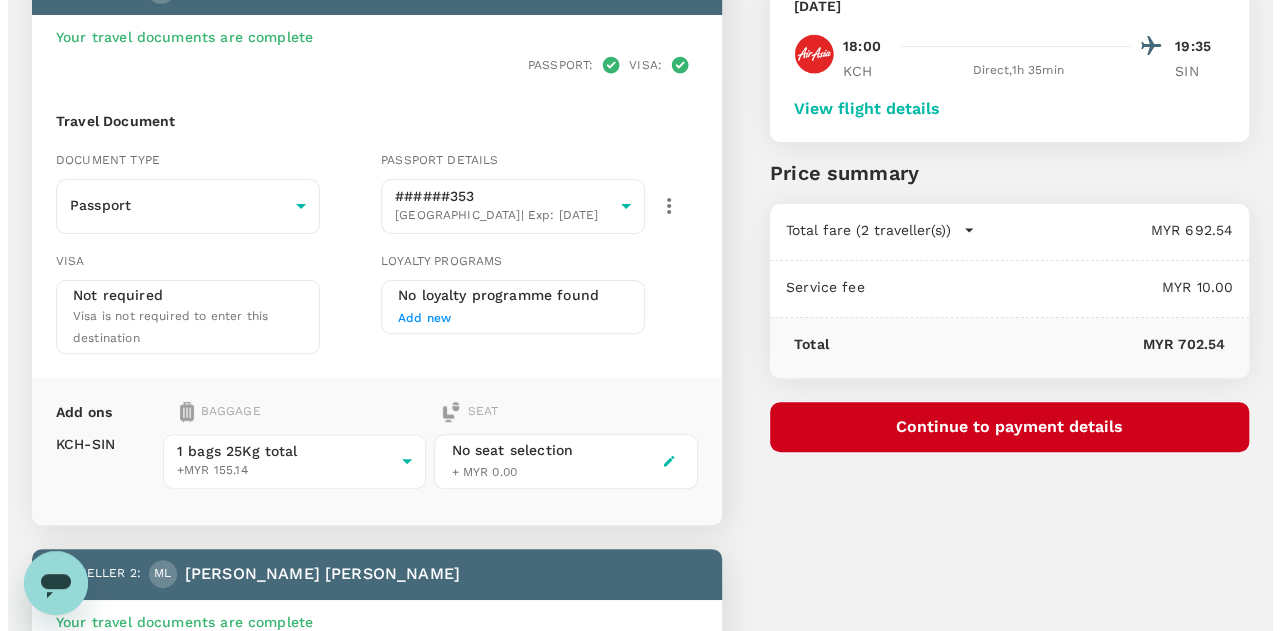 scroll, scrollTop: 183, scrollLeft: 0, axis: vertical 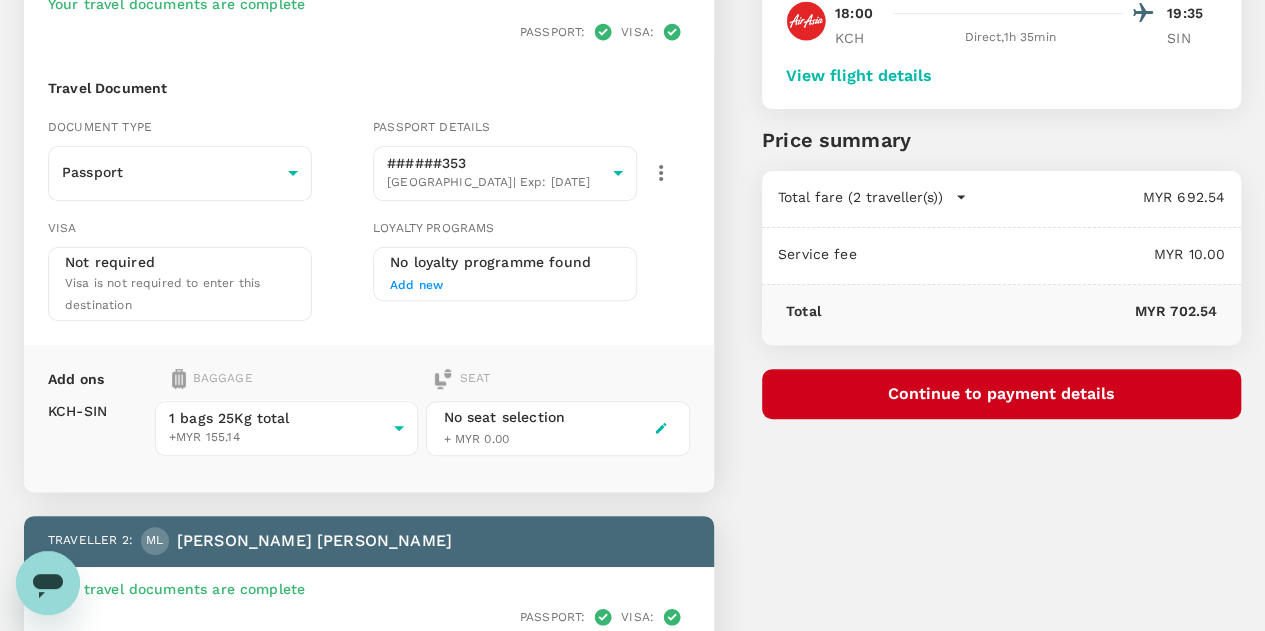 click on "Continue to payment details" at bounding box center [1001, 394] 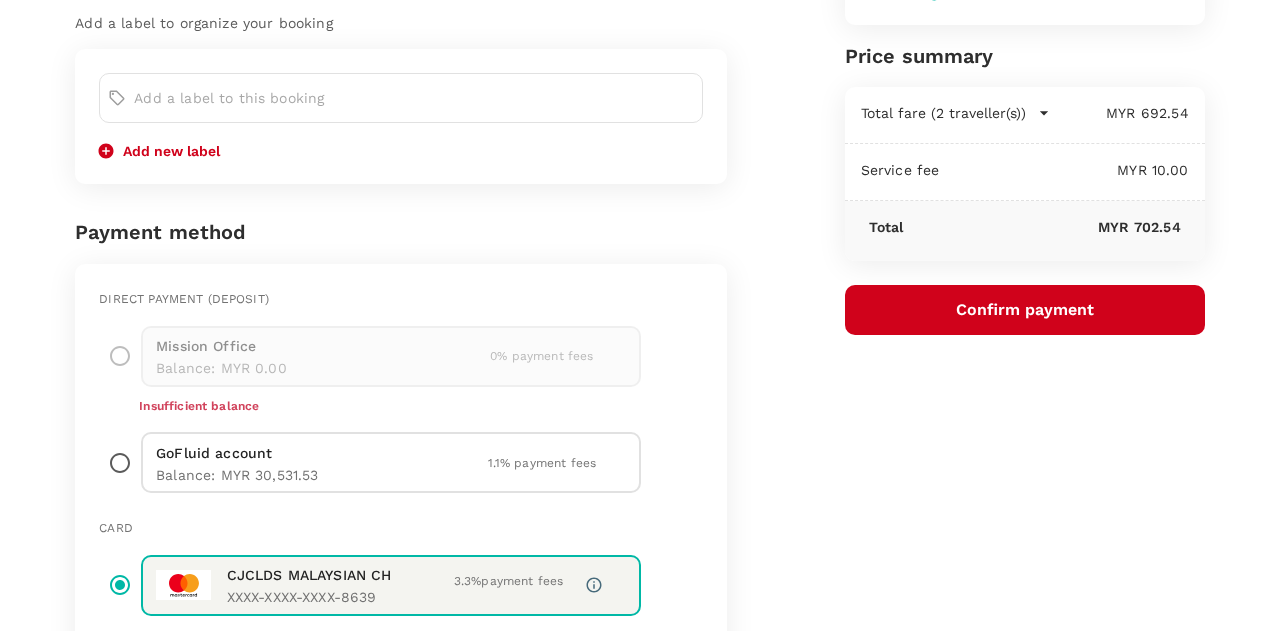 scroll, scrollTop: 300, scrollLeft: 0, axis: vertical 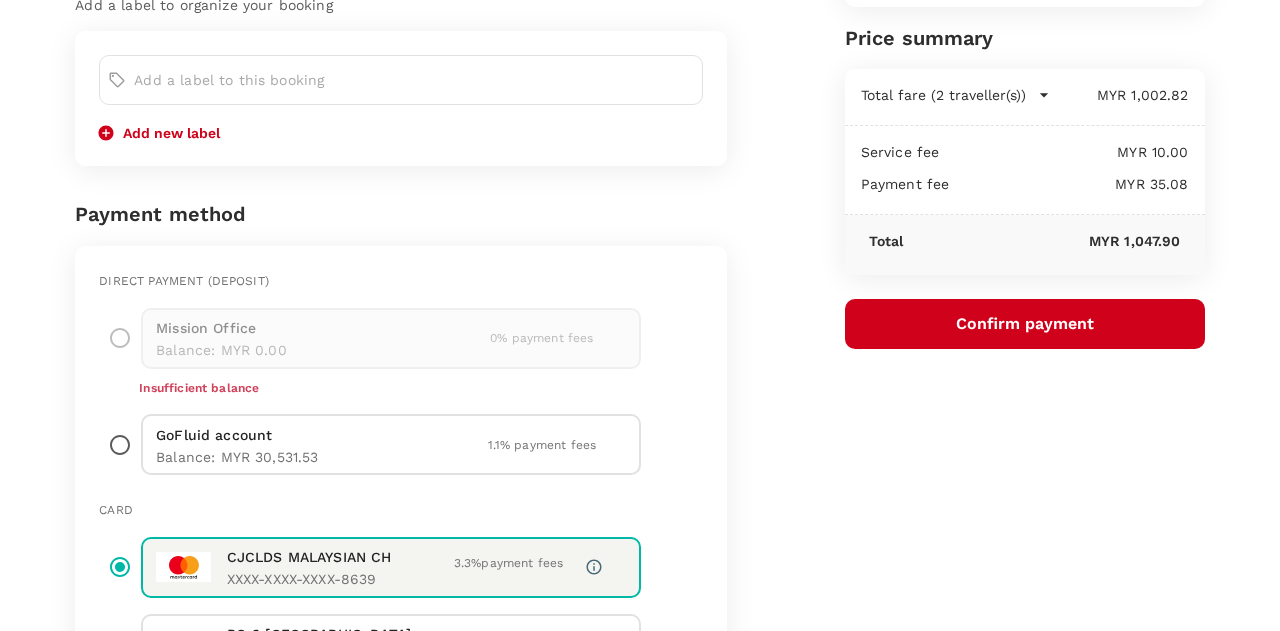 click at bounding box center [120, 444] 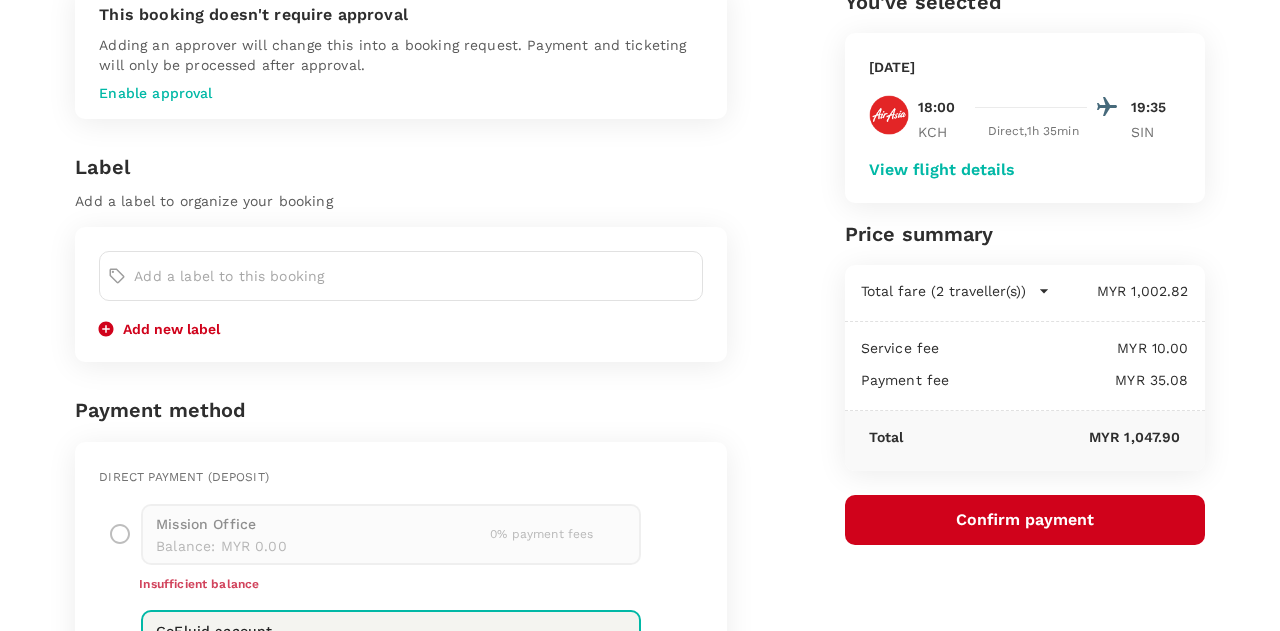 scroll, scrollTop: 100, scrollLeft: 0, axis: vertical 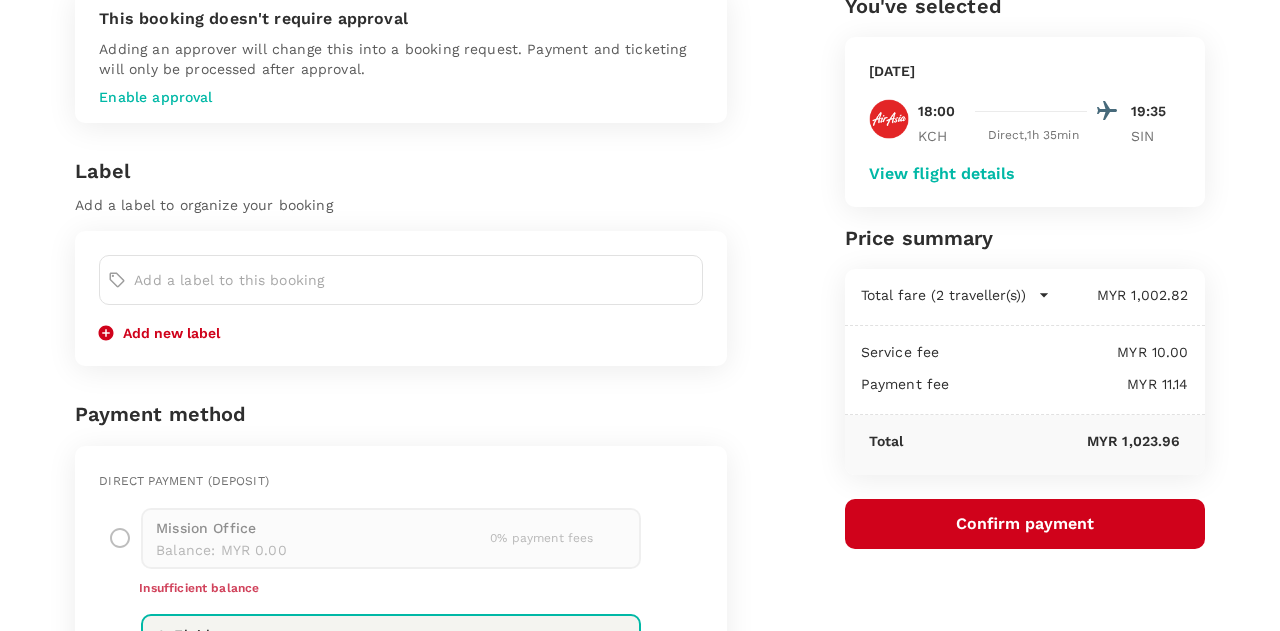 click on "Confirm payment" at bounding box center [1025, 524] 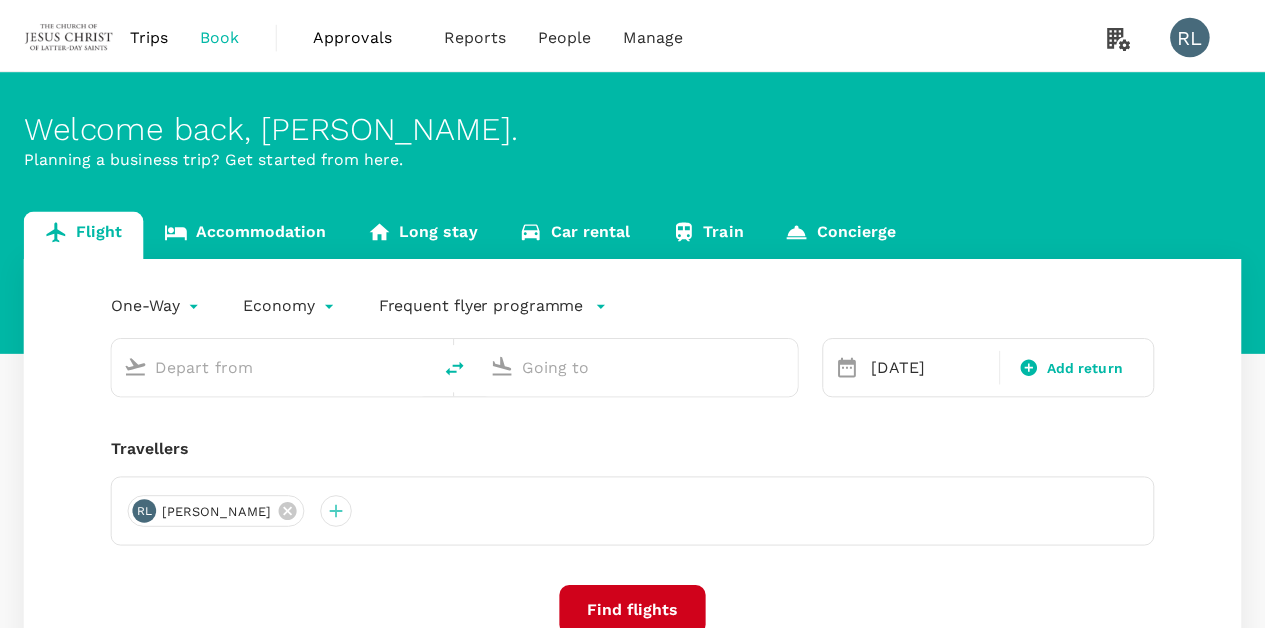 scroll, scrollTop: 0, scrollLeft: 0, axis: both 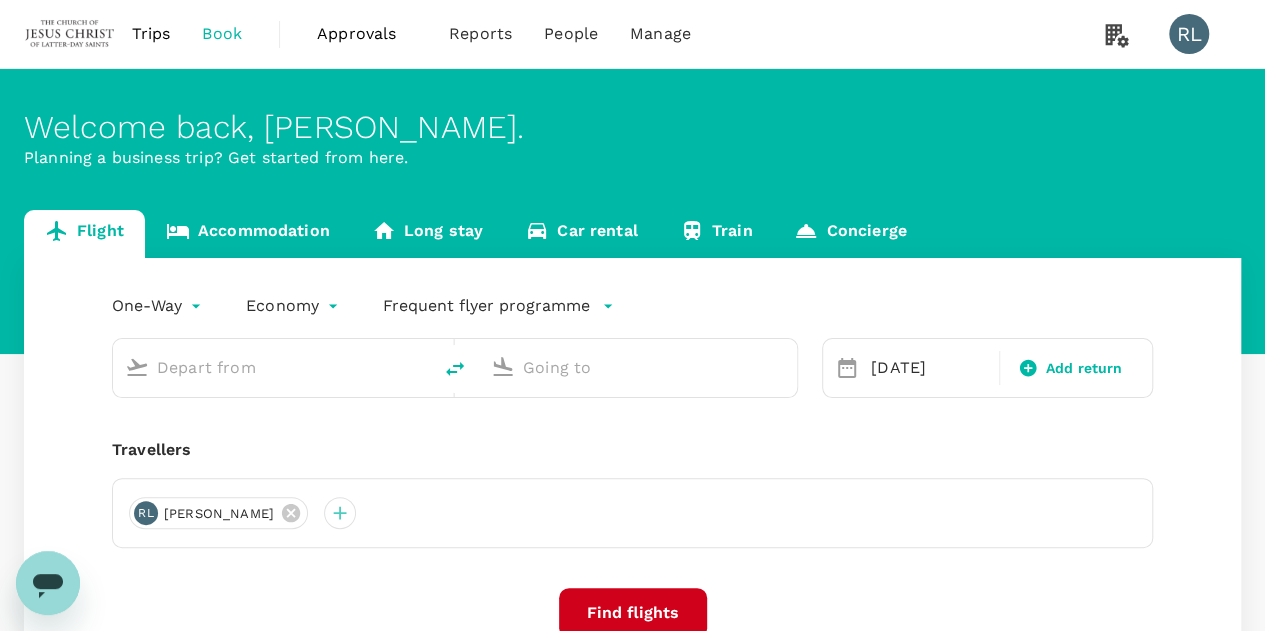 type on "Sibu (SBW)" 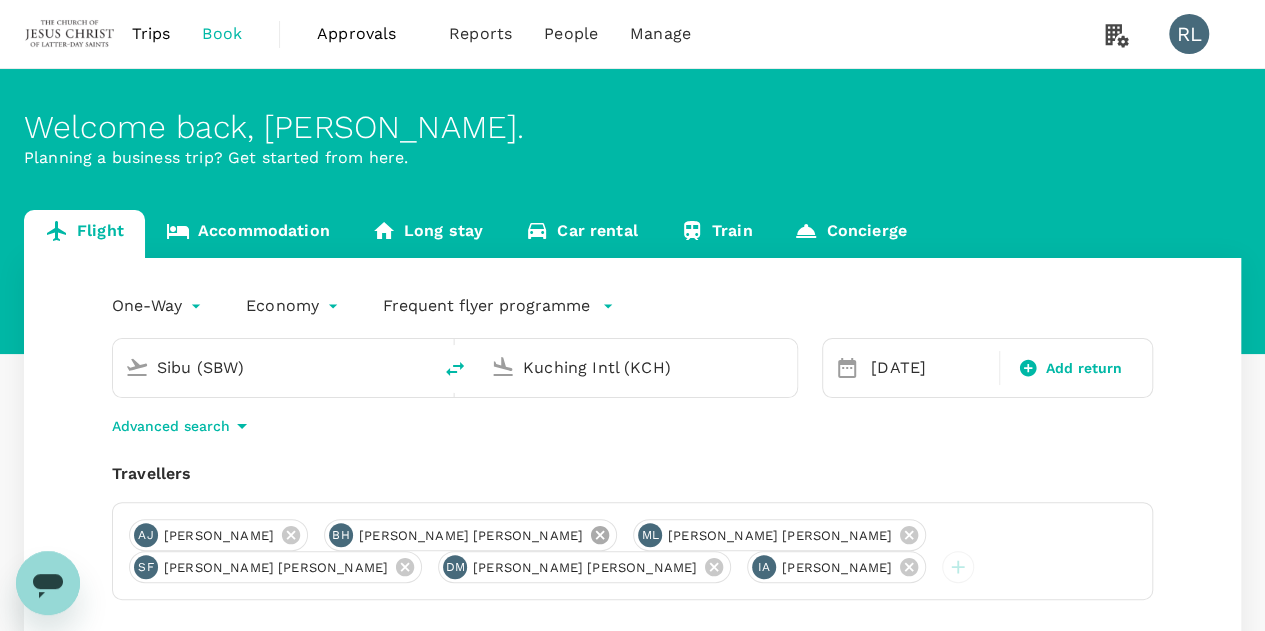 click 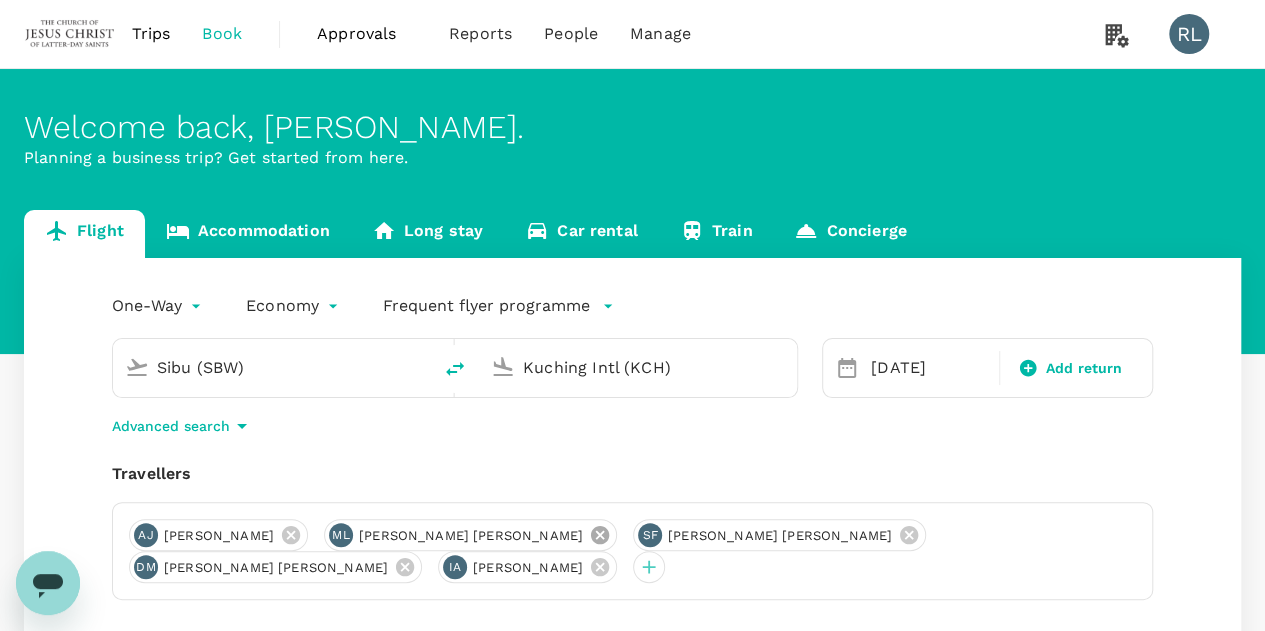 click 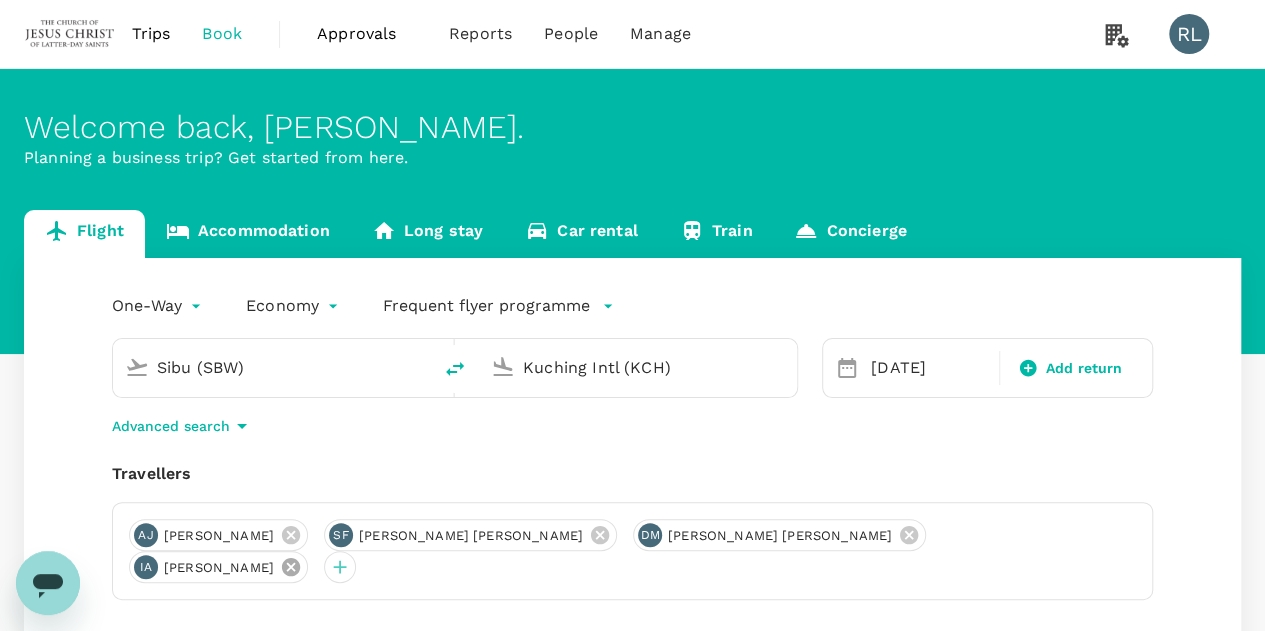 click 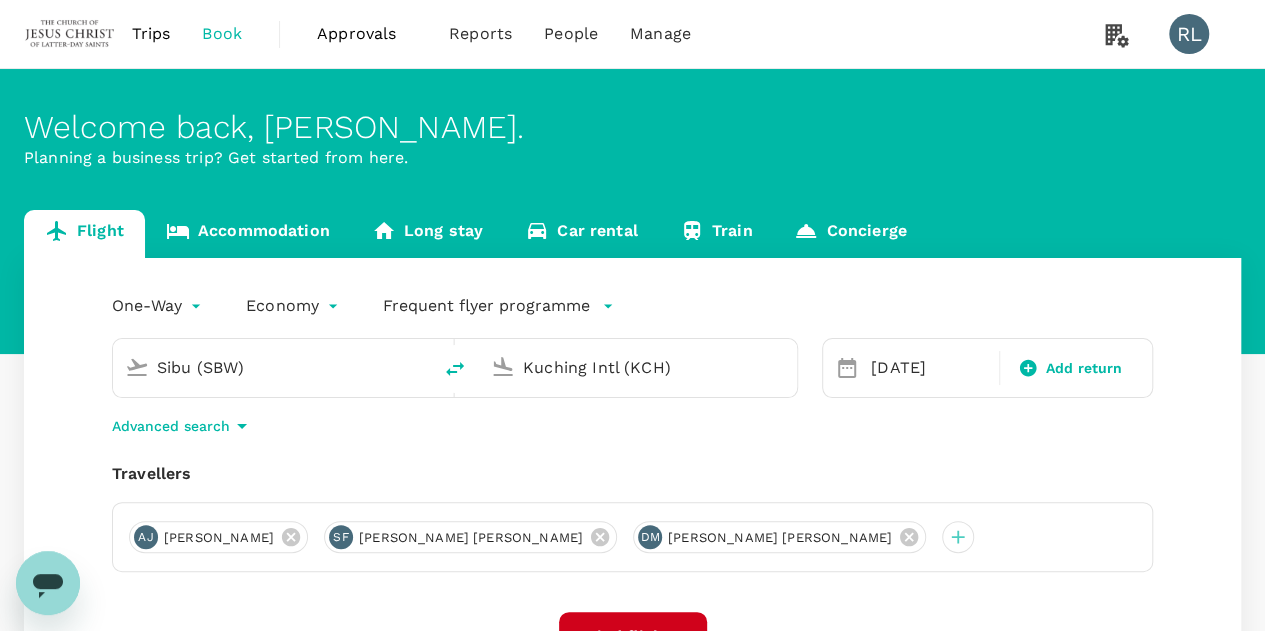 click 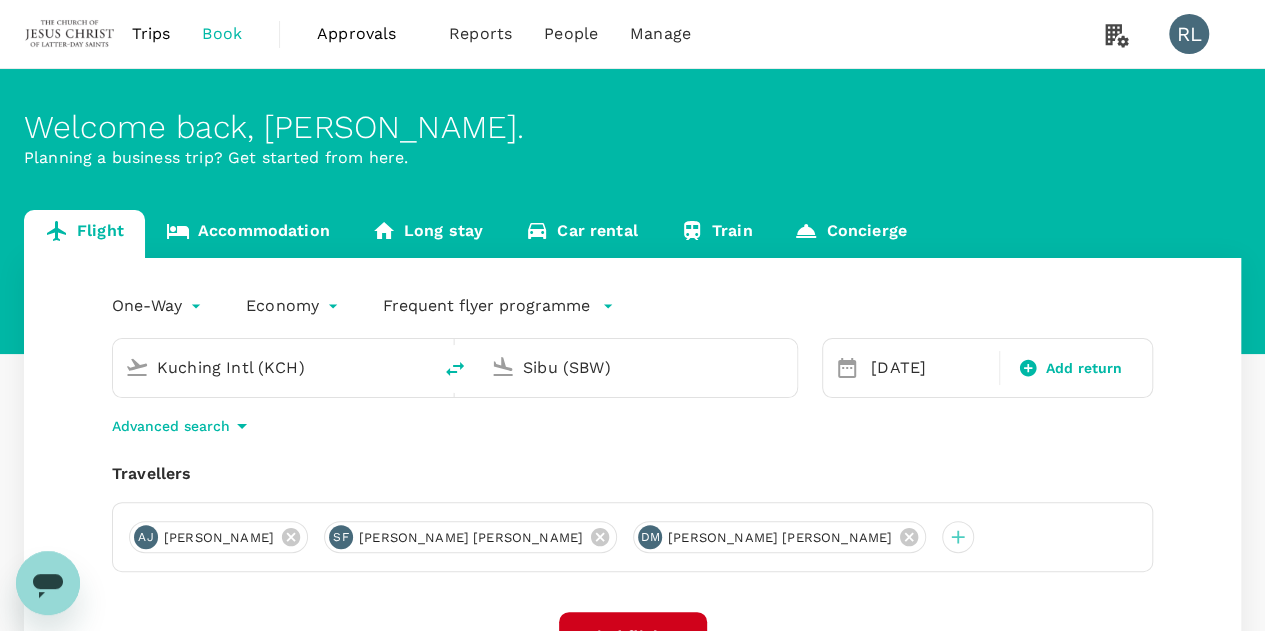 click on "Sibu (SBW)" at bounding box center (639, 367) 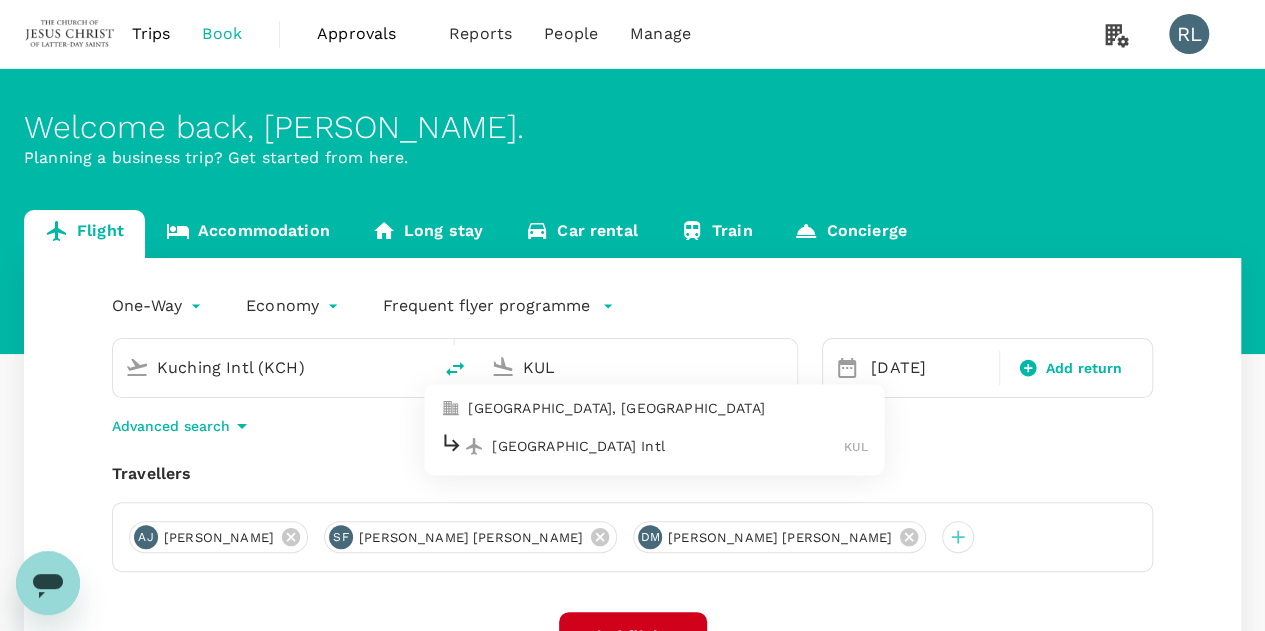 click on "Kuala Lumpur Intl" at bounding box center [668, 446] 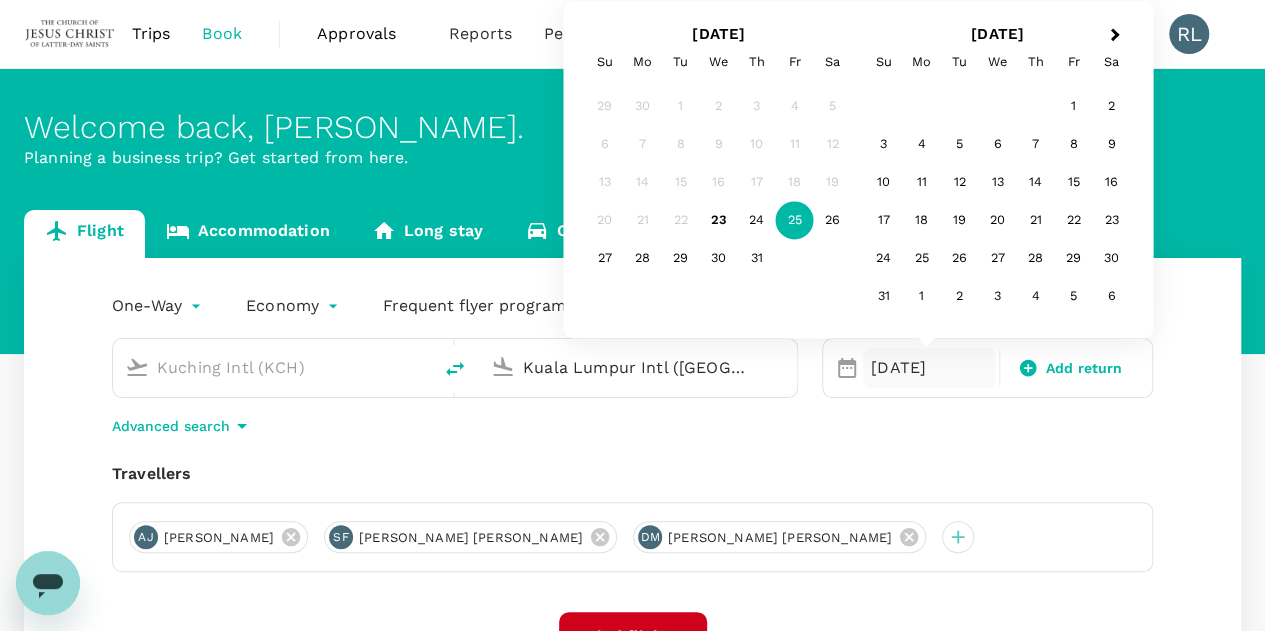 type on "Kuala Lumpur Intl ([GEOGRAPHIC_DATA])" 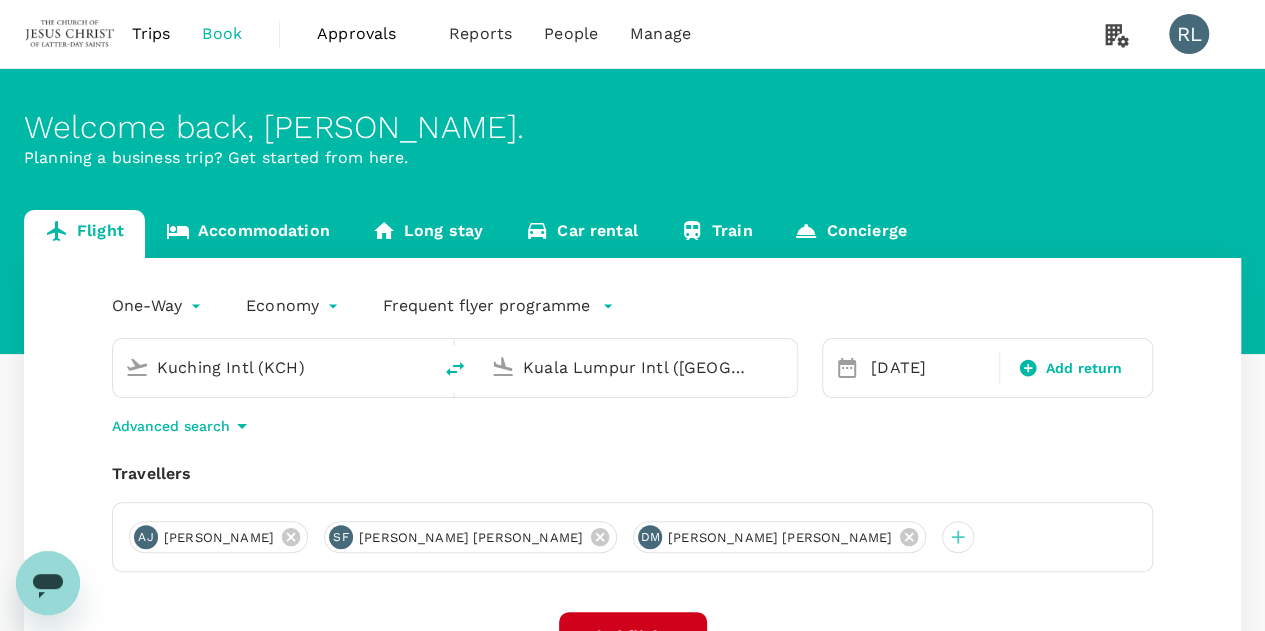 click on "AJ Andrew Zachary Jenkins SF Seth Nathan Freemantle DM DARBY SAMANTHA MCCOY" at bounding box center [632, 537] 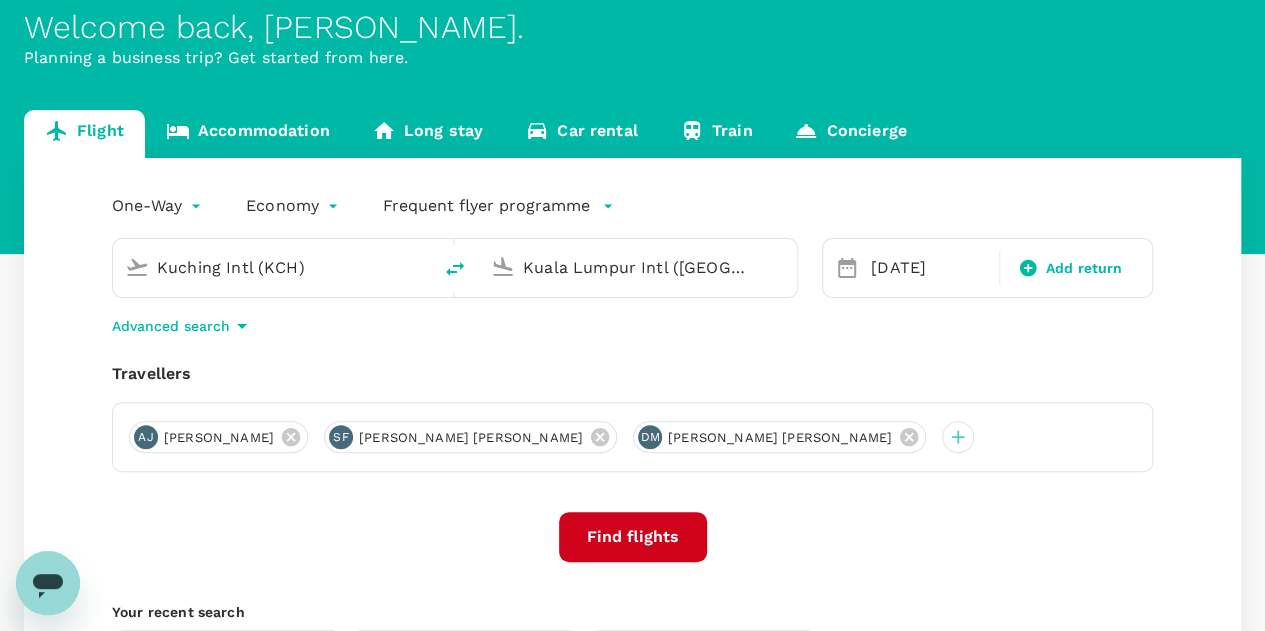 click on "Find flights" at bounding box center (633, 537) 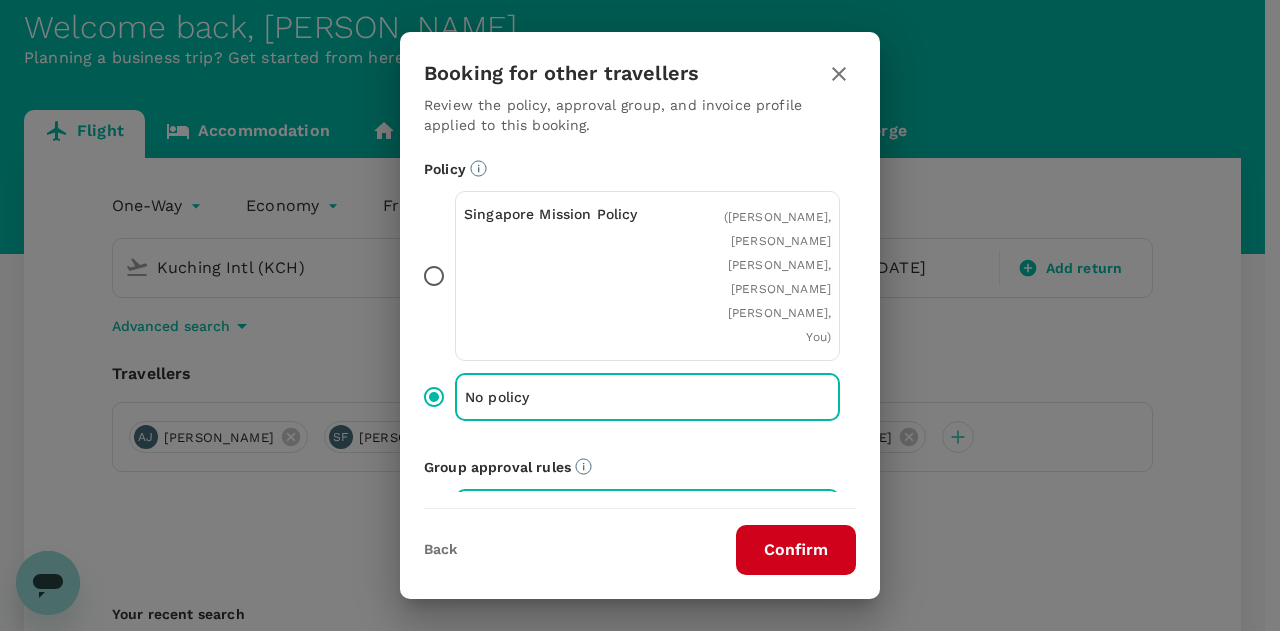 click on "Confirm" at bounding box center [796, 550] 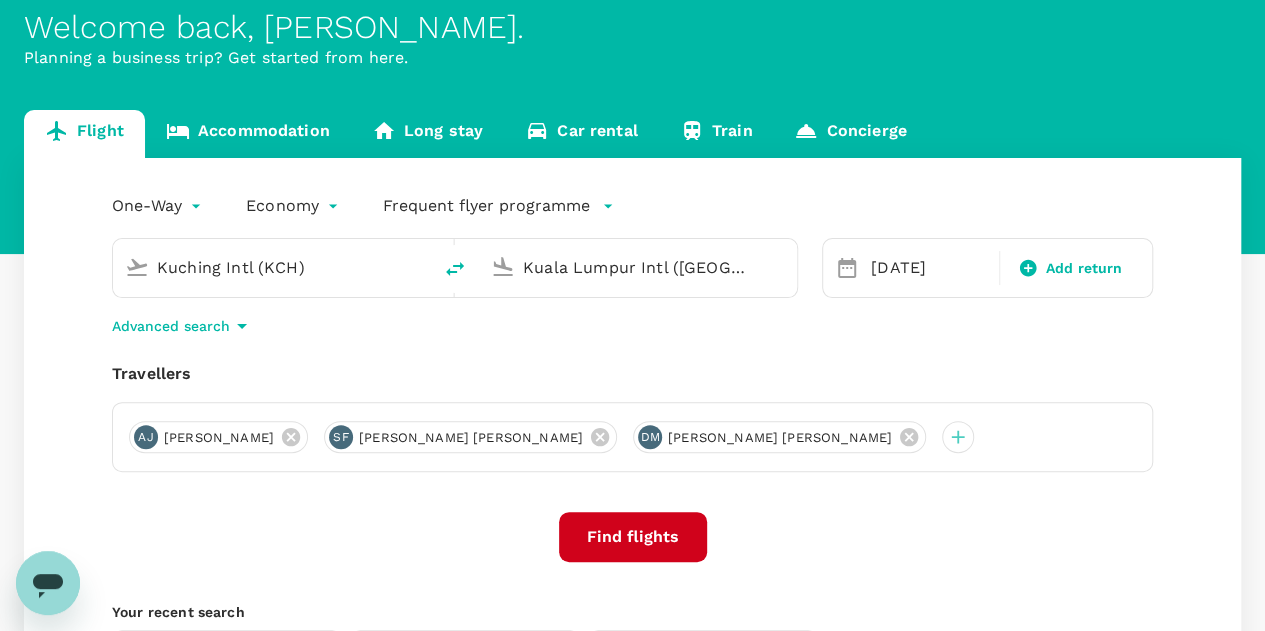 scroll, scrollTop: 0, scrollLeft: 0, axis: both 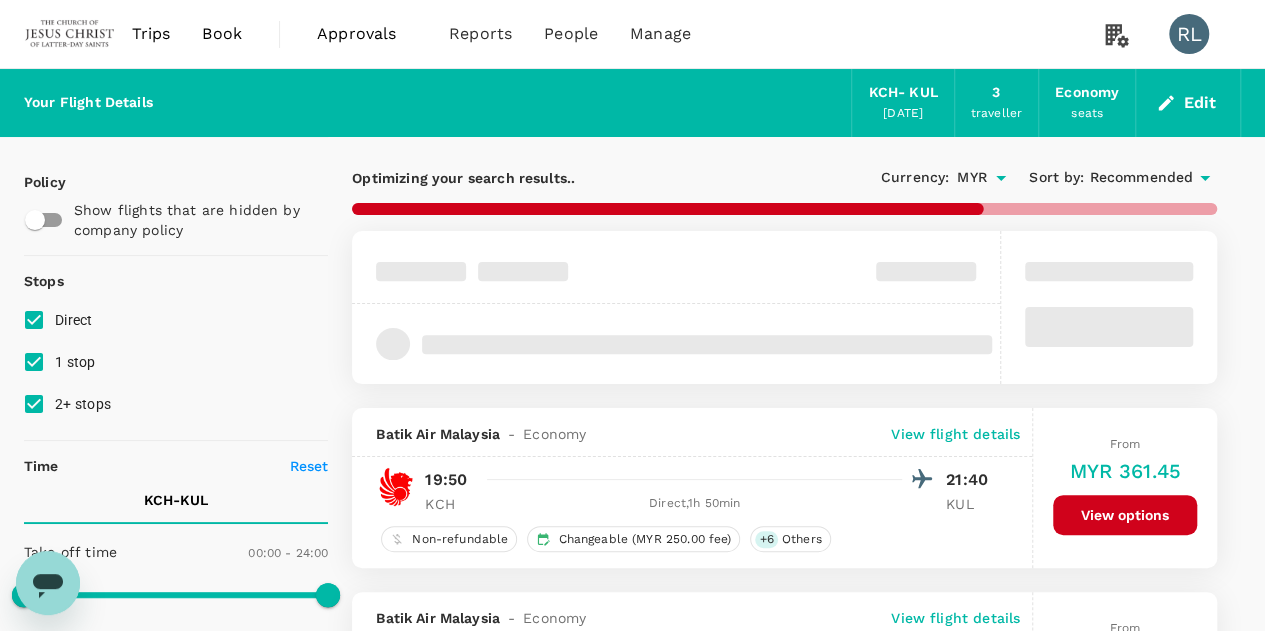 click on "Recommended" at bounding box center [1141, 178] 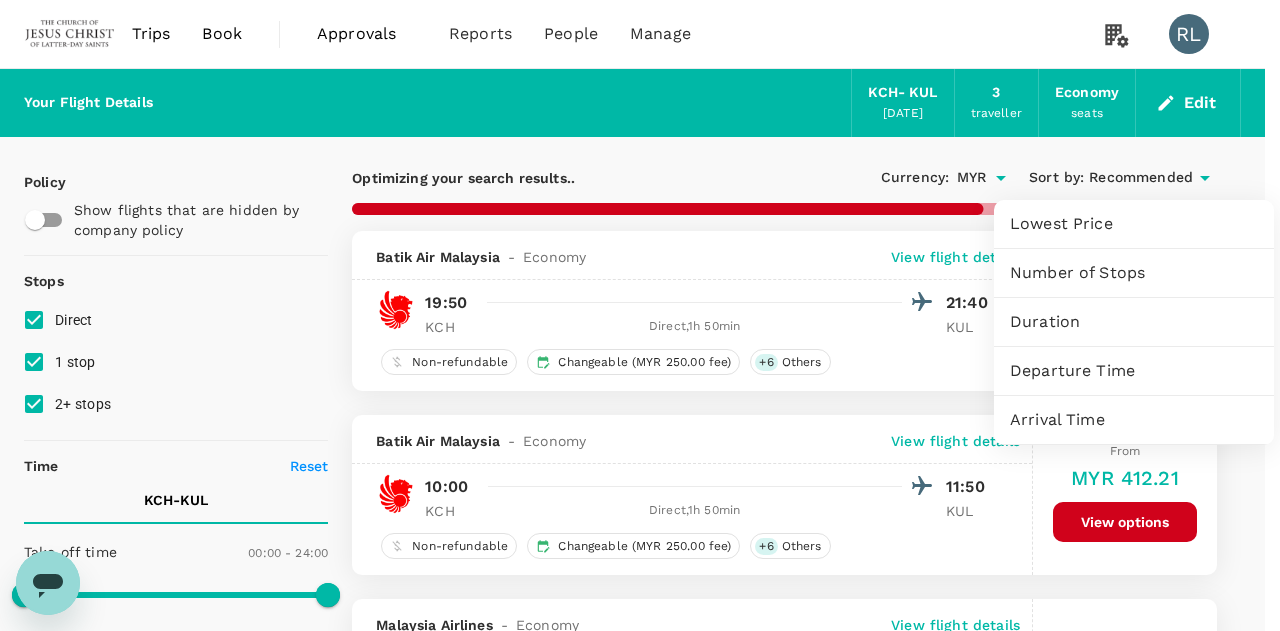 type on "920" 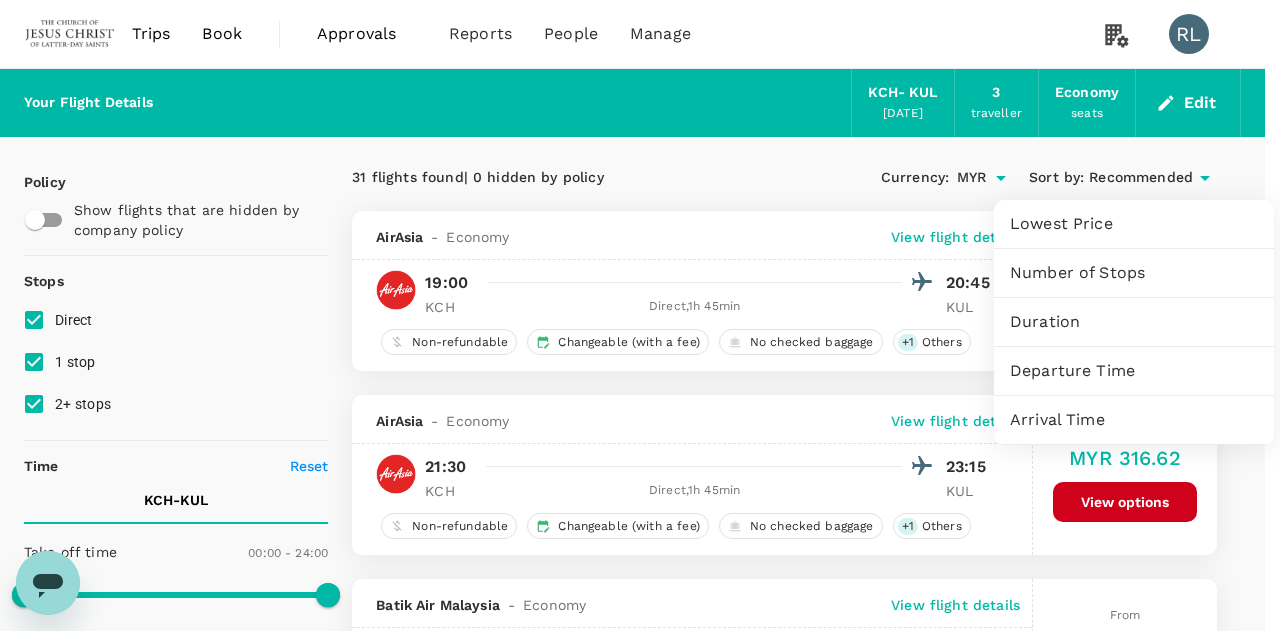 click on "Departure Time" at bounding box center (1134, 371) 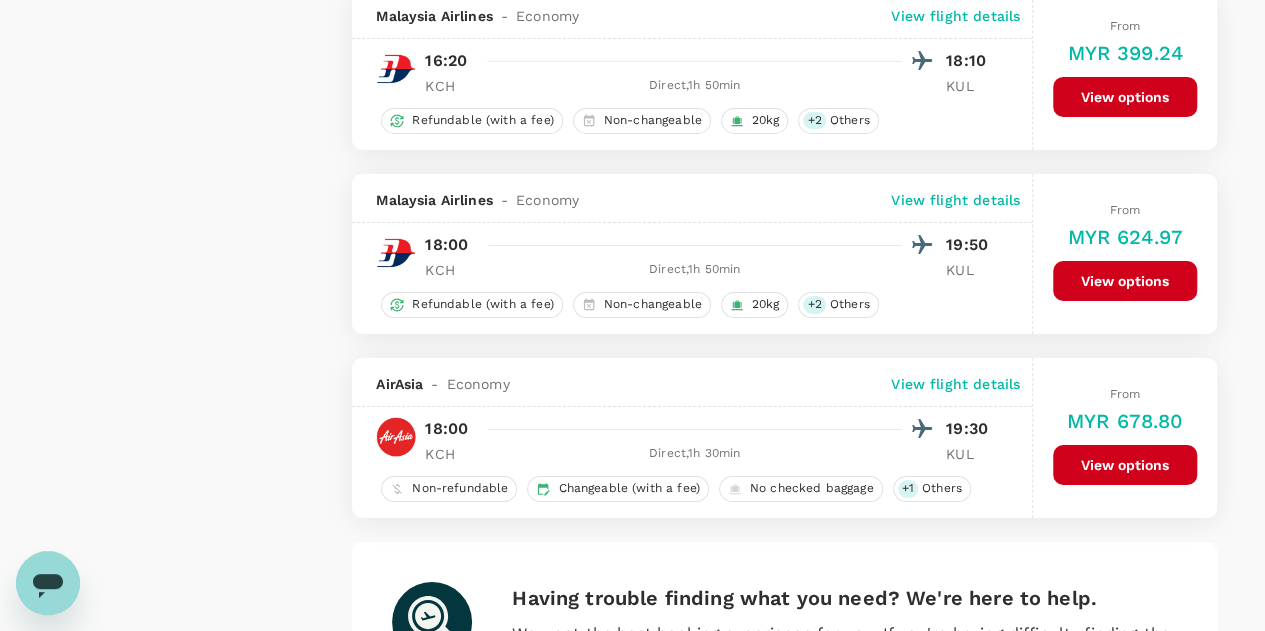 scroll, scrollTop: 3400, scrollLeft: 0, axis: vertical 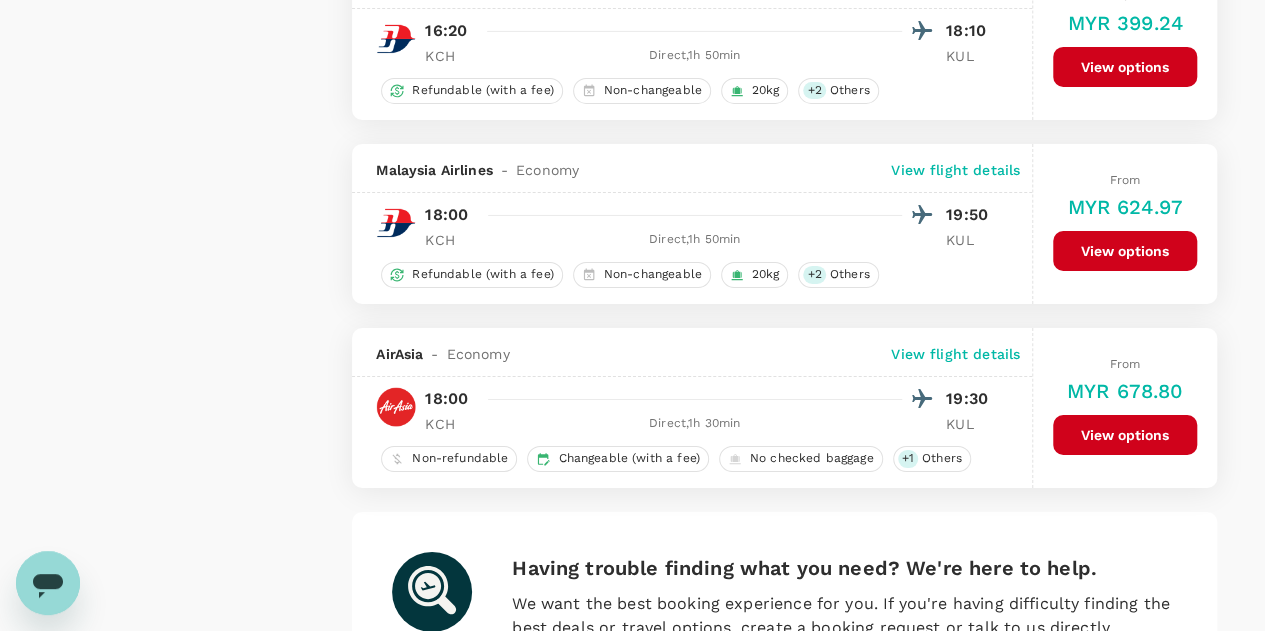 click on "View options" at bounding box center [1125, 435] 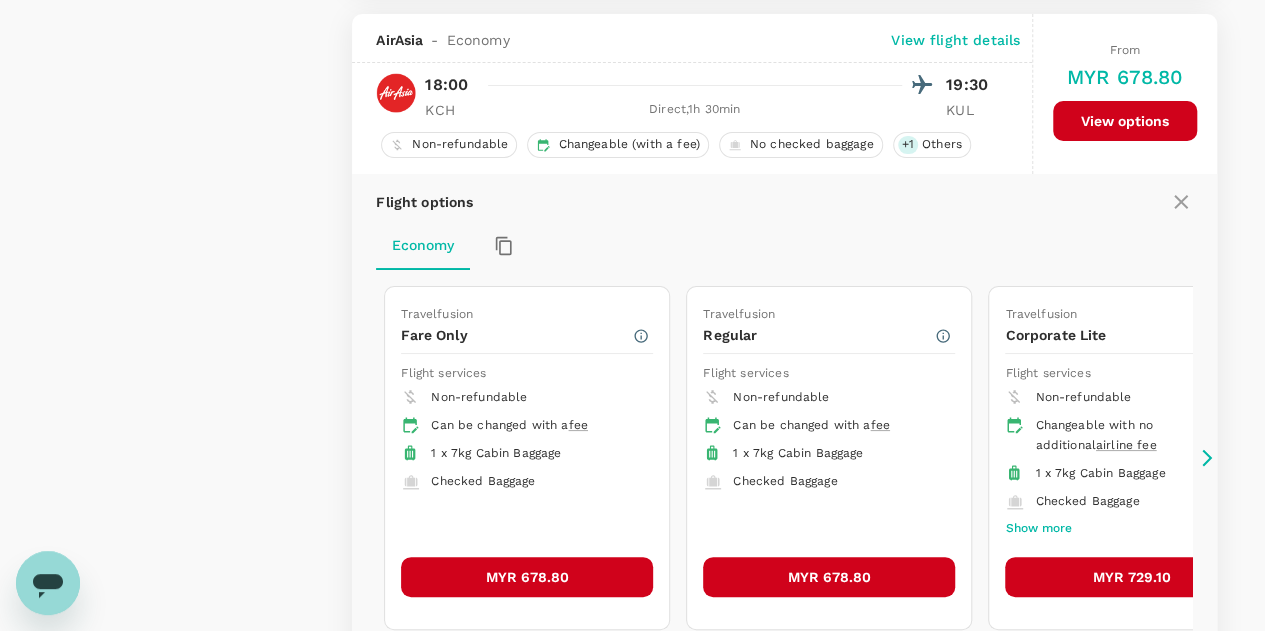 scroll, scrollTop: 3714, scrollLeft: 0, axis: vertical 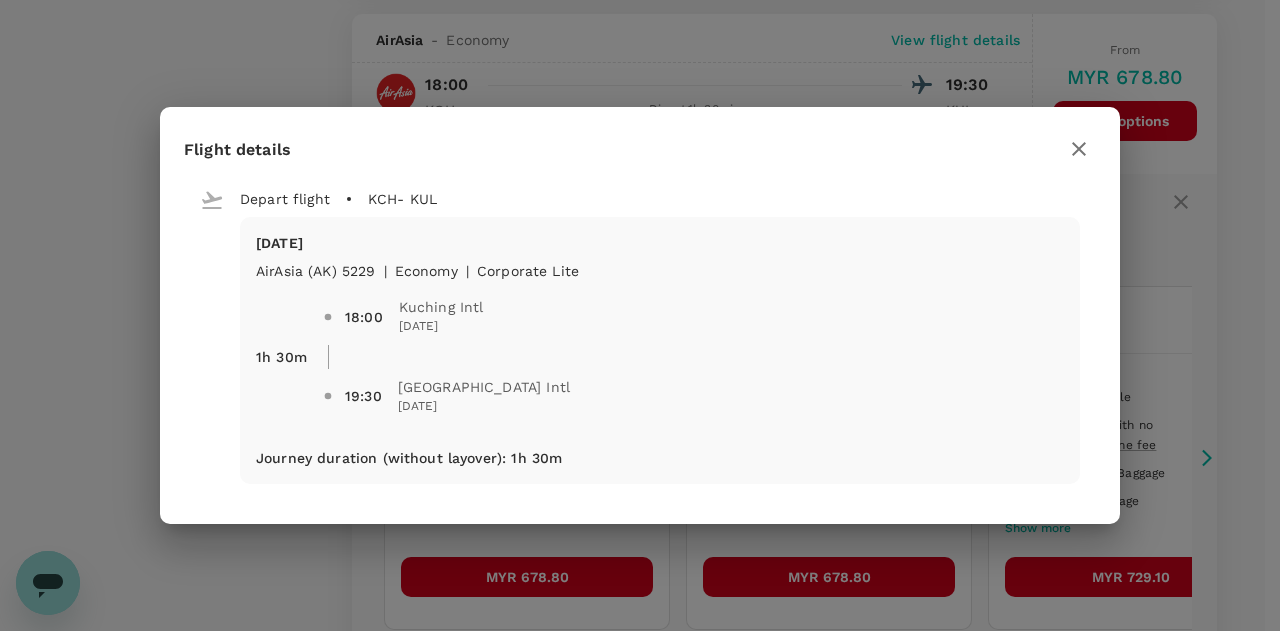 click 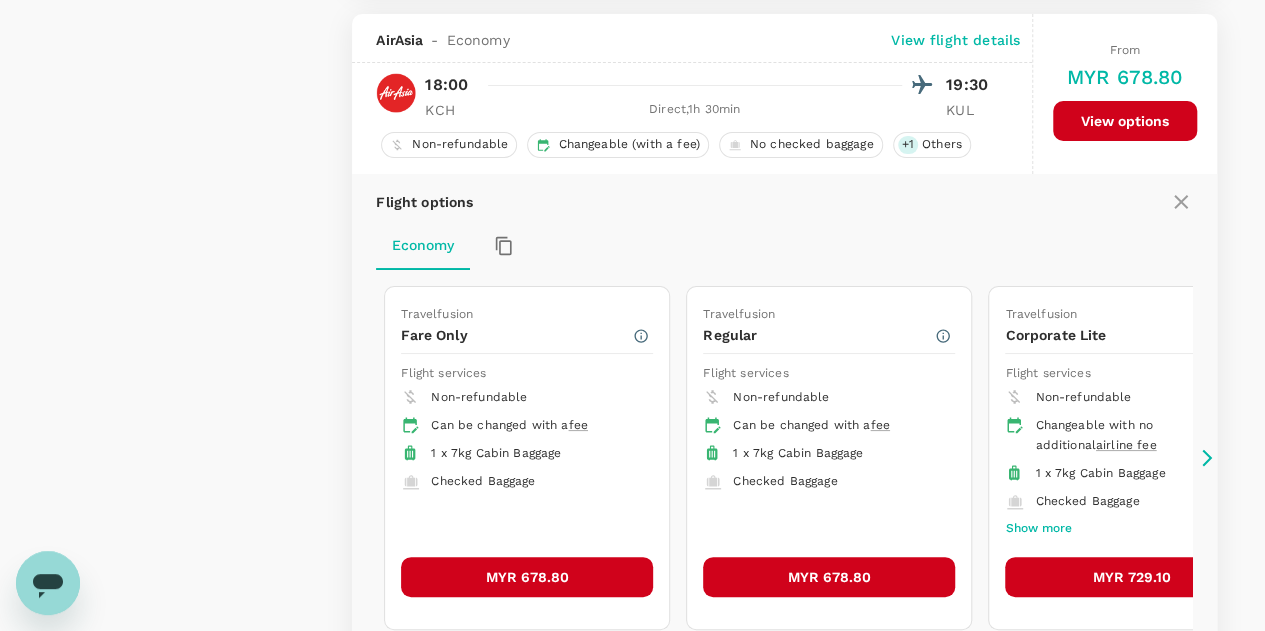 click on "MYR 678.80" at bounding box center (527, 577) 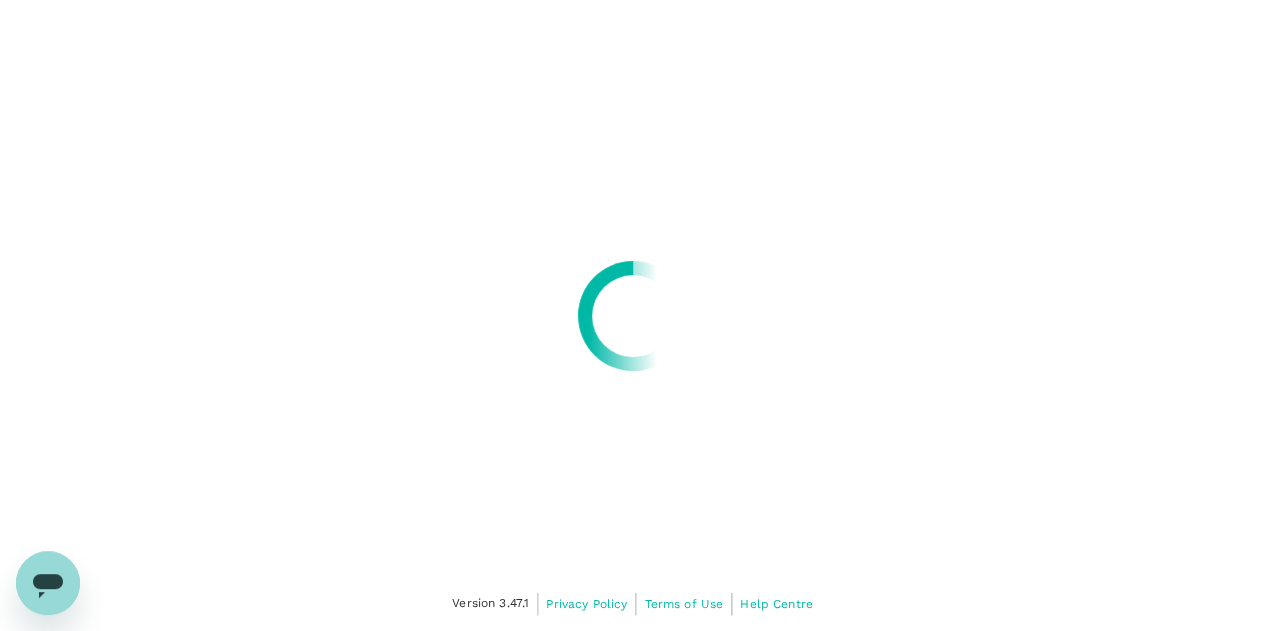 scroll, scrollTop: 0, scrollLeft: 0, axis: both 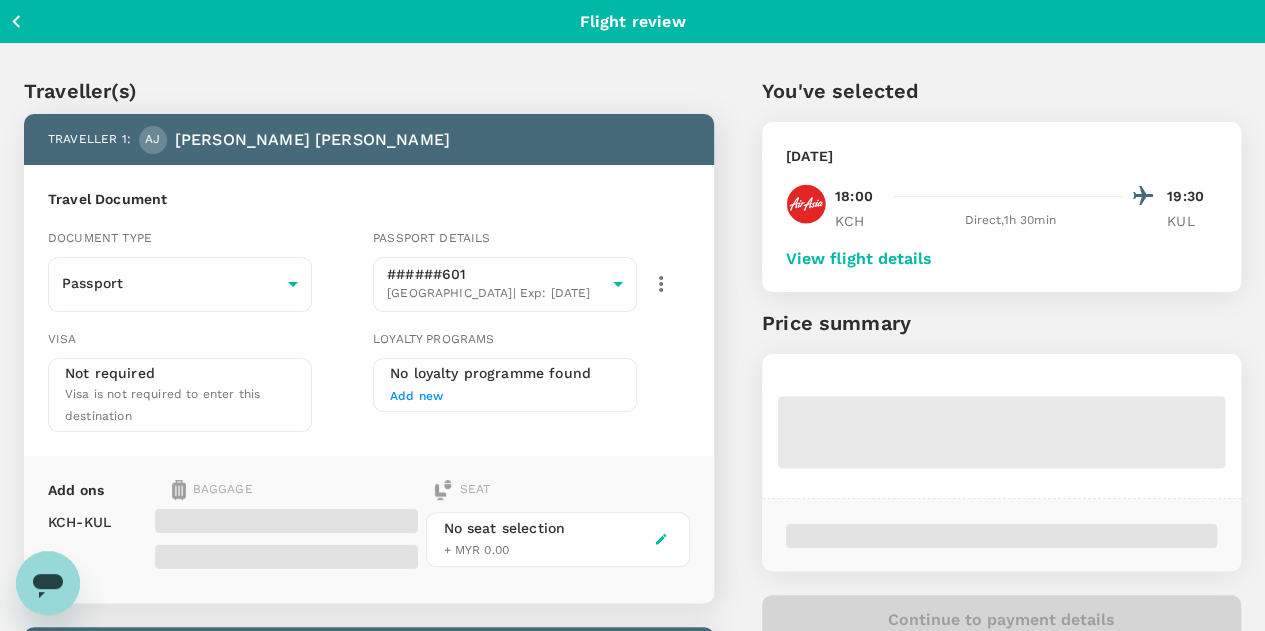 click on "View flight details" at bounding box center [859, 259] 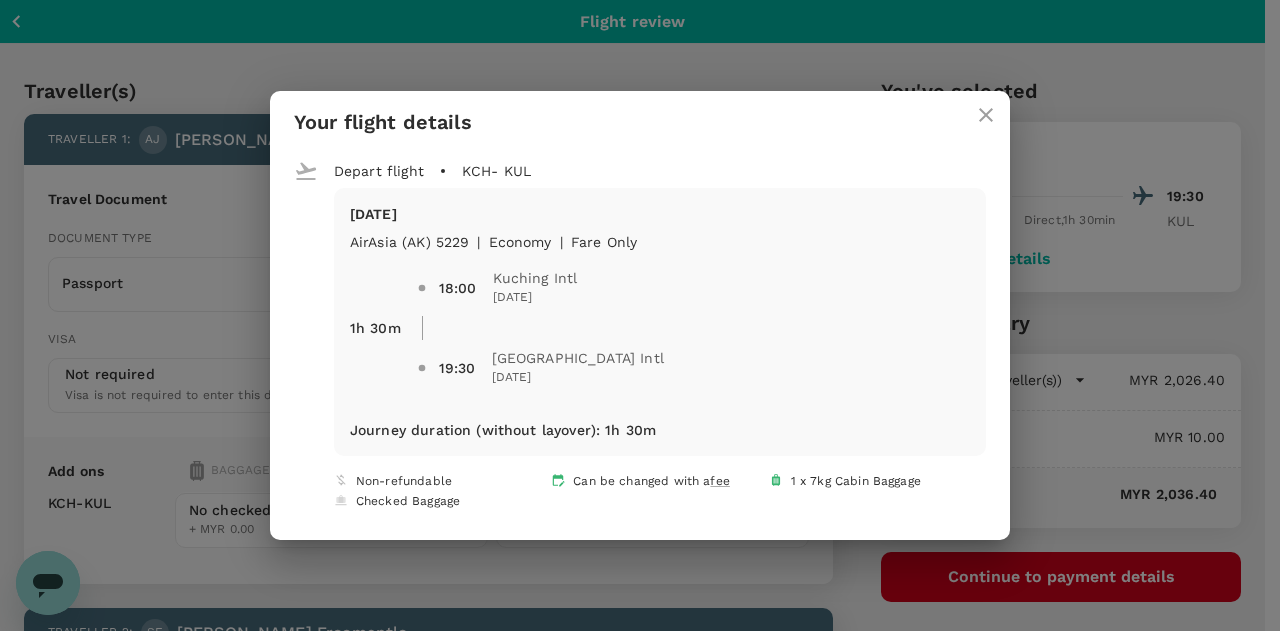 click 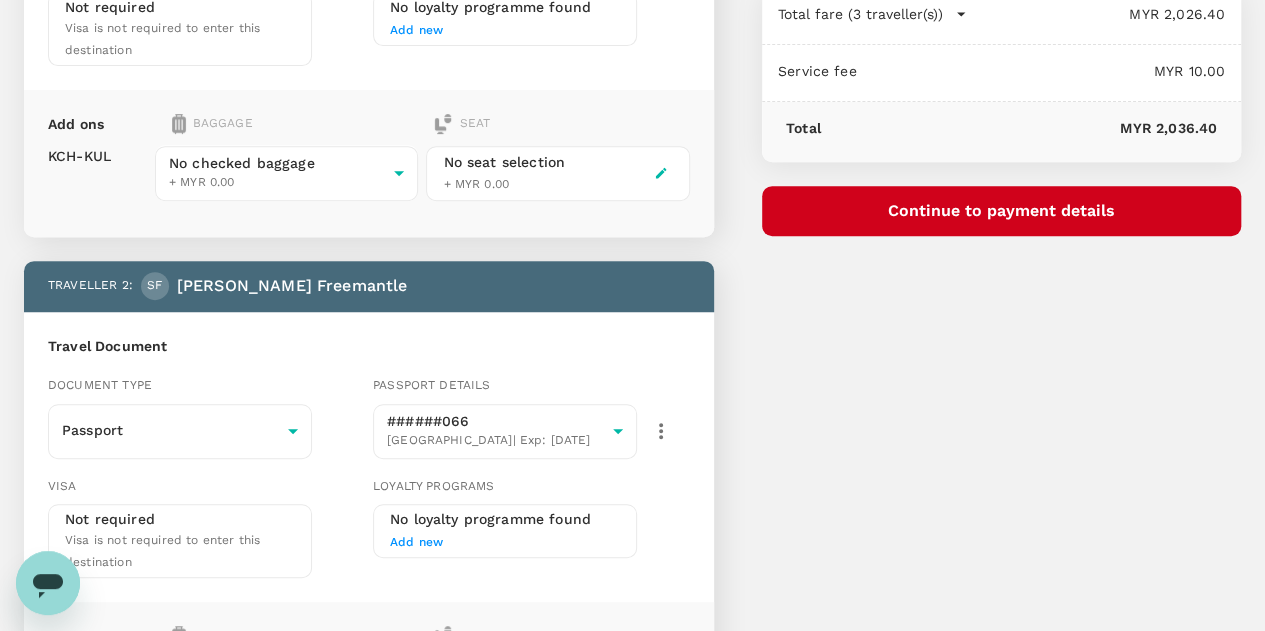 scroll, scrollTop: 300, scrollLeft: 0, axis: vertical 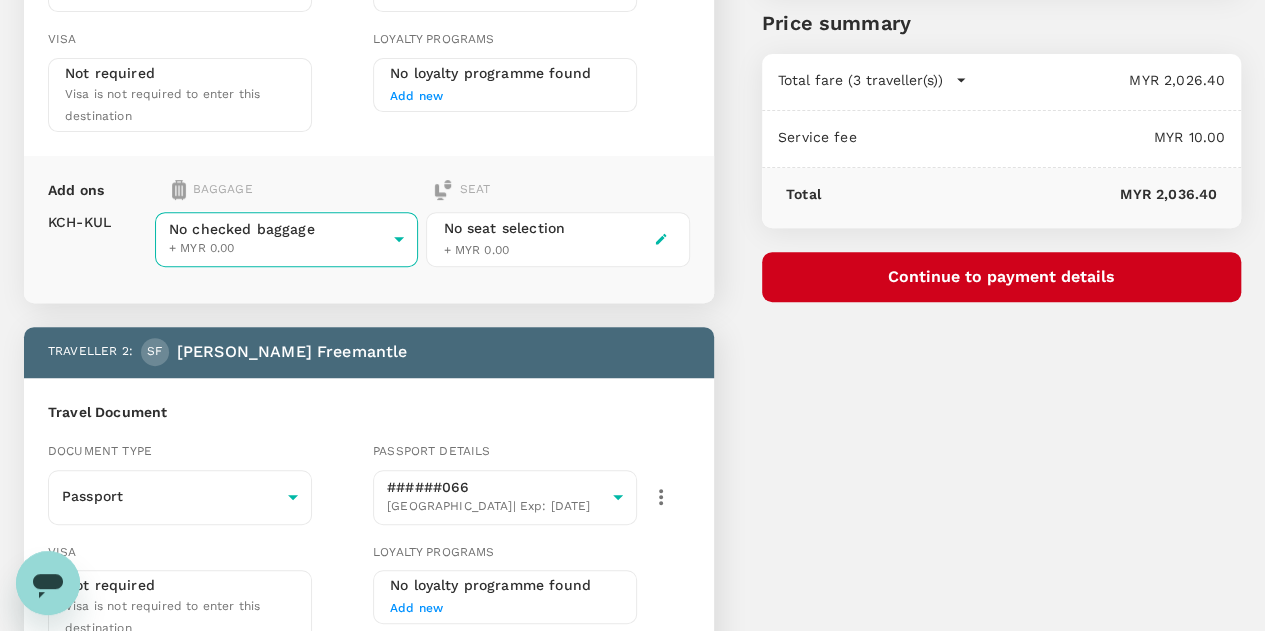 click on "Back to flight results Flight review Traveller(s) Traveller   1 : AJ Andrew Zachary   Jenkins Travel Document Document type Passport Passport ​ Passport details ######601 United States  | Exp:   02 May 2034 e3505ee5-789b-4218-af8a-64b9e33d66ef ​ Visa Not required Visa is not required to enter this destination Loyalty programs No loyalty programme found Add new Add ons Baggage Seat KCH  -  KUL No checked baggage + MYR 0.00 ​ No seat selection + MYR 0.00 Traveller   2 : SF Seth Nathan   Freemantle Travel Document Document type Passport Passport ​ Passport details ######066 Australia  | Exp:   23 Oct 2034 600b6eaf-9309-40bb-8bb5-a1750c7f6bf1 ​ Visa Not required Visa is not required to enter this destination Loyalty programs No loyalty programme found Add new Add ons Baggage Seat KCH  -  KUL No checked baggage + MYR 0.00 ​ No seat selection + MYR 0.00 Traveller   3 : DM DARBY SAMANTHA   MCCOY Travel Document Document type Passport Passport ​ Passport details ######413 United States  | Exp:   ​ KCH" at bounding box center (632, 652) 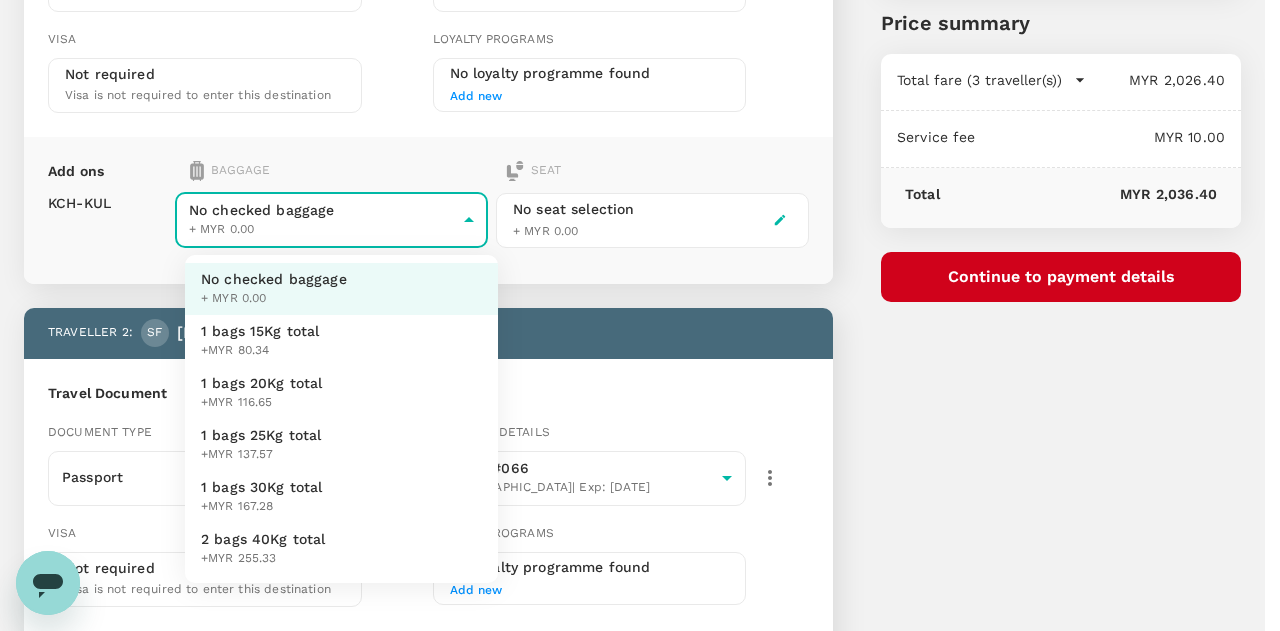 click on "1 bags 25Kg total" at bounding box center (261, 435) 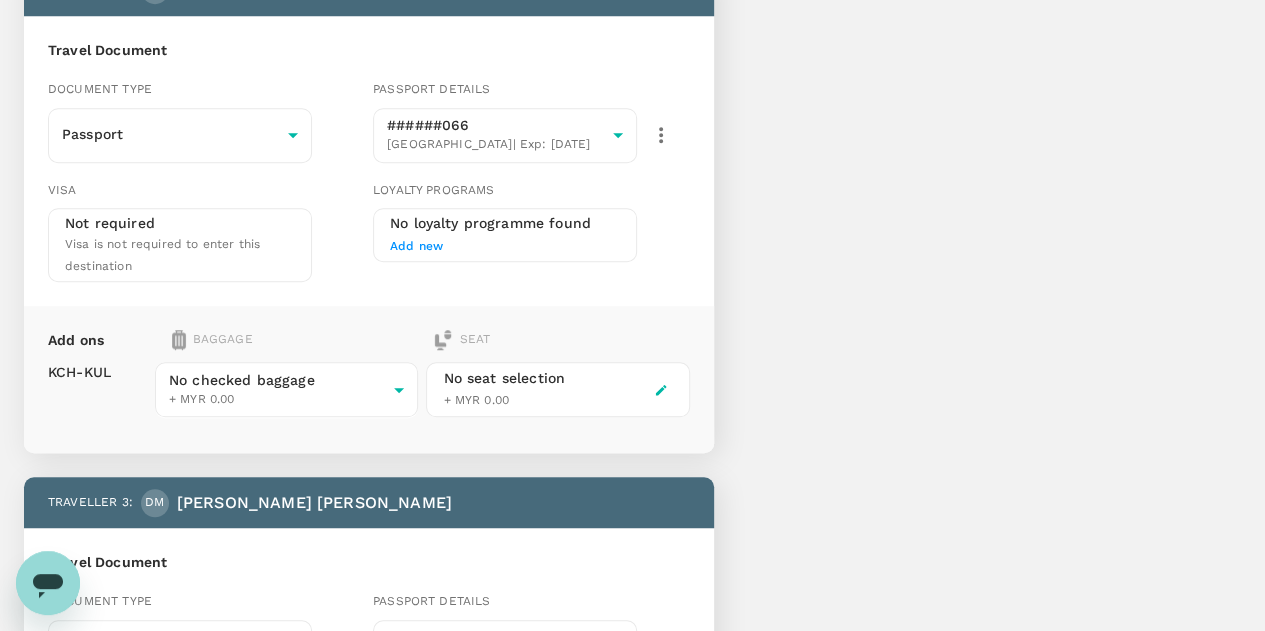 scroll, scrollTop: 700, scrollLeft: 0, axis: vertical 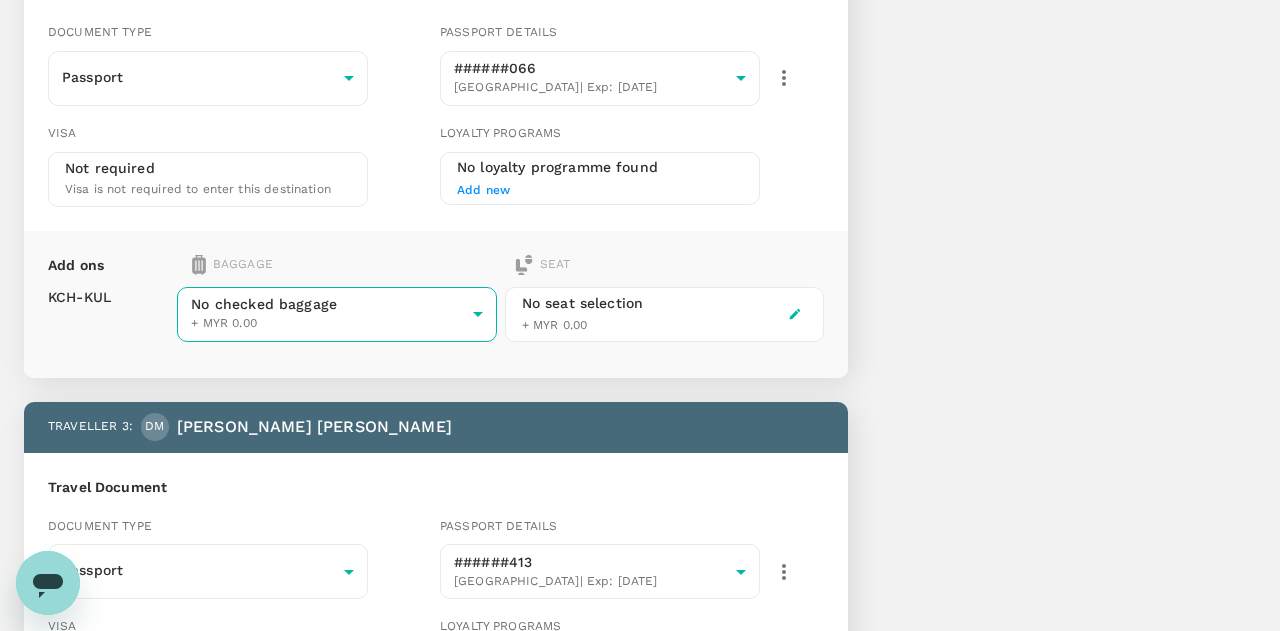 click on "Back to flight results Flight review Traveller(s) Traveller   1 : AJ Andrew Zachary   Jenkins Travel Document Document type Passport Passport ​ Passport details ######601 United States  | Exp:   02 May 2034 e3505ee5-789b-4218-af8a-64b9e33d66ef ​ Visa Not required Visa is not required to enter this destination Loyalty programs No loyalty programme found Add new Add ons Baggage Seat KCH  -  KUL 1 bags 25Kg total +MYR 137.57 3 - 137.57 ​ No seat selection + MYR 0.00 Traveller   2 : SF Seth Nathan   Freemantle Travel Document Document type Passport Passport ​ Passport details ######066 Australia  | Exp:   23 Oct 2034 600b6eaf-9309-40bb-8bb5-a1750c7f6bf1 ​ Visa Not required Visa is not required to enter this destination Loyalty programs No loyalty programme found Add new Add ons Baggage Seat KCH  -  KUL No checked baggage + MYR 0.00 ​ No seat selection + MYR 0.00 Traveller   3 : DM DARBY SAMANTHA   MCCOY Travel Document Document type Passport Passport ​ Passport details ######413 United States   ​" at bounding box center [640, 213] 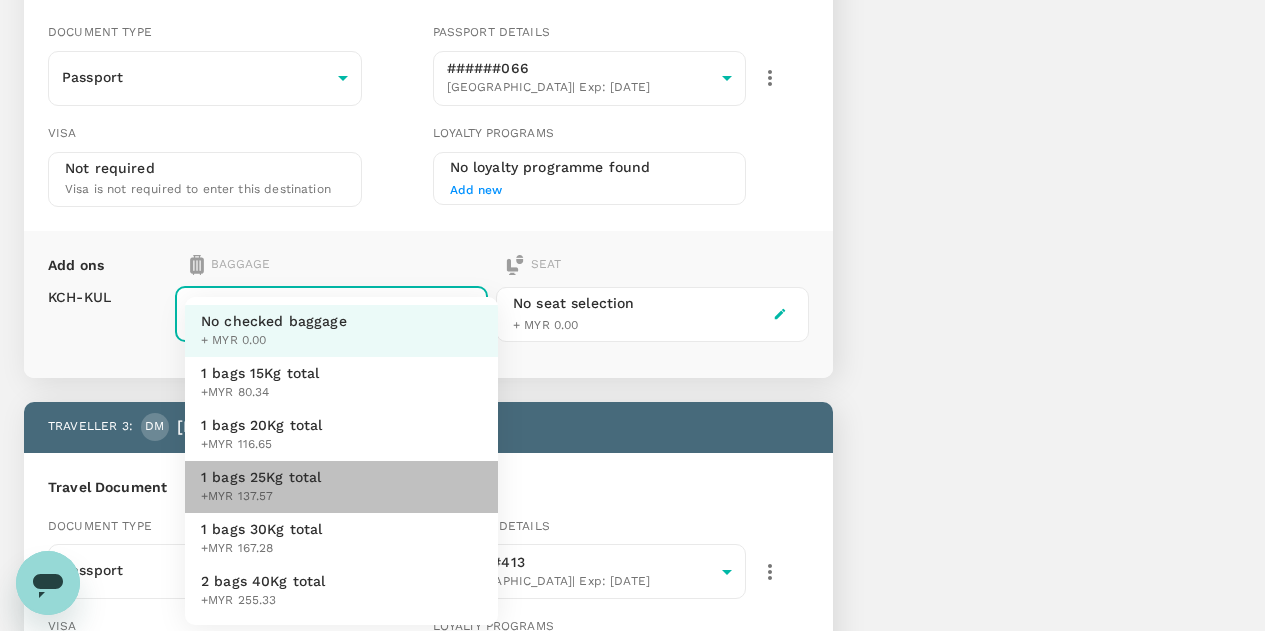 click on "1 bags 25Kg total" at bounding box center (261, 477) 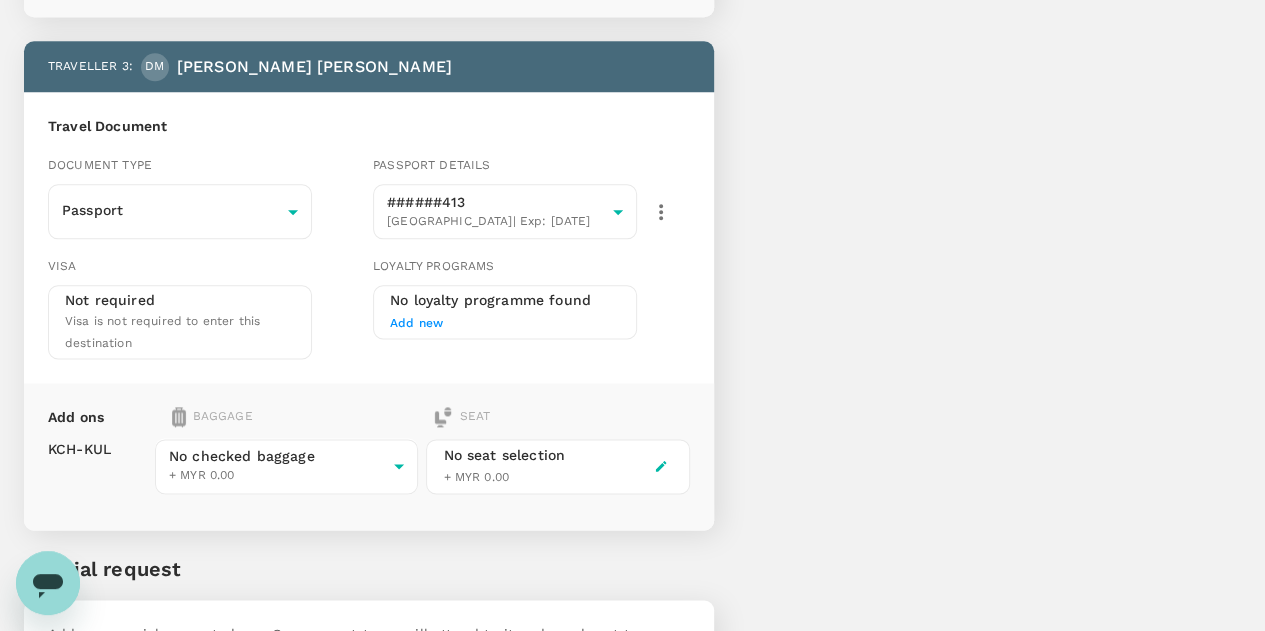 scroll, scrollTop: 1100, scrollLeft: 0, axis: vertical 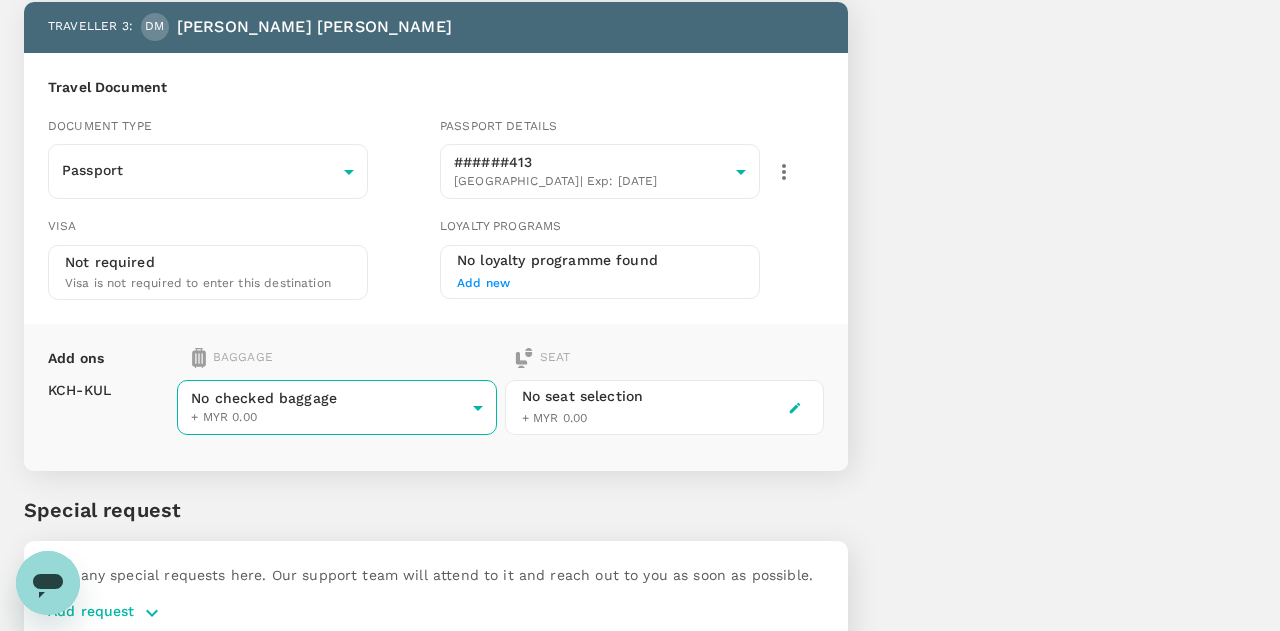 click on "Back to flight results Flight review Traveller(s) Traveller   1 : AJ Andrew Zachary   Jenkins Travel Document Document type Passport Passport ​ Passport details ######601 United States  | Exp:   02 May 2034 e3505ee5-789b-4218-af8a-64b9e33d66ef ​ Visa Not required Visa is not required to enter this destination Loyalty programs No loyalty programme found Add new Add ons Baggage Seat KCH  -  KUL 1 bags 25Kg total +MYR 137.57 3 - 137.57 ​ No seat selection + MYR 0.00 Traveller   2 : SF Seth Nathan   Freemantle Travel Document Document type Passport Passport ​ Passport details ######066 Australia  | Exp:   23 Oct 2034 600b6eaf-9309-40bb-8bb5-a1750c7f6bf1 ​ Visa Not required Visa is not required to enter this destination Loyalty programs No loyalty programme found Add new Add ons Baggage Seat KCH  -  KUL 1 bags 25Kg total +MYR 137.57 3 - 137.57 ​ No seat selection + MYR 0.00 Traveller   3 : DM DARBY SAMANTHA   MCCOY Travel Document Document type Passport Passport ​ Passport details ######413  | Exp:" at bounding box center (640, -187) 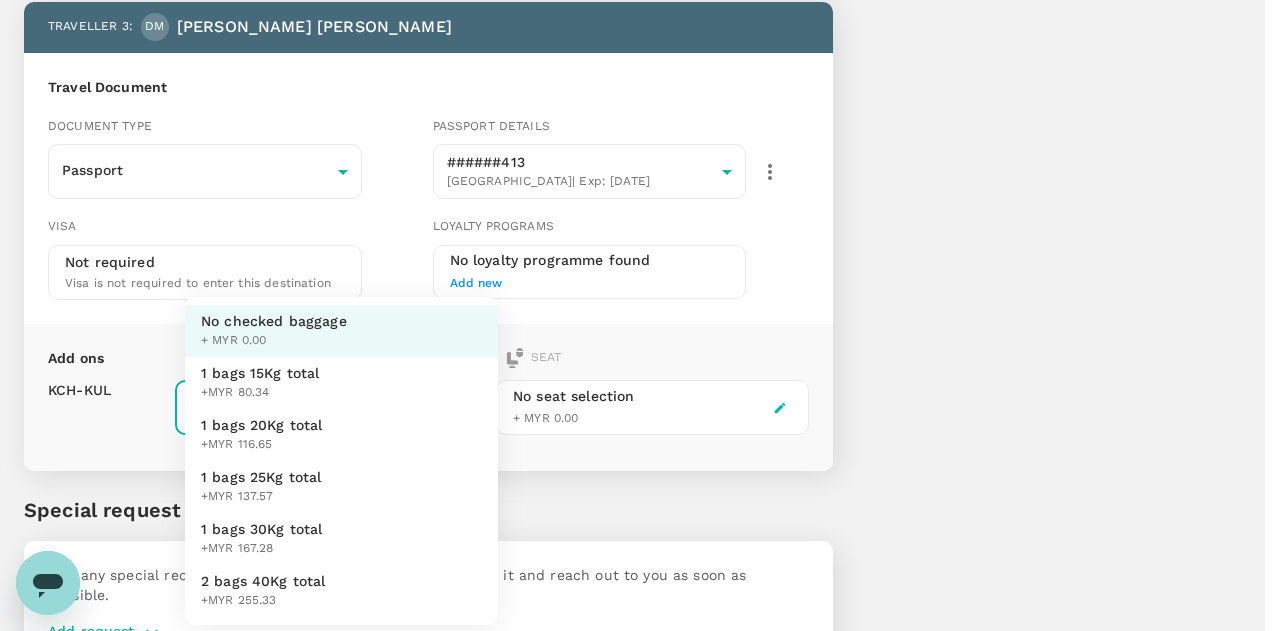 drag, startPoint x: 290, startPoint y: 480, endPoint x: 314, endPoint y: 466, distance: 27.784887 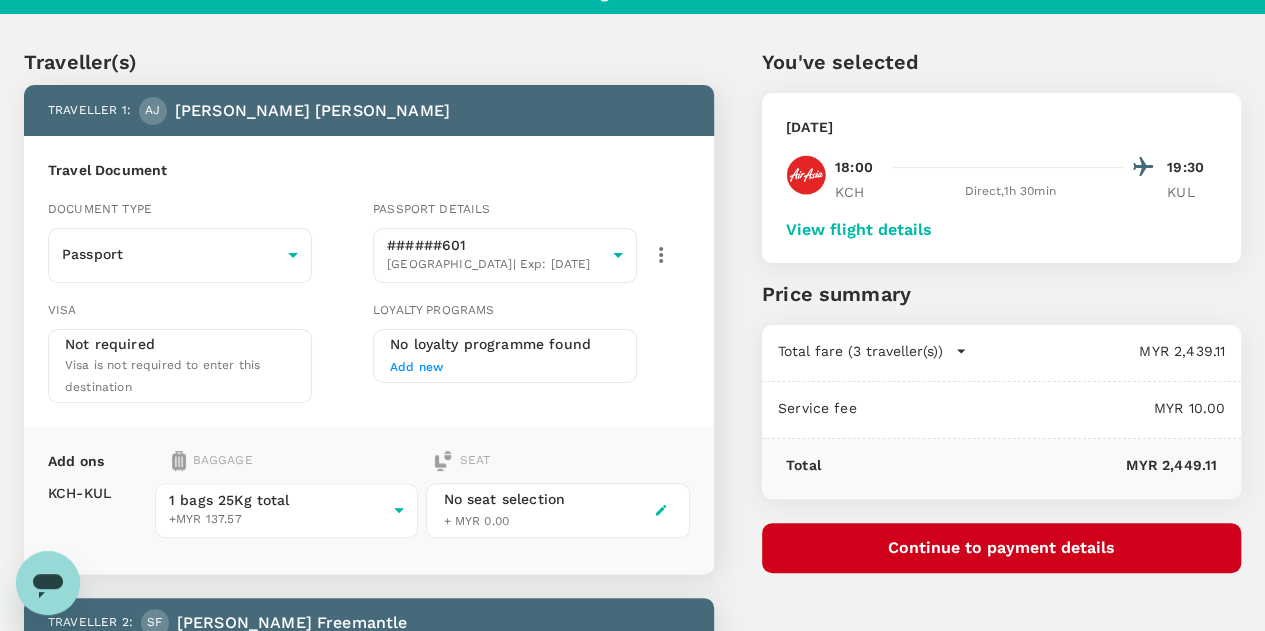 scroll, scrollTop: 0, scrollLeft: 0, axis: both 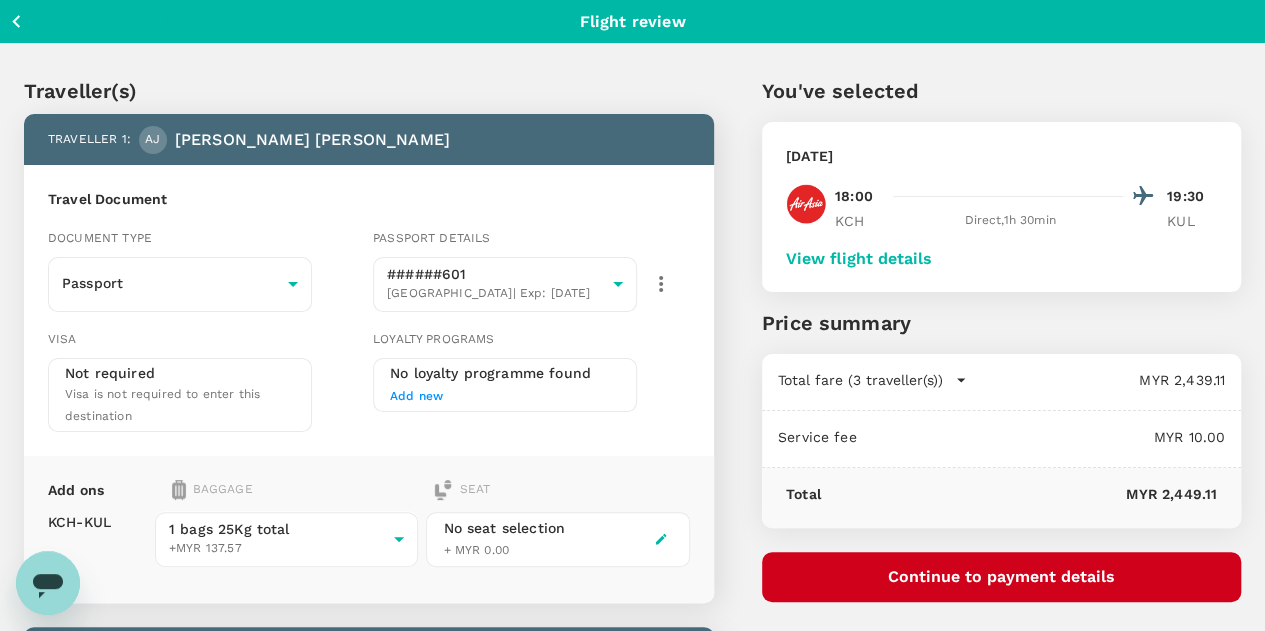 click on "View flight details" at bounding box center (859, 259) 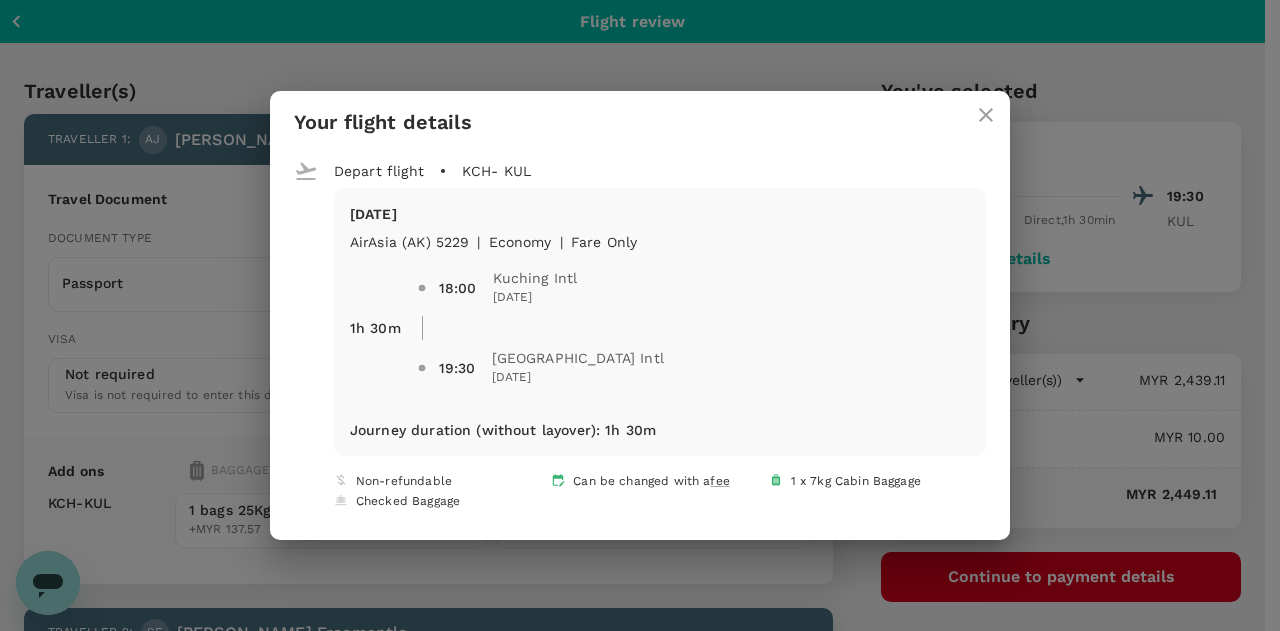 click 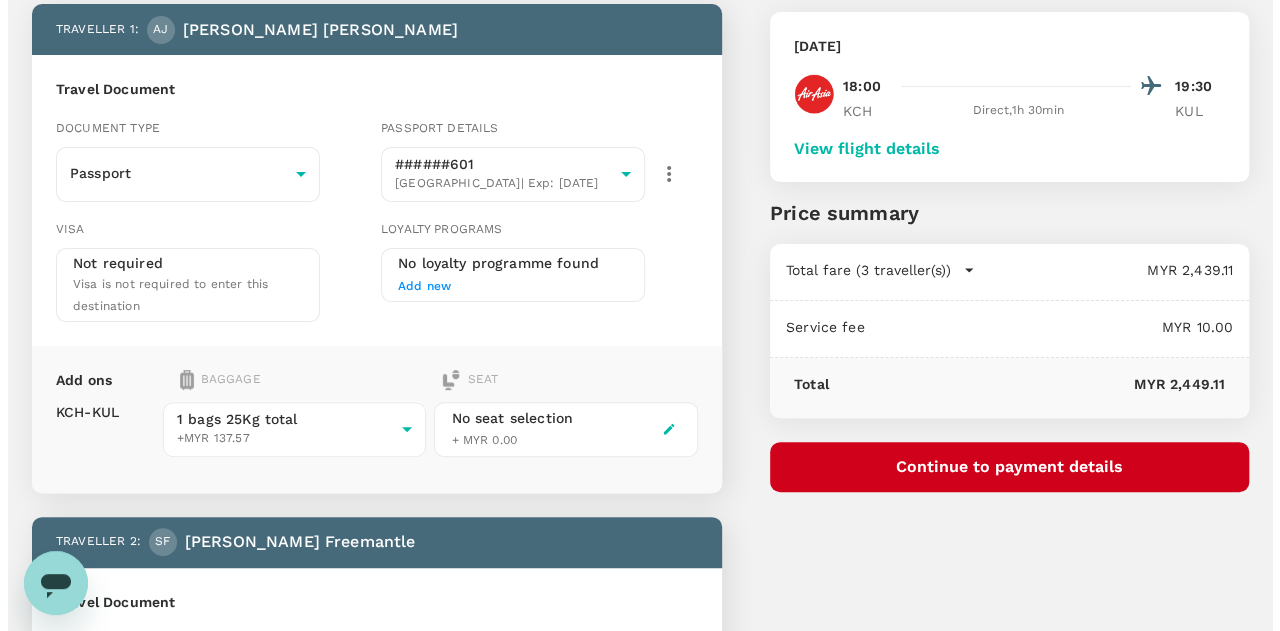 scroll, scrollTop: 200, scrollLeft: 0, axis: vertical 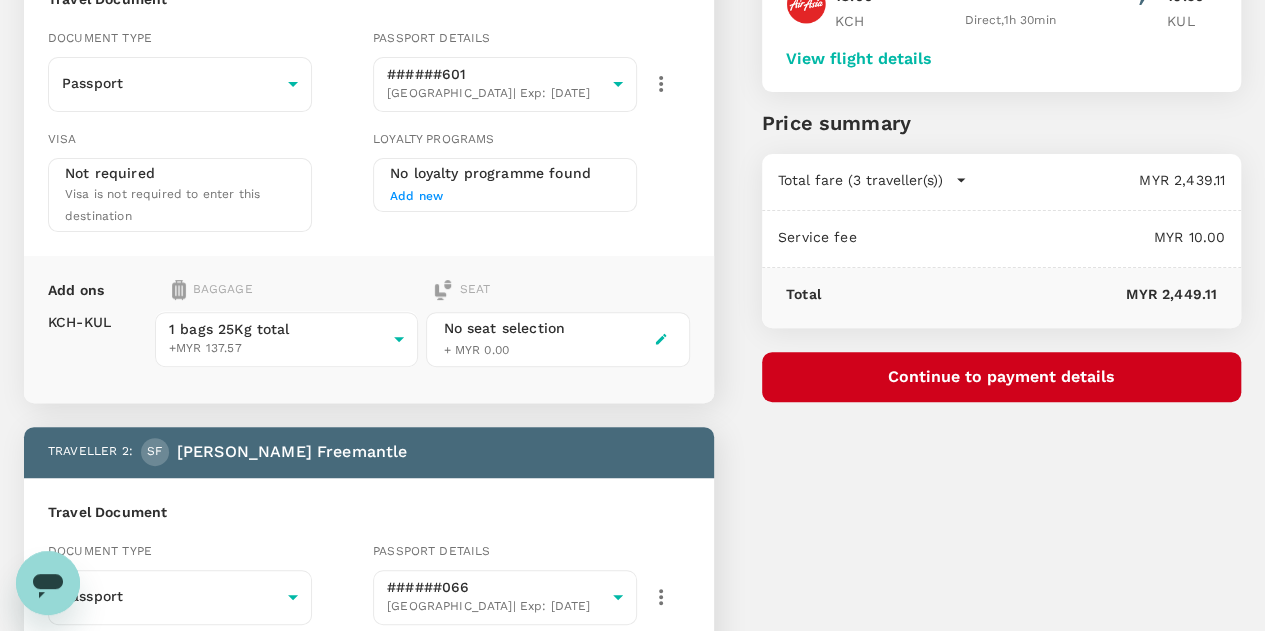 click on "Continue to payment details" at bounding box center (1001, 377) 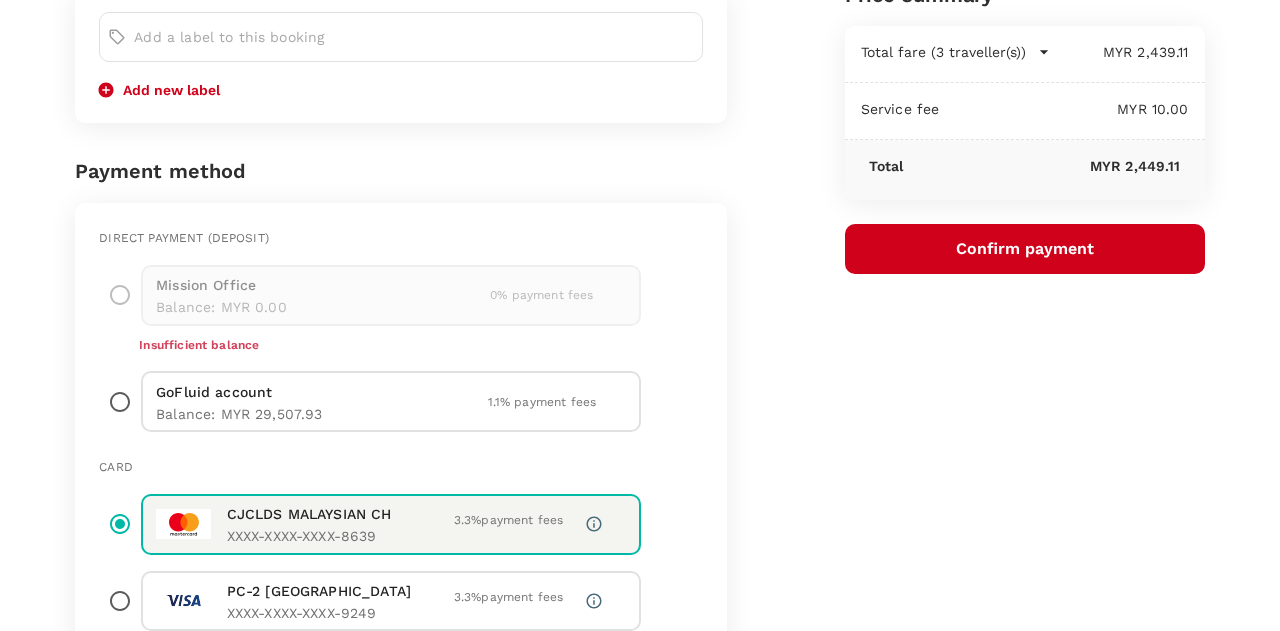 scroll, scrollTop: 400, scrollLeft: 0, axis: vertical 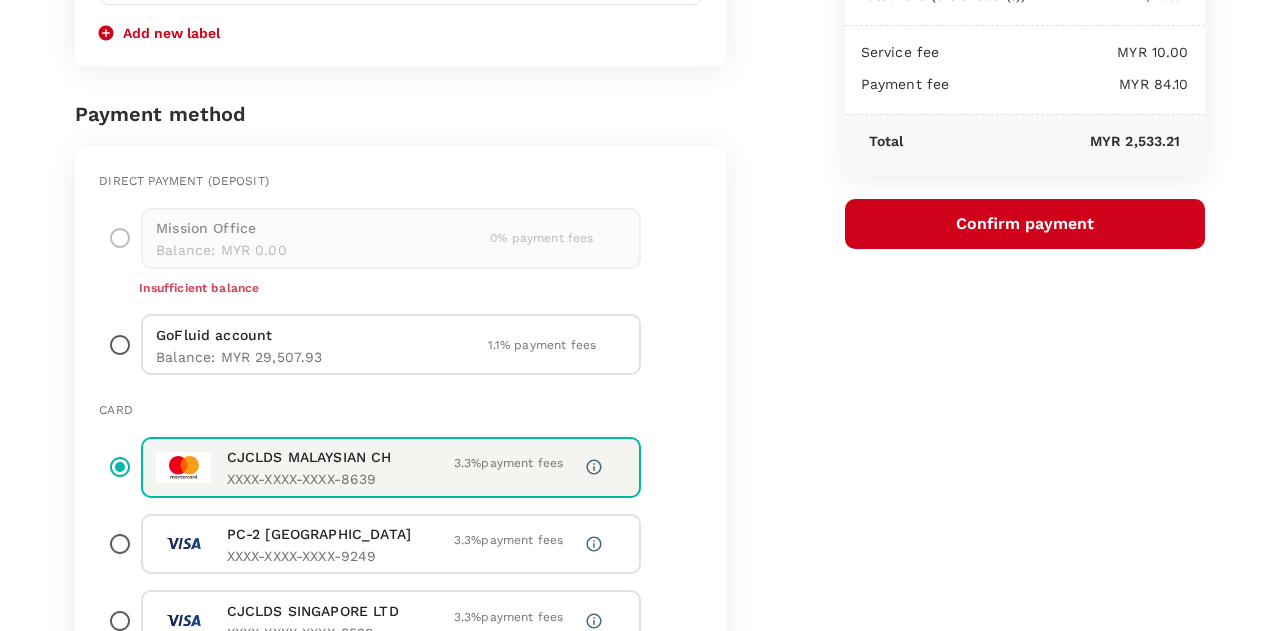 click at bounding box center (120, 344) 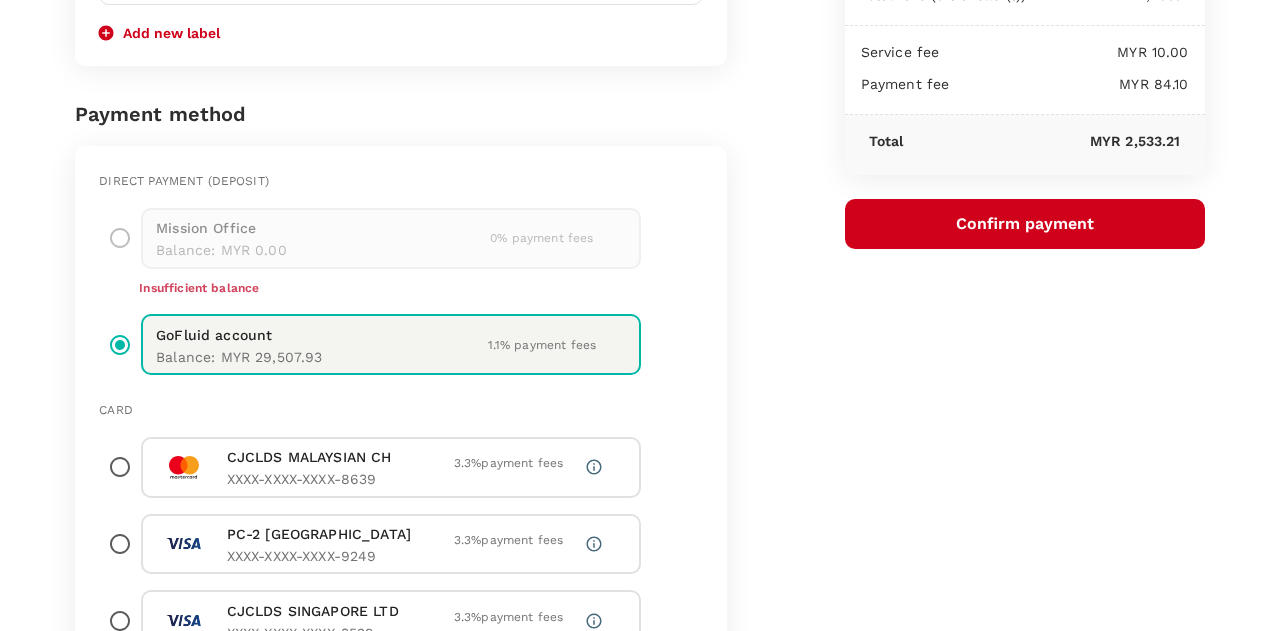 click on "Confirm payment" at bounding box center [1025, 224] 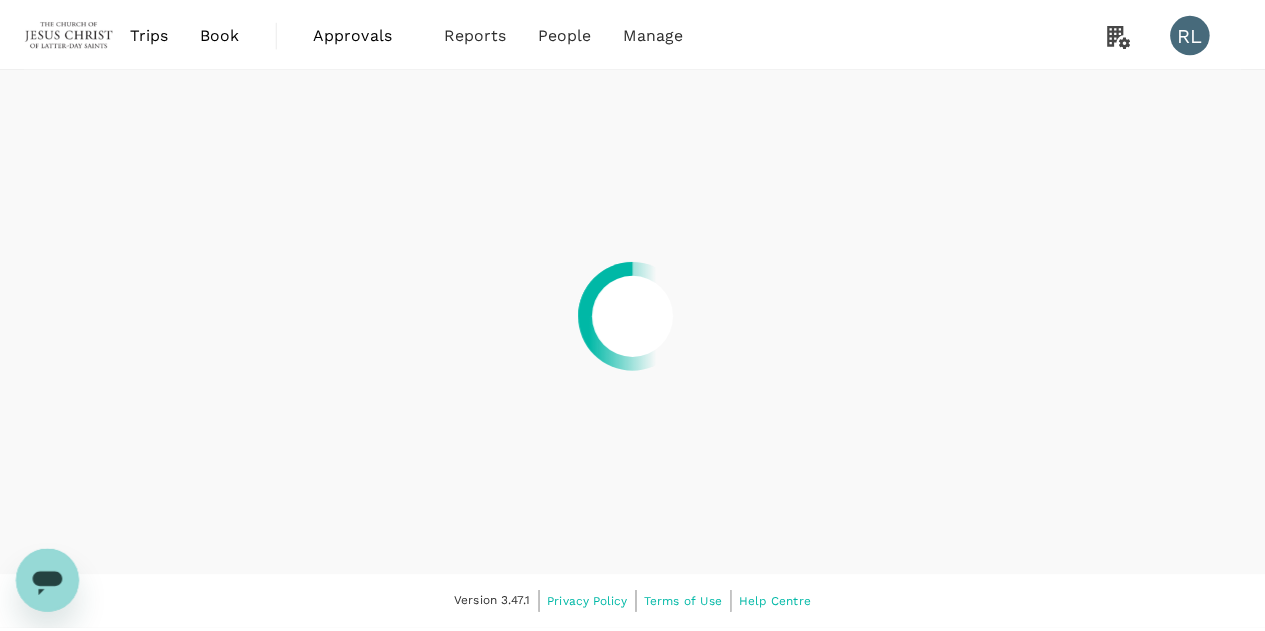 scroll, scrollTop: 0, scrollLeft: 0, axis: both 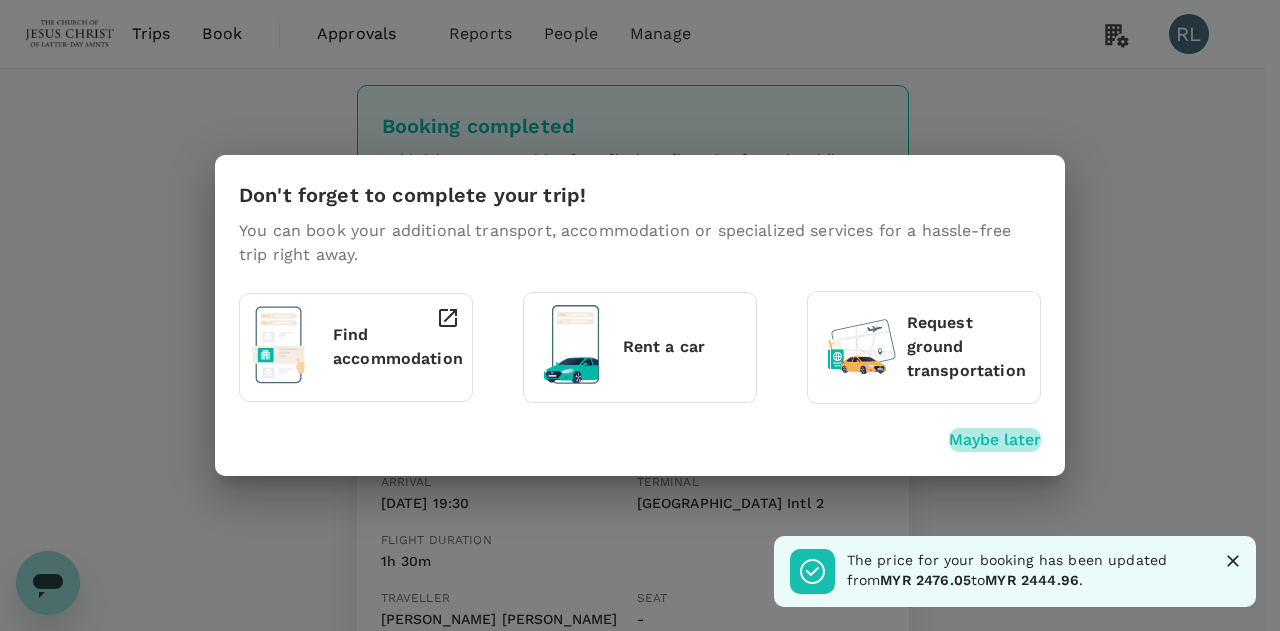 click on "Maybe later" at bounding box center (995, 440) 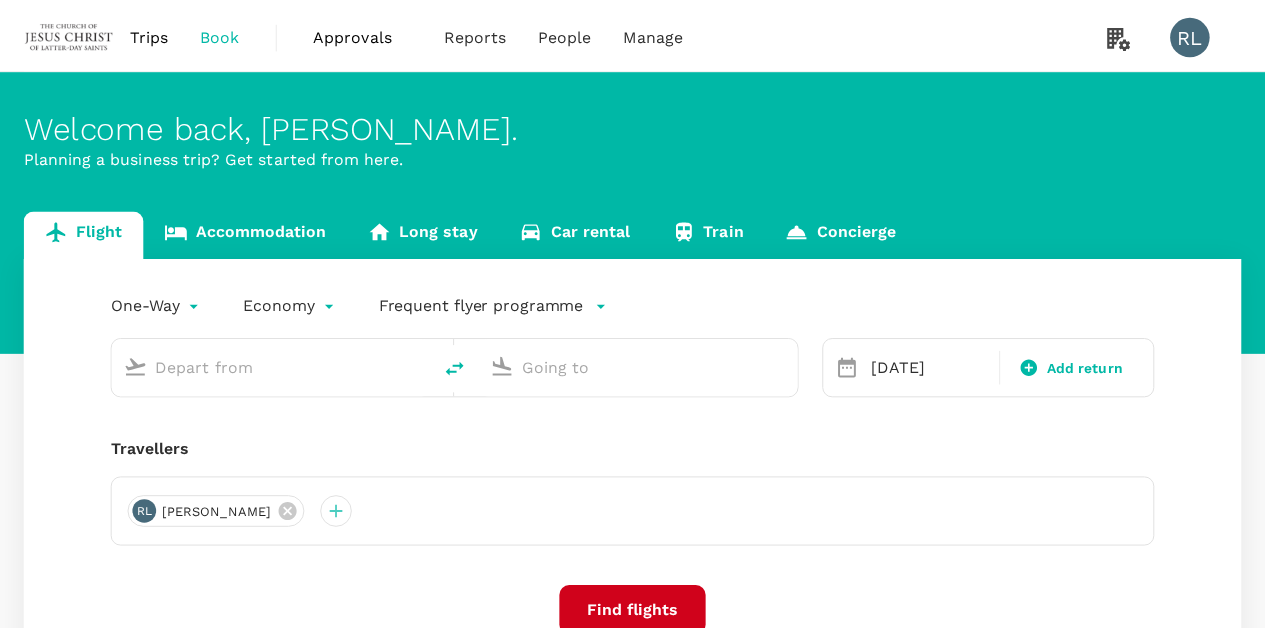 scroll, scrollTop: 0, scrollLeft: 0, axis: both 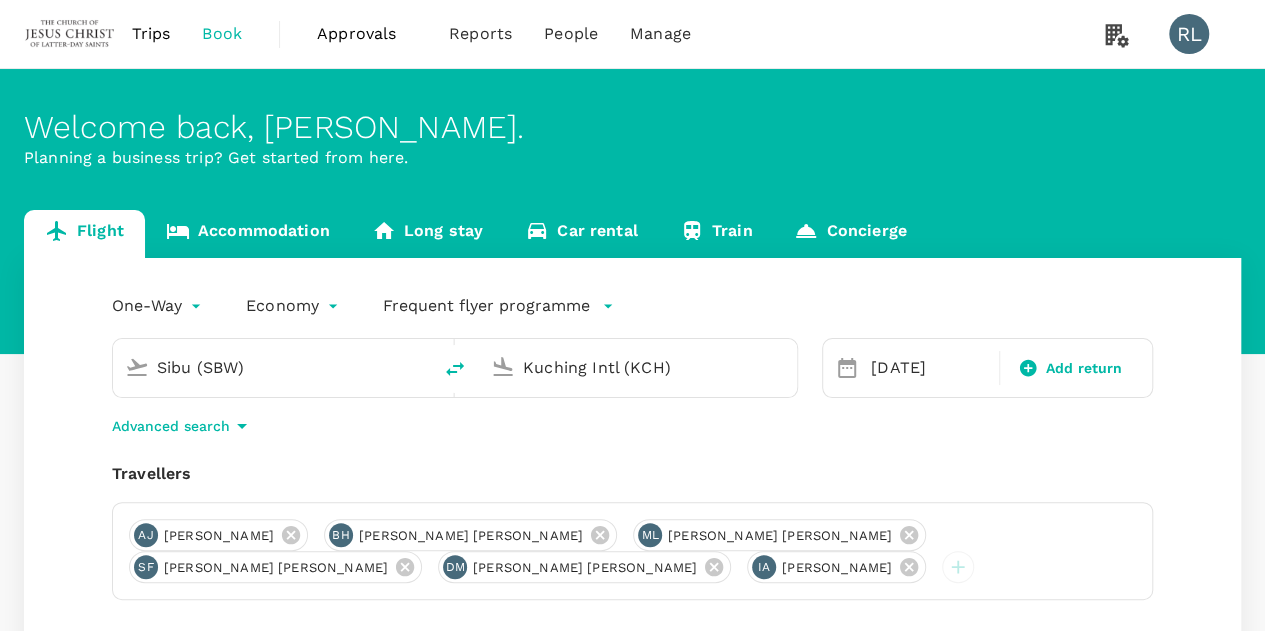 type on "Sibu (SBW)" 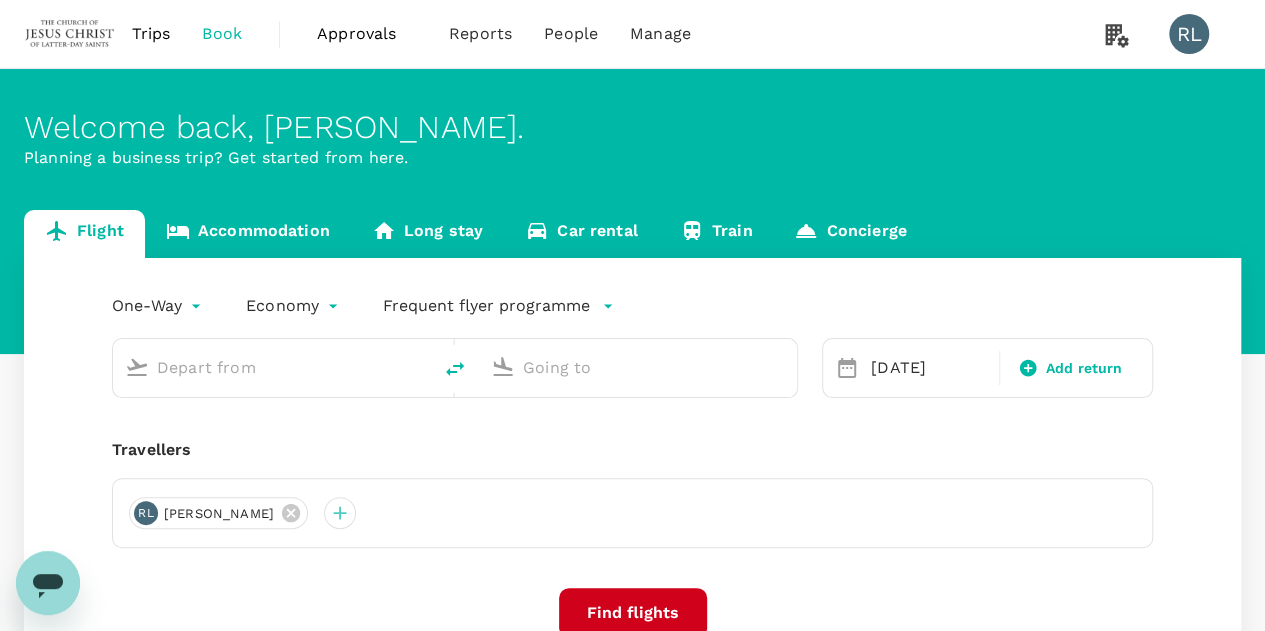scroll, scrollTop: 0, scrollLeft: 0, axis: both 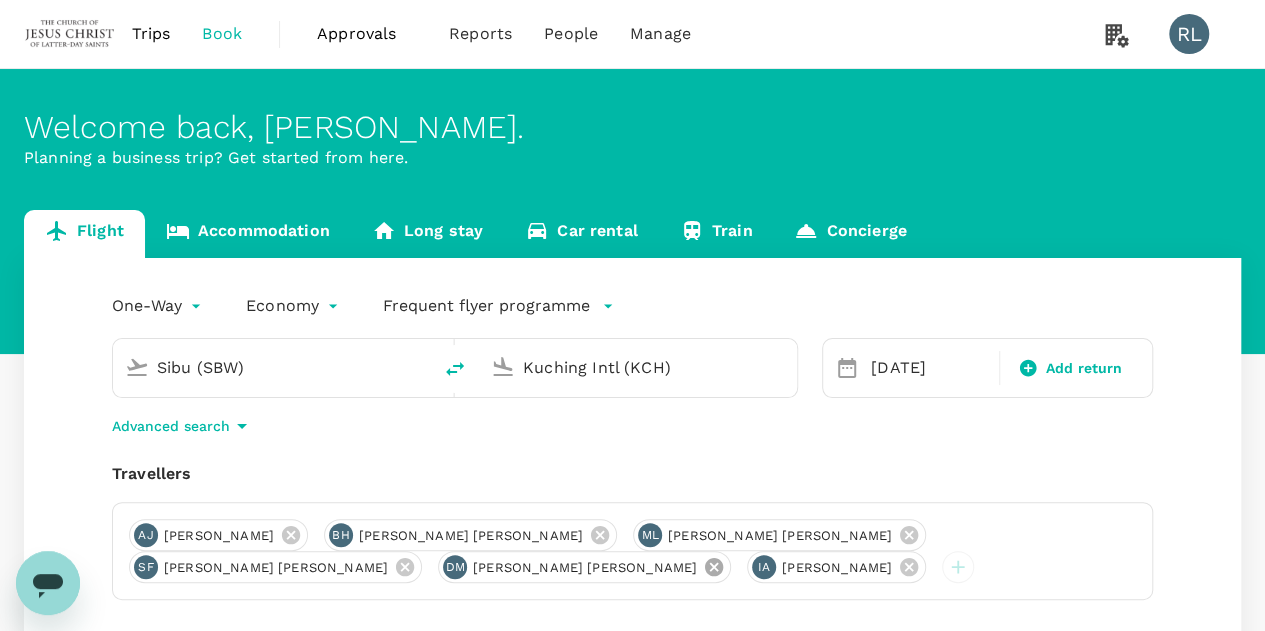 click 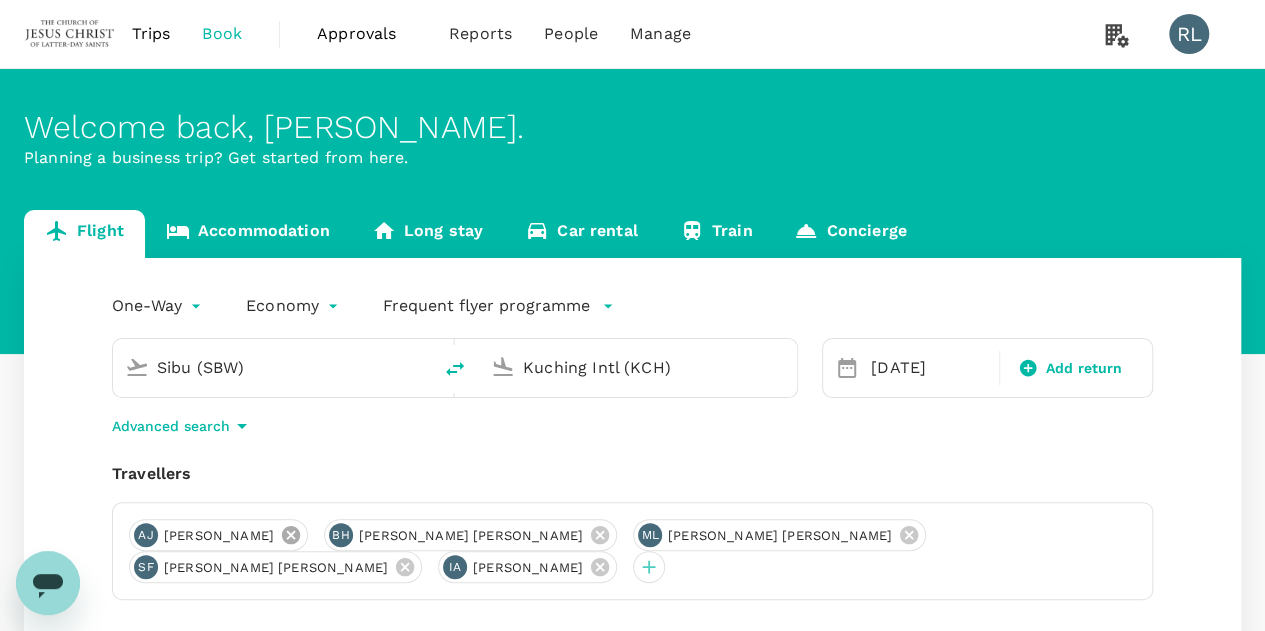 click 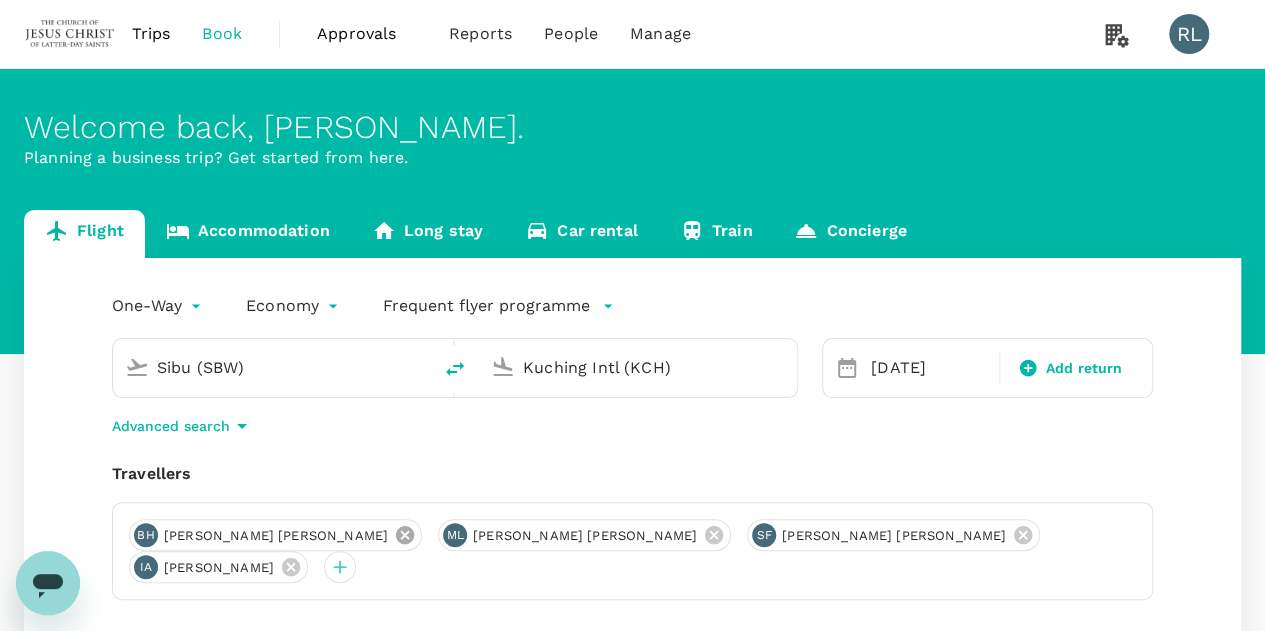 click 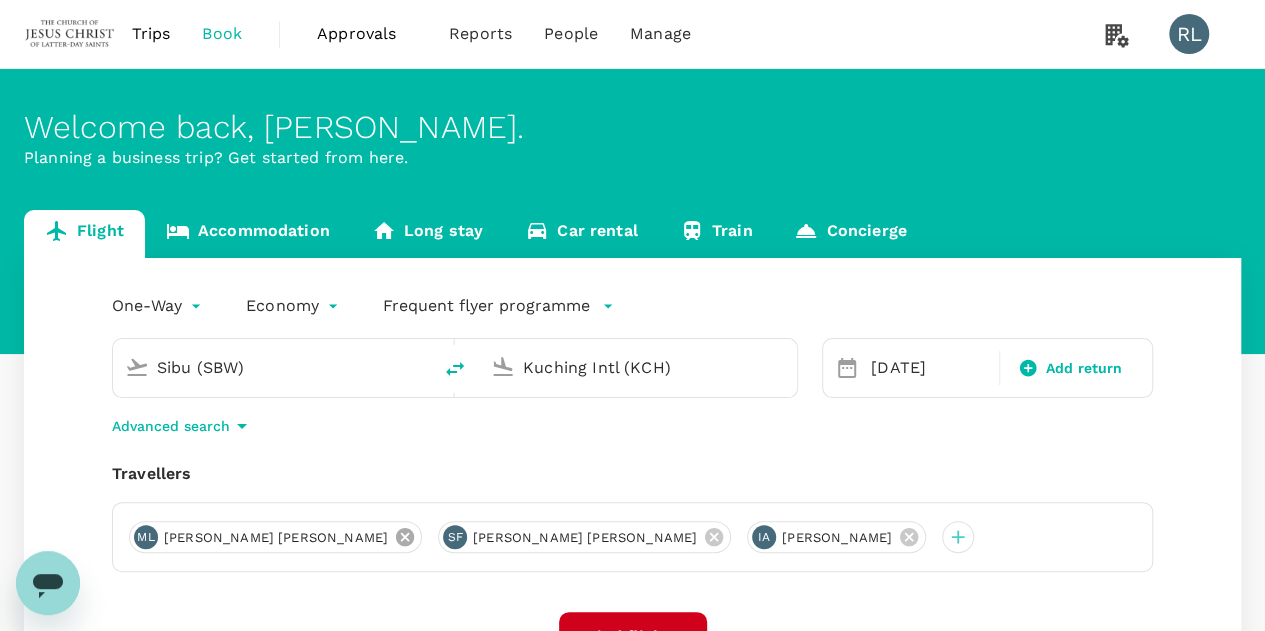 click 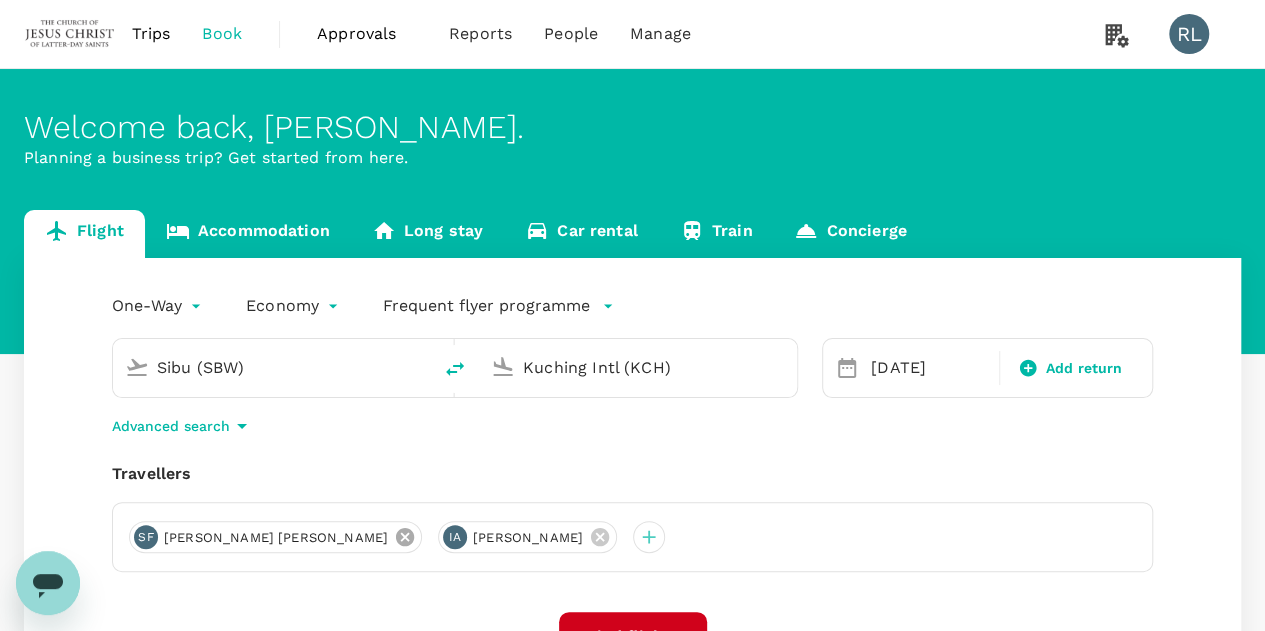 click 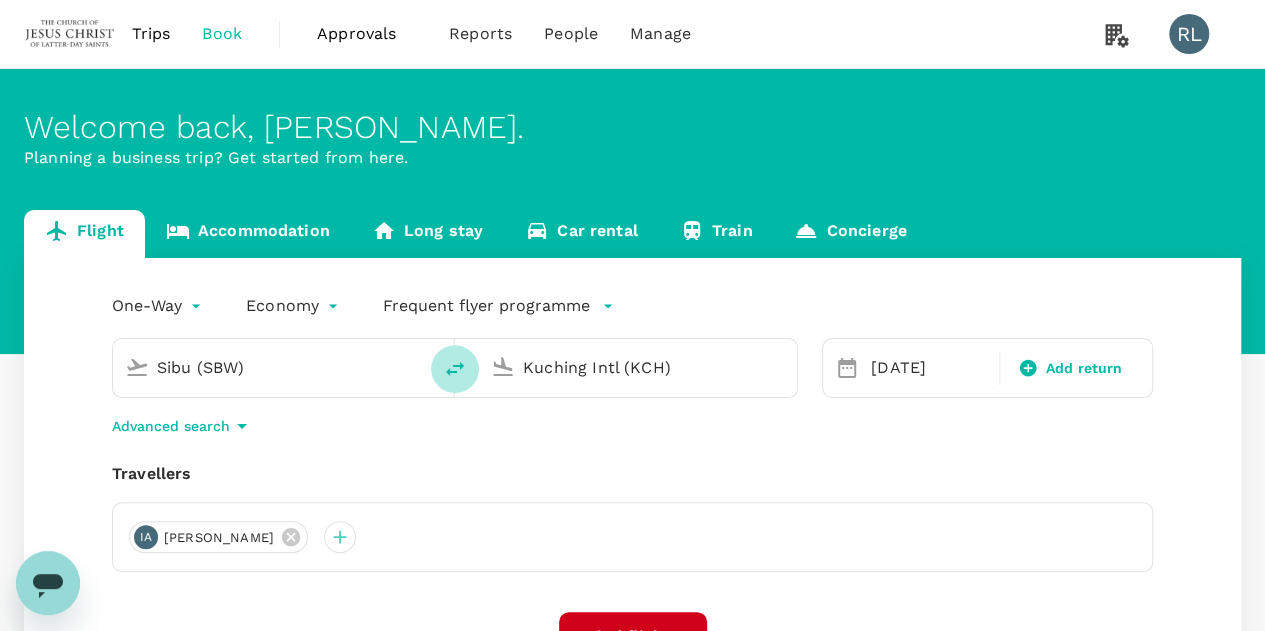 click 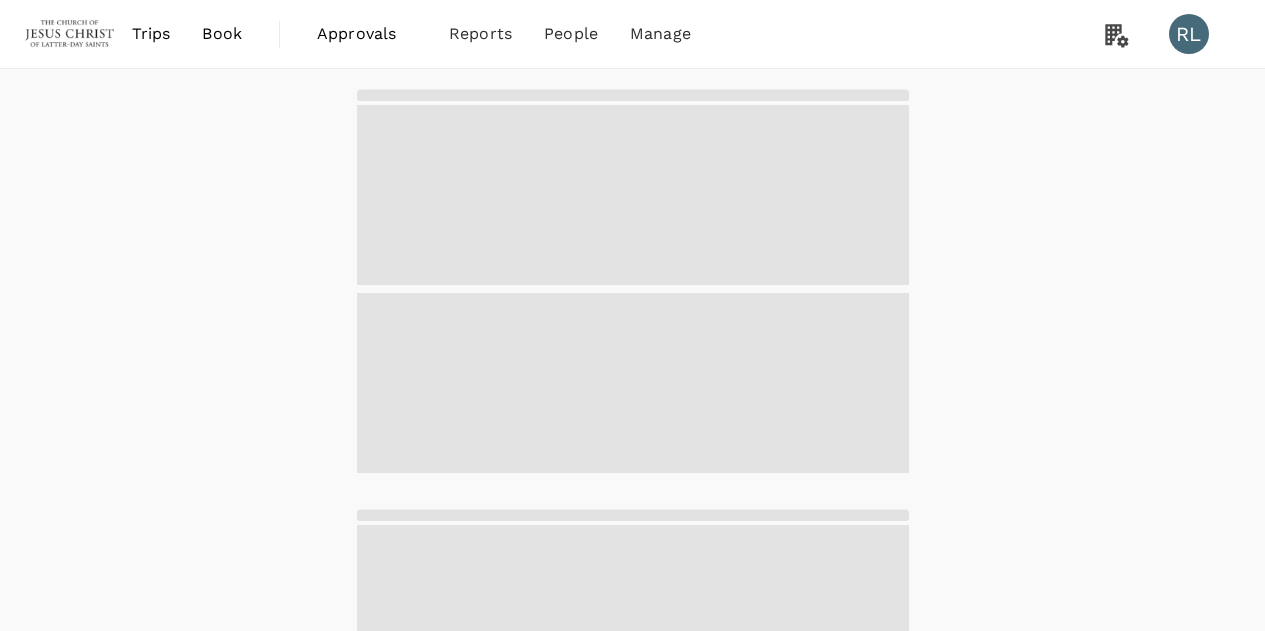 scroll, scrollTop: 0, scrollLeft: 0, axis: both 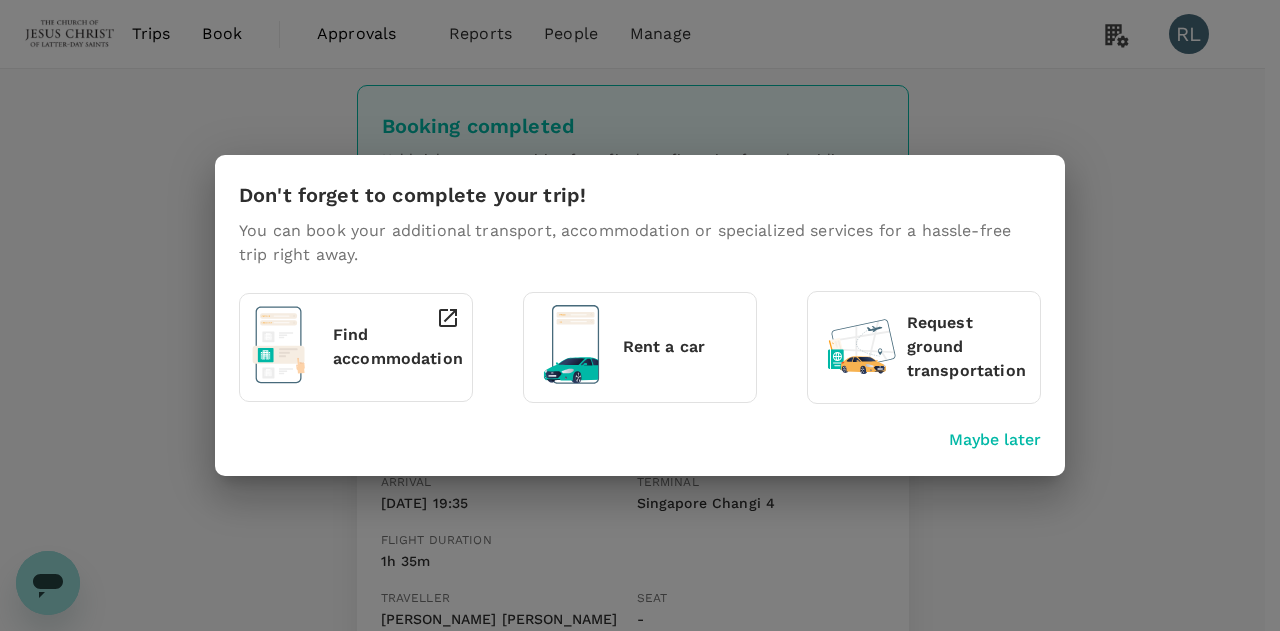 click on "Maybe later" at bounding box center [995, 440] 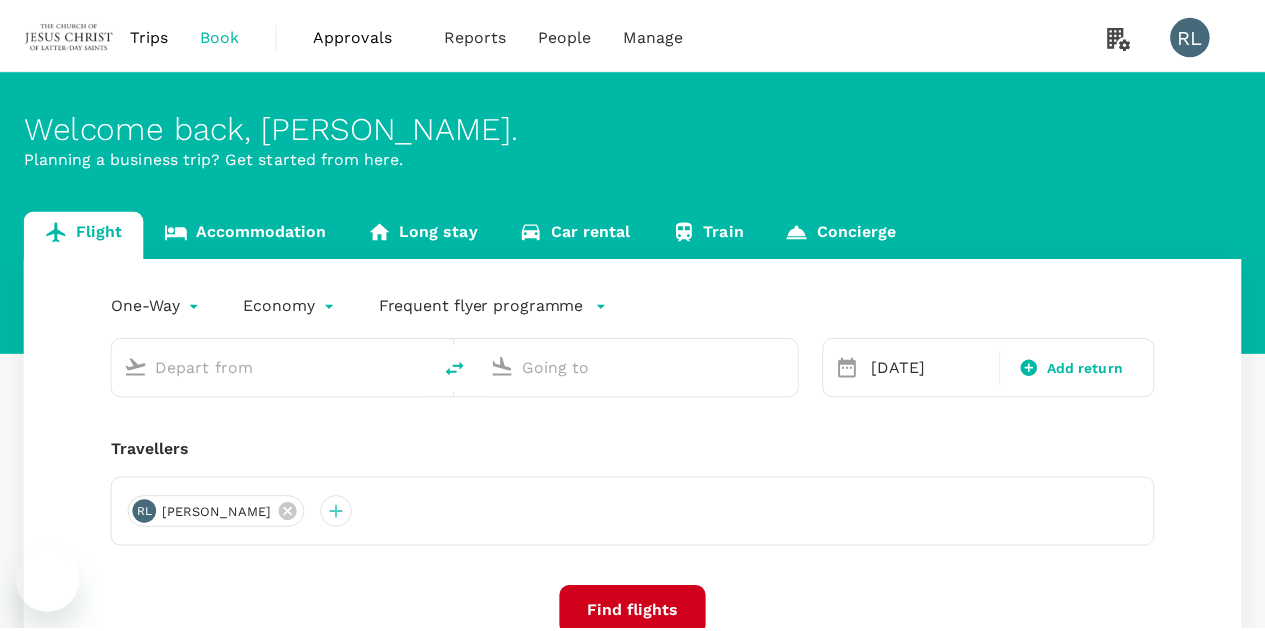 scroll, scrollTop: 0, scrollLeft: 0, axis: both 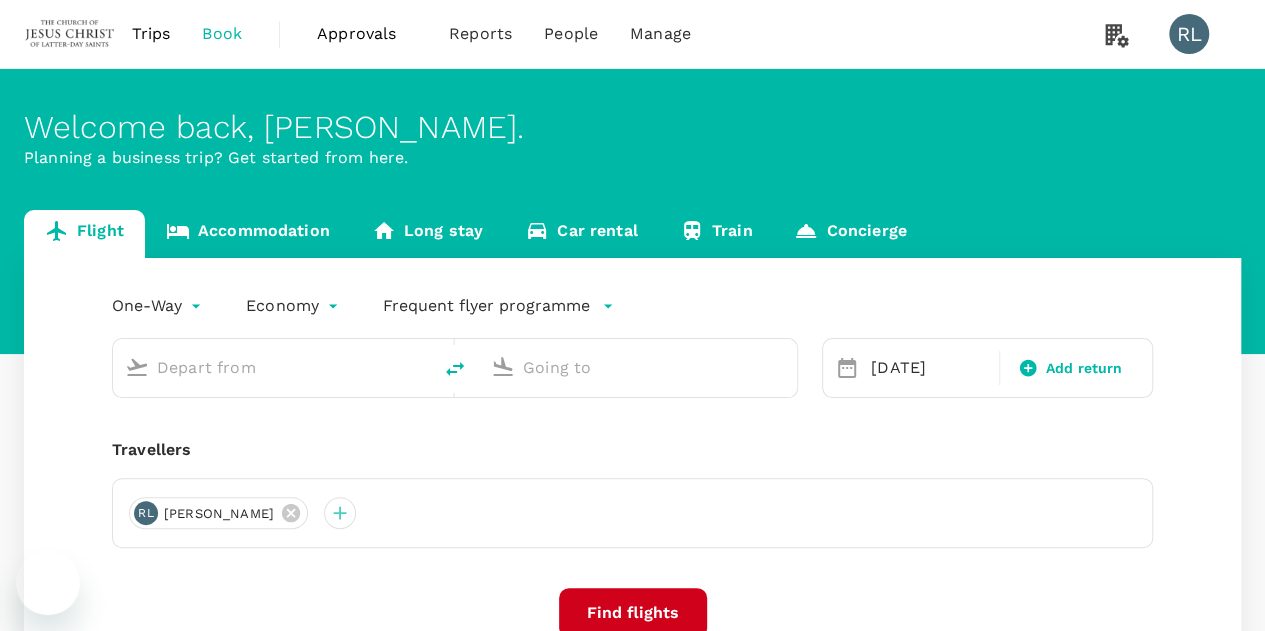 type on "Kuala Lumpur Intl ([GEOGRAPHIC_DATA])" 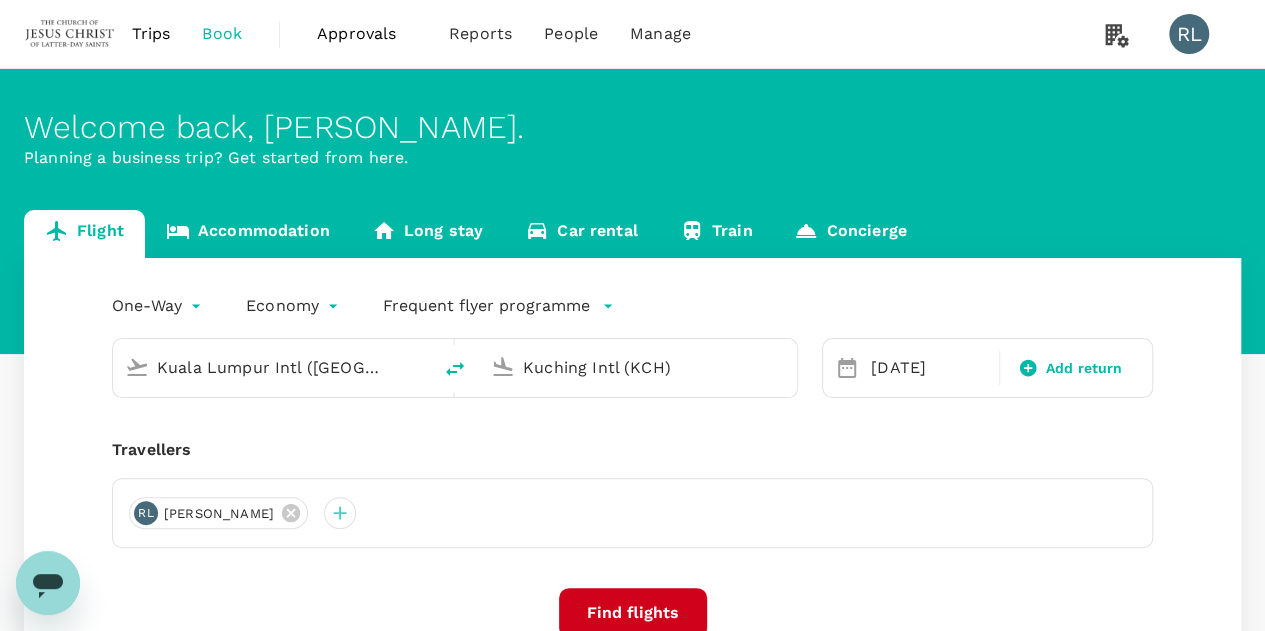 type 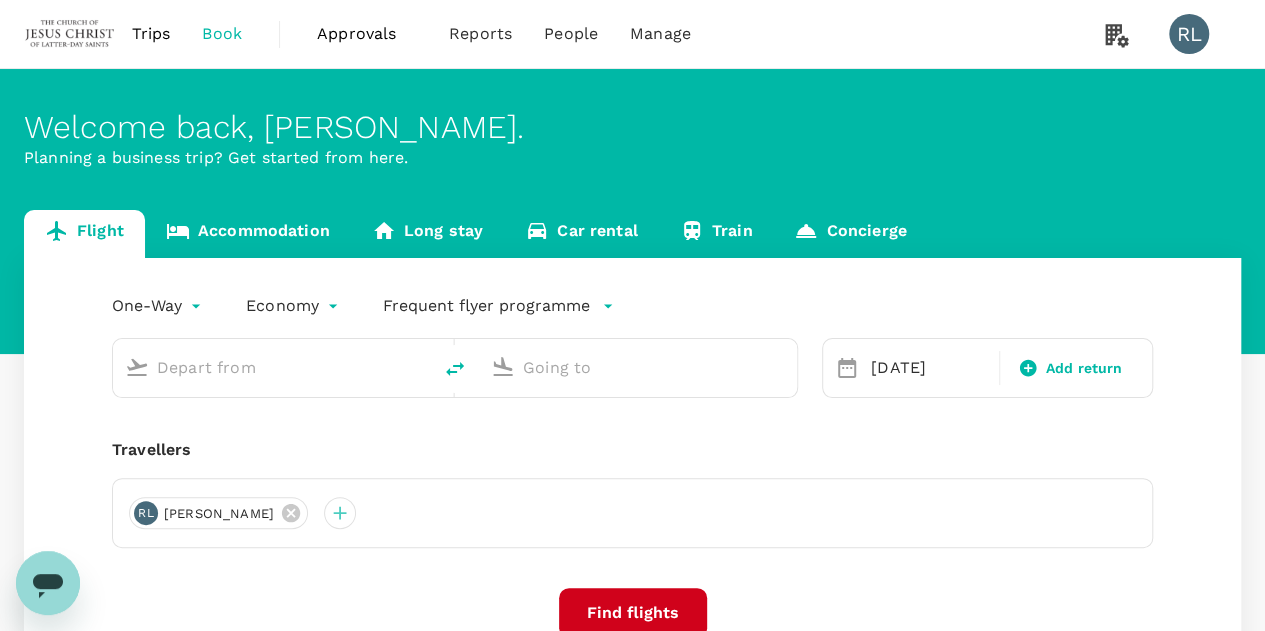 scroll, scrollTop: 0, scrollLeft: 0, axis: both 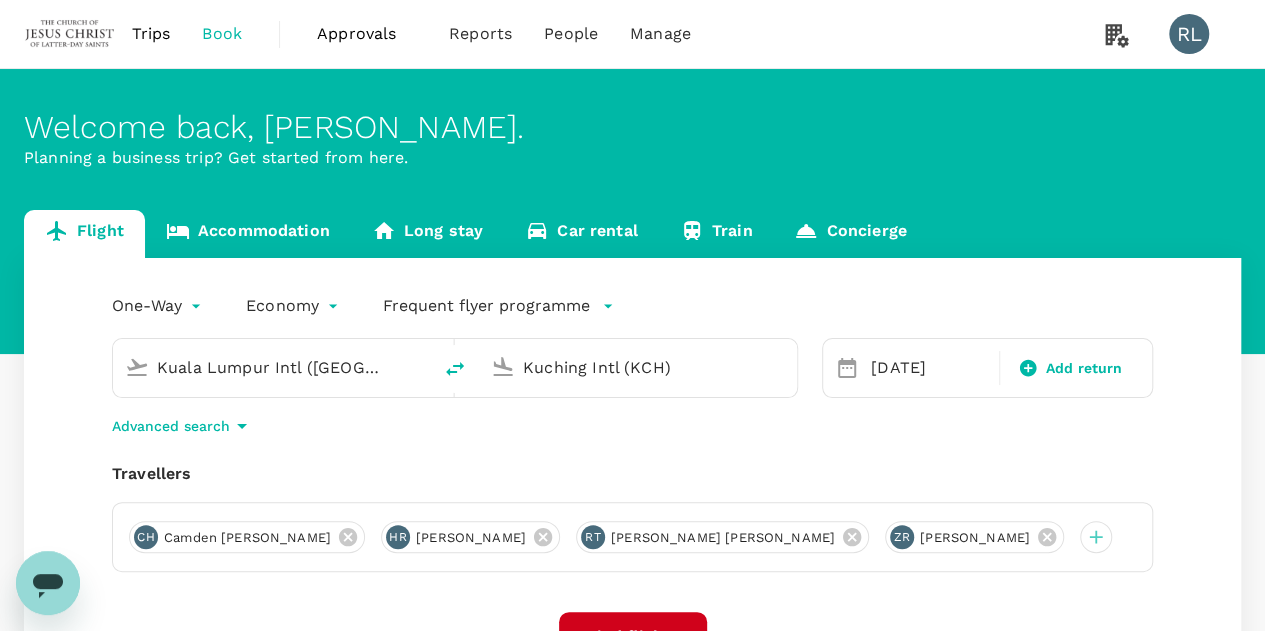 click 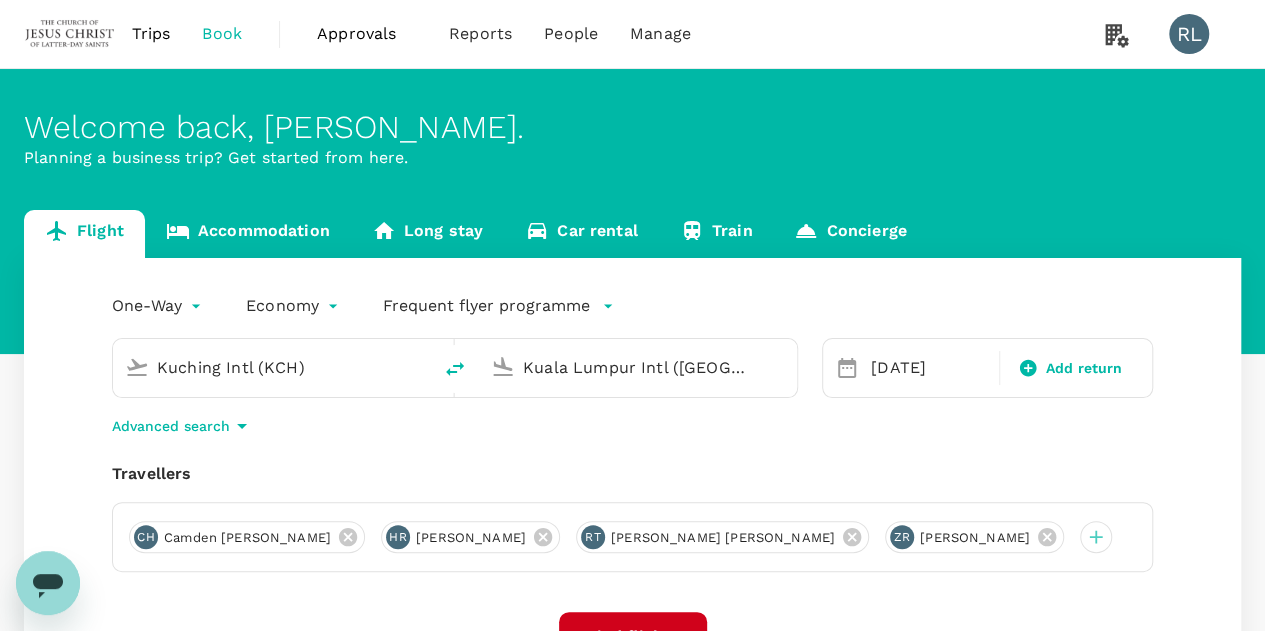 click on "Kuala Lumpur Intl ([GEOGRAPHIC_DATA])" at bounding box center (654, 368) 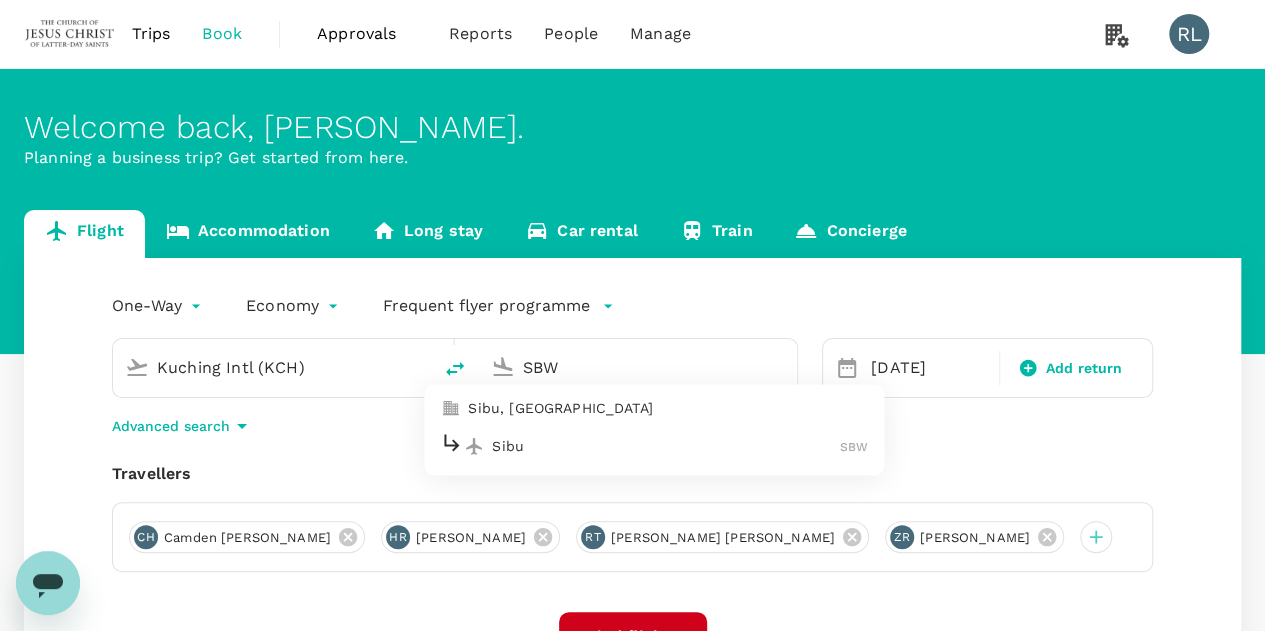 click on "Sibu" at bounding box center [666, 446] 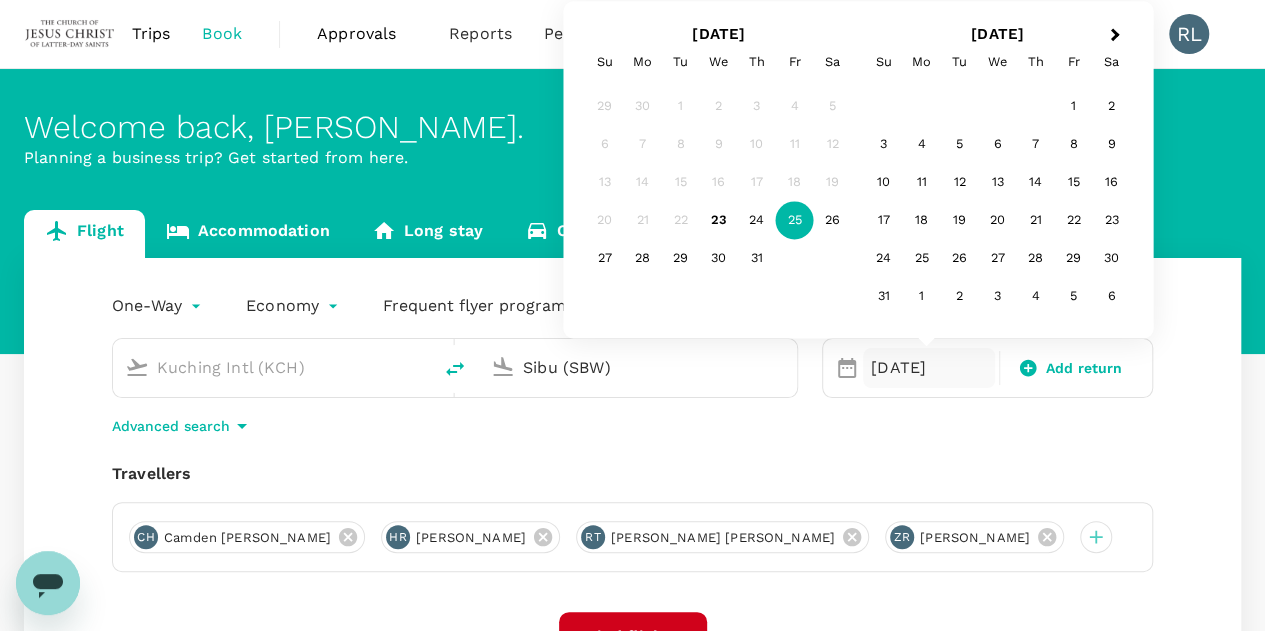 type on "Sibu (SBW)" 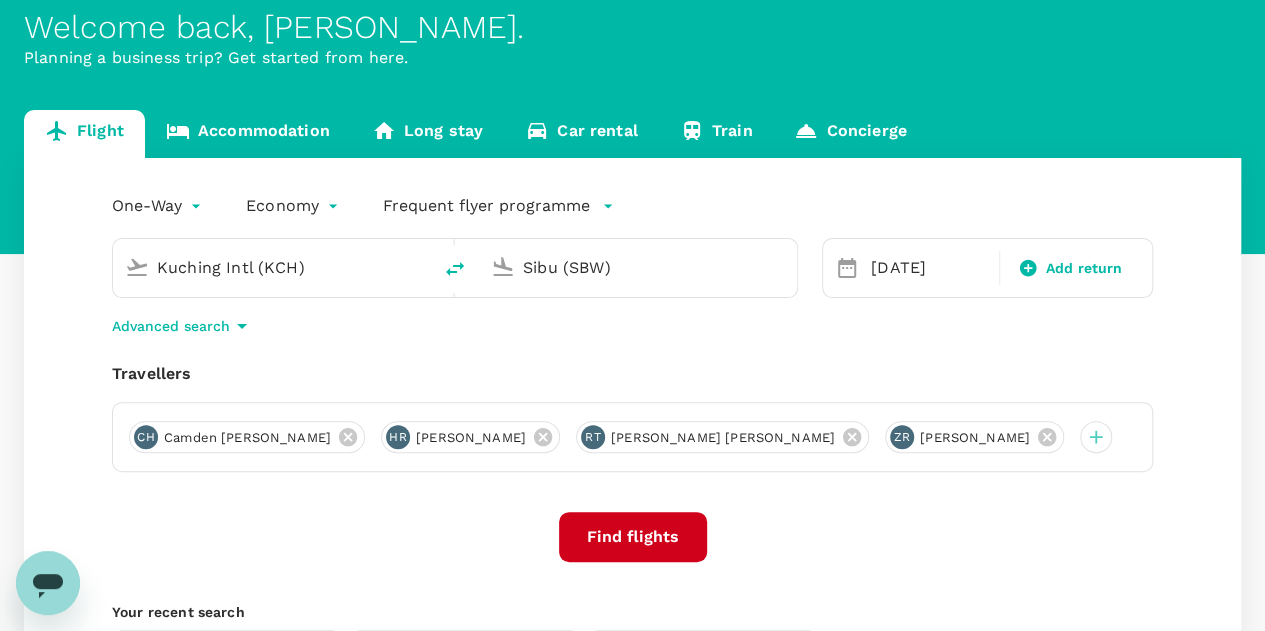 scroll, scrollTop: 200, scrollLeft: 0, axis: vertical 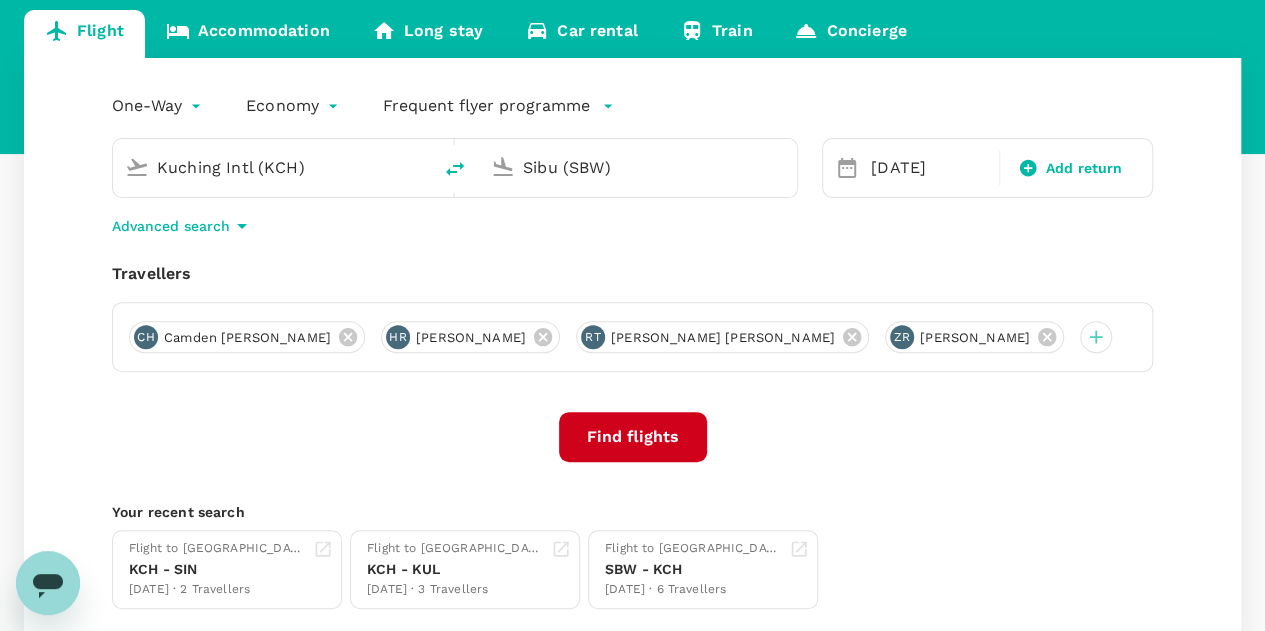 click on "Find flights" at bounding box center [633, 437] 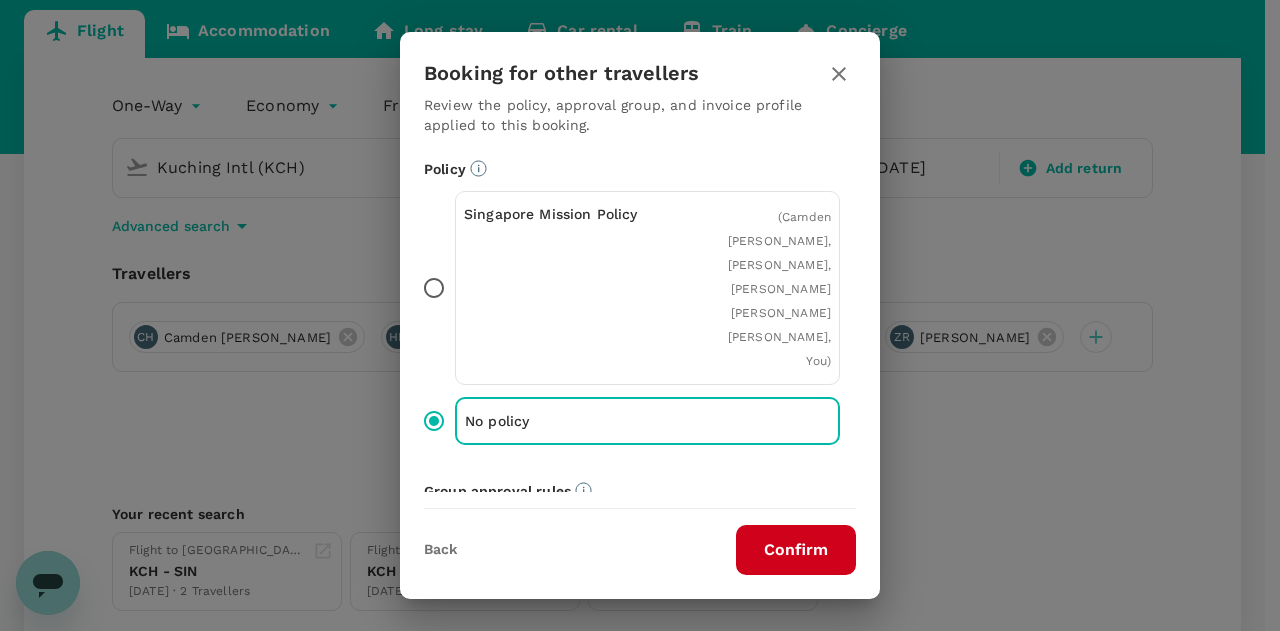 click on "Confirm" at bounding box center (796, 550) 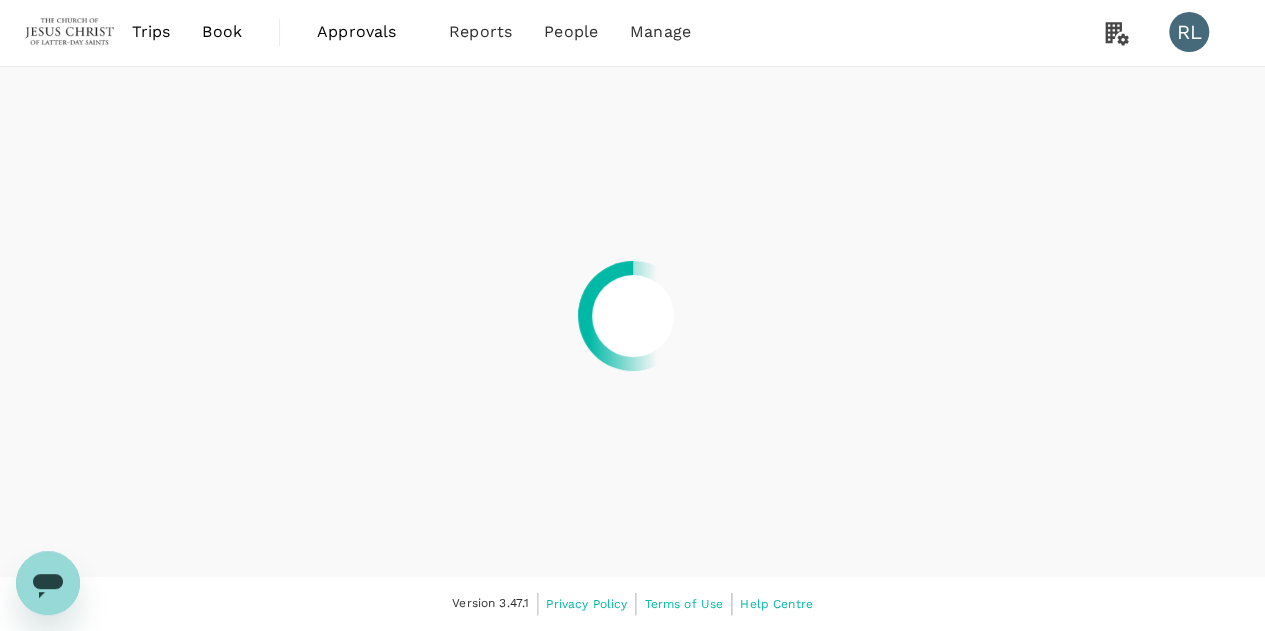 scroll, scrollTop: 0, scrollLeft: 0, axis: both 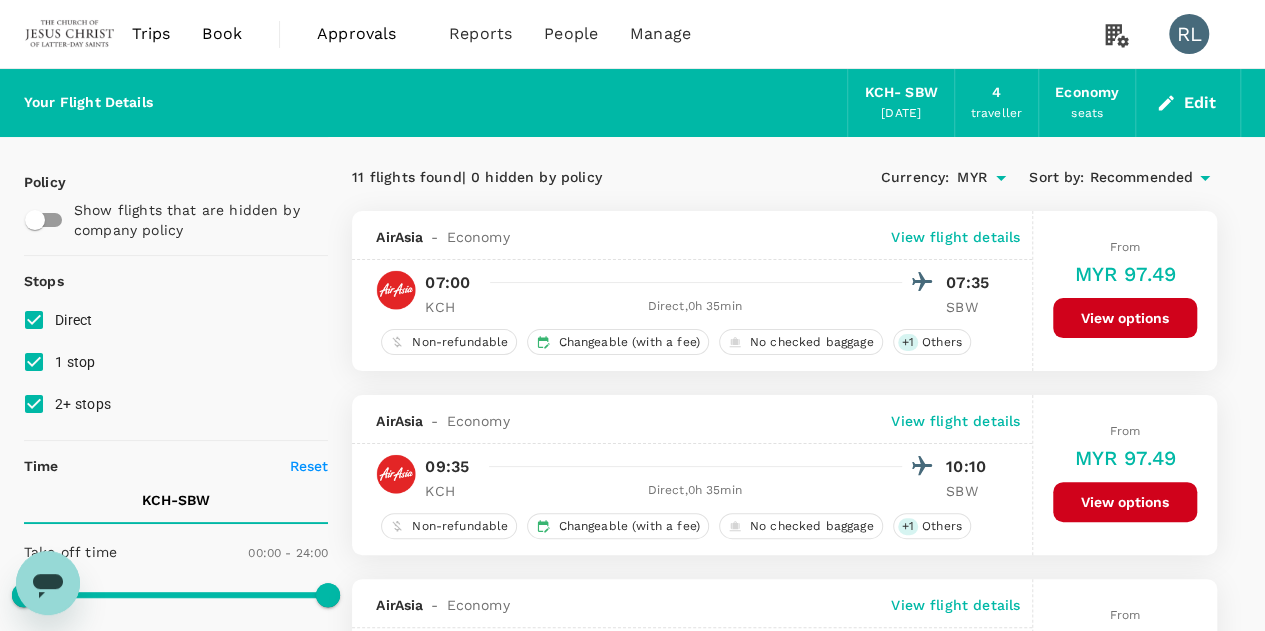 click on "Recommended" at bounding box center (1141, 178) 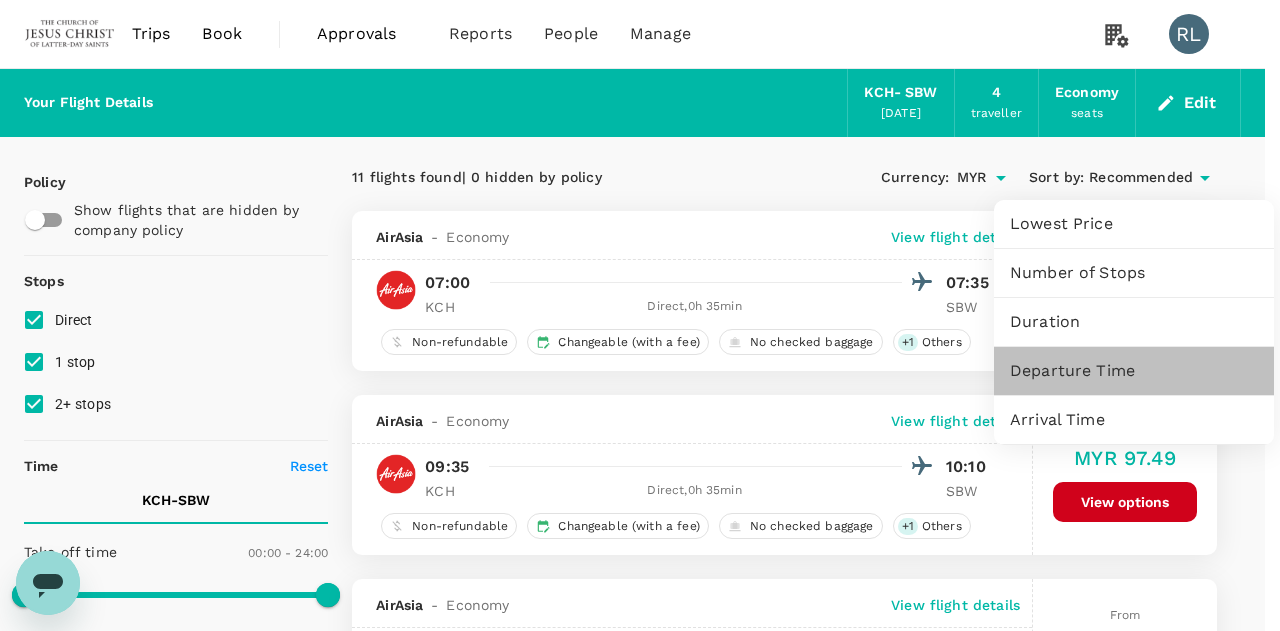 click on "Departure Time" at bounding box center (1134, 371) 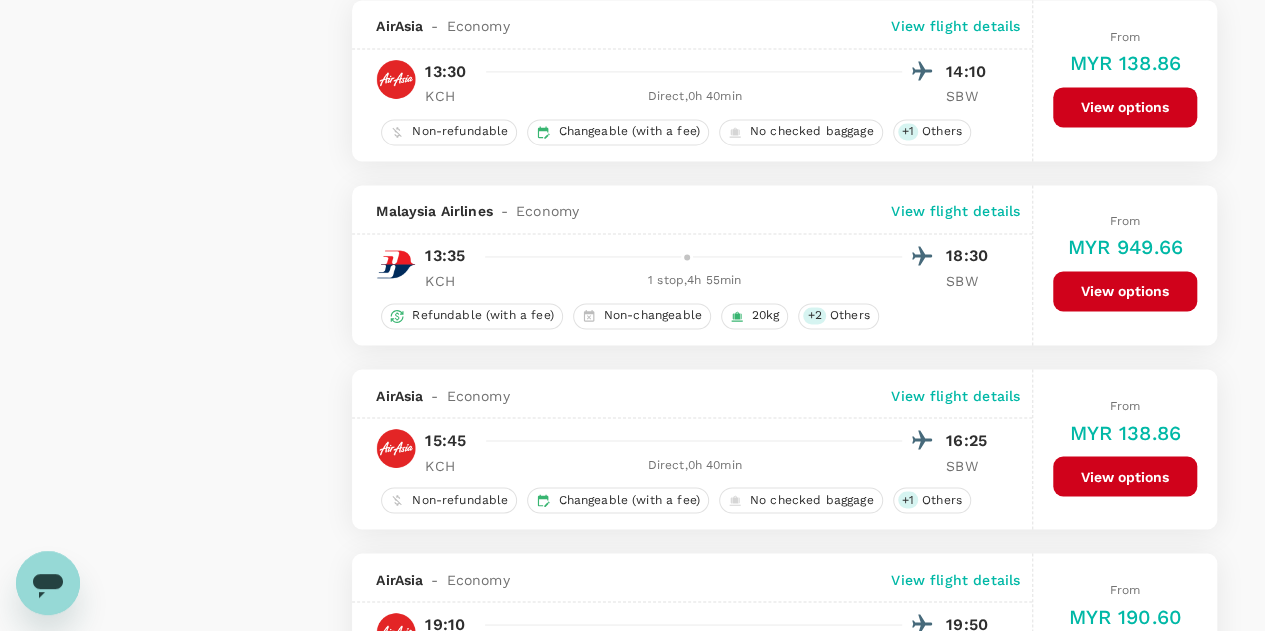 scroll, scrollTop: 1600, scrollLeft: 0, axis: vertical 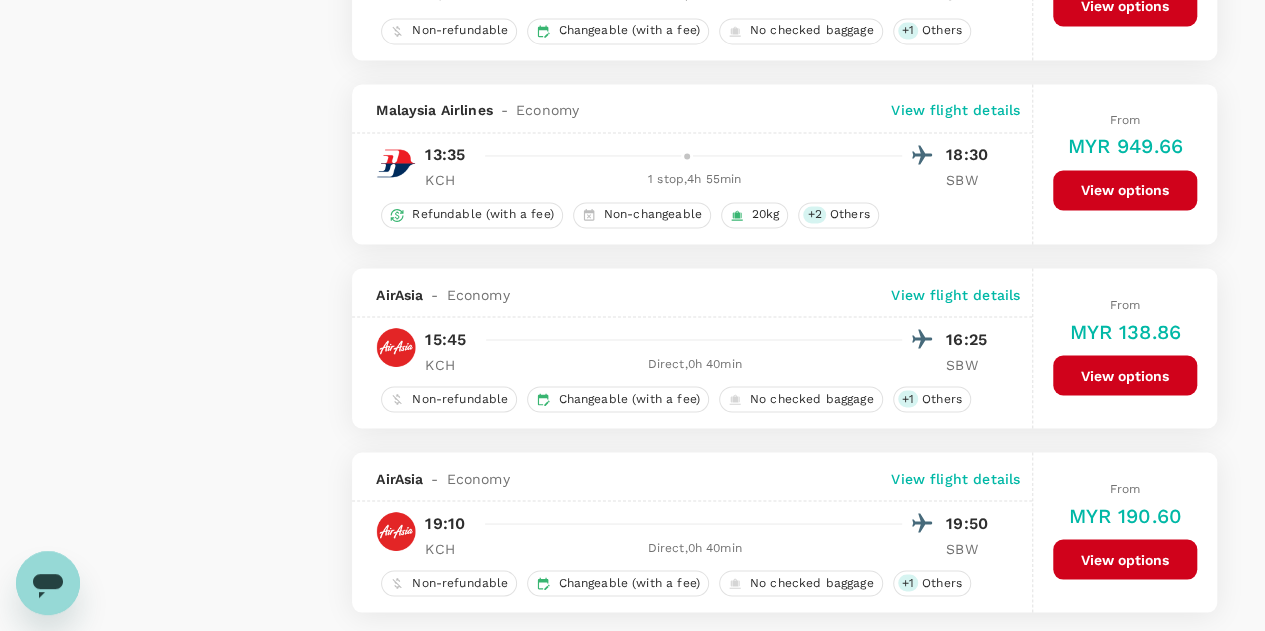 click on "View flight details" at bounding box center (955, 294) 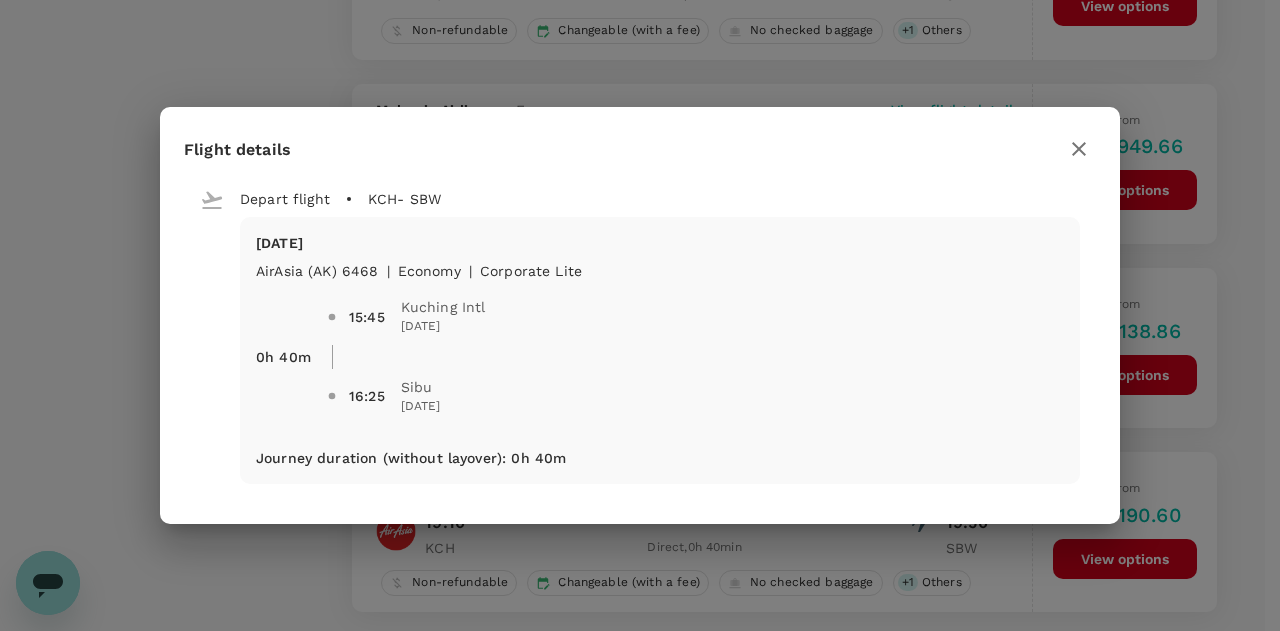 click 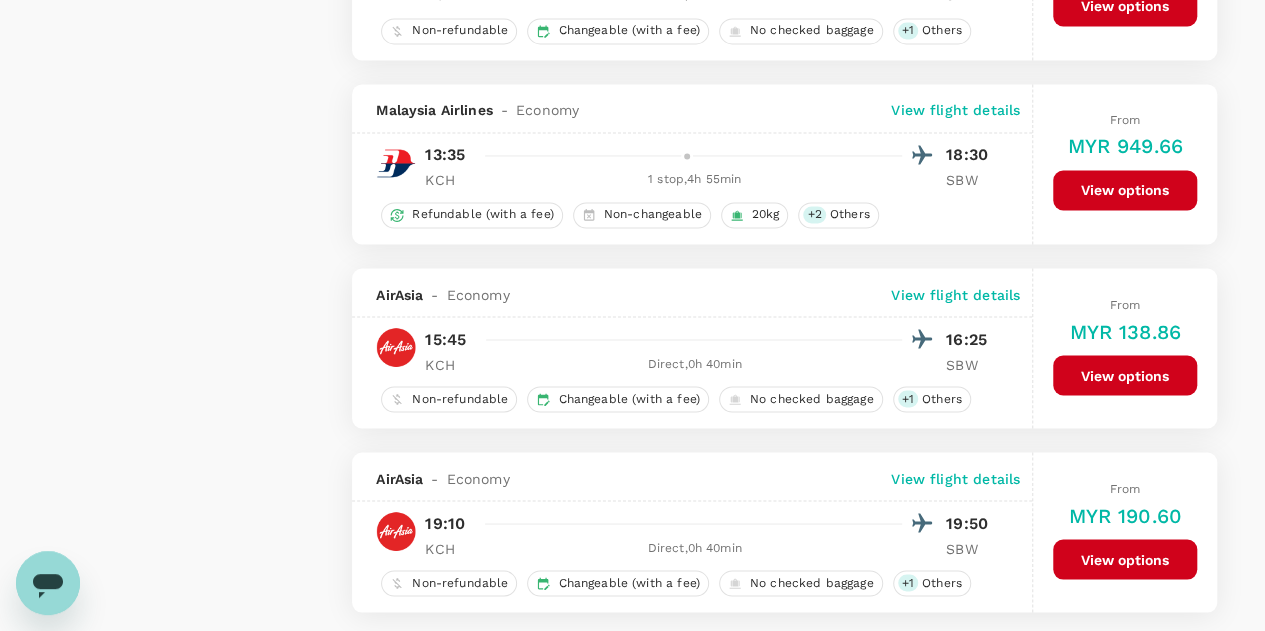 click on "View options" at bounding box center [1125, 375] 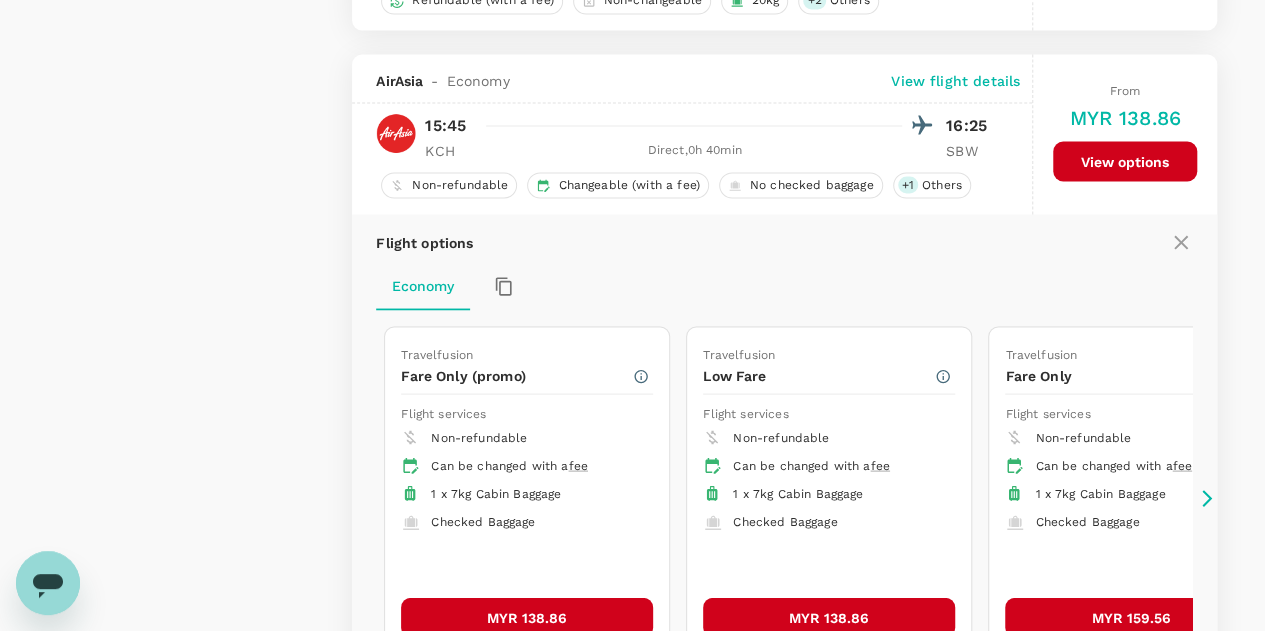 scroll, scrollTop: 1861, scrollLeft: 0, axis: vertical 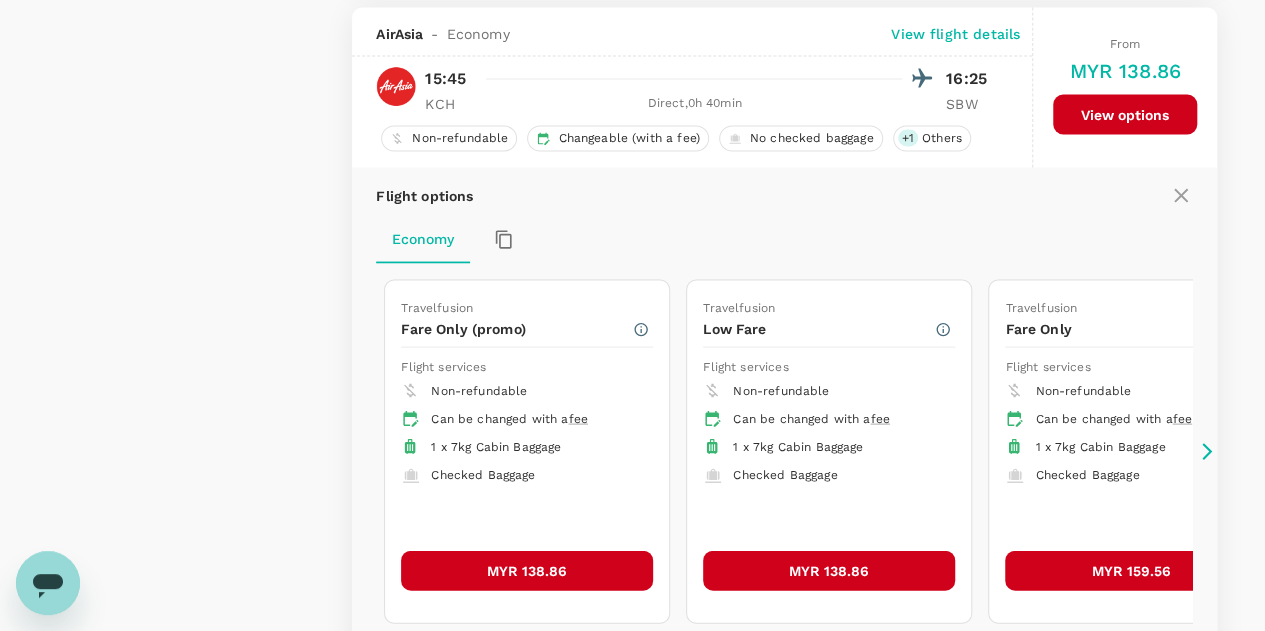 click on "MYR 138.86" at bounding box center [527, 570] 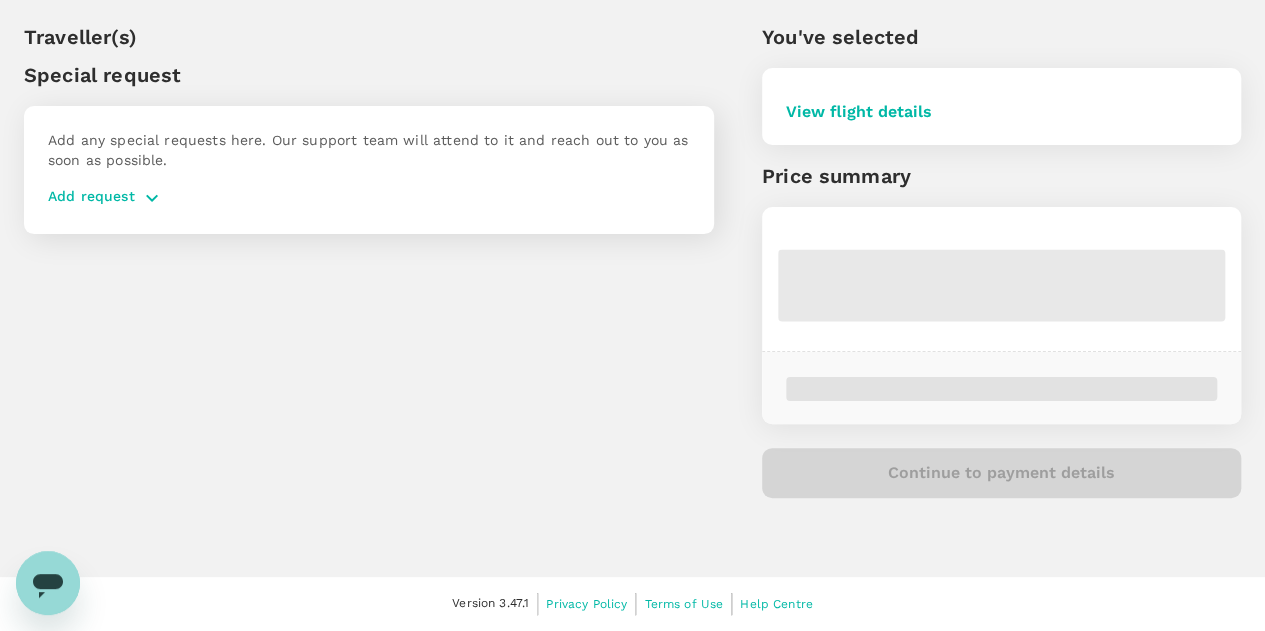 scroll, scrollTop: 0, scrollLeft: 0, axis: both 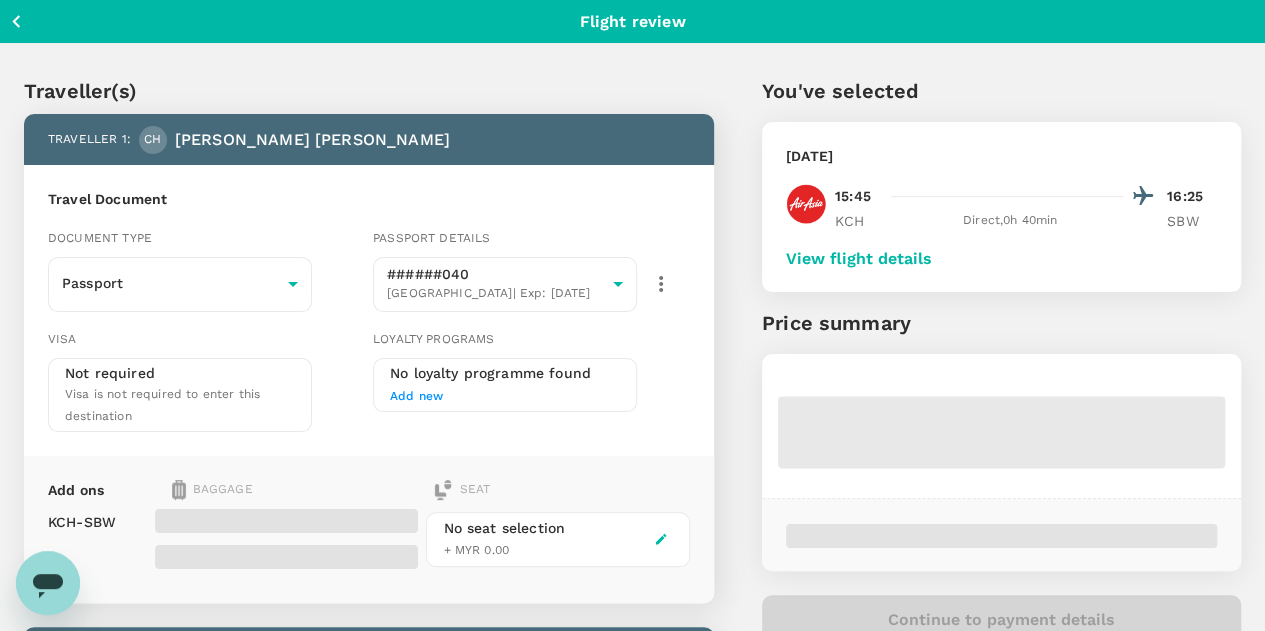 click on "View flight details" at bounding box center (859, 259) 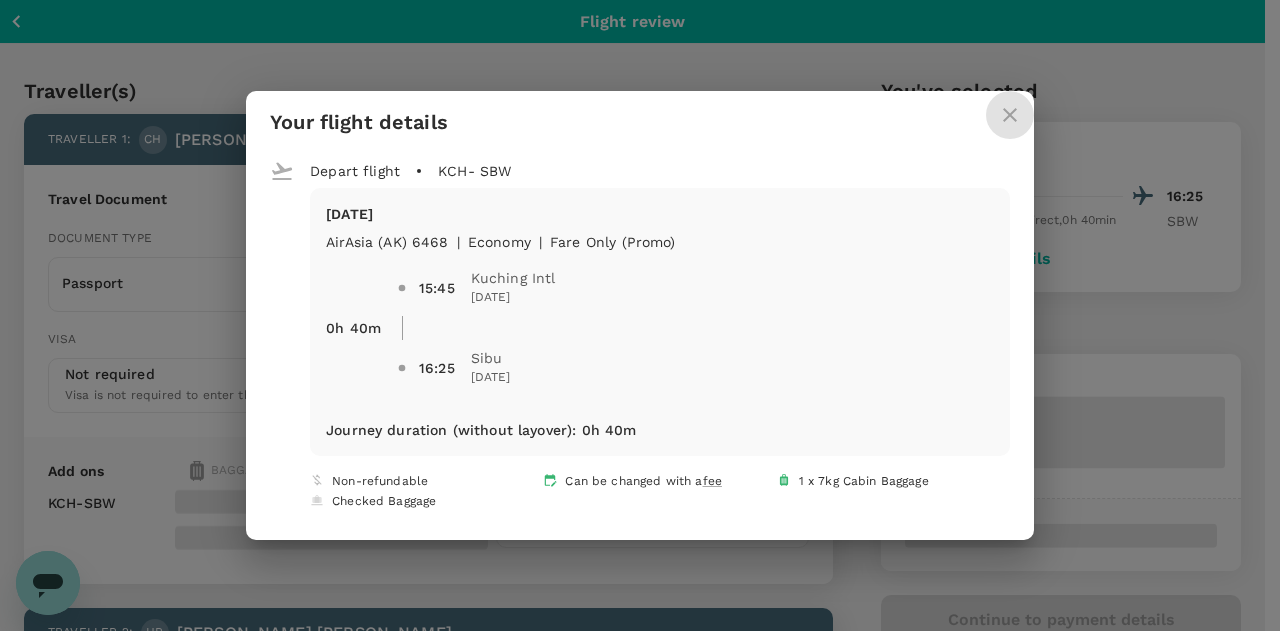 click 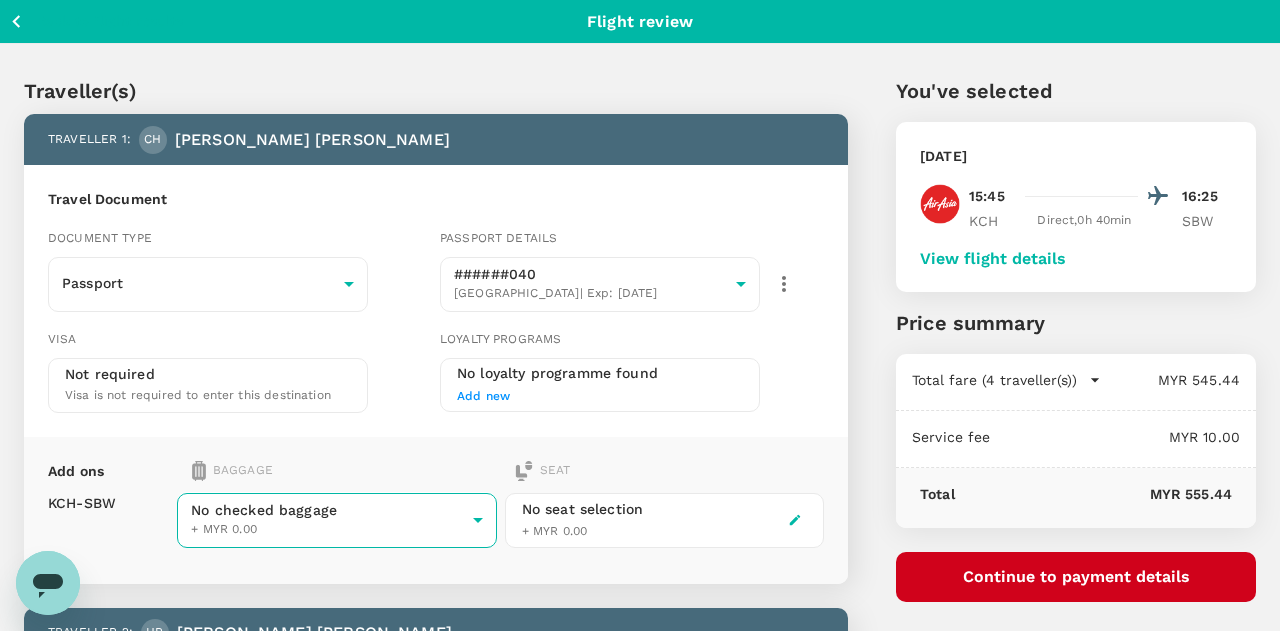 click on "Back to flight results Flight review Traveller(s) Traveller   1 : CH Camden Bryan   Hurd Travel Document Document type Passport Passport ​ Passport details ######040 United States  | Exp:   05 Mar 2033 51140f72-2b84-4421-8e76-efd8227f76b9 ​ Visa Not required Visa is not required to enter this destination Loyalty programs No loyalty programme found Add new Add ons Baggage Seat KCH  -  SBW No checked baggage + MYR 0.00 ​ No seat selection + MYR 0.00 Traveller   2 : HR Hannah   Richards Travel Document Document type Passport Passport ​ Passport details ######511 United States  | Exp:   02 Jun 2034 cad8208b-8388-4a83-ba2d-ba44b511e624 ​ Visa Not required Visa is not required to enter this destination Loyalty programs No loyalty programme found Add new Add ons Baggage Seat KCH  -  SBW No checked baggage + MYR 0.00 ​ No seat selection + MYR 0.00 Traveller   3 : RT Reese Carolyn   Tanner Travel Document Document type Passport Passport ​ Passport details ######542 United States  | Exp:   07 Jul 2034 ​" at bounding box center (640, 1160) 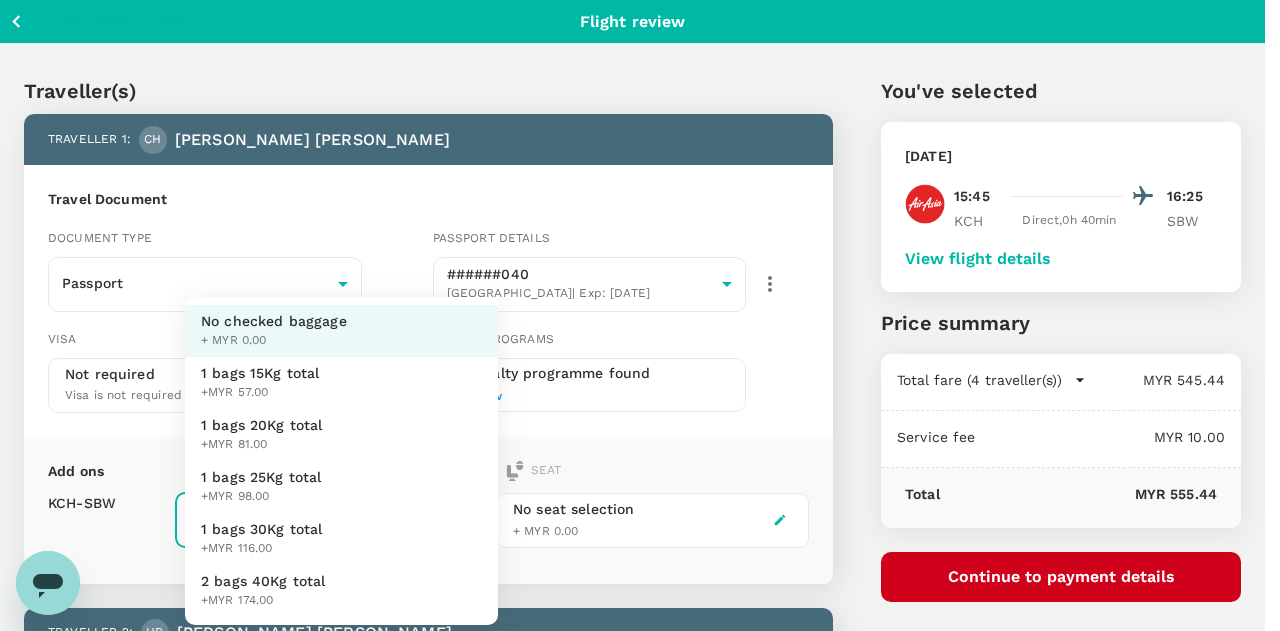 click on "1 bags 25Kg total" at bounding box center [261, 477] 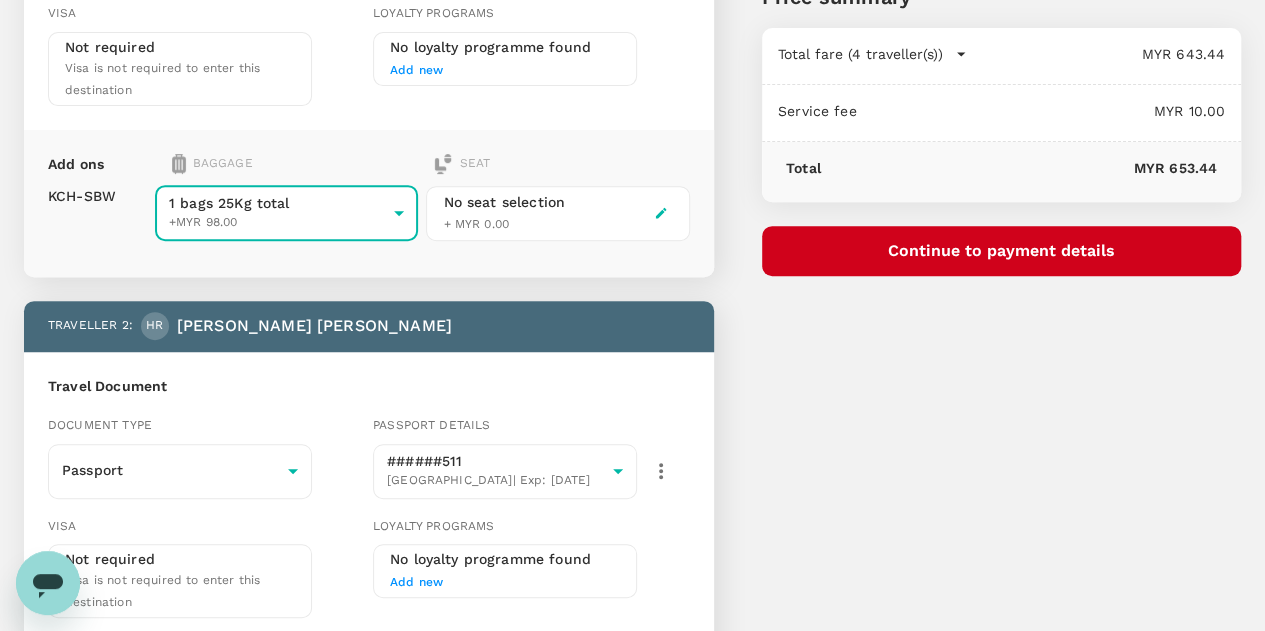 scroll, scrollTop: 500, scrollLeft: 0, axis: vertical 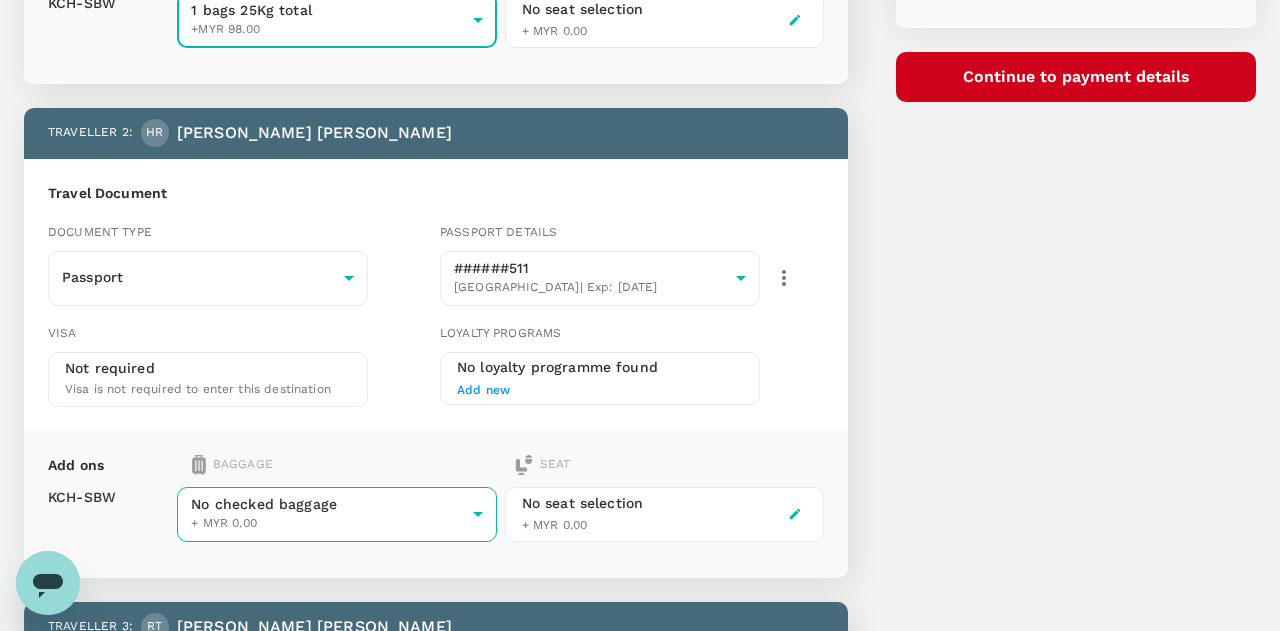 click on "Back to flight results Flight review Traveller(s) Traveller   1 : CH Camden Bryan   Hurd Travel Document Document type Passport Passport ​ Passport details ######040 United States  | Exp:   05 Mar 2033 51140f72-2b84-4421-8e76-efd8227f76b9 ​ Visa Not required Visa is not required to enter this destination Loyalty programs No loyalty programme found Add new Add ons Baggage Seat KCH  -  SBW 1 bags 25Kg total +MYR 98.00 3 - 98 ​ No seat selection + MYR 0.00 Traveller   2 : HR Hannah   Richards Travel Document Document type Passport Passport ​ Passport details ######511 United States  | Exp:   02 Jun 2034 cad8208b-8388-4a83-ba2d-ba44b511e624 ​ Visa Not required Visa is not required to enter this destination Loyalty programs No loyalty programme found Add new Add ons Baggage Seat KCH  -  SBW No checked baggage + MYR 0.00 ​ No seat selection + MYR 0.00 Traveller   3 : RT Reese Carolyn   Tanner Travel Document Document type Passport Passport ​ Passport details ######542 United States  | Exp:   ​ Visa" at bounding box center [640, 660] 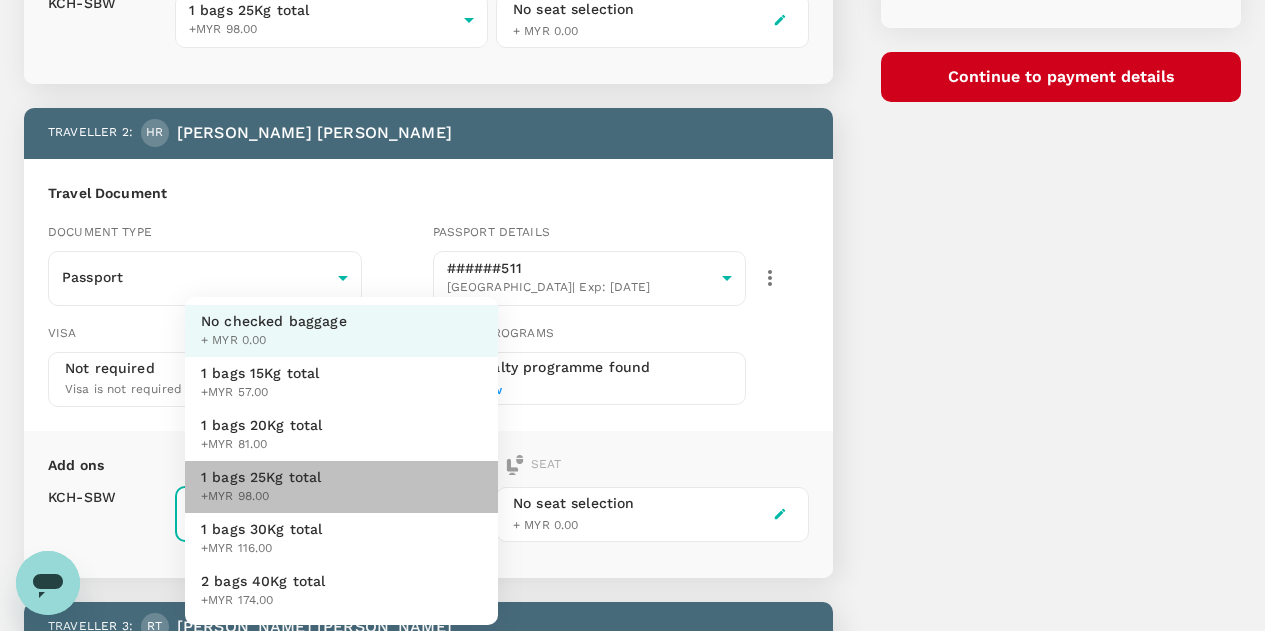 click on "1 bags 25Kg total" at bounding box center [261, 477] 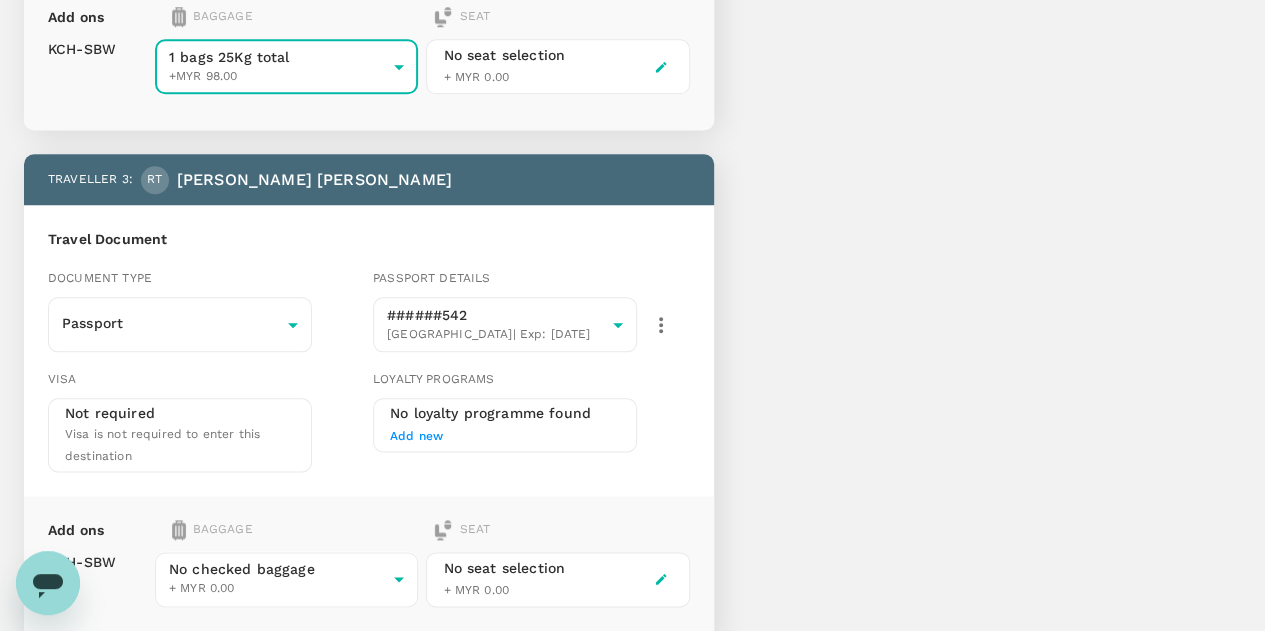 scroll, scrollTop: 1000, scrollLeft: 0, axis: vertical 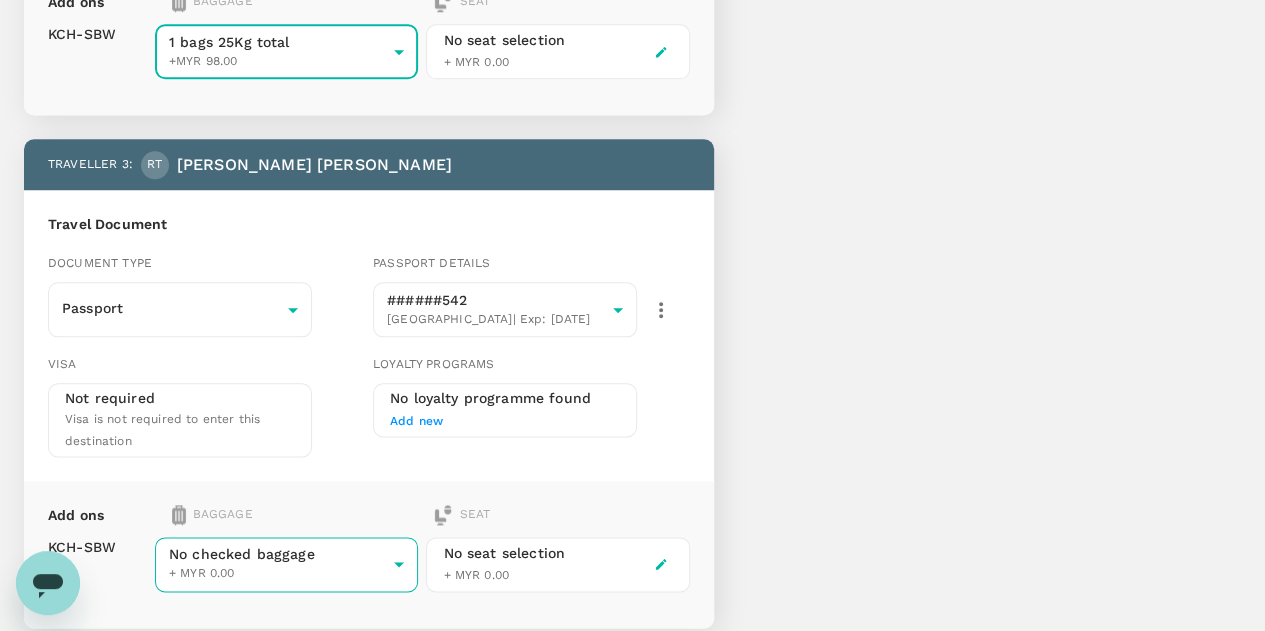 click on "Back to flight results Flight review Traveller(s) Traveller   1 : CH Camden Bryan   Hurd Travel Document Document type Passport Passport ​ Passport details ######040 United States  | Exp:   05 Mar 2033 51140f72-2b84-4421-8e76-efd8227f76b9 ​ Visa Not required Visa is not required to enter this destination Loyalty programs No loyalty programme found Add new Add ons Baggage Seat KCH  -  SBW 1 bags 25Kg total +MYR 98.00 3 - 98 ​ No seat selection + MYR 0.00 Traveller   2 : HR Hannah   Richards Travel Document Document type Passport Passport ​ Passport details ######511 United States  | Exp:   02 Jun 2034 cad8208b-8388-4a83-ba2d-ba44b511e624 ​ Visa Not required Visa is not required to enter this destination Loyalty programs No loyalty programme found Add new Add ons Baggage Seat KCH  -  SBW 1 bags 25Kg total +MYR 98.00 3 - 98 ​ No seat selection + MYR 0.00 Traveller   3 : RT Reese Carolyn   Tanner Travel Document Document type Passport Passport ​ Passport details ######542 United States  | Exp:   ​" at bounding box center (632, 208) 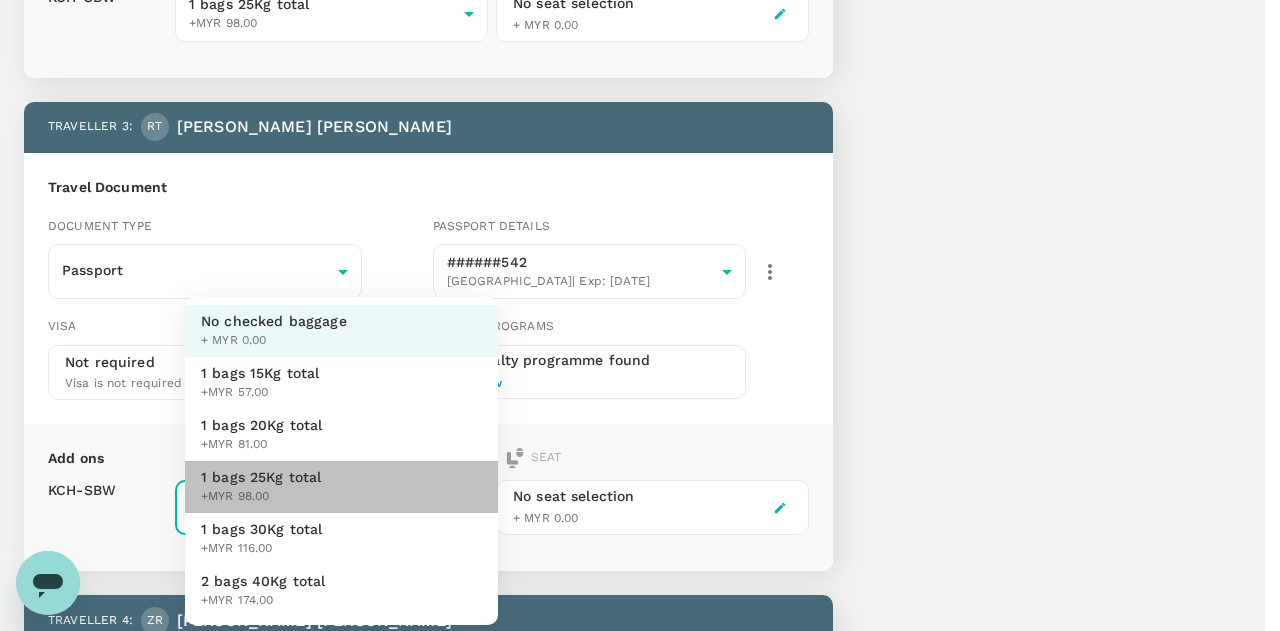 click on "1 bags 25Kg total" at bounding box center [261, 477] 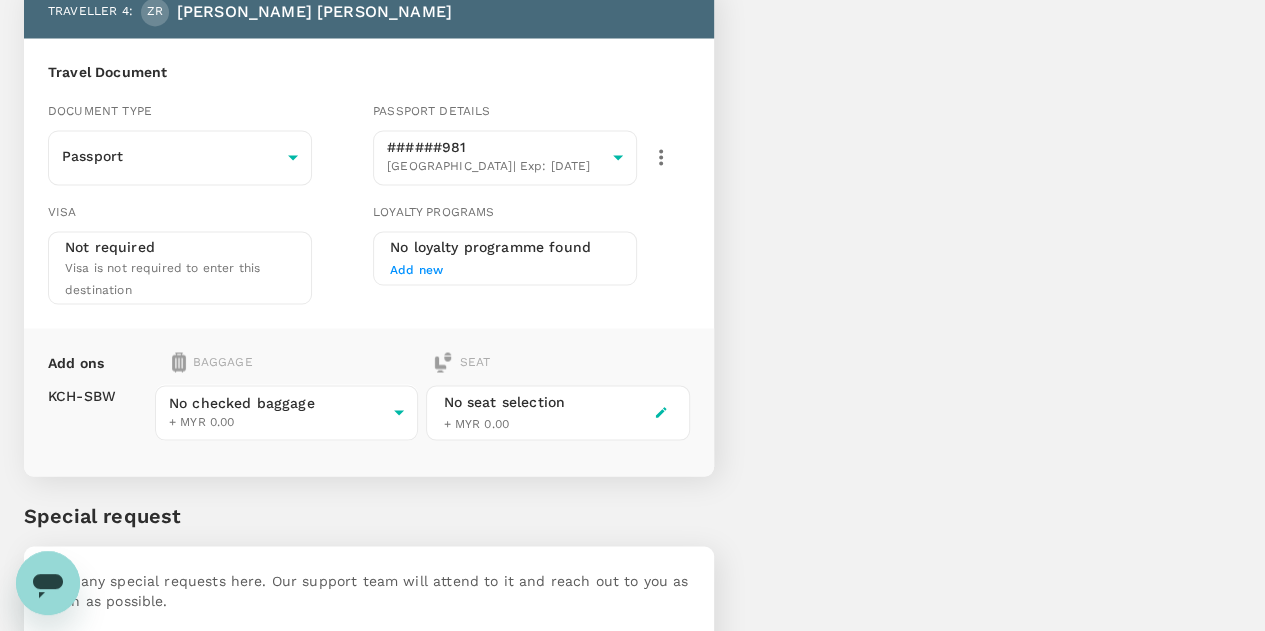 scroll, scrollTop: 1677, scrollLeft: 0, axis: vertical 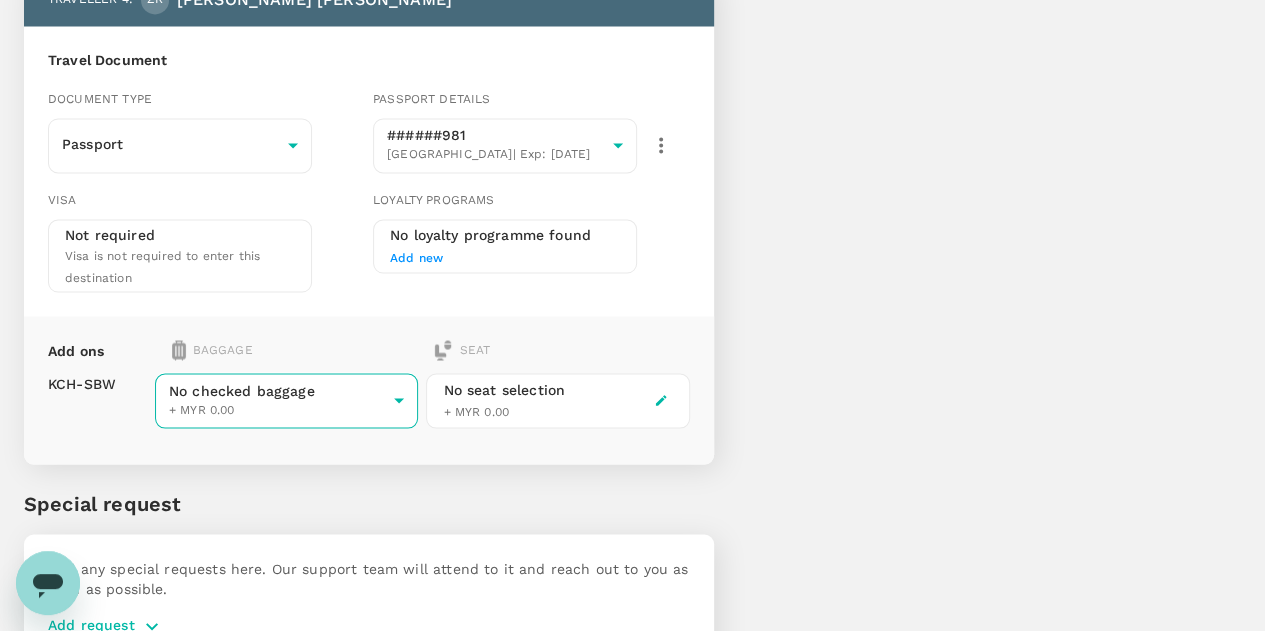 click on "Back to flight results Flight review Traveller(s) Traveller   1 : CH Camden Bryan   Hurd Travel Document Document type Passport Passport ​ Passport details ######040 United States  | Exp:   05 Mar 2033 51140f72-2b84-4421-8e76-efd8227f76b9 ​ Visa Not required Visa is not required to enter this destination Loyalty programs No loyalty programme found Add new Add ons Baggage Seat KCH  -  SBW 1 bags 25Kg total +MYR 98.00 3 - 98 ​ No seat selection + MYR 0.00 Traveller   2 : HR Hannah   Richards Travel Document Document type Passport Passport ​ Passport details ######511 United States  | Exp:   02 Jun 2034 cad8208b-8388-4a83-ba2d-ba44b511e624 ​ Visa Not required Visa is not required to enter this destination Loyalty programs No loyalty programme found Add new Add ons Baggage Seat KCH  -  SBW 1 bags 25Kg total +MYR 98.00 3 - 98 ​ No seat selection + MYR 0.00 Traveller   3 : RT Reese Carolyn   Tanner Travel Document Document type Passport Passport ​ Passport details ######542 United States  | Exp:   ​" at bounding box center (632, -469) 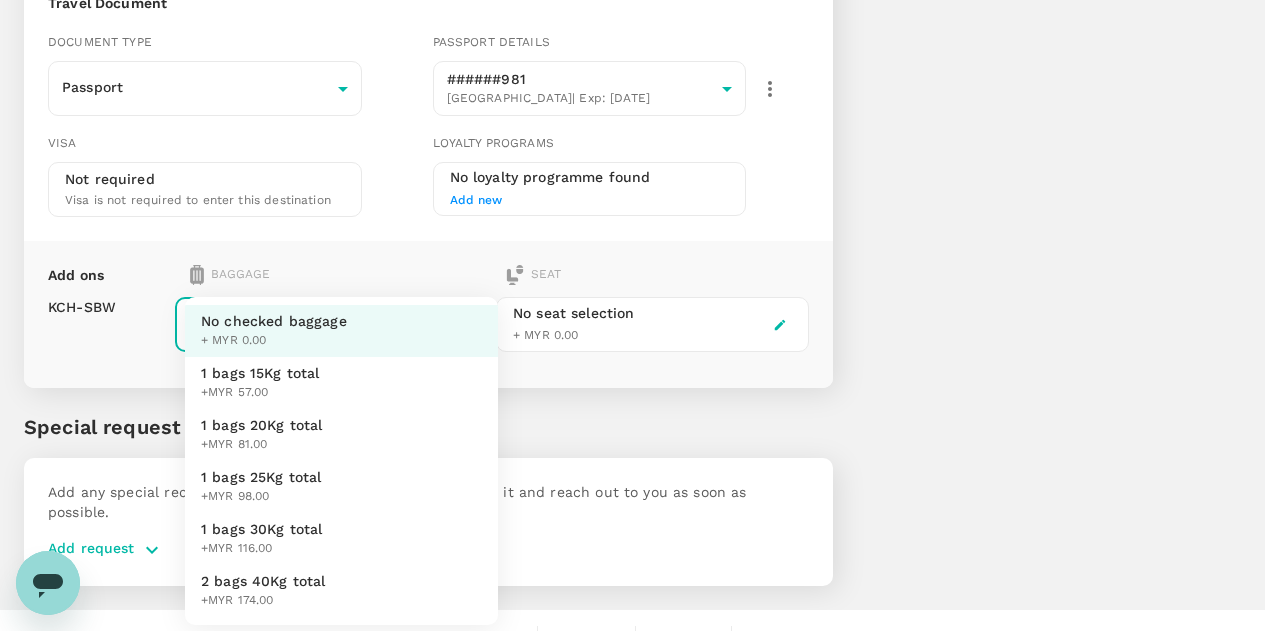 click on "1 bags 25Kg total" at bounding box center (261, 477) 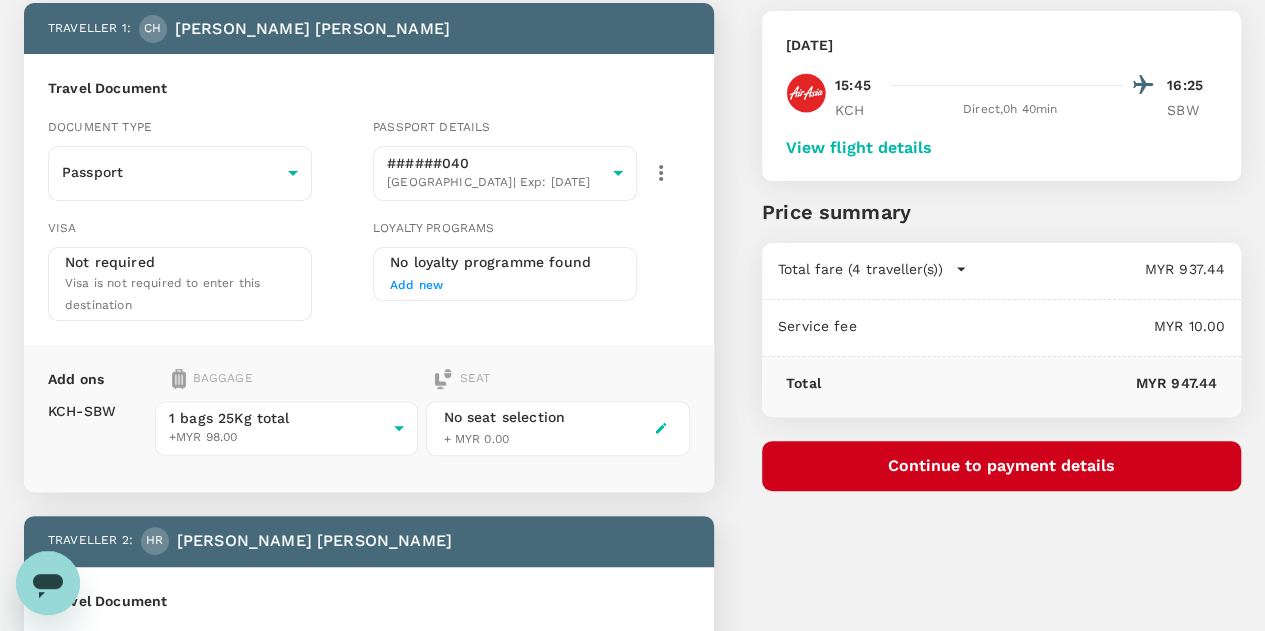 scroll, scrollTop: 0, scrollLeft: 0, axis: both 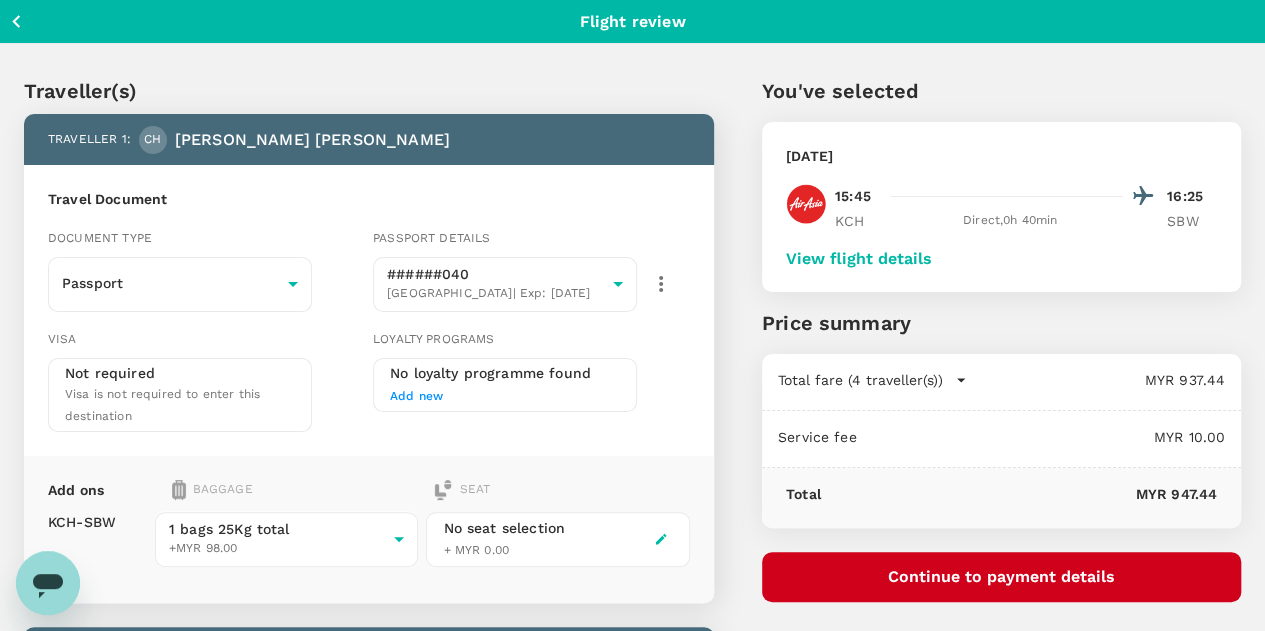 click on "View flight details" at bounding box center [859, 259] 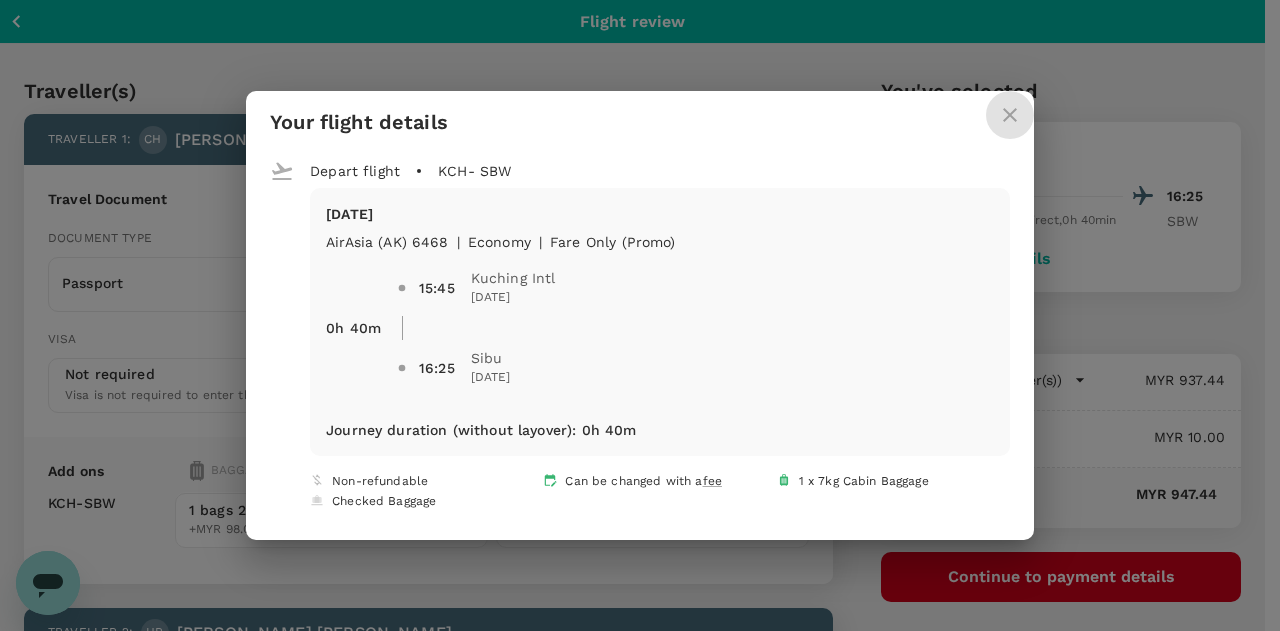 click 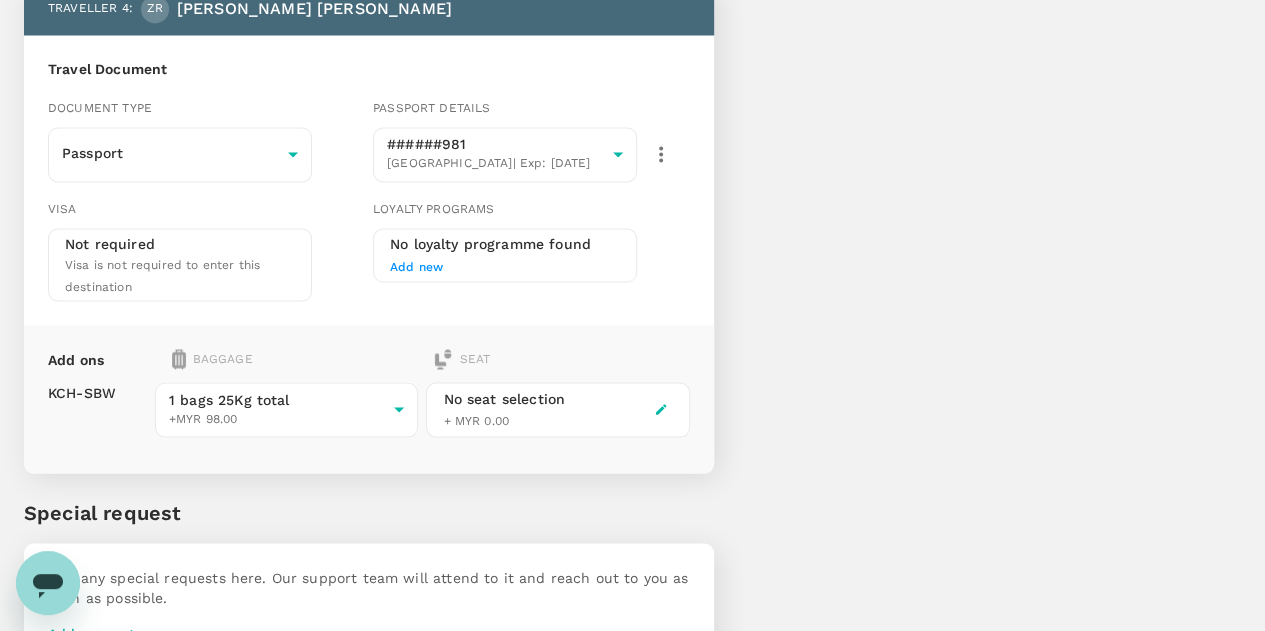 scroll, scrollTop: 1677, scrollLeft: 0, axis: vertical 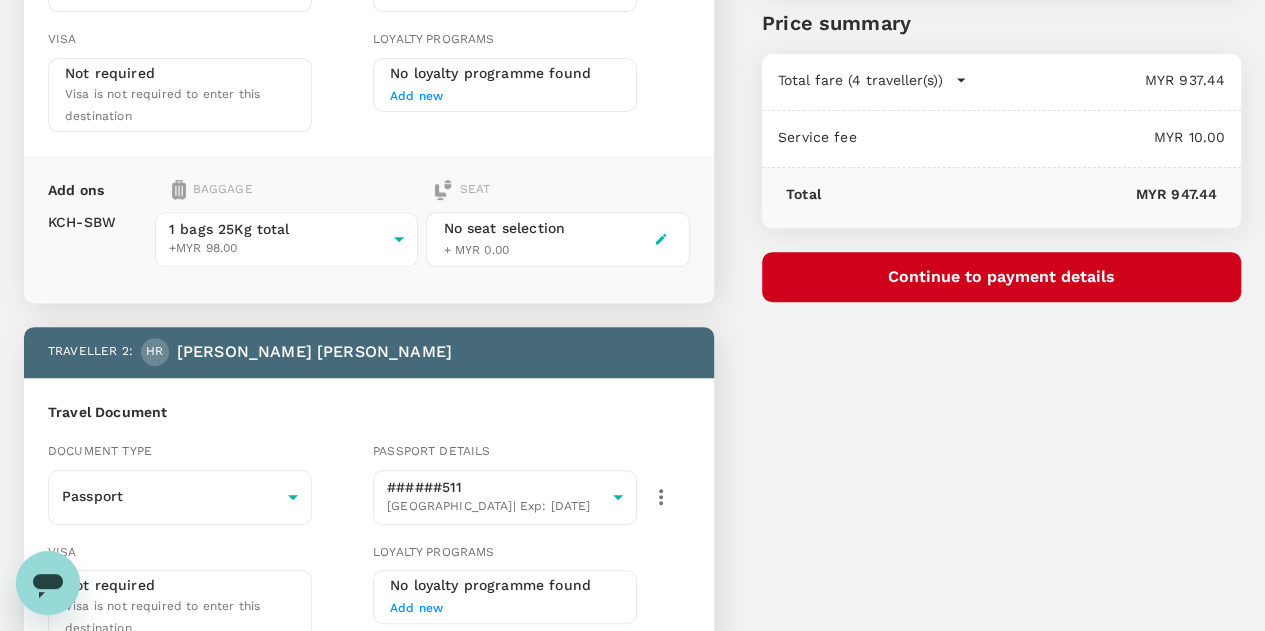 click on "Continue to payment details" at bounding box center [1001, 277] 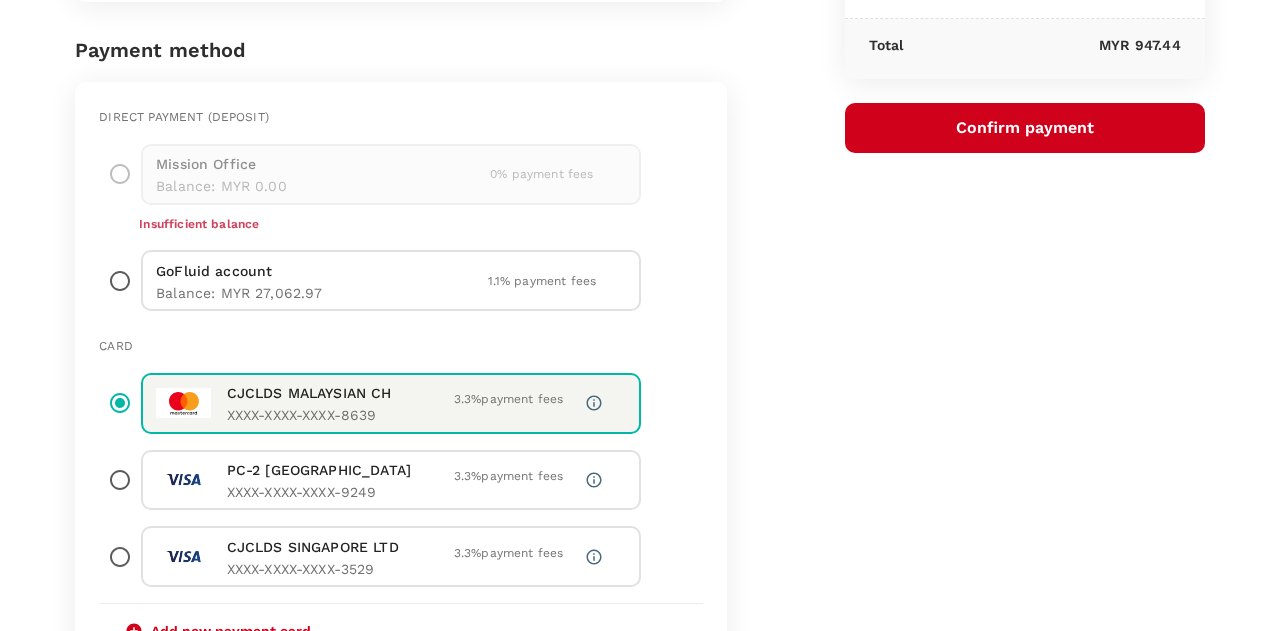 scroll, scrollTop: 500, scrollLeft: 0, axis: vertical 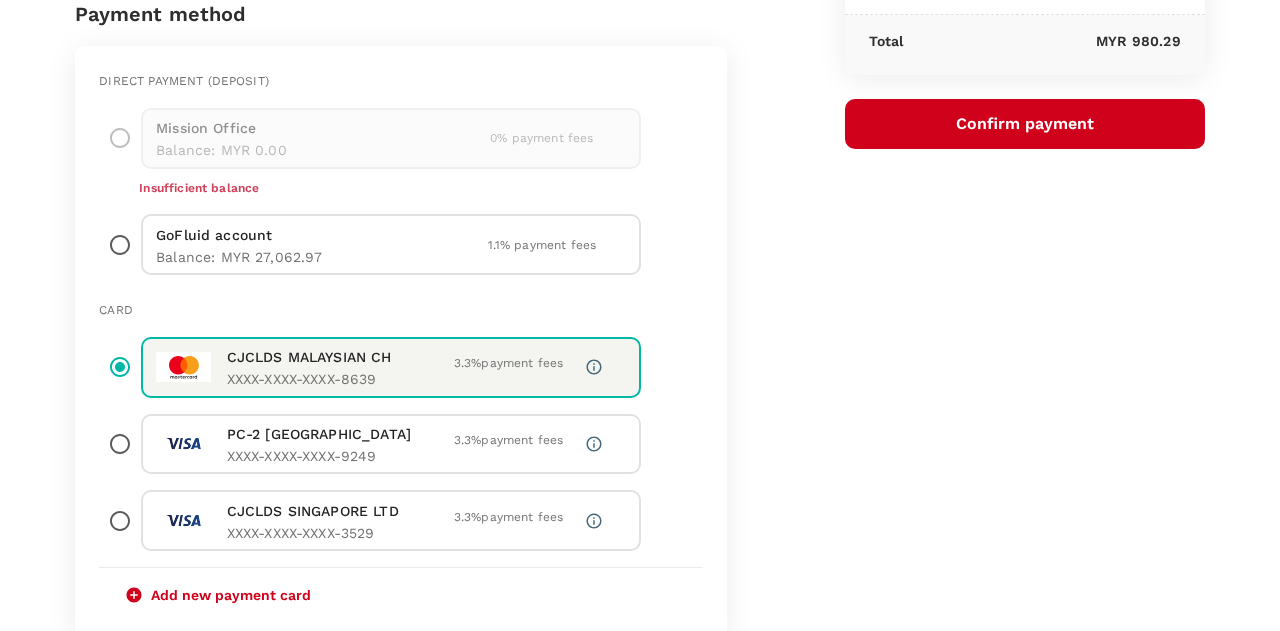 click at bounding box center (120, 244) 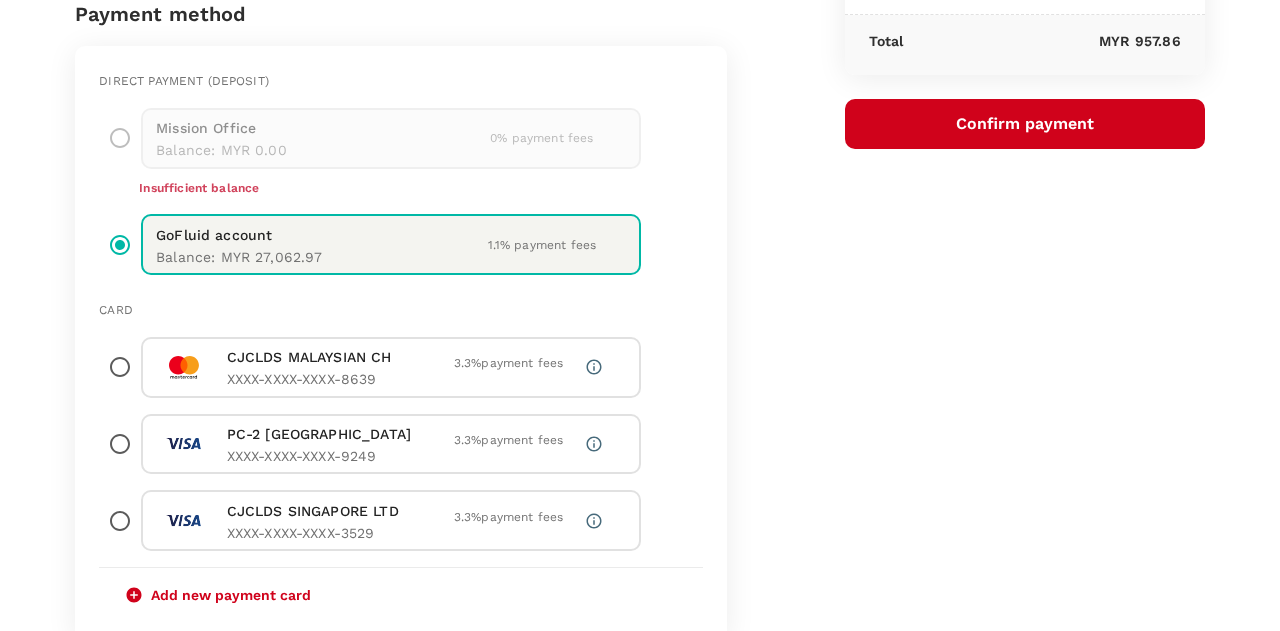 click on "Confirm payment" at bounding box center [1025, 124] 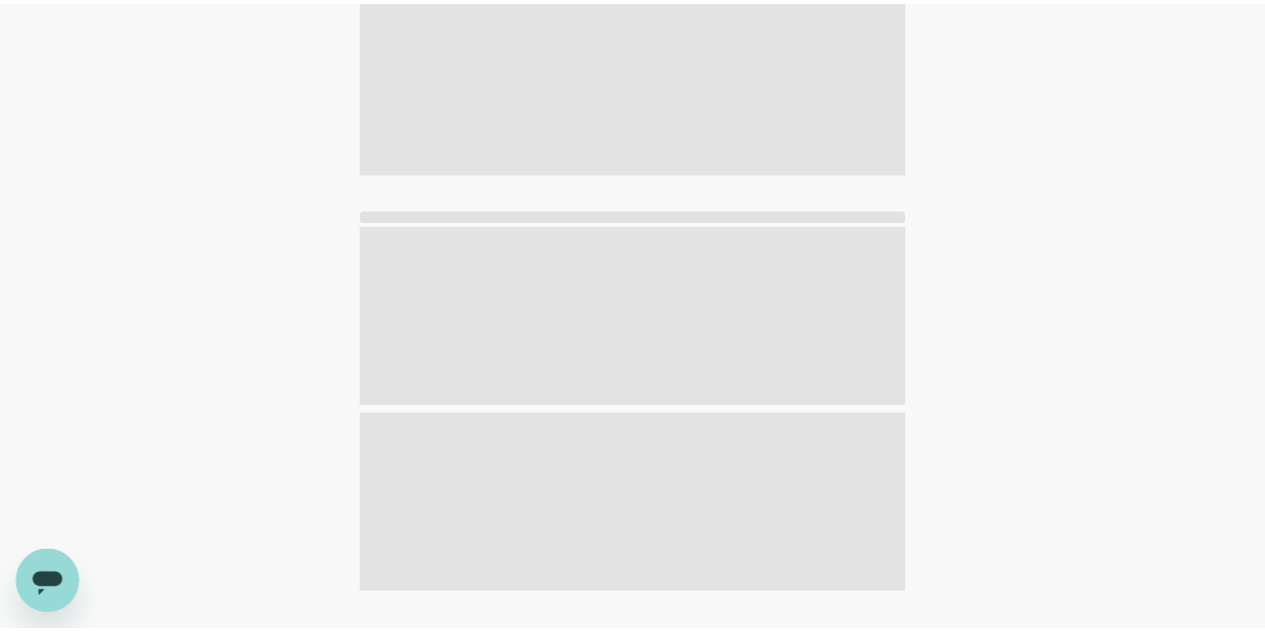 scroll, scrollTop: 0, scrollLeft: 0, axis: both 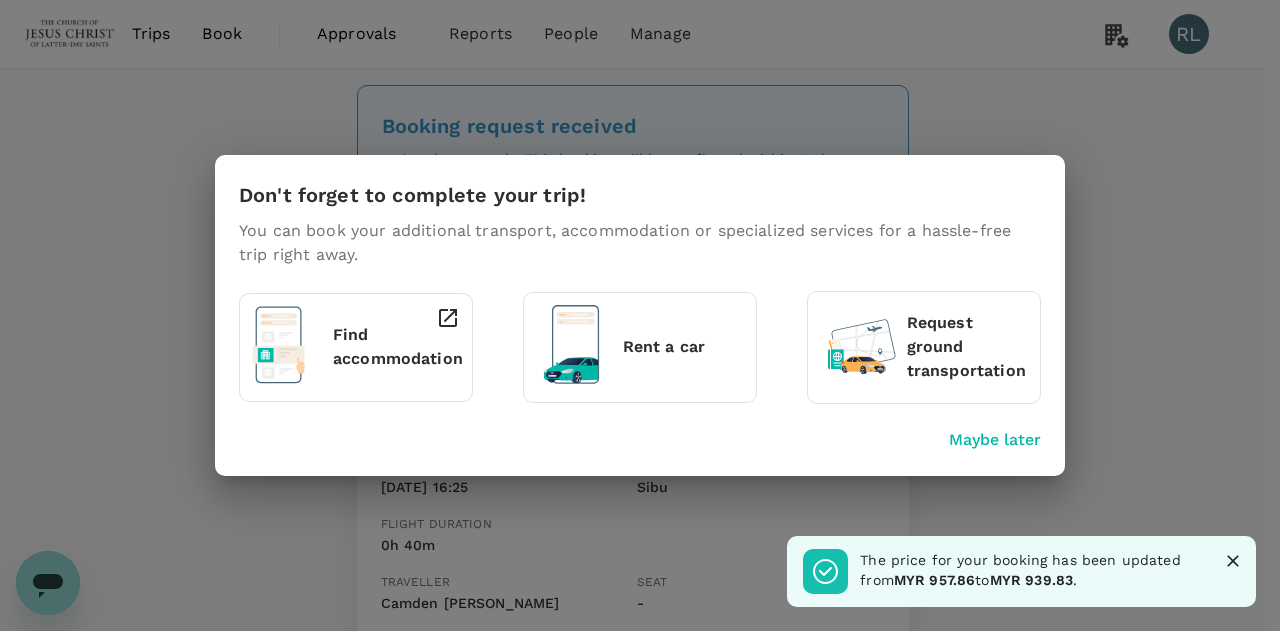 click on "Maybe later" at bounding box center (995, 440) 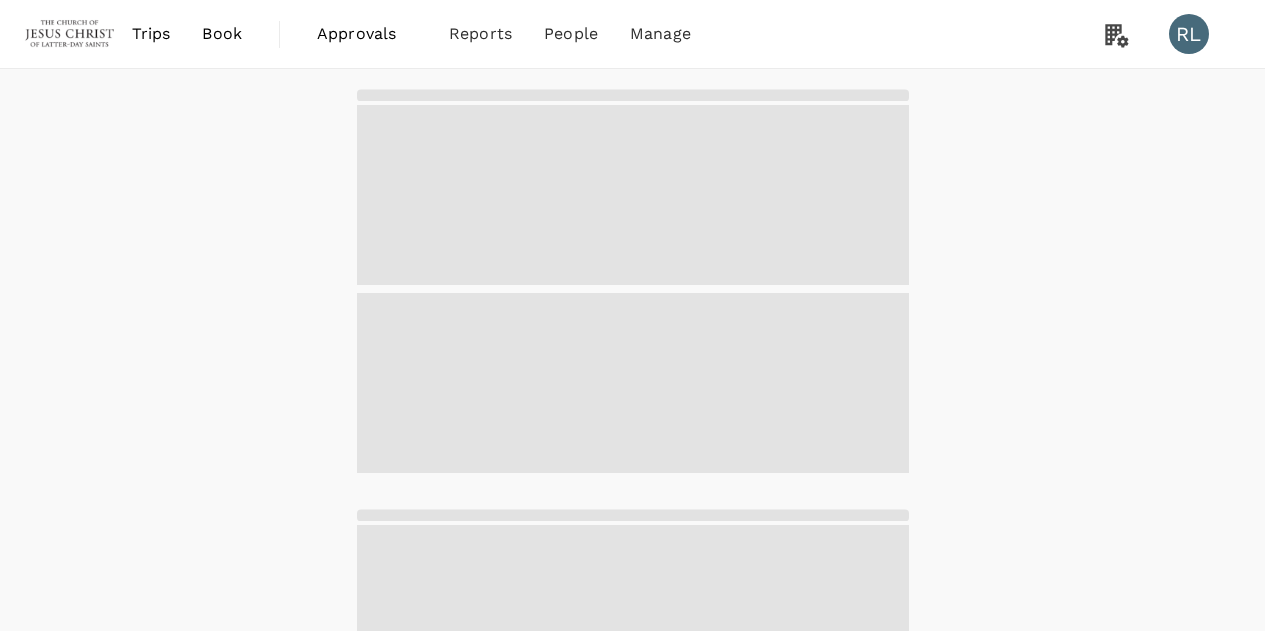 scroll, scrollTop: 0, scrollLeft: 0, axis: both 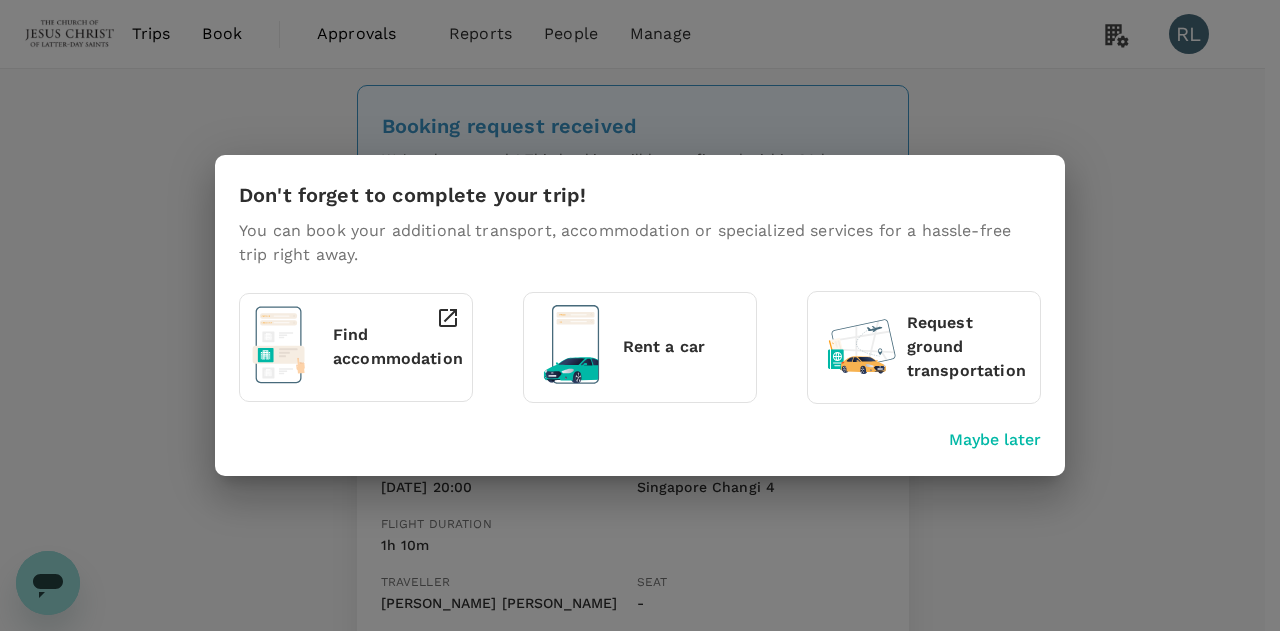 click on "Maybe later" at bounding box center (995, 440) 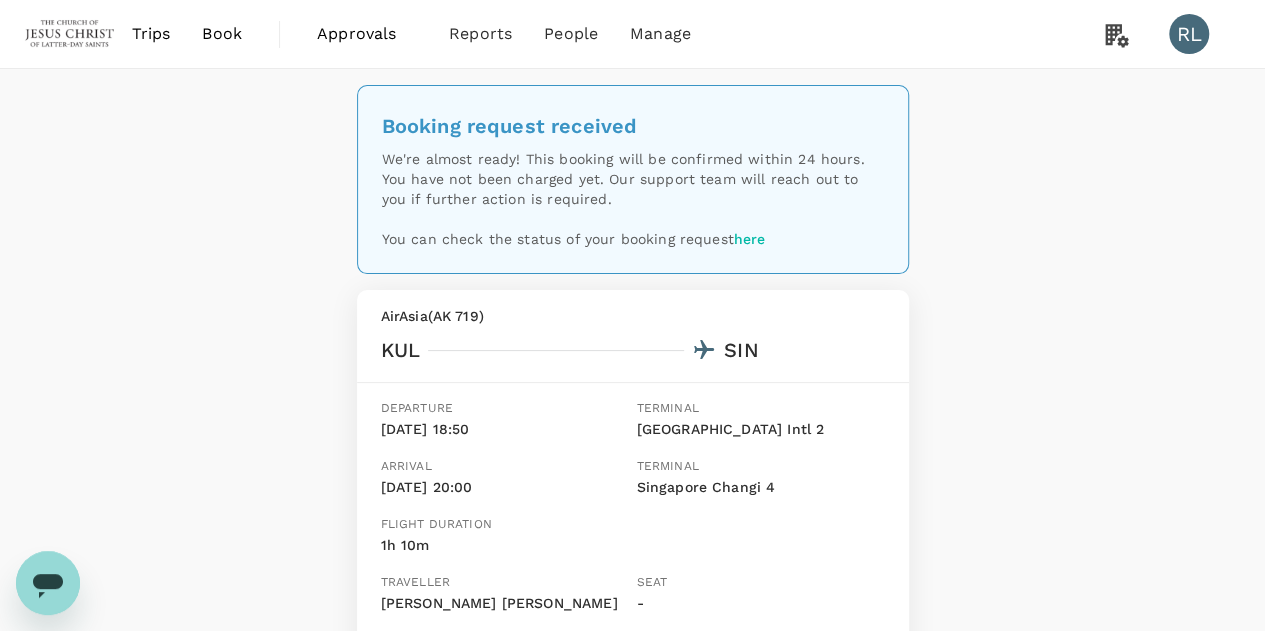 click on "Book" at bounding box center [222, 34] 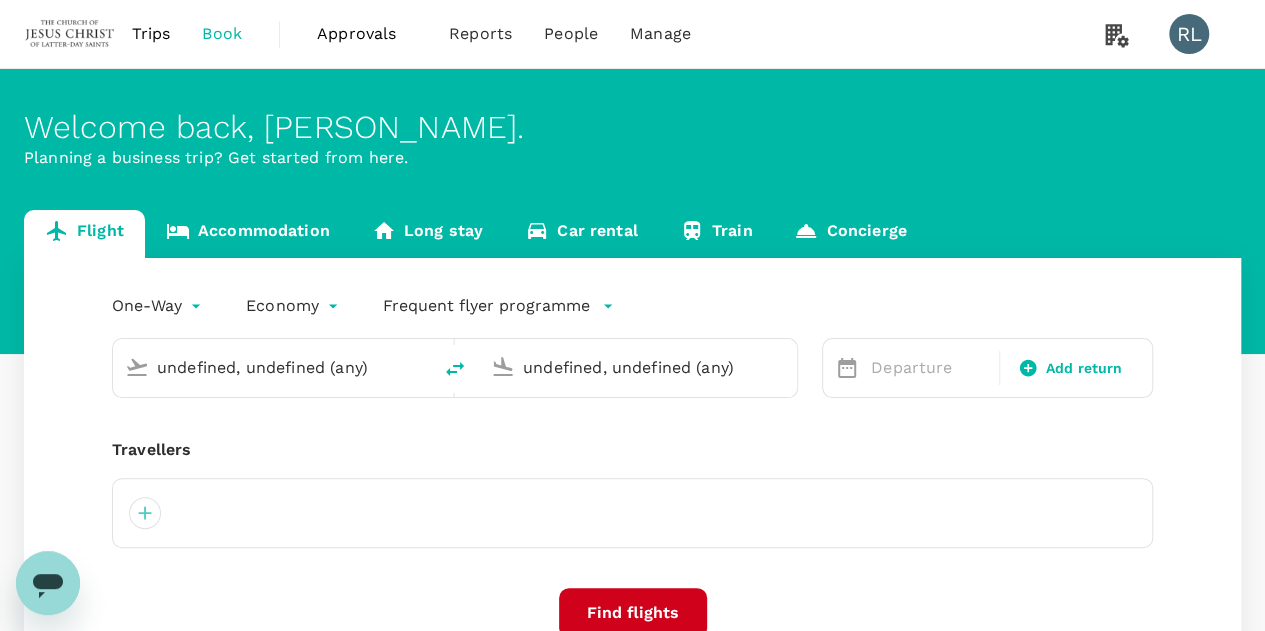 type on "Kuala Lumpur Intl ([GEOGRAPHIC_DATA])" 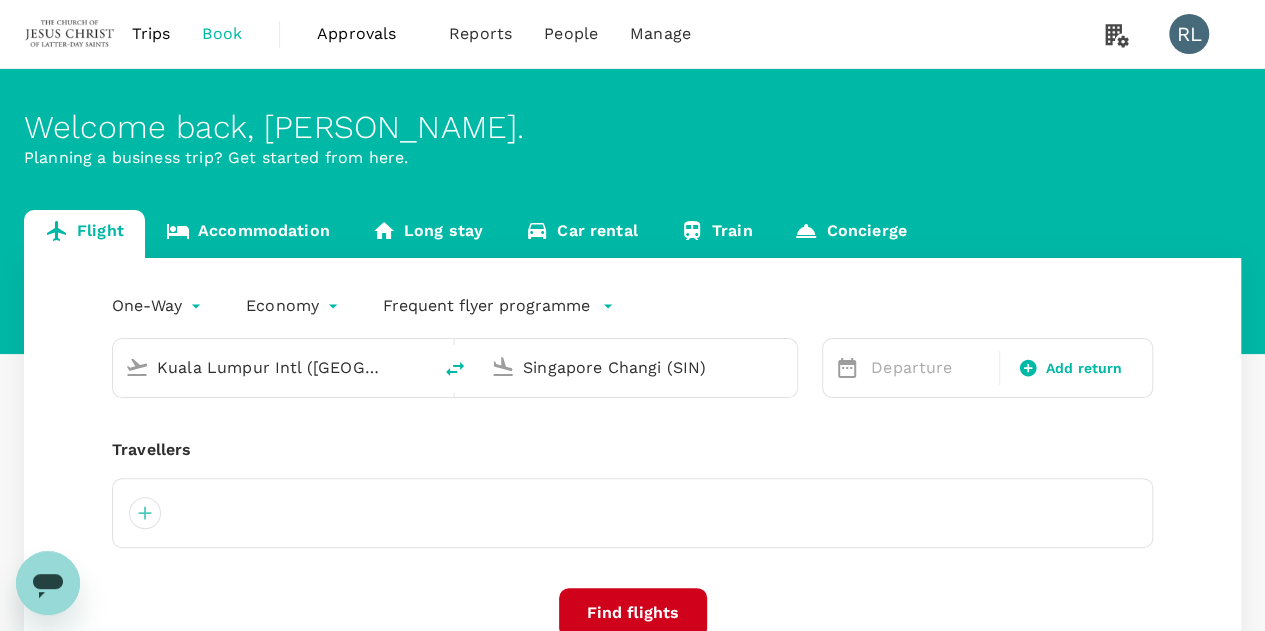 type 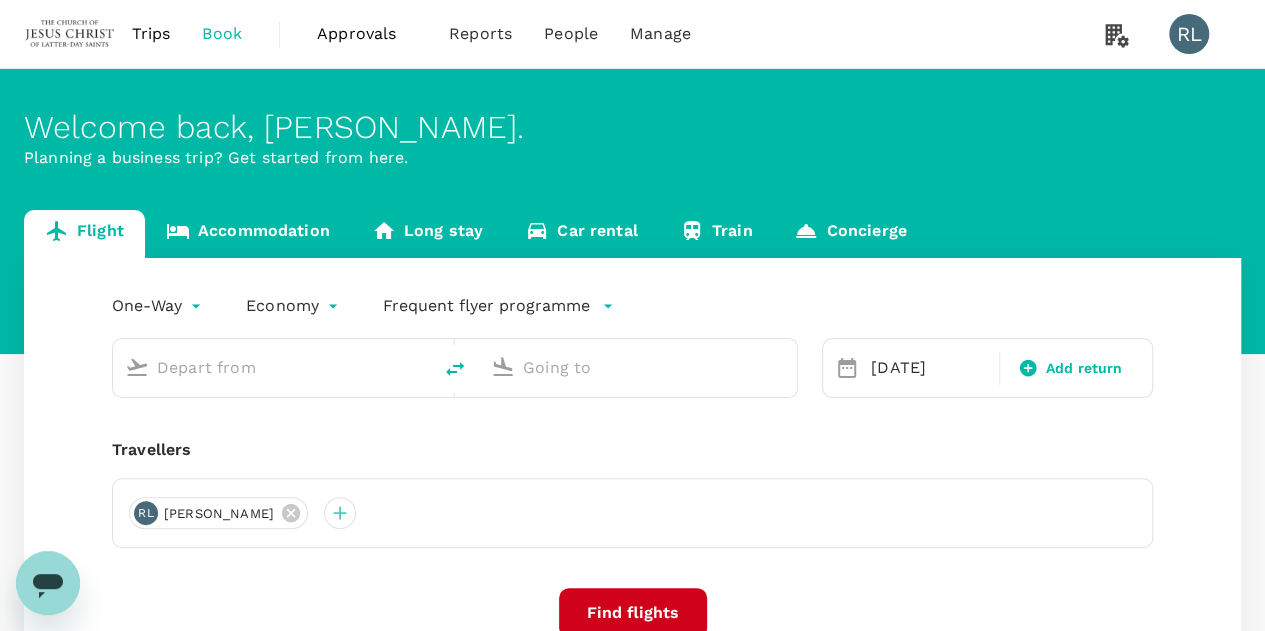 type on "Kuala Lumpur Intl ([GEOGRAPHIC_DATA])" 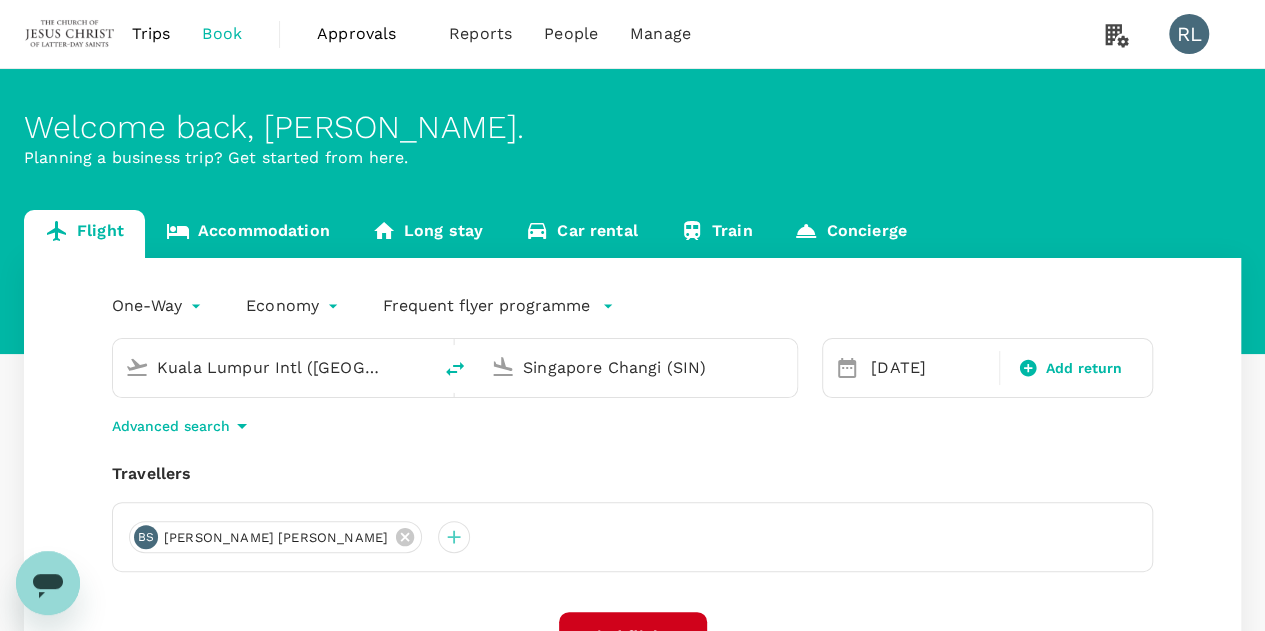 type 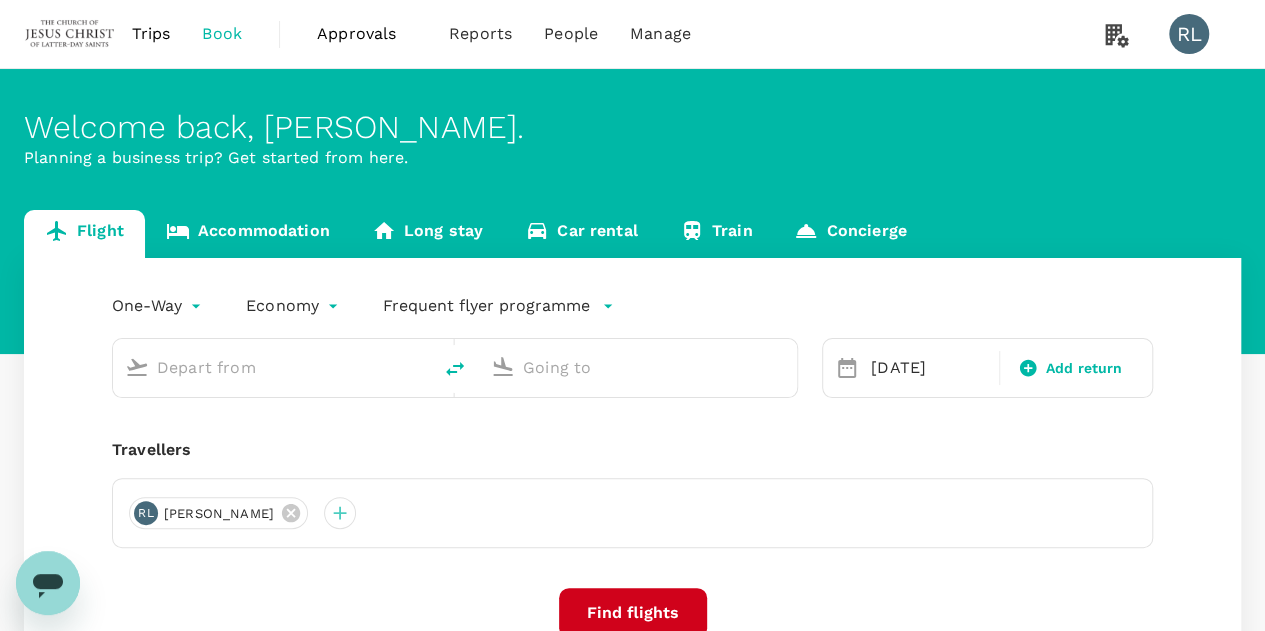 type on "Kuala Lumpur Intl ([GEOGRAPHIC_DATA])" 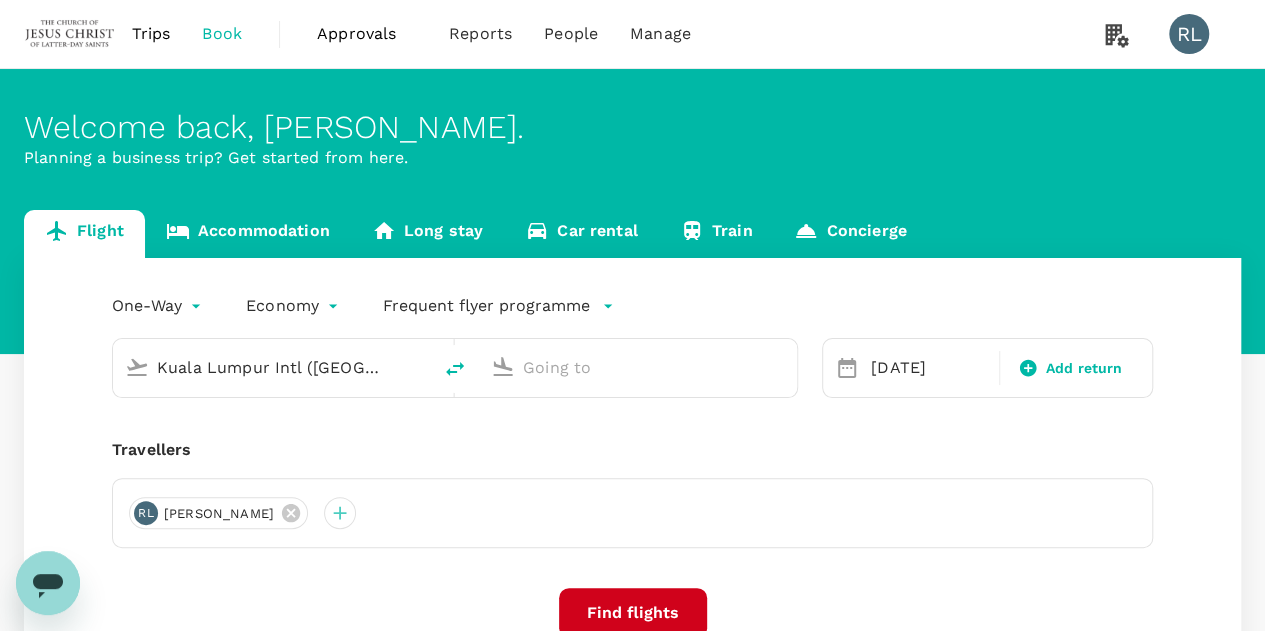 type on "Singapore Changi (SIN)" 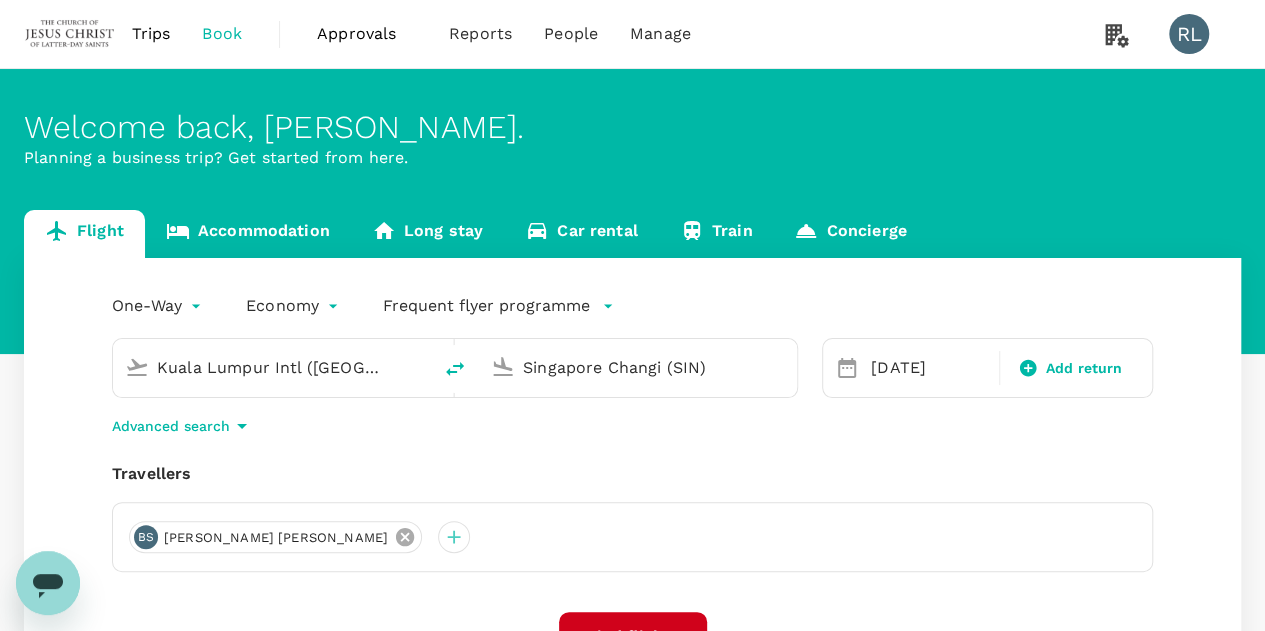 click 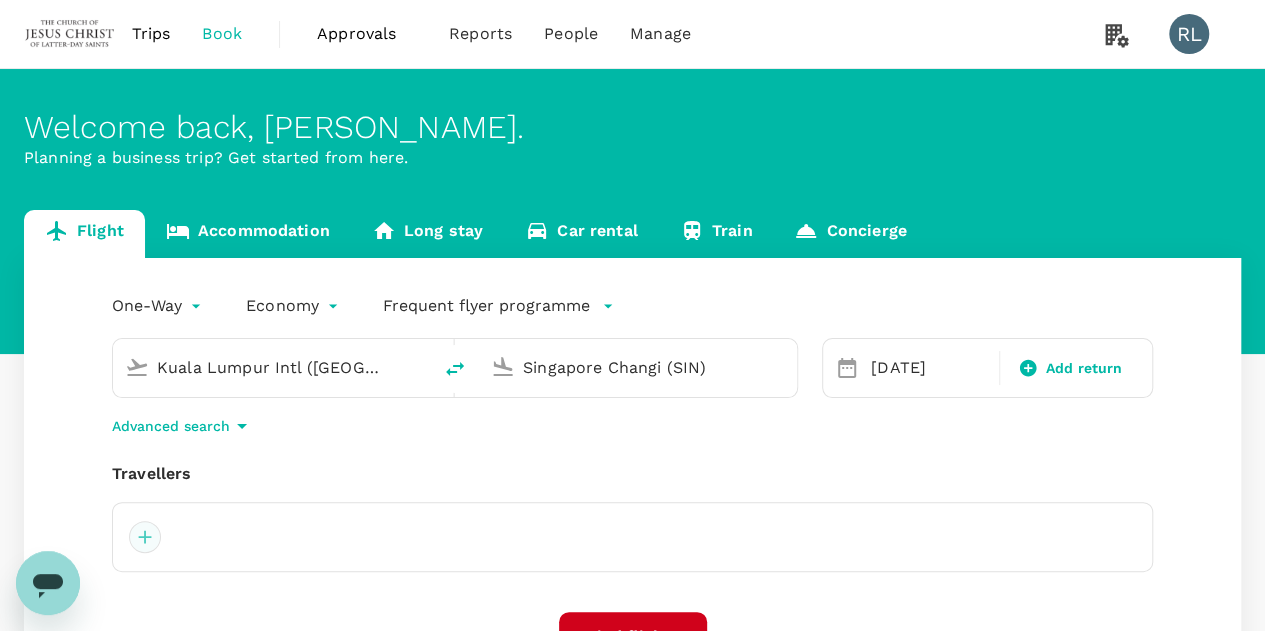 click at bounding box center (145, 537) 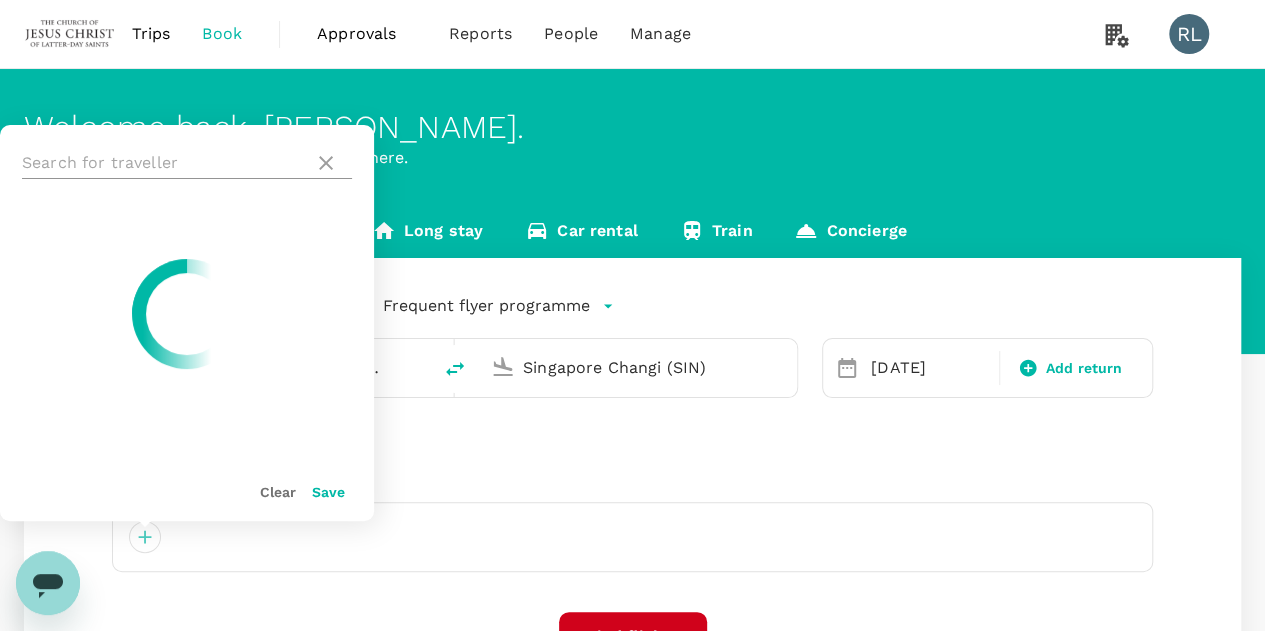 click at bounding box center (164, 163) 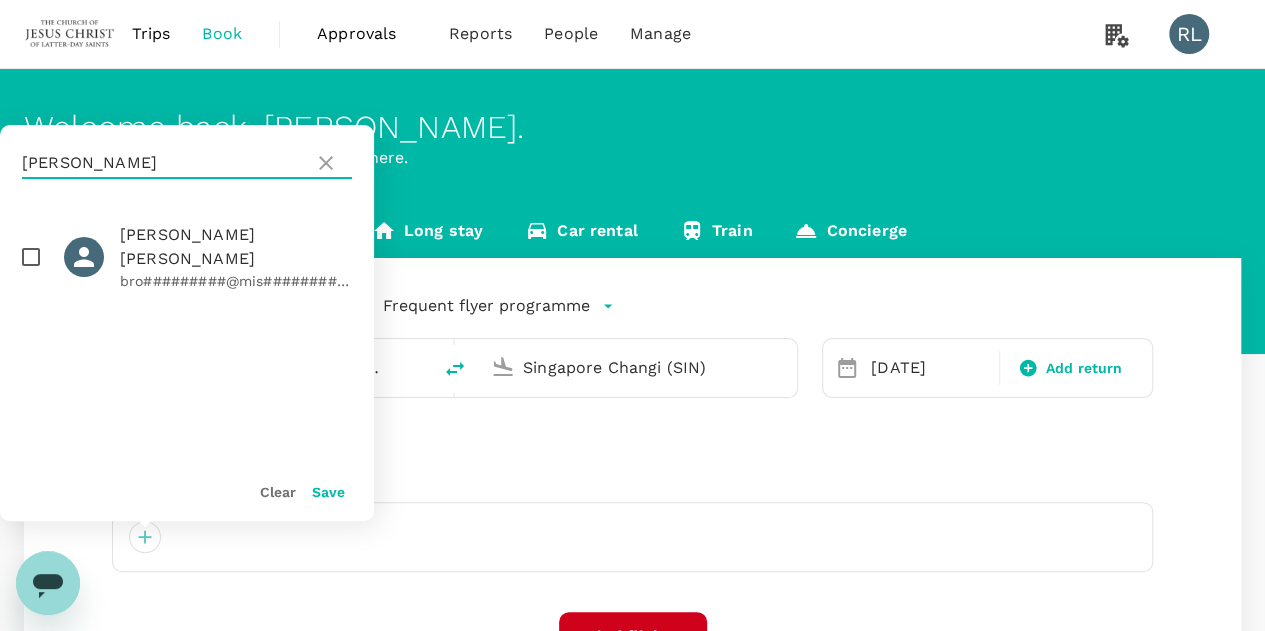 type on "[PERSON_NAME]" 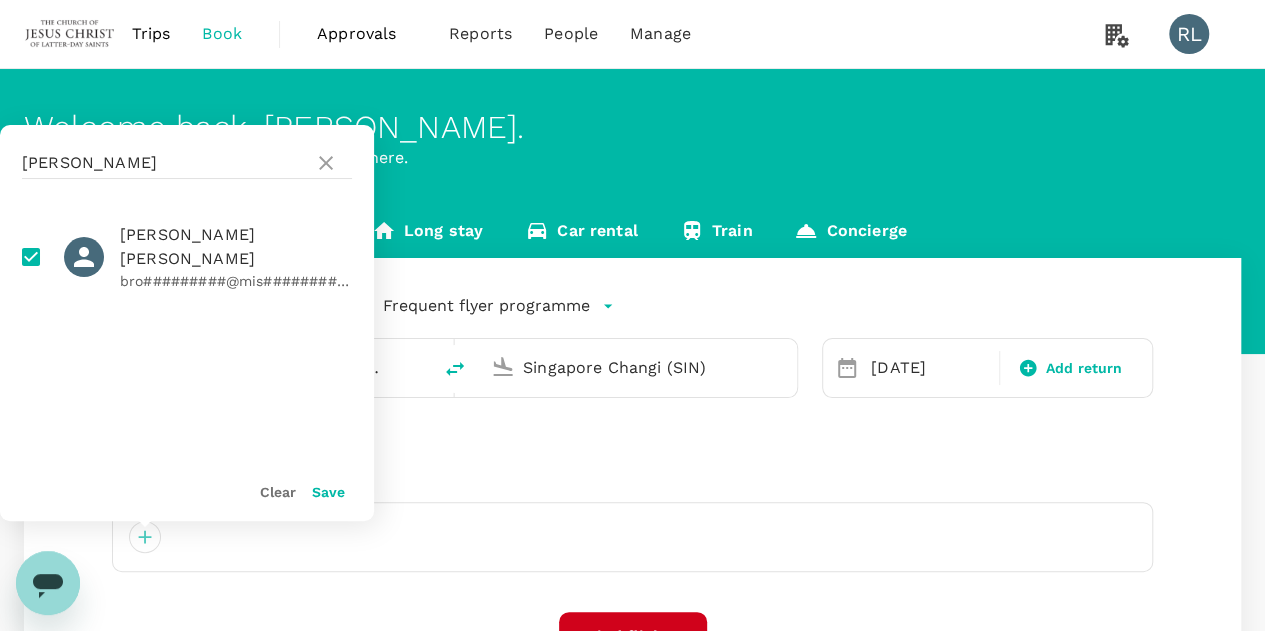 click on "Save" at bounding box center (328, 492) 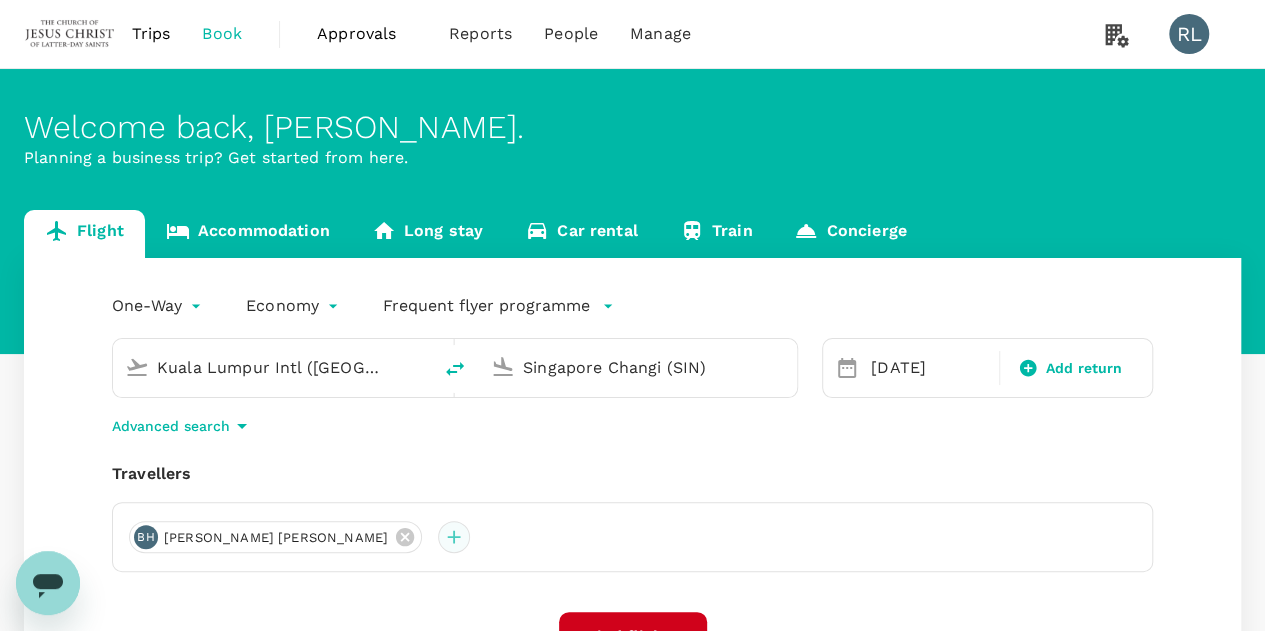 click at bounding box center [454, 537] 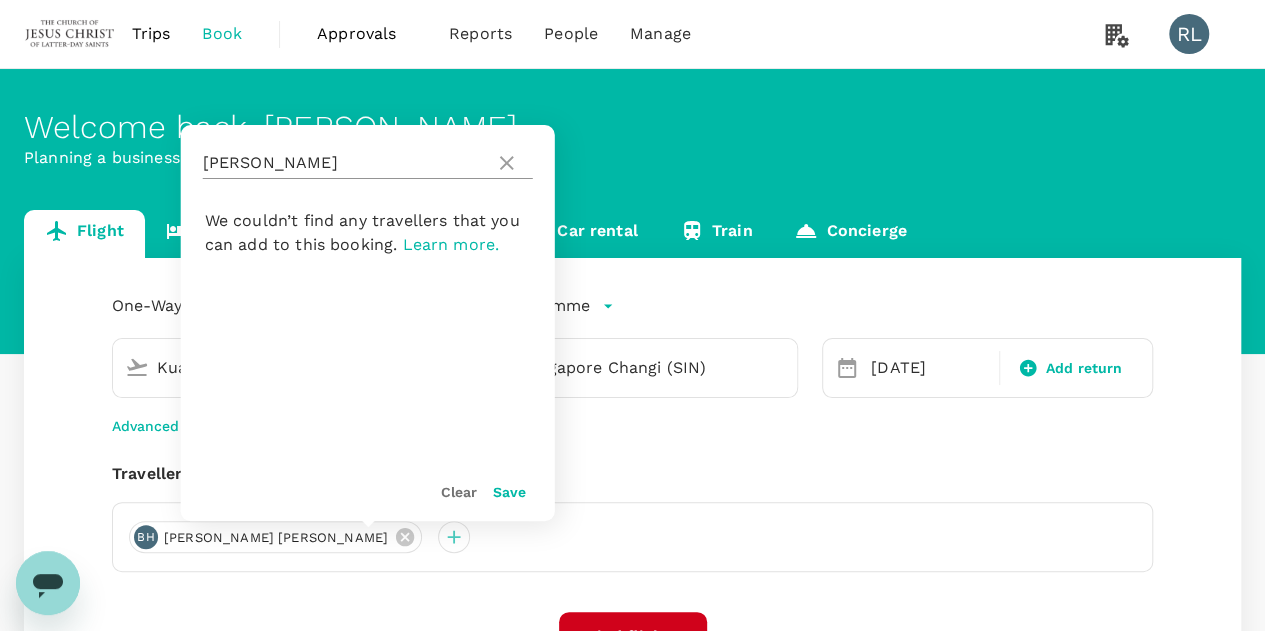 click on "[PERSON_NAME]" at bounding box center (345, 163) 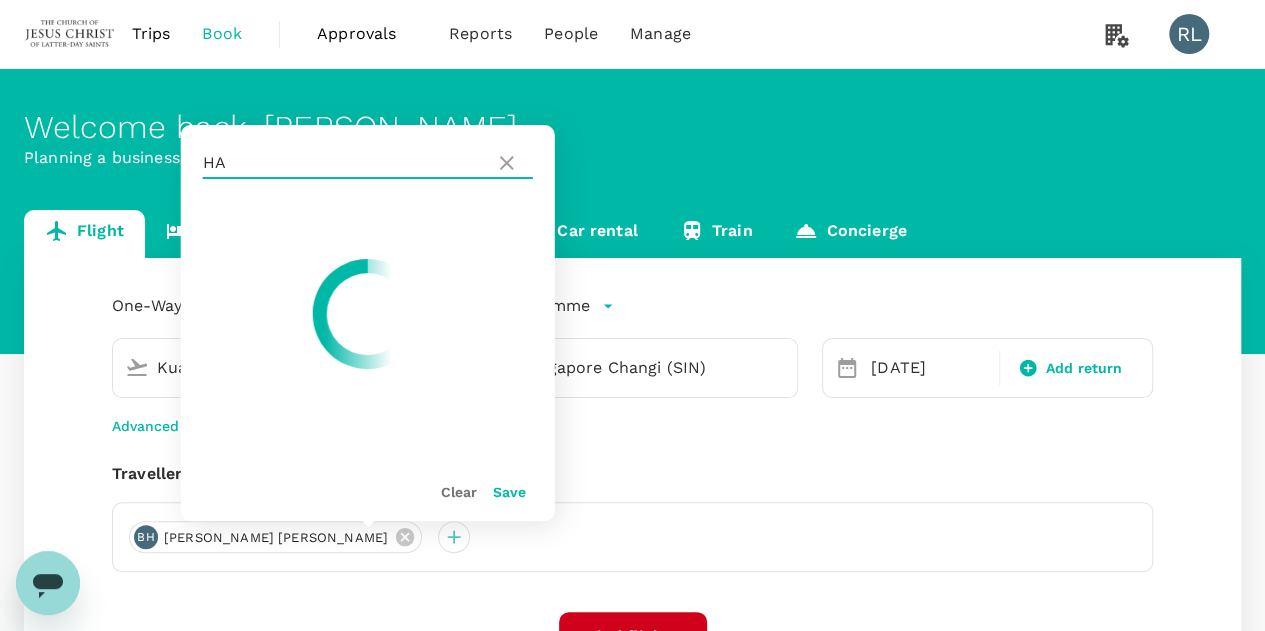 type on "H" 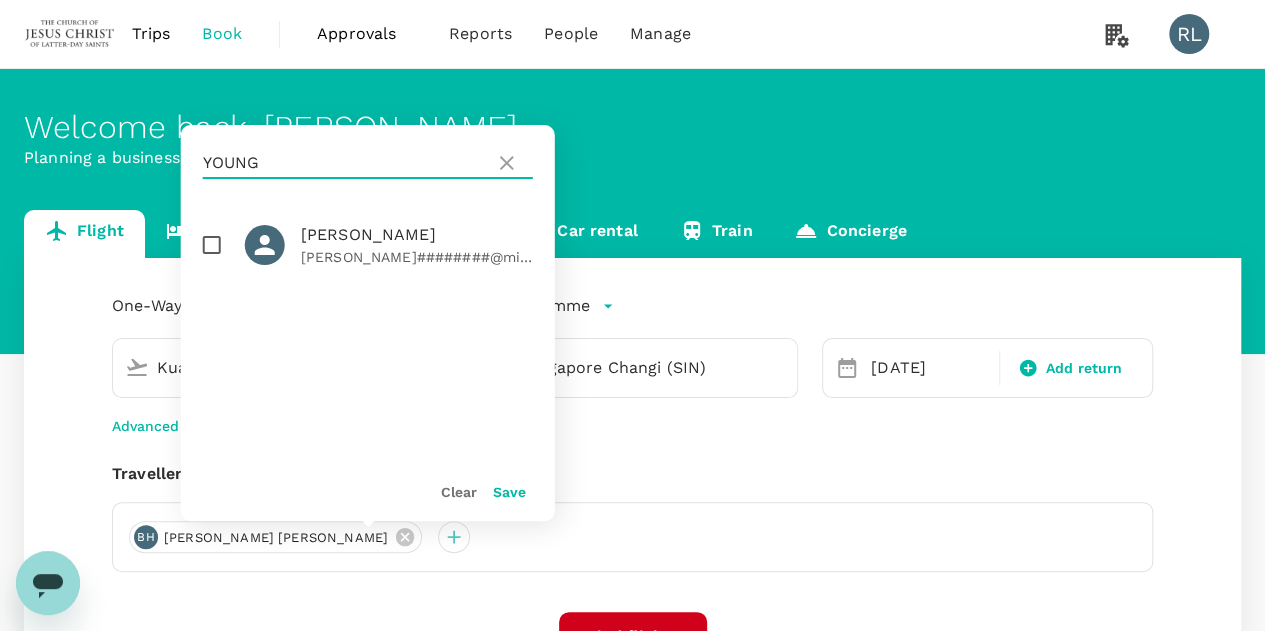type on "YOUNG" 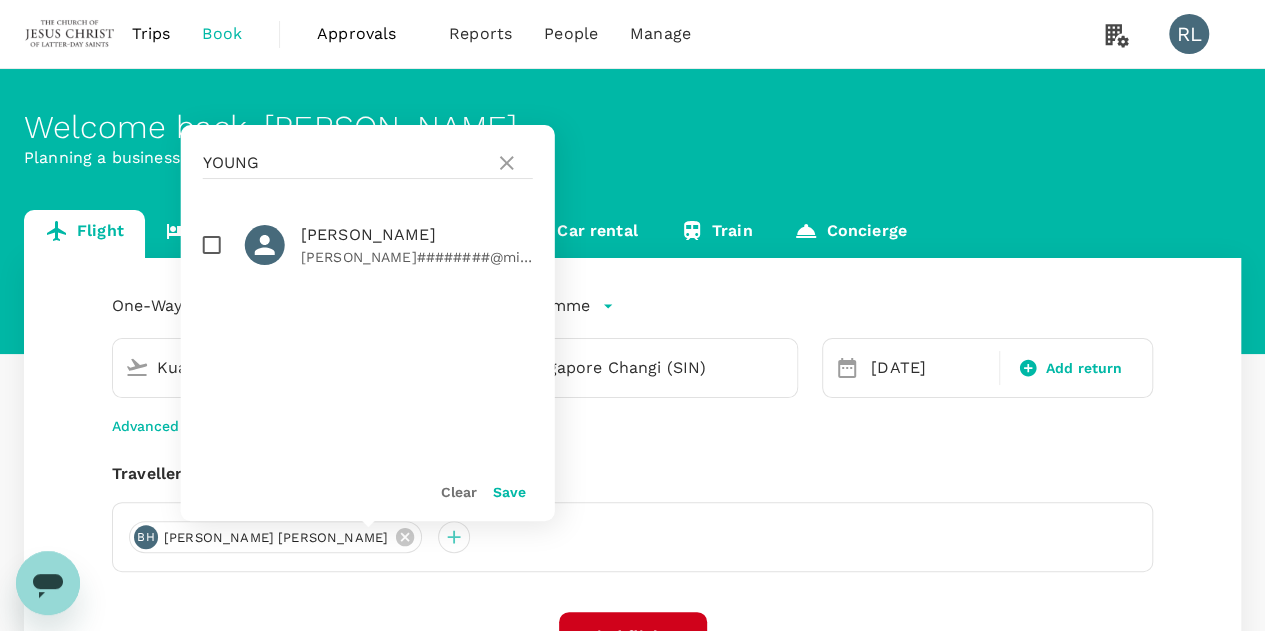 click at bounding box center (212, 245) 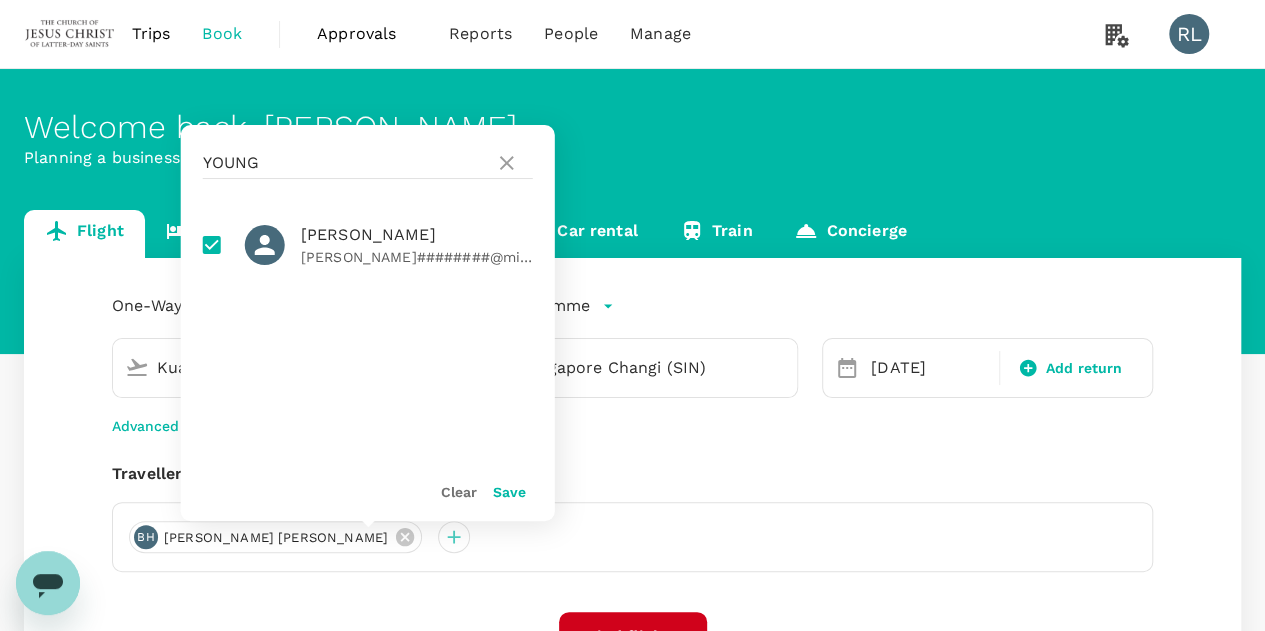 click on "Save" at bounding box center (509, 492) 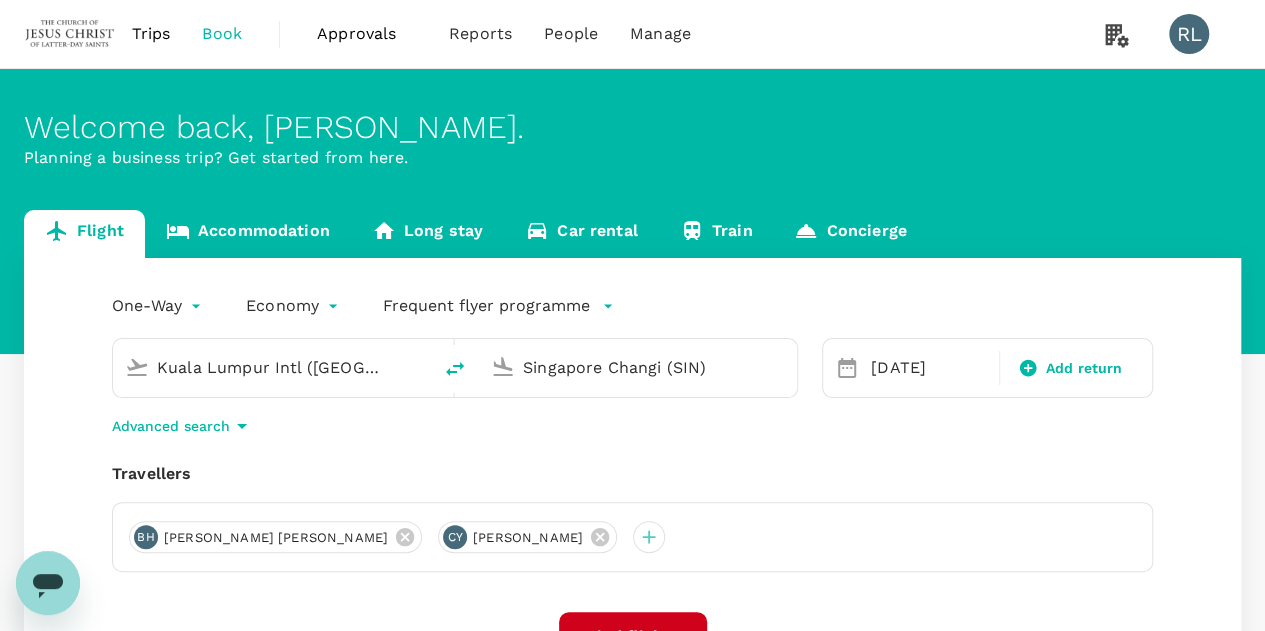 click on "Kuala Lumpur Intl ([GEOGRAPHIC_DATA])" at bounding box center [273, 367] 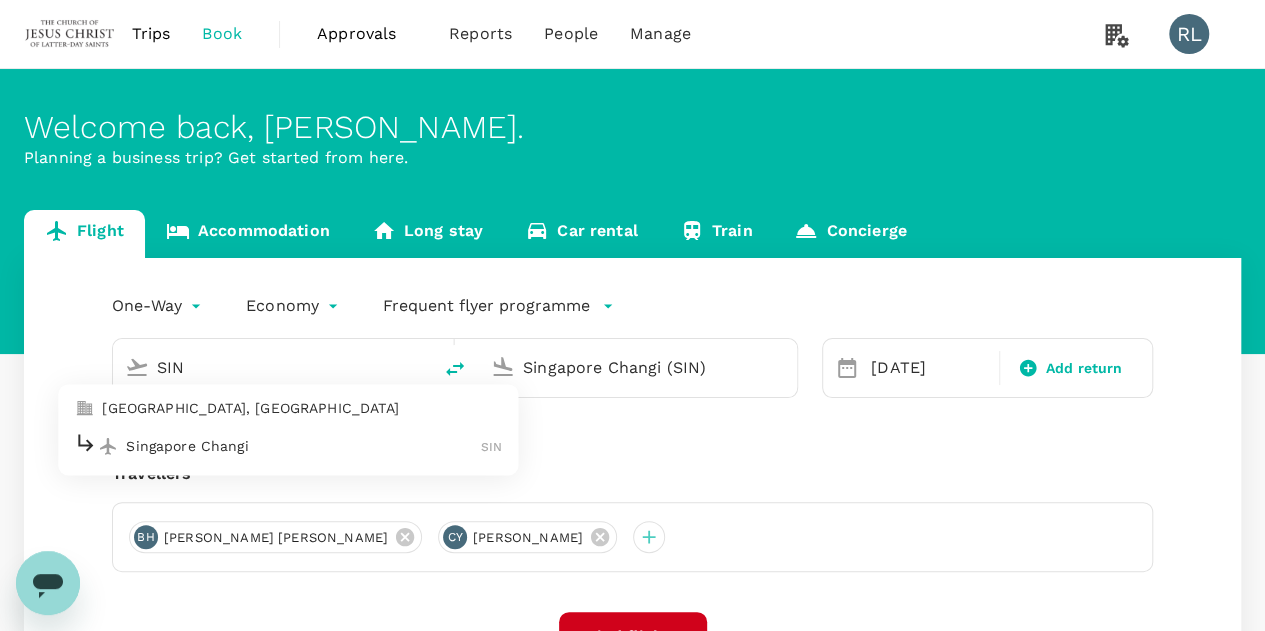 click on "Singapore Changi" at bounding box center [303, 446] 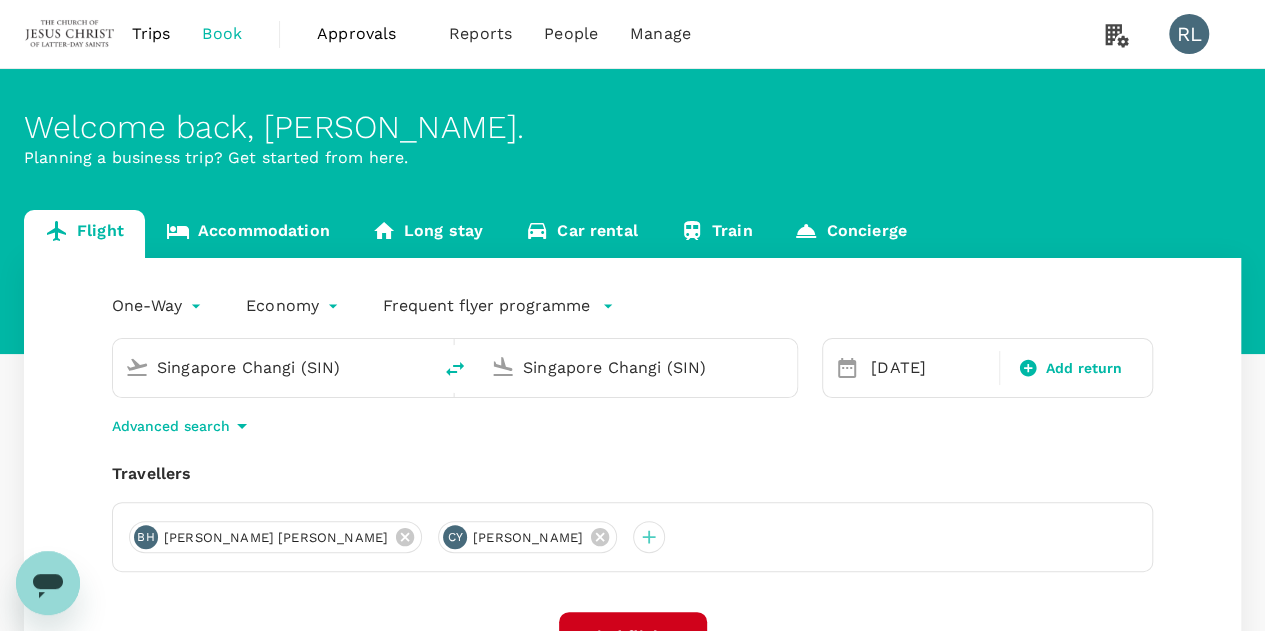 drag, startPoint x: 724, startPoint y: 367, endPoint x: 522, endPoint y: 360, distance: 202.12125 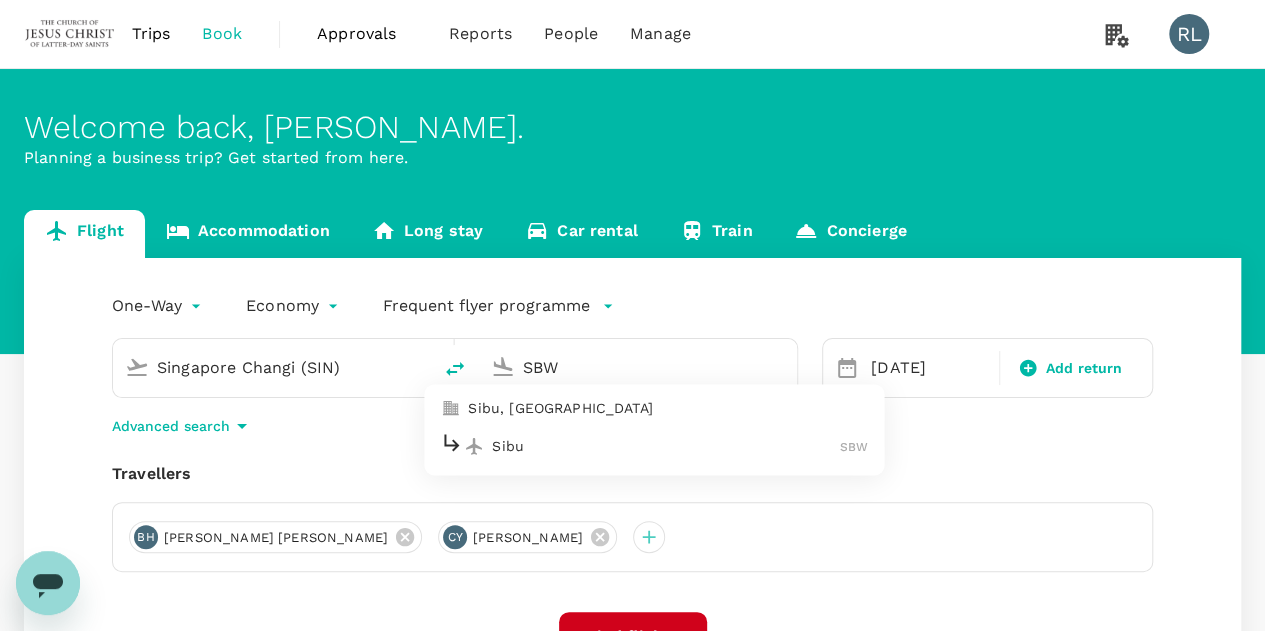 click on "Sibu" at bounding box center (666, 446) 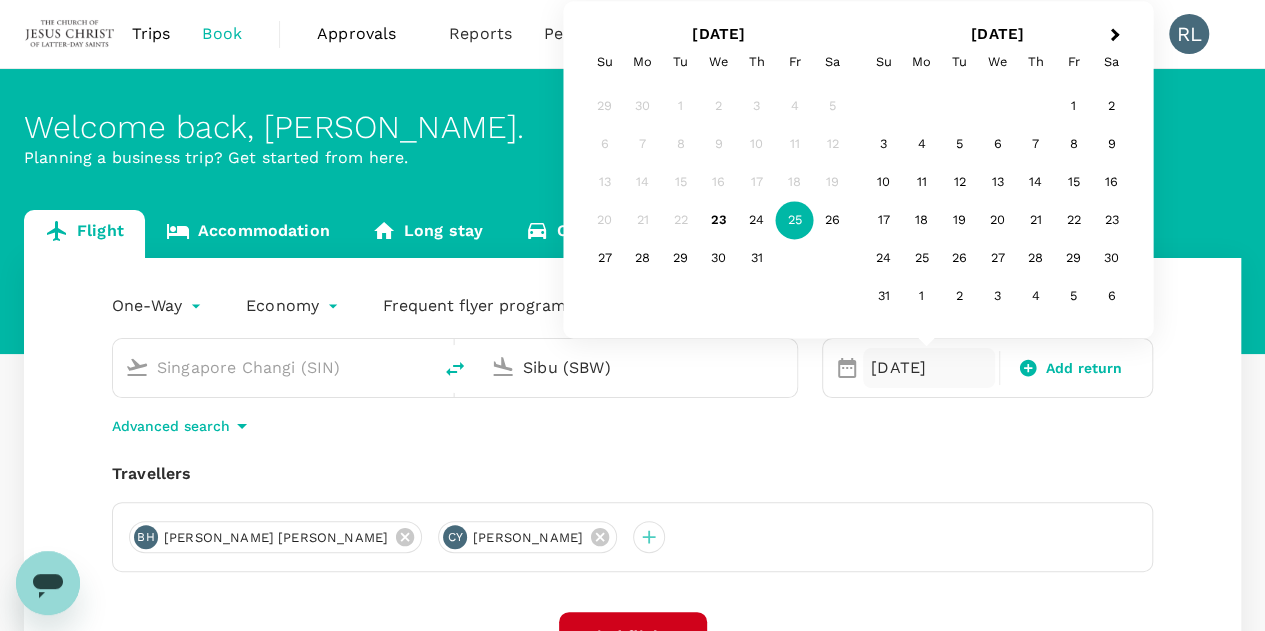 type on "Sibu (SBW)" 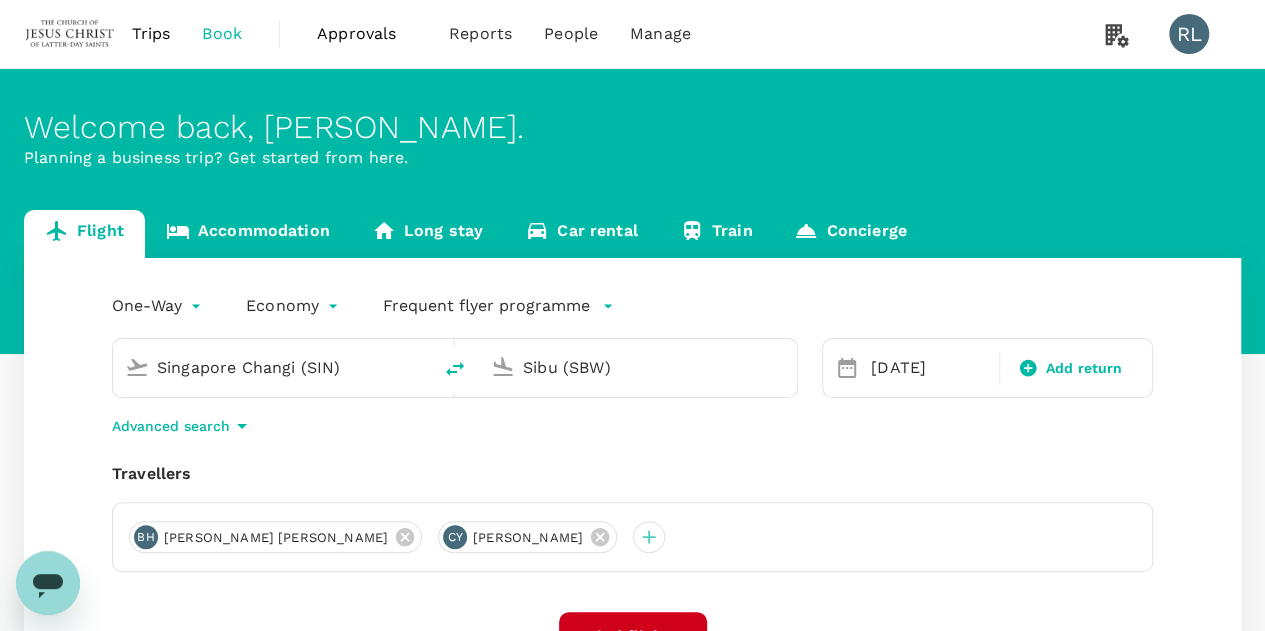 click on "[PERSON_NAME] [PERSON_NAME] [PERSON_NAME] [PERSON_NAME]" at bounding box center (632, 537) 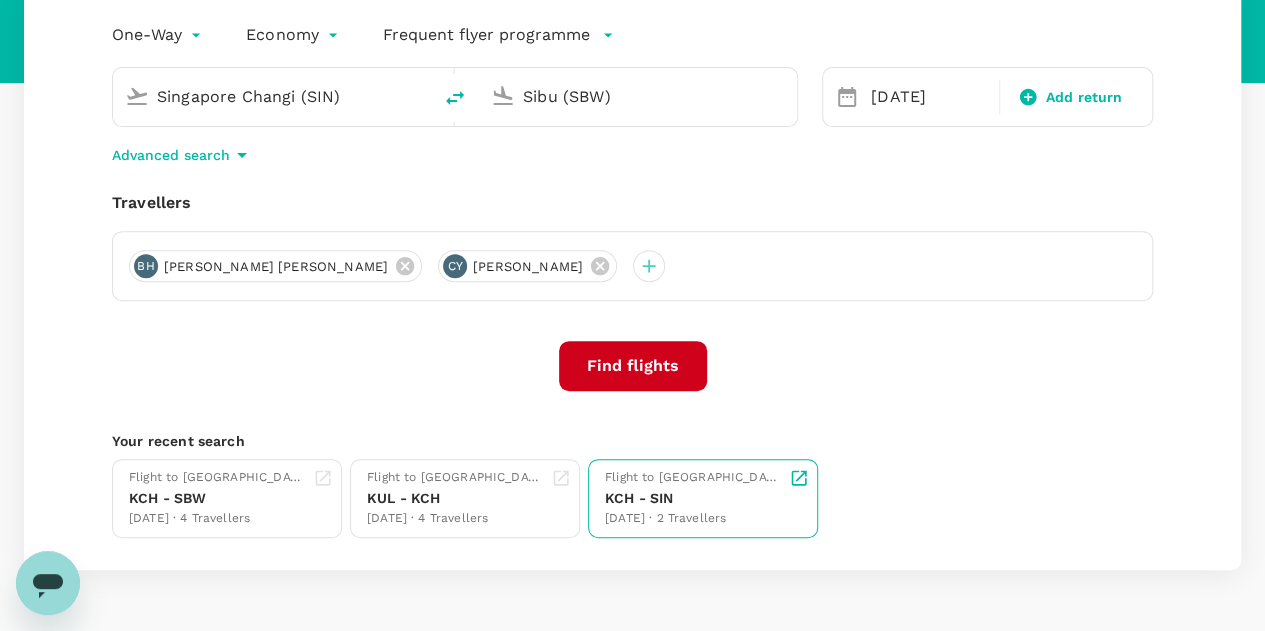 scroll, scrollTop: 300, scrollLeft: 0, axis: vertical 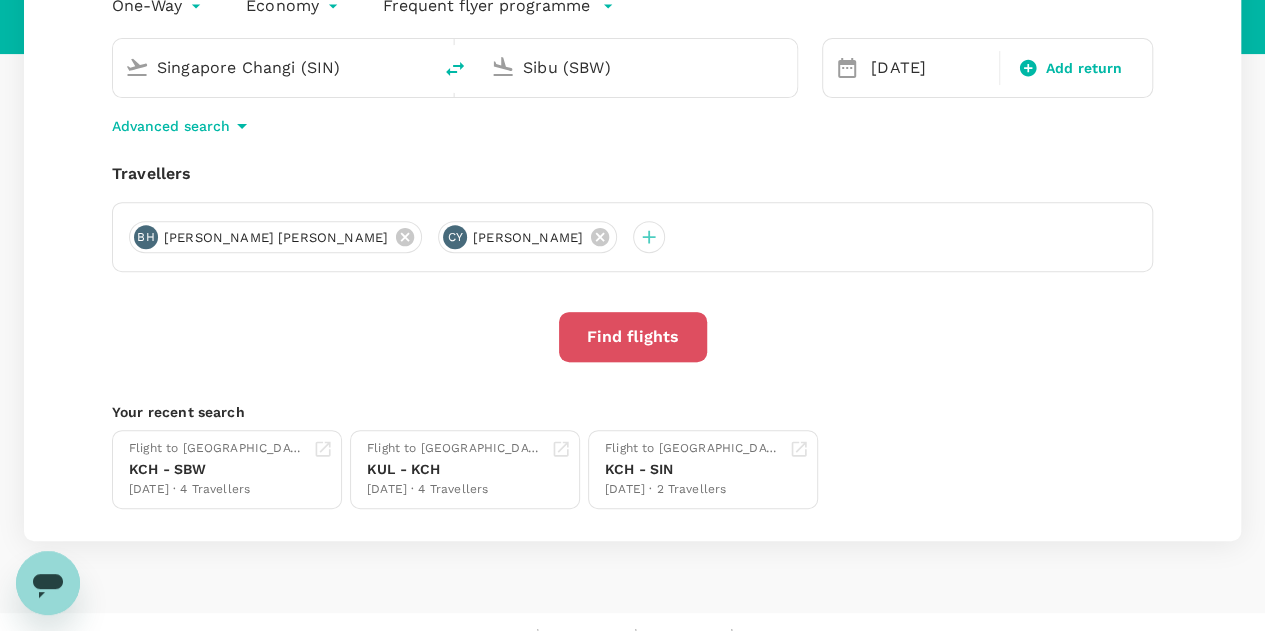 click on "Find flights" at bounding box center [633, 337] 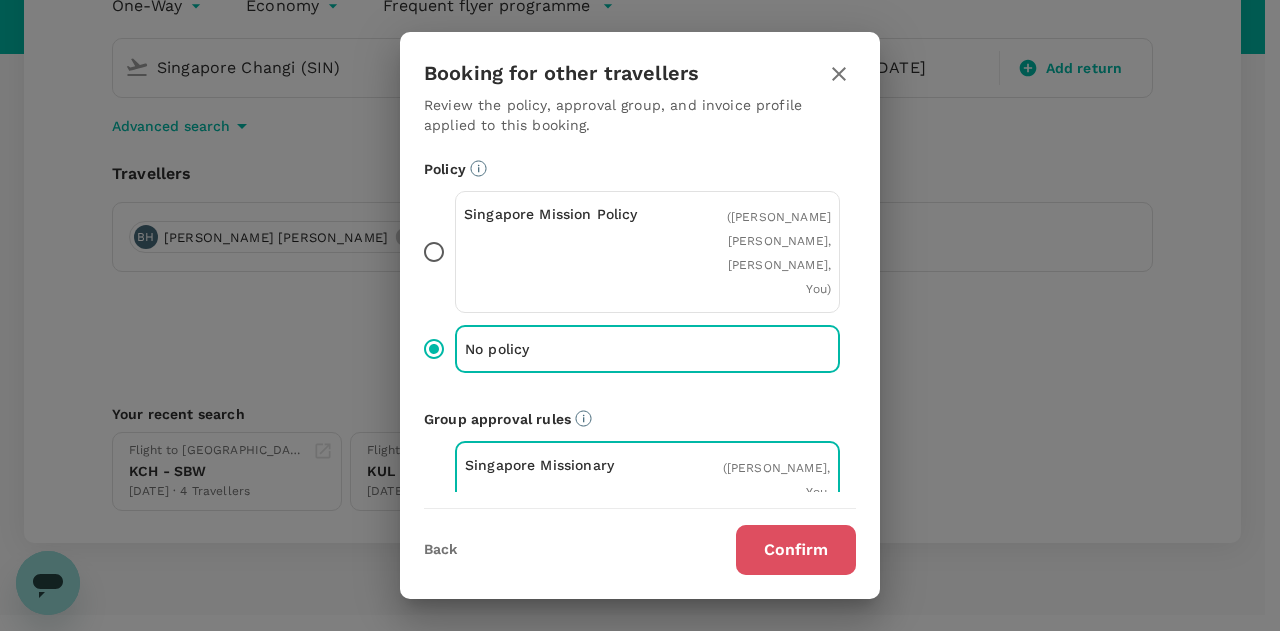 click on "Confirm" at bounding box center (796, 550) 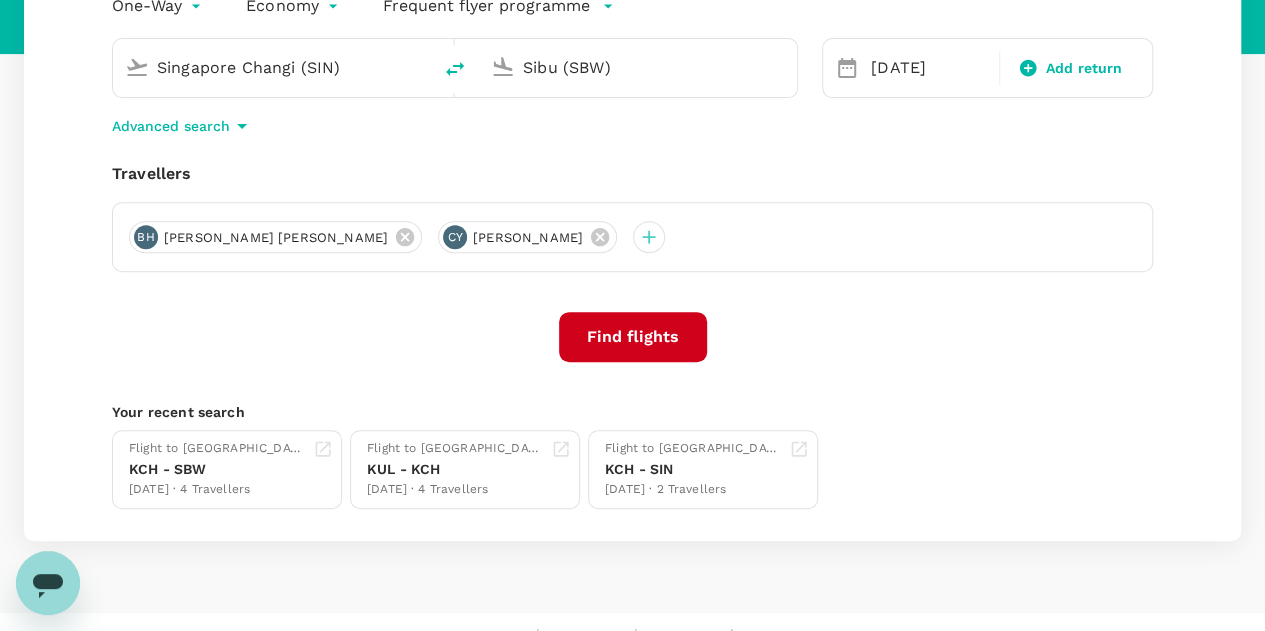 scroll, scrollTop: 0, scrollLeft: 0, axis: both 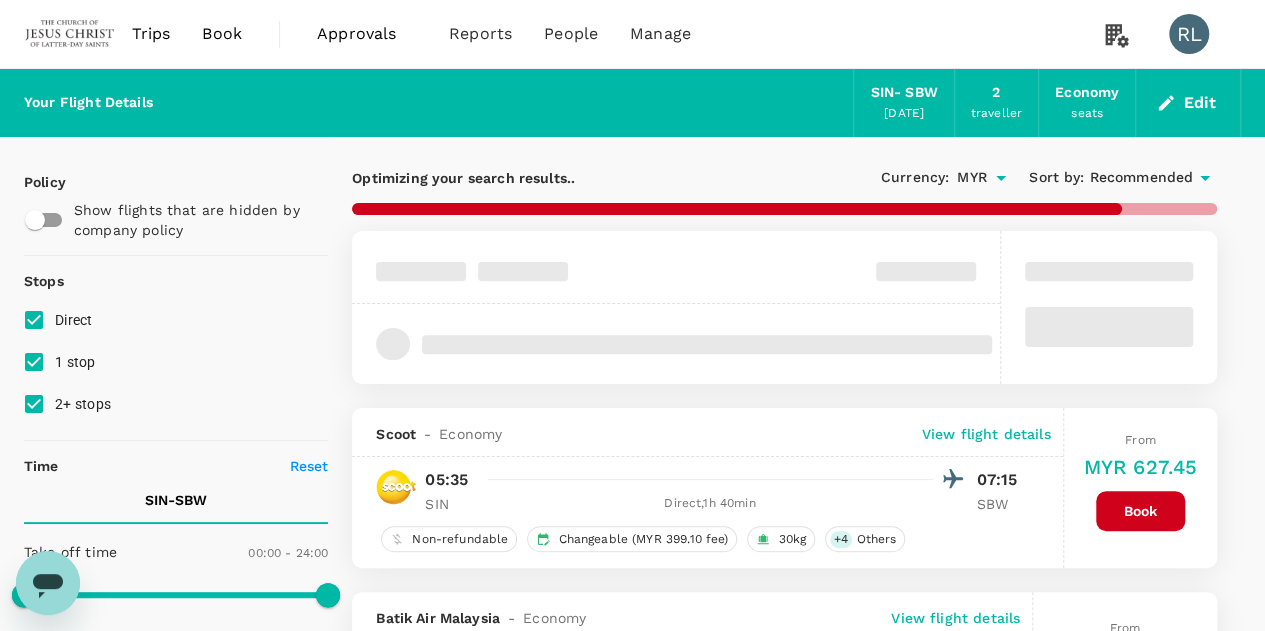 click on "Recommended" at bounding box center (1141, 178) 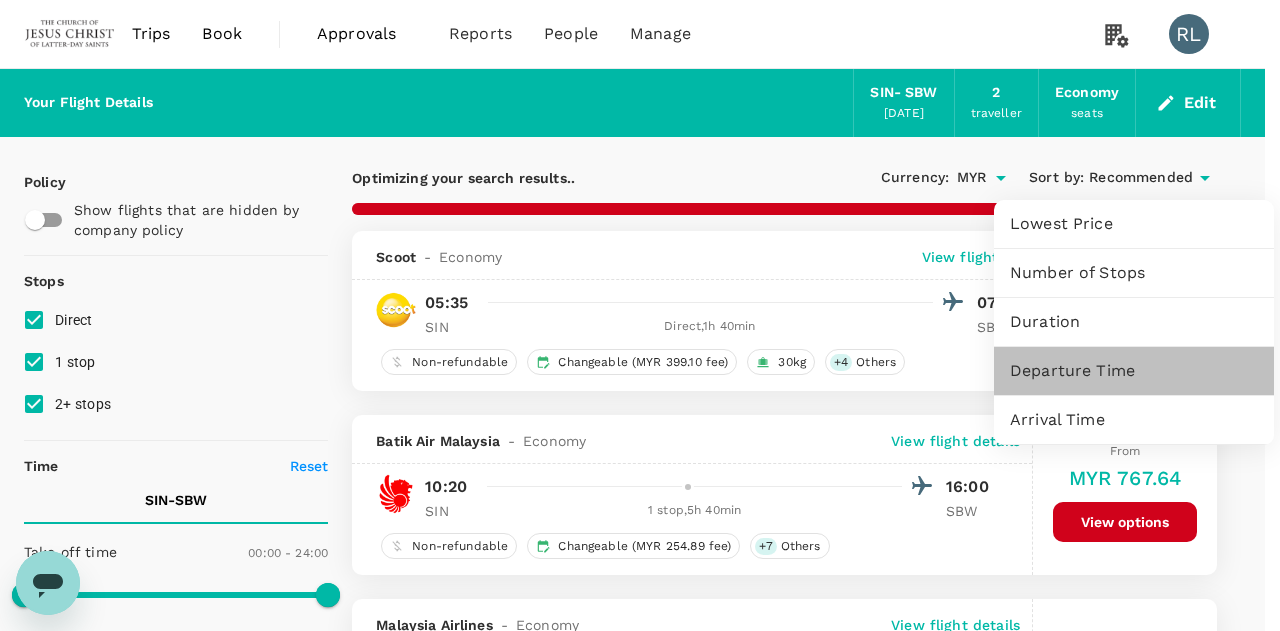 click on "Departure Time" at bounding box center (1134, 371) 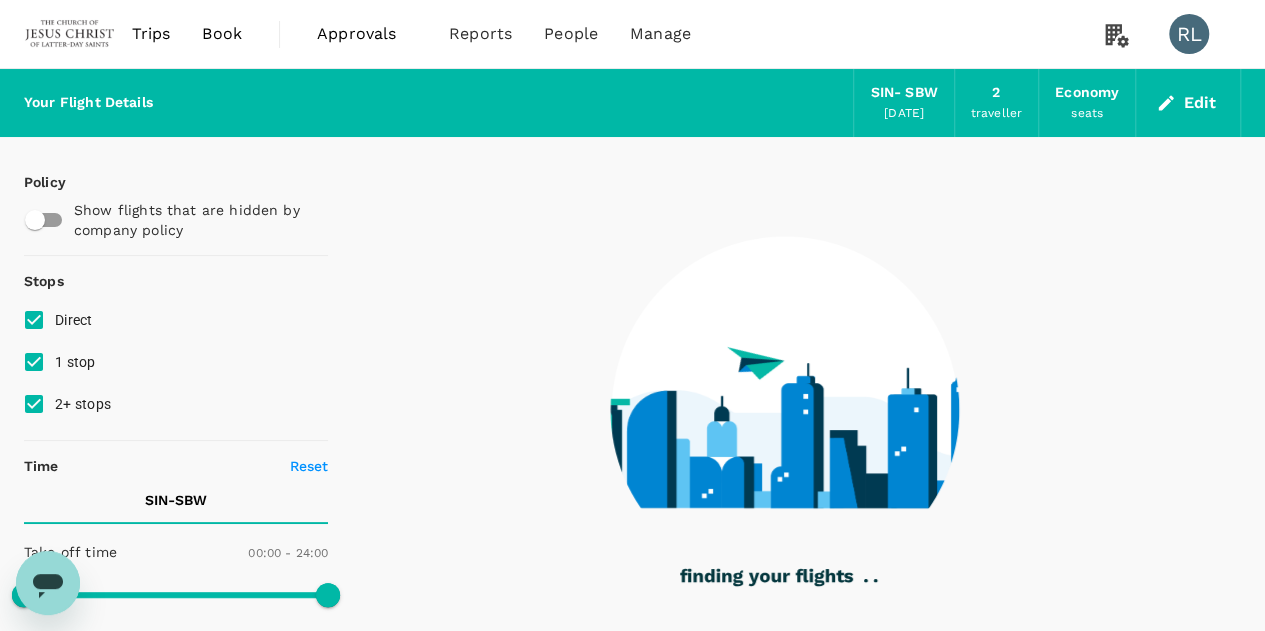 type on "1605" 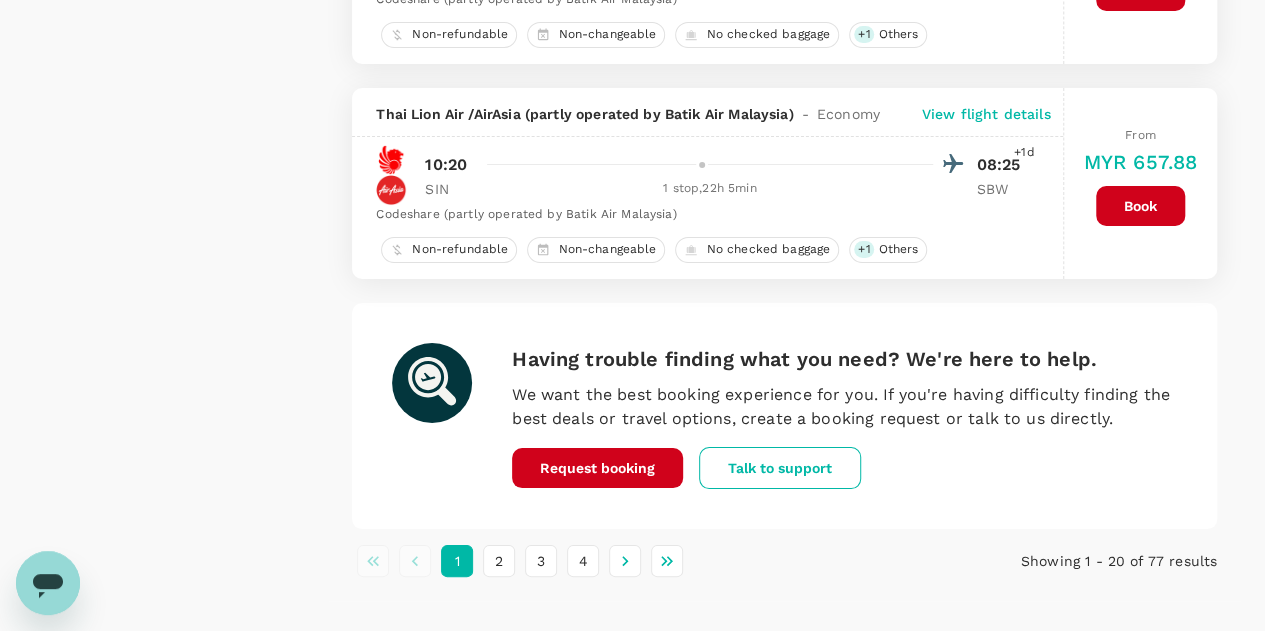 scroll, scrollTop: 3752, scrollLeft: 0, axis: vertical 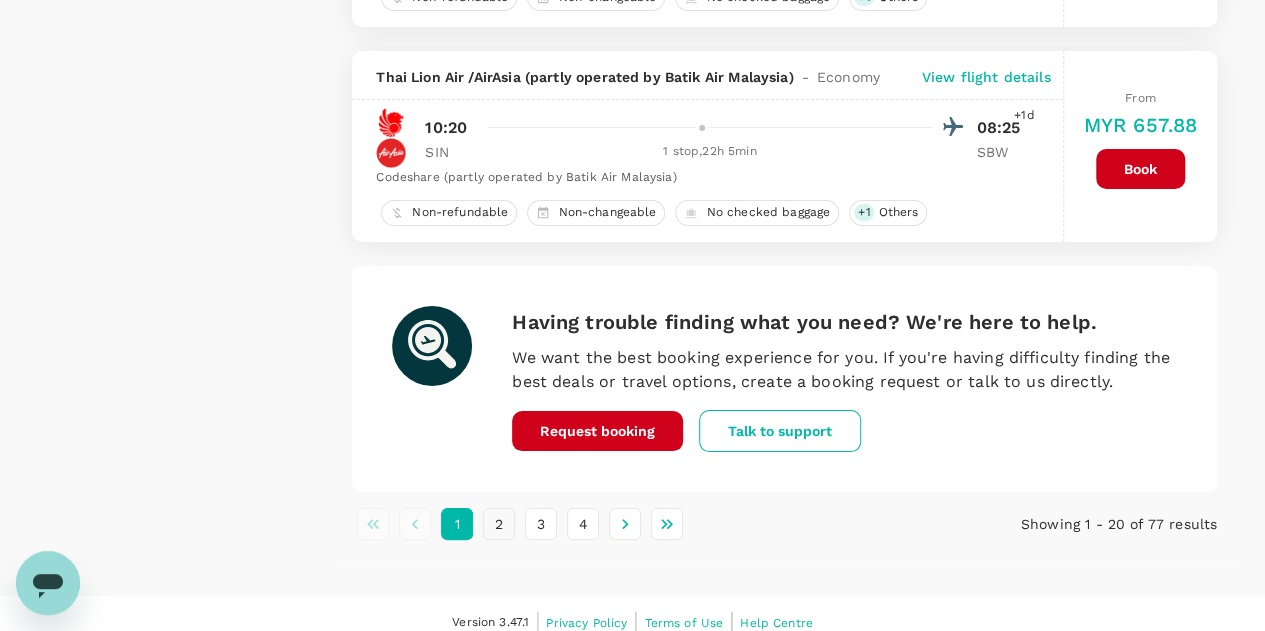 click on "2" at bounding box center (499, 524) 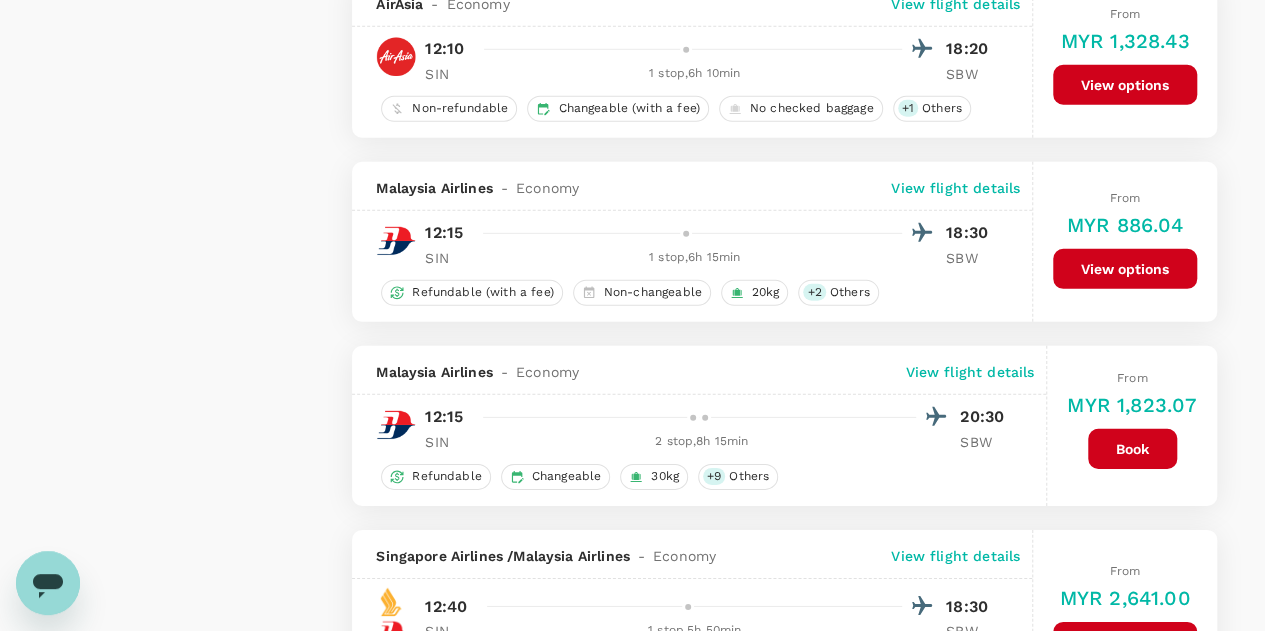 scroll, scrollTop: 2900, scrollLeft: 0, axis: vertical 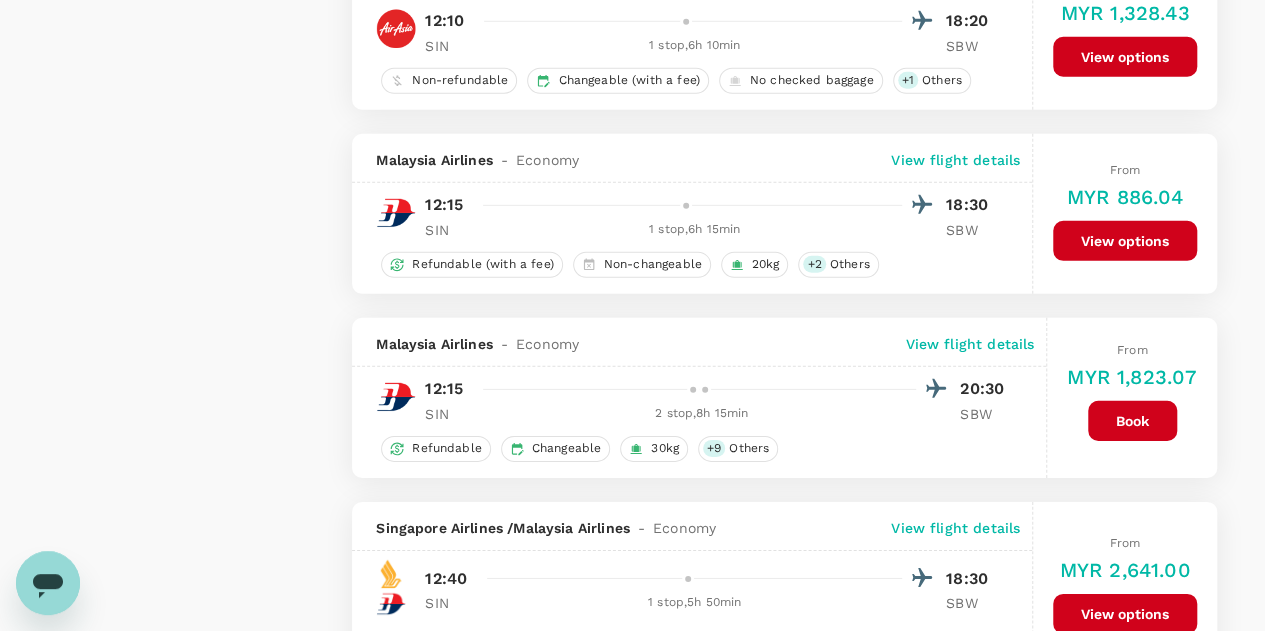 click on "Book" at bounding box center [1132, 421] 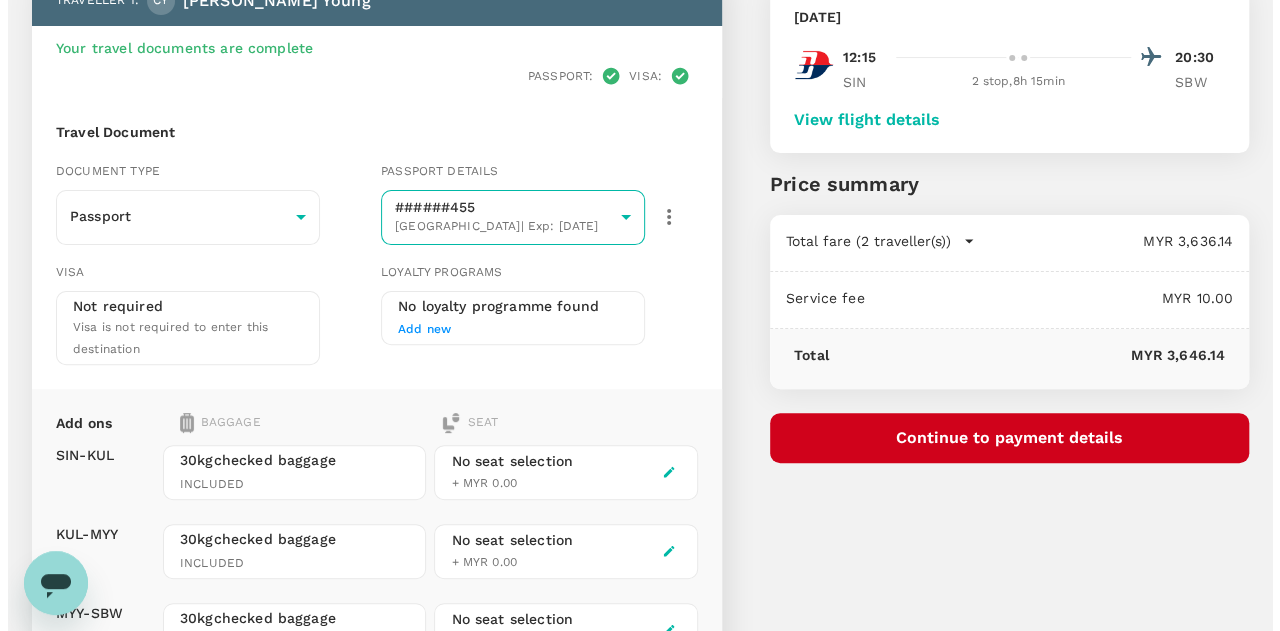 scroll, scrollTop: 100, scrollLeft: 0, axis: vertical 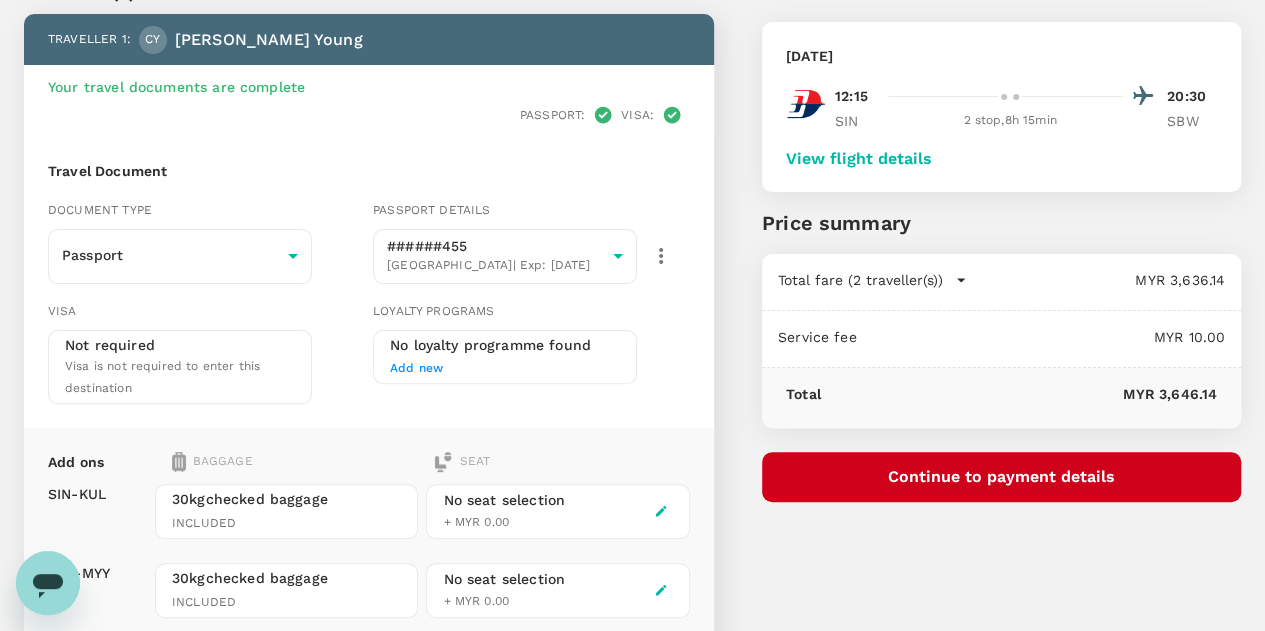 click on "View flight details" at bounding box center (859, 159) 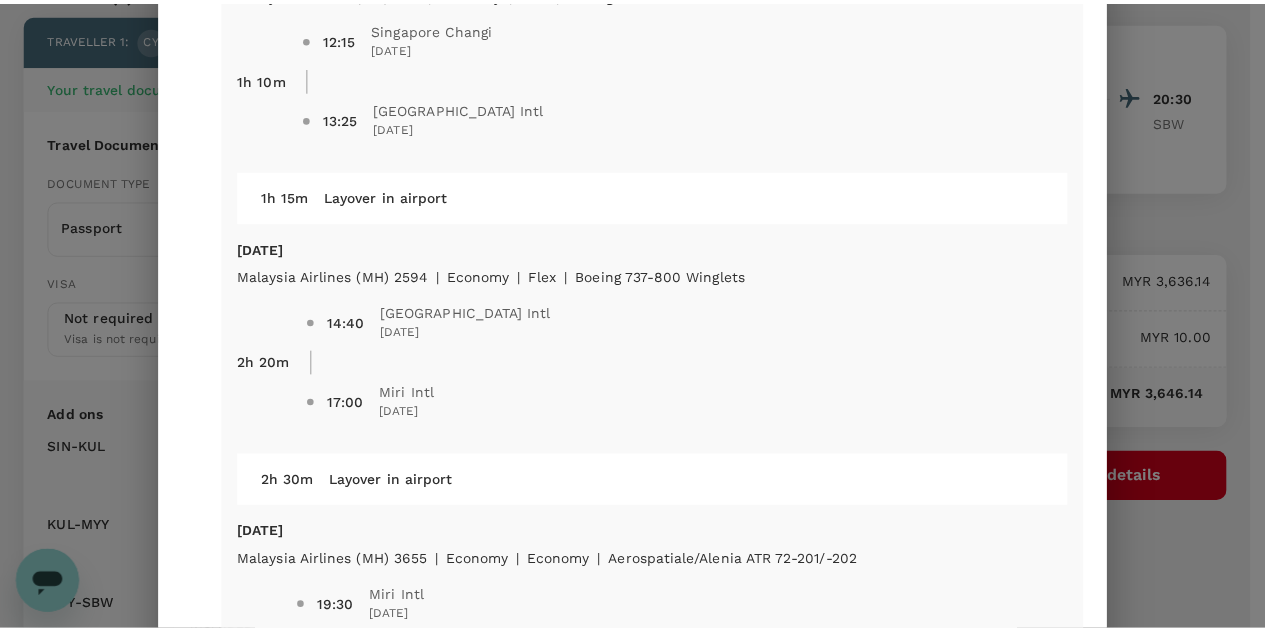 scroll, scrollTop: 0, scrollLeft: 0, axis: both 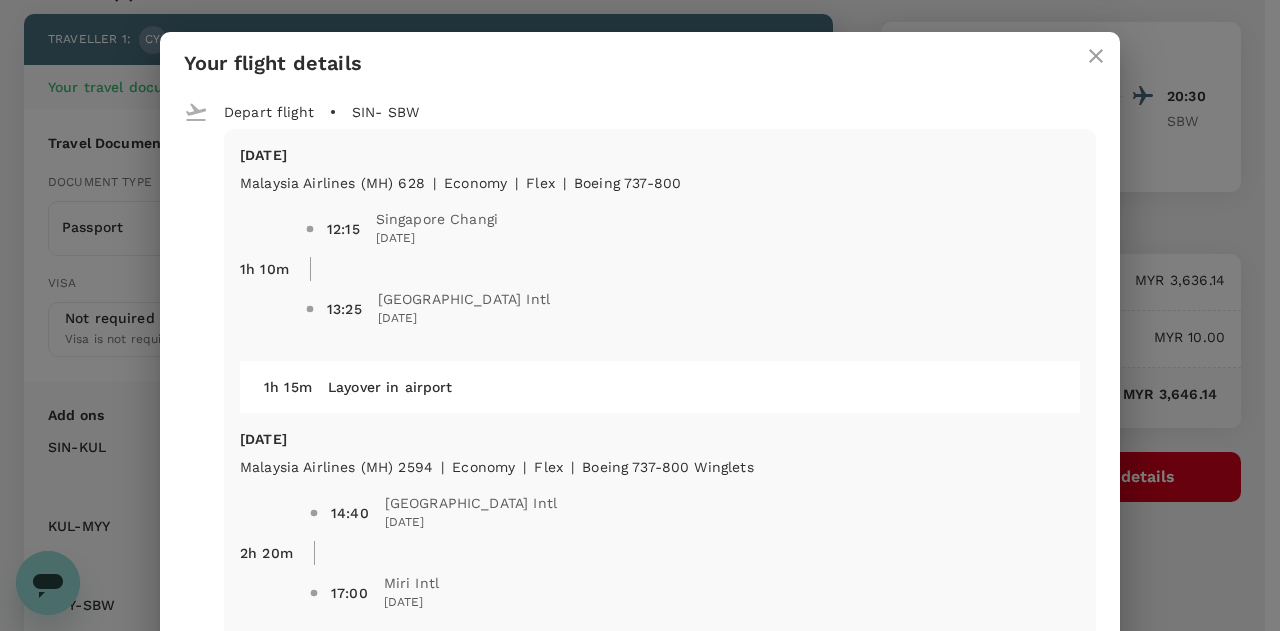 click 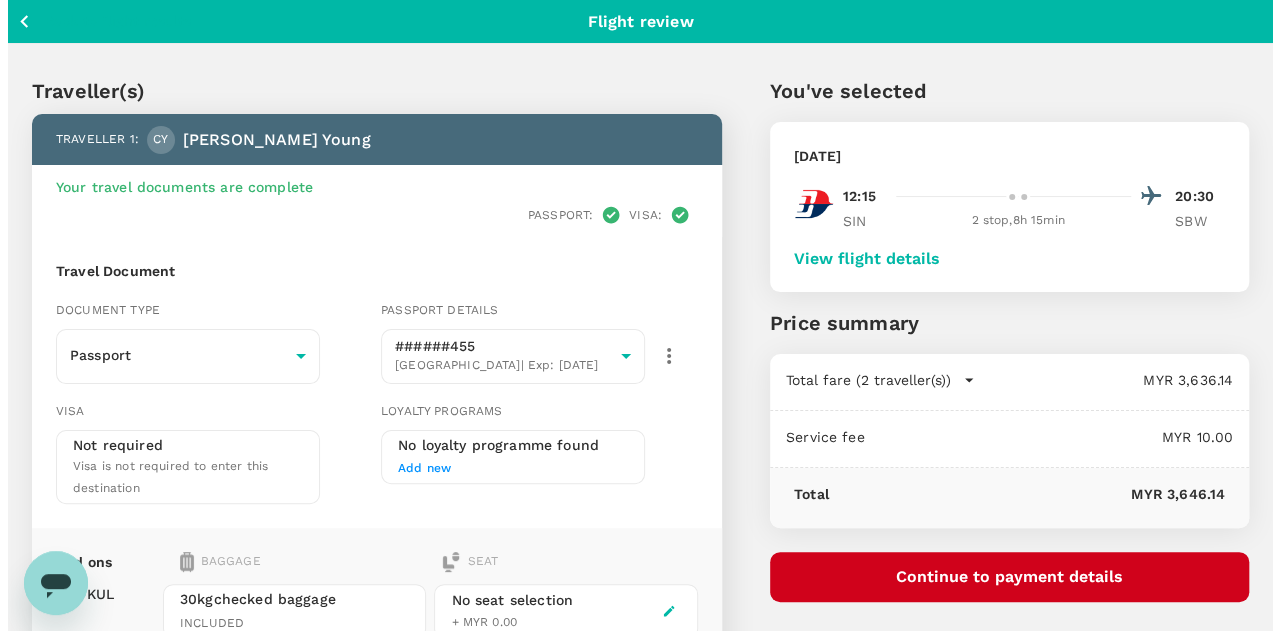 scroll, scrollTop: 0, scrollLeft: 0, axis: both 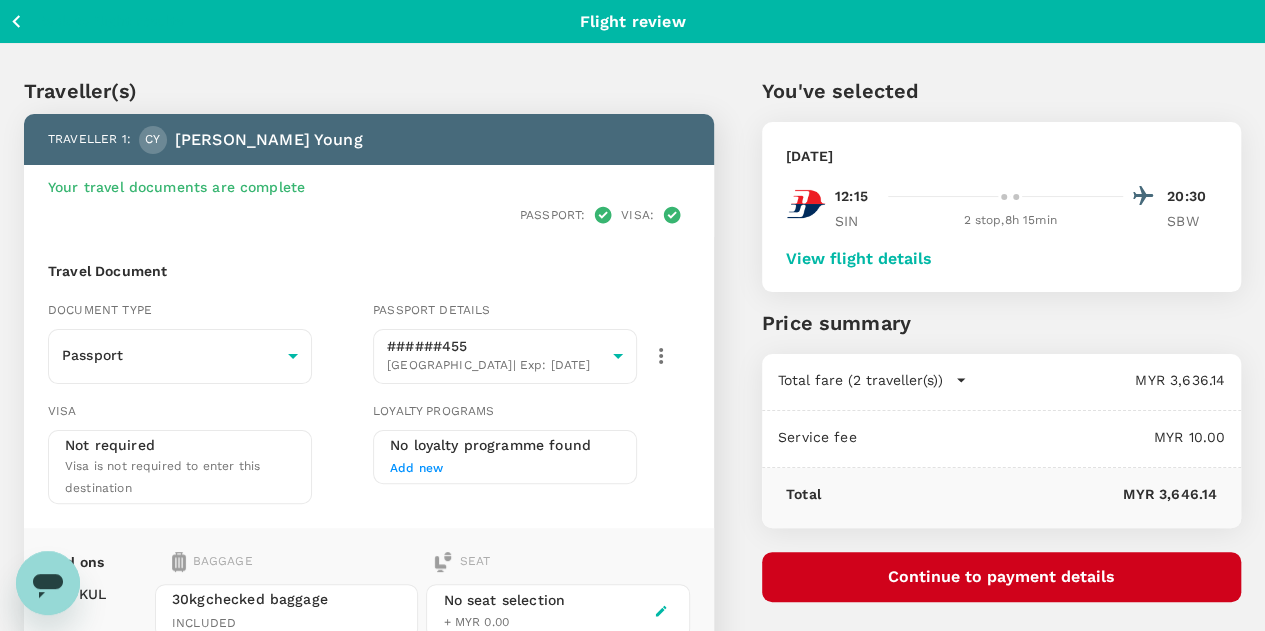 click on "Continue to payment details" at bounding box center [1001, 577] 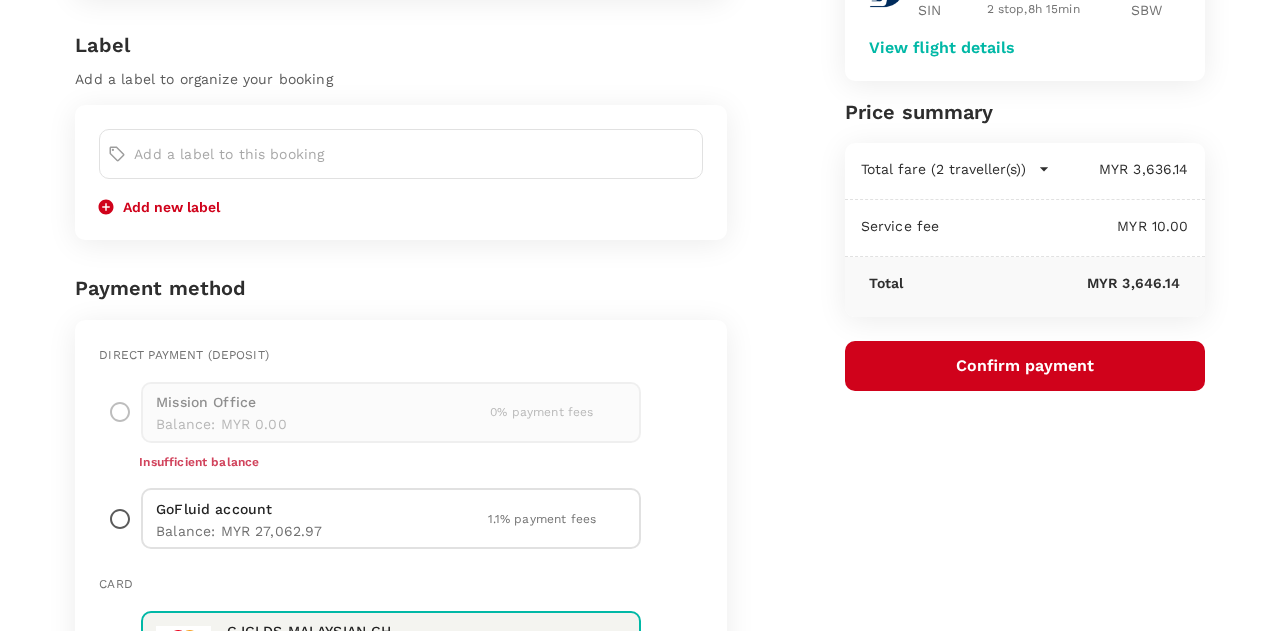 scroll, scrollTop: 300, scrollLeft: 0, axis: vertical 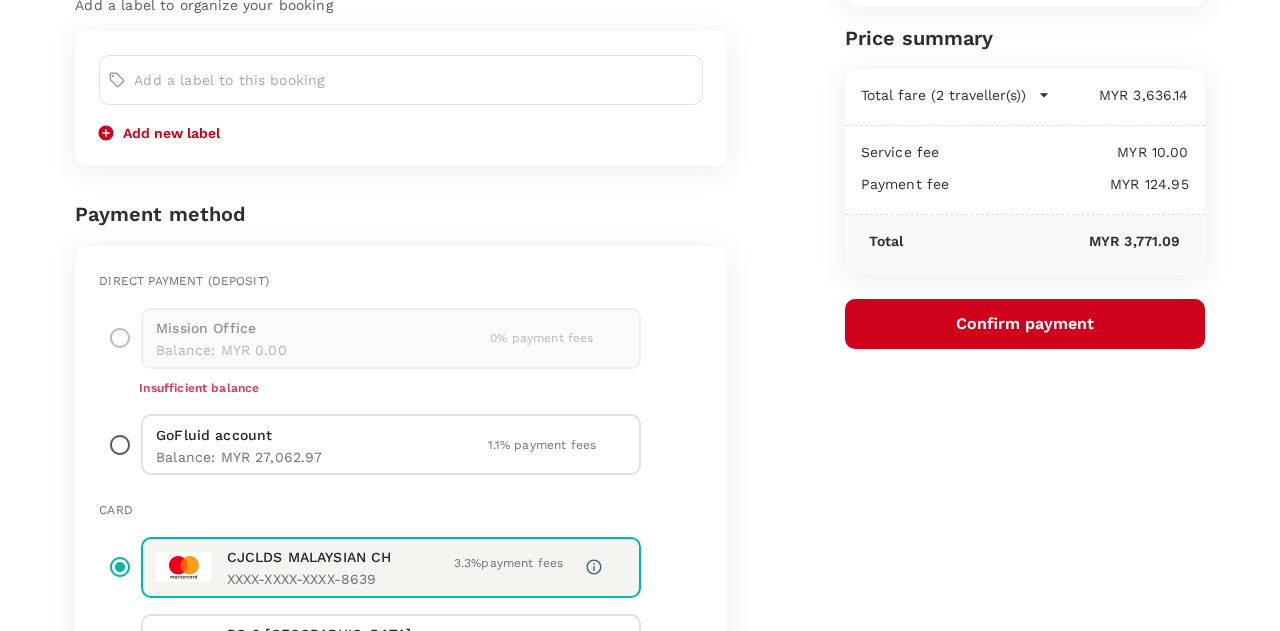 click at bounding box center (120, 444) 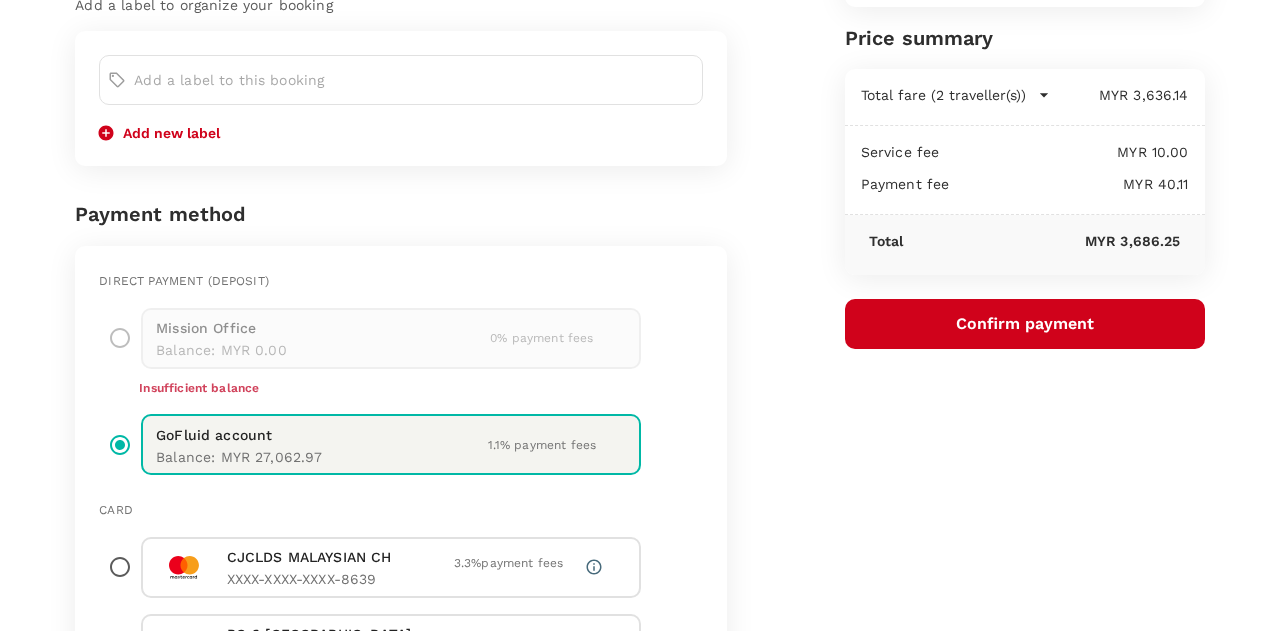 click on "Confirm payment" at bounding box center [1025, 324] 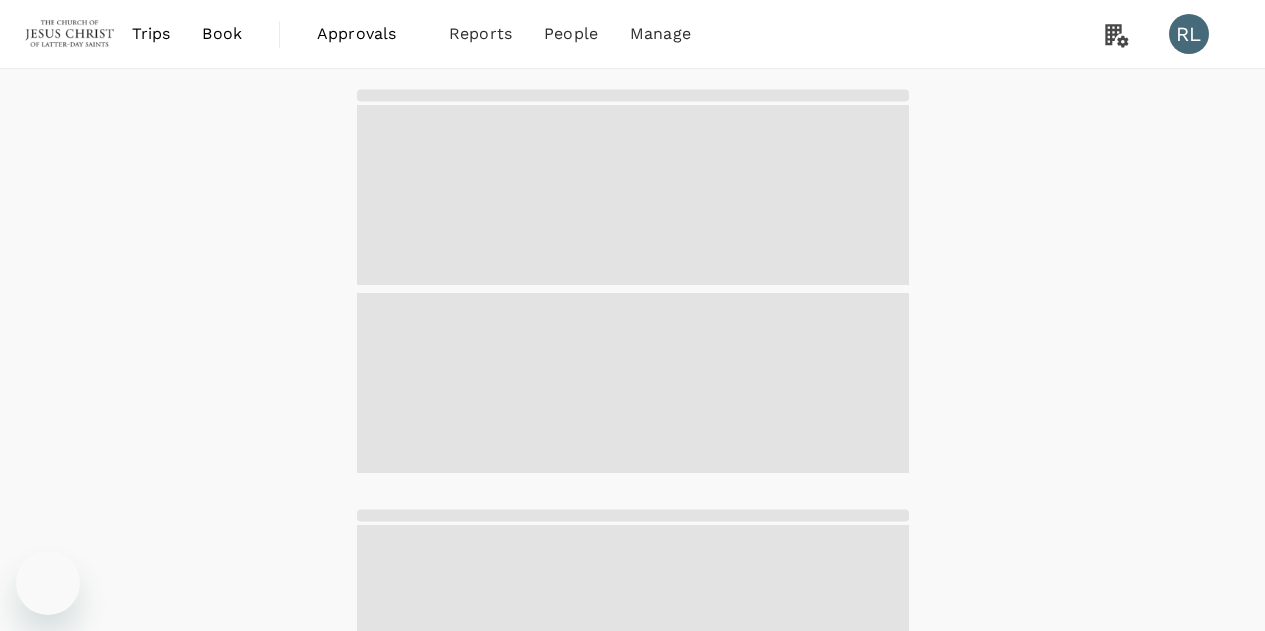 scroll, scrollTop: 0, scrollLeft: 0, axis: both 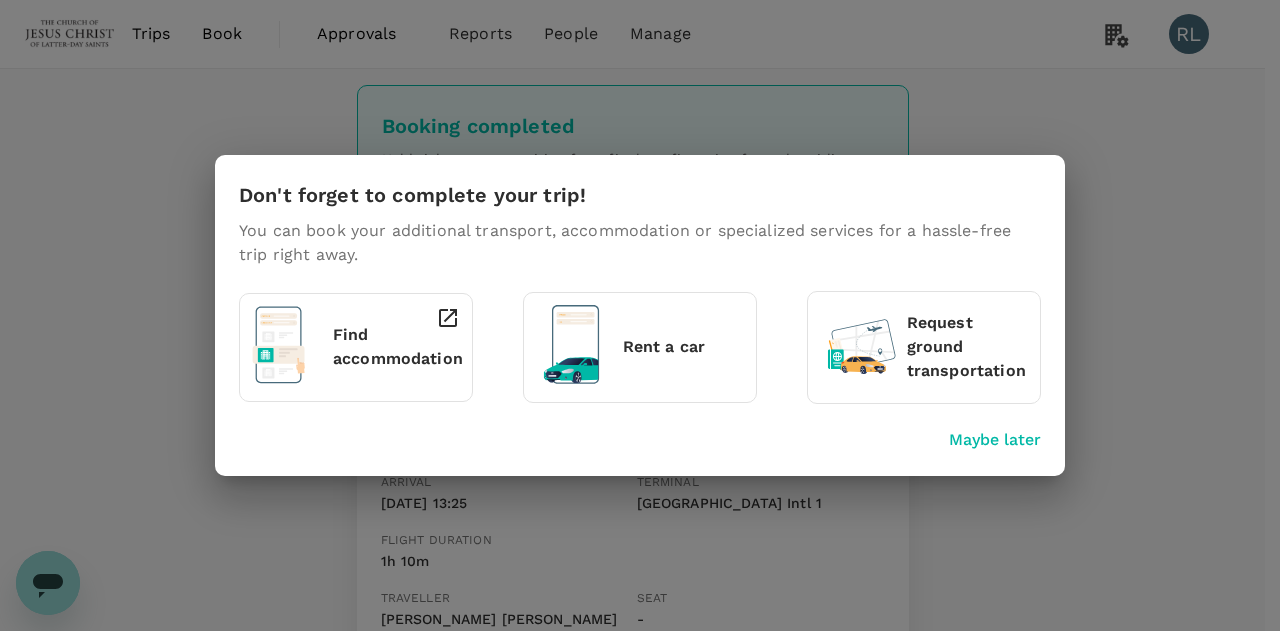 click on "Maybe later" at bounding box center (995, 440) 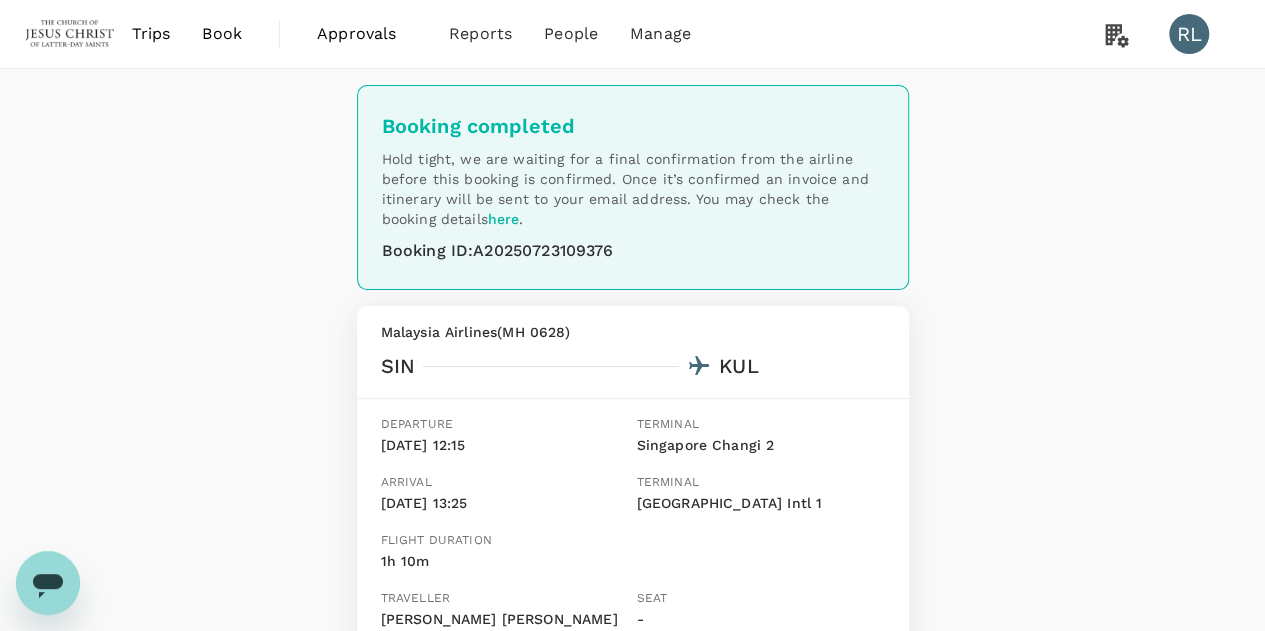 click on "Book" at bounding box center [222, 34] 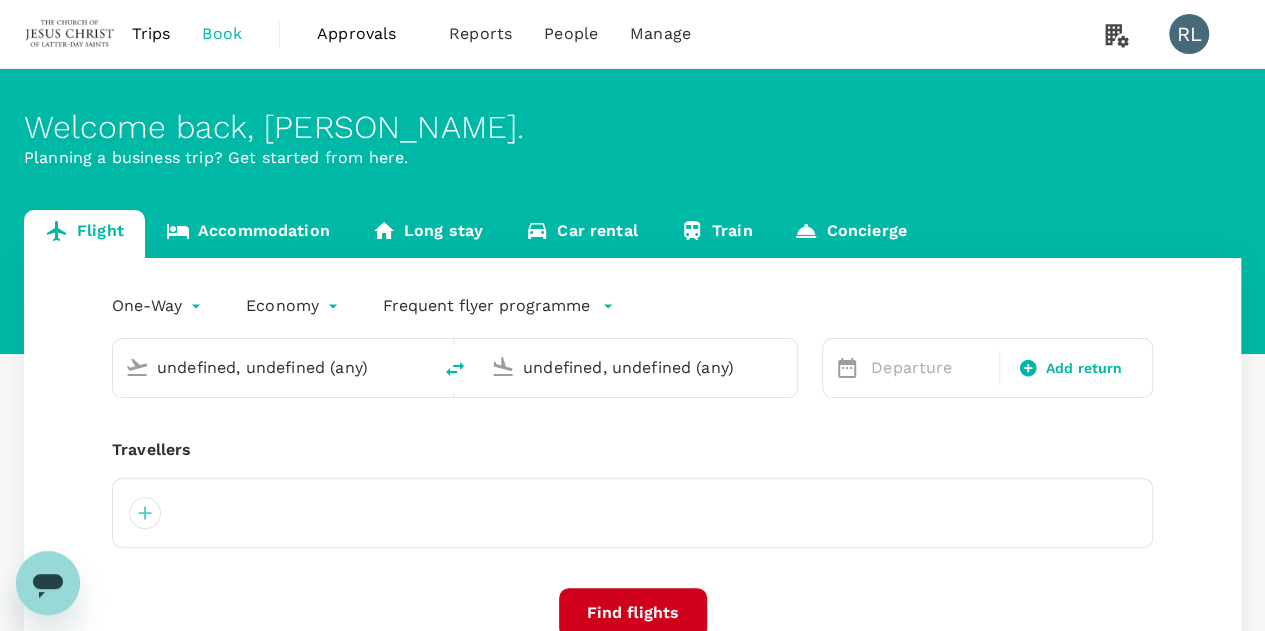 type on "Singapore Changi (SIN)" 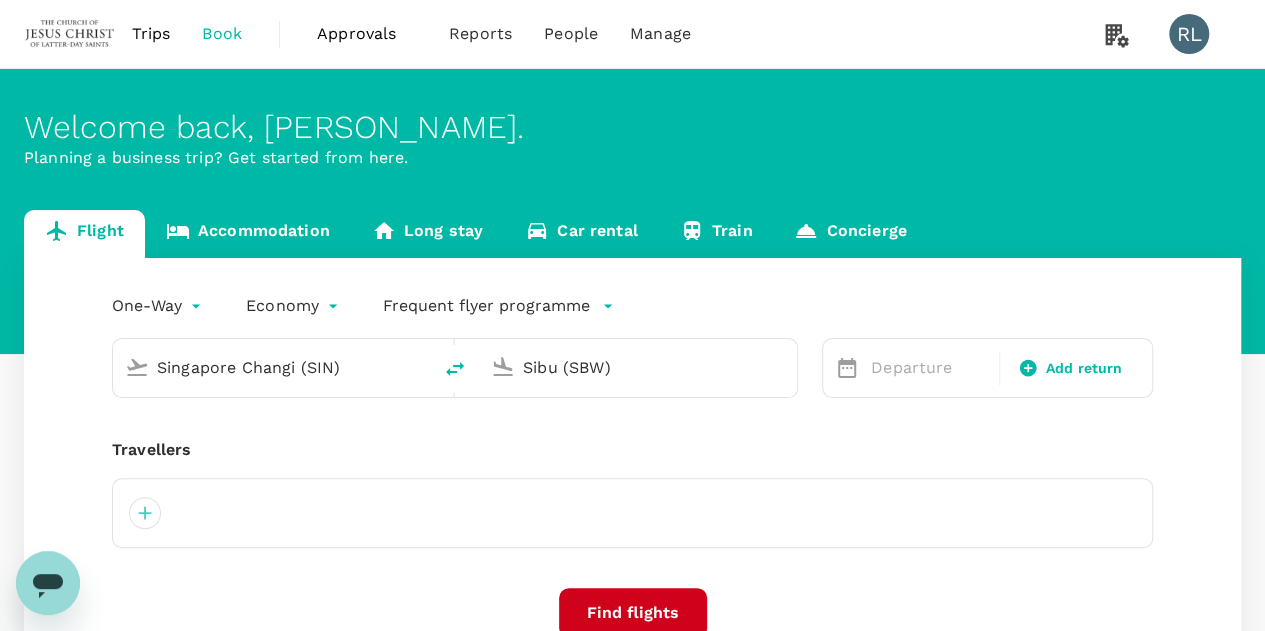 type 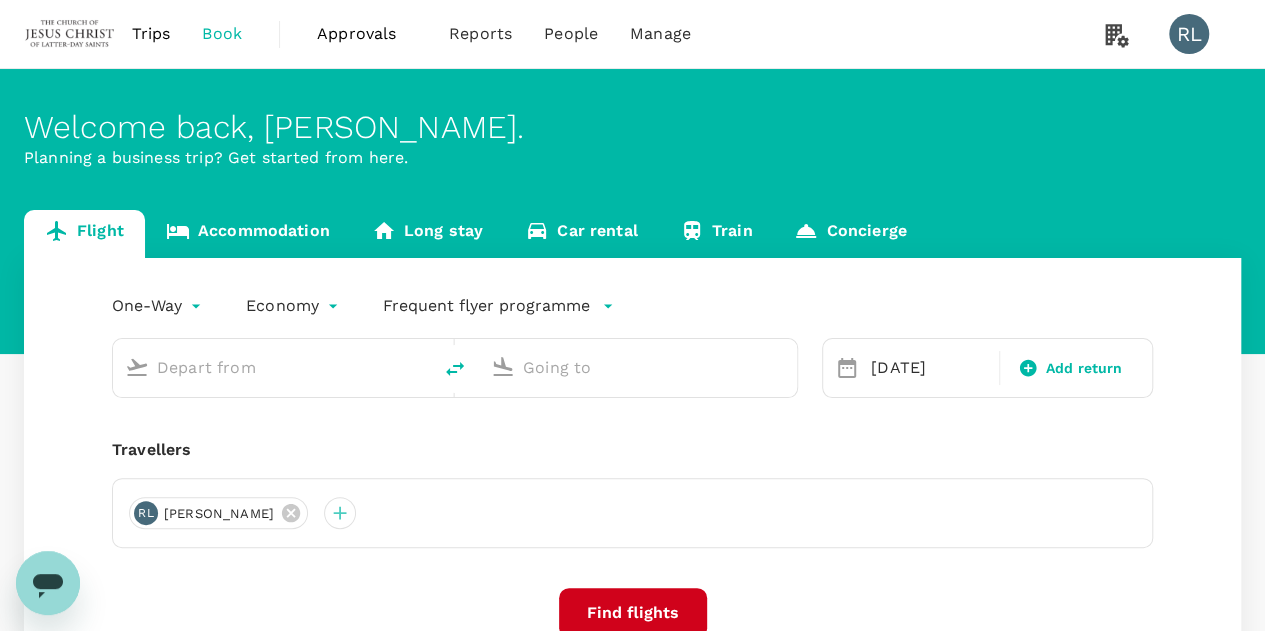 type on "Singapore Changi (SIN)" 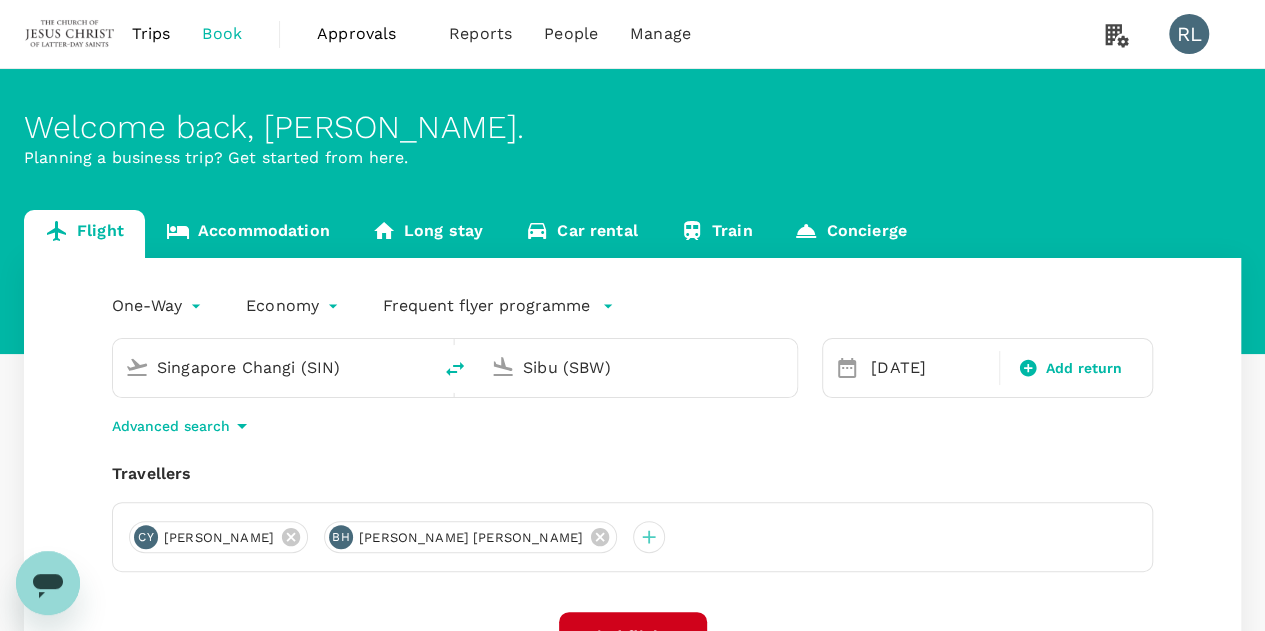type 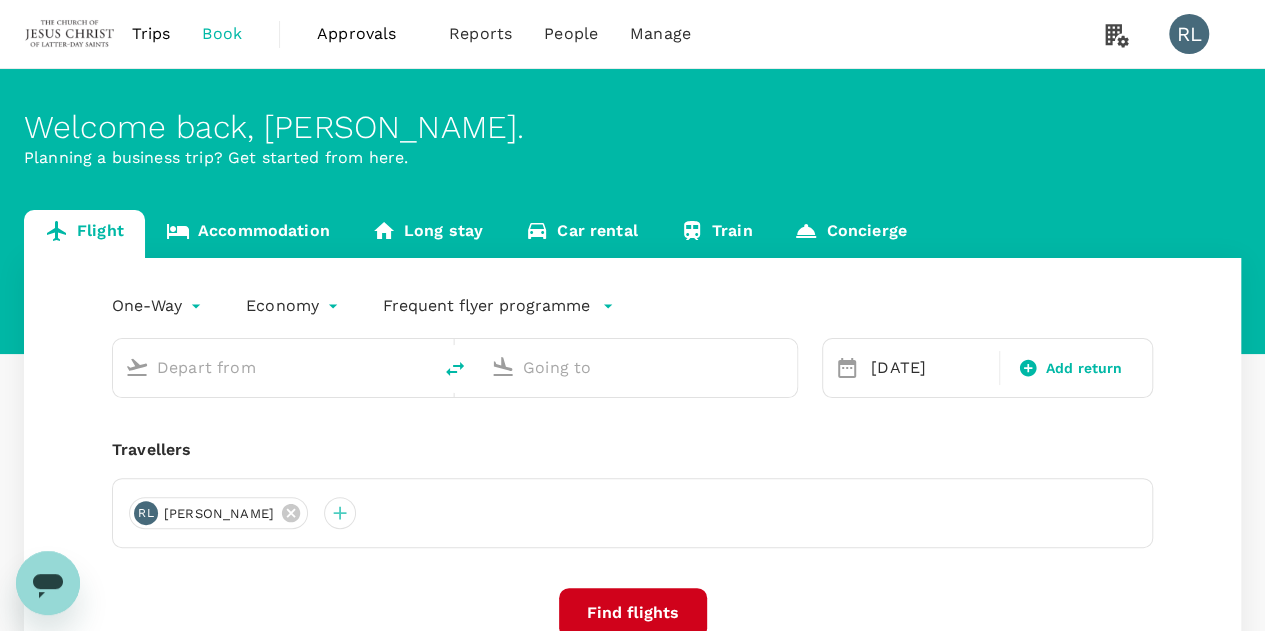 type on "Singapore Changi (SIN)" 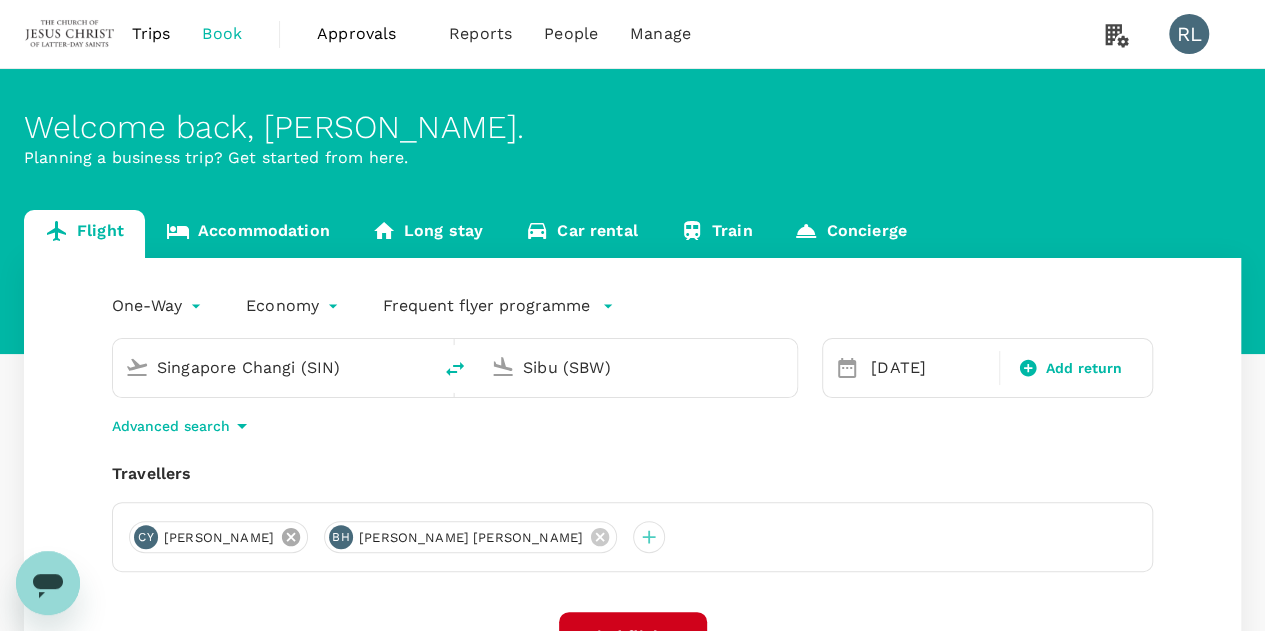 click 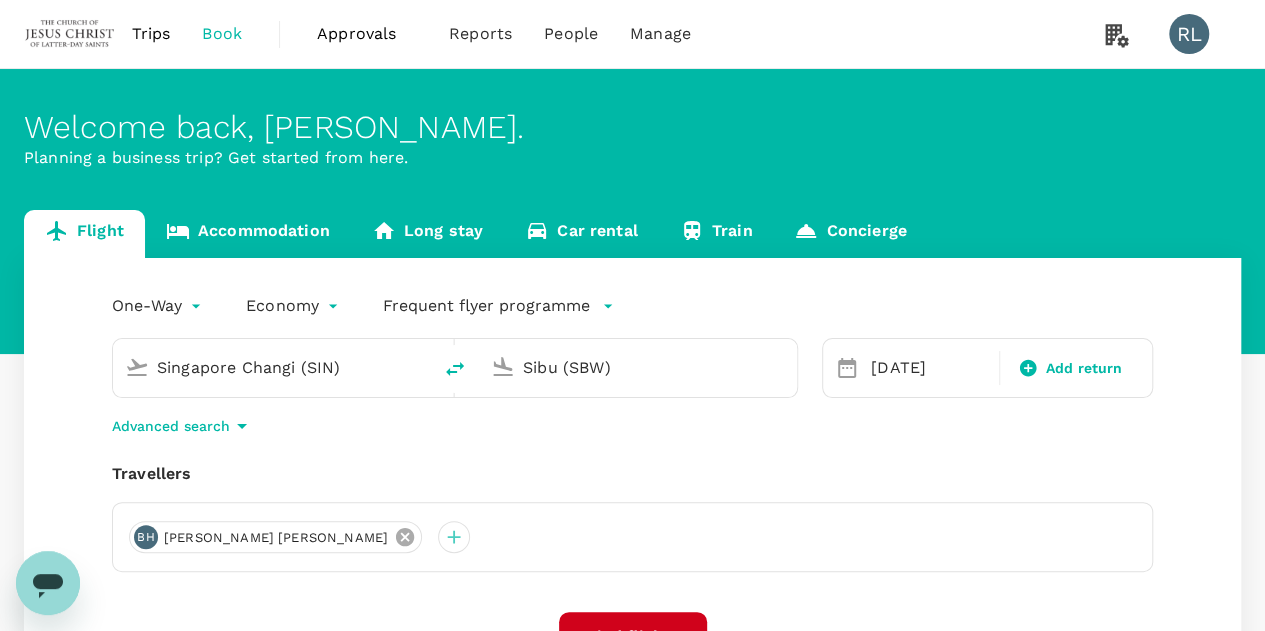click 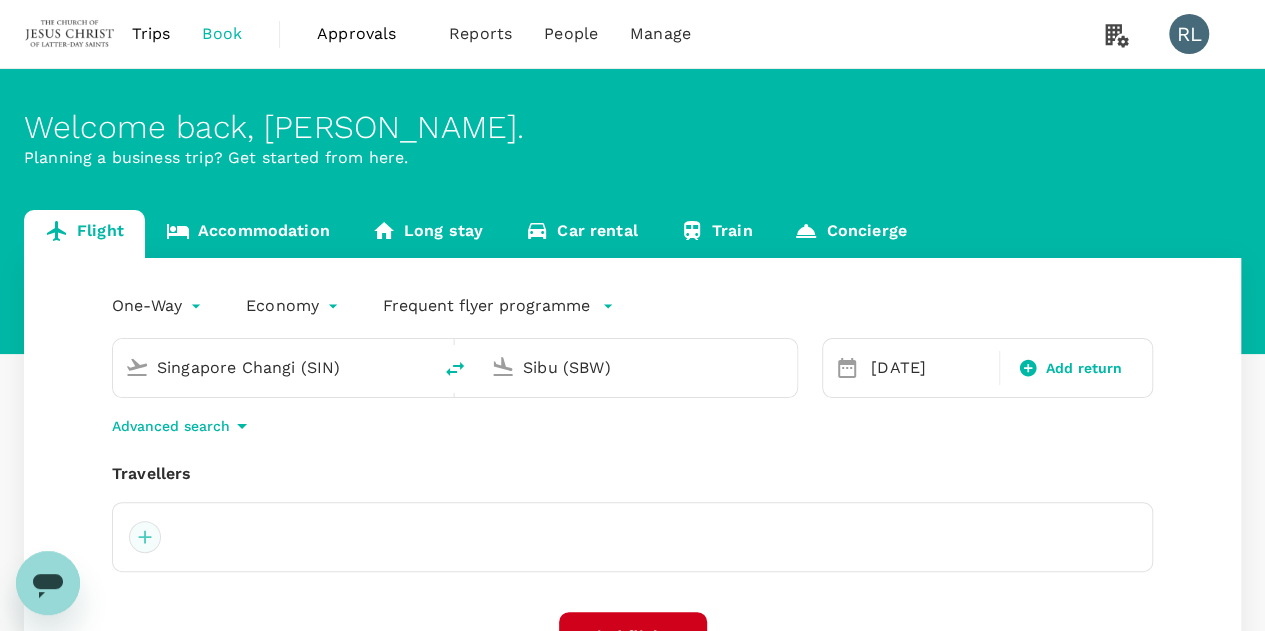 click at bounding box center (145, 537) 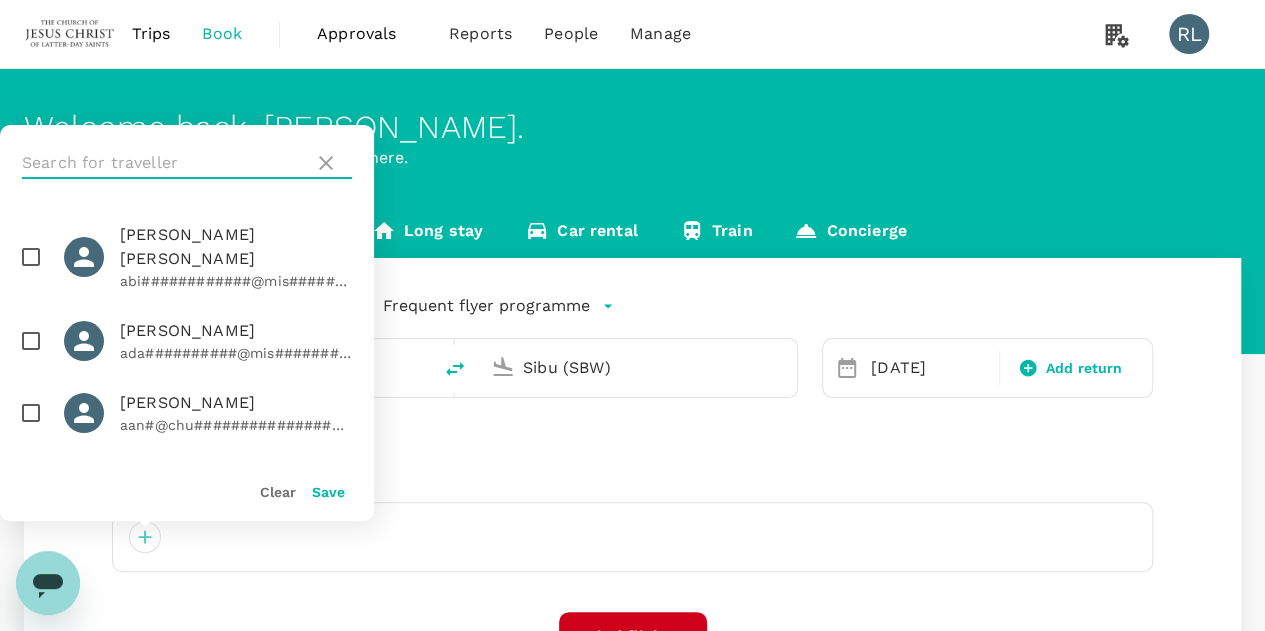 click at bounding box center (164, 163) 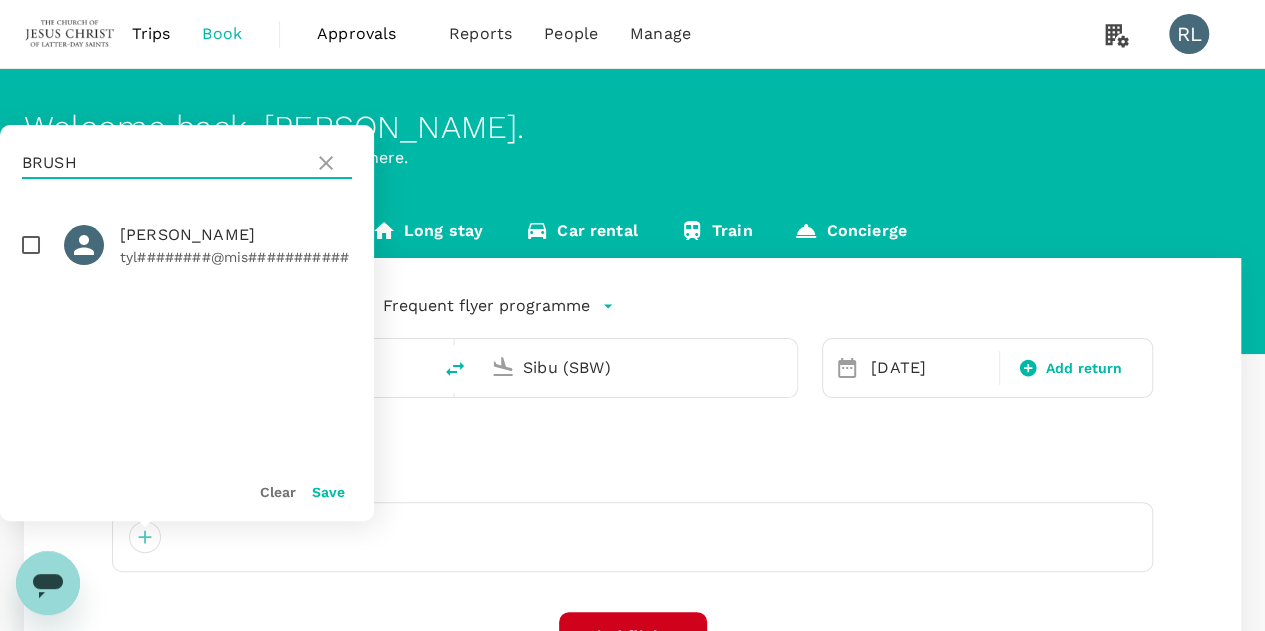 type on "BRUSH" 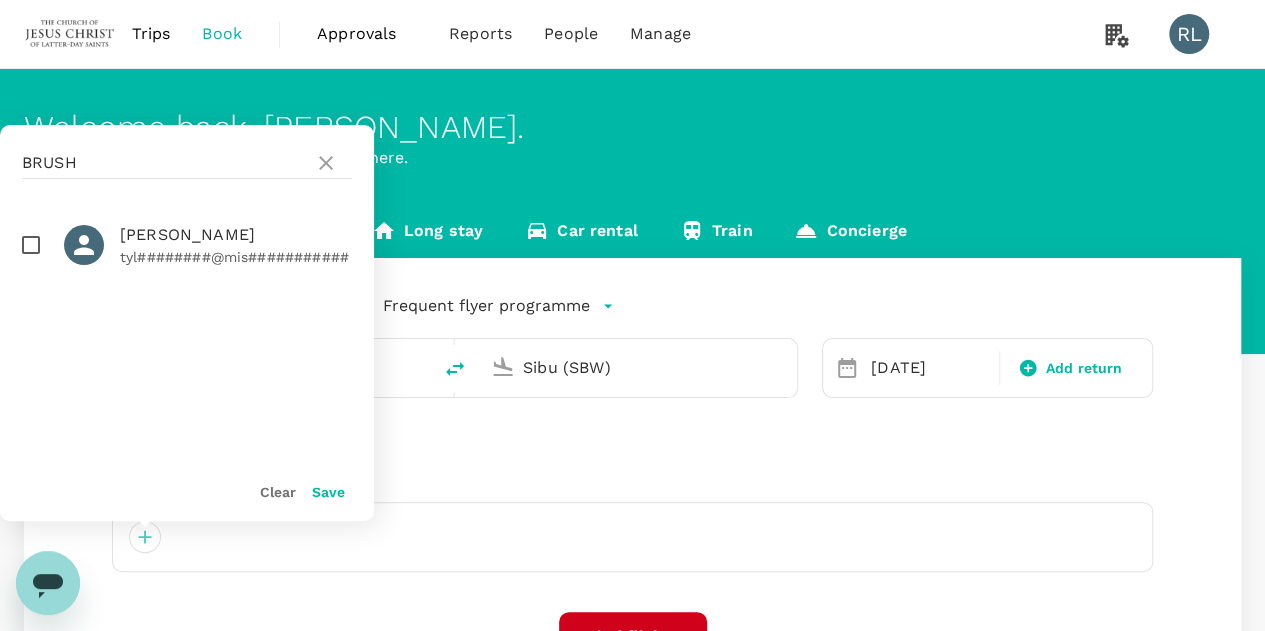 click at bounding box center [31, 245] 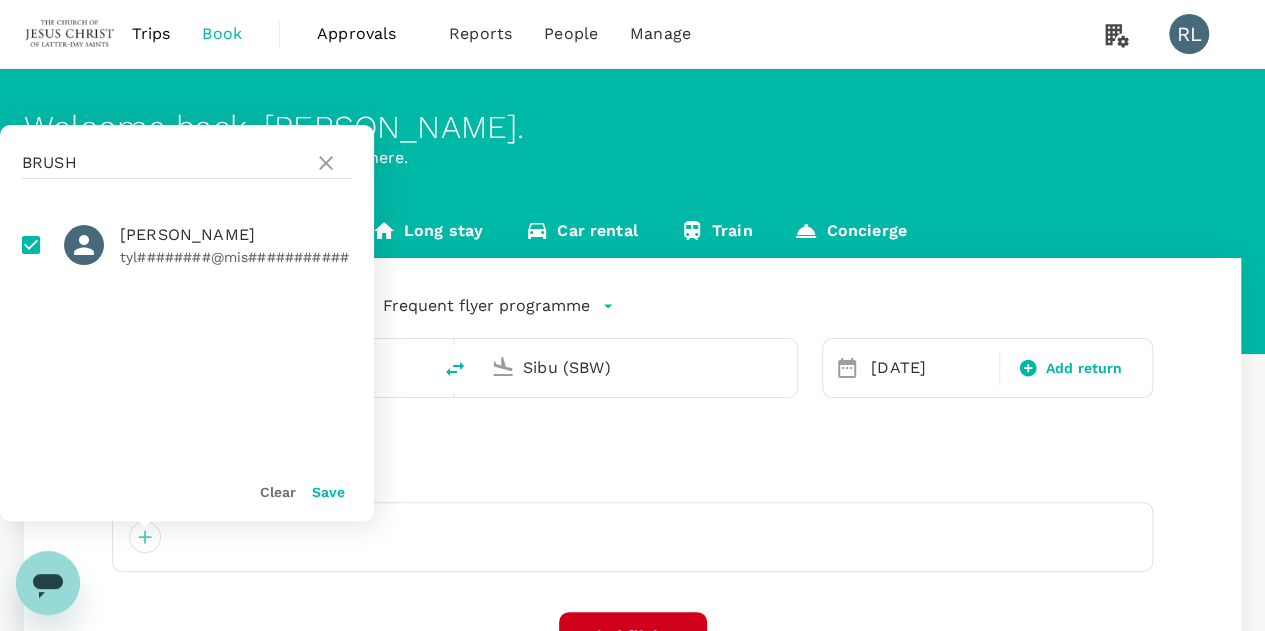 click on "Save" at bounding box center [328, 492] 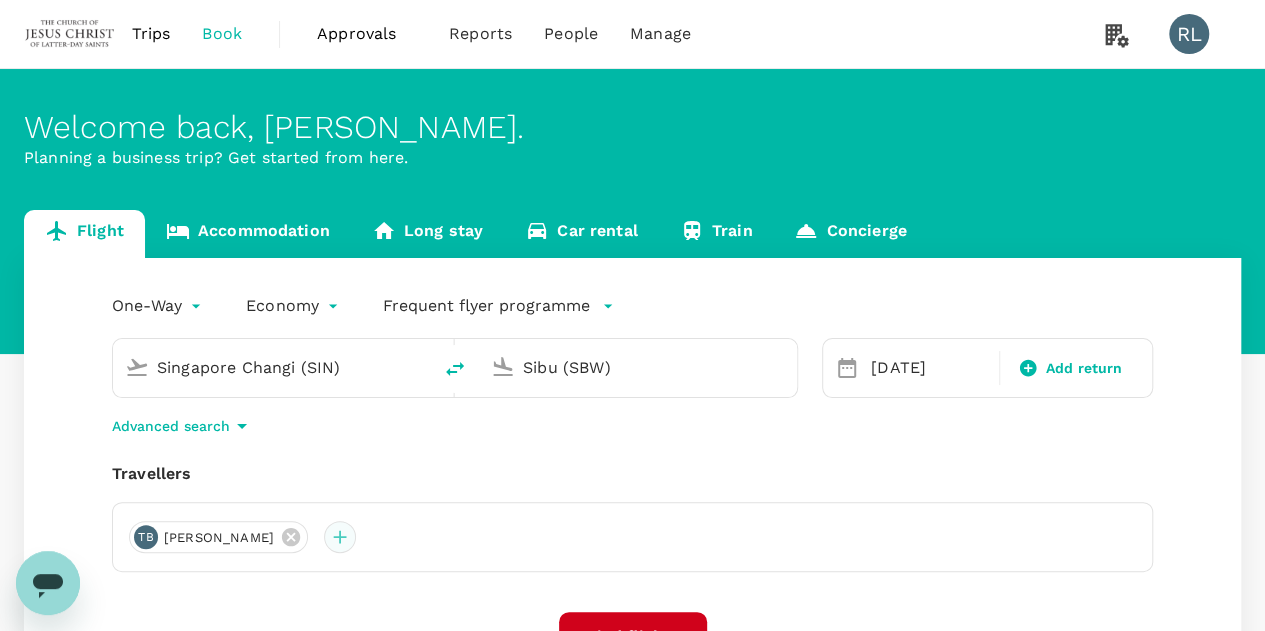 click at bounding box center (340, 537) 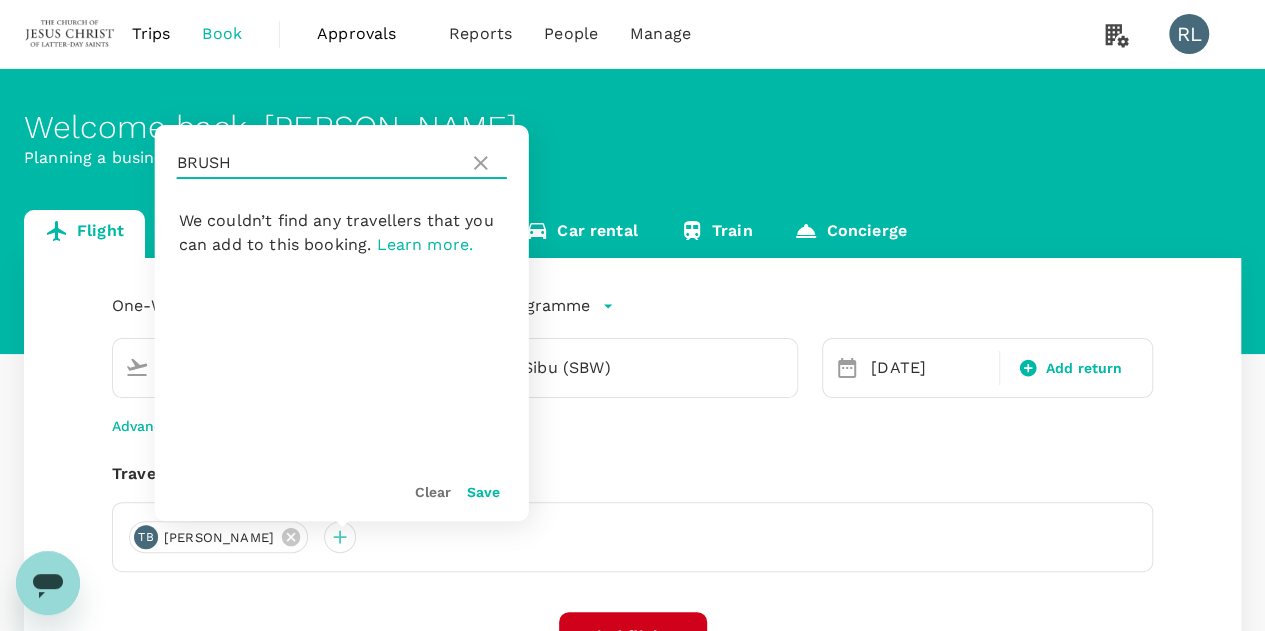 drag, startPoint x: 253, startPoint y: 167, endPoint x: 180, endPoint y: 167, distance: 73 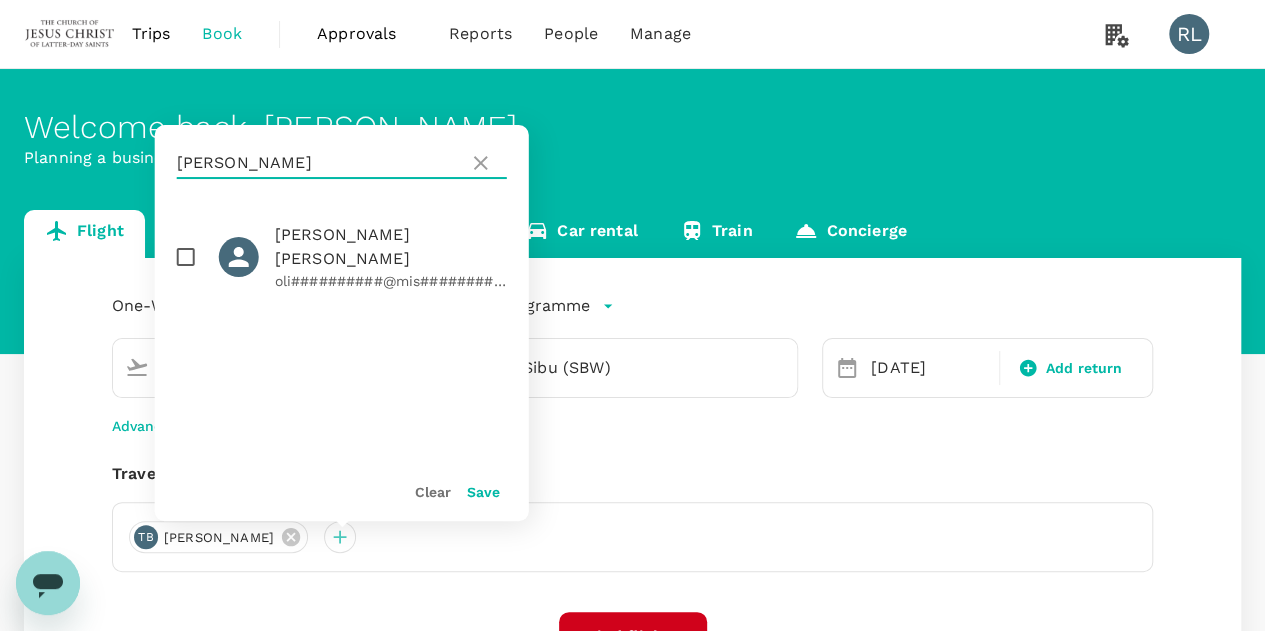 type on "GUYMON" 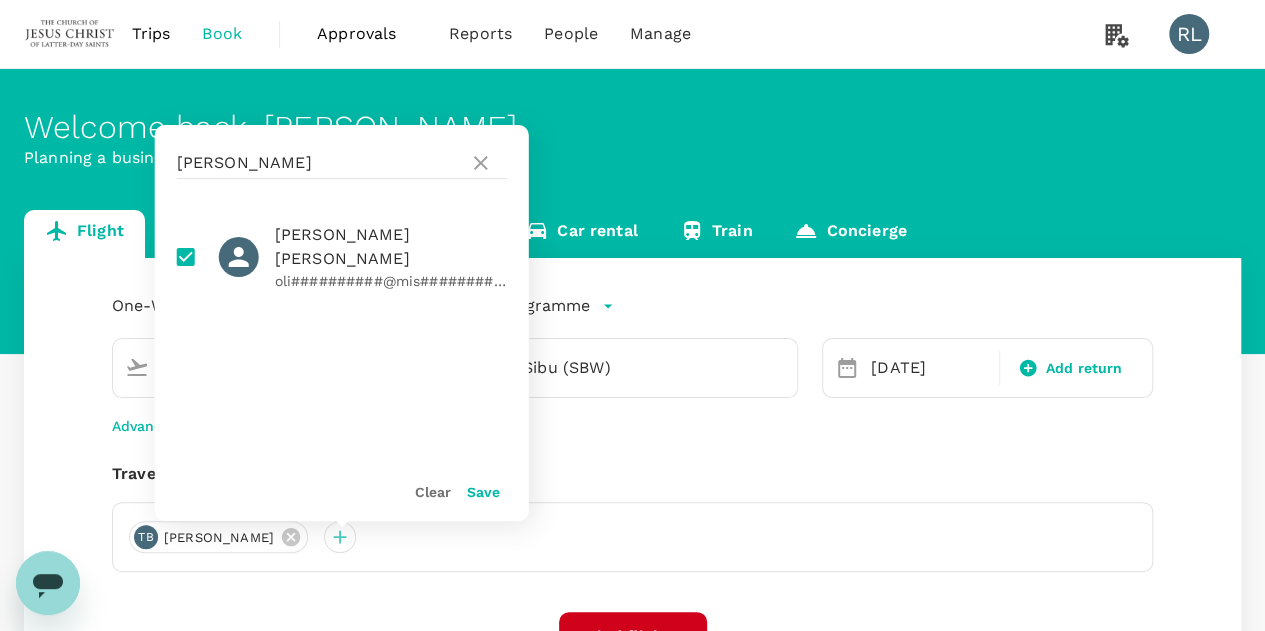 click on "Save" at bounding box center [483, 492] 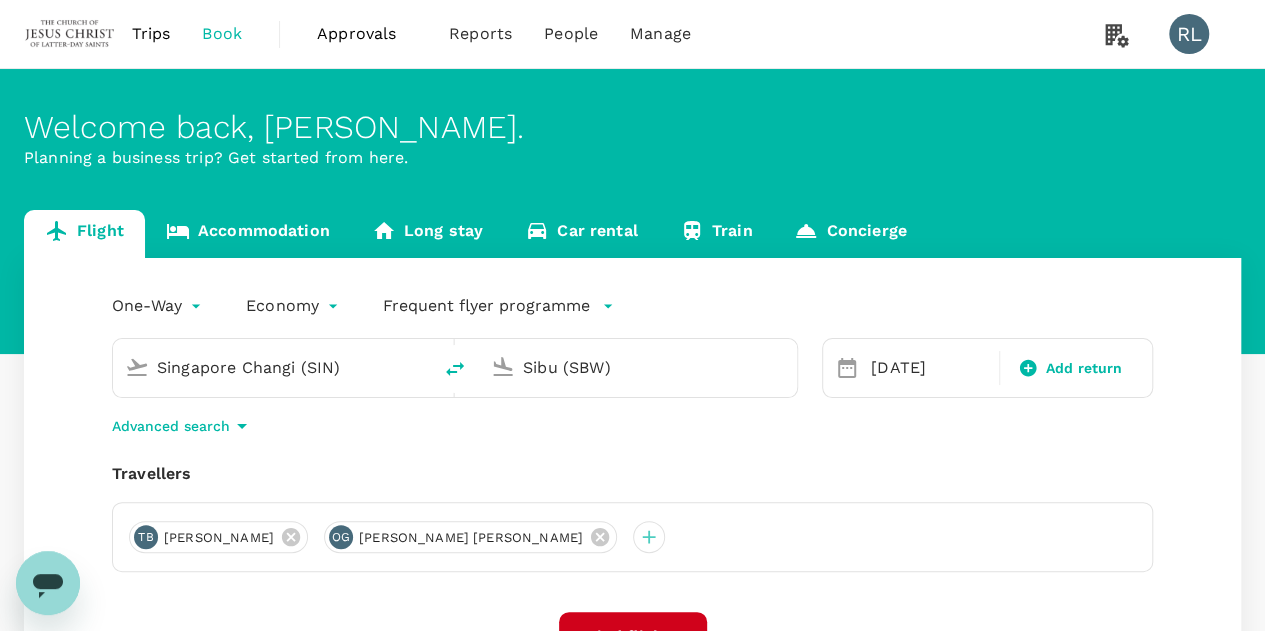 click on "Sibu (SBW)" at bounding box center [639, 367] 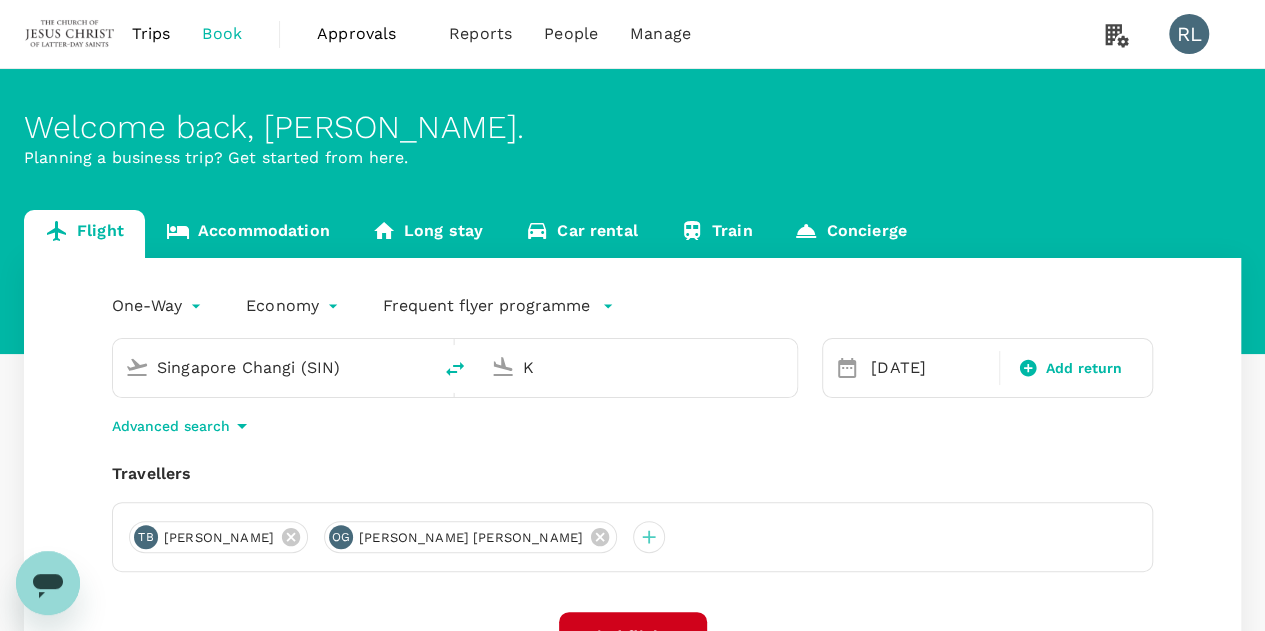 click on "K" at bounding box center [639, 367] 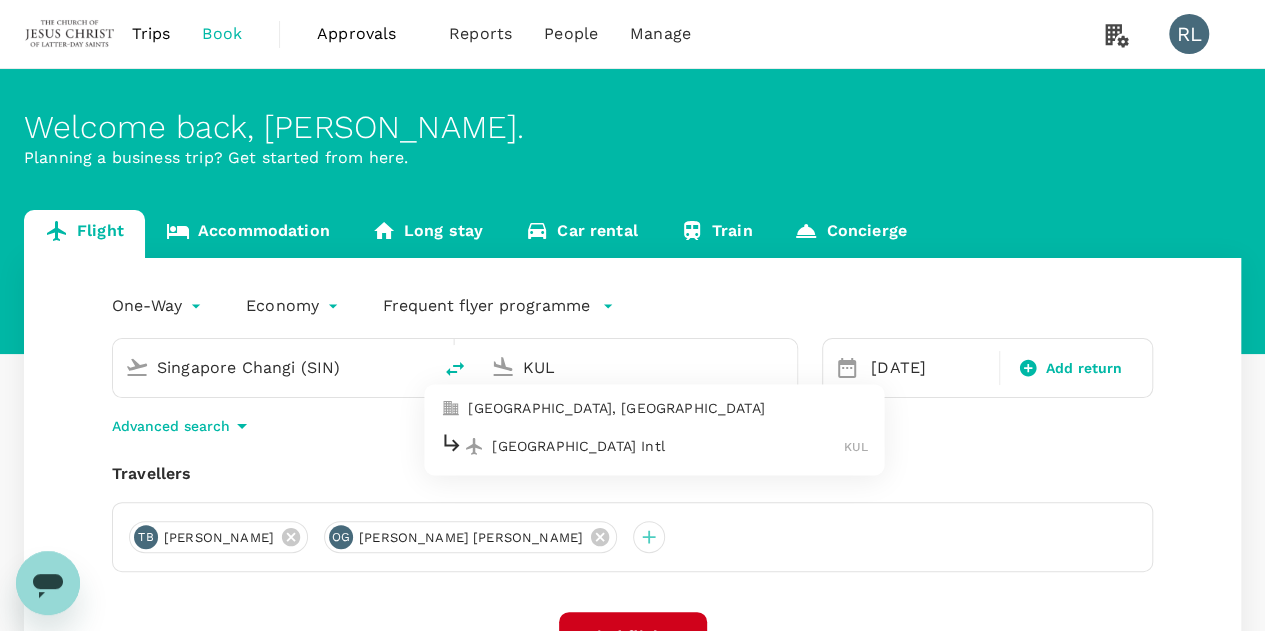click on "[GEOGRAPHIC_DATA] Intl" at bounding box center [668, 446] 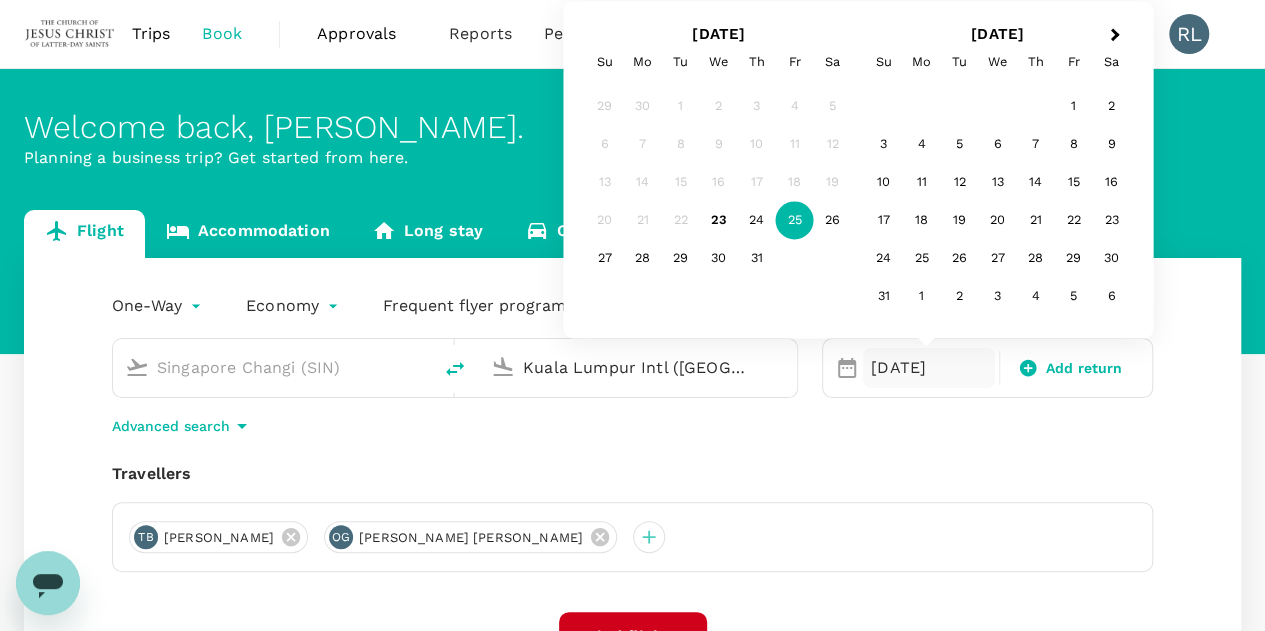 type on "Kuala Lumpur Intl ([GEOGRAPHIC_DATA])" 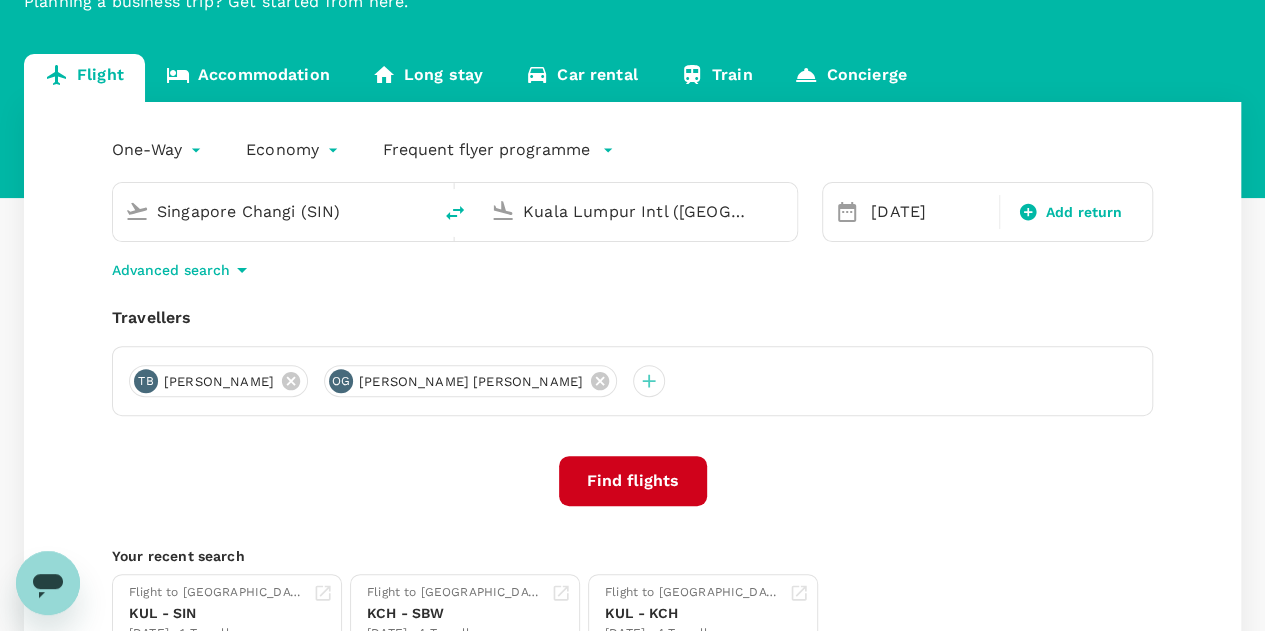 scroll, scrollTop: 200, scrollLeft: 0, axis: vertical 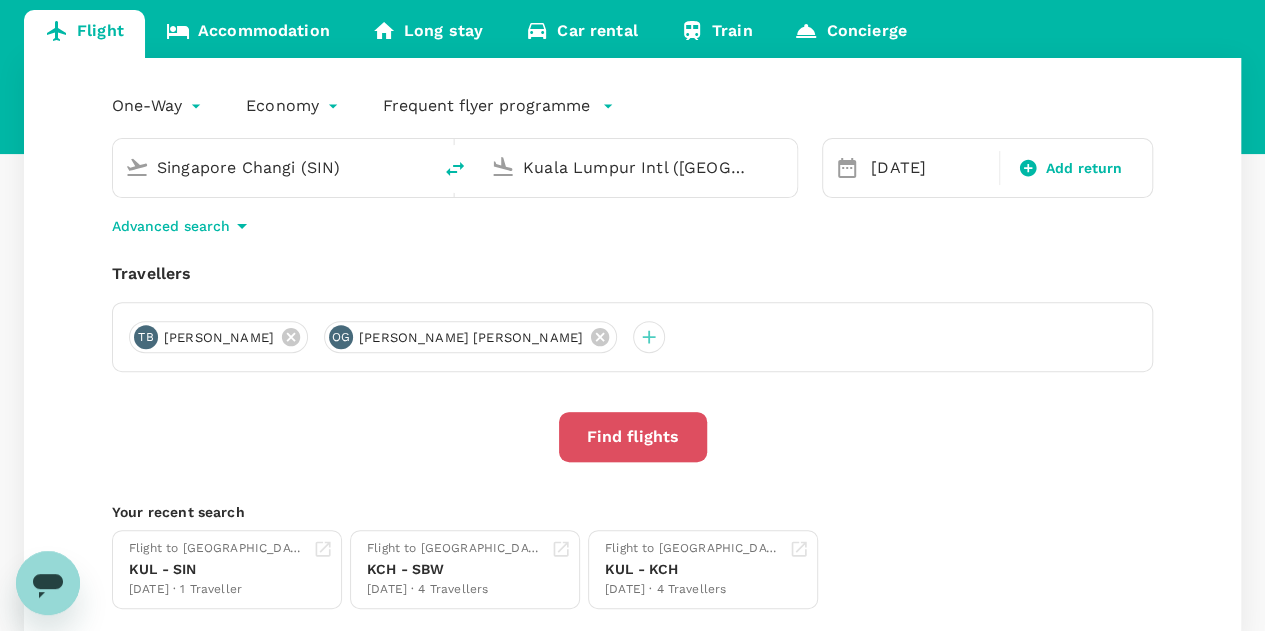 click on "Find flights" at bounding box center [633, 437] 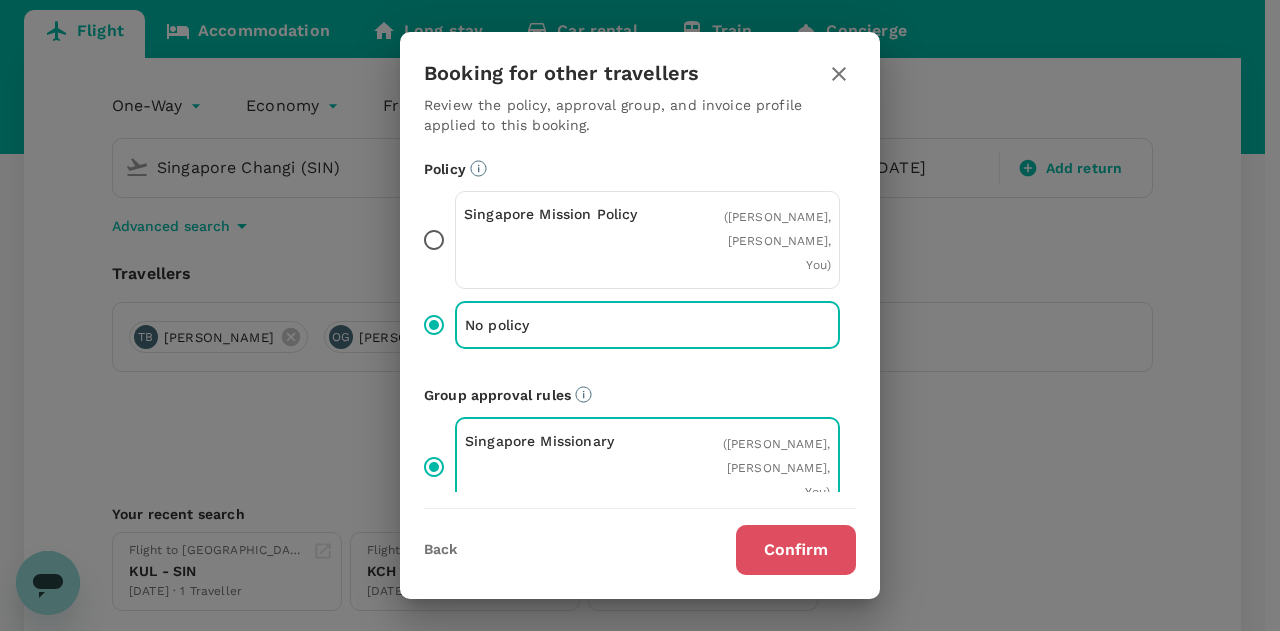 click on "Confirm" at bounding box center (796, 550) 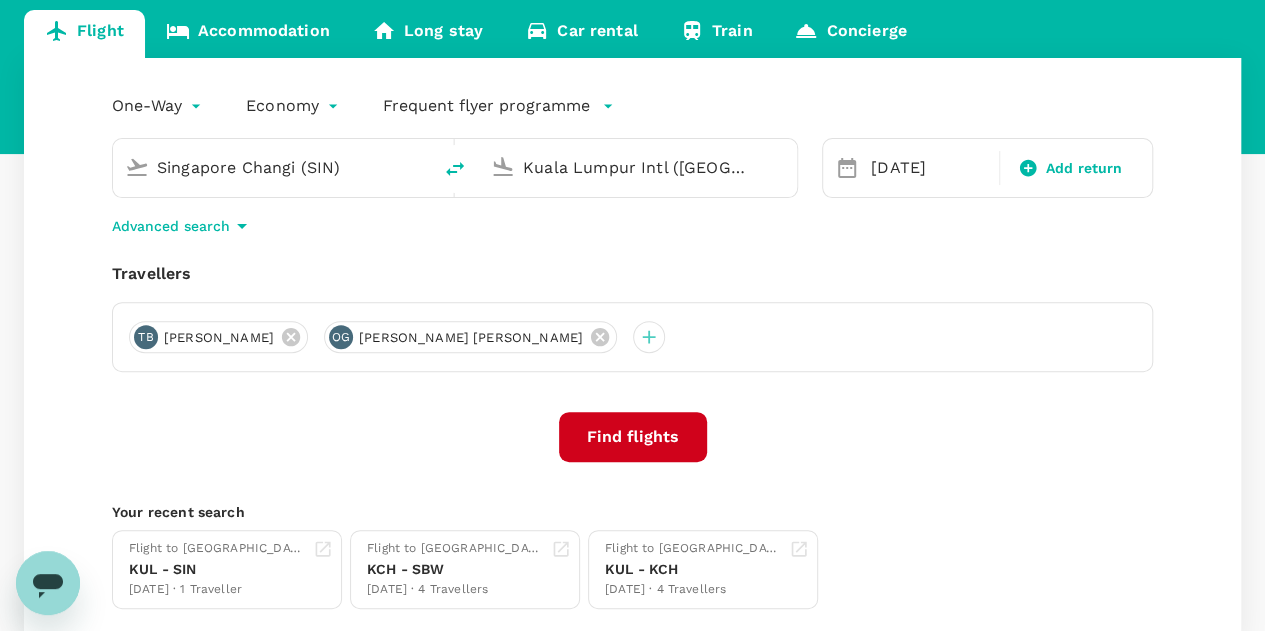 scroll, scrollTop: 0, scrollLeft: 0, axis: both 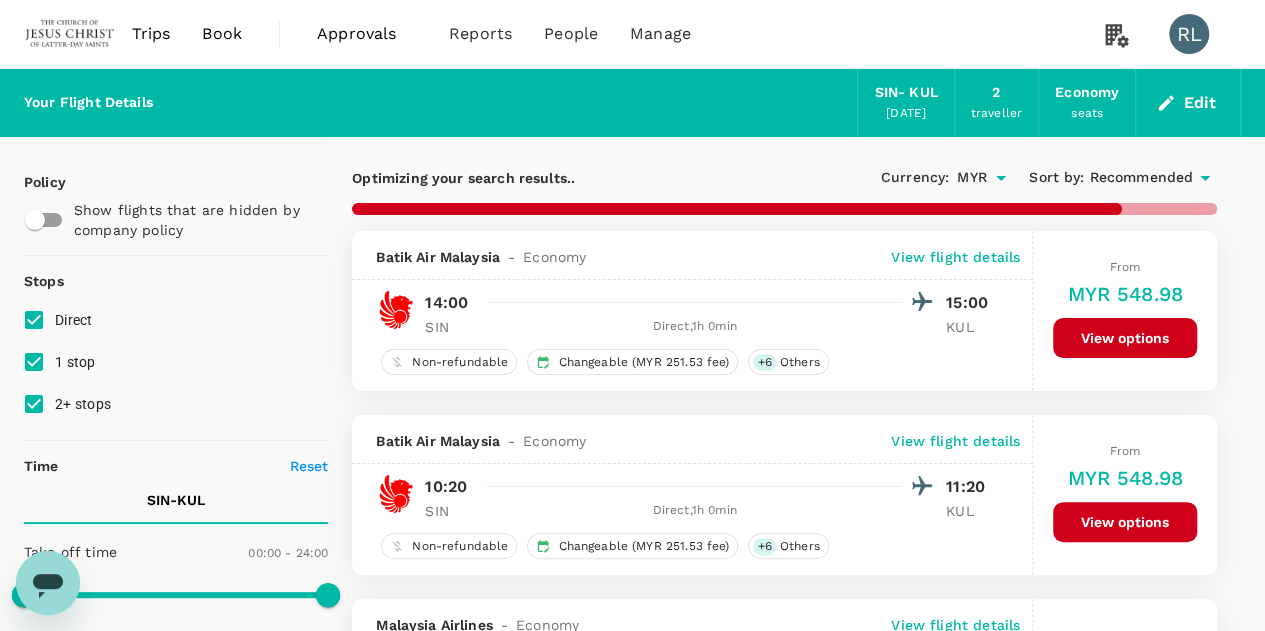 click on "Recommended" at bounding box center (1141, 178) 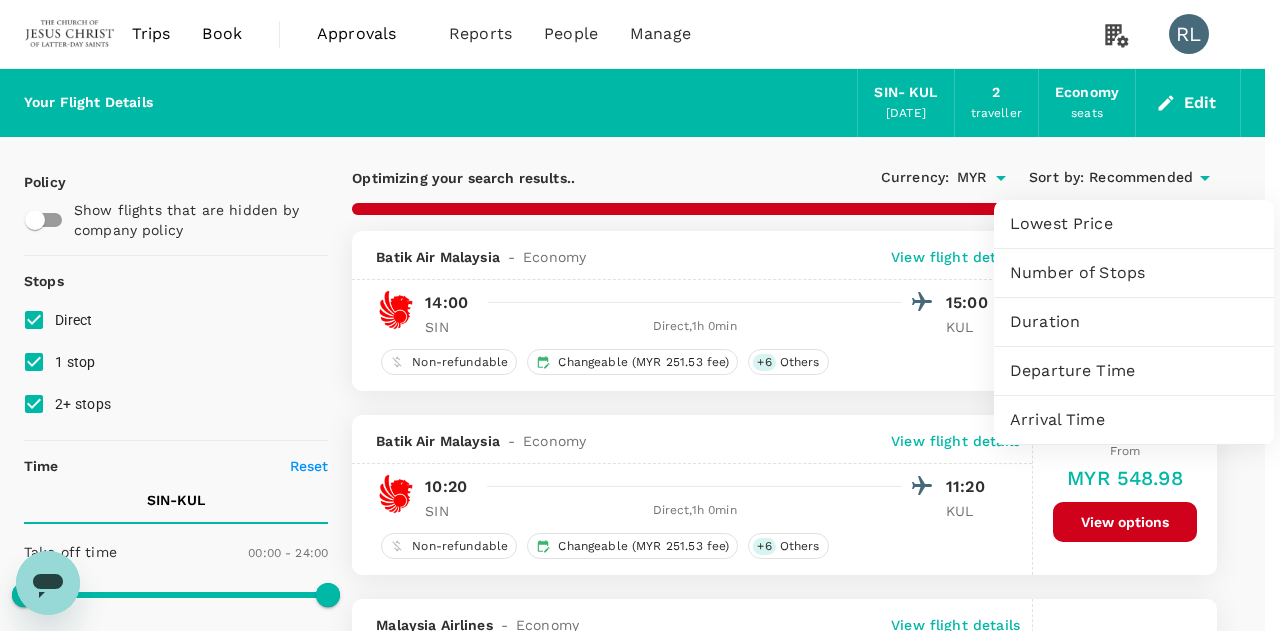 click on "Departure Time" at bounding box center [1134, 371] 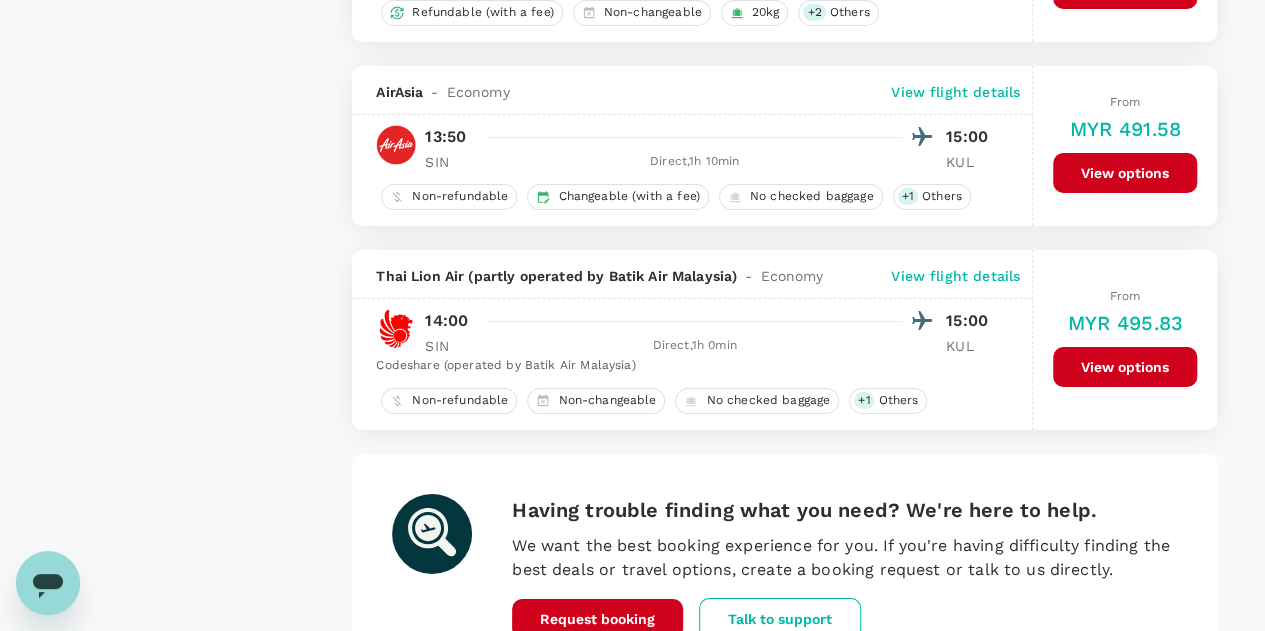 scroll, scrollTop: 3600, scrollLeft: 0, axis: vertical 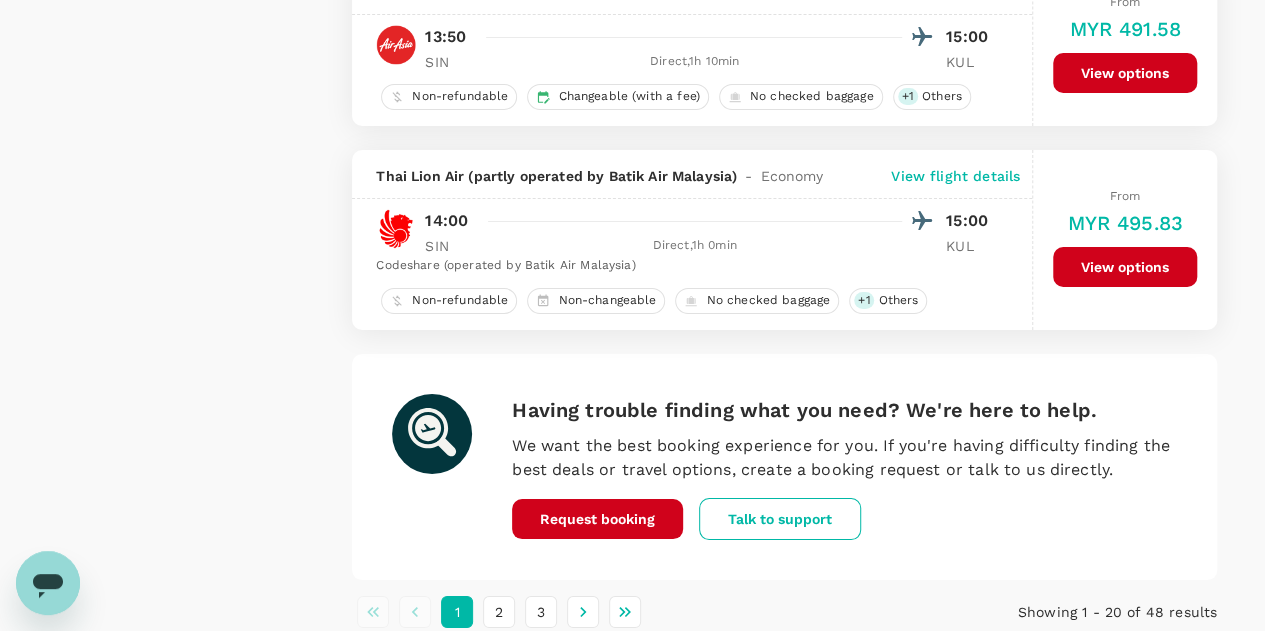 click on "View flight details" at bounding box center (955, 176) 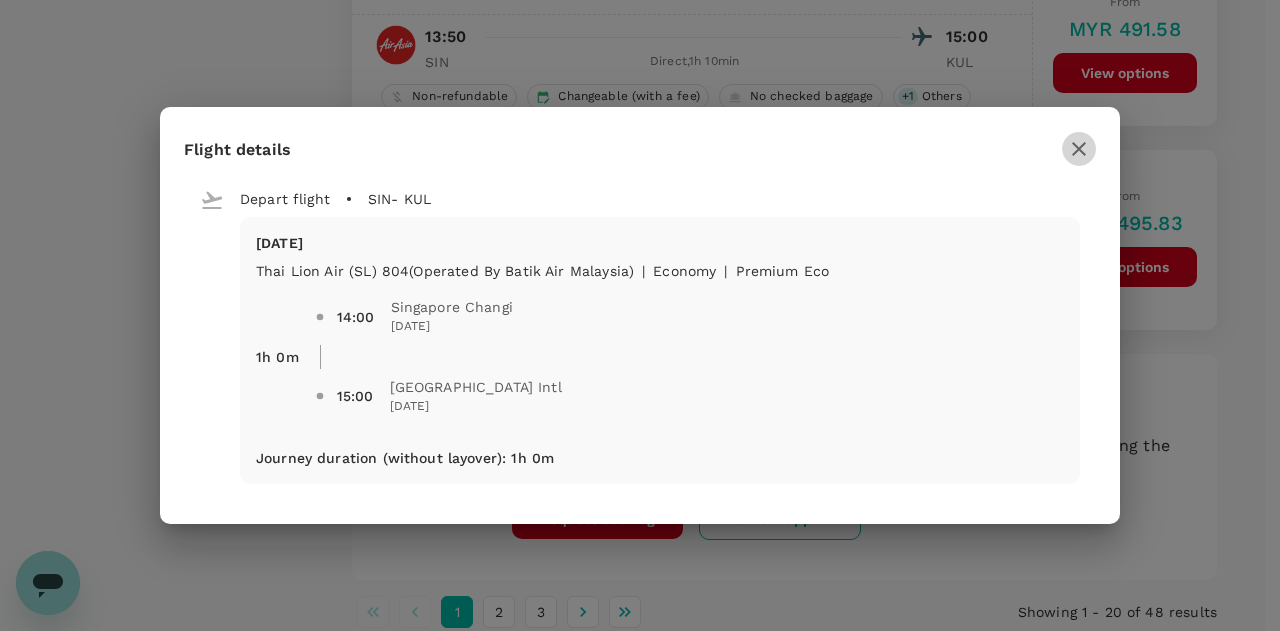 click 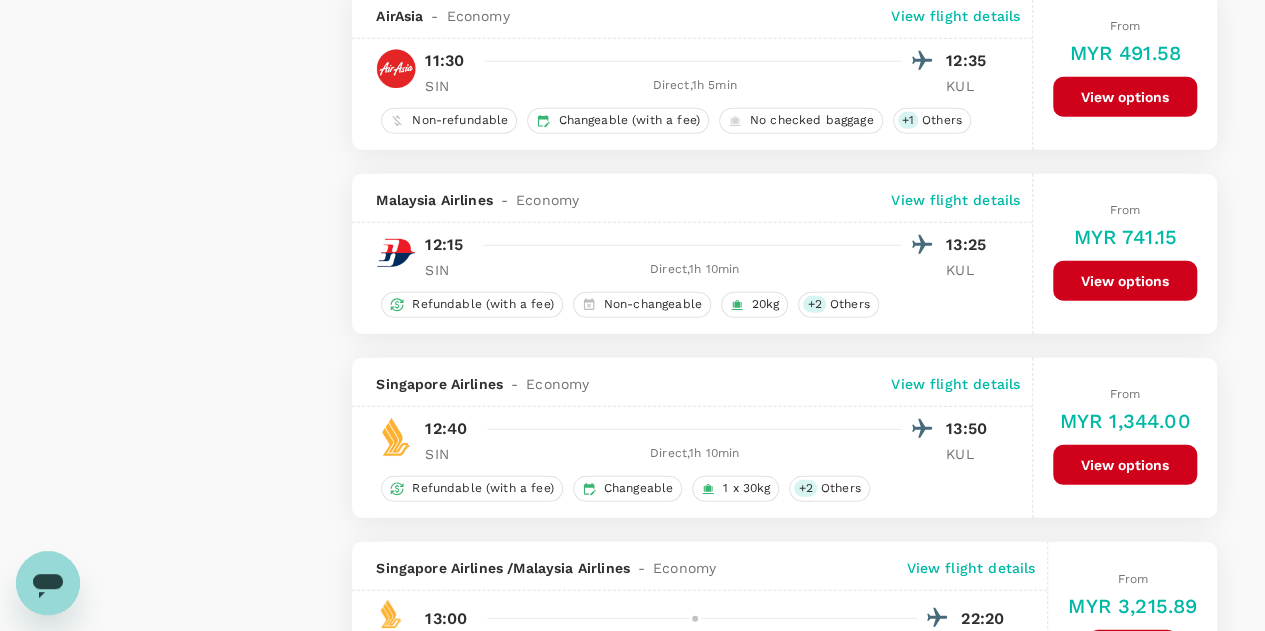 scroll, scrollTop: 2600, scrollLeft: 0, axis: vertical 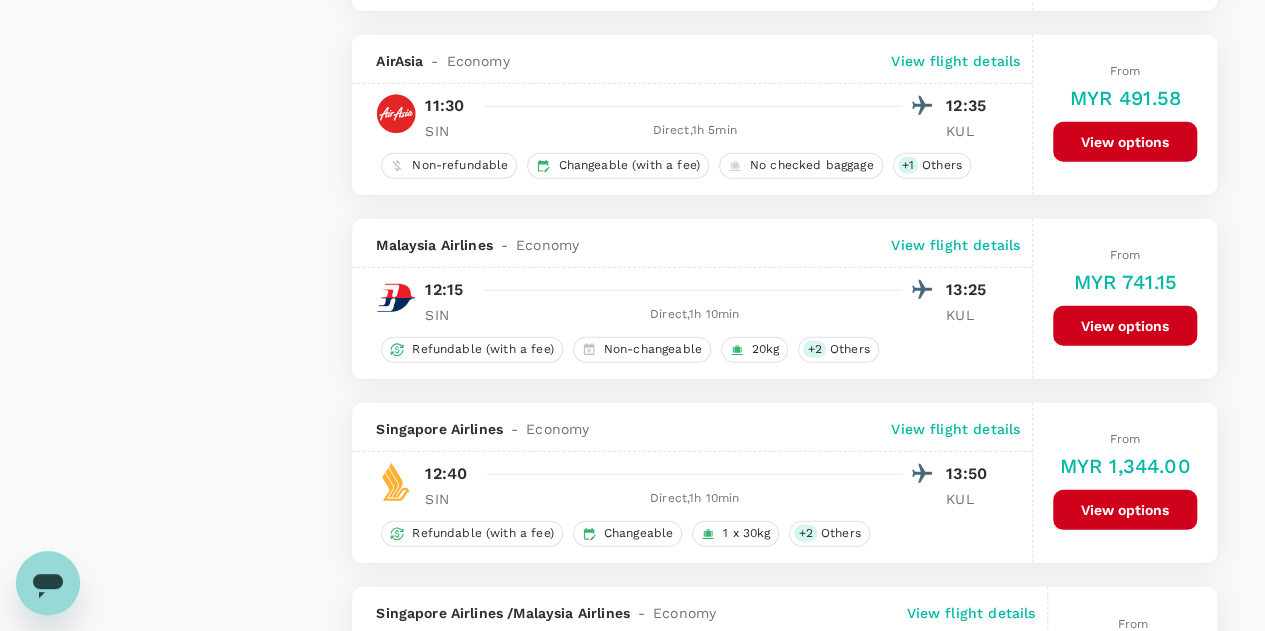 click on "View flight details" at bounding box center (955, 245) 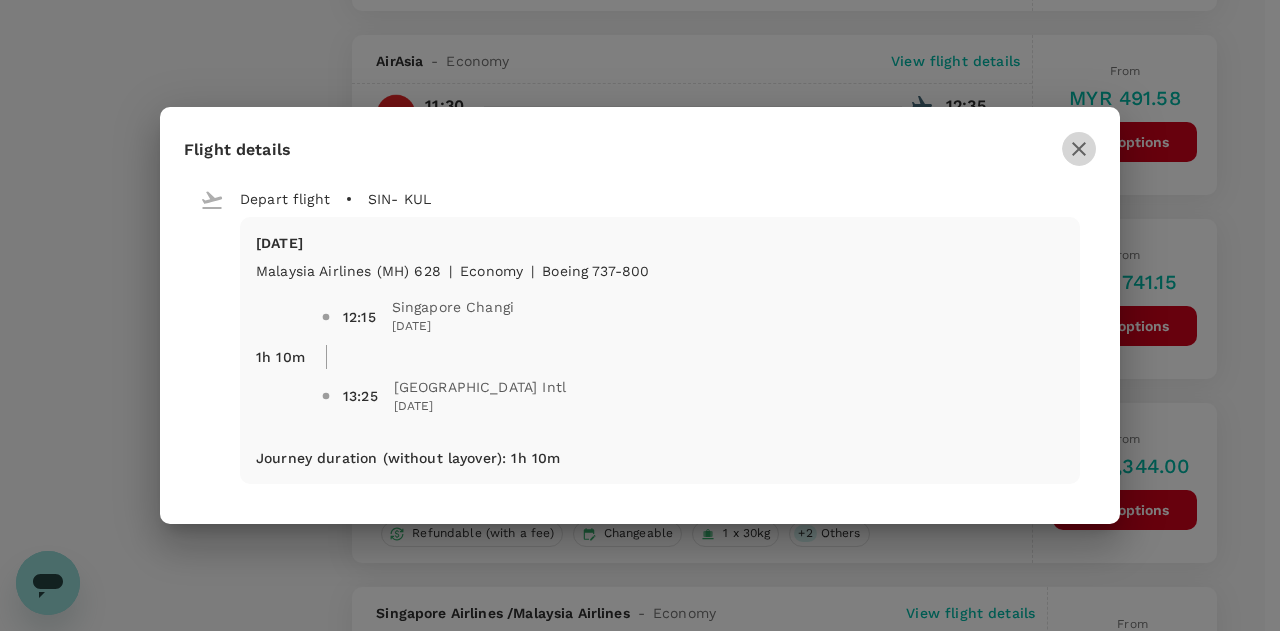 click 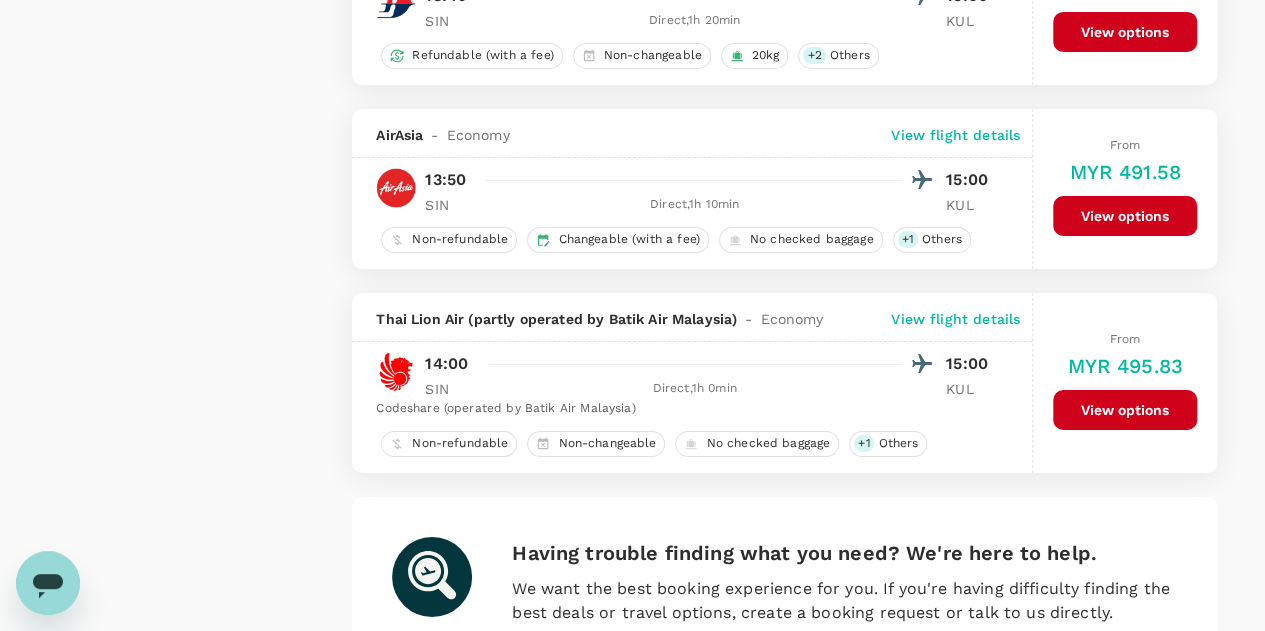scroll, scrollTop: 3500, scrollLeft: 0, axis: vertical 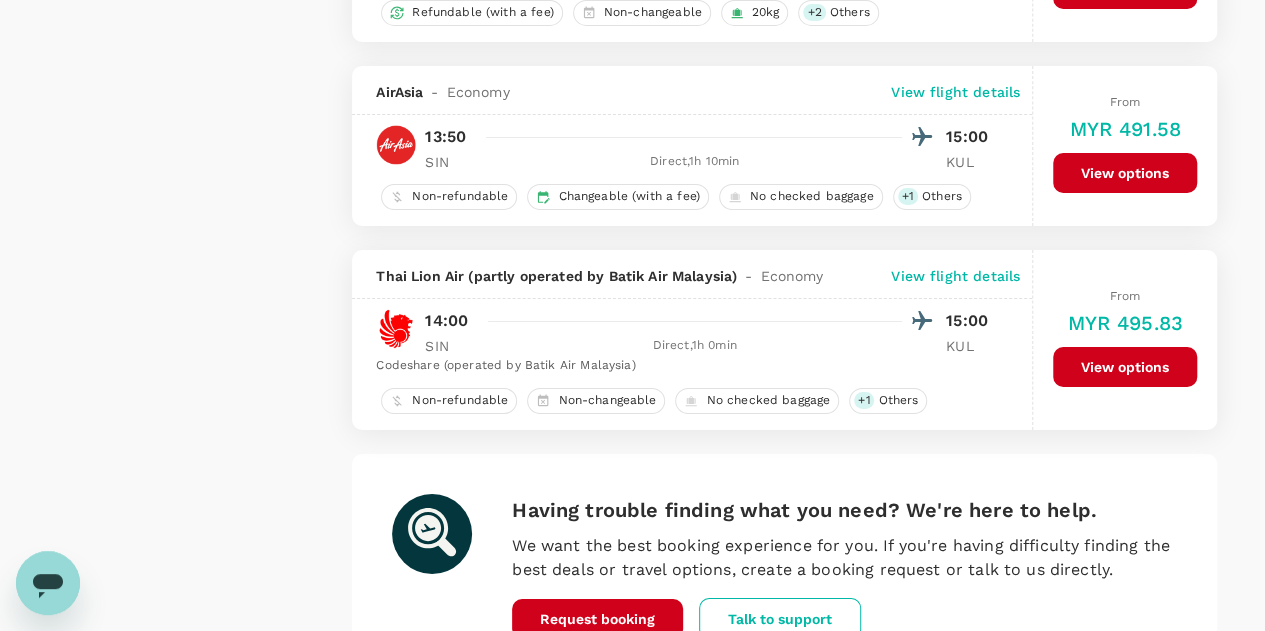 click on "View flight details" at bounding box center [955, 276] 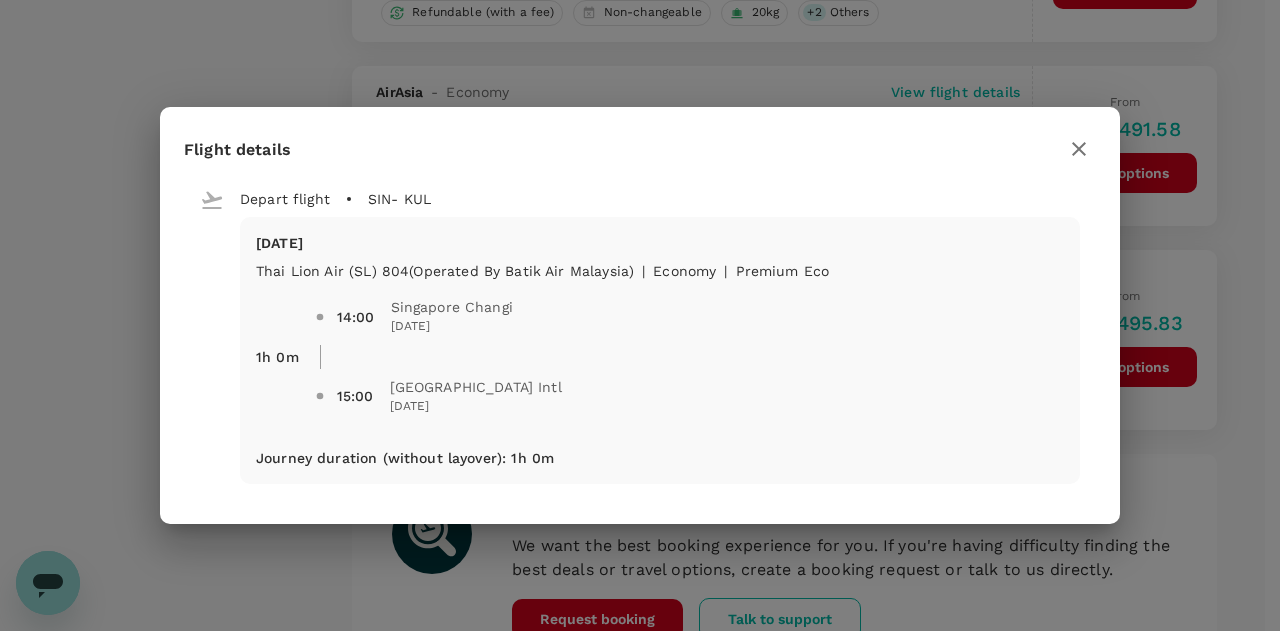 click 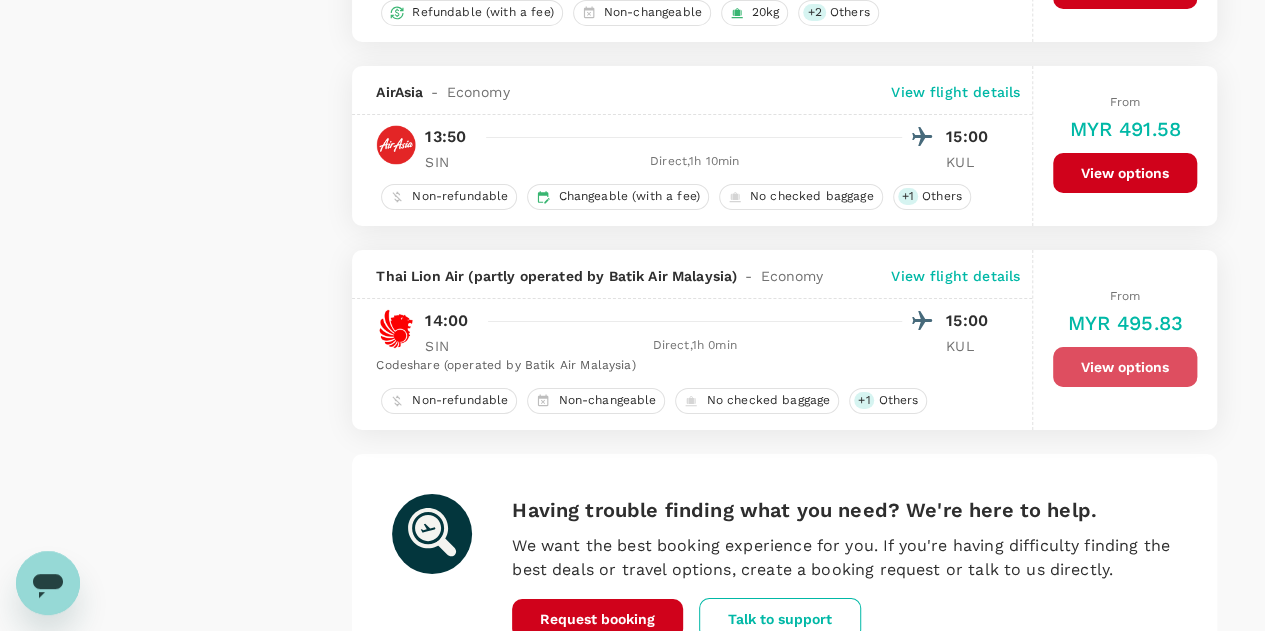 click on "View options" at bounding box center (1125, 367) 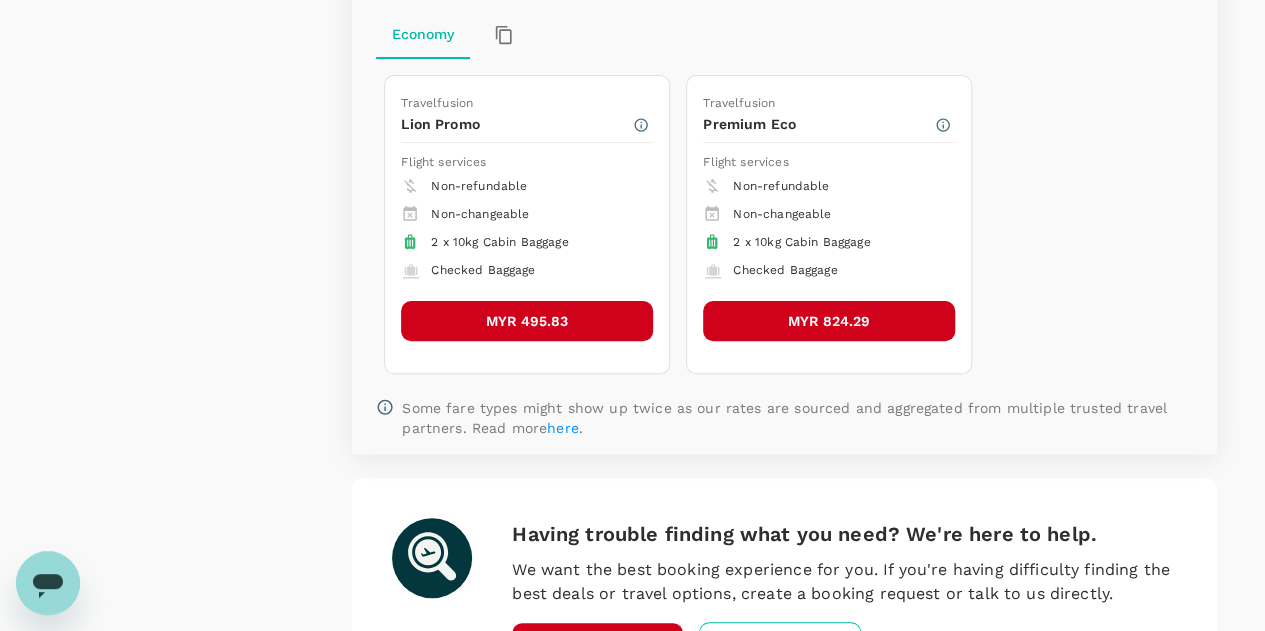 scroll, scrollTop: 3936, scrollLeft: 0, axis: vertical 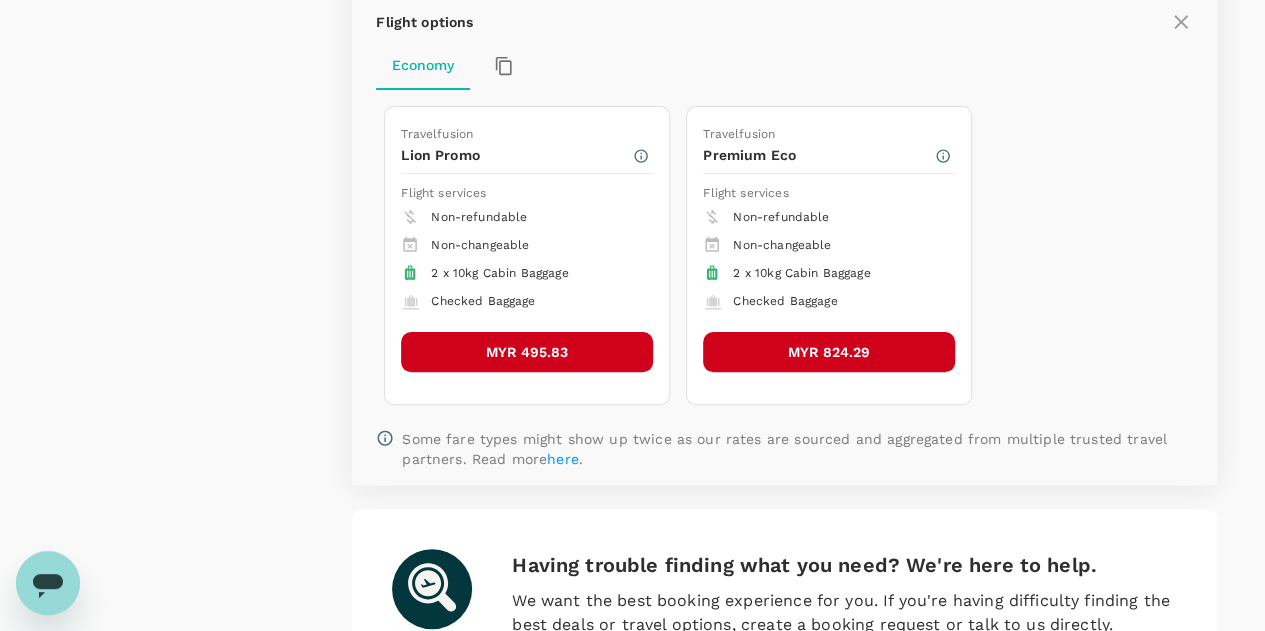 click on "MYR 495.83" at bounding box center (527, 352) 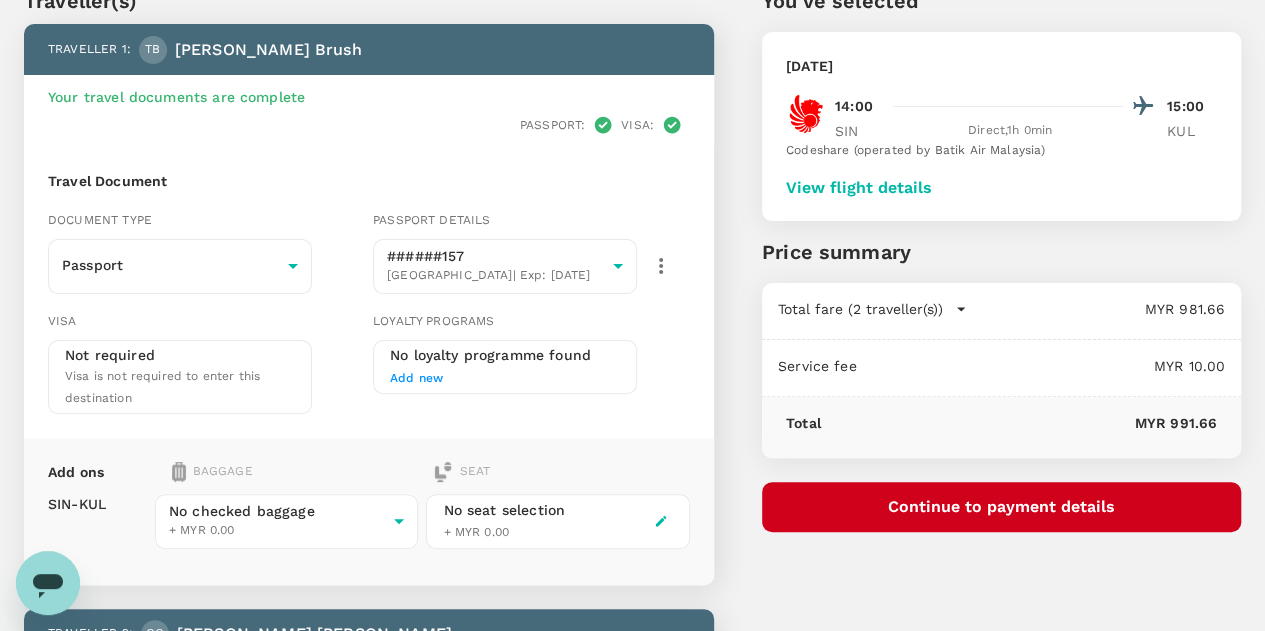 scroll, scrollTop: 200, scrollLeft: 0, axis: vertical 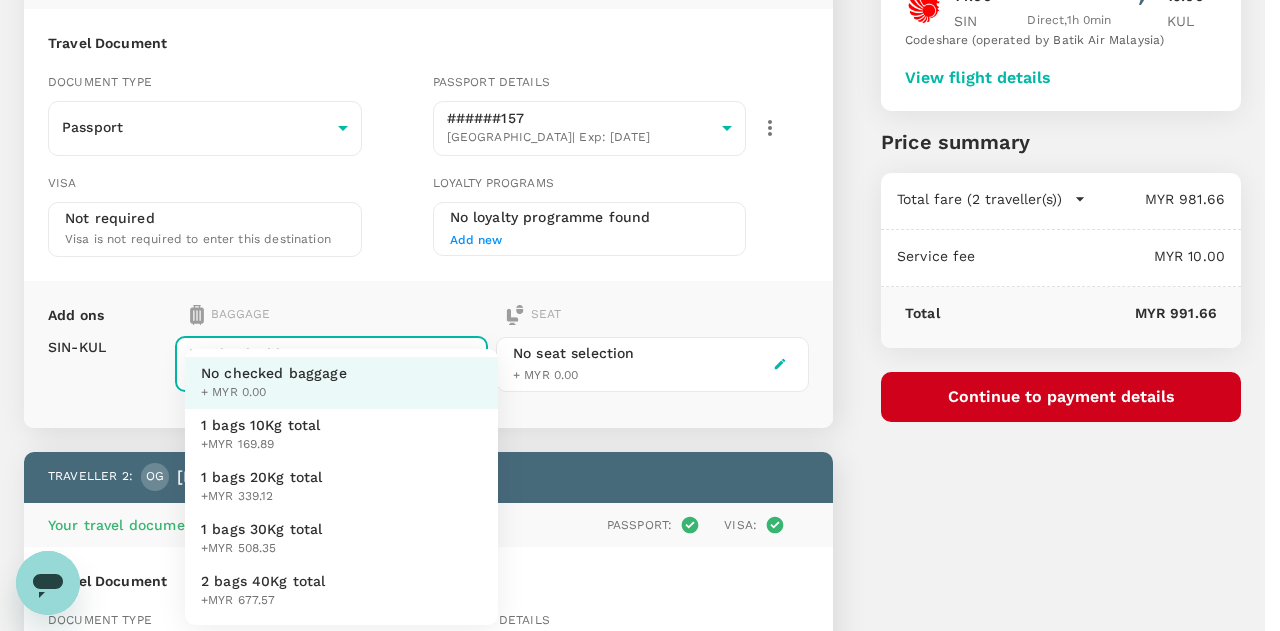 click on "Back to flight results Flight review Traveller(s) Traveller   1 : TB Tyler Louie   Brush Your travel documents are complete Passport : Visa : Travel Document Document type Passport Passport ​ Passport details ######157 United States  | Exp:   12 Dec 2031 1b11d510-2661-4ab5-a186-a4af4a61b0e7 ​ Visa Not required Visa is not required to enter this destination Loyalty programs No loyalty programme found Add new Add ons Baggage Seat SIN  -  KUL No checked baggage + MYR 0.00 ​ No seat selection + MYR 0.00 Traveller   2 : OG Olivia Brooke   Guymon Your travel documents are complete Passport : Visa : Travel Document Document type Passport Passport ​ Passport details ######346 United States  | Exp:   06 Nov 2032 295541e3-02ab-4b8d-9b5c-d2000f6d5b7a ​ Visa Not required Visa is not required to enter this destination Loyalty programs No loyalty programme found Add new Add ons Baggage Seat SIN  -  KUL No checked baggage + MYR 0.00 ​ No seat selection + MYR 0.00 Special request Add request You've selected 14:00" at bounding box center [640, 521] 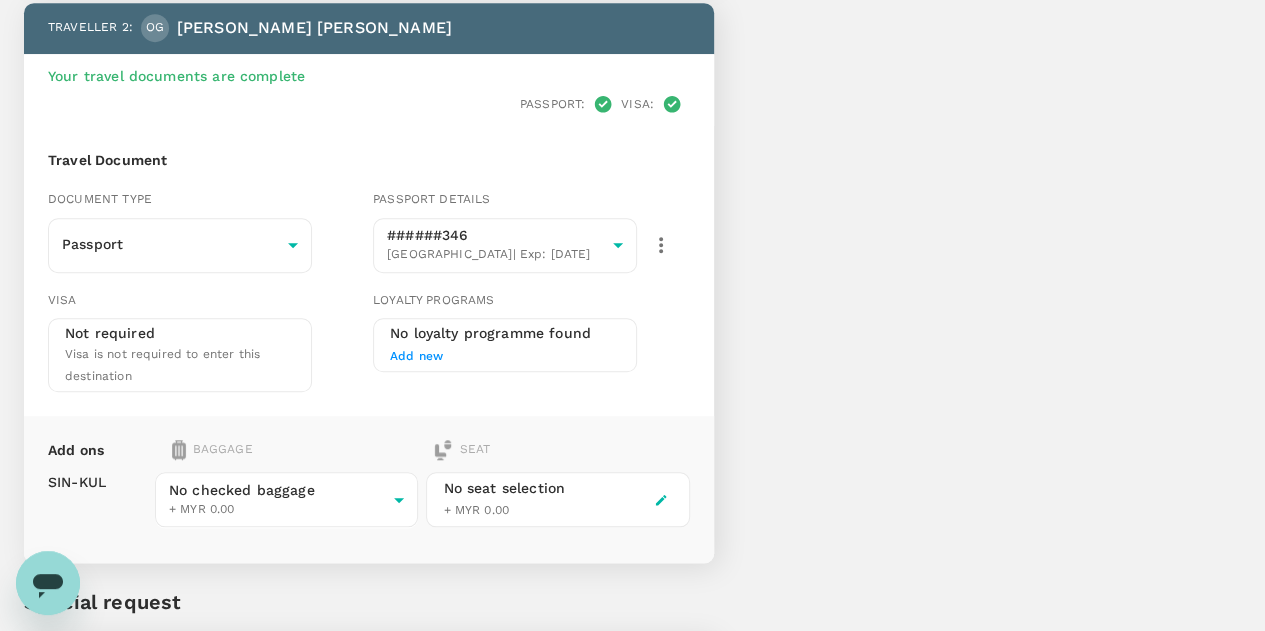 scroll, scrollTop: 700, scrollLeft: 0, axis: vertical 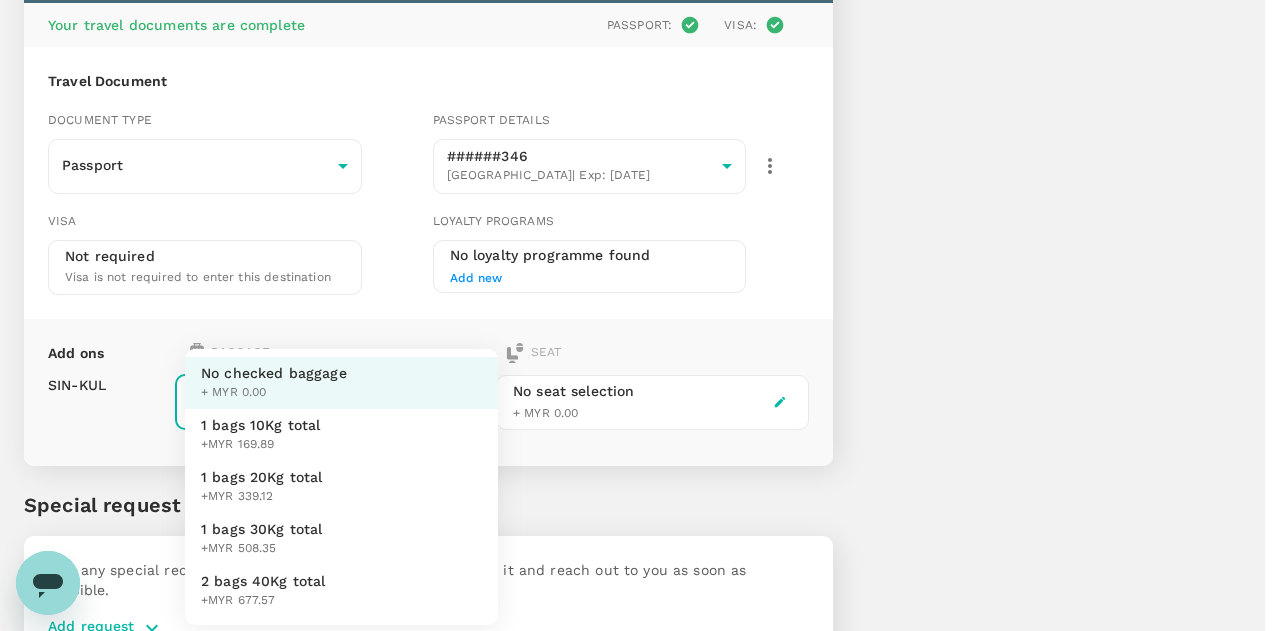 click on "Back to flight results Flight review Traveller(s) Traveller   1 : TB Tyler Louie   Brush Your travel documents are complete Passport : Visa : Travel Document Document type Passport Passport ​ Passport details ######157 United States  | Exp:   12 Dec 2031 1b11d510-2661-4ab5-a186-a4af4a61b0e7 ​ Visa Not required Visa is not required to enter this destination Loyalty programs No loyalty programme found Add new Add ons Baggage Seat SIN  -  KUL 1 bags 30Kg total +MYR 508.35 3 - 508.35 ​ No seat selection + MYR 0.00 Traveller   2 : OG Olivia Brooke   Guymon Your travel documents are complete Passport : Visa : Travel Document Document type Passport Passport ​ Passport details ######346 United States  | Exp:   06 Nov 2032 295541e3-02ab-4b8d-9b5c-d2000f6d5b7a ​ Visa Not required Visa is not required to enter this destination Loyalty programs No loyalty programme found Add new Add ons Baggage Seat SIN  -  KUL No checked baggage + MYR 0.00 ​ No seat selection + MYR 0.00 Special request Add request 14:00 SIN" at bounding box center (640, 21) 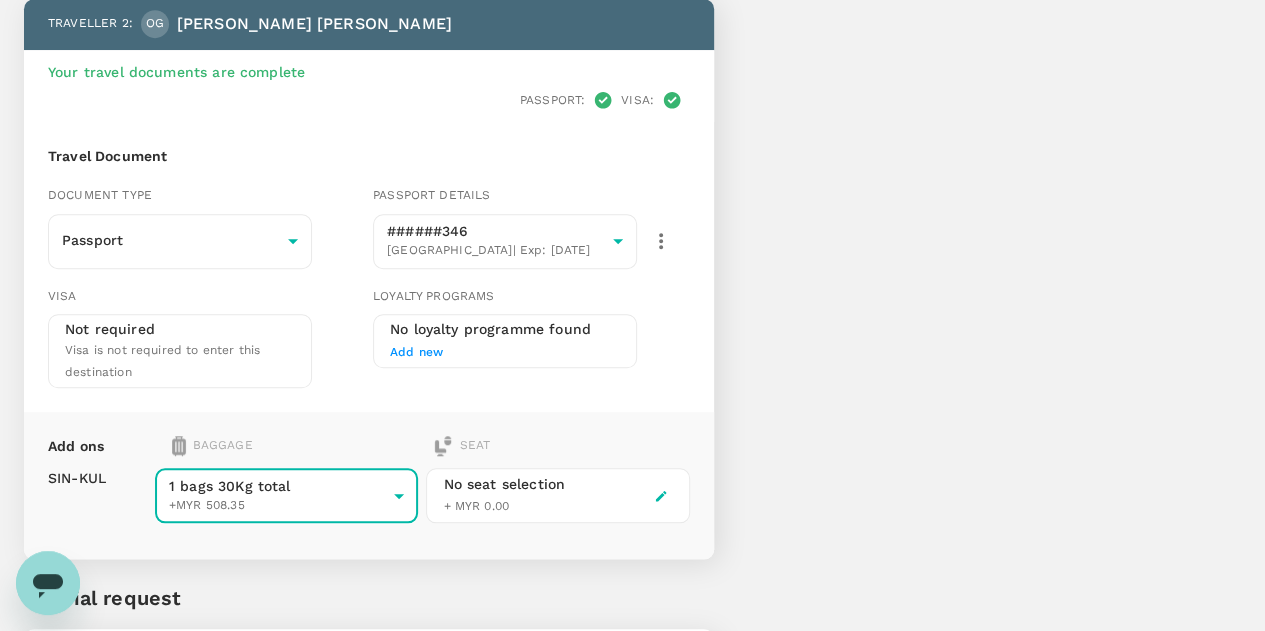 click on "You've selected Friday, 25 Jul 2025 14:00 15:00 SIN Direct ,  1h 0min KUL Codeshare (operated by Batik Air Malaysia) View flight details Price summary Total fare (2 traveller(s)) MYR 1,998.08 Air fare MYR 981.66 Baggage fee MYR 1,016.42 Seat fee MYR 0.00 Service fee MYR 10.00 Total MYR 2,008.08 Continue to payment details" at bounding box center [977, 54] 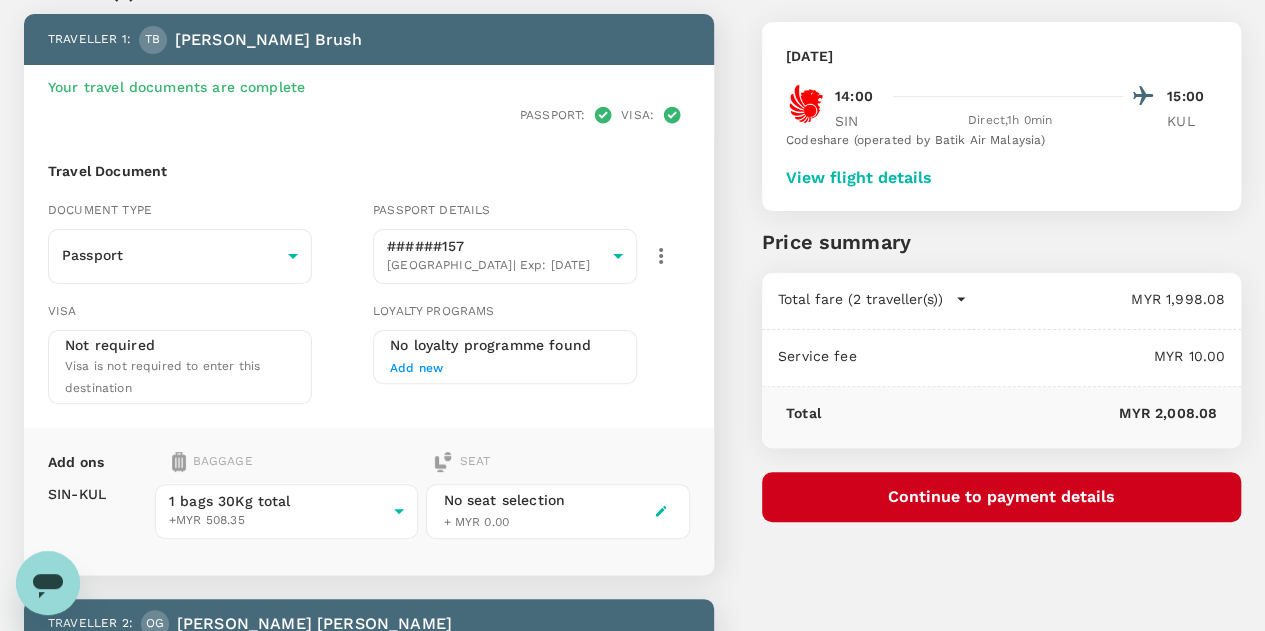 scroll, scrollTop: 0, scrollLeft: 0, axis: both 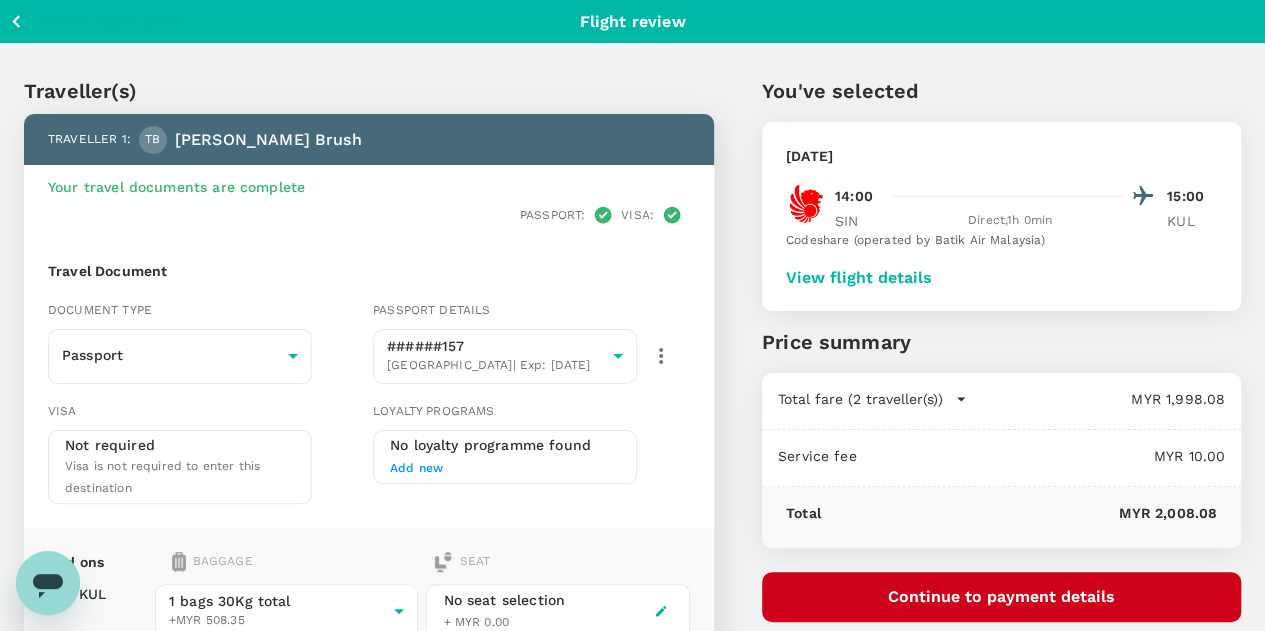 click 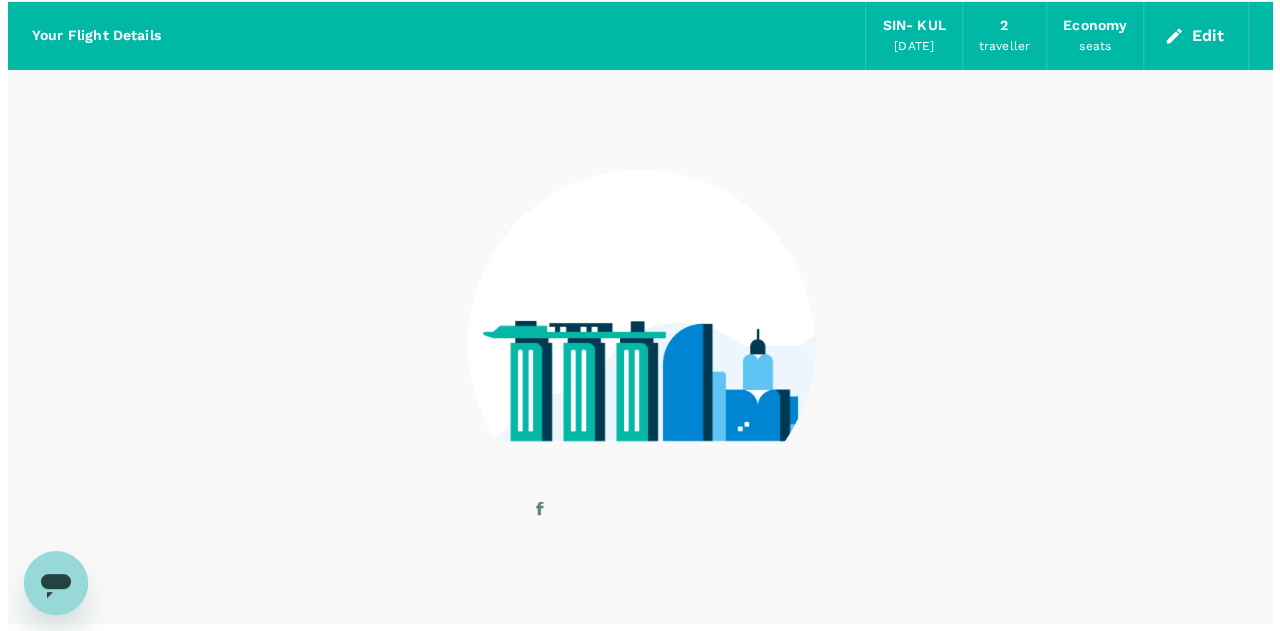 scroll, scrollTop: 112, scrollLeft: 0, axis: vertical 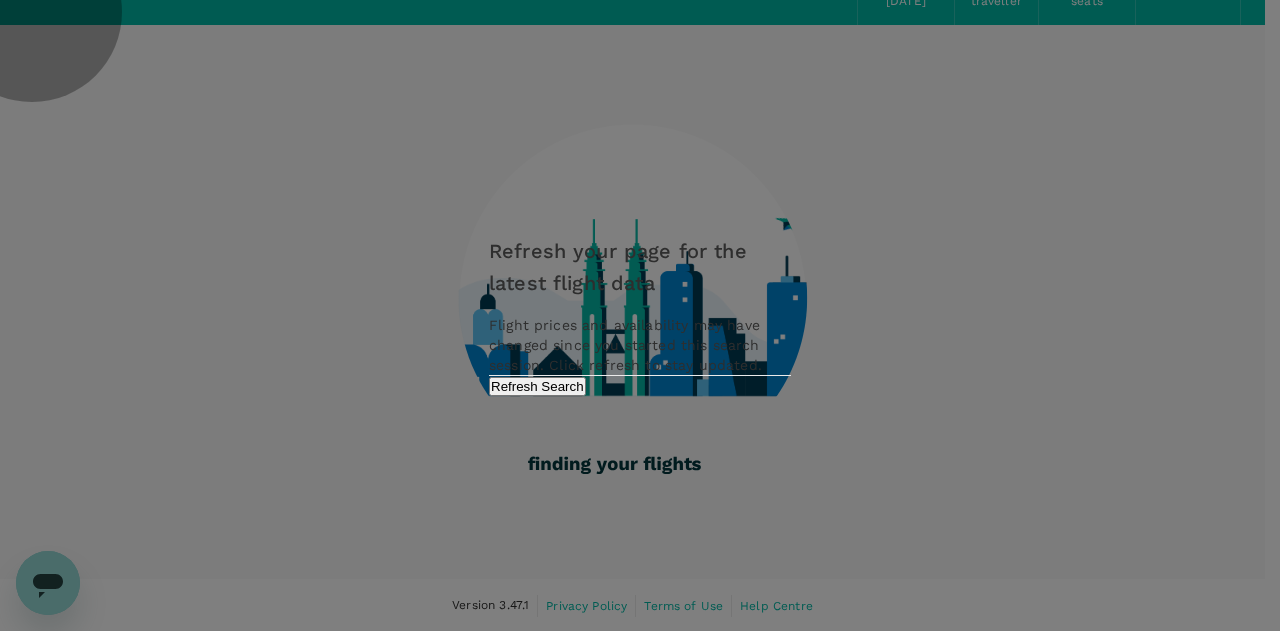 click on "Refresh Search" at bounding box center [537, 386] 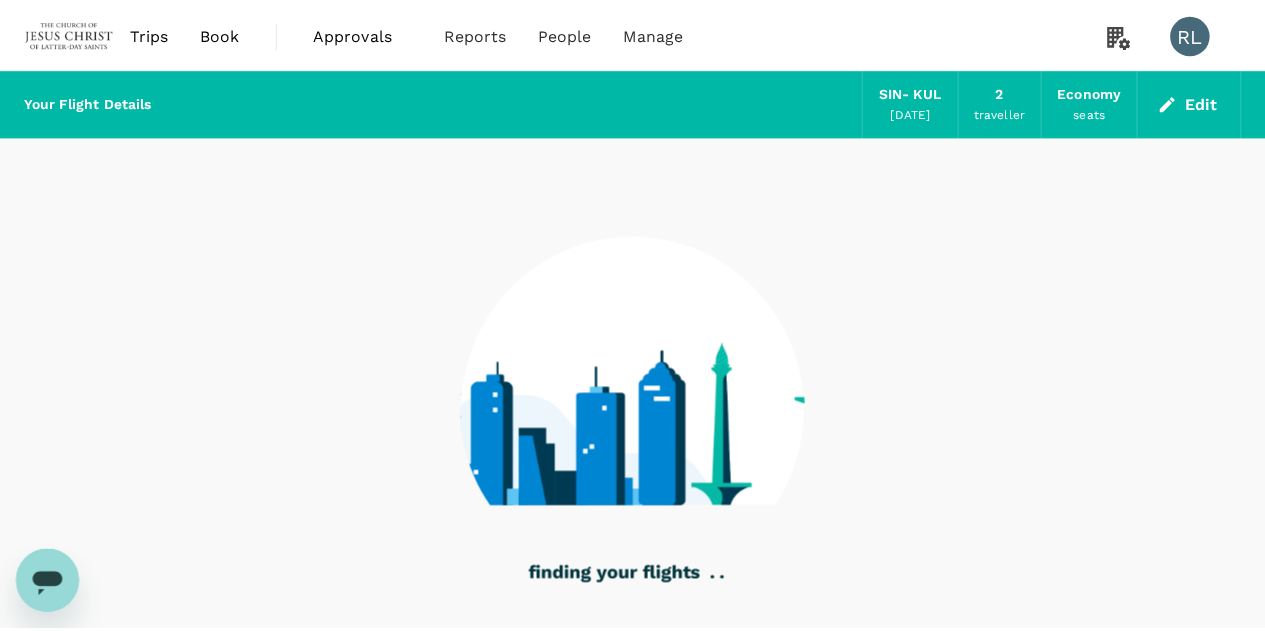 scroll, scrollTop: 0, scrollLeft: 0, axis: both 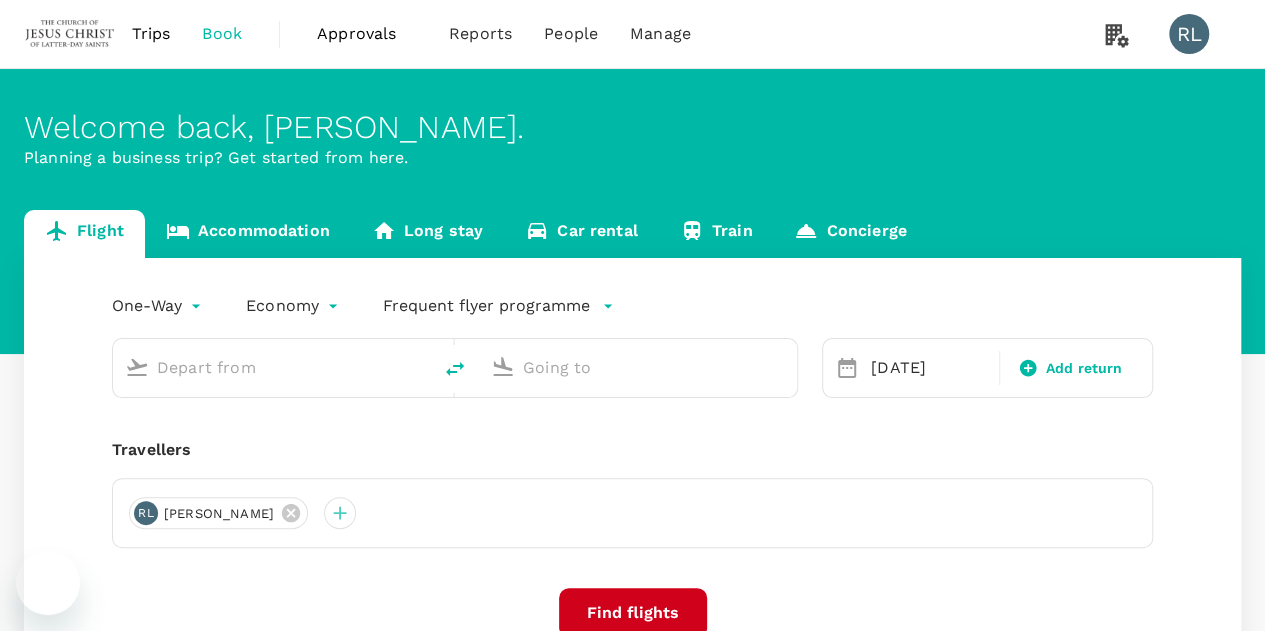 type on "Singapore Changi (SIN)" 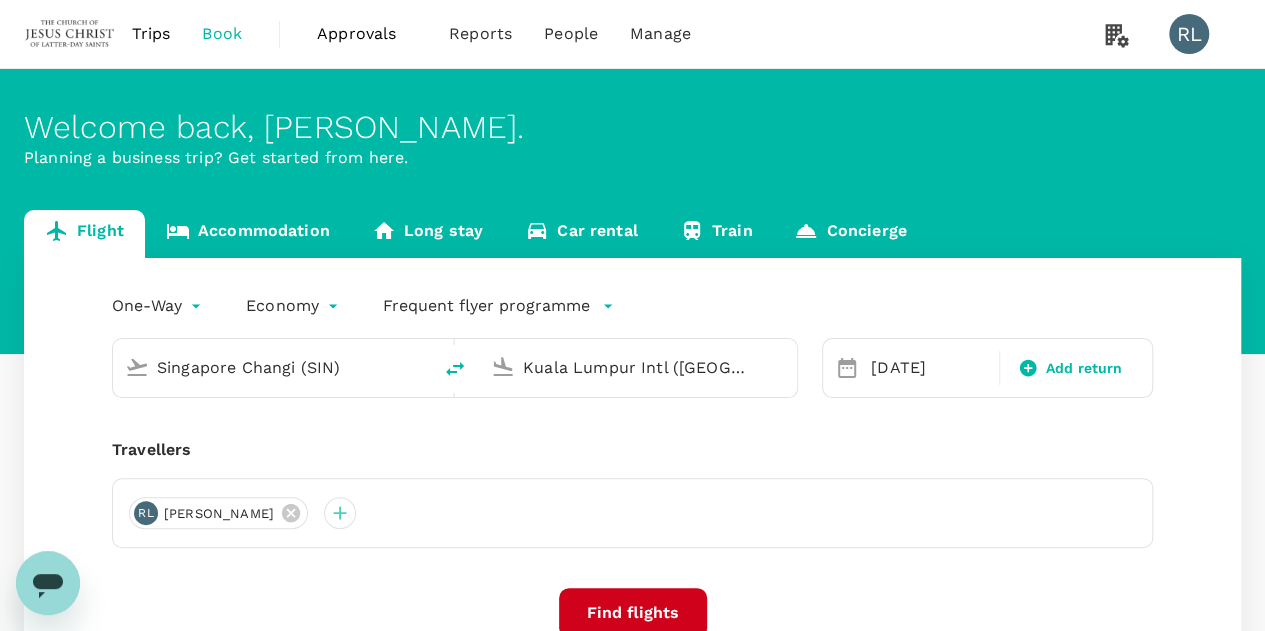 scroll, scrollTop: 0, scrollLeft: 0, axis: both 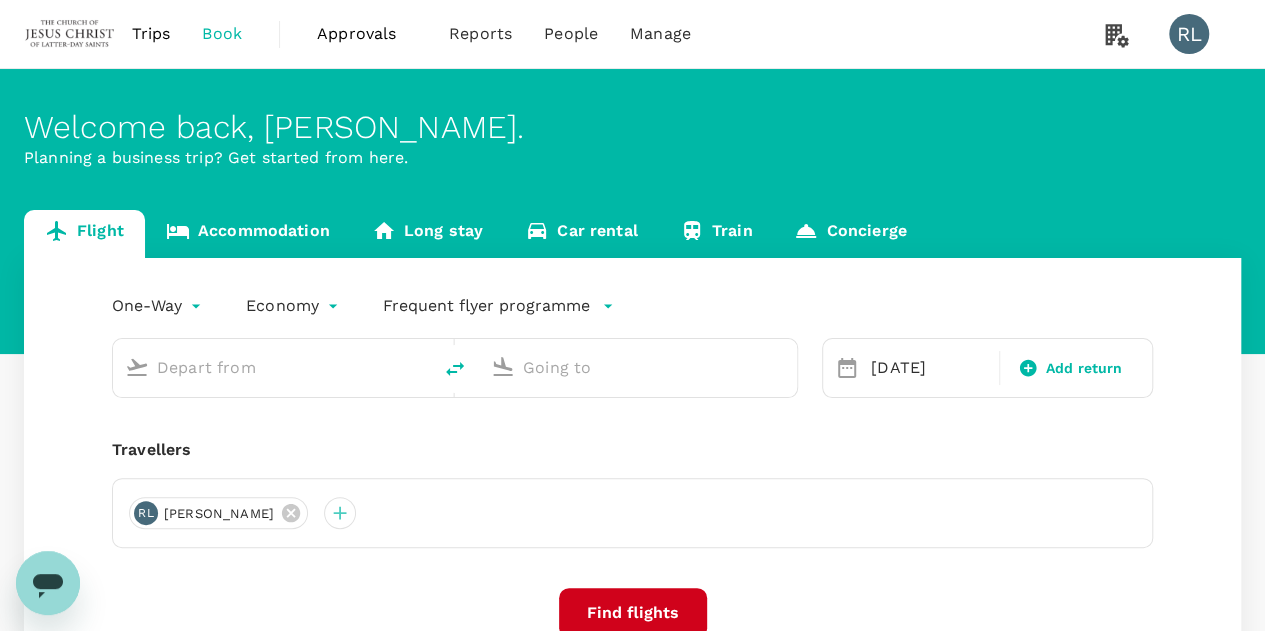 type on "Singapore Changi (SIN)" 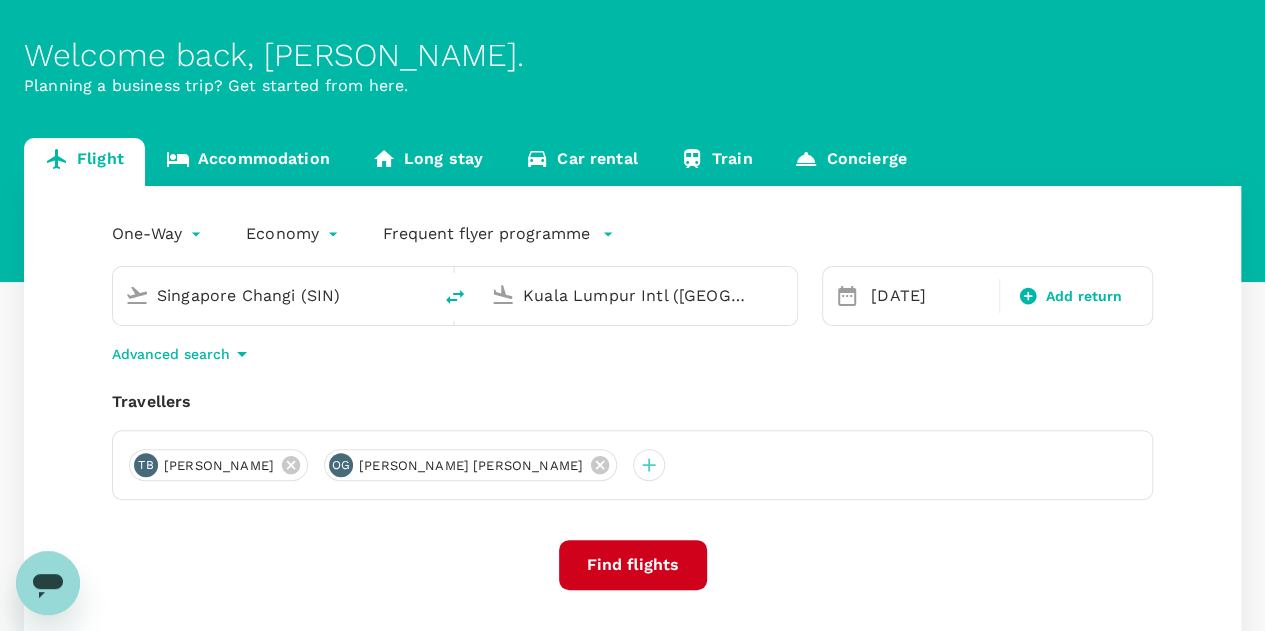 scroll, scrollTop: 100, scrollLeft: 0, axis: vertical 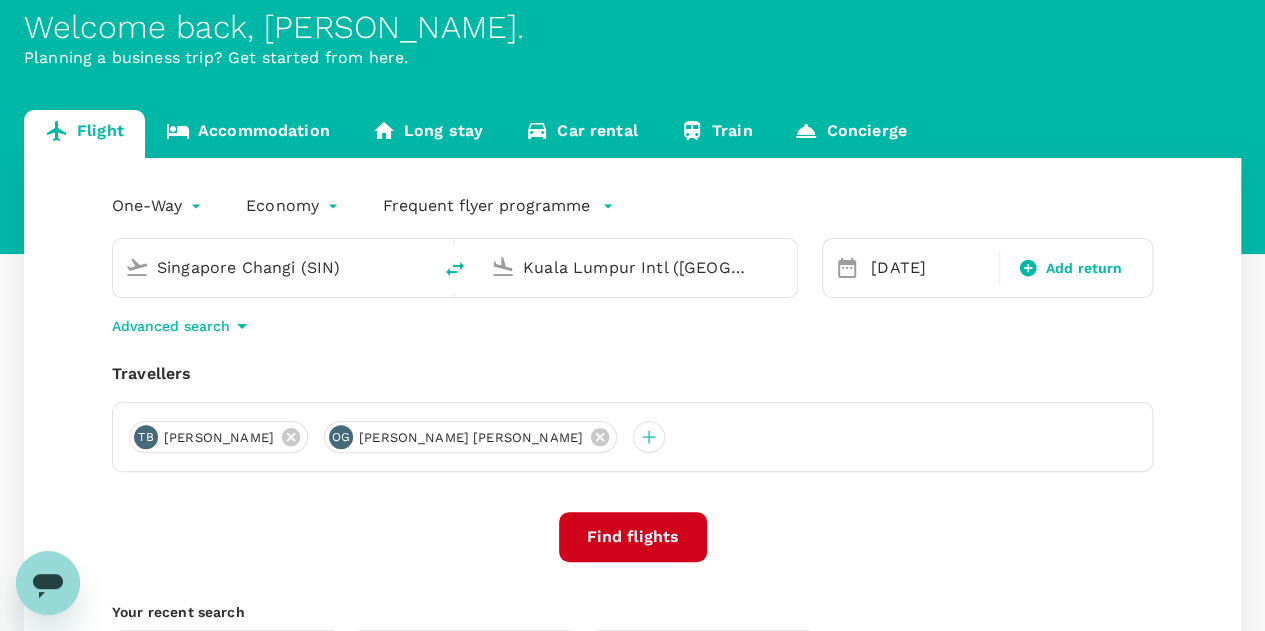 click on "Find flights" at bounding box center (633, 537) 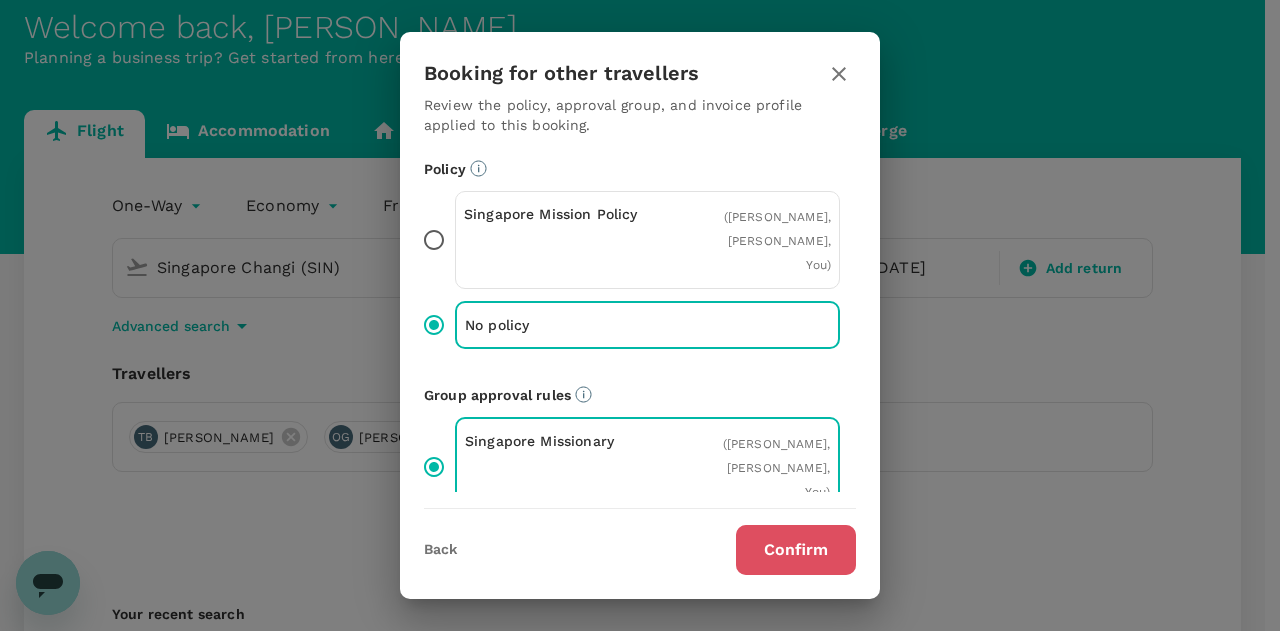 click on "Confirm" at bounding box center (796, 550) 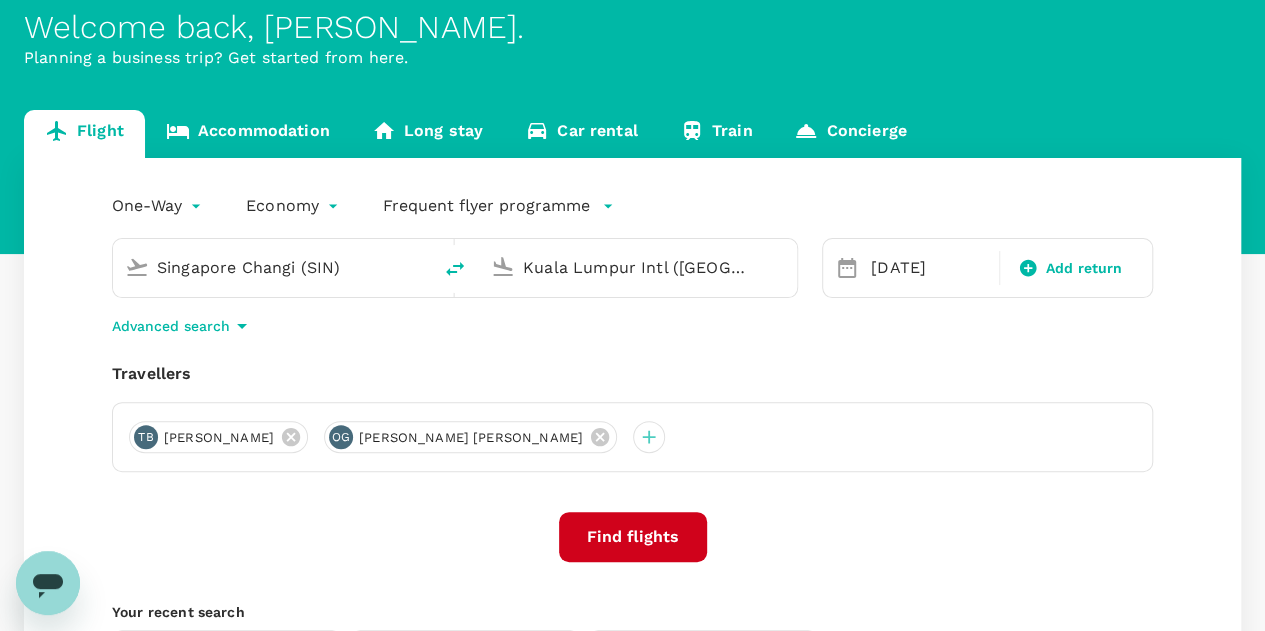 scroll, scrollTop: 0, scrollLeft: 0, axis: both 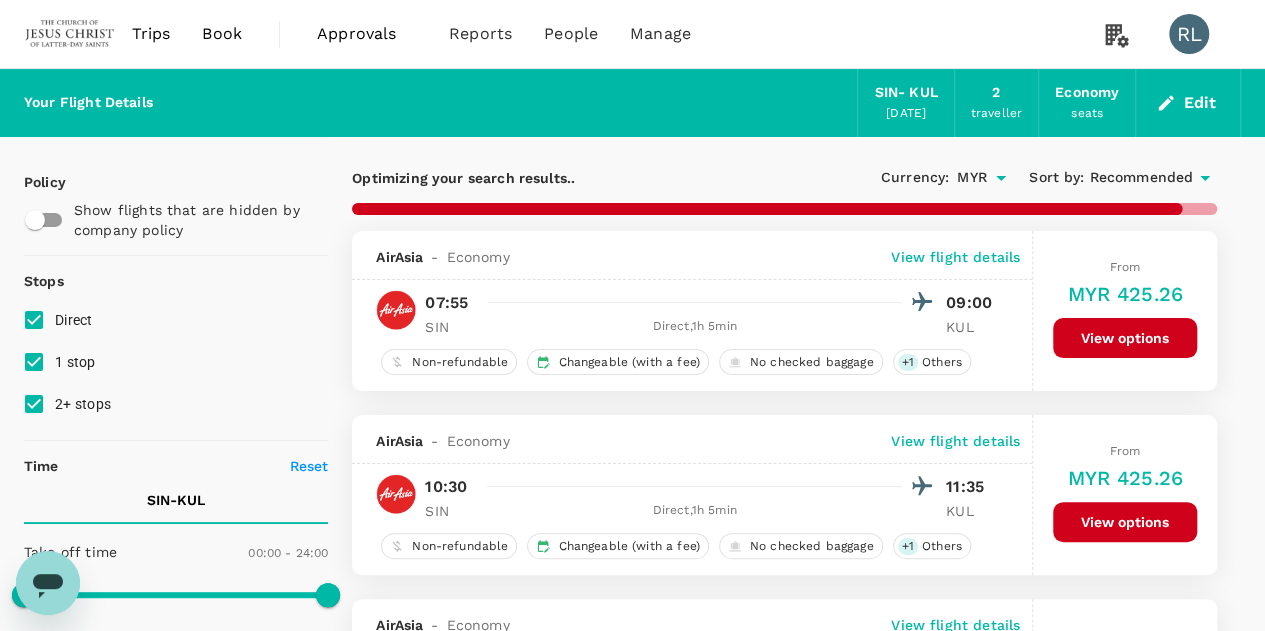 click on "Recommended" at bounding box center (1141, 178) 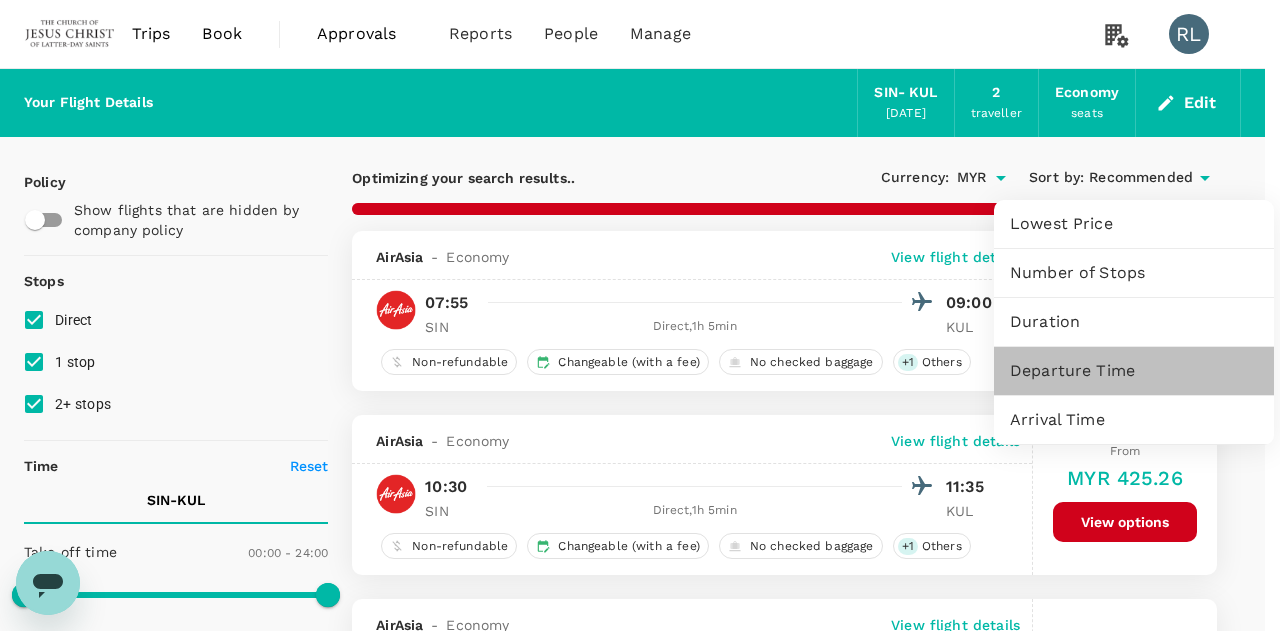click on "Departure Time" at bounding box center [1134, 371] 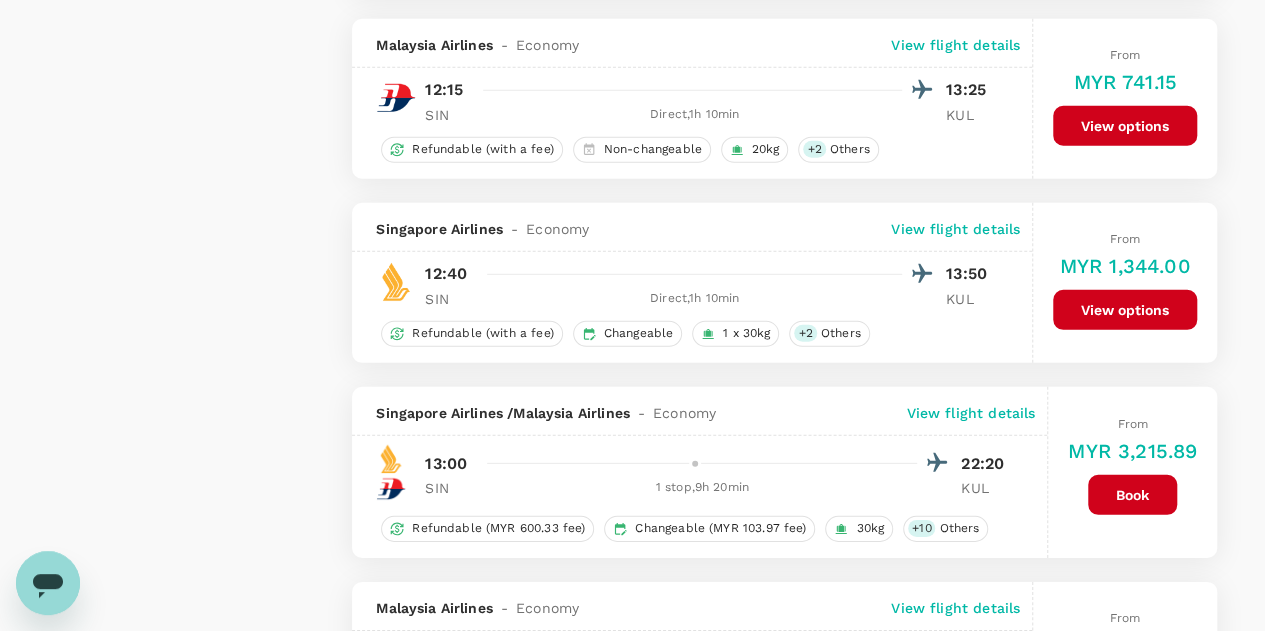scroll, scrollTop: 2700, scrollLeft: 0, axis: vertical 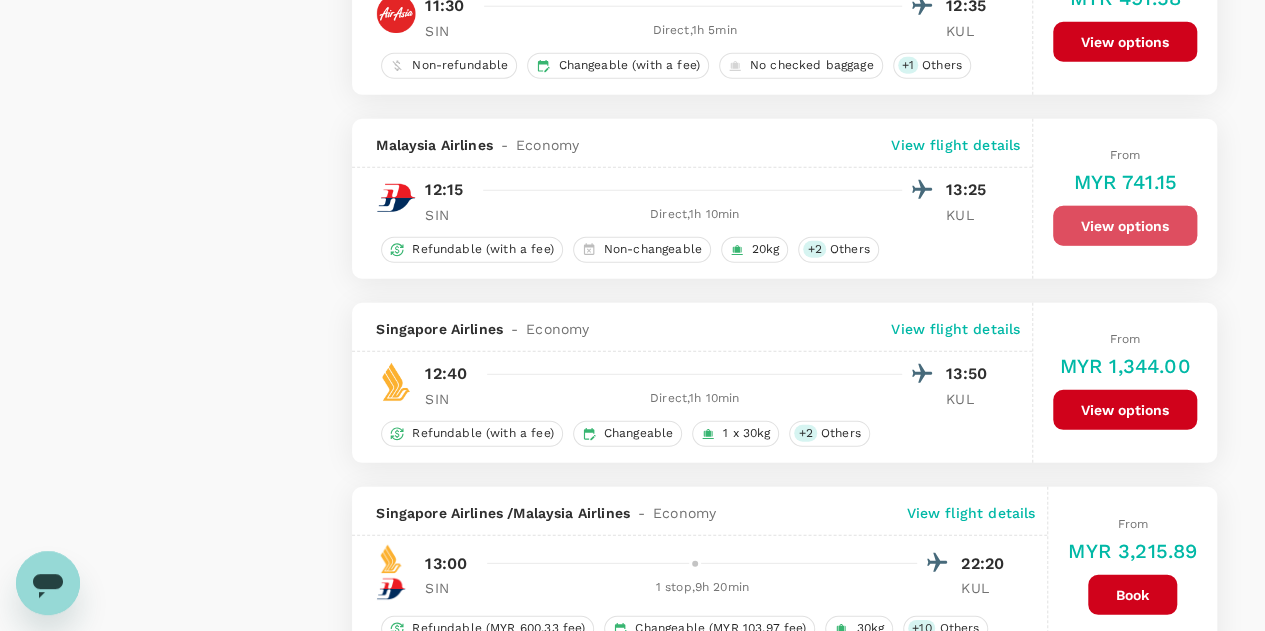 click on "View options" at bounding box center [1125, 226] 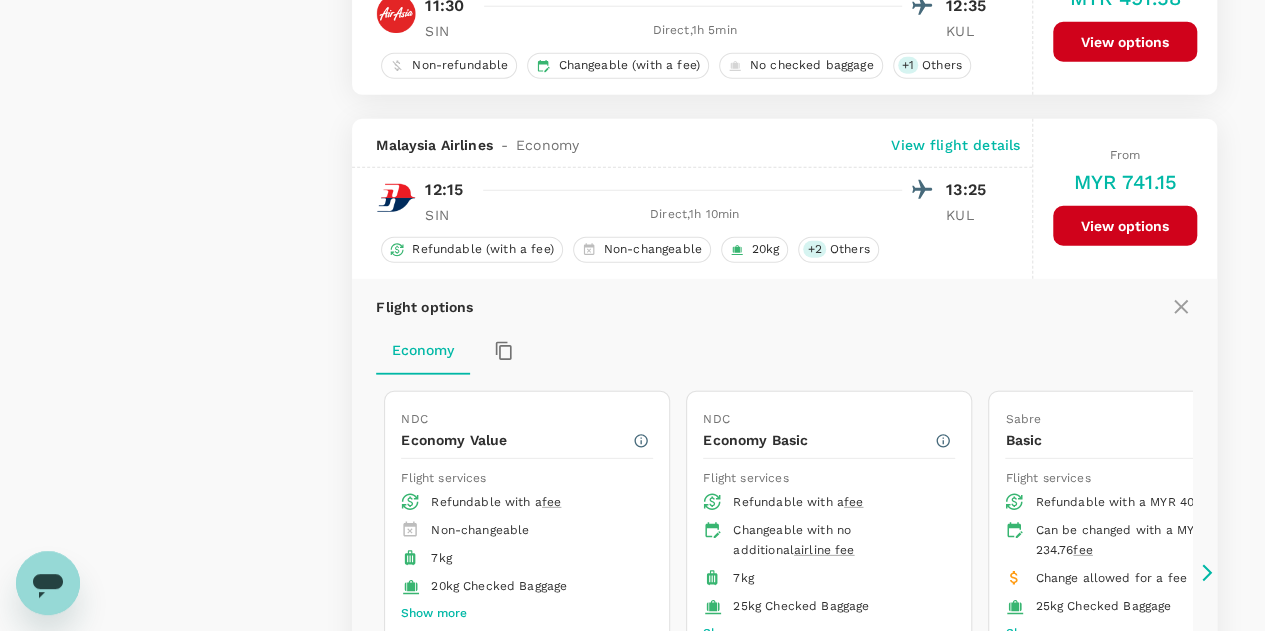 scroll, scrollTop: 2808, scrollLeft: 0, axis: vertical 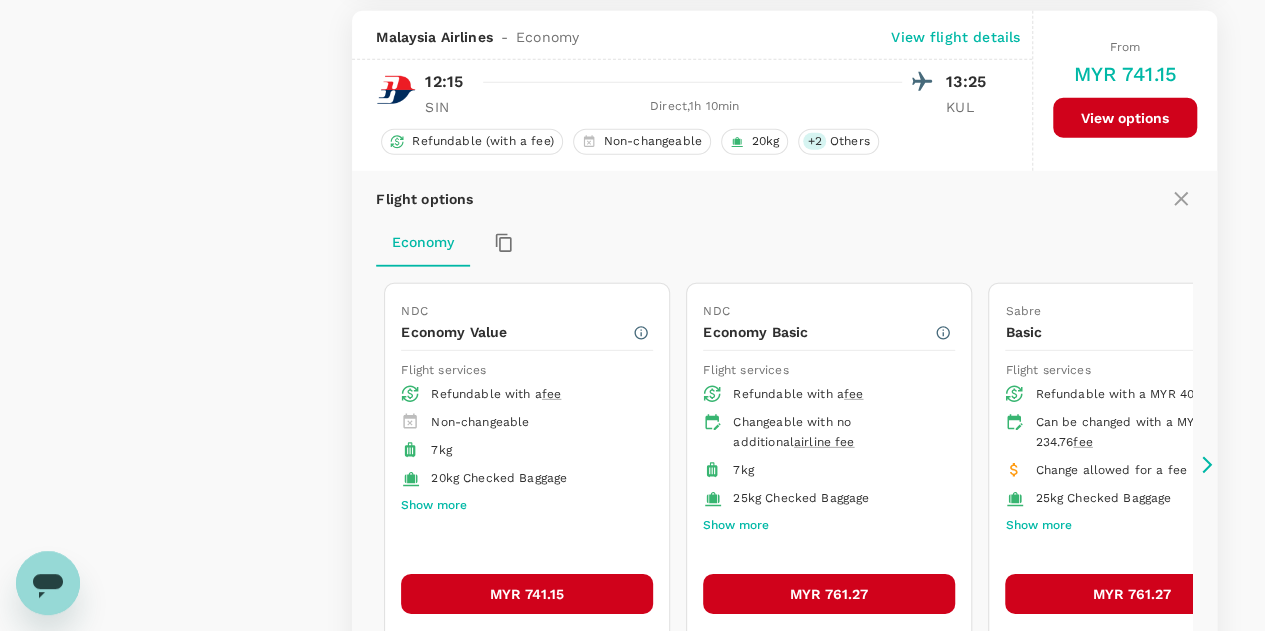 click on "MYR 761.27" at bounding box center (1131, 594) 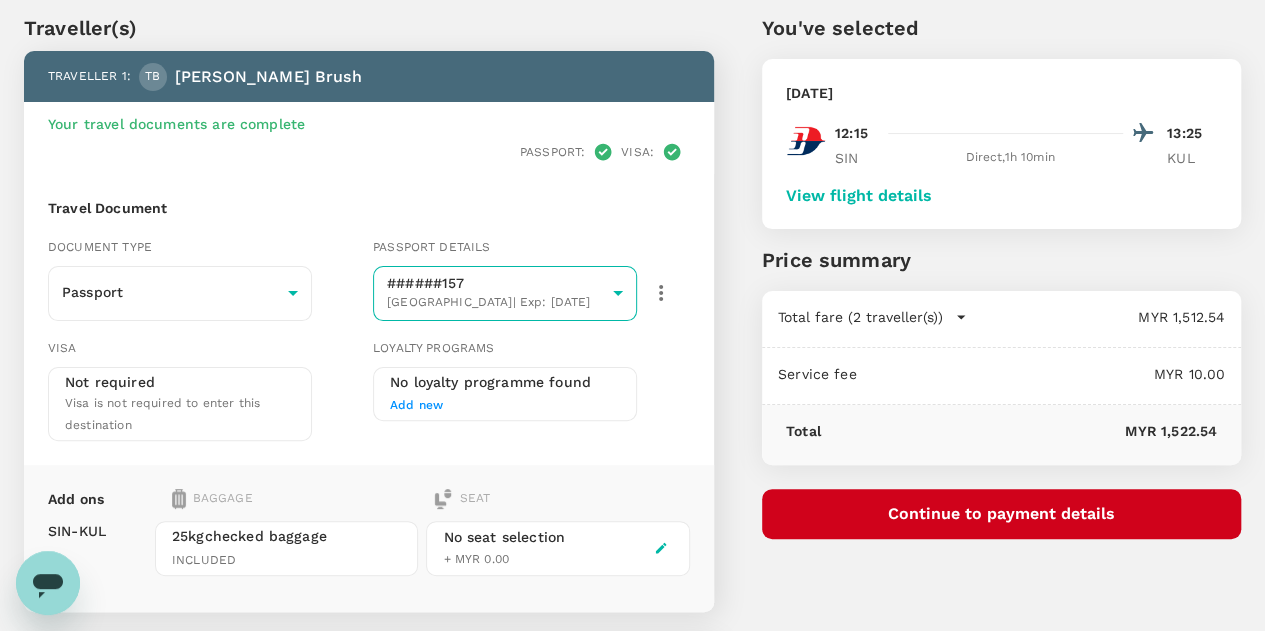 scroll, scrollTop: 0, scrollLeft: 0, axis: both 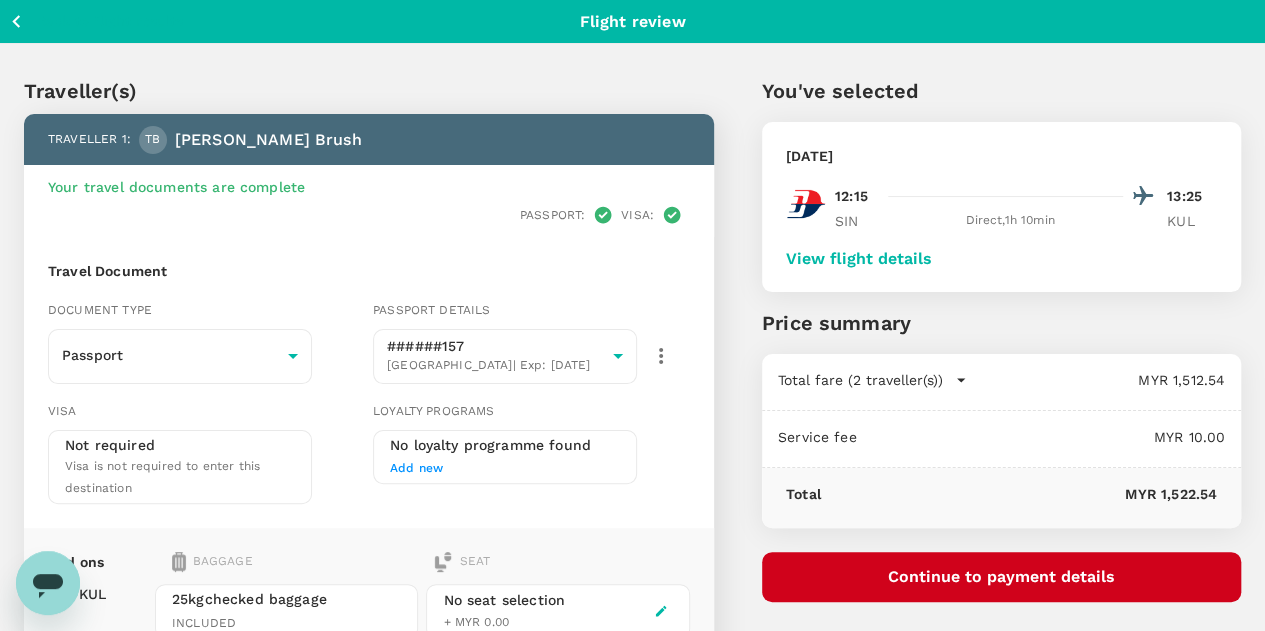click on "View flight details" at bounding box center [859, 259] 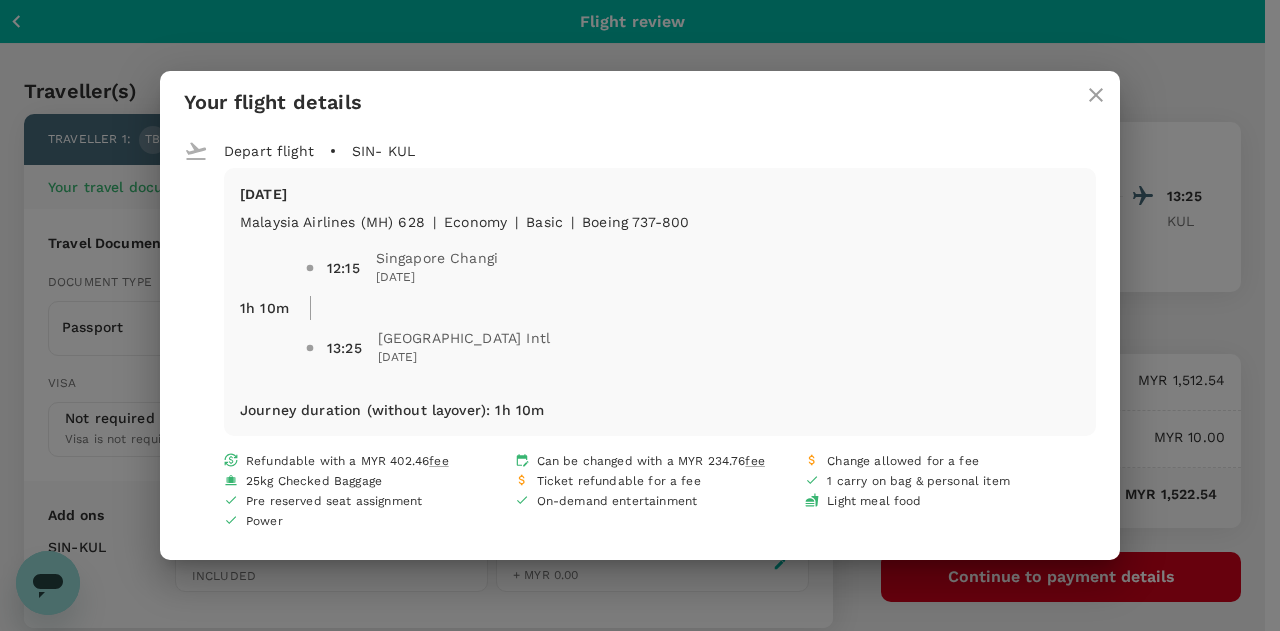 click 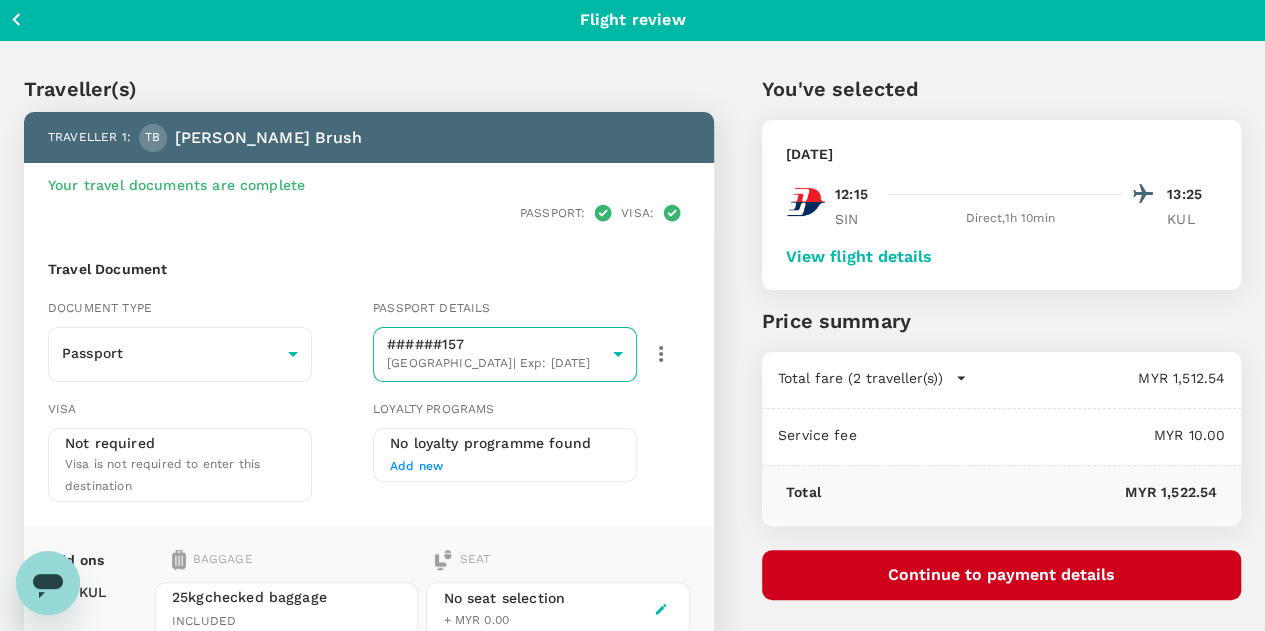 scroll, scrollTop: 0, scrollLeft: 0, axis: both 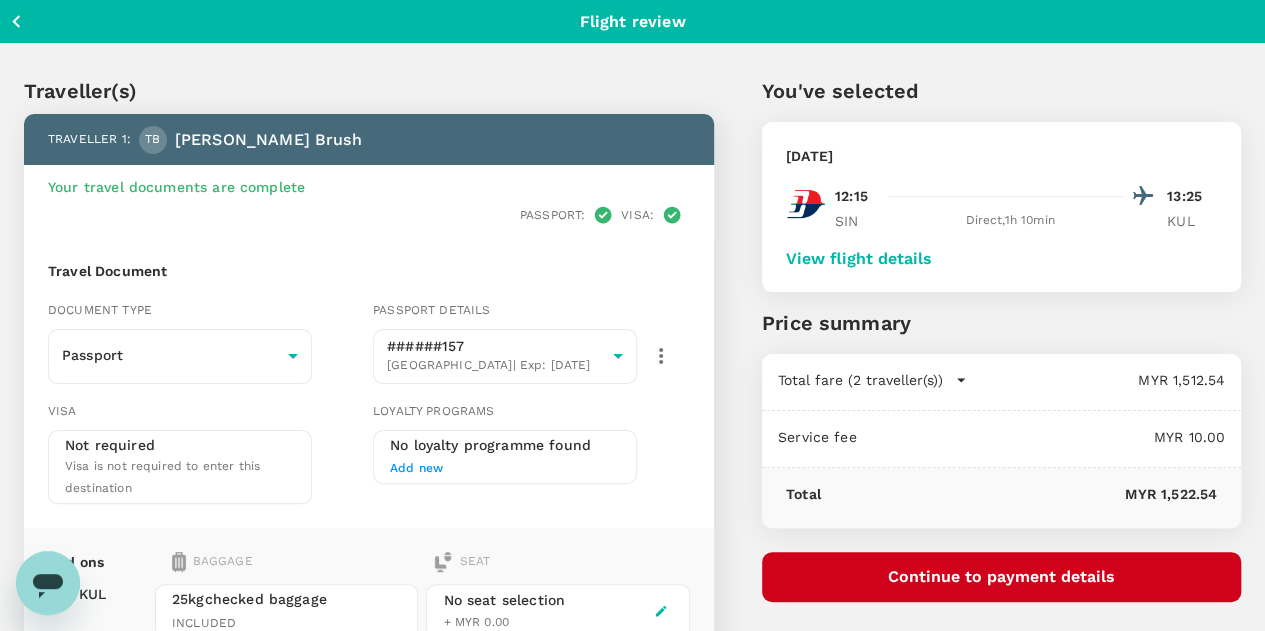 click on "View flight details" at bounding box center [859, 259] 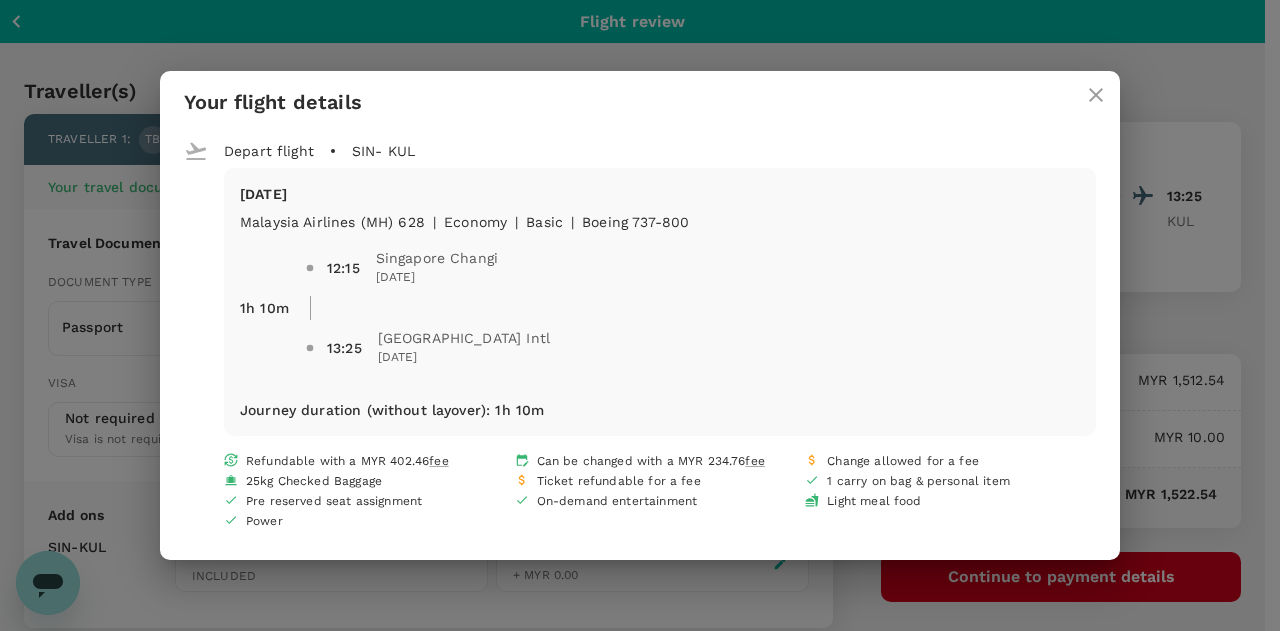 click 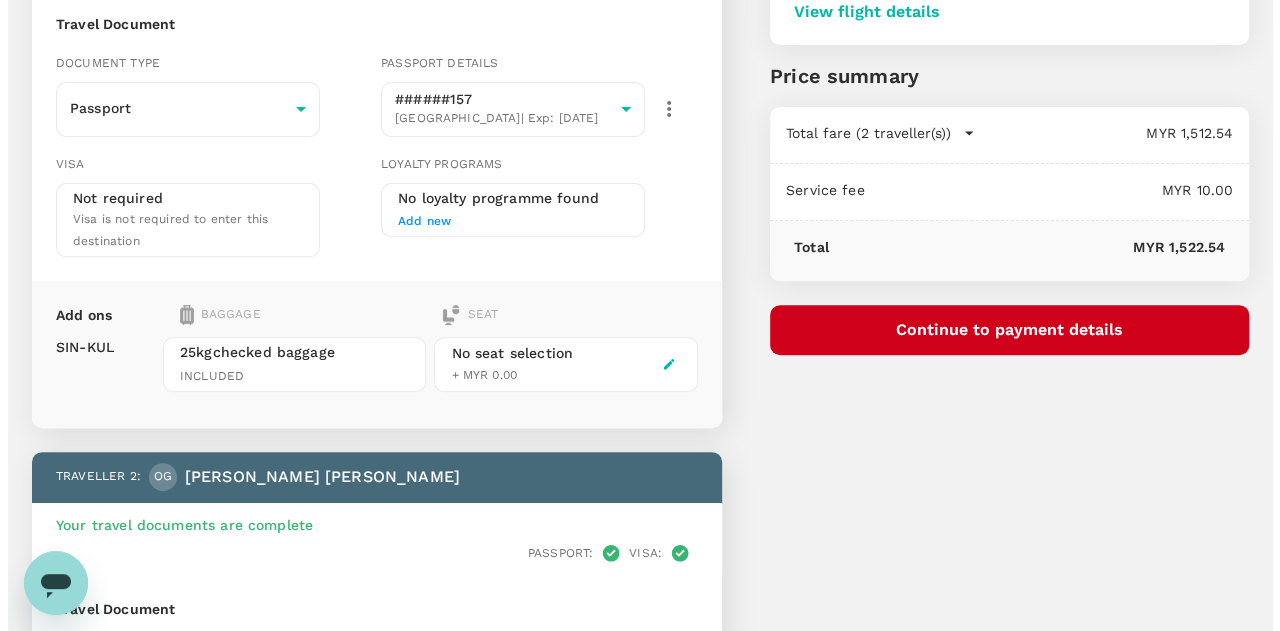 scroll, scrollTop: 300, scrollLeft: 0, axis: vertical 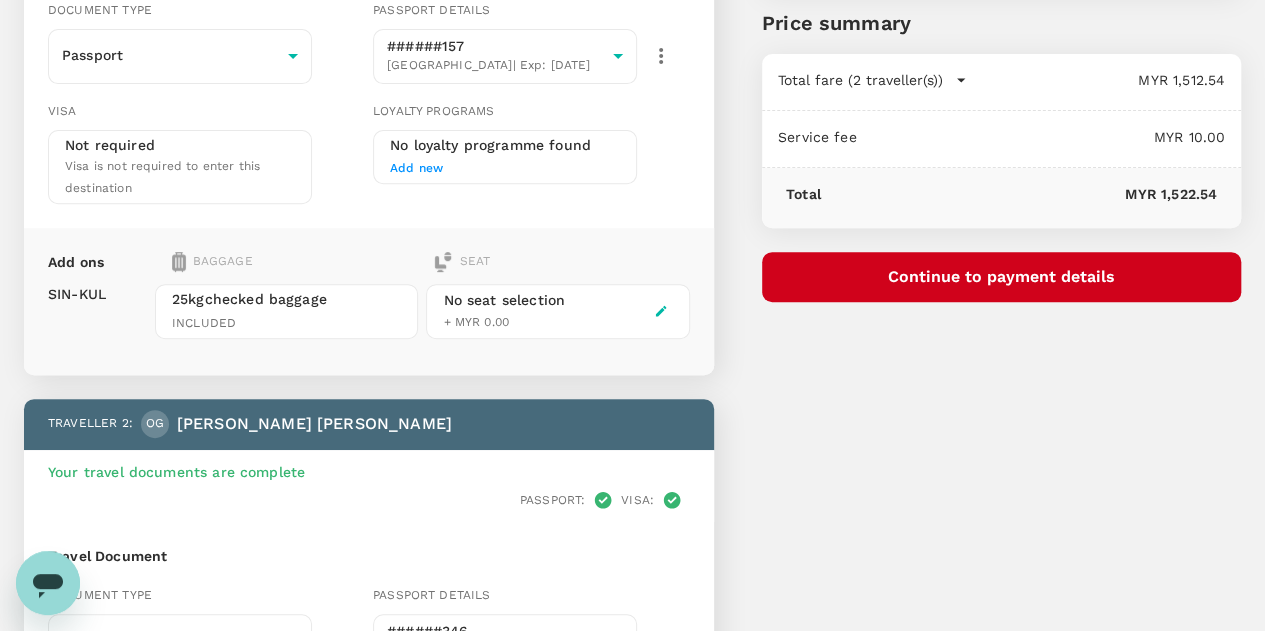click on "Continue to payment details" at bounding box center [1001, 277] 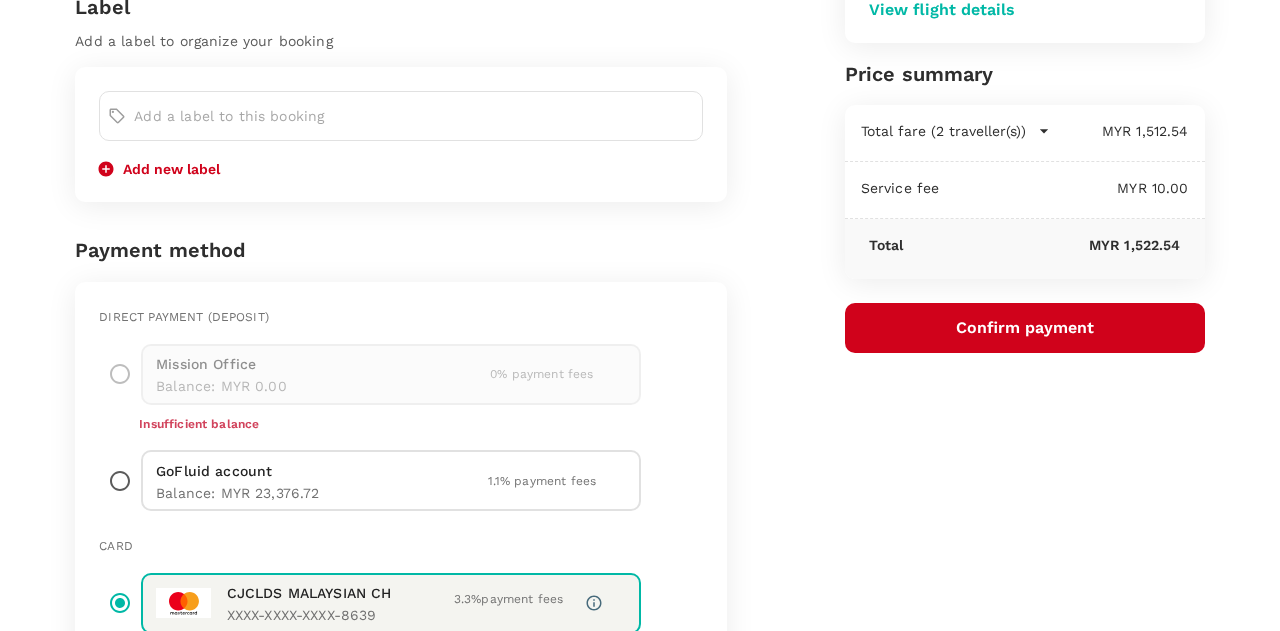 scroll, scrollTop: 300, scrollLeft: 0, axis: vertical 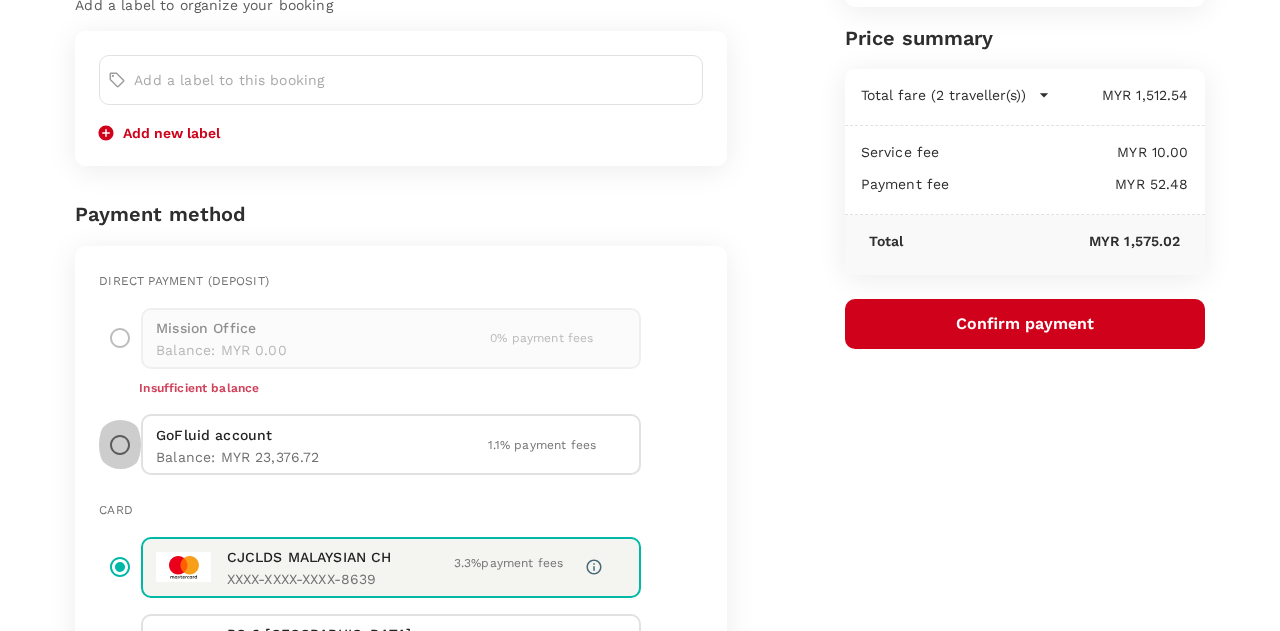click at bounding box center [120, 444] 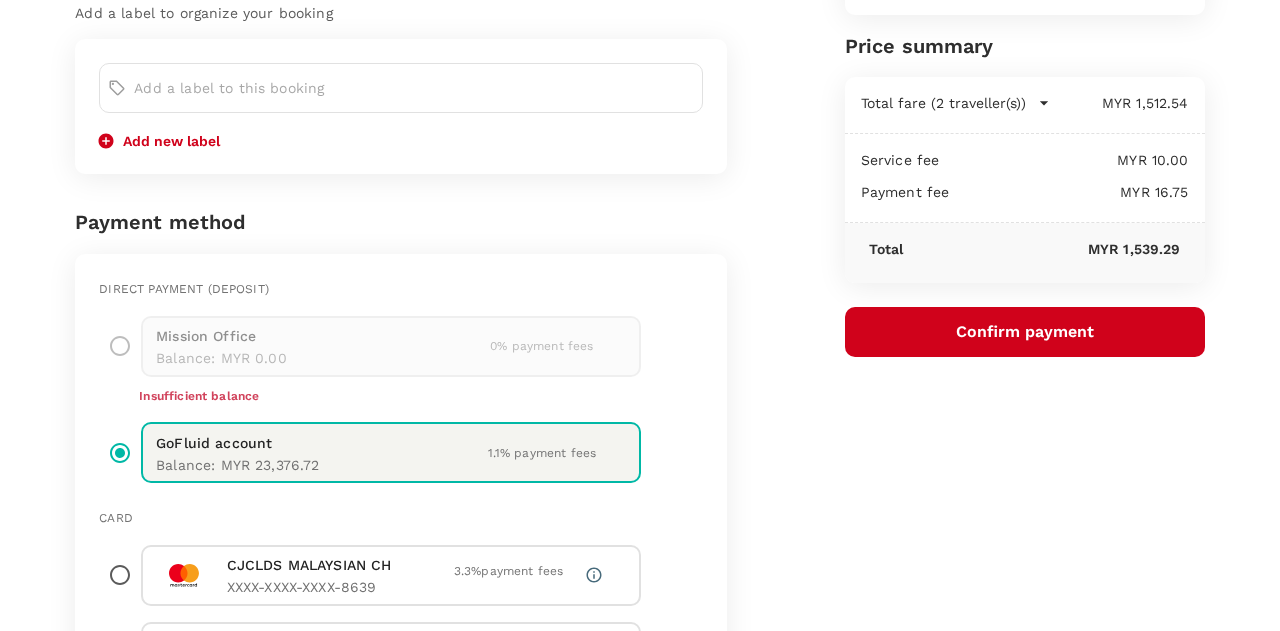 scroll, scrollTop: 300, scrollLeft: 0, axis: vertical 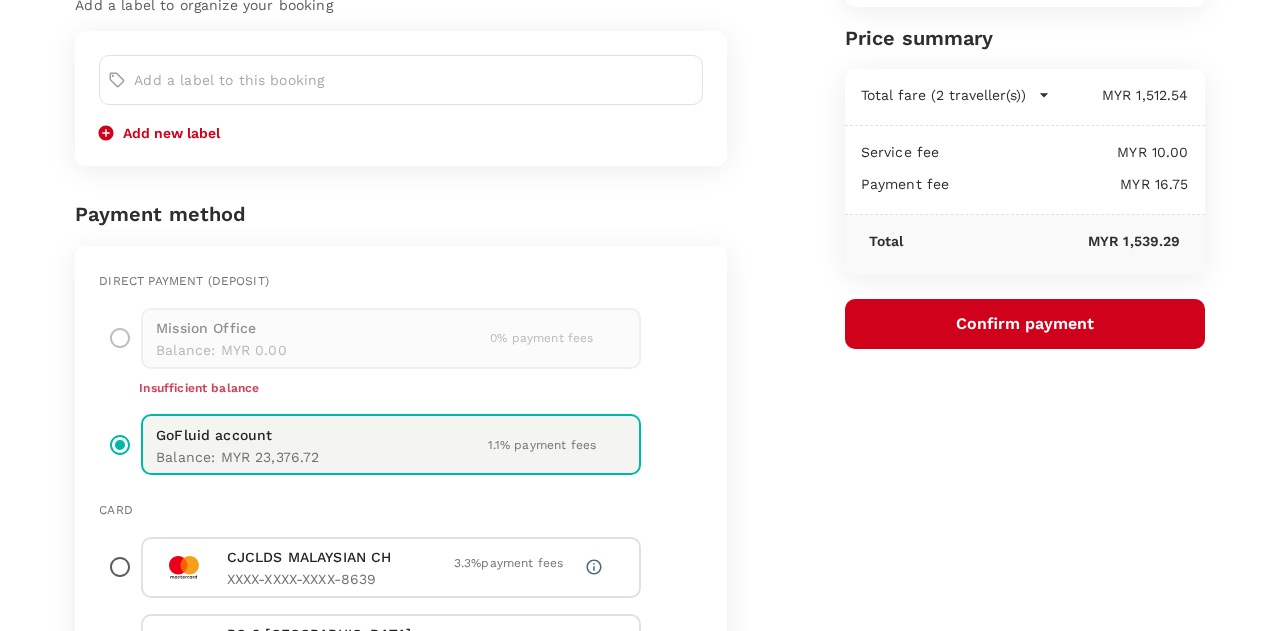 click on "Confirm payment" at bounding box center [1025, 324] 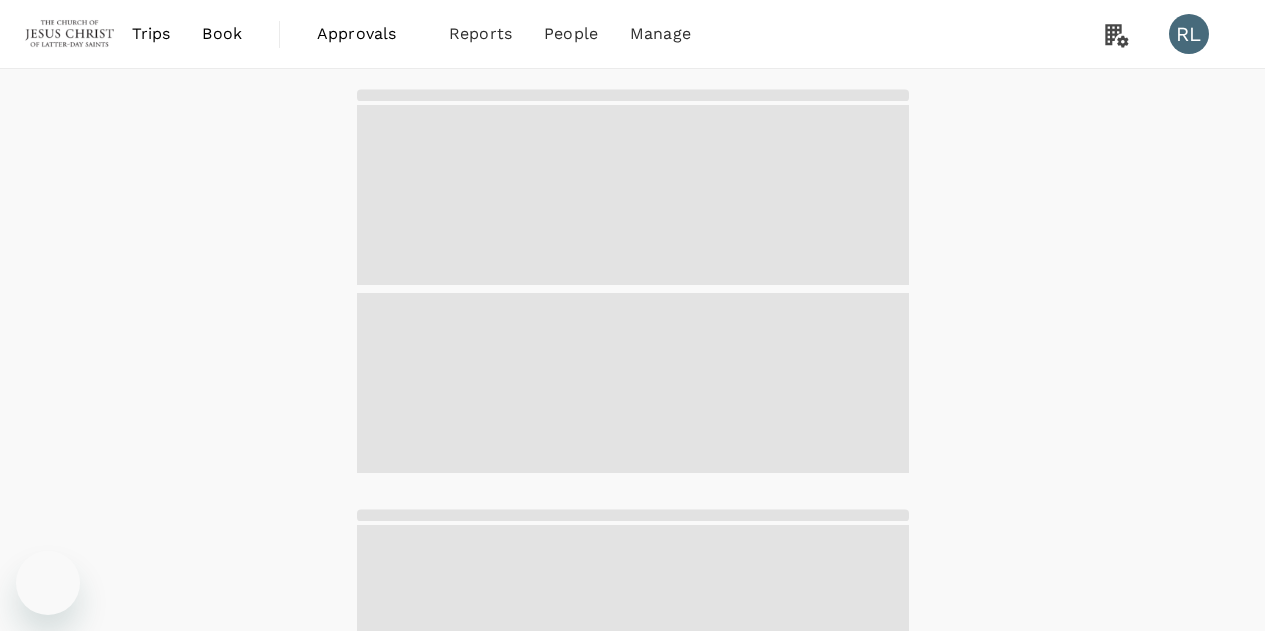 scroll, scrollTop: 0, scrollLeft: 0, axis: both 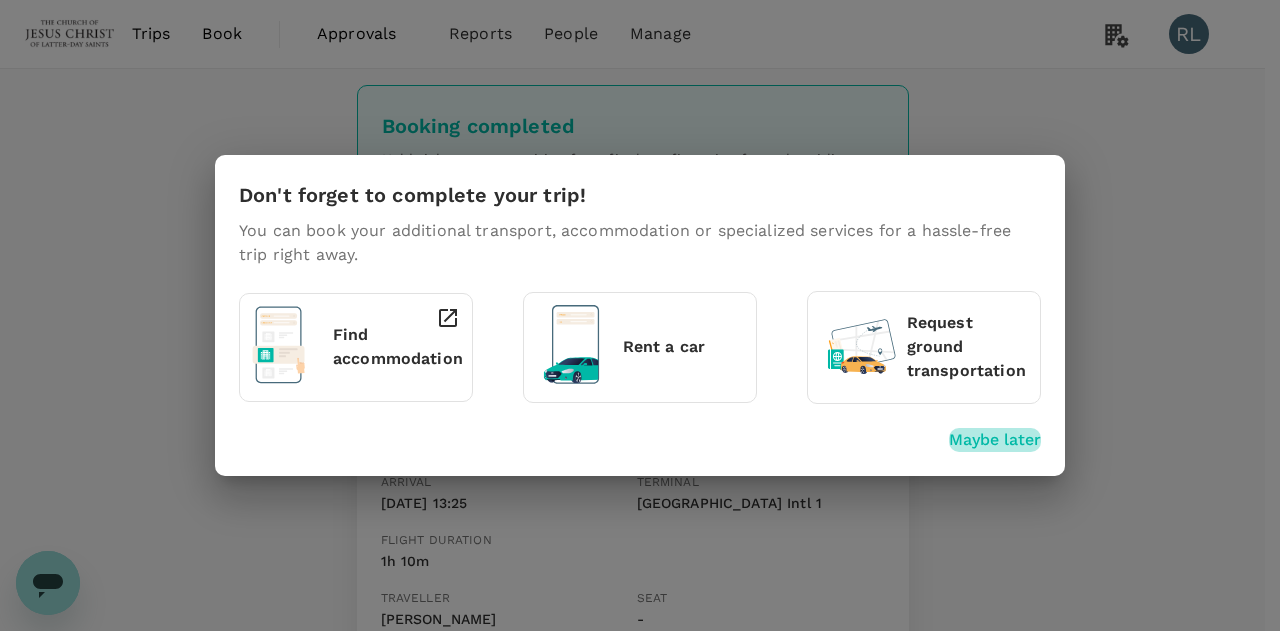 click on "Maybe later" at bounding box center [995, 440] 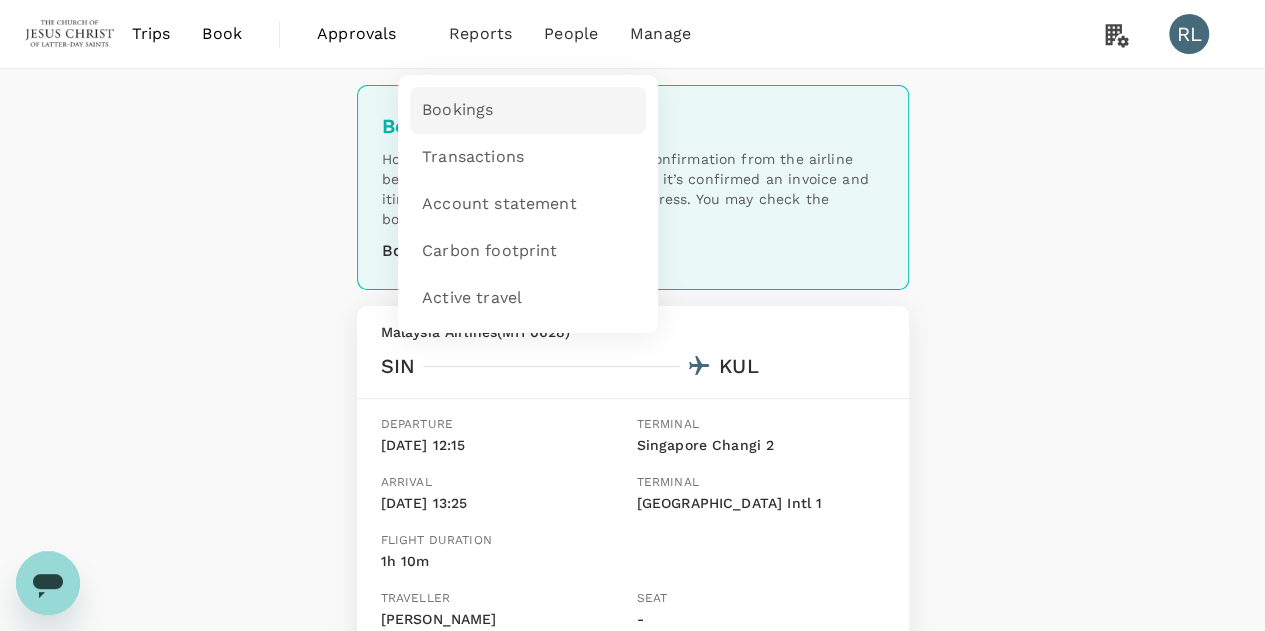 click on "Bookings" at bounding box center [457, 110] 